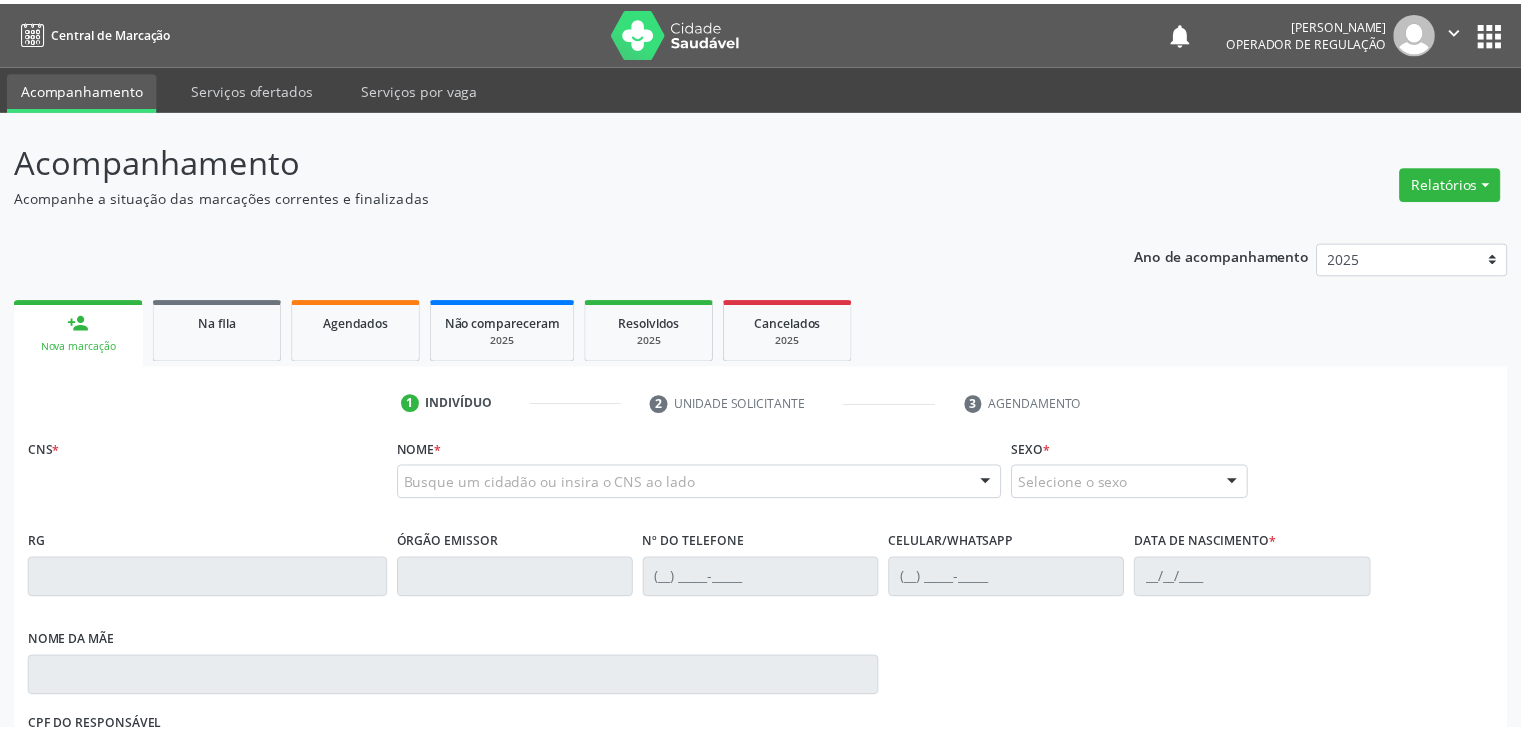 scroll, scrollTop: 0, scrollLeft: 0, axis: both 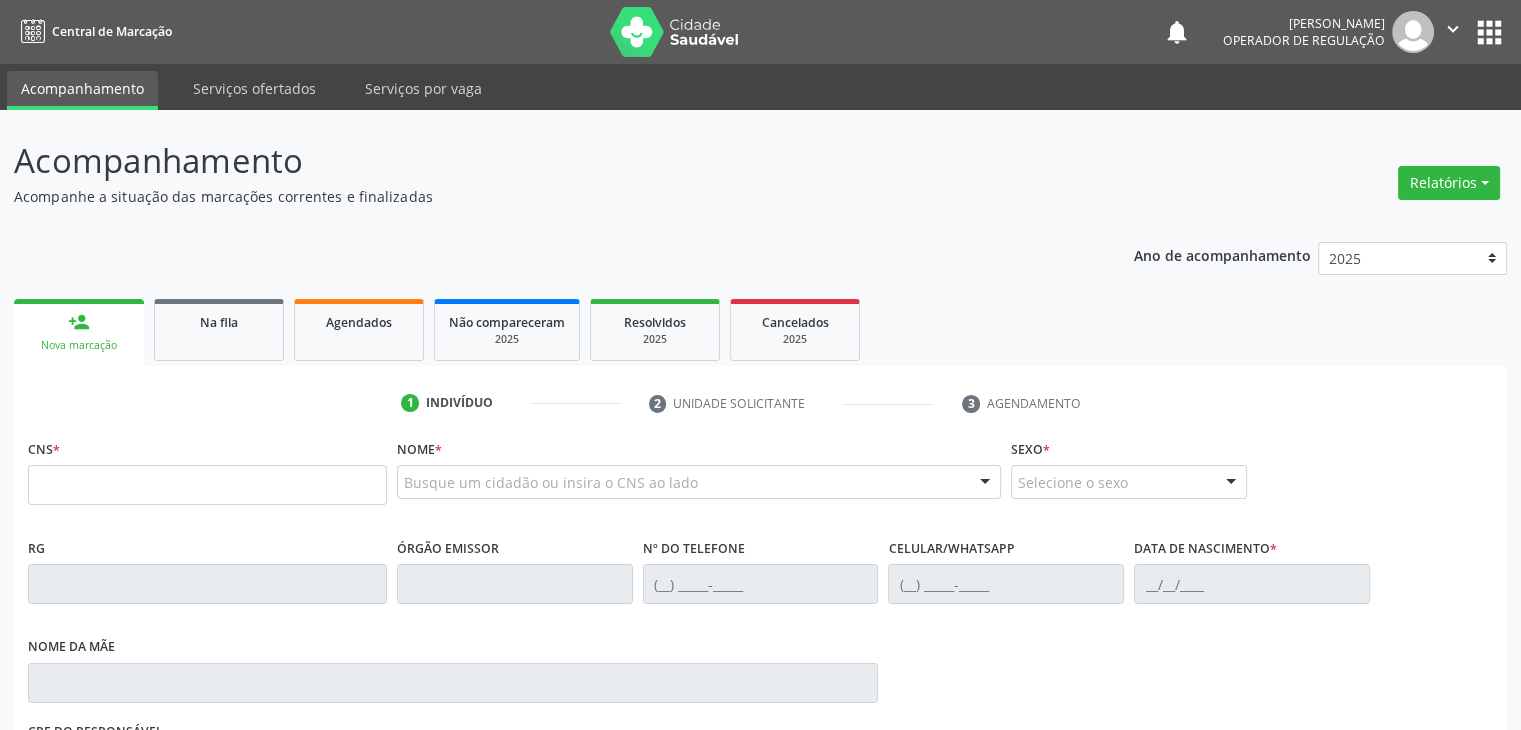 click on "1
Indivíduo
2
Unidade solicitante
3
Agendamento
CNS
*
Nome
*
Busque um cidadão ou insira o CNS ao lado
Nenhum resultado encontrado para: "   "
Digite o nome ou CNS para buscar um indivíduo
Sexo
*
Selecione o sexo
Masculino   Feminino
Nenhum resultado encontrado para: "   "
Não há nenhuma opção para ser exibida.
RG
Órgão emissor
Nº do Telefone
Celular/WhatsApp
Data de nascimento
*
Nome da mãe
CPF do responsável
Cidade - UF
*
Informe uma opção
Mairi - BA
Nenhum resultado encontrado para: "   "" at bounding box center [760, 711] 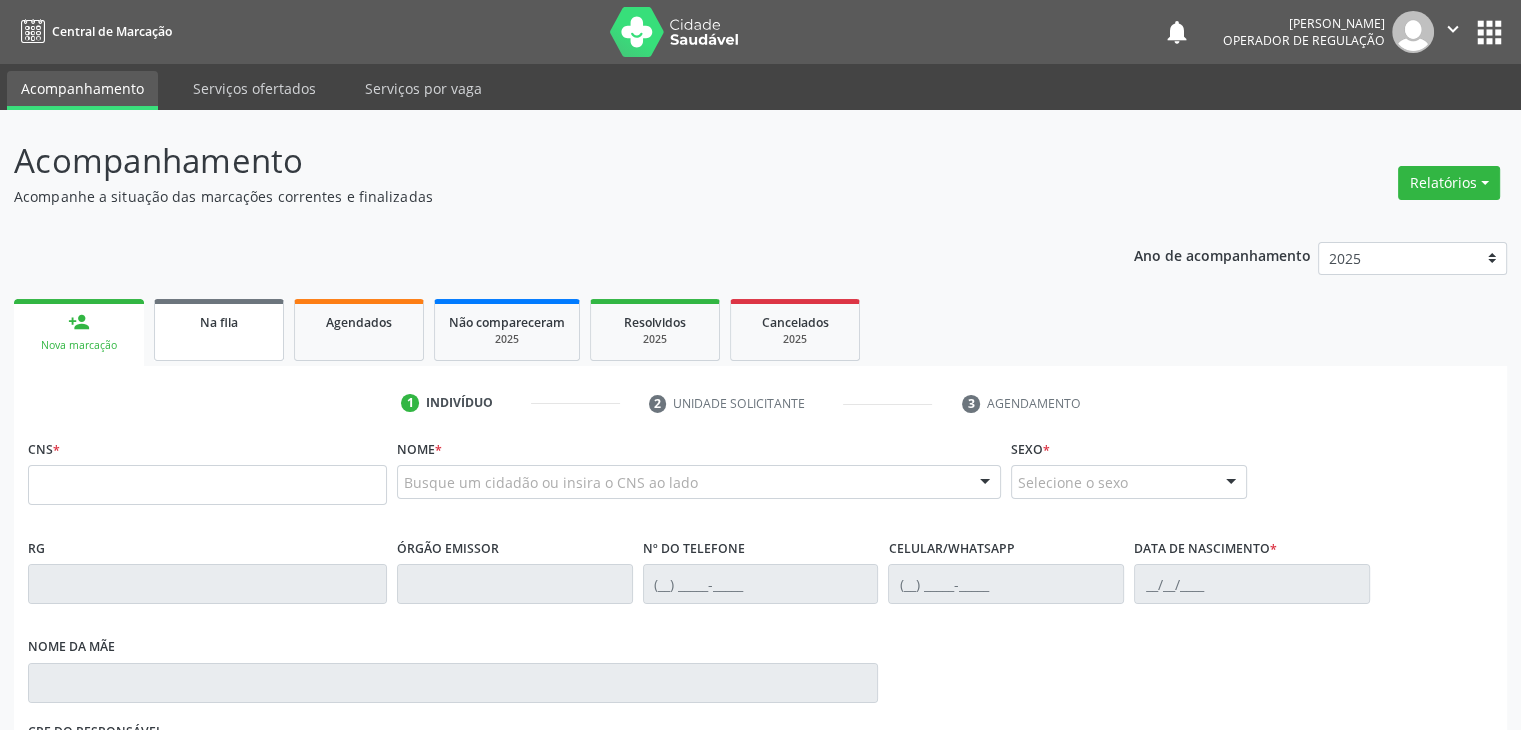 click on "Na fila" at bounding box center (219, 330) 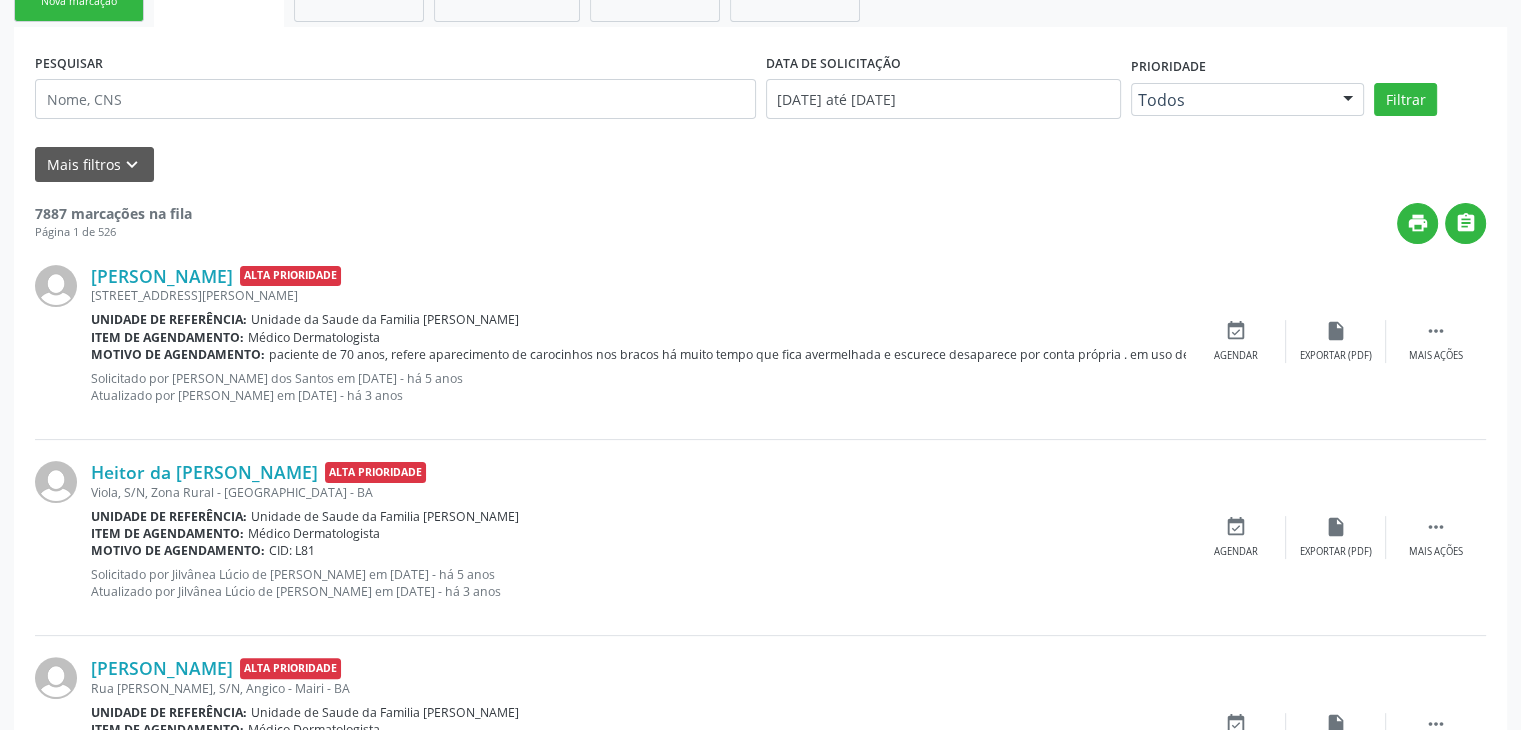 scroll, scrollTop: 400, scrollLeft: 0, axis: vertical 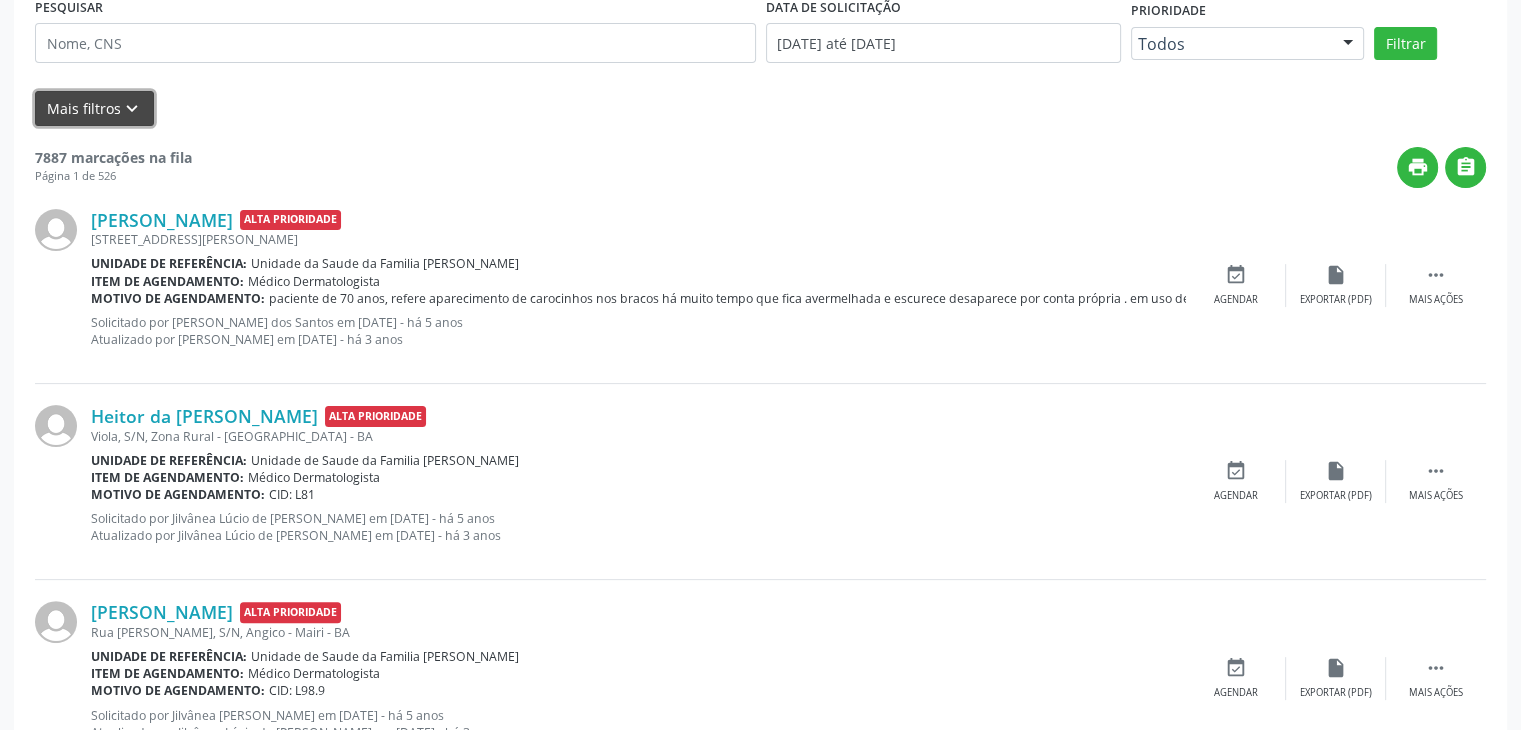 click on "keyboard_arrow_down" at bounding box center (132, 109) 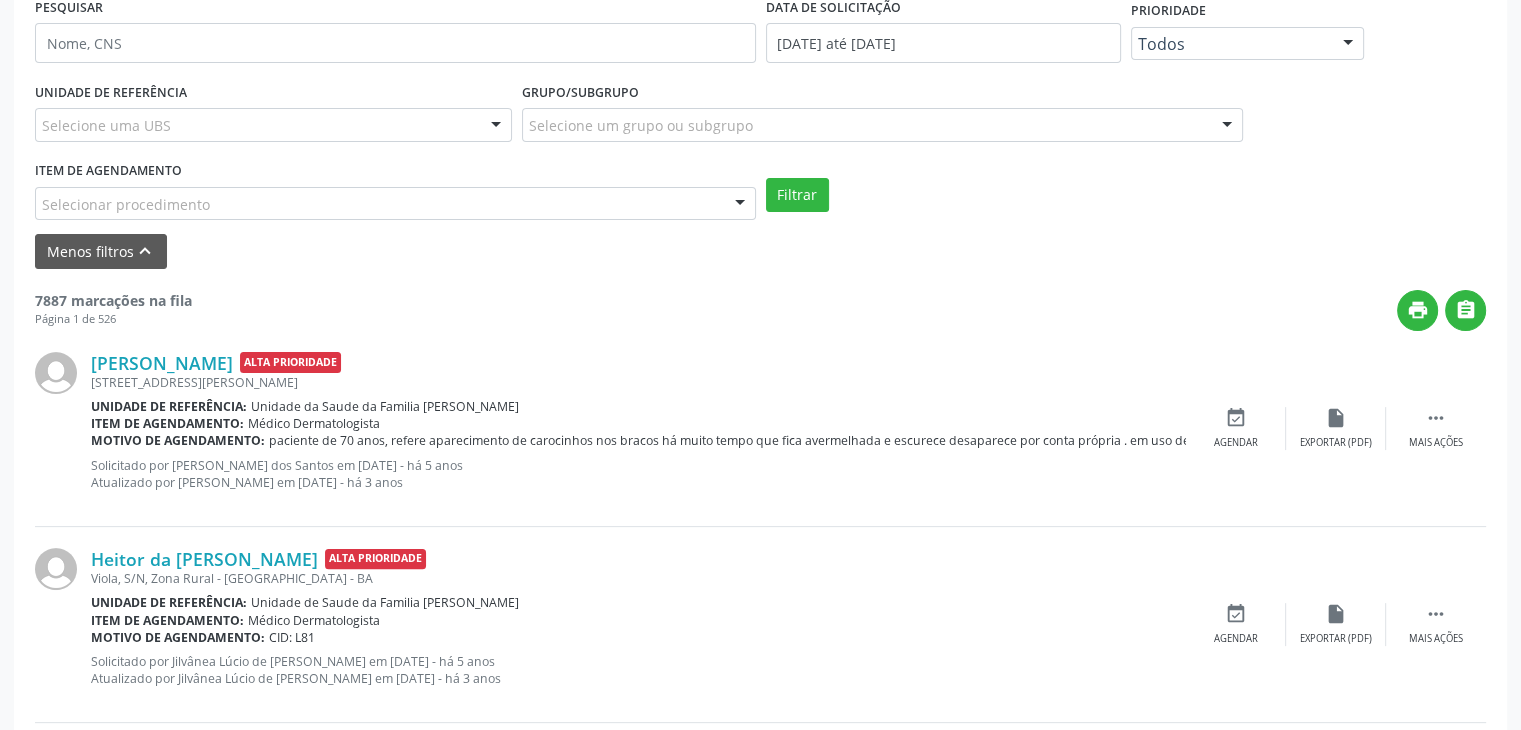 click on "Selecione uma UBS" at bounding box center [273, 125] 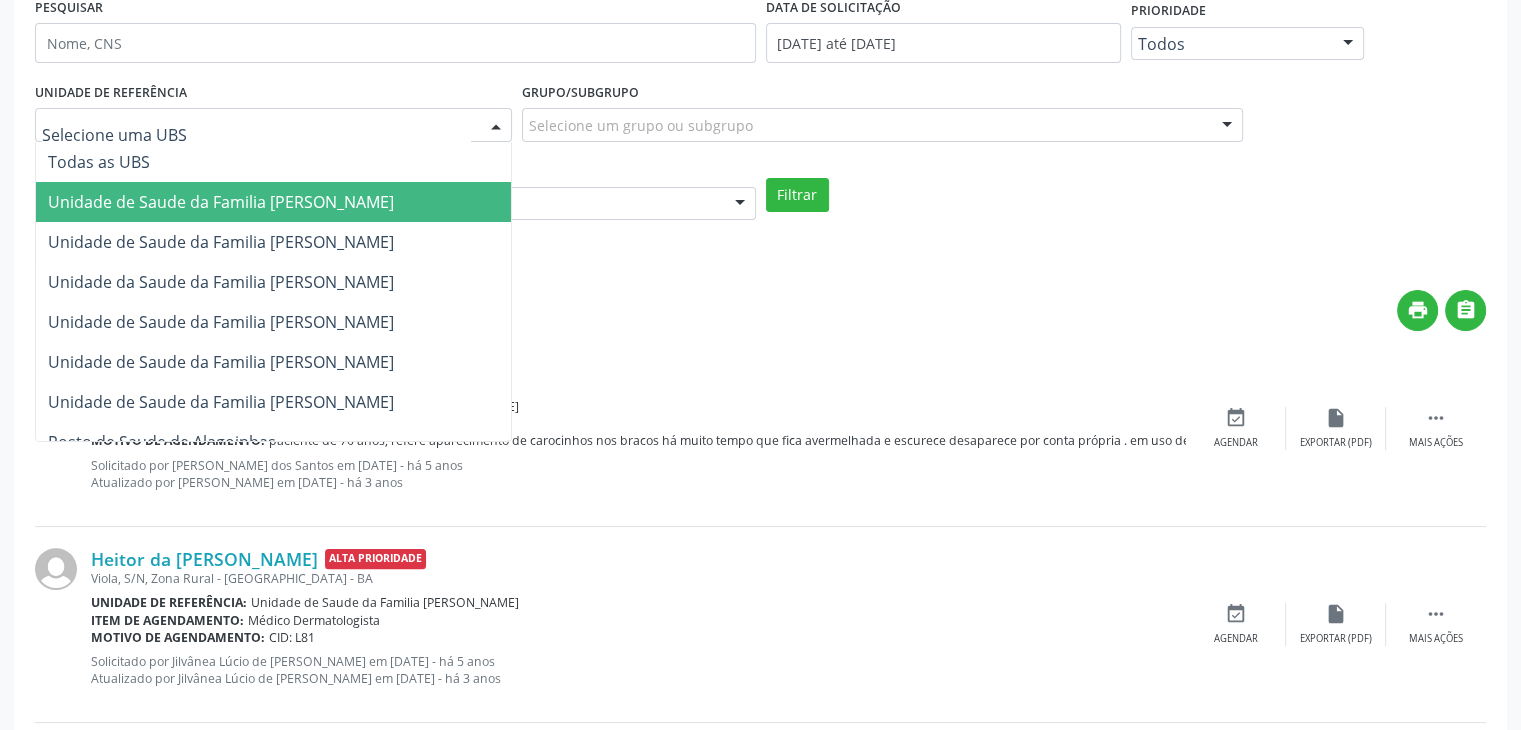 click on "Unidade de Saude da Familia [PERSON_NAME]" at bounding box center (221, 202) 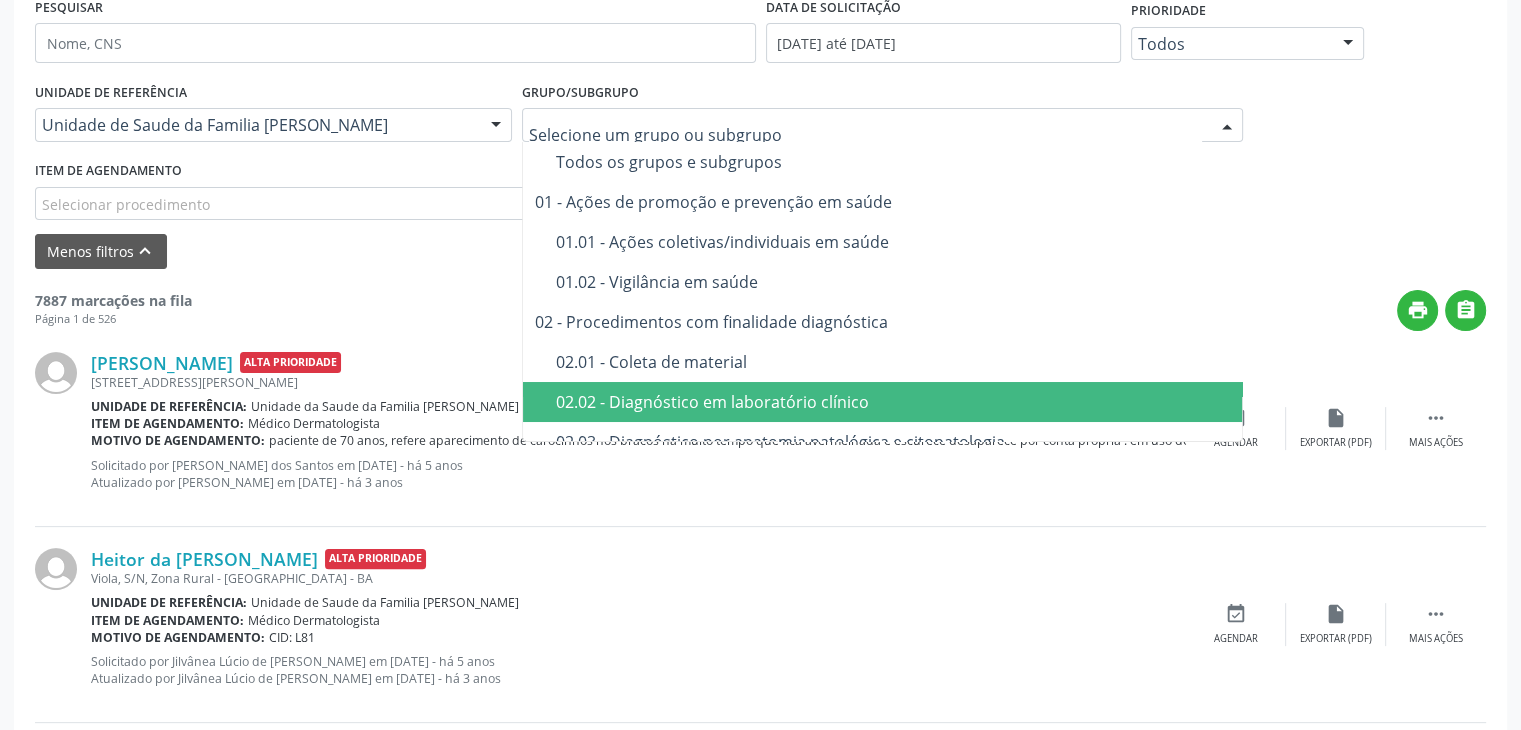 click on "02.02 - Diagnóstico em laboratório clínico" at bounding box center (894, 402) 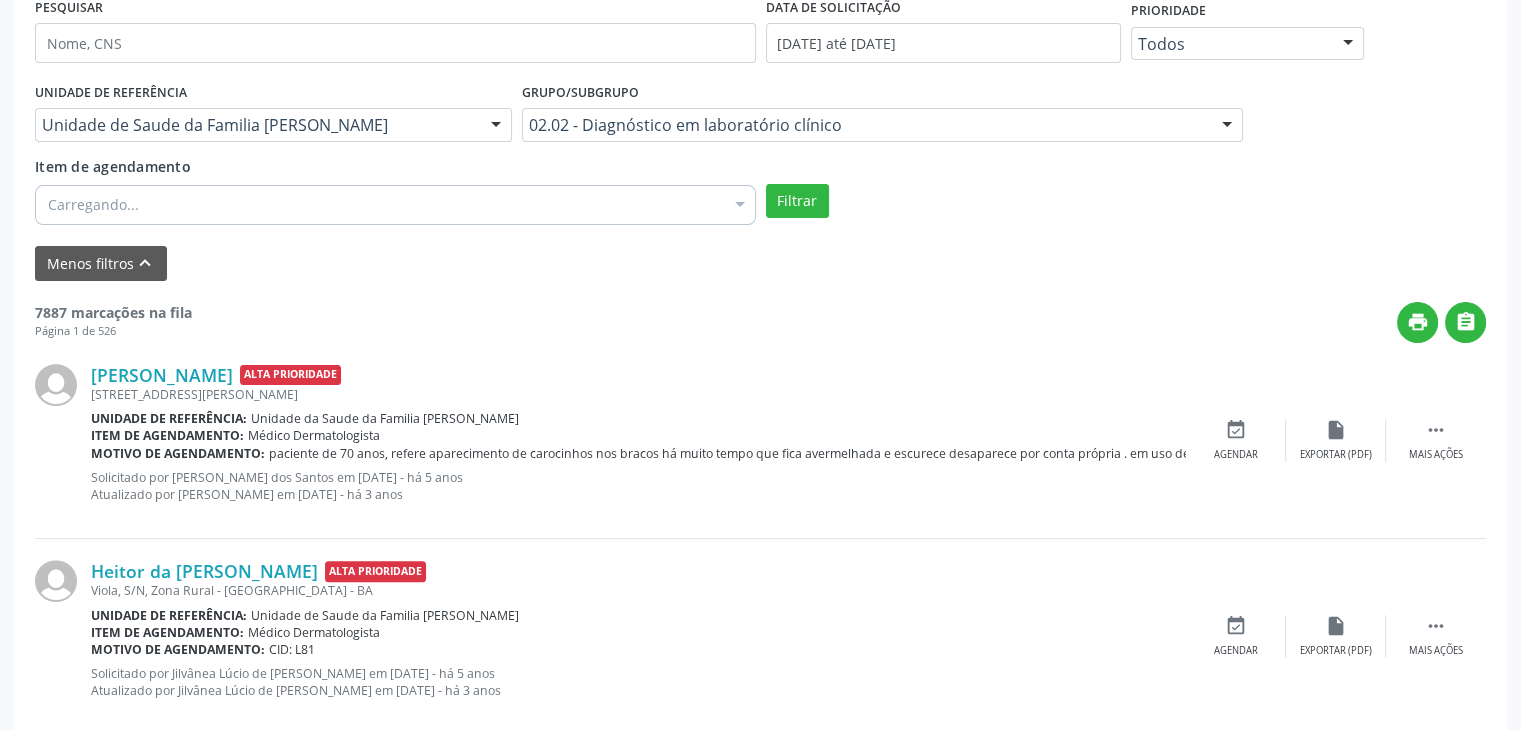 click on "Item de agendamento
Carregando...
Selecionar todos
Nenhum resultado encontrado para: "   "
Não há nenhuma opção para ser exibida." at bounding box center [395, 187] 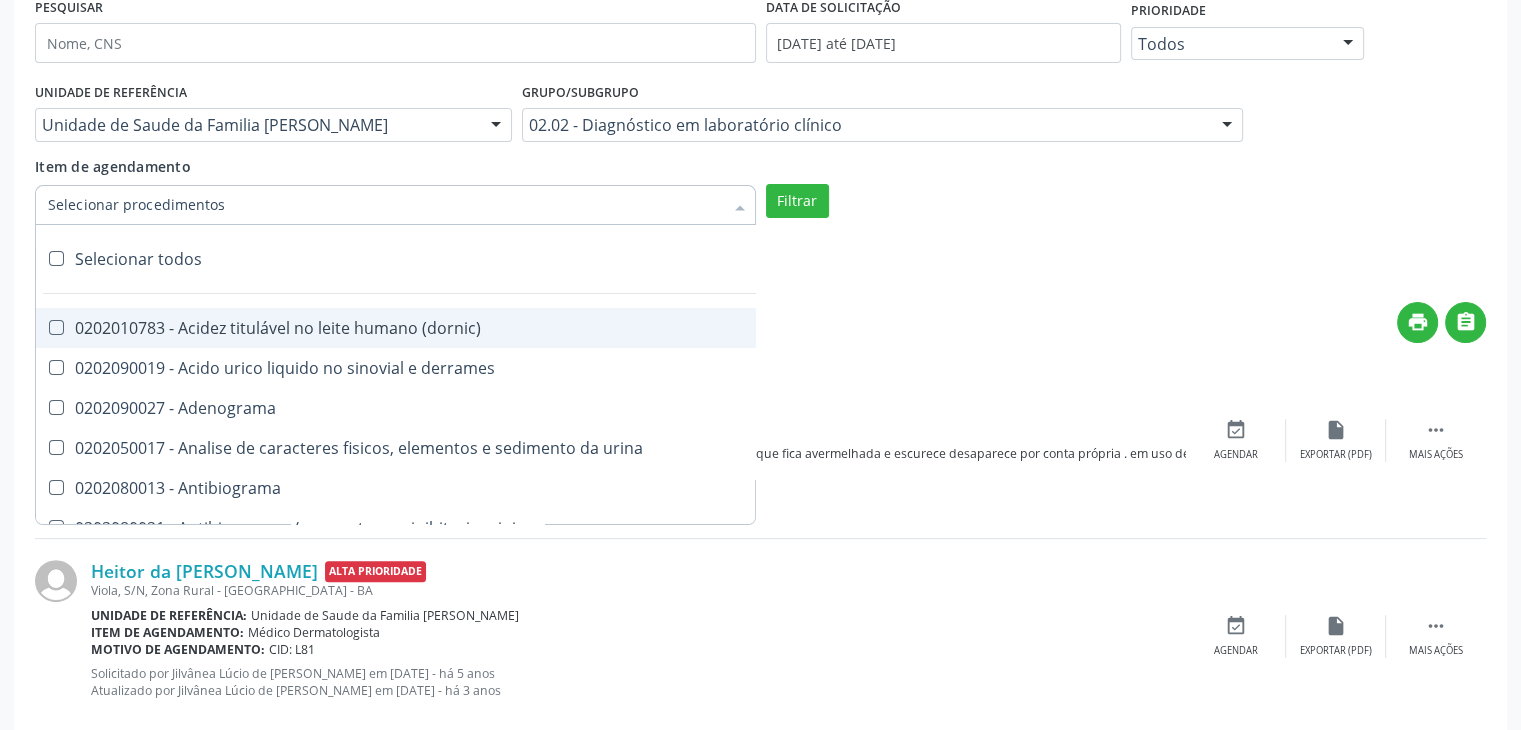 click on "Selecionar todos" at bounding box center (580, 259) 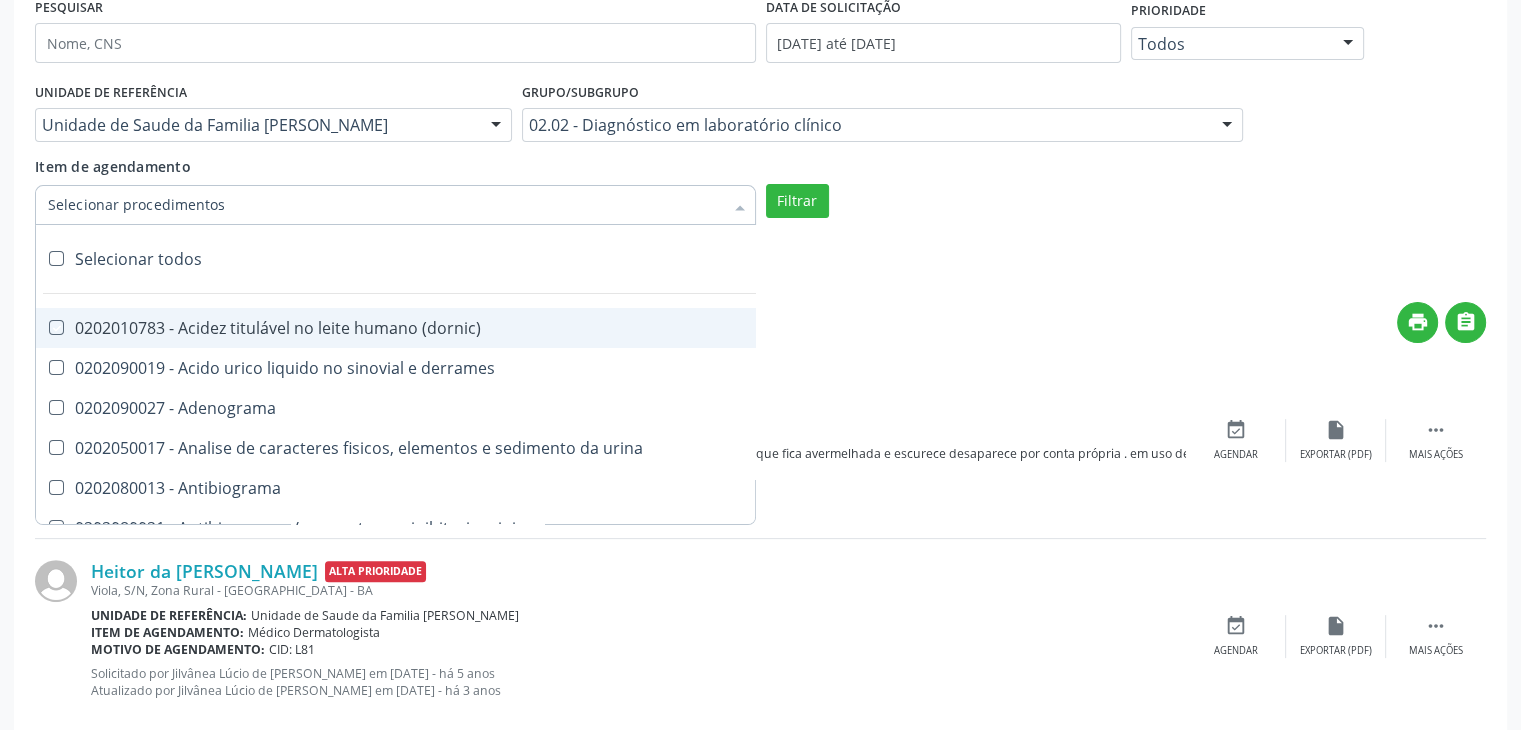 checkbox on "true" 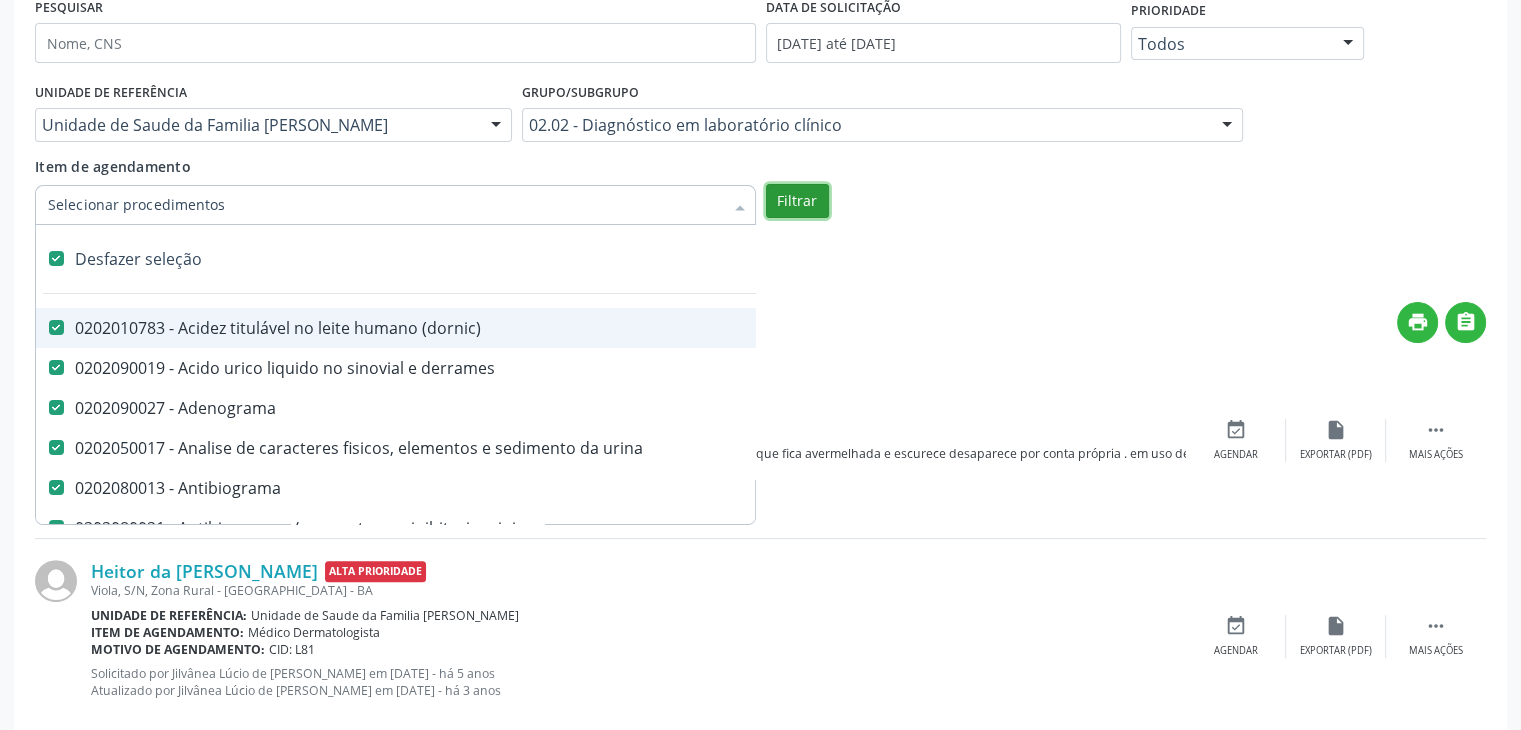 click on "Filtrar" at bounding box center (797, 201) 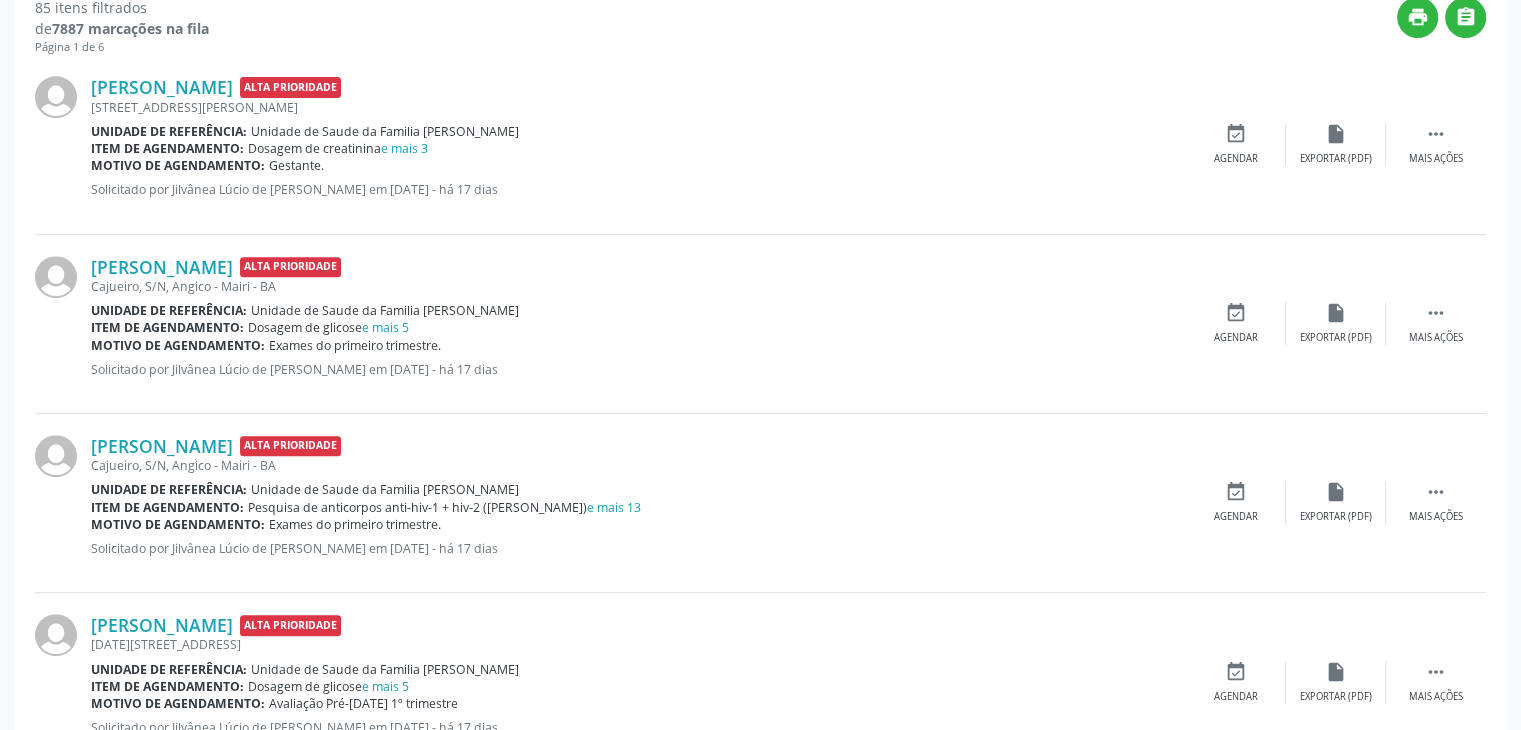 scroll, scrollTop: 505, scrollLeft: 0, axis: vertical 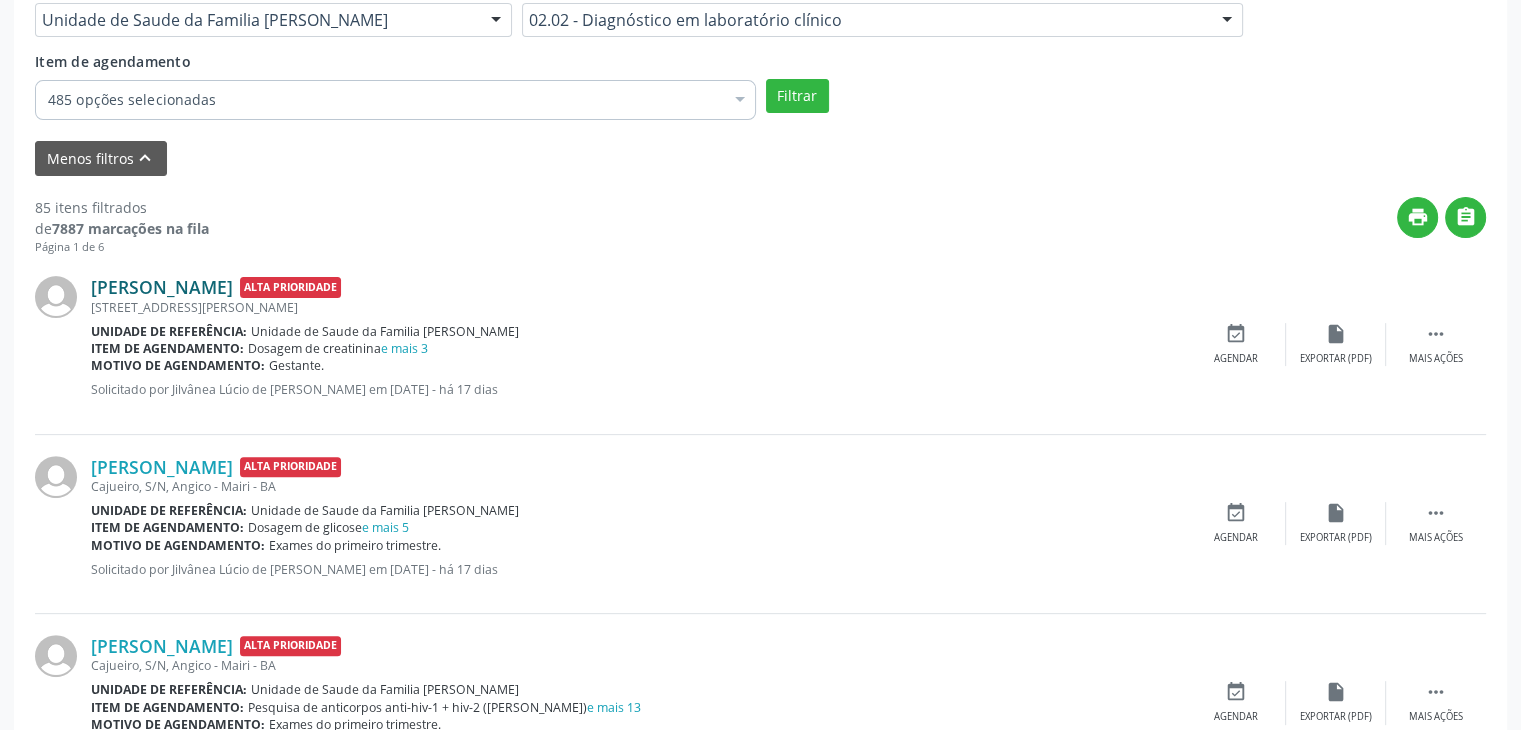 click on "Taise Maia Souza" at bounding box center (162, 287) 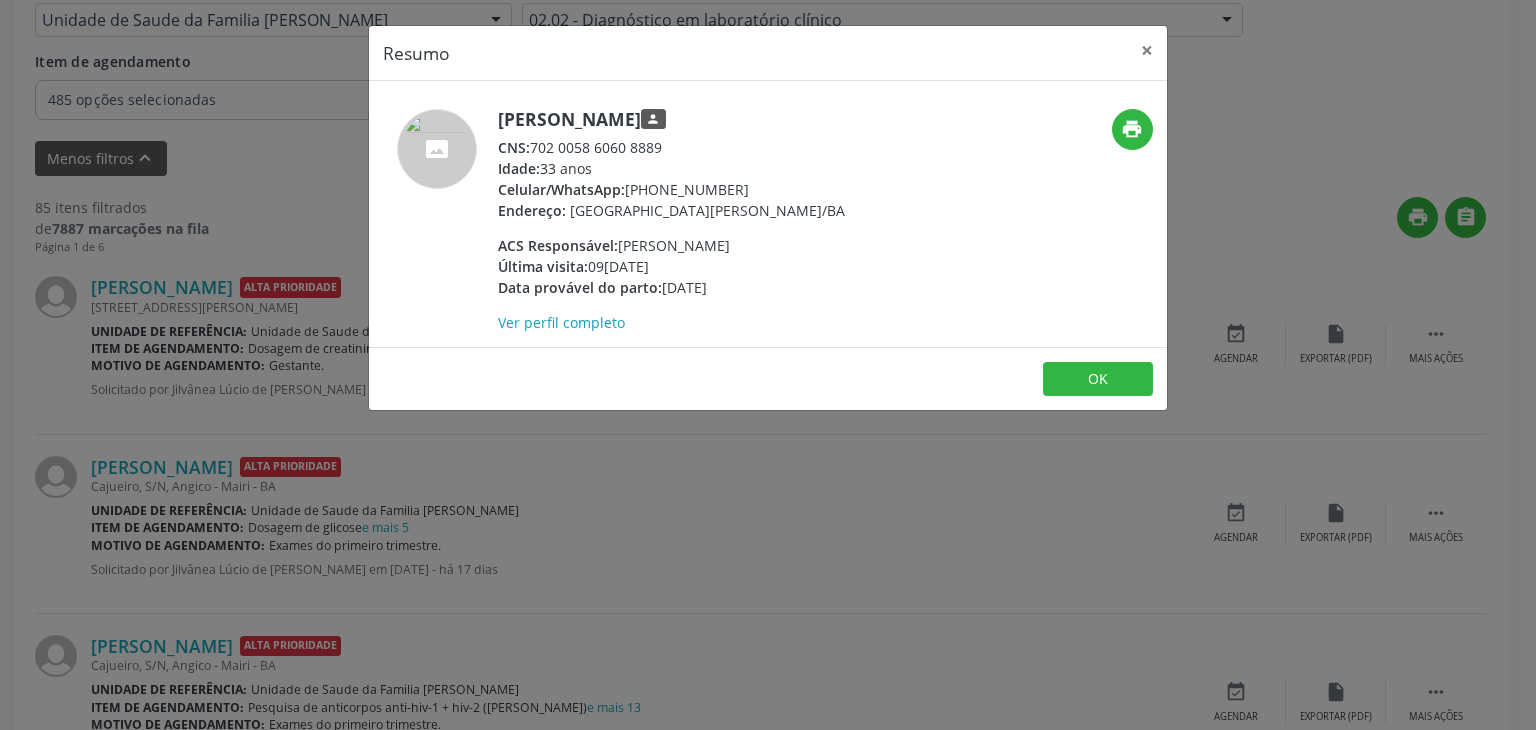 drag, startPoint x: 494, startPoint y: 119, endPoint x: 656, endPoint y: 105, distance: 162.6038 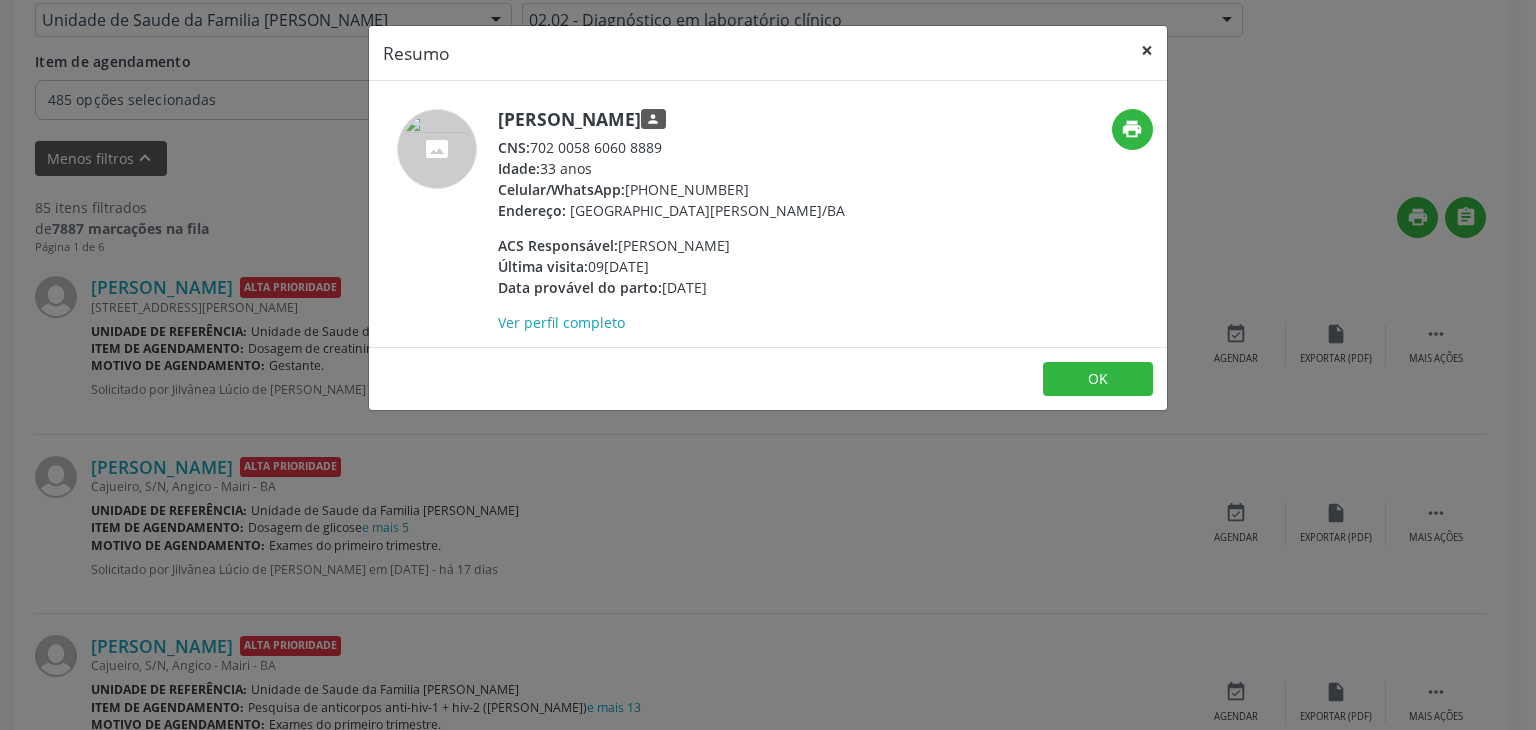 click on "×" at bounding box center (1147, 50) 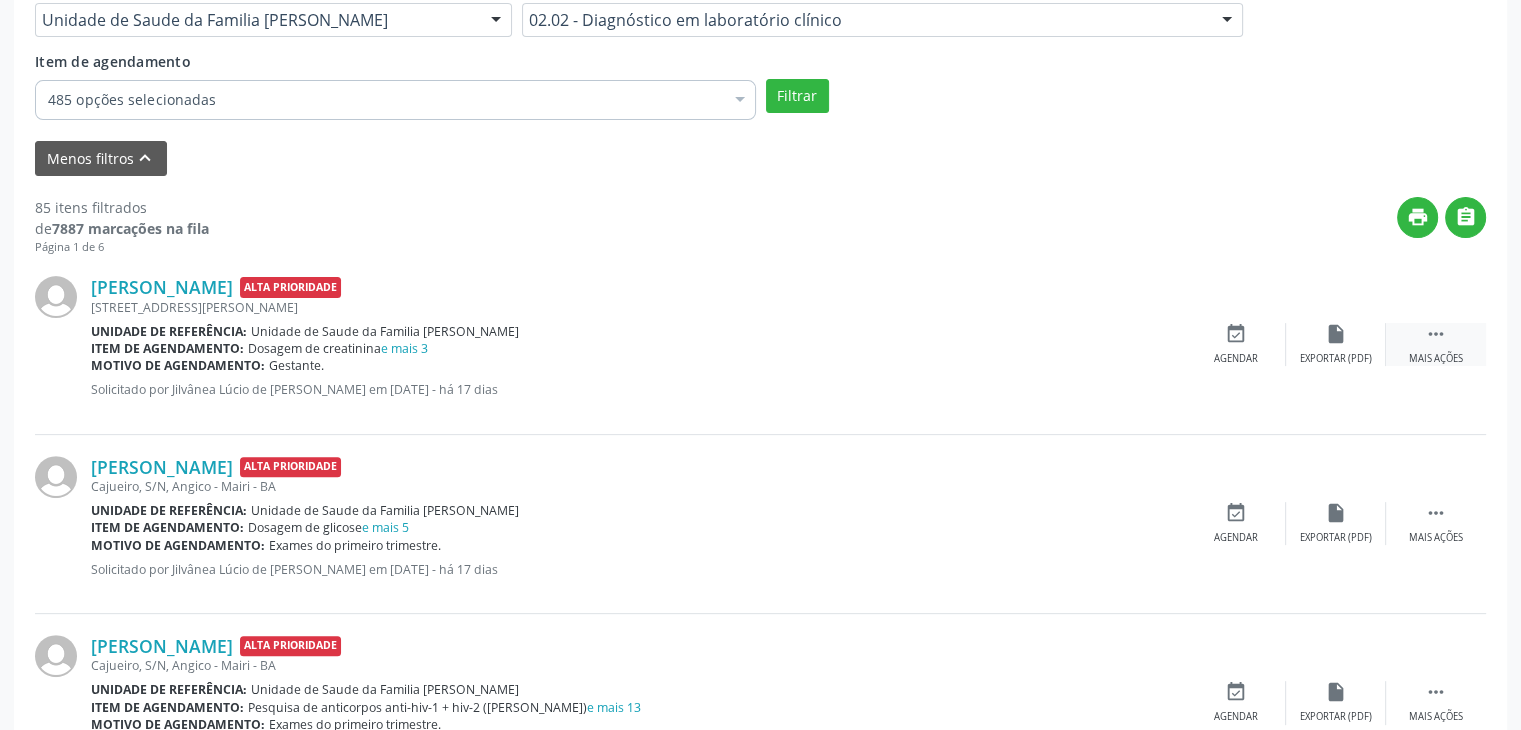 click on "
Mais ações" at bounding box center [1436, 344] 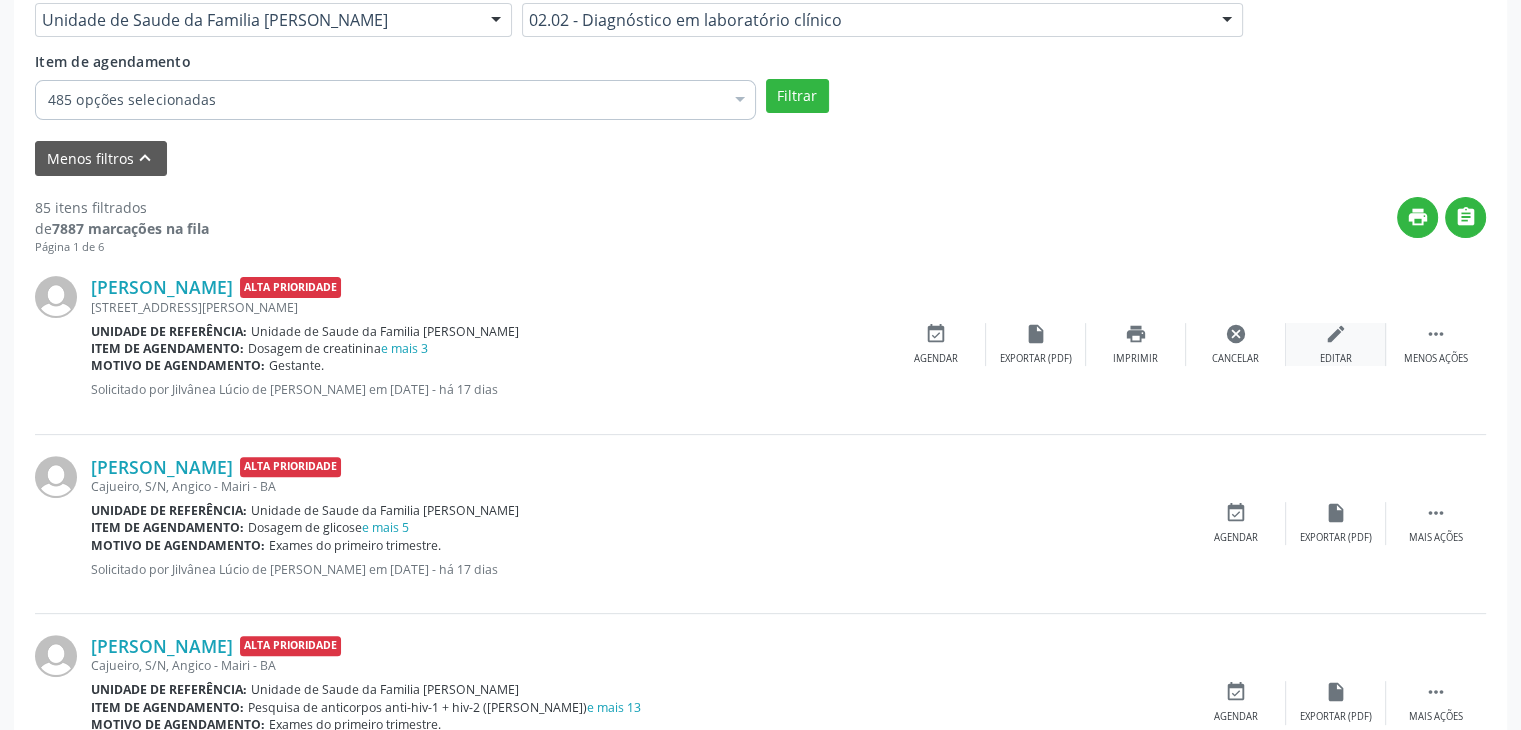 click on "Editar" at bounding box center [1336, 359] 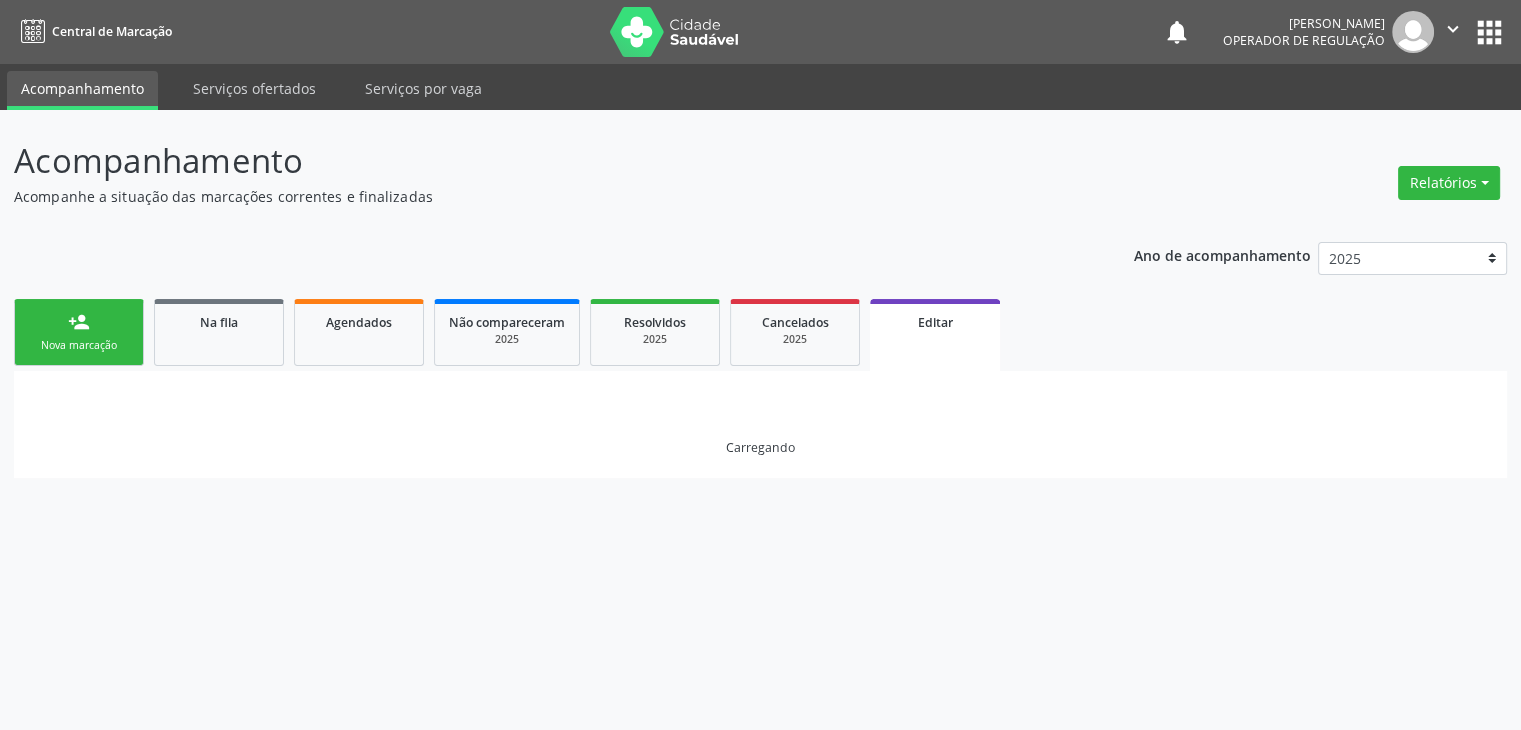 scroll, scrollTop: 0, scrollLeft: 0, axis: both 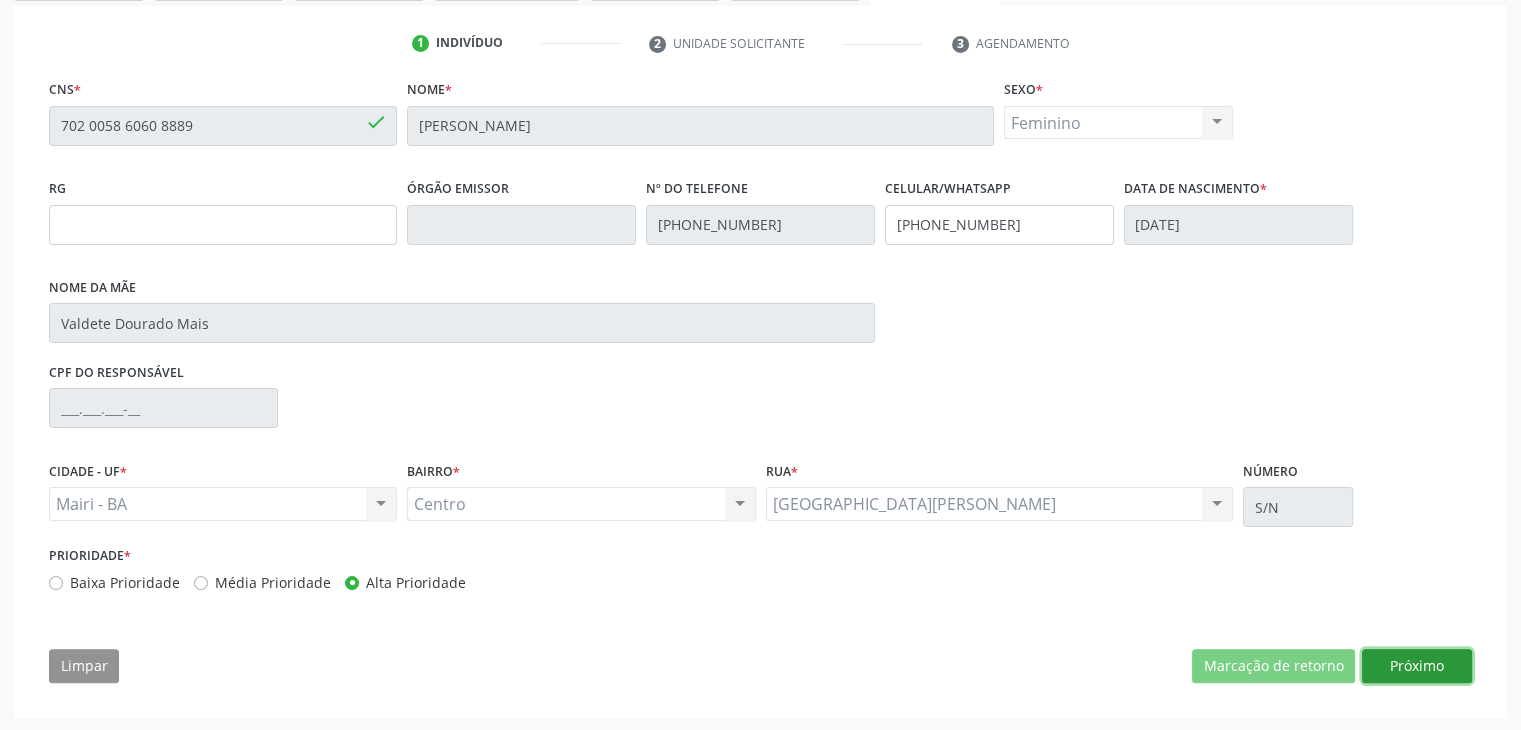 click on "Próximo" at bounding box center (1417, 666) 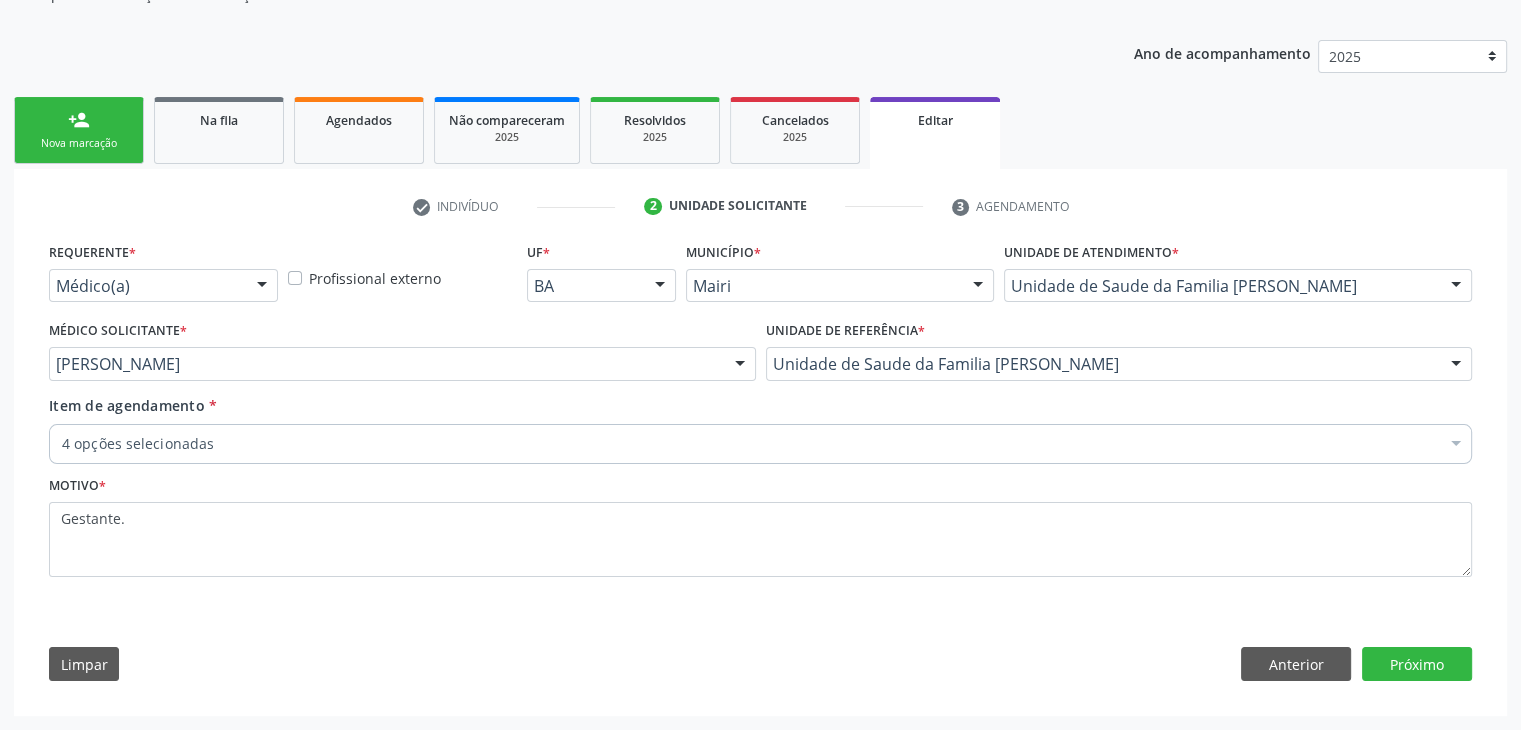 scroll, scrollTop: 200, scrollLeft: 0, axis: vertical 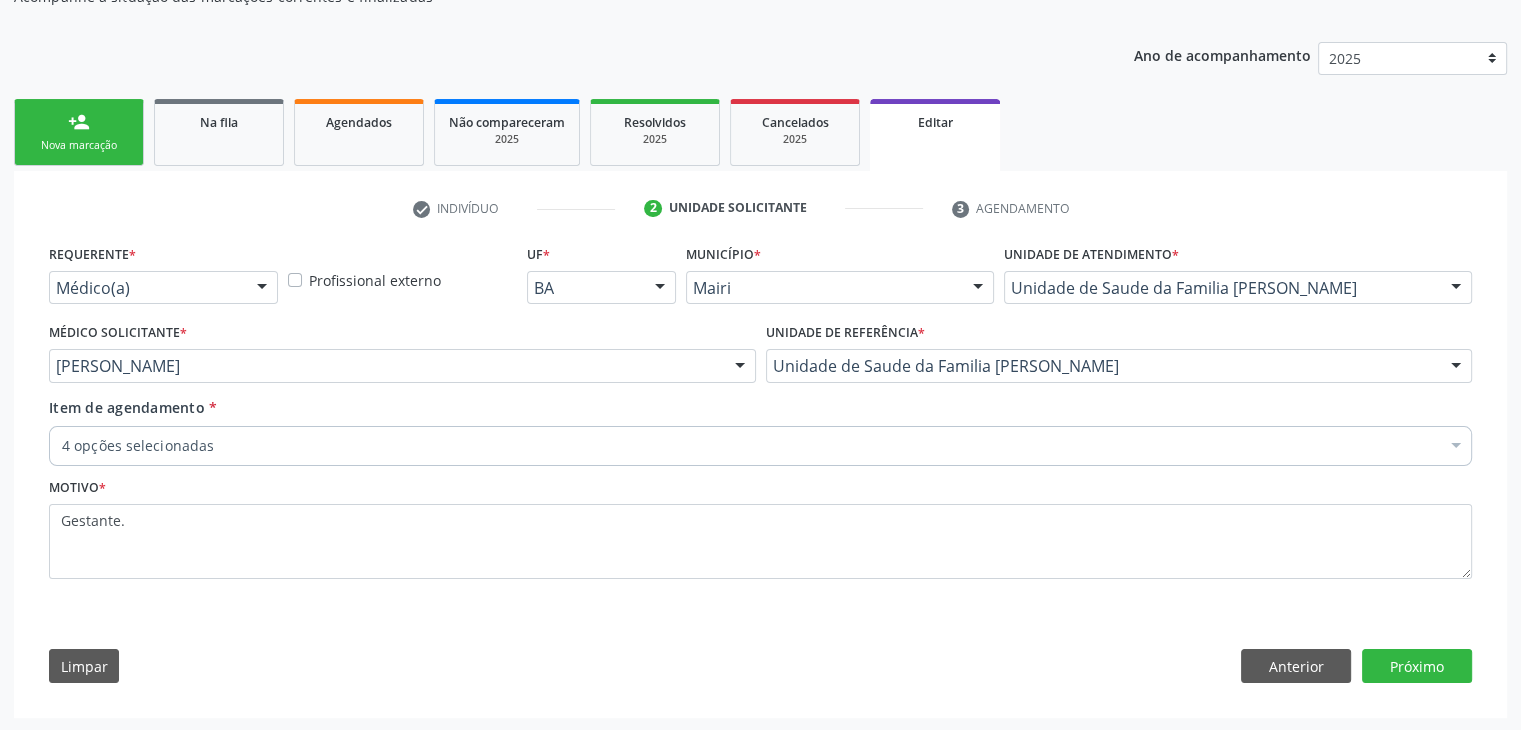 click on "4 opções selecionadas" at bounding box center (760, 446) 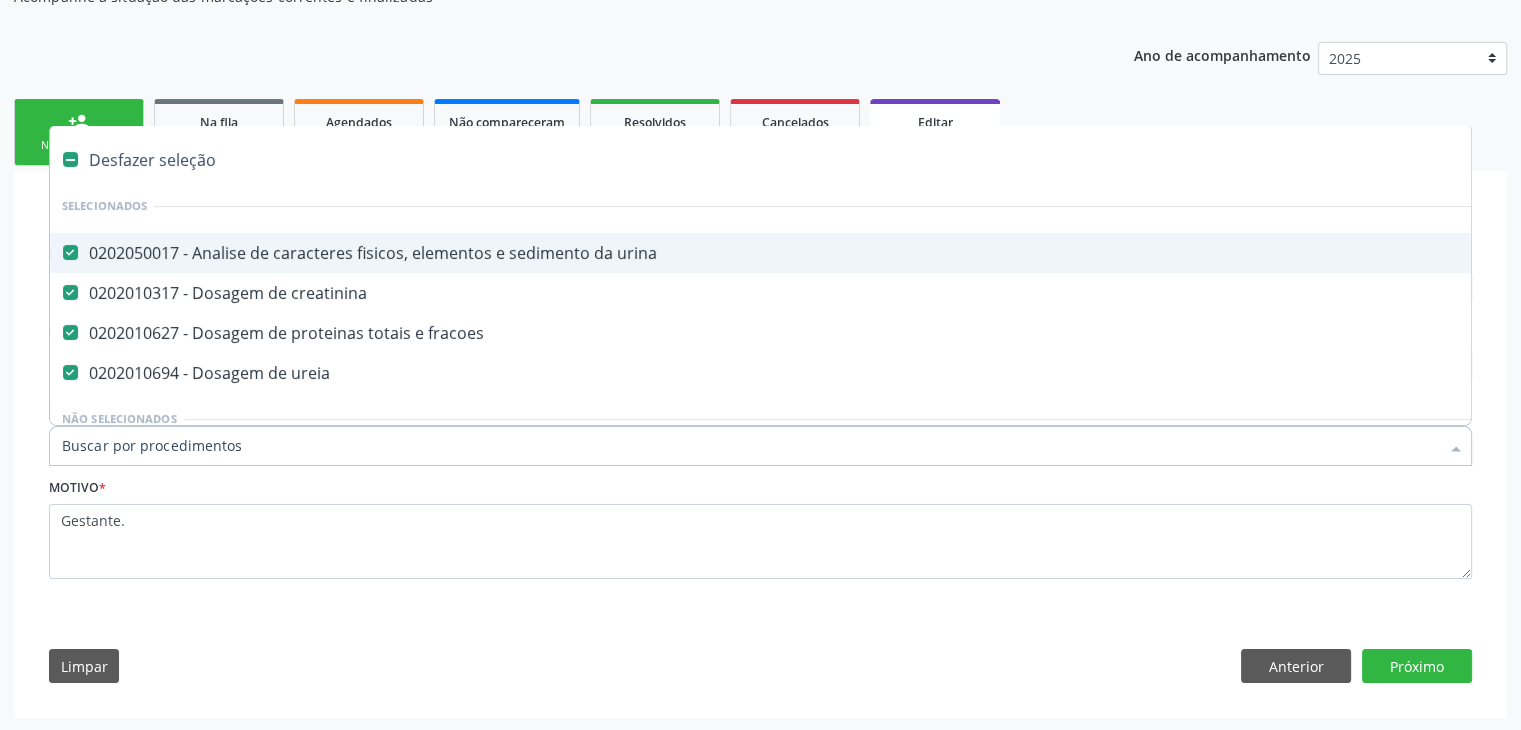 click on "Desfazer seleção" at bounding box center (831, 160) 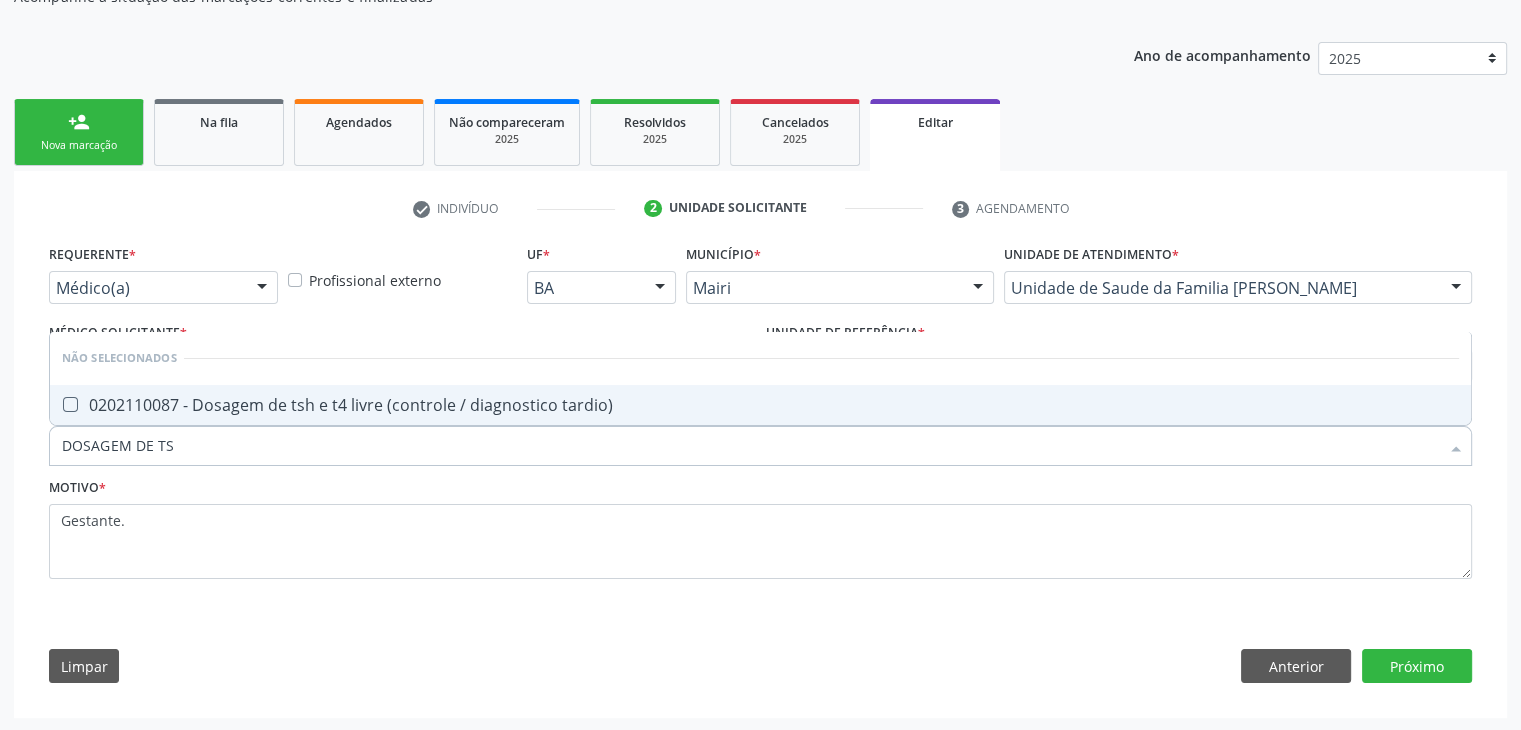 click on "0202110087 - Dosagem de tsh e t4 livre (controle / diagnostico tardio)" at bounding box center (760, 405) 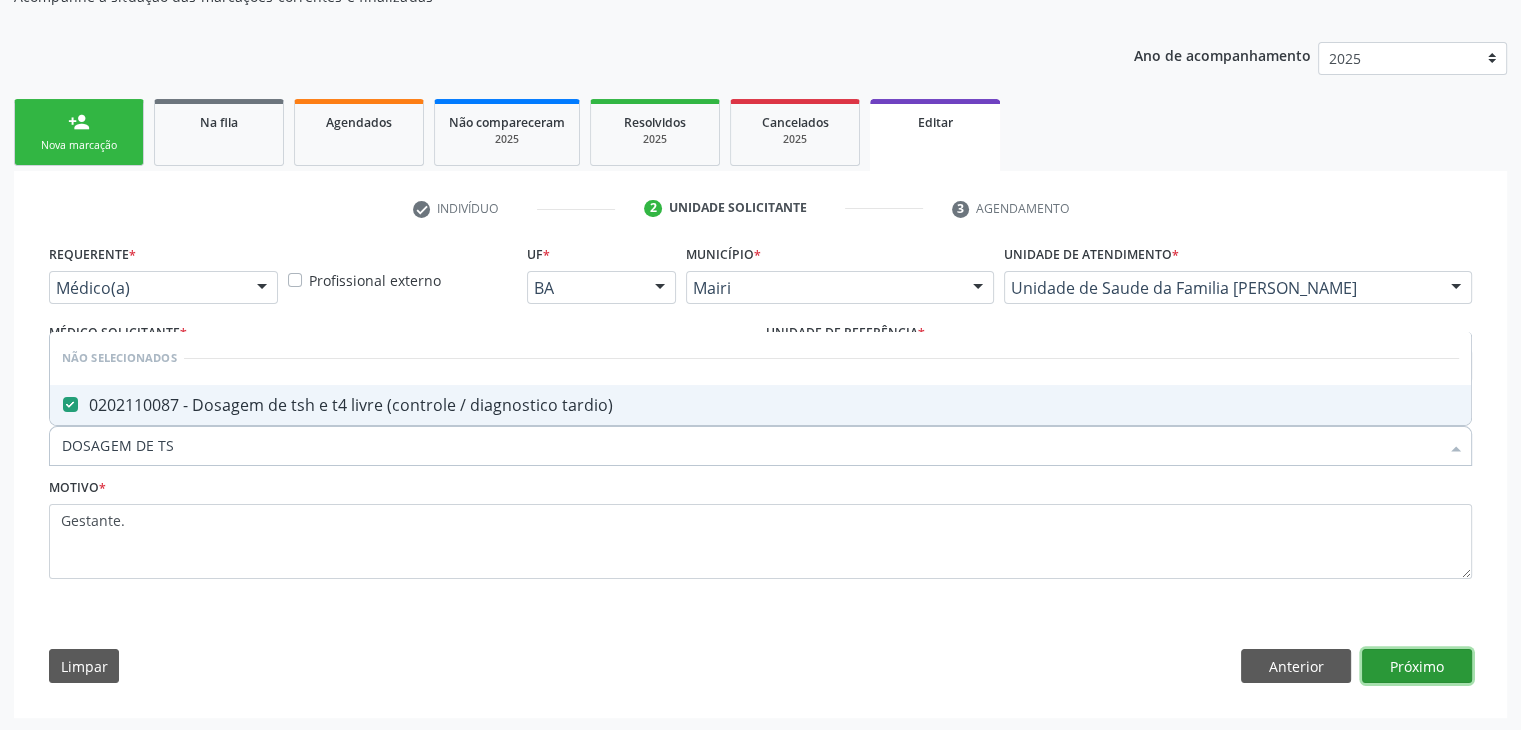 click on "Próximo" at bounding box center (1417, 666) 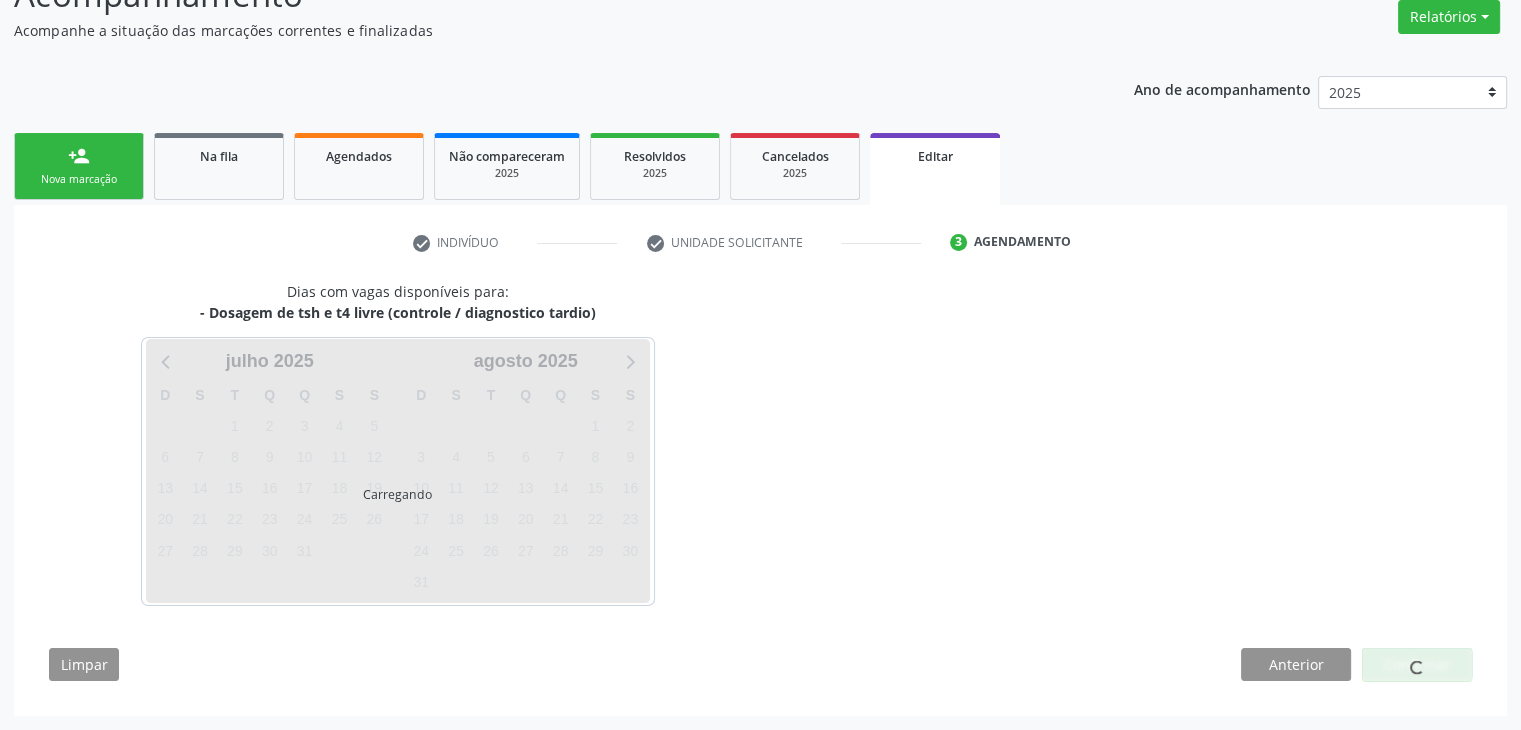 scroll, scrollTop: 165, scrollLeft: 0, axis: vertical 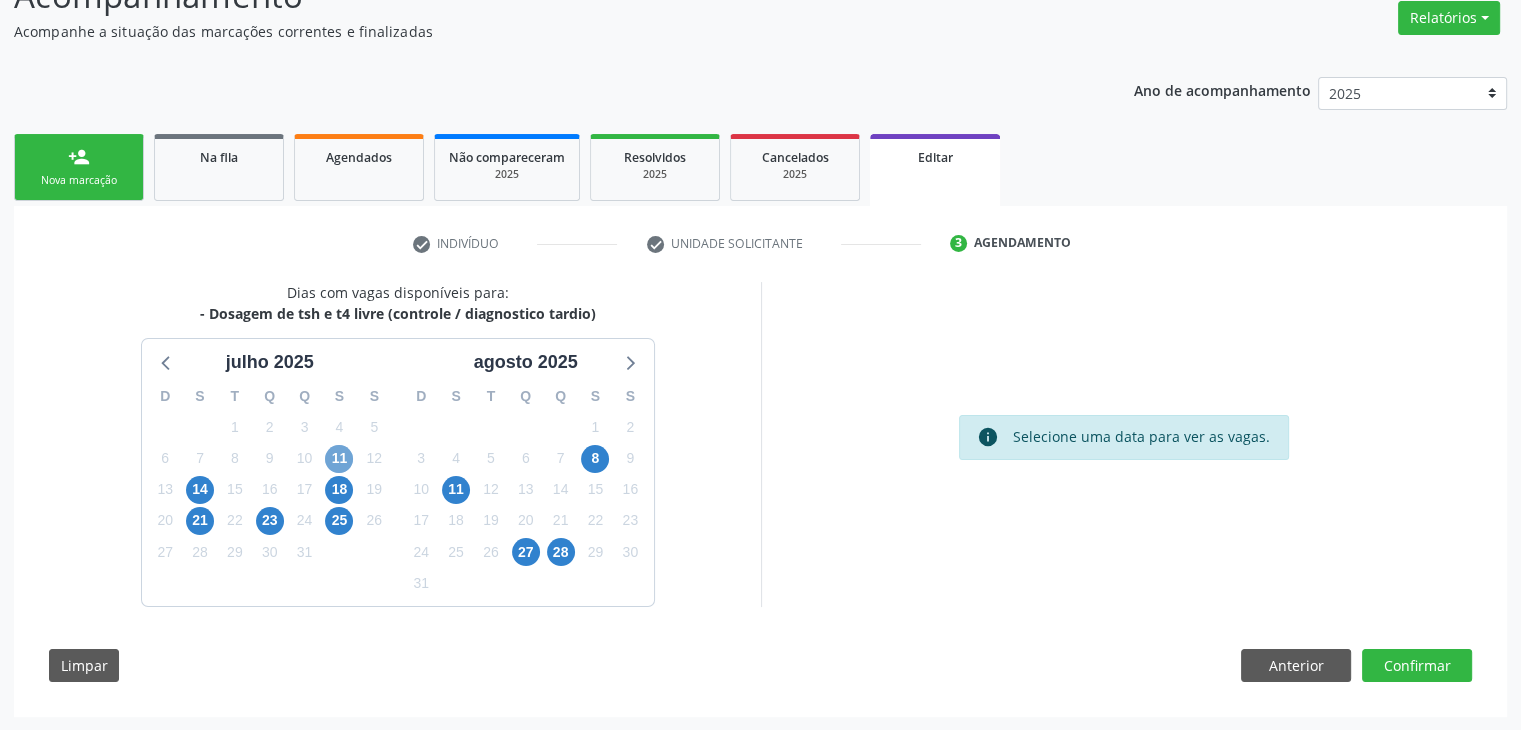 click on "11" at bounding box center [339, 459] 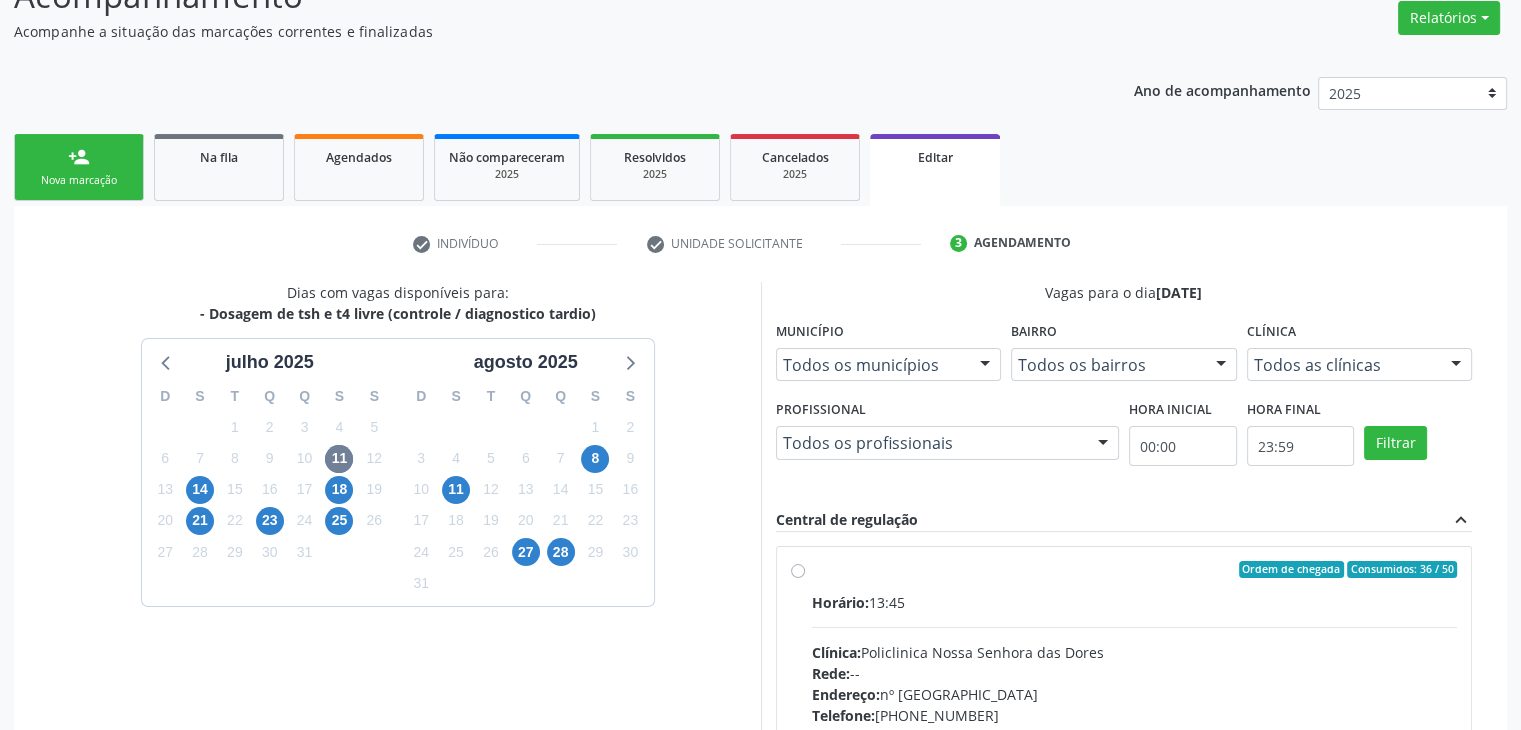 click on "Horário:   13:45" at bounding box center (1135, 602) 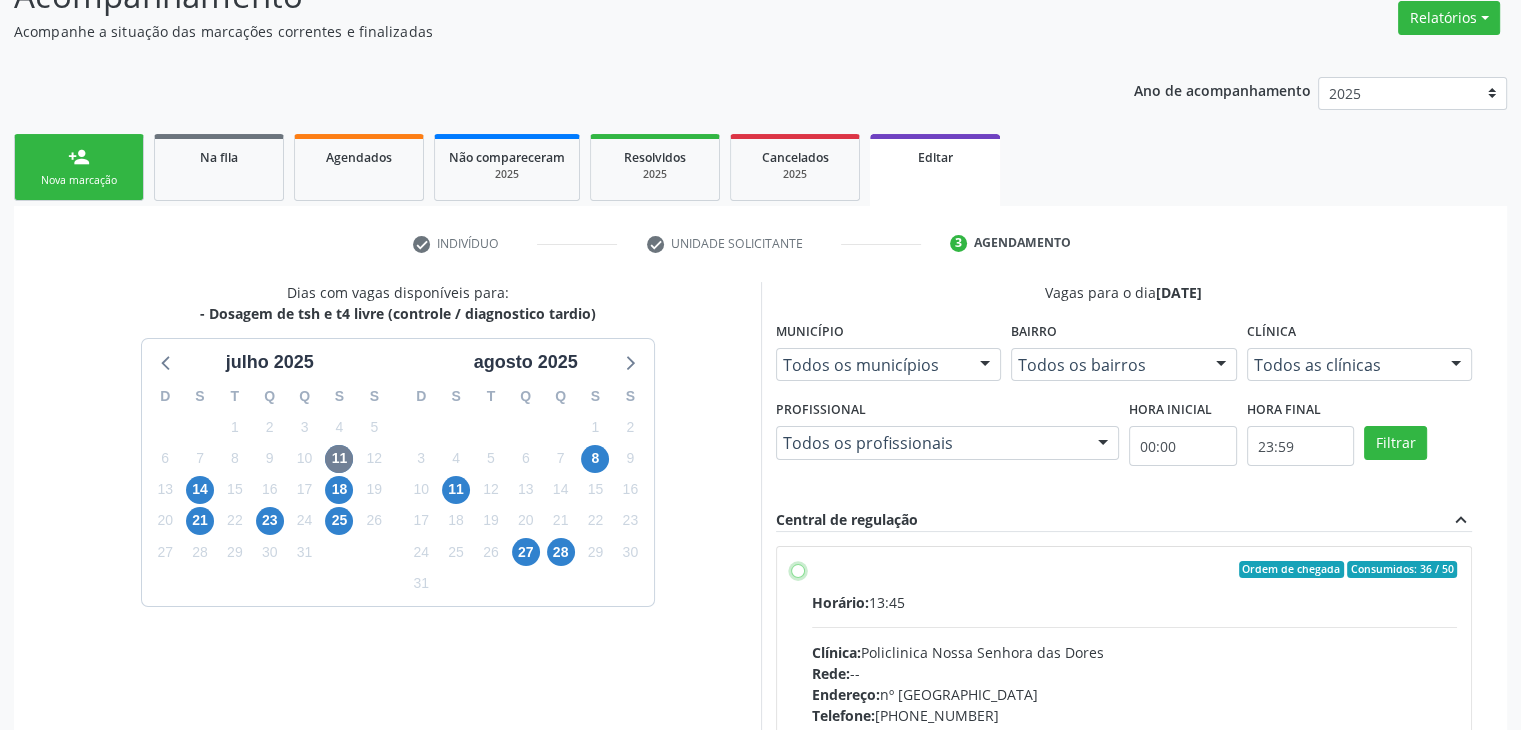 click on "Ordem de chegada
Consumidos: 36 / 50
Horário:   13:45
Clínica:  Policlinica Nossa Senhora das Dores
Rede:
--
Endereço:   nº 94, Centro, Mairi - BA
Telefone:   (74) 36322104
Profissional:
--
Informações adicionais sobre o atendimento
Idade de atendimento:
Sem restrição
Gênero(s) atendido(s):
Sem restrição
Informações adicionais:
--" at bounding box center [798, 570] 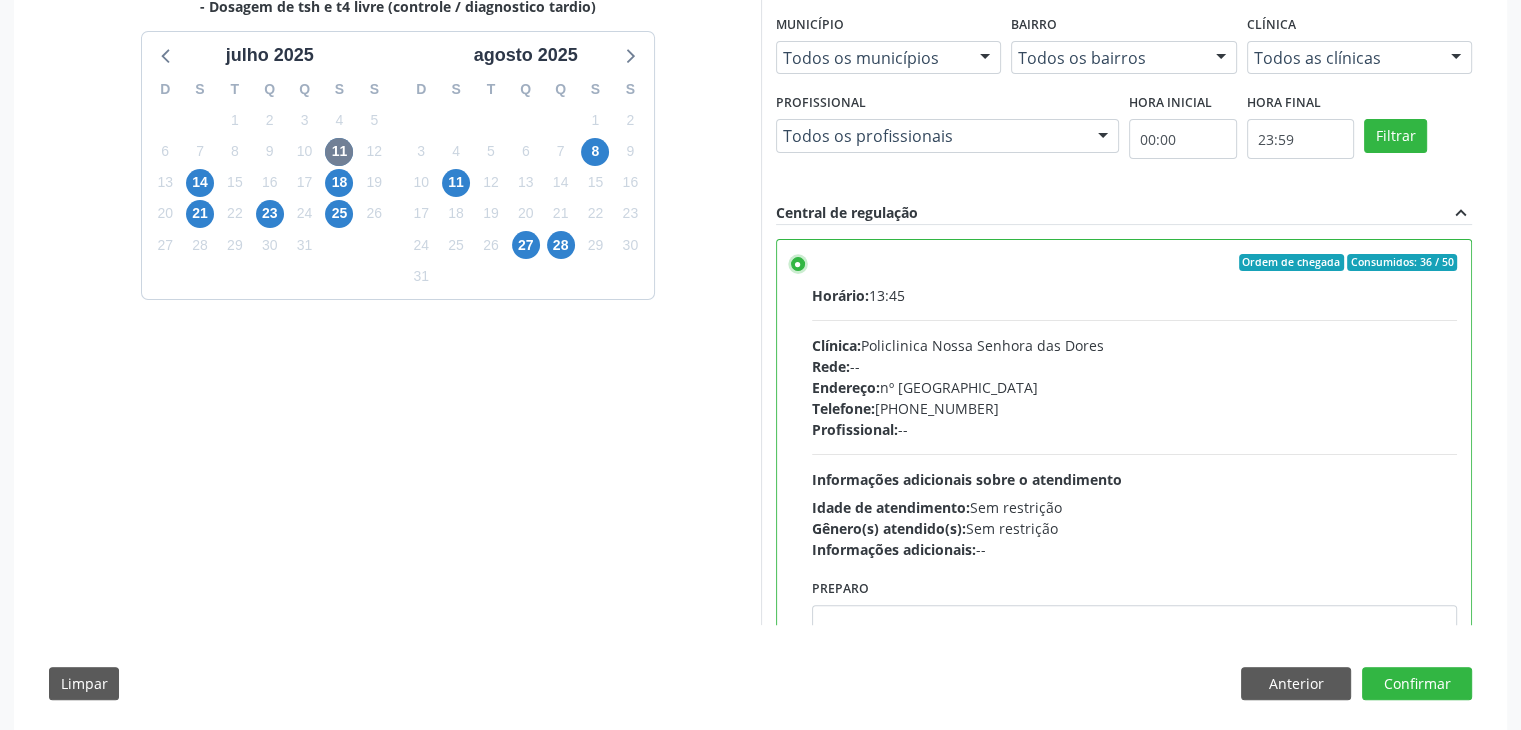 scroll, scrollTop: 490, scrollLeft: 0, axis: vertical 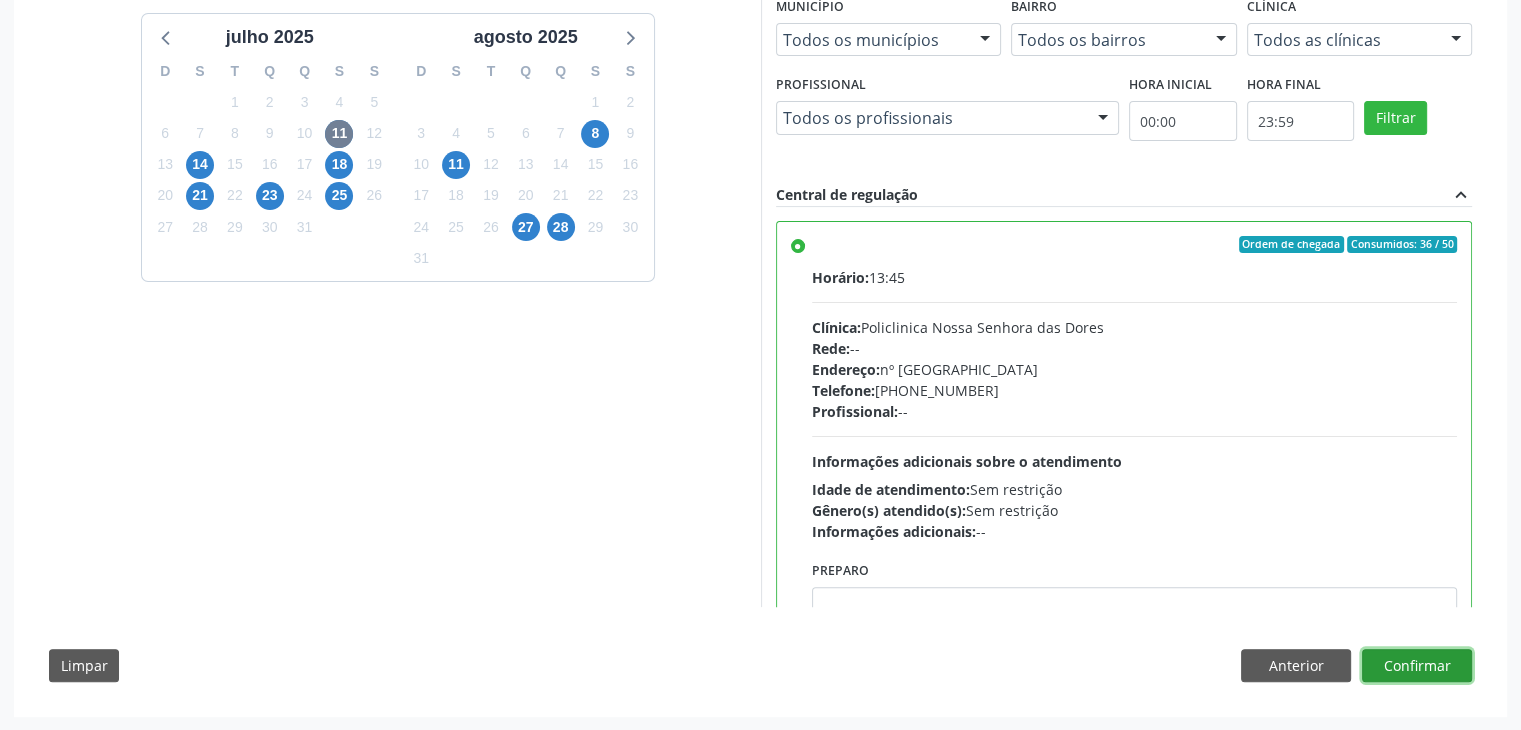 click on "Confirmar" at bounding box center (1417, 666) 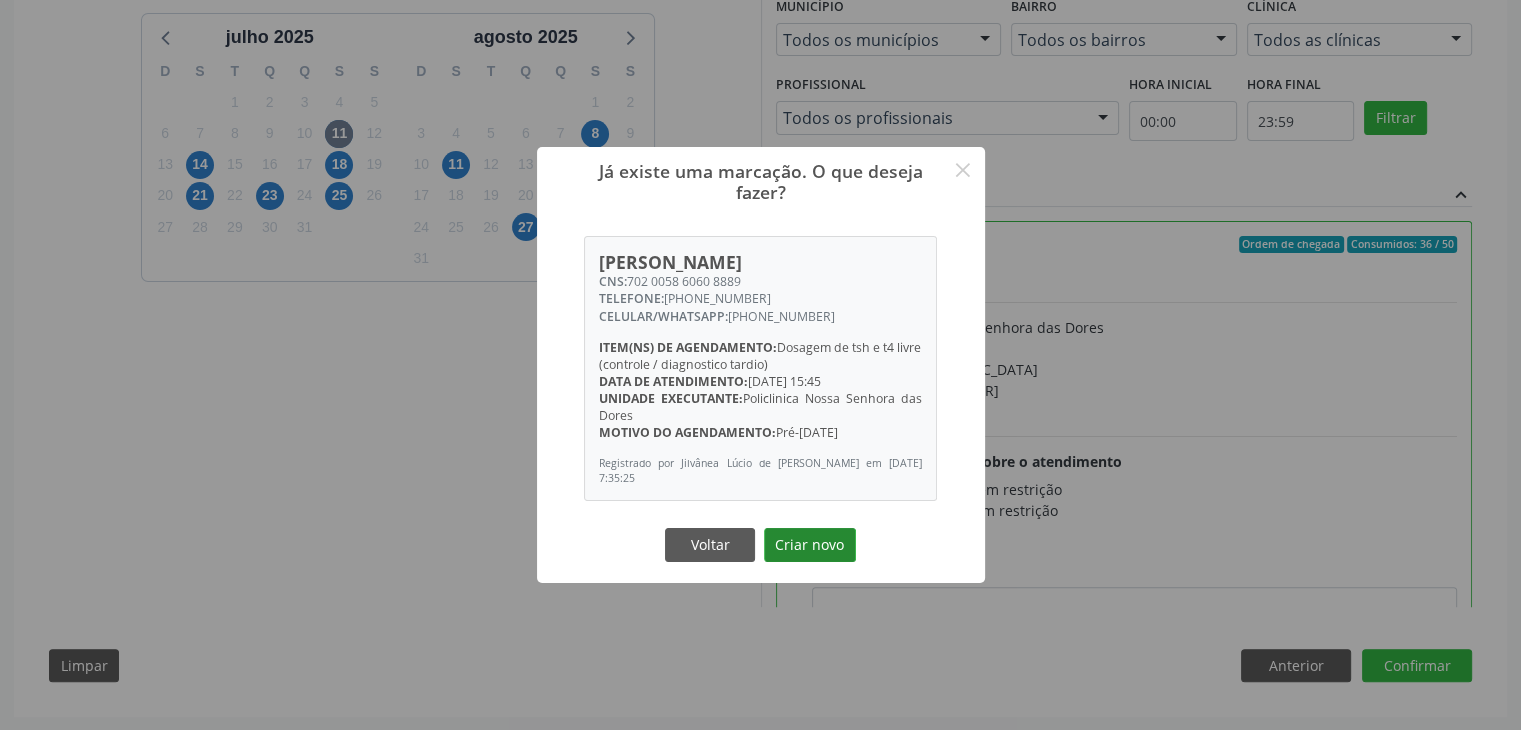 click on "Criar novo" at bounding box center (810, 545) 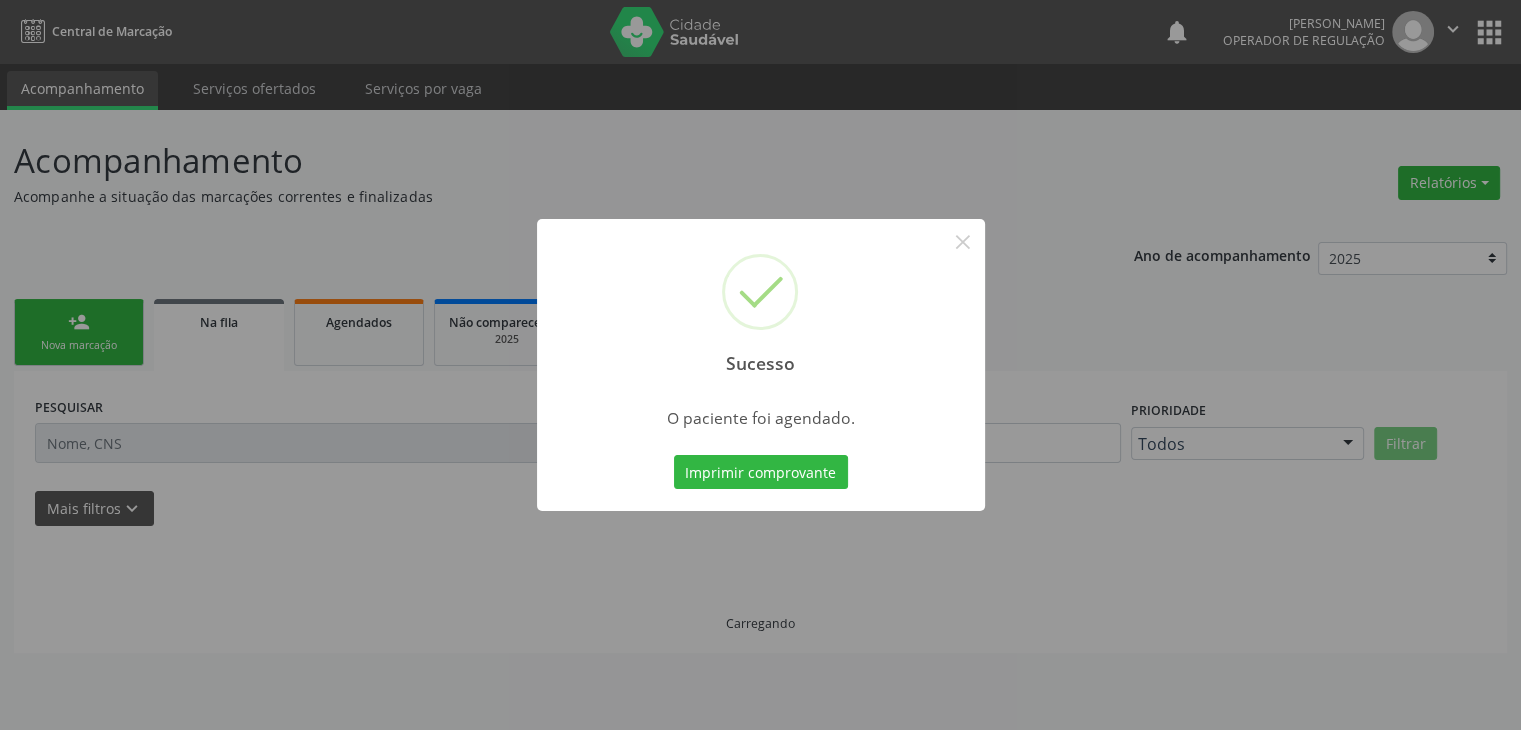 scroll, scrollTop: 0, scrollLeft: 0, axis: both 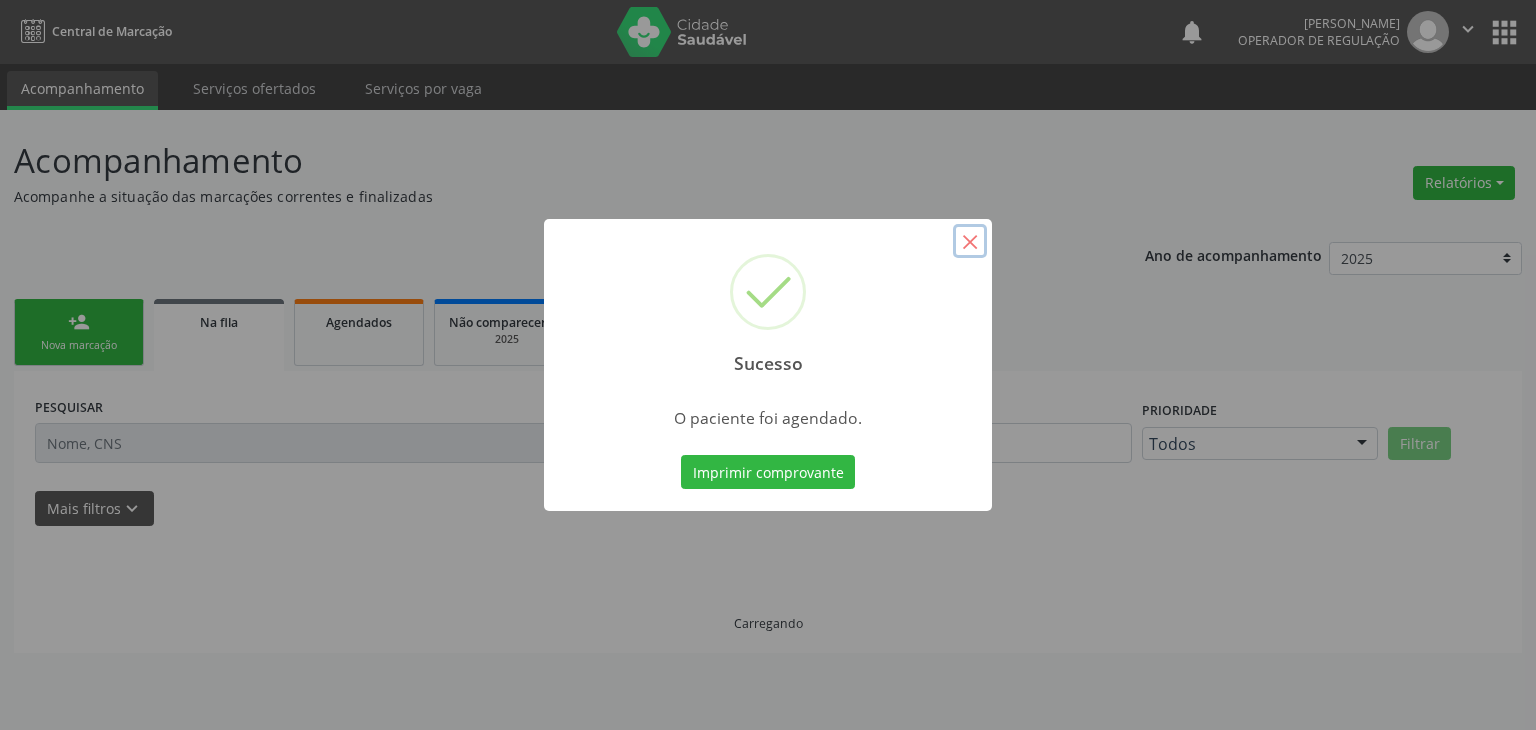 click on "×" at bounding box center (970, 241) 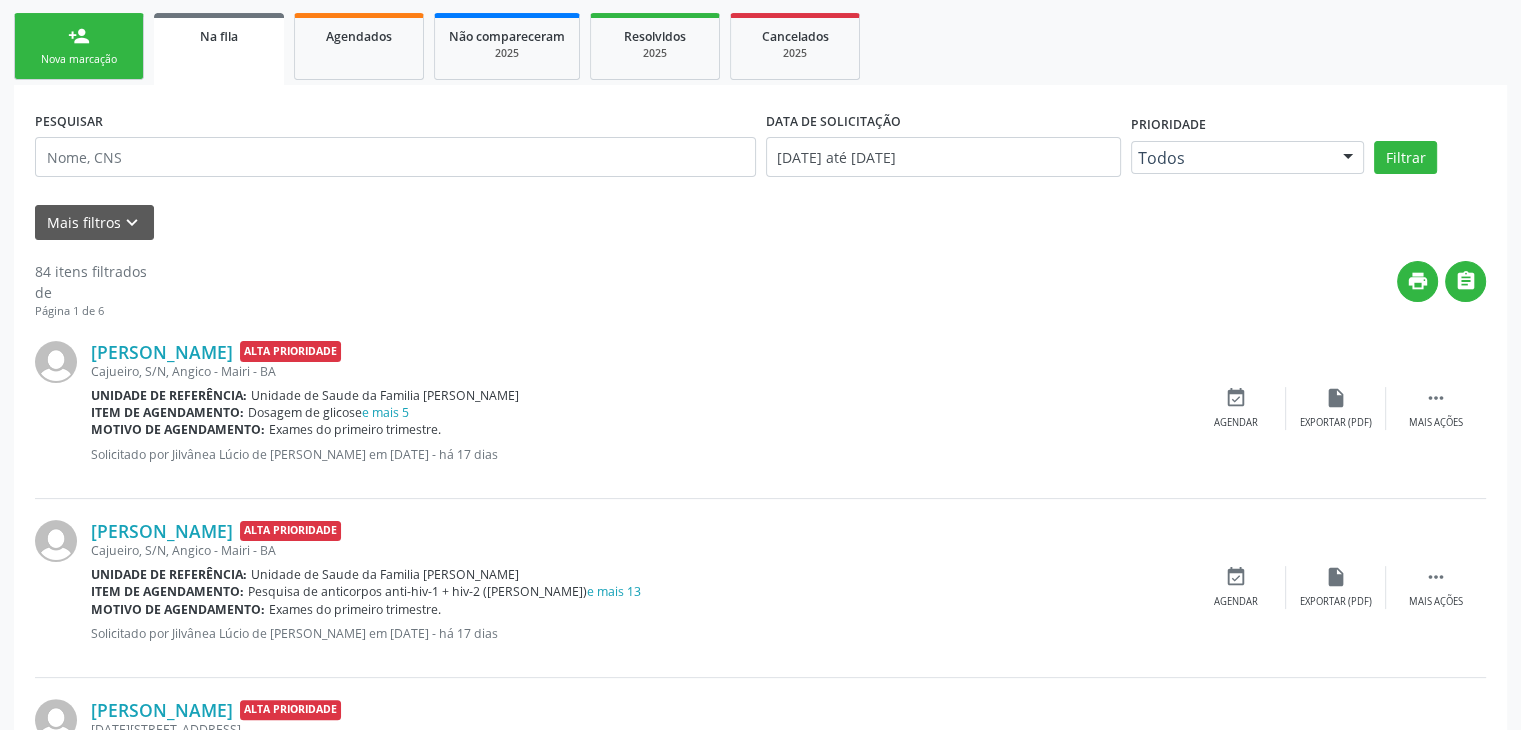 scroll, scrollTop: 300, scrollLeft: 0, axis: vertical 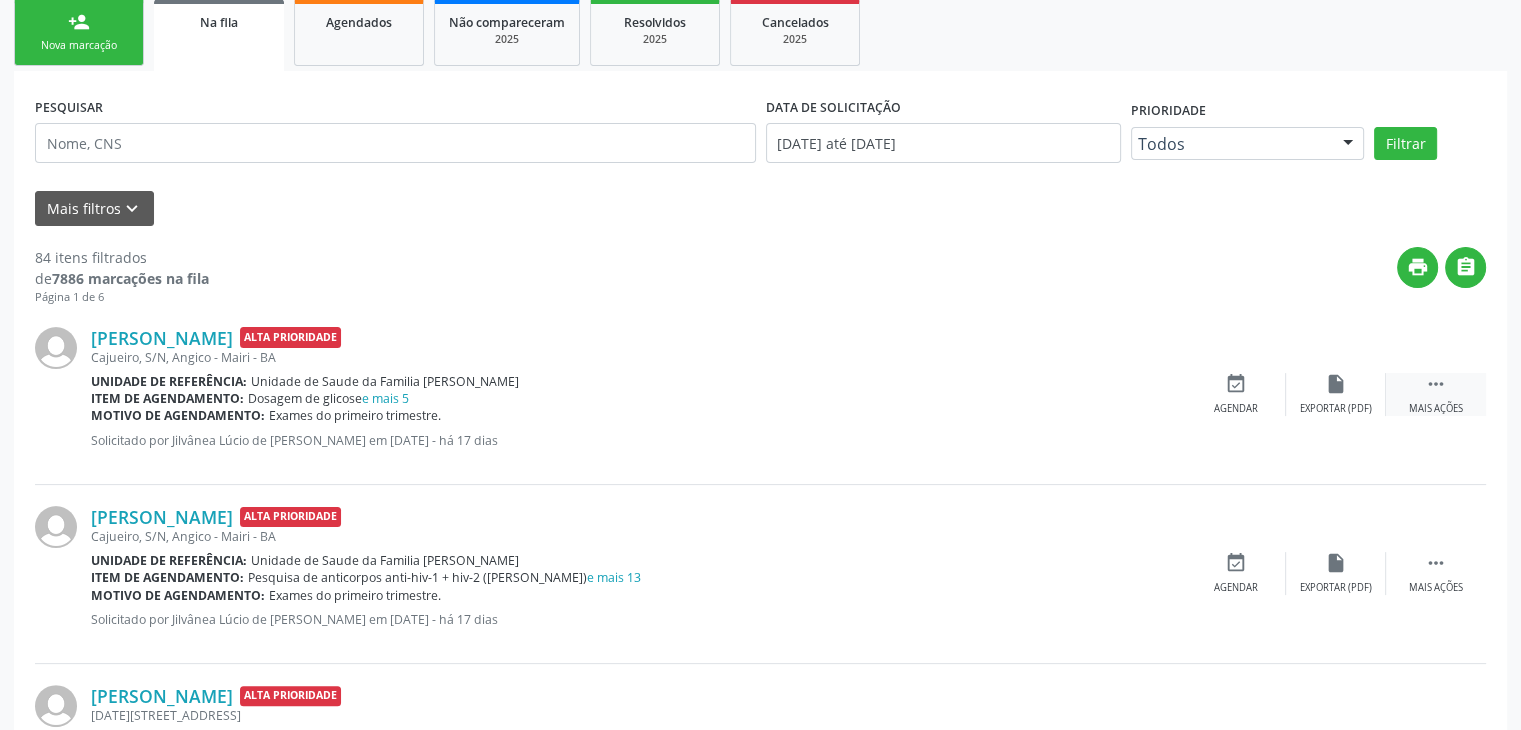 click on "
Mais ações" at bounding box center (1436, 394) 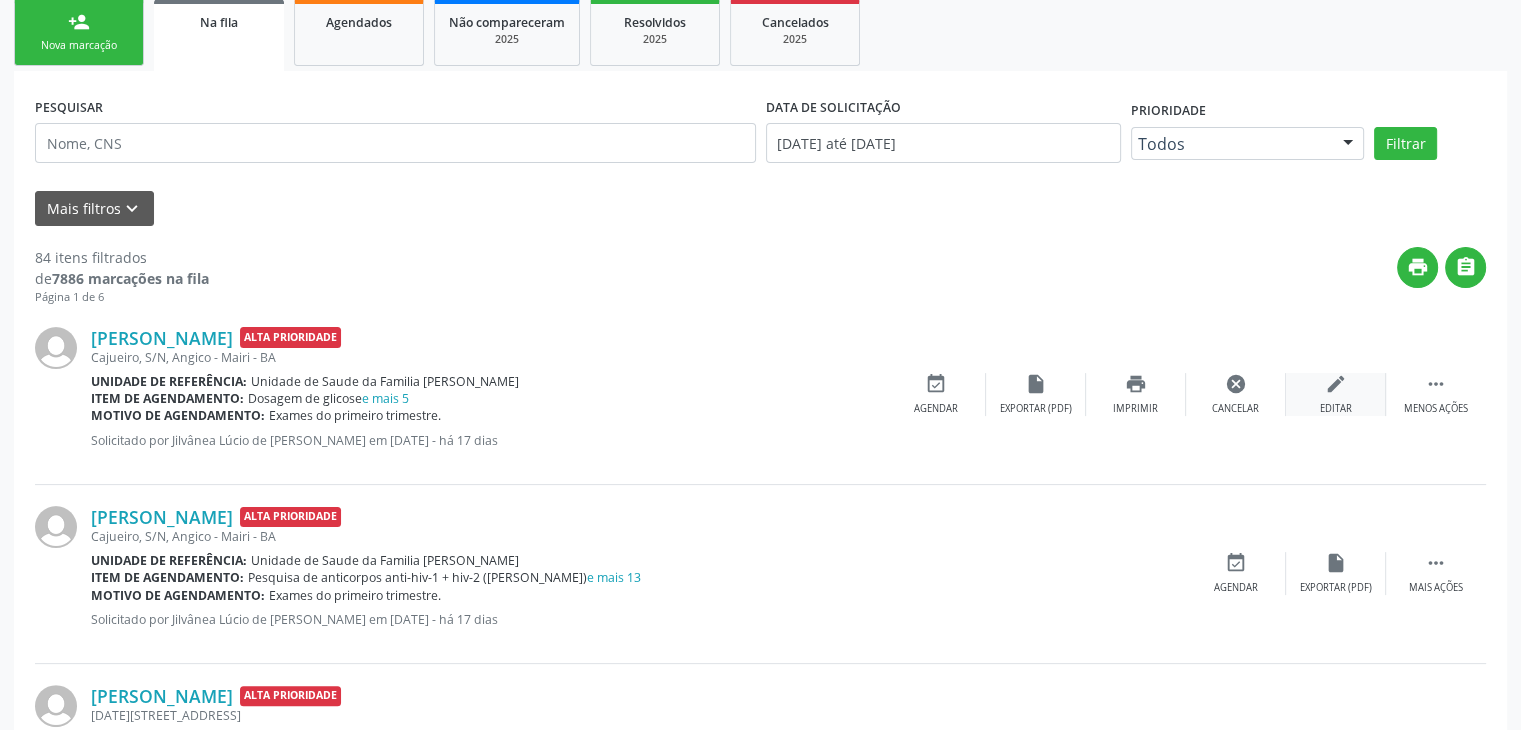 click on "edit
Editar" at bounding box center (1336, 394) 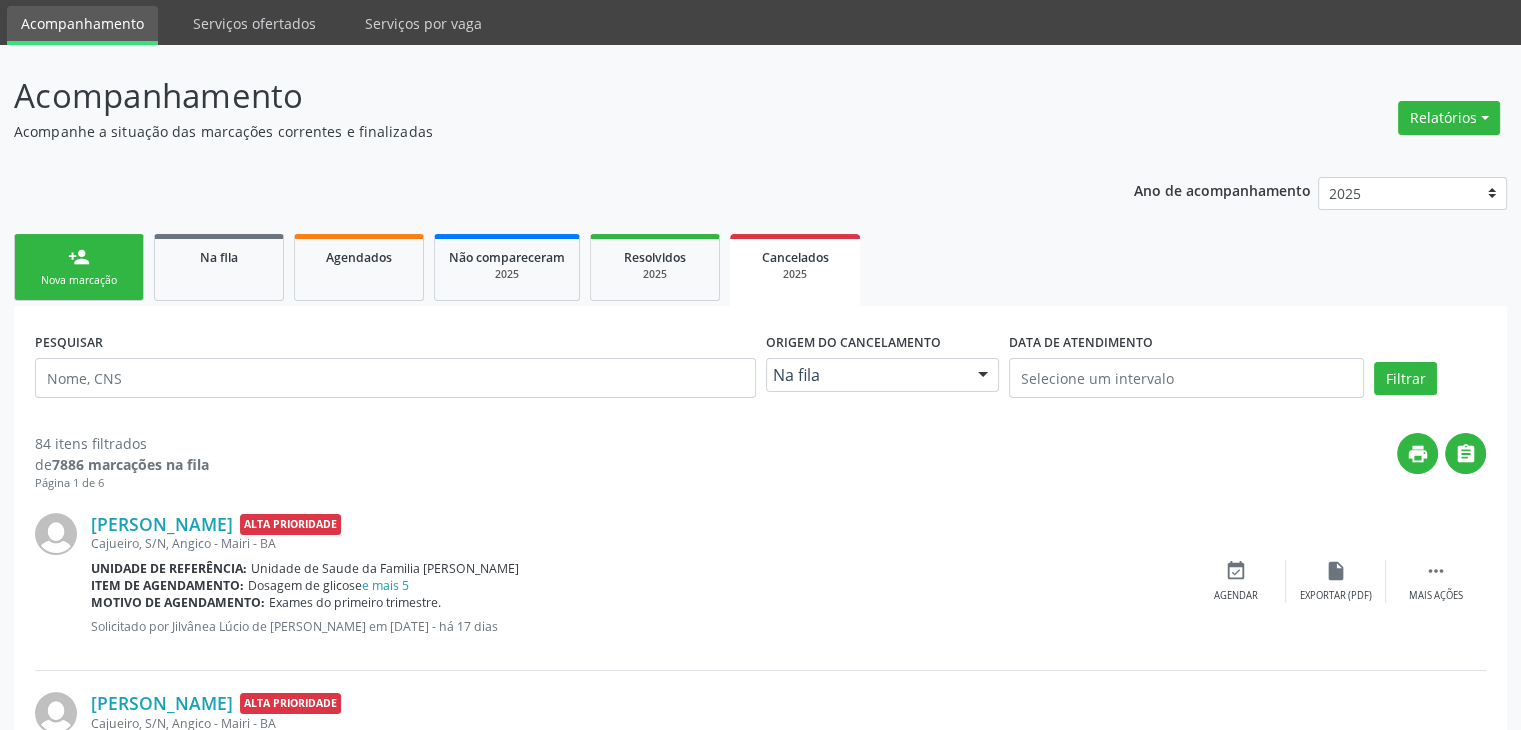 scroll, scrollTop: 0, scrollLeft: 0, axis: both 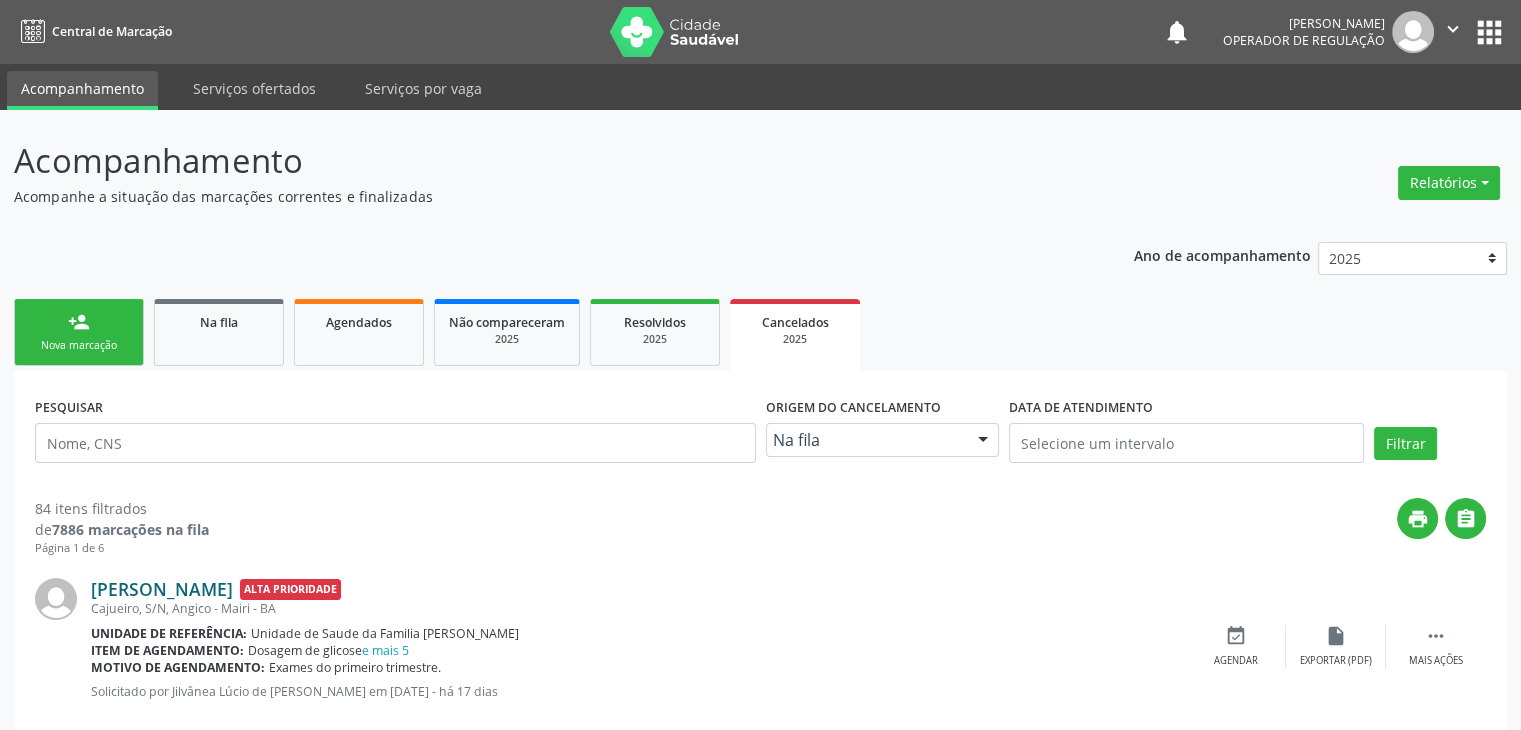 click on "Maria Eduarda Cruz de Souza Silva" at bounding box center (162, 589) 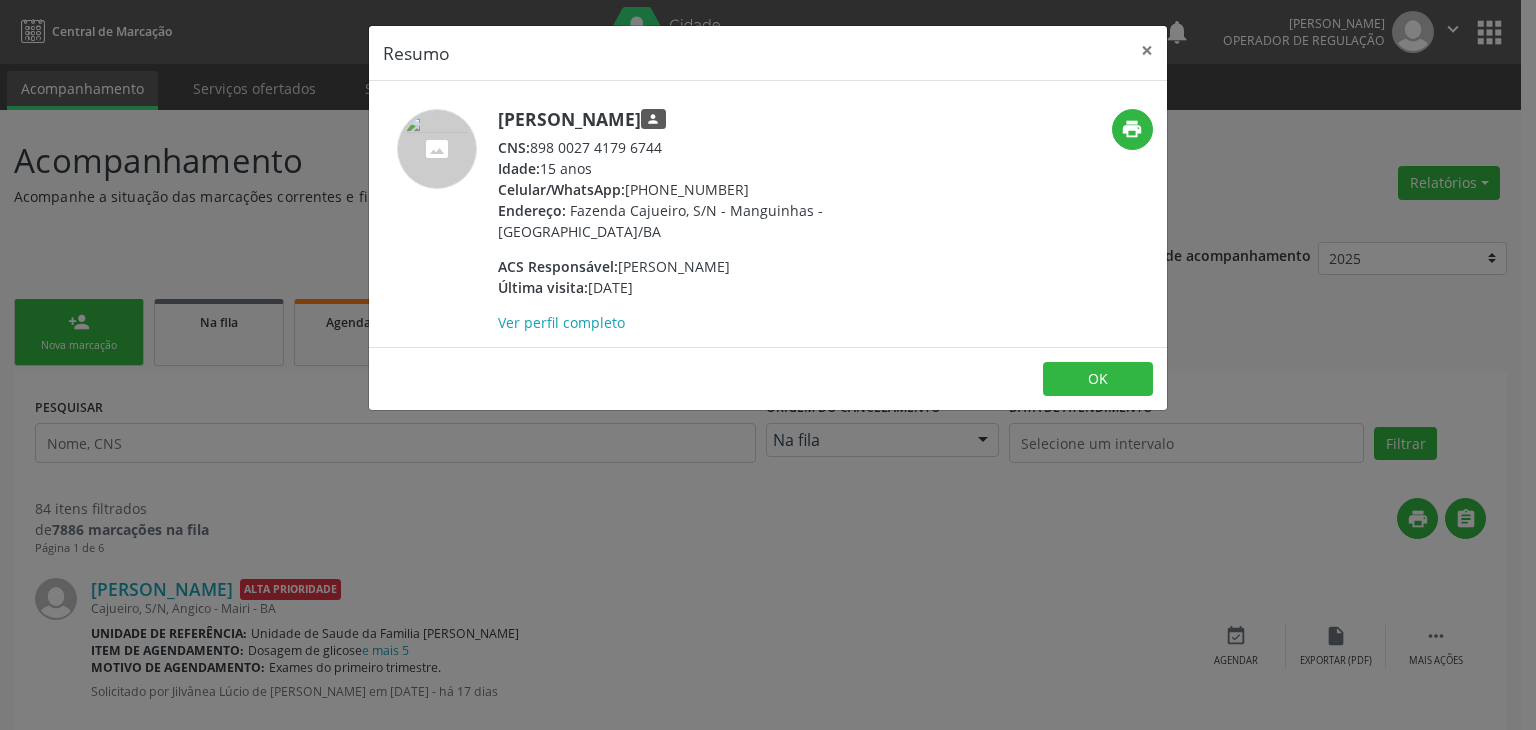 drag, startPoint x: 496, startPoint y: 121, endPoint x: 840, endPoint y: 95, distance: 344.98117 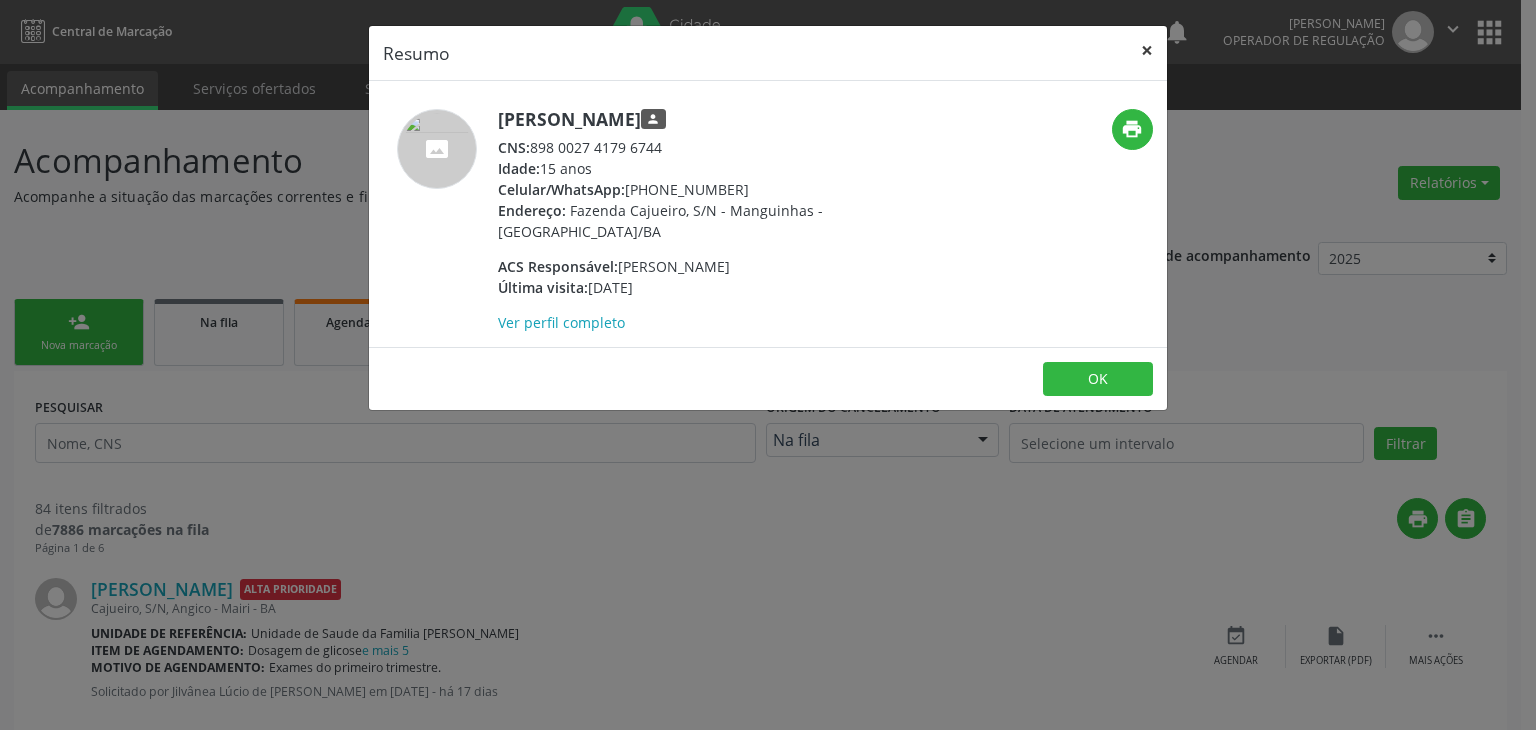 click on "×" at bounding box center [1147, 50] 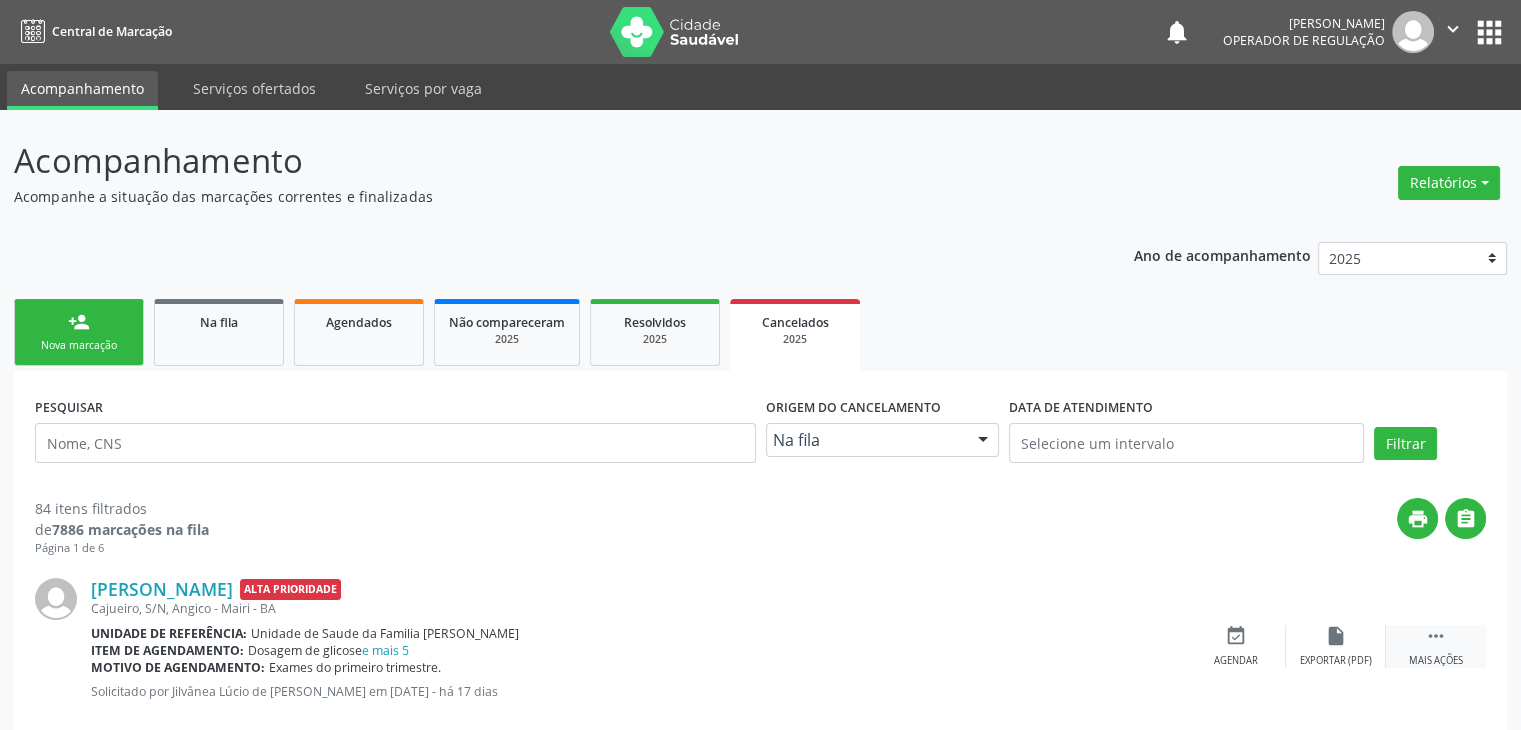 click on "
Mais ações" at bounding box center (1436, 646) 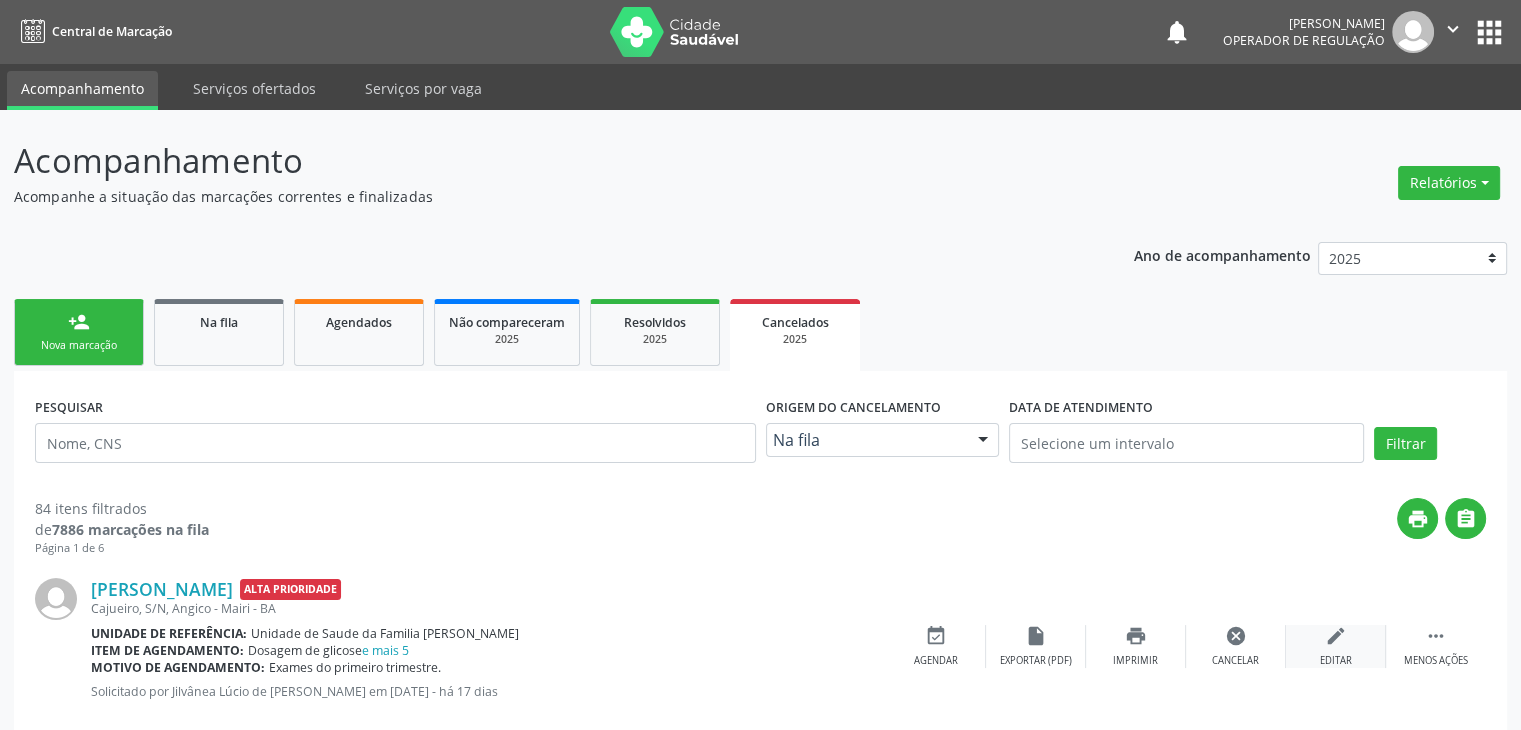 click on "edit
Editar" at bounding box center (1336, 646) 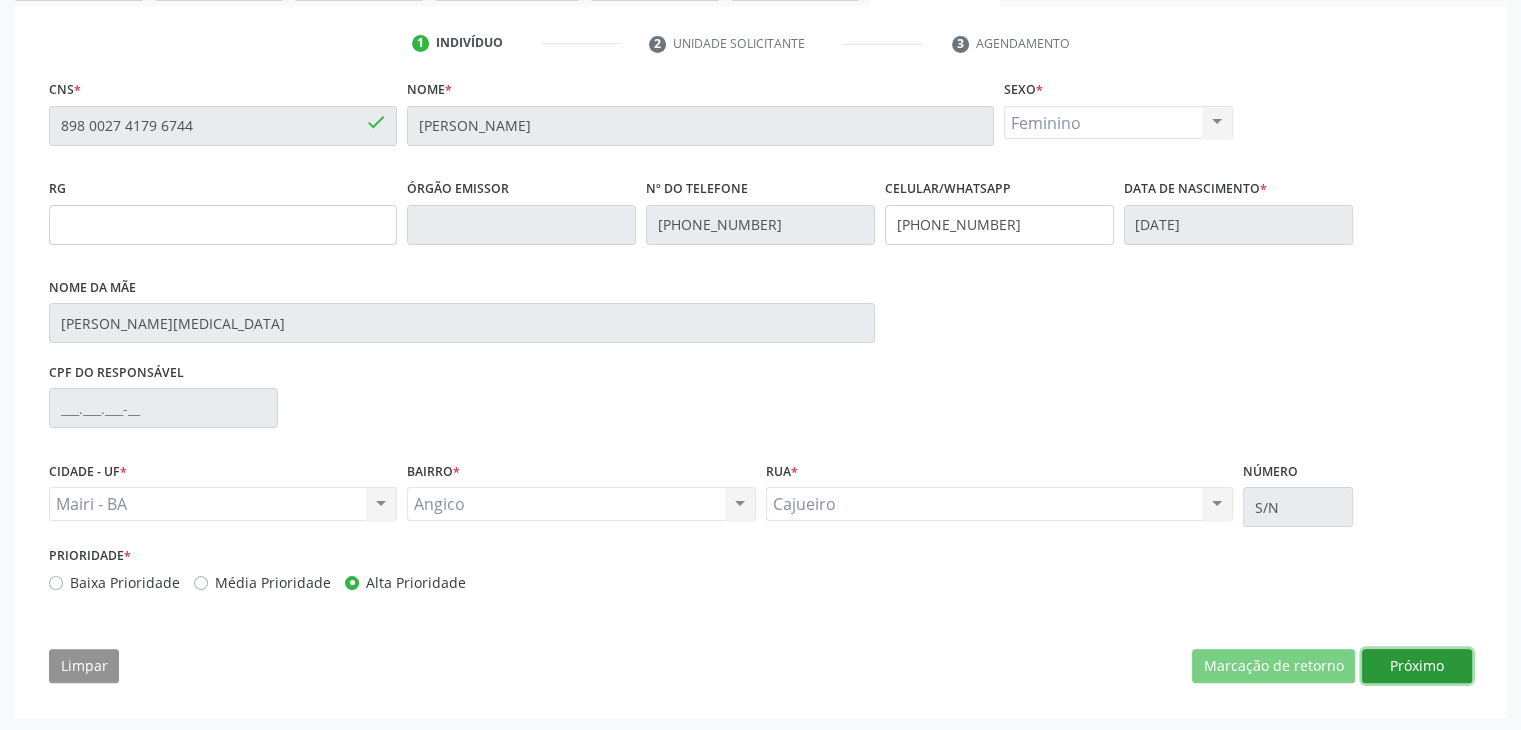 click on "Próximo" at bounding box center (1417, 666) 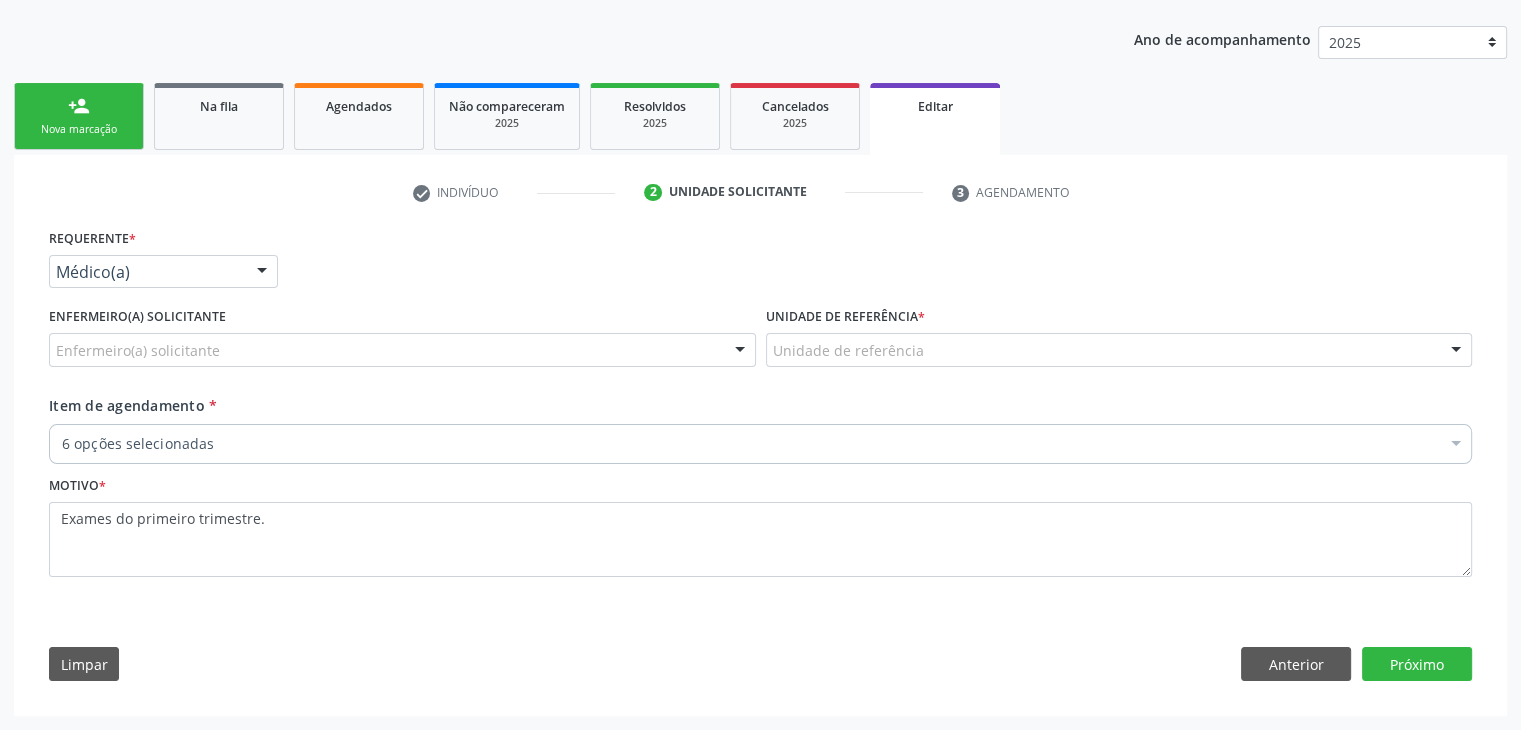 scroll, scrollTop: 214, scrollLeft: 0, axis: vertical 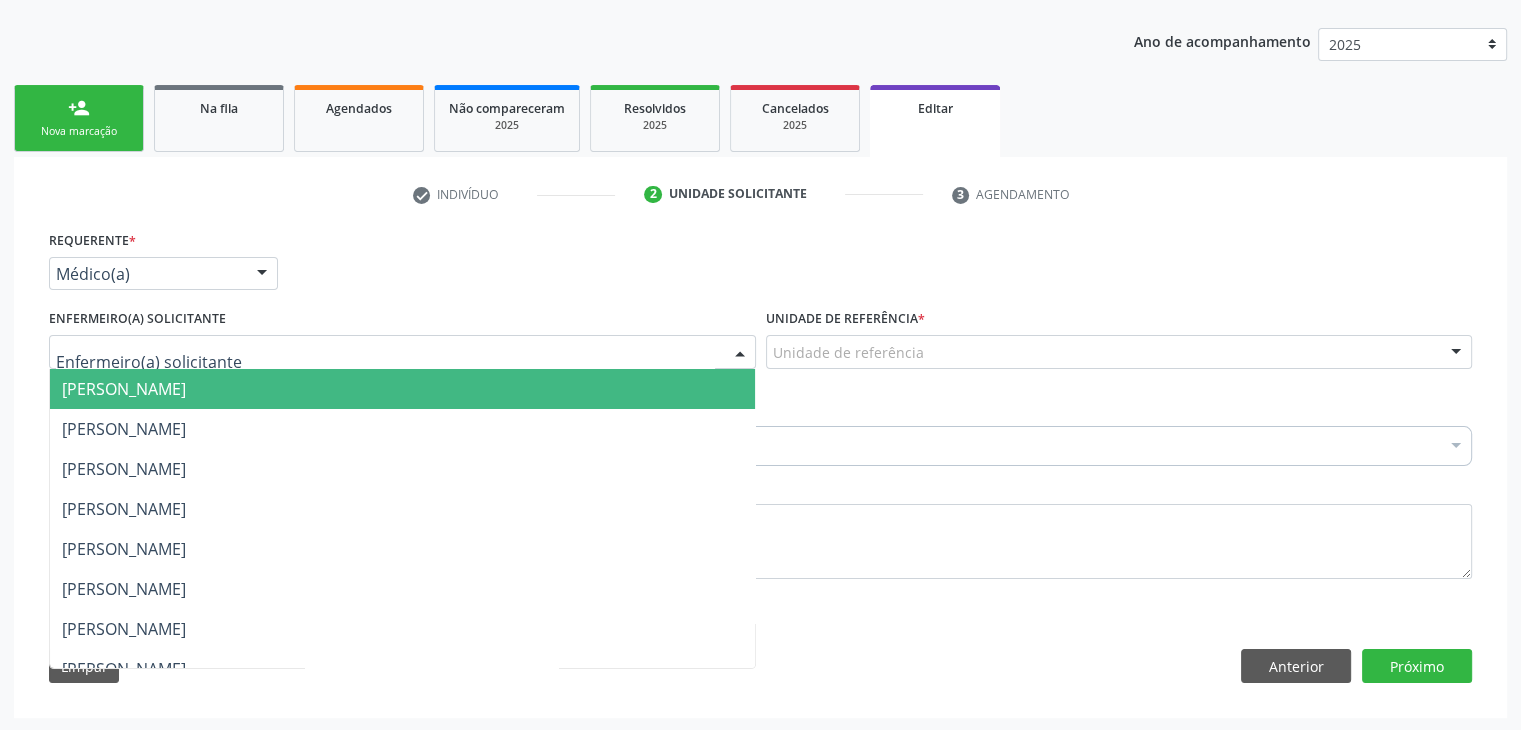 click at bounding box center [402, 352] 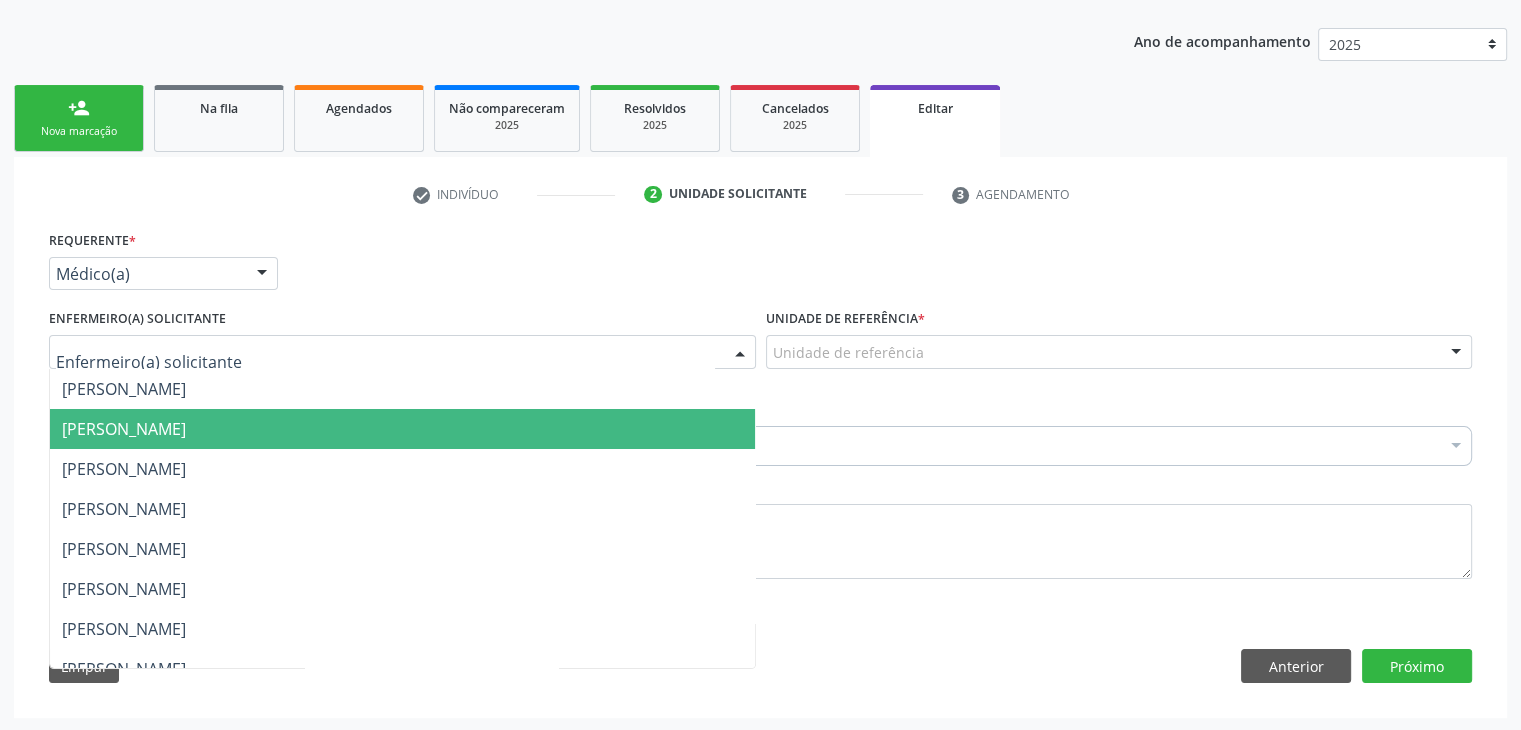 click on "[PERSON_NAME]" at bounding box center [402, 429] 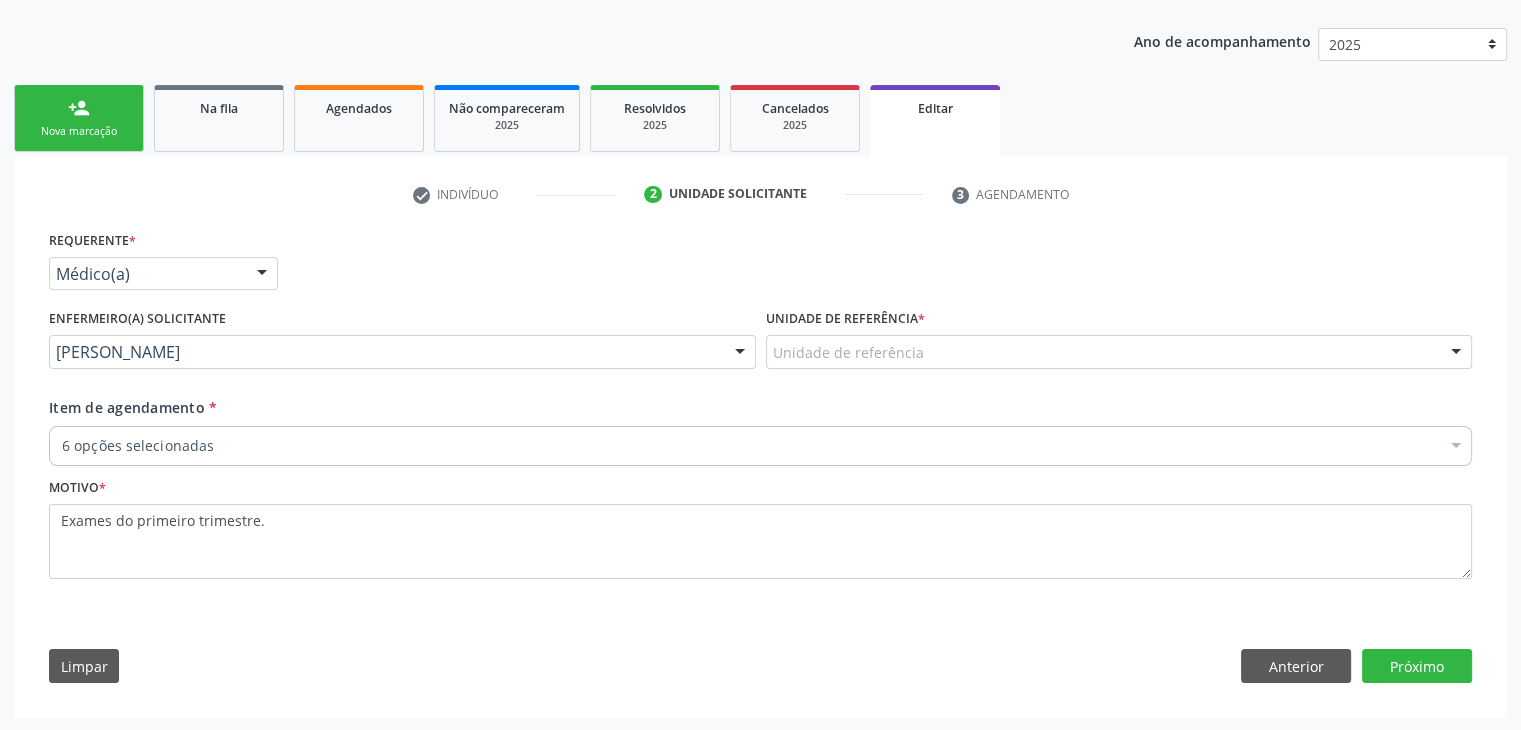 click on "[PERSON_NAME]" at bounding box center (402, 352) 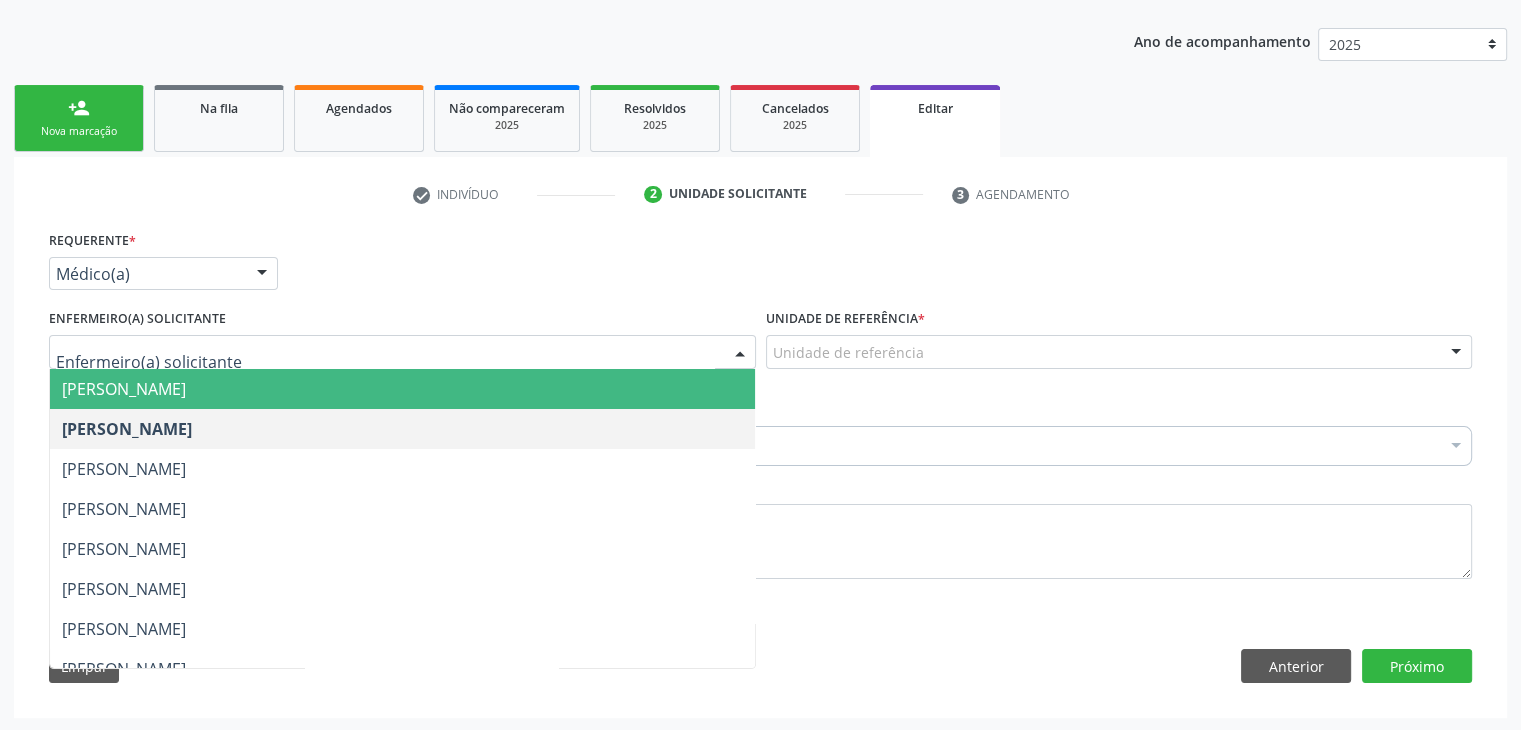 click on "[PERSON_NAME]" at bounding box center (124, 389) 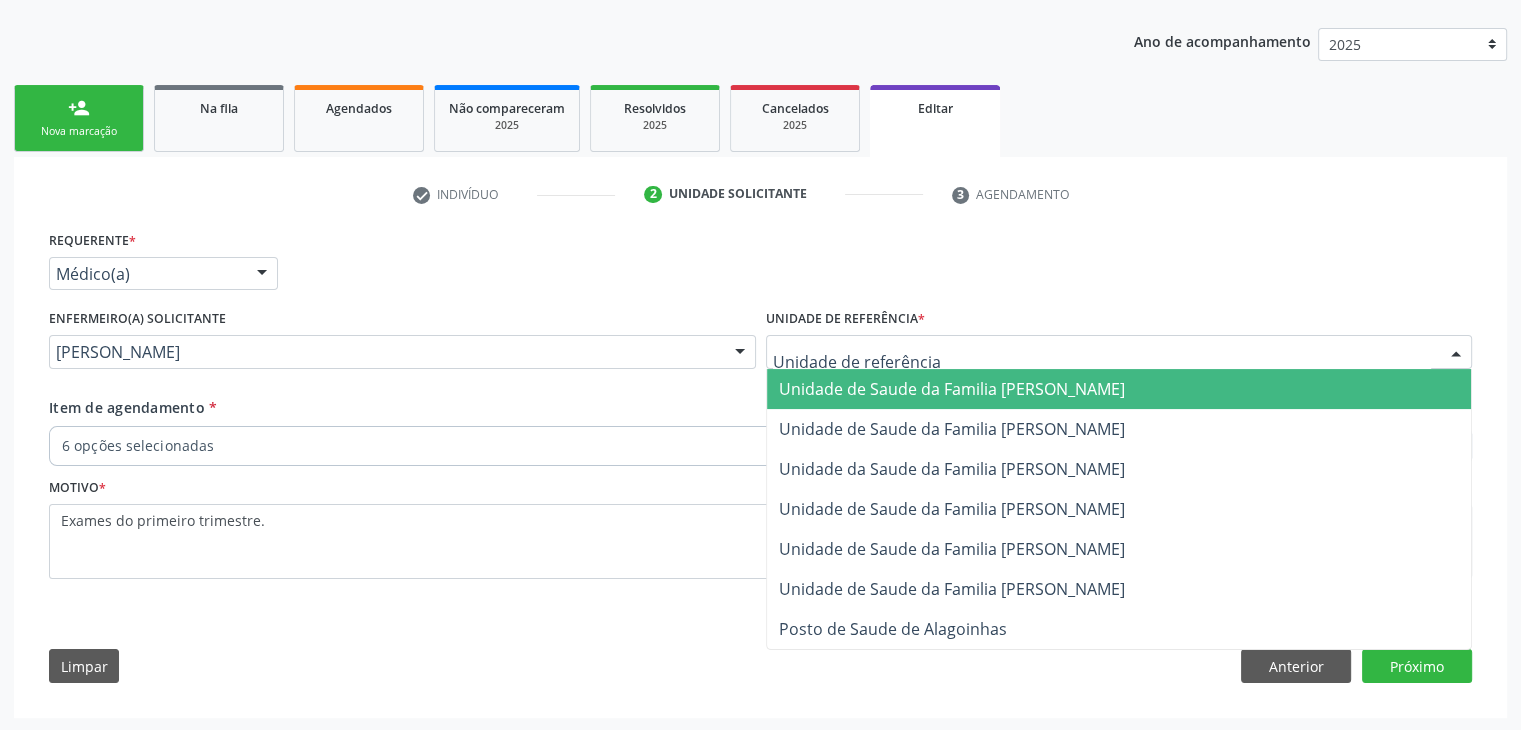 click at bounding box center [1119, 352] 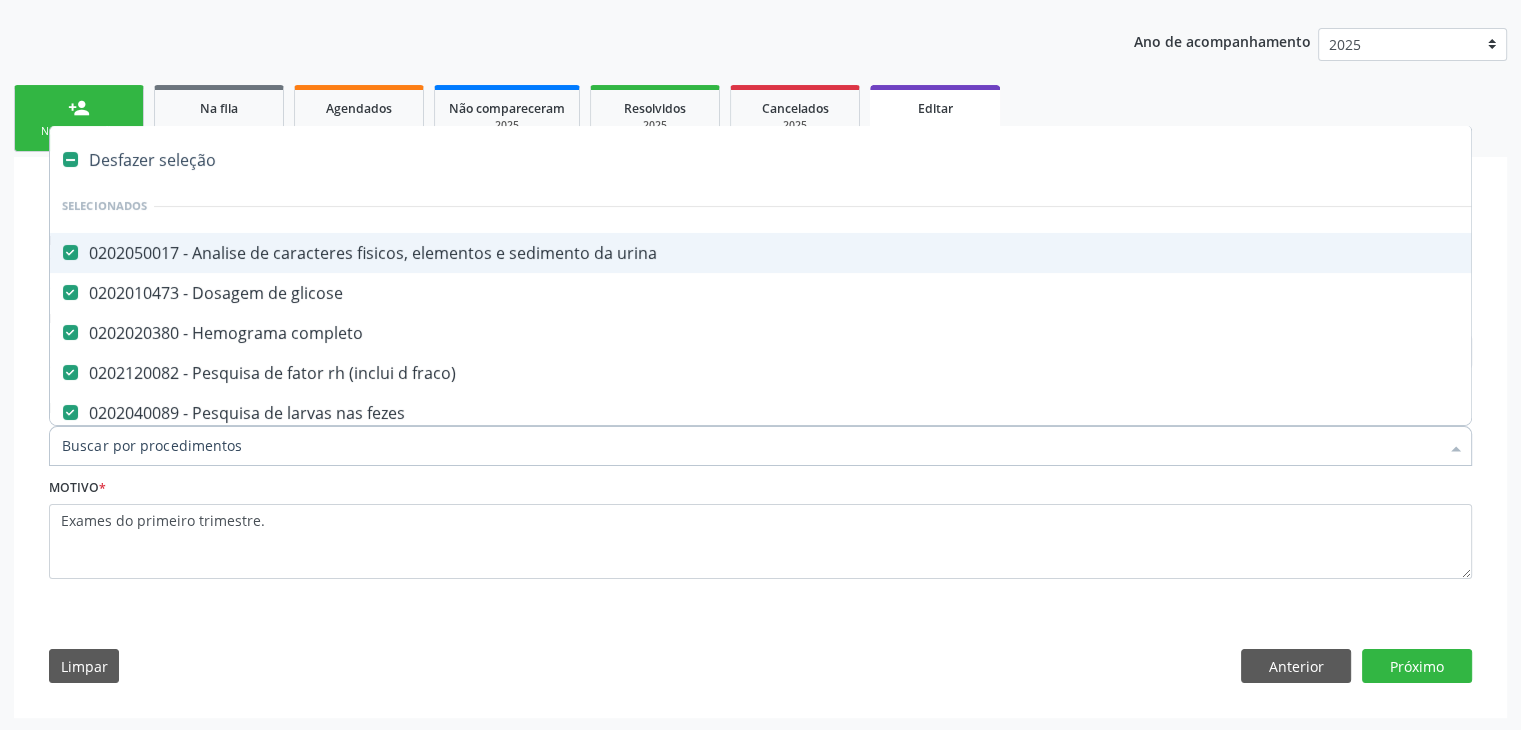 click on "Desfazer seleção" at bounding box center [831, 160] 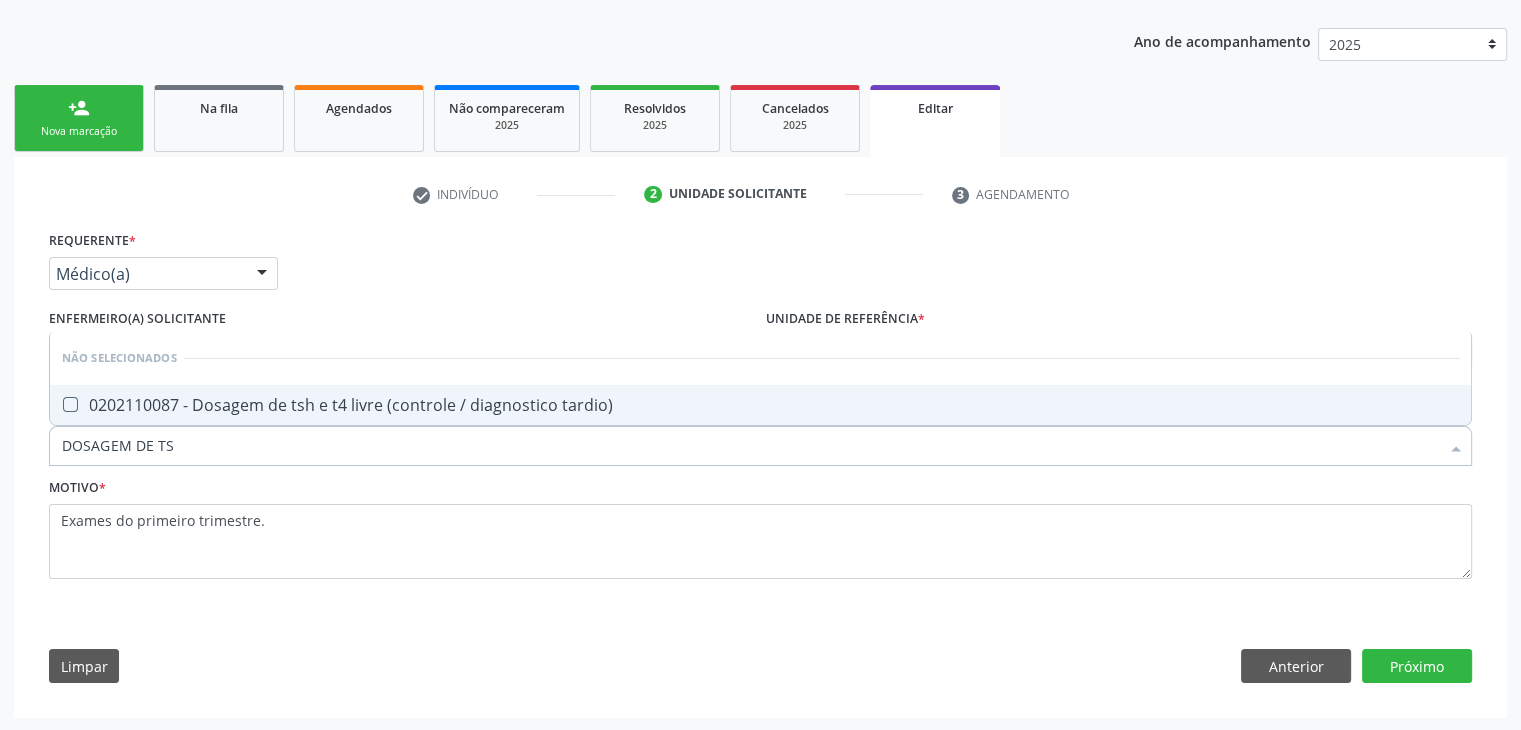 click on "0202110087 - Dosagem de tsh e t4 livre (controle / diagnostico tardio)" at bounding box center [760, 405] 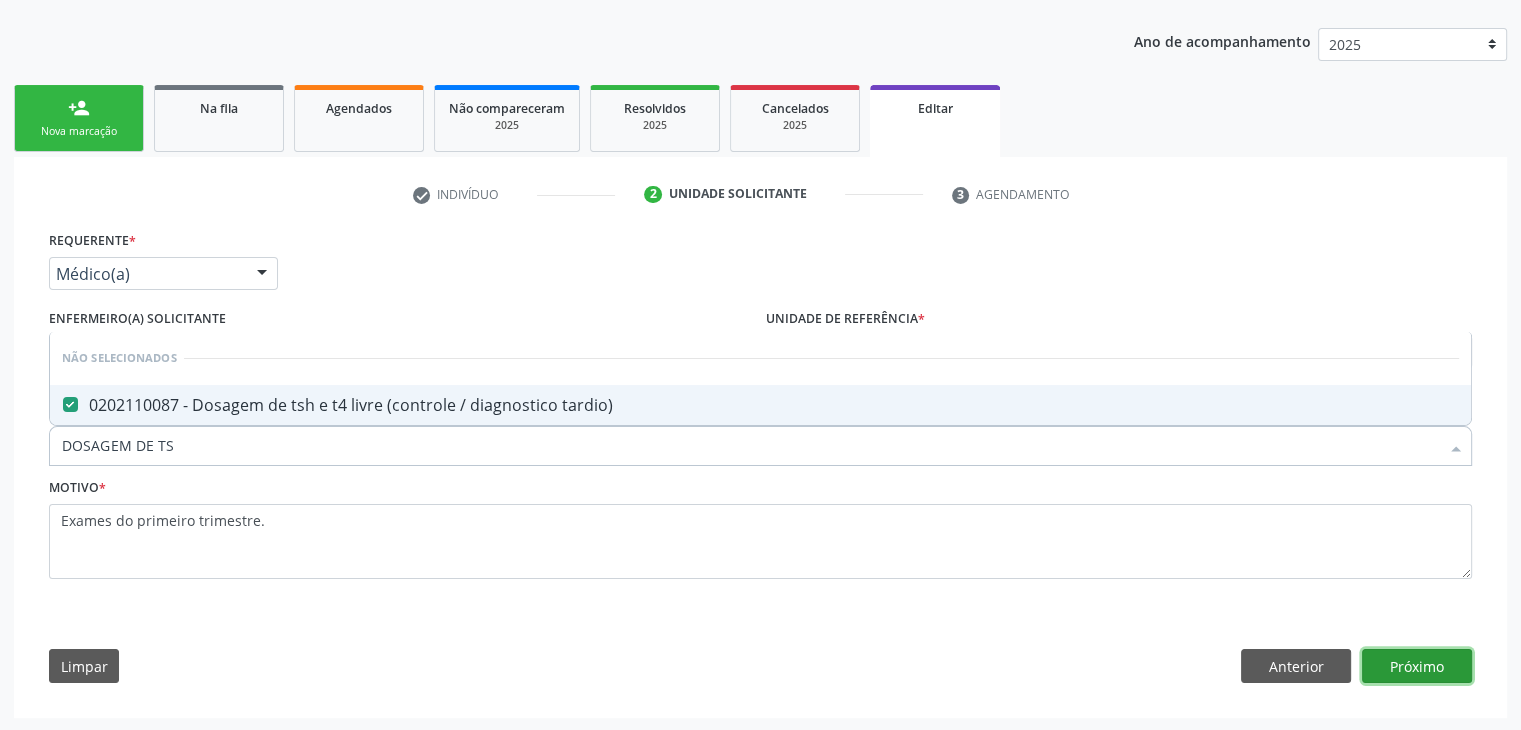 click on "Próximo" at bounding box center [1417, 666] 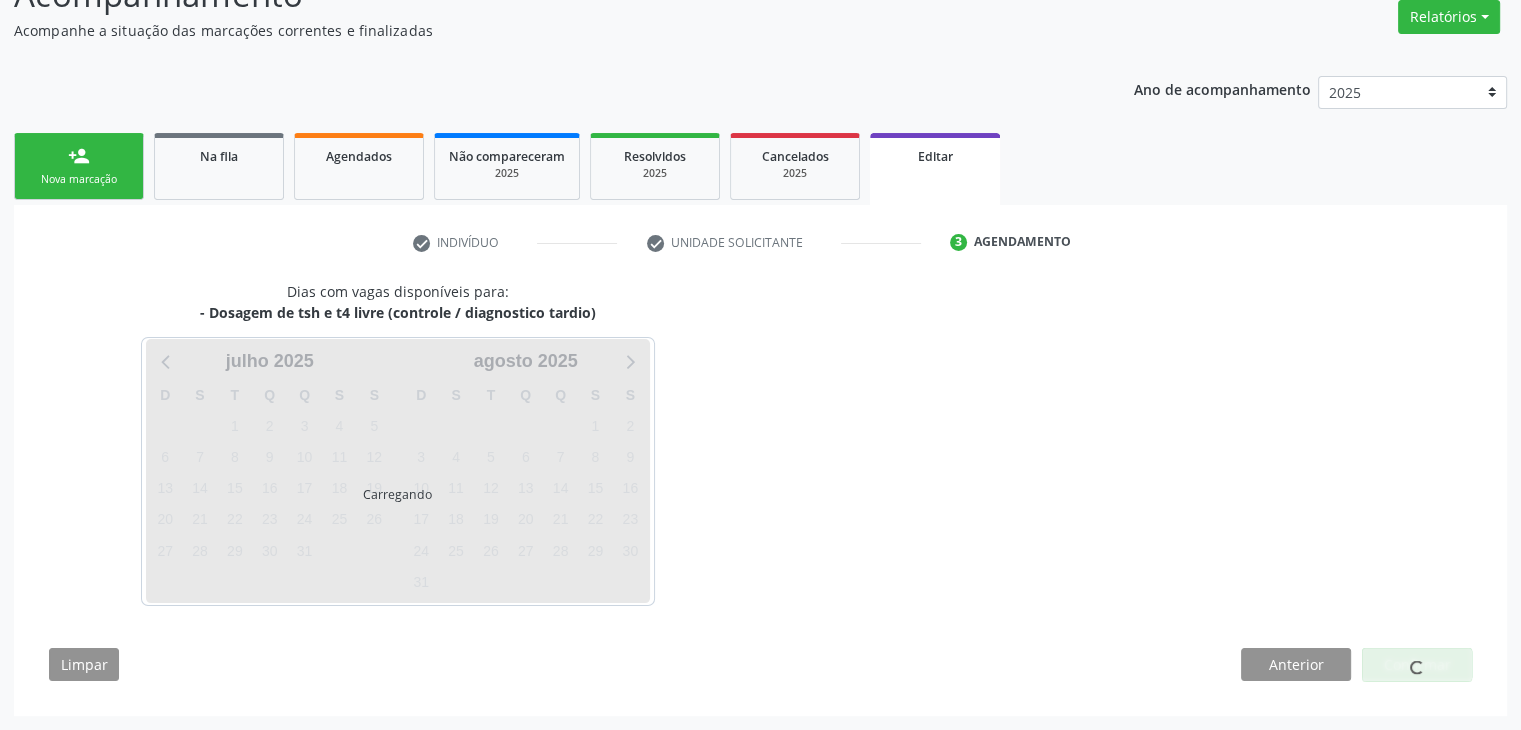 scroll, scrollTop: 165, scrollLeft: 0, axis: vertical 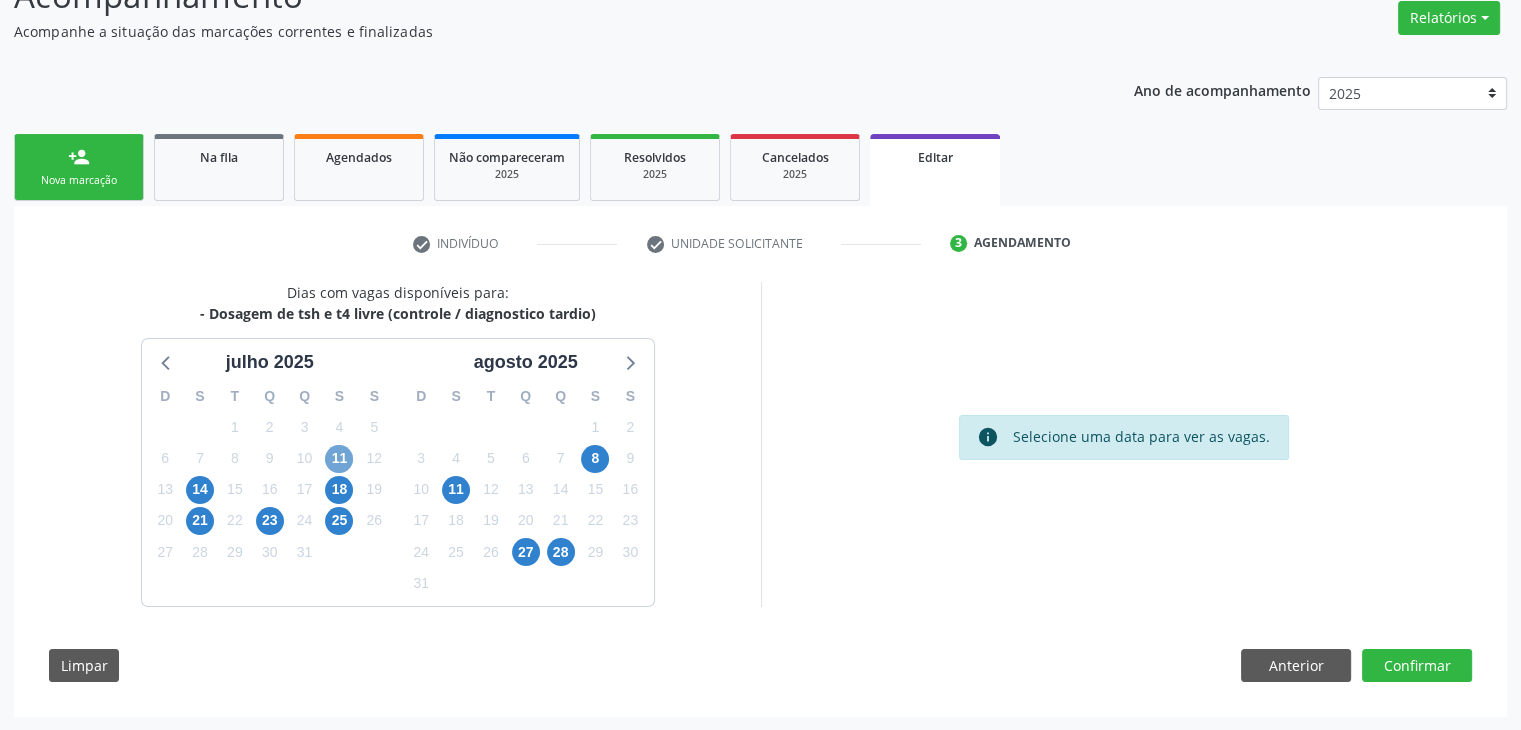 click on "11" at bounding box center (339, 459) 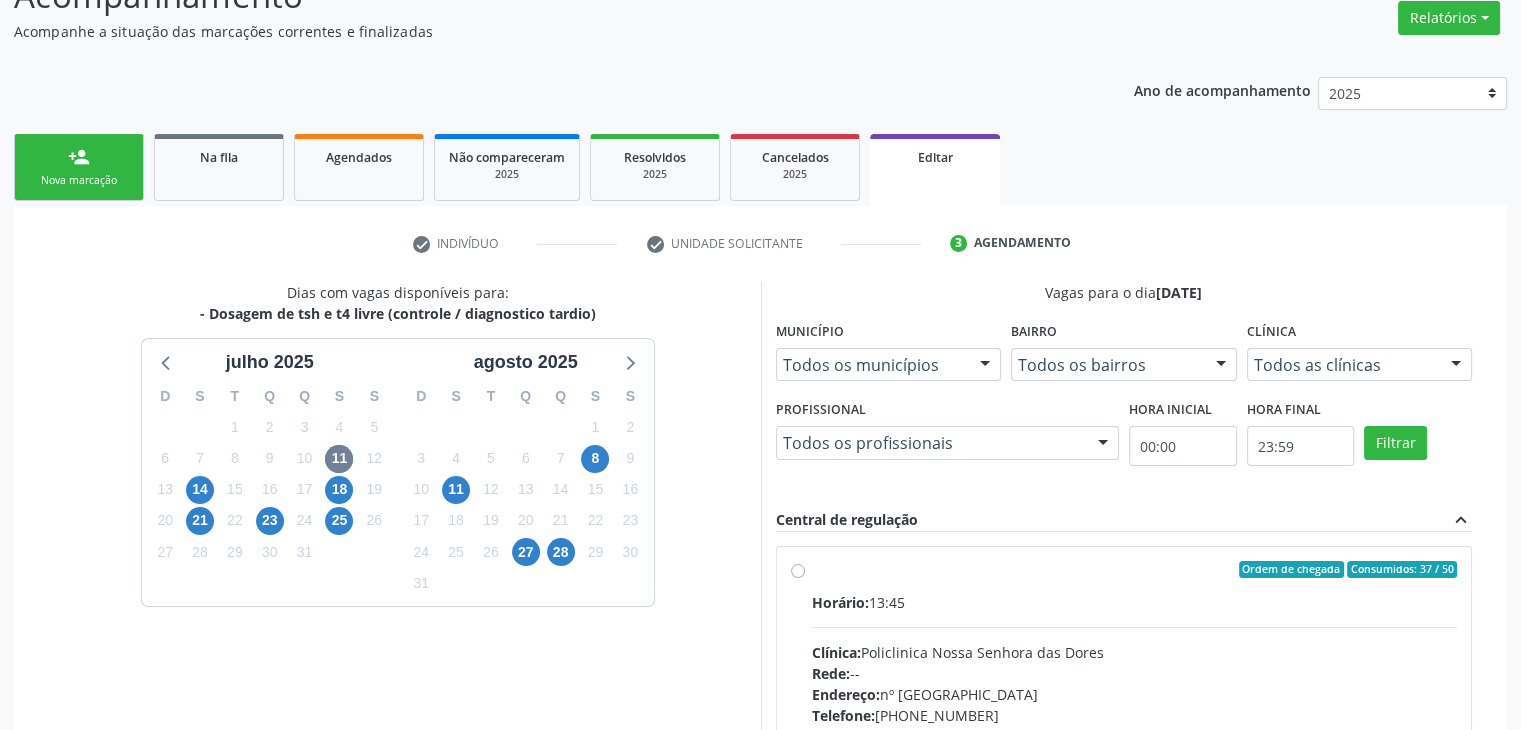 click on "Horário:   13:45" at bounding box center [1135, 602] 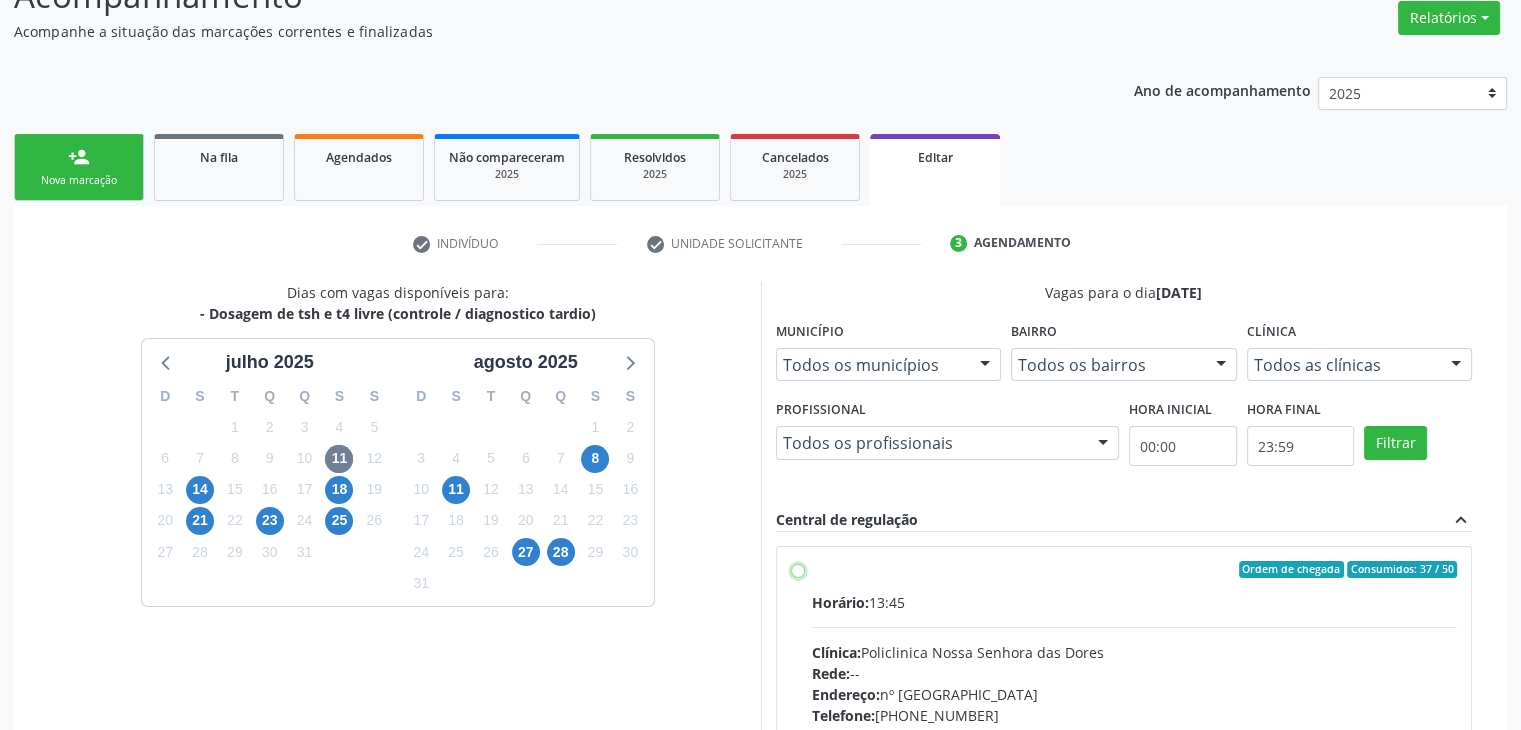 click on "Ordem de chegada
Consumidos: 37 / 50
Horário:   13:45
Clínica:  Policlinica Nossa Senhora das Dores
Rede:
--
Endereço:   nº 94, Centro, Mairi - BA
Telefone:   (74) 36322104
Profissional:
--
Informações adicionais sobre o atendimento
Idade de atendimento:
Sem restrição
Gênero(s) atendido(s):
Sem restrição
Informações adicionais:
--" at bounding box center (798, 570) 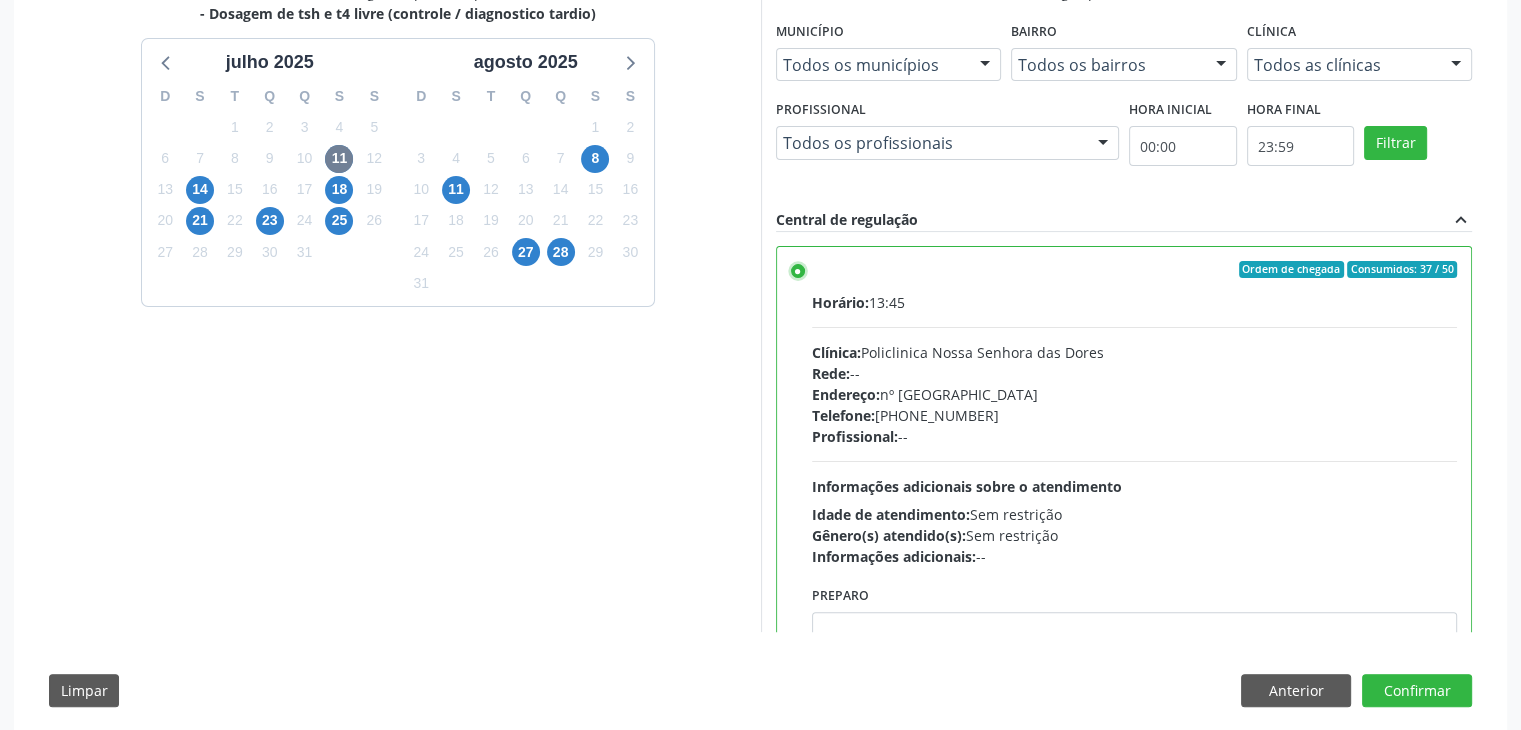 scroll, scrollTop: 490, scrollLeft: 0, axis: vertical 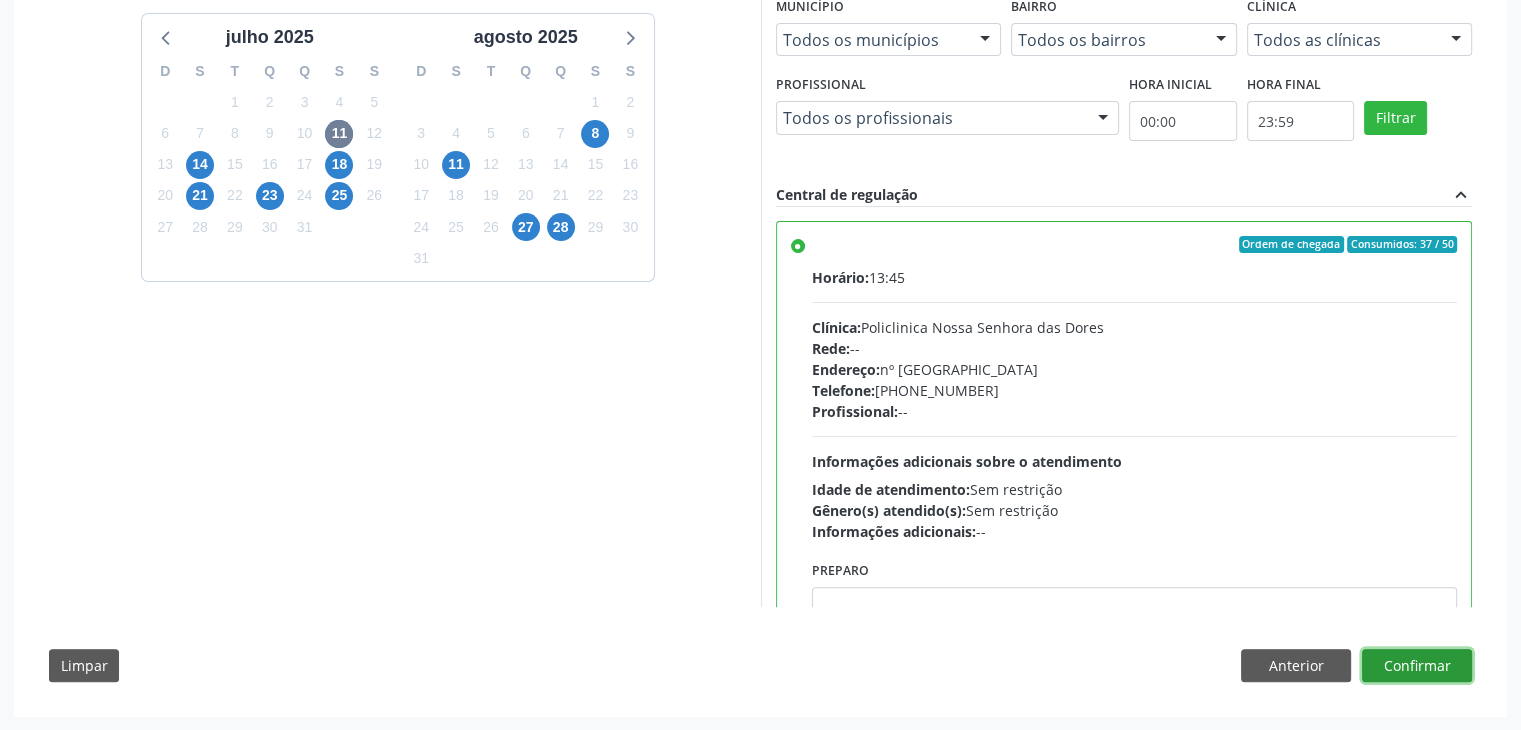 click on "Confirmar" at bounding box center (1417, 666) 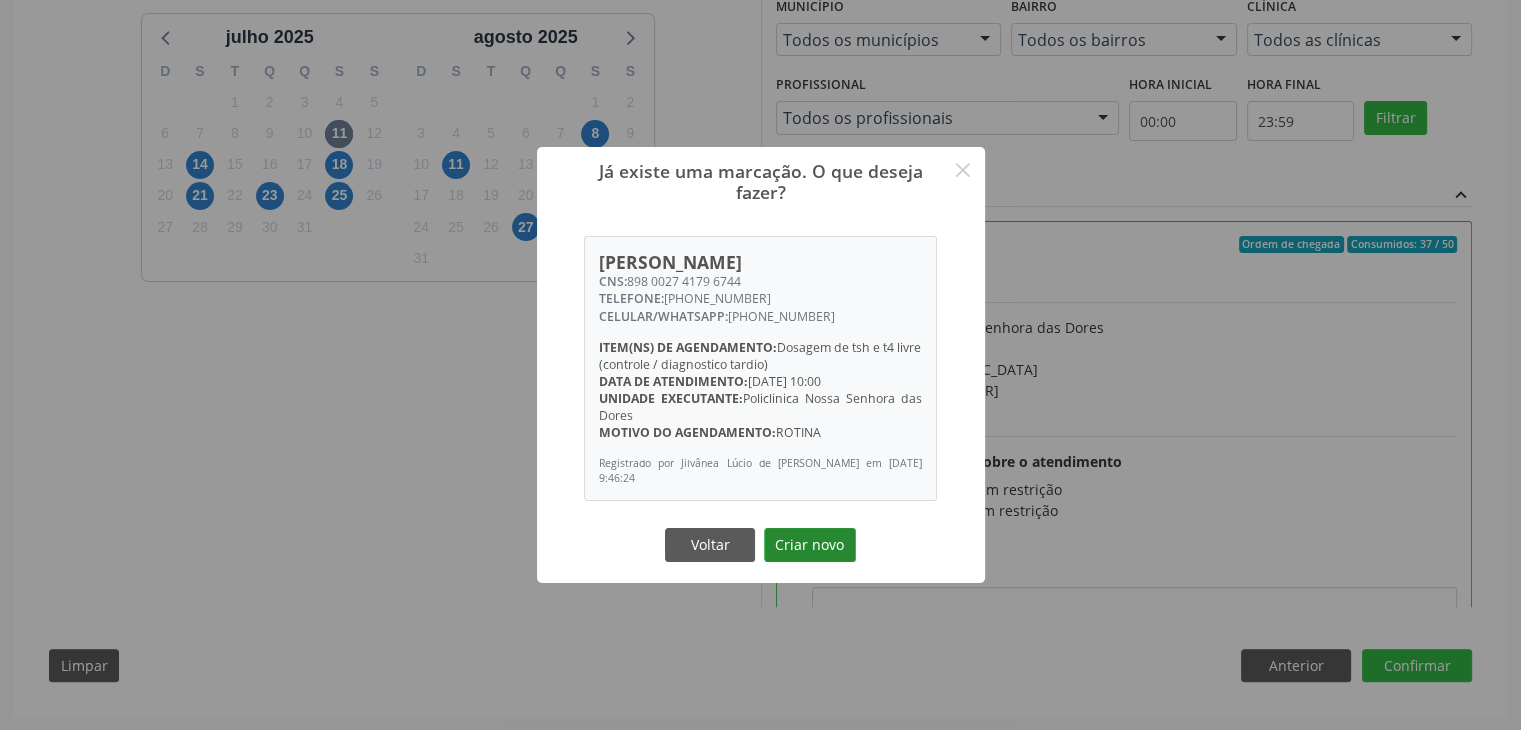 click on "Criar novo" at bounding box center [810, 545] 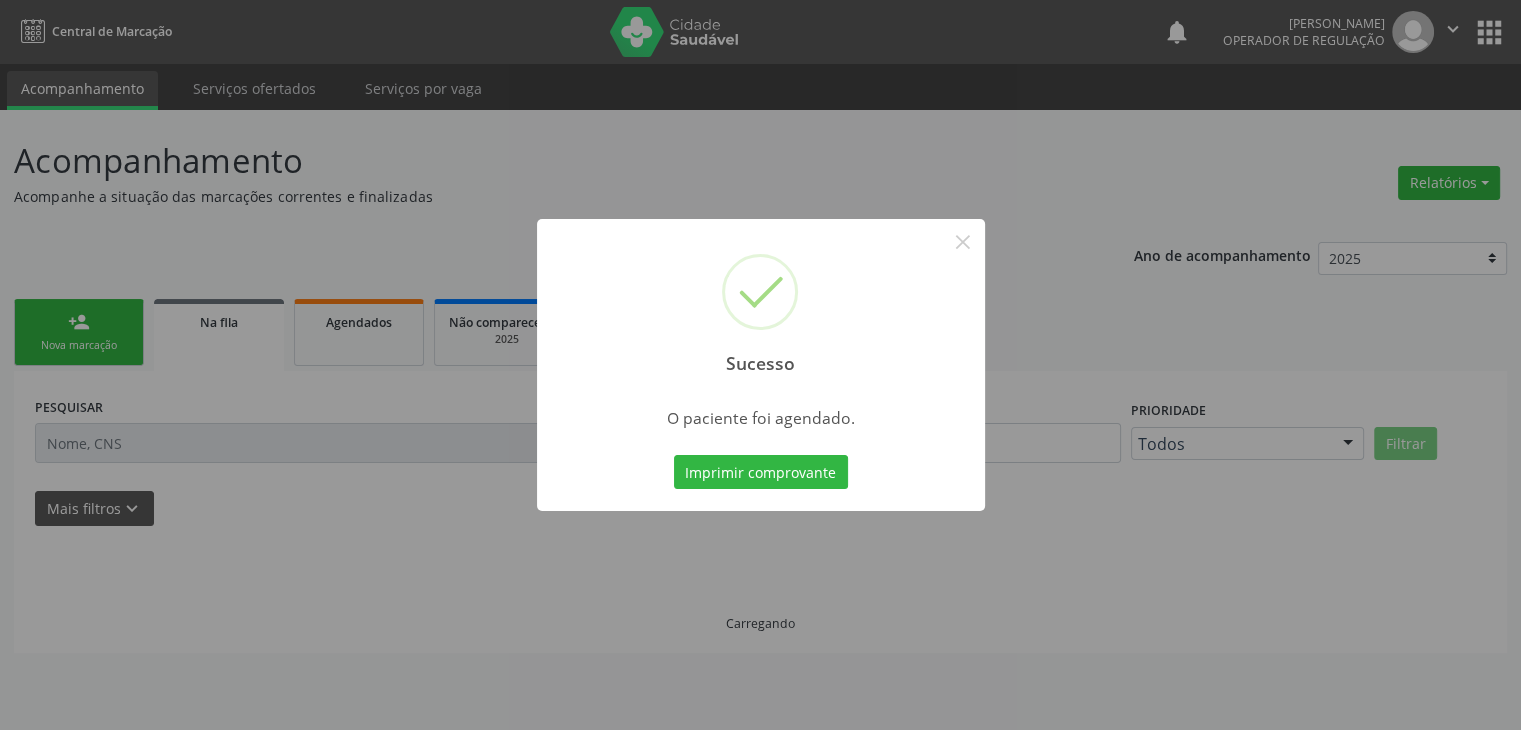 scroll, scrollTop: 0, scrollLeft: 0, axis: both 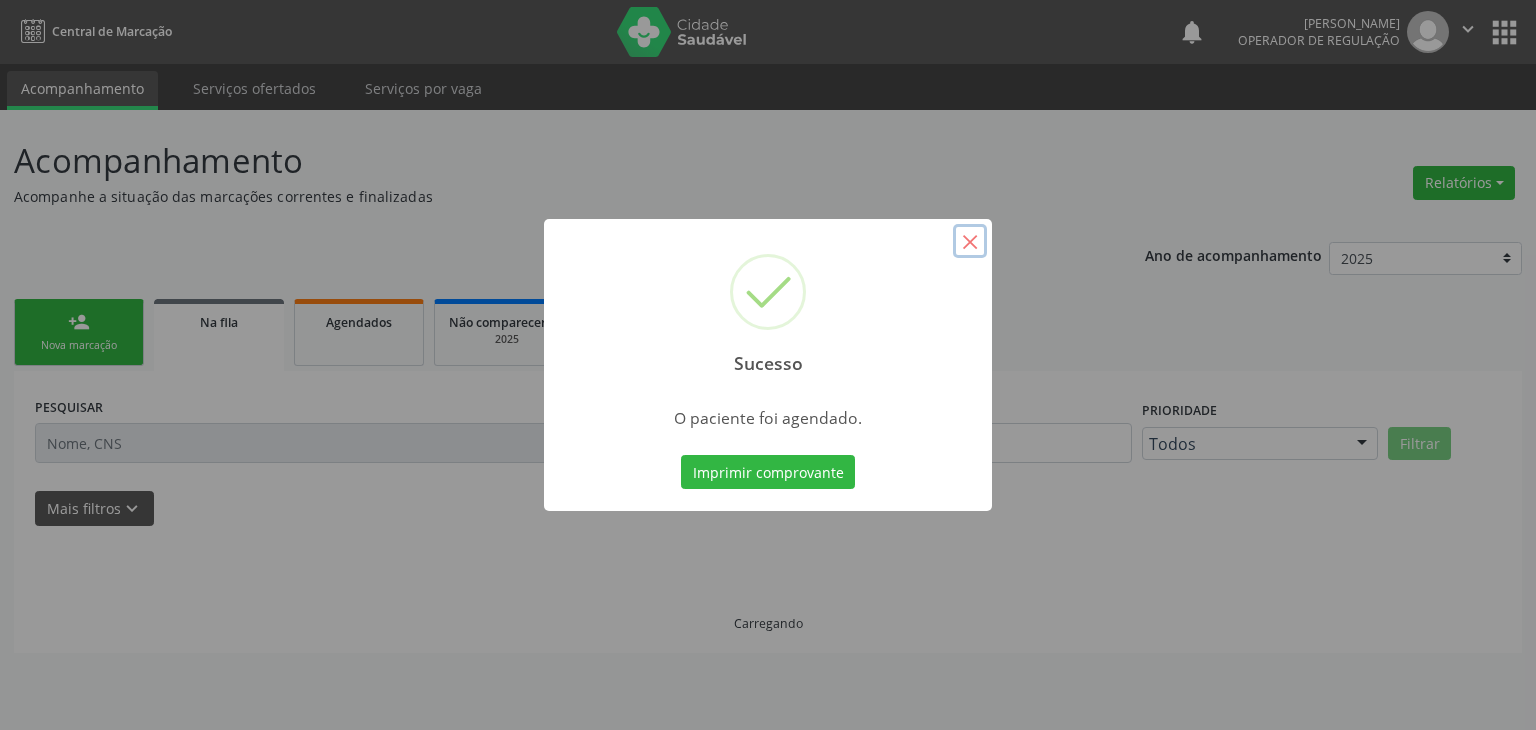 click on "×" at bounding box center (970, 241) 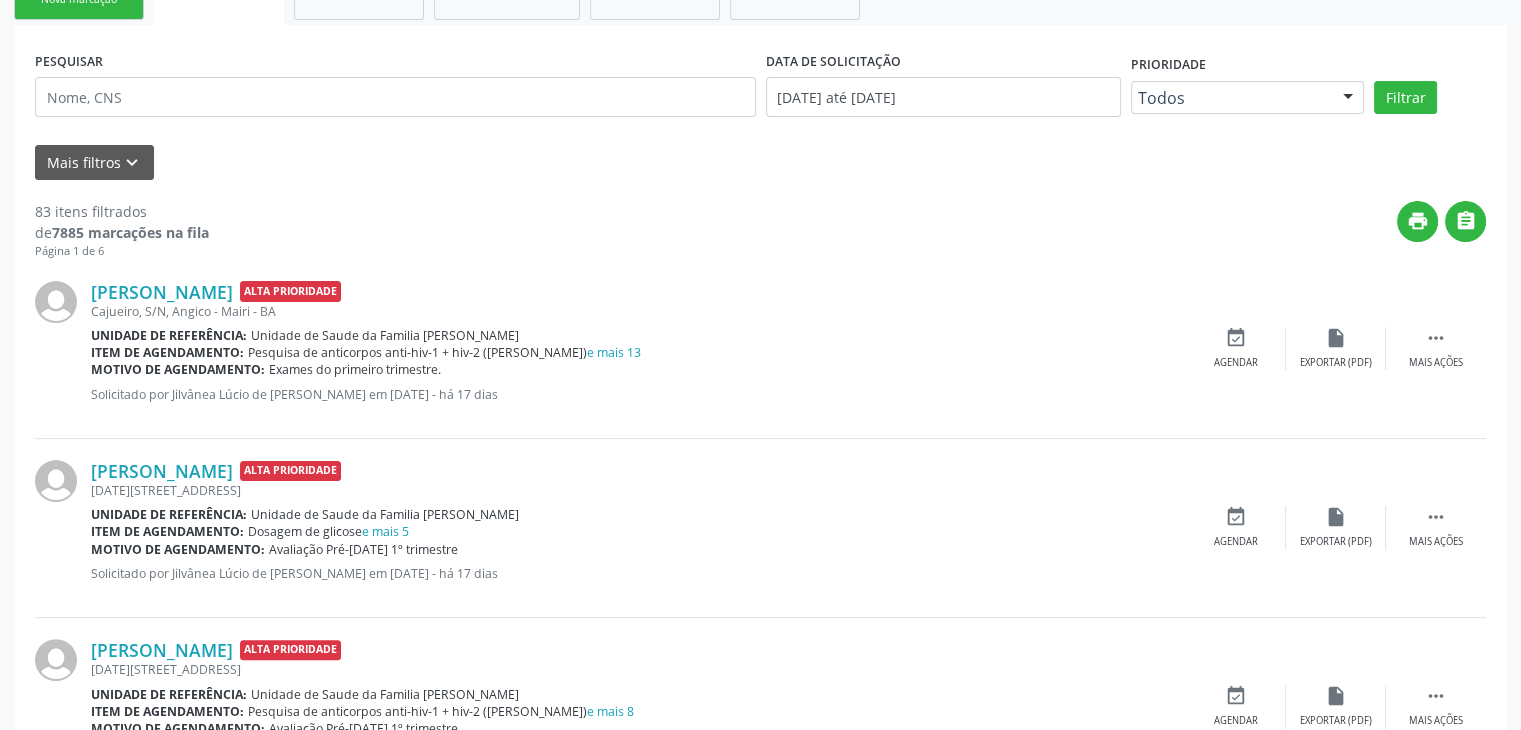 scroll, scrollTop: 400, scrollLeft: 0, axis: vertical 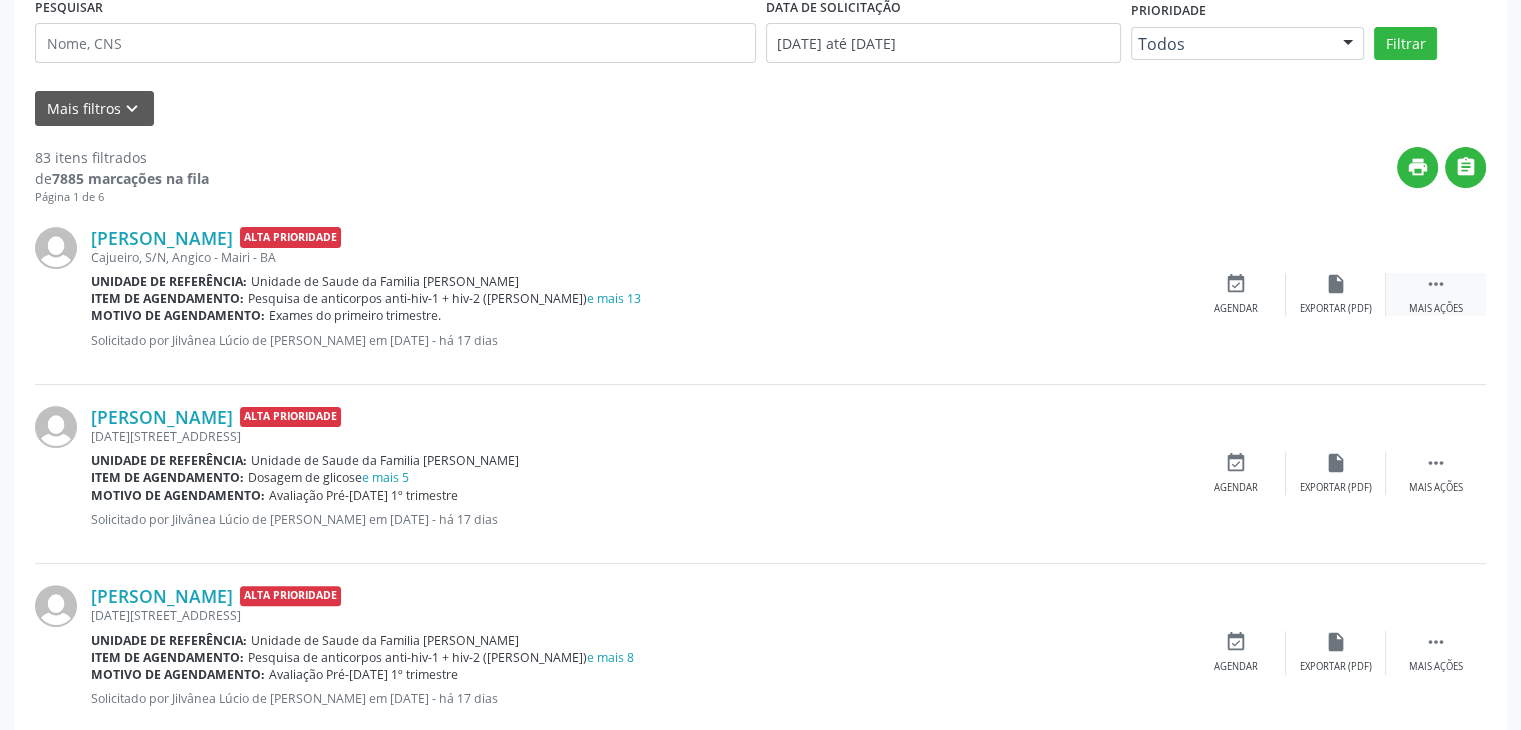 click on "Mais ações" at bounding box center [1436, 309] 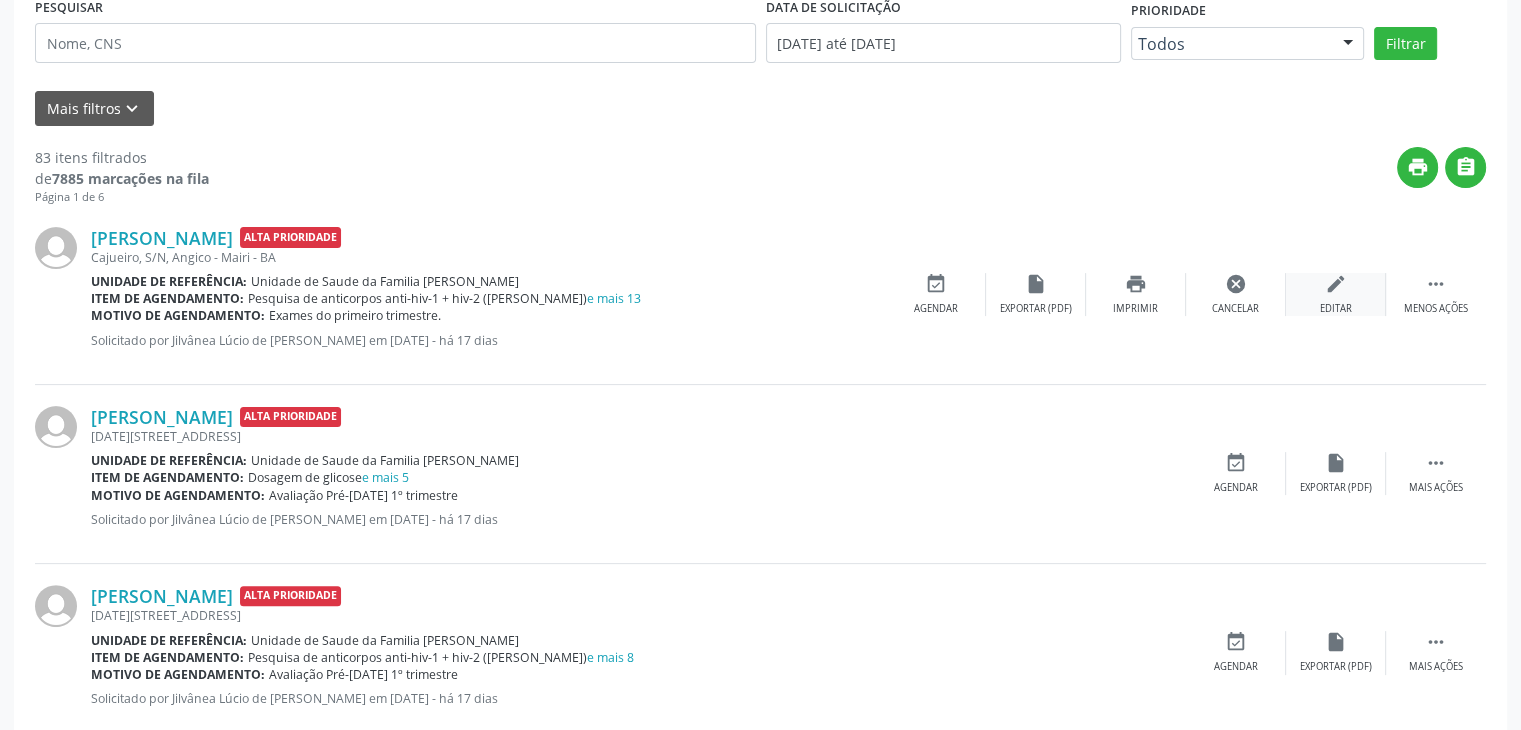 click on "edit
Editar" at bounding box center (1336, 294) 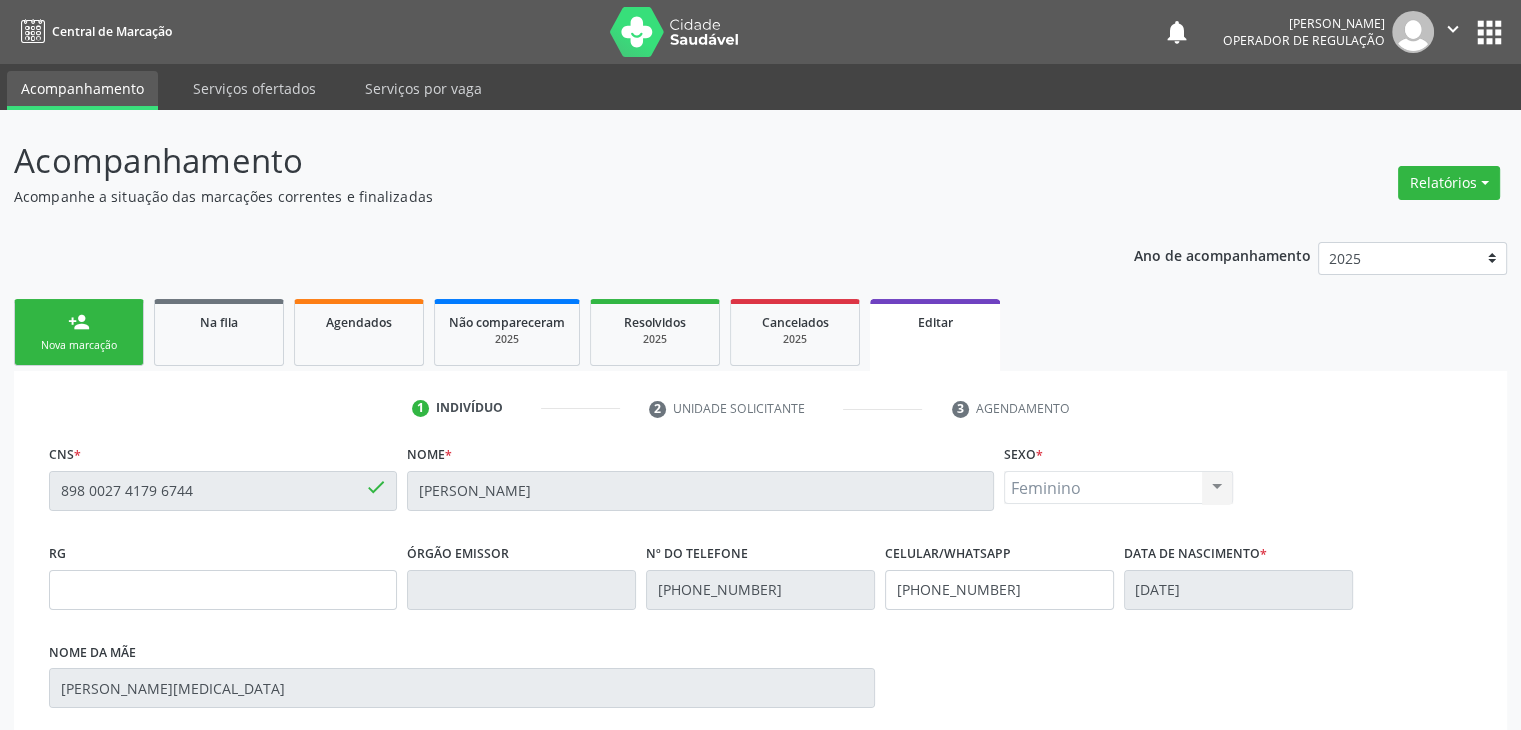 scroll, scrollTop: 365, scrollLeft: 0, axis: vertical 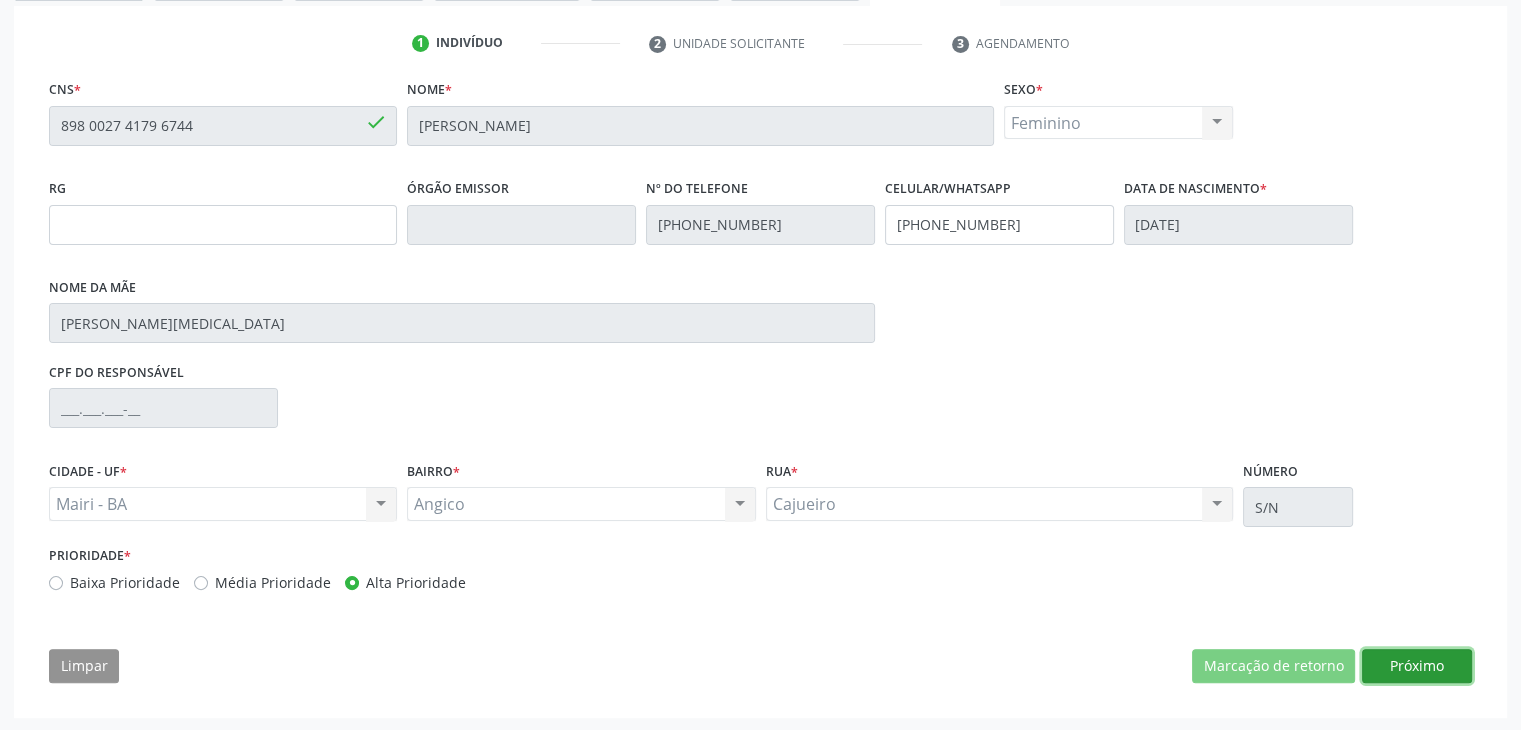 click on "Próximo" at bounding box center [1417, 666] 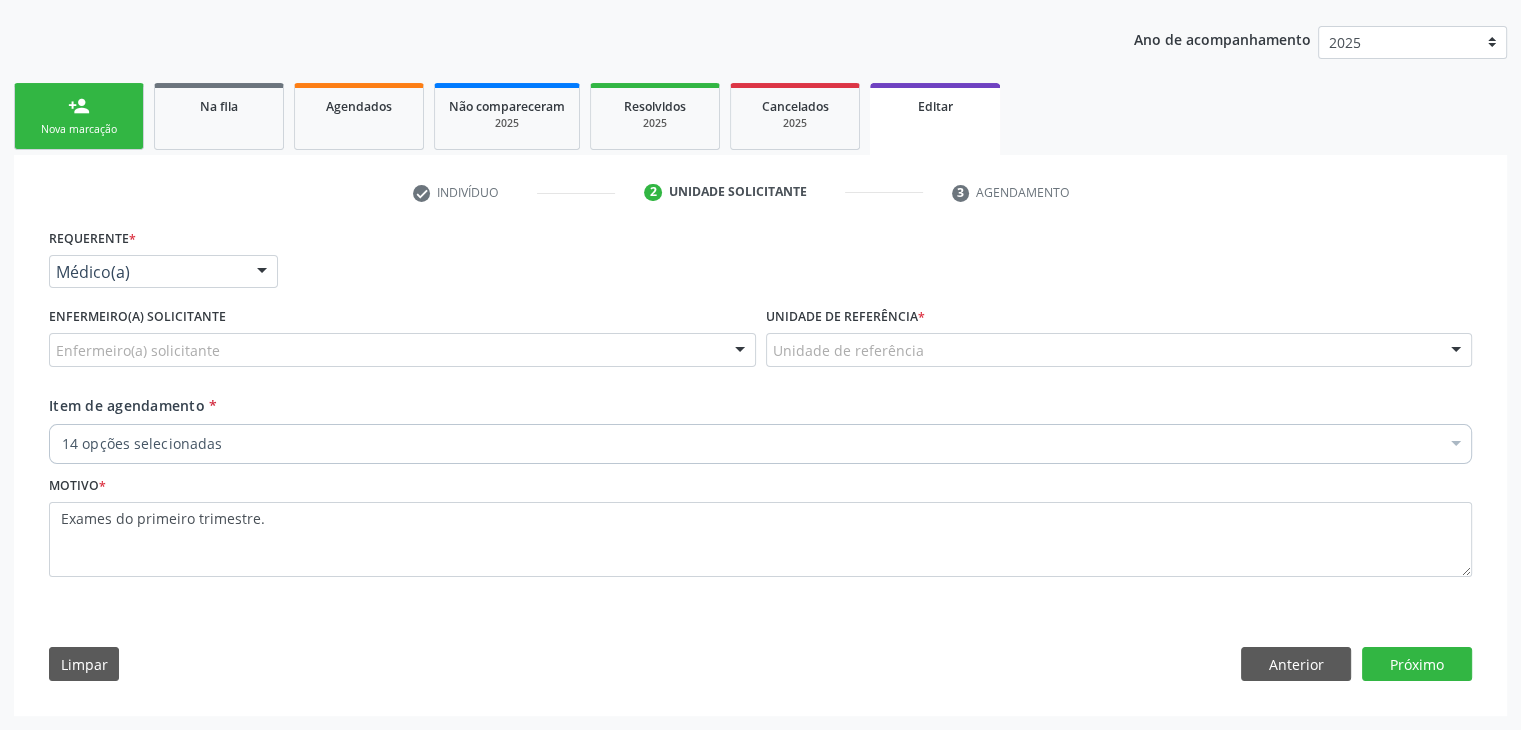 scroll, scrollTop: 214, scrollLeft: 0, axis: vertical 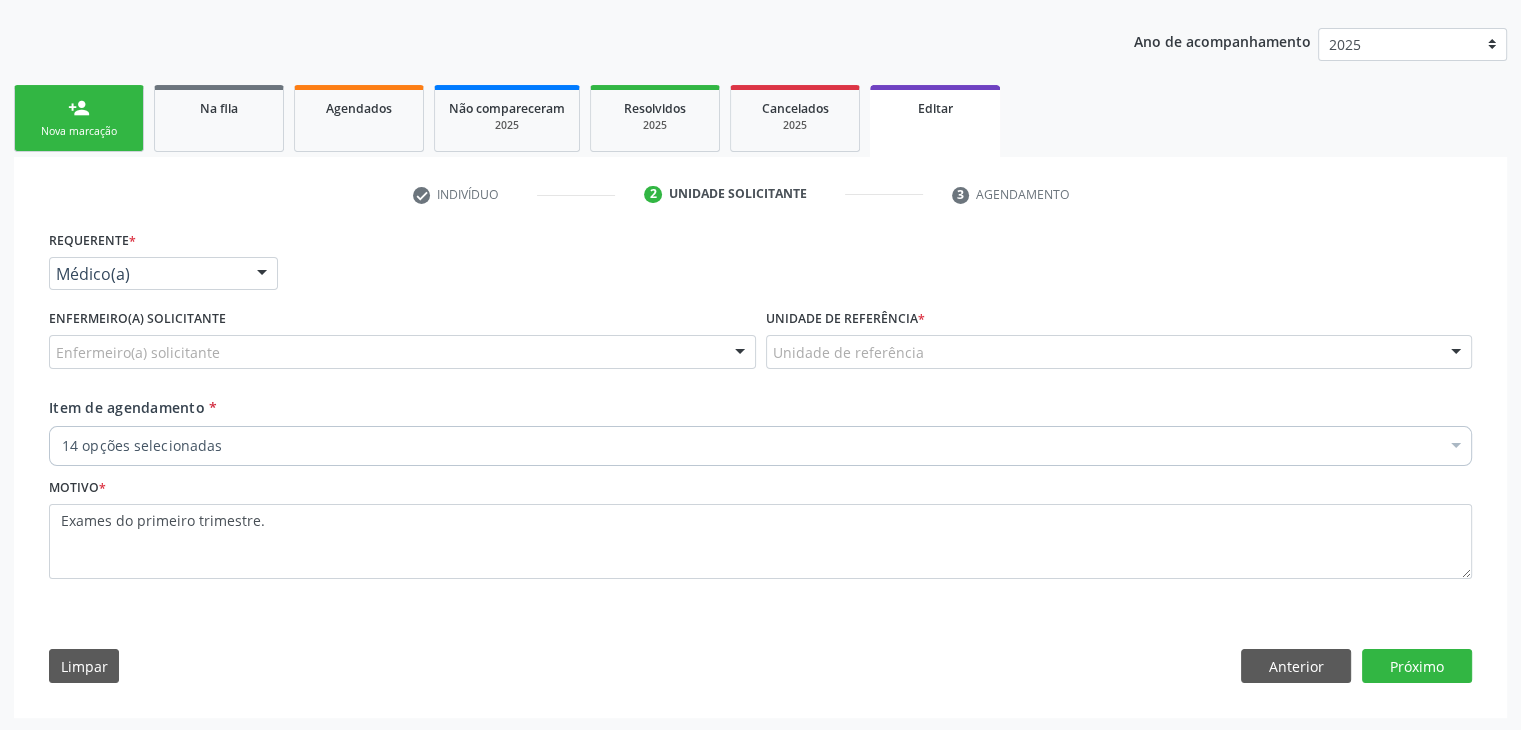 click on "Enfermeiro(a) solicitante" at bounding box center [402, 352] 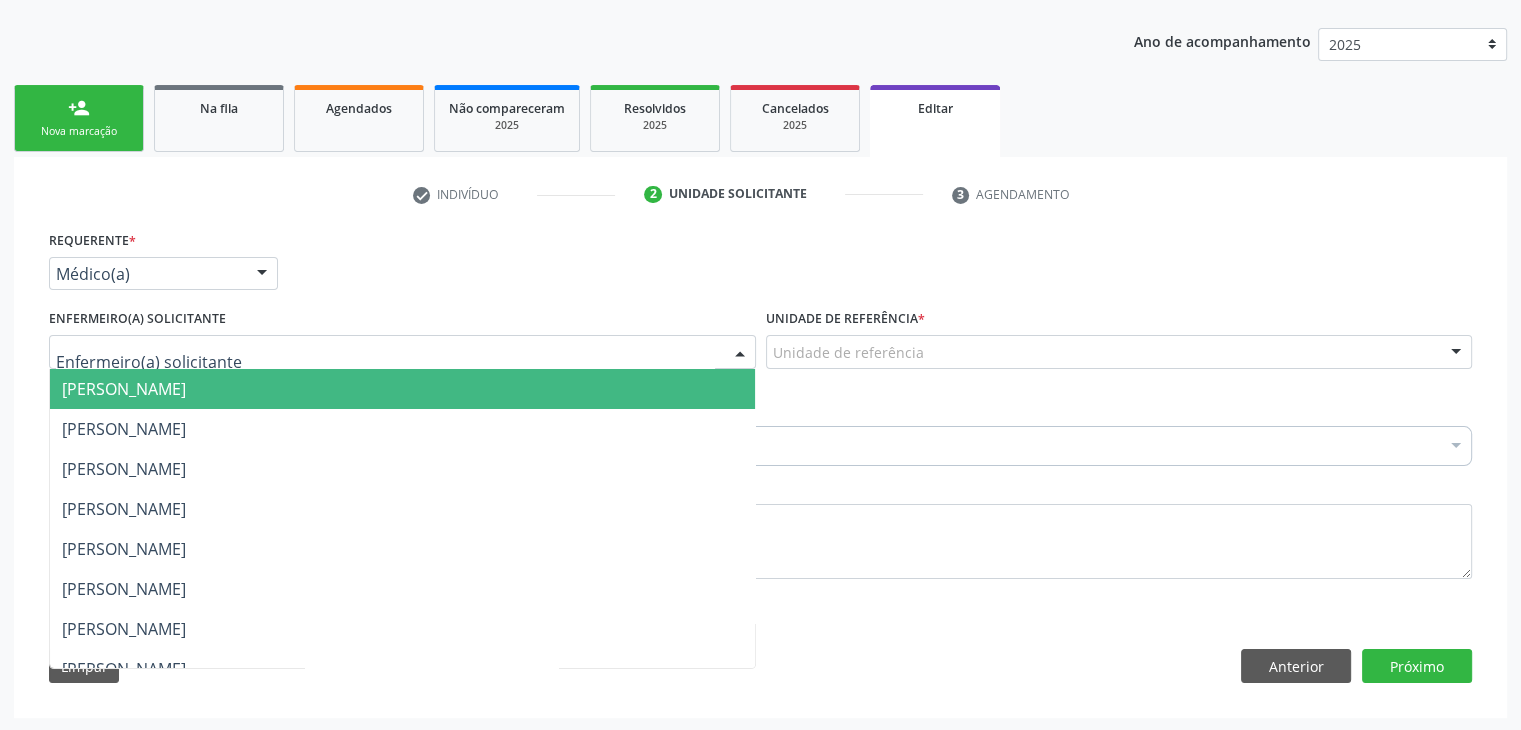 click on "Jaqueline Soares Lima" at bounding box center (402, 389) 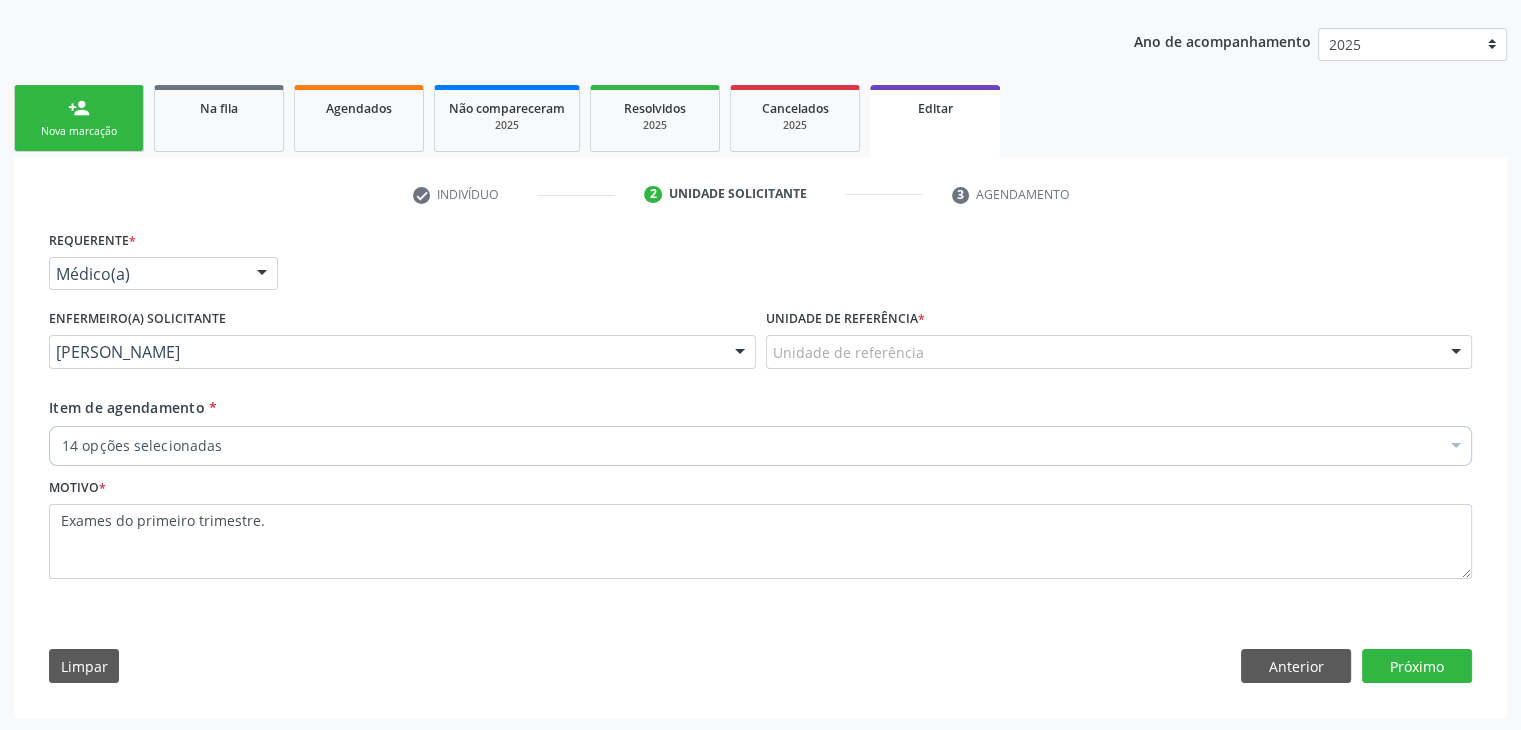 click on "Unidade de referência
*
Unidade de referência
Unidade de Saude da Familia Jonathas Laurentino de Santana   Unidade de Saude da Familia Gerolino Jose de Oliveira   Unidade da Saude da Familia Maria Marlene Soares dos Santos   Unidade de Saude da Familia Enesia Fernandes dos Santos   Unidade de Saude da Familia Mourival Ferreira Lima   Unidade de Saude da Familia Dilton Oliveira Santos   Posto de Saude de Alagoinhas
Nenhum resultado encontrado para: "   "
Não há nenhuma opção para ser exibida." at bounding box center [1119, 336] 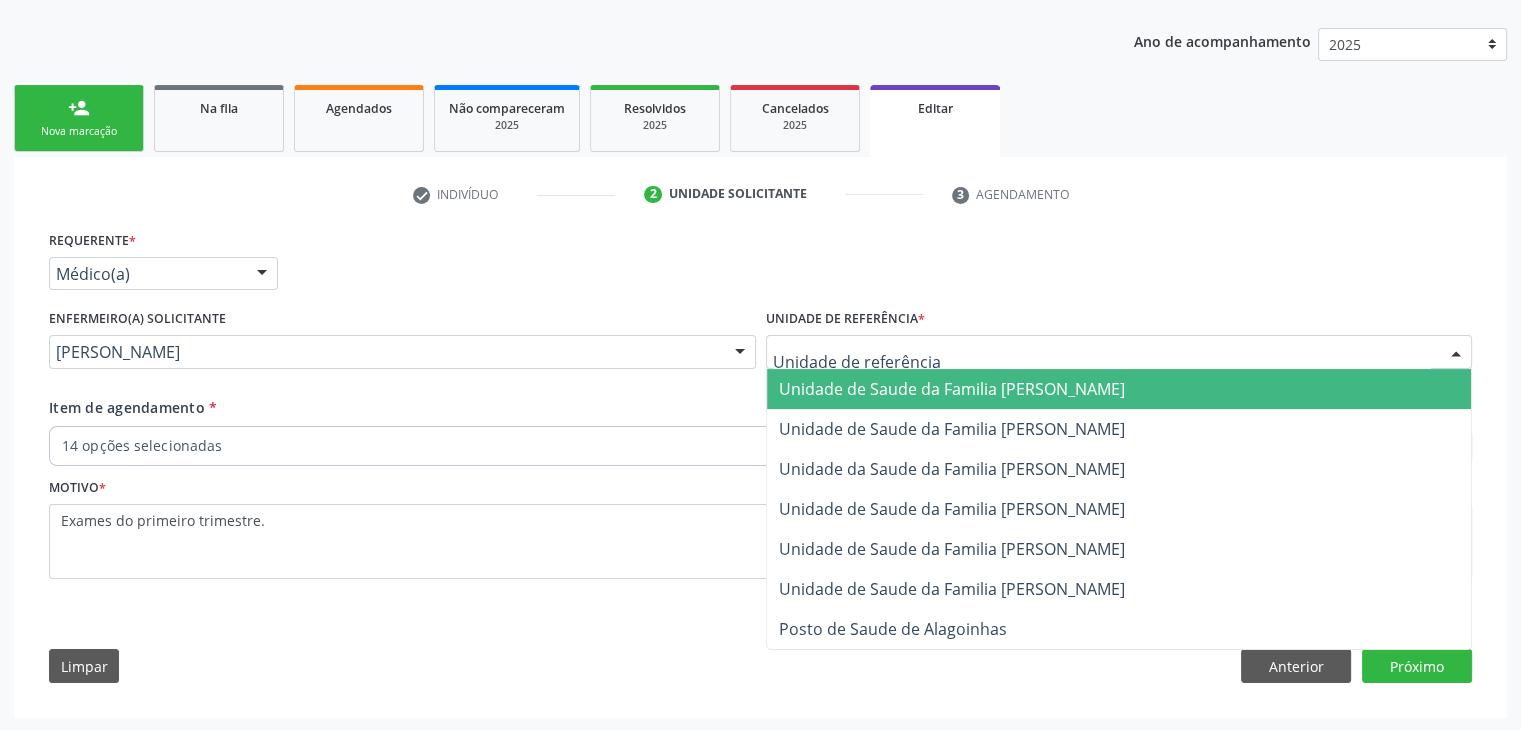 click on "Unidade de Saude da Familia [PERSON_NAME]" at bounding box center (1119, 389) 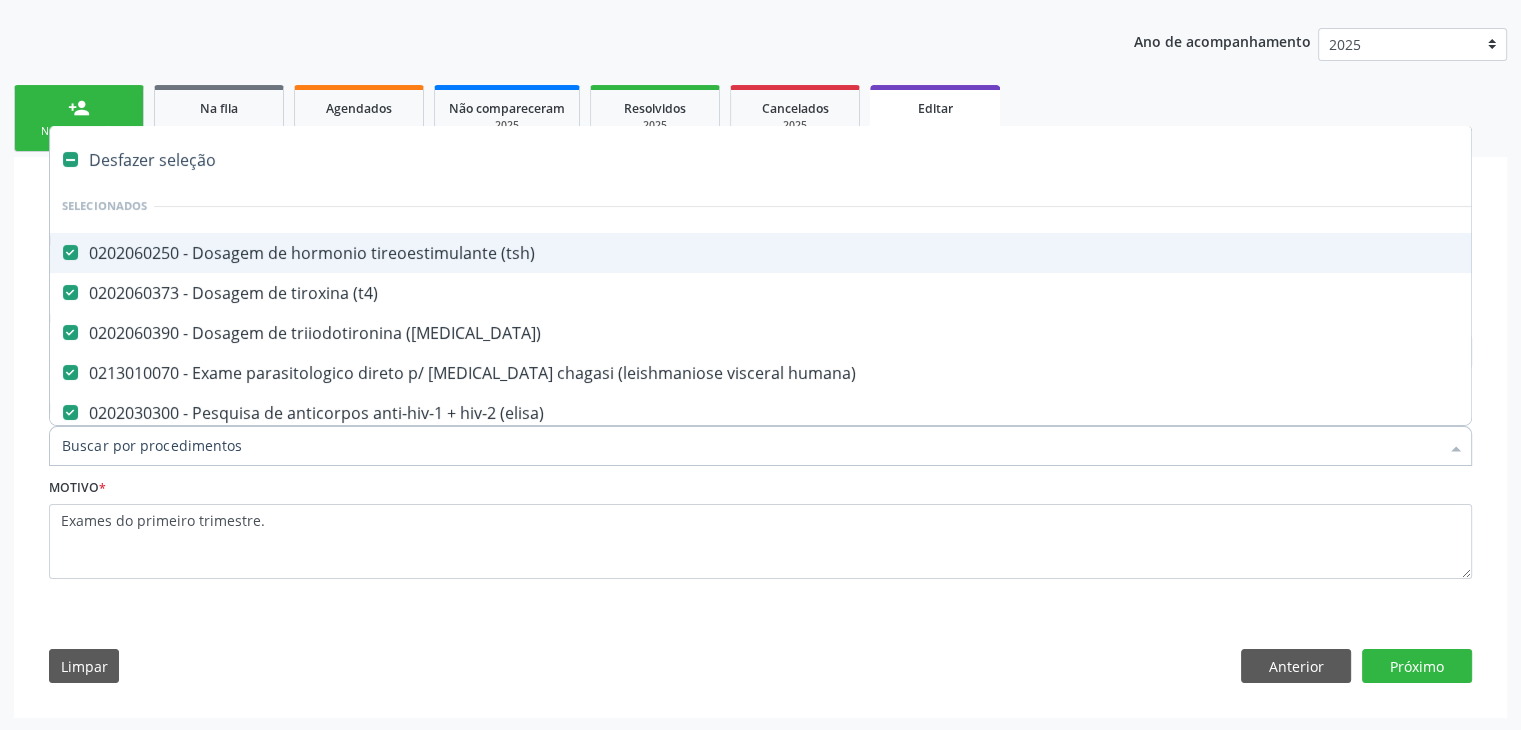 click at bounding box center (760, 446) 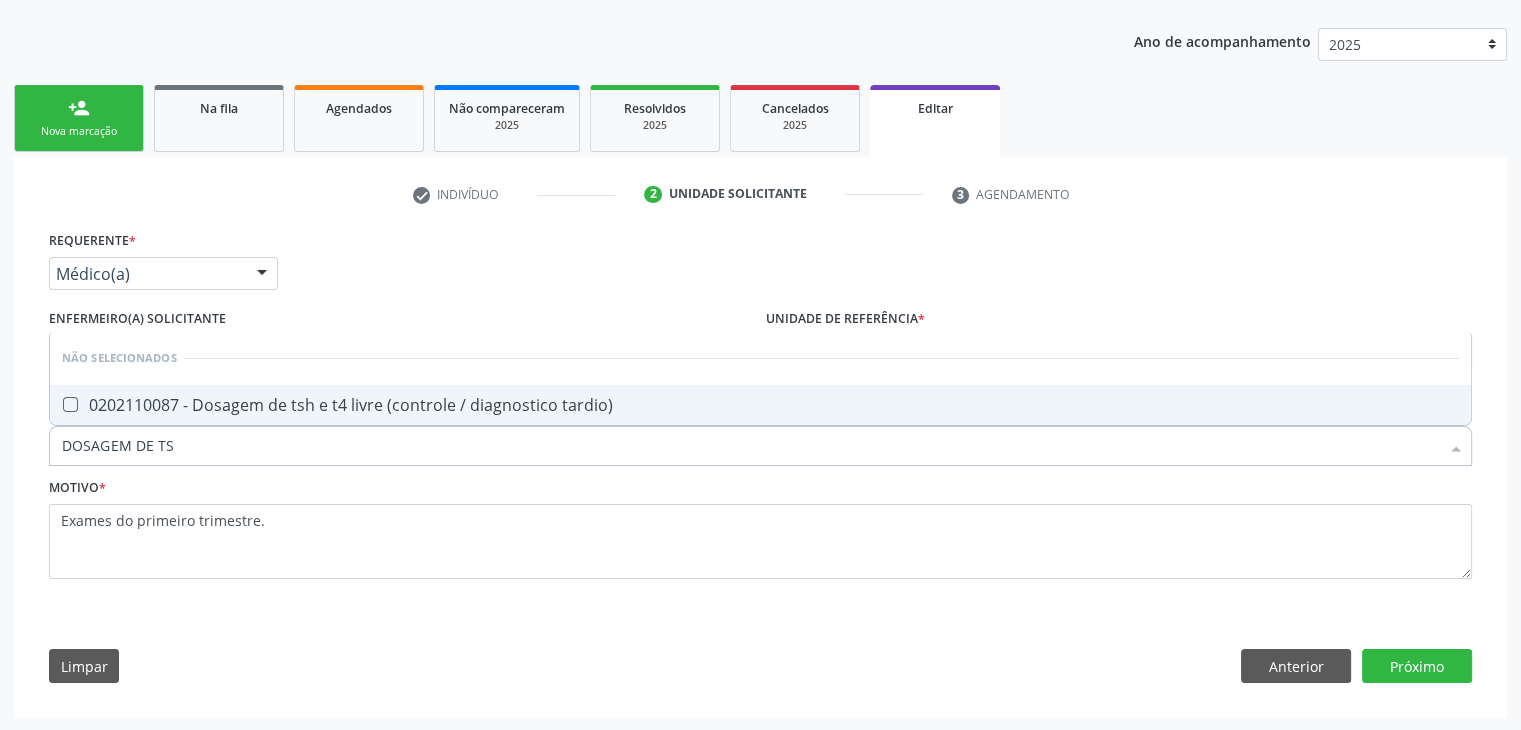 click on "0202110087 - Dosagem de tsh e t4 livre (controle / diagnostico tardio)" at bounding box center [760, 405] 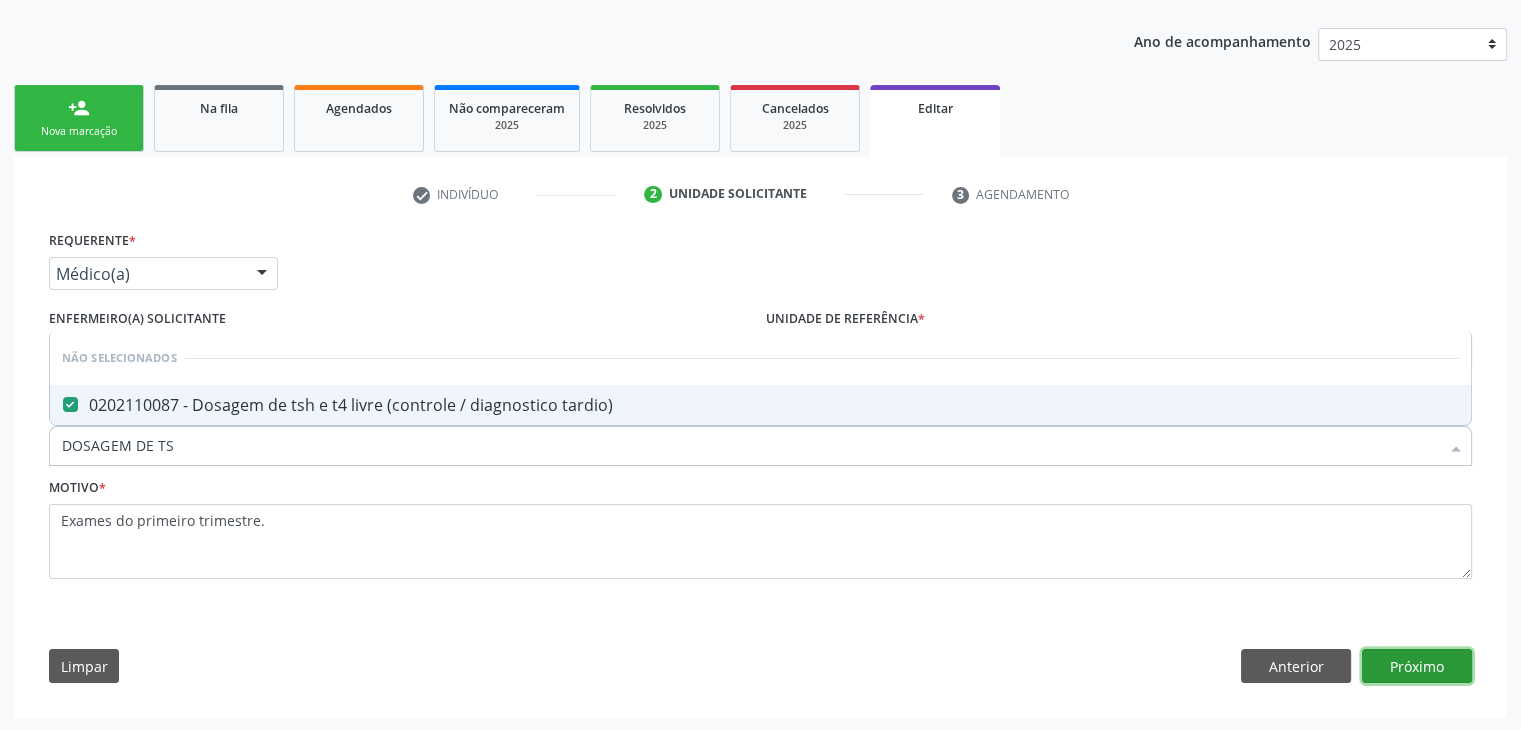 click on "Próximo" at bounding box center [1417, 666] 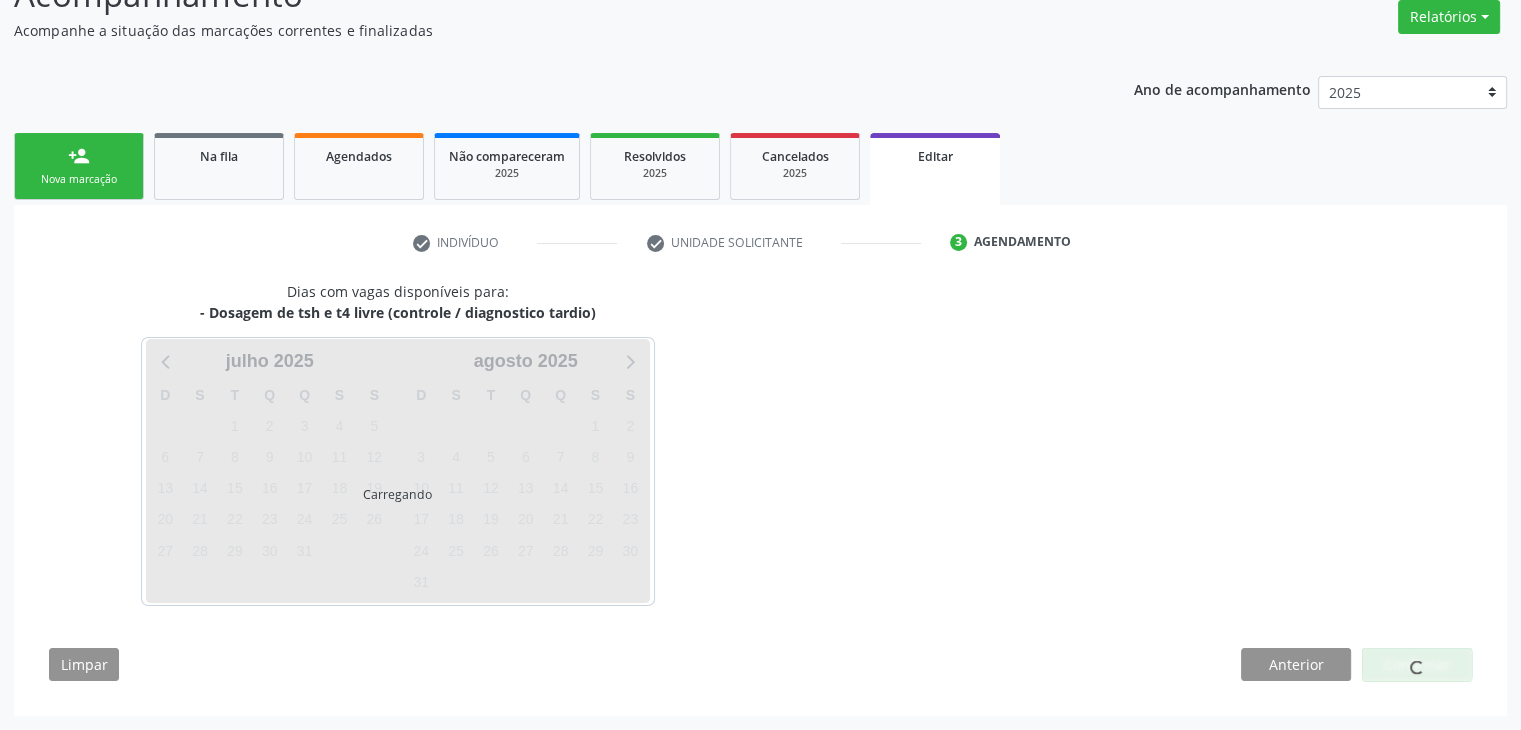 scroll, scrollTop: 165, scrollLeft: 0, axis: vertical 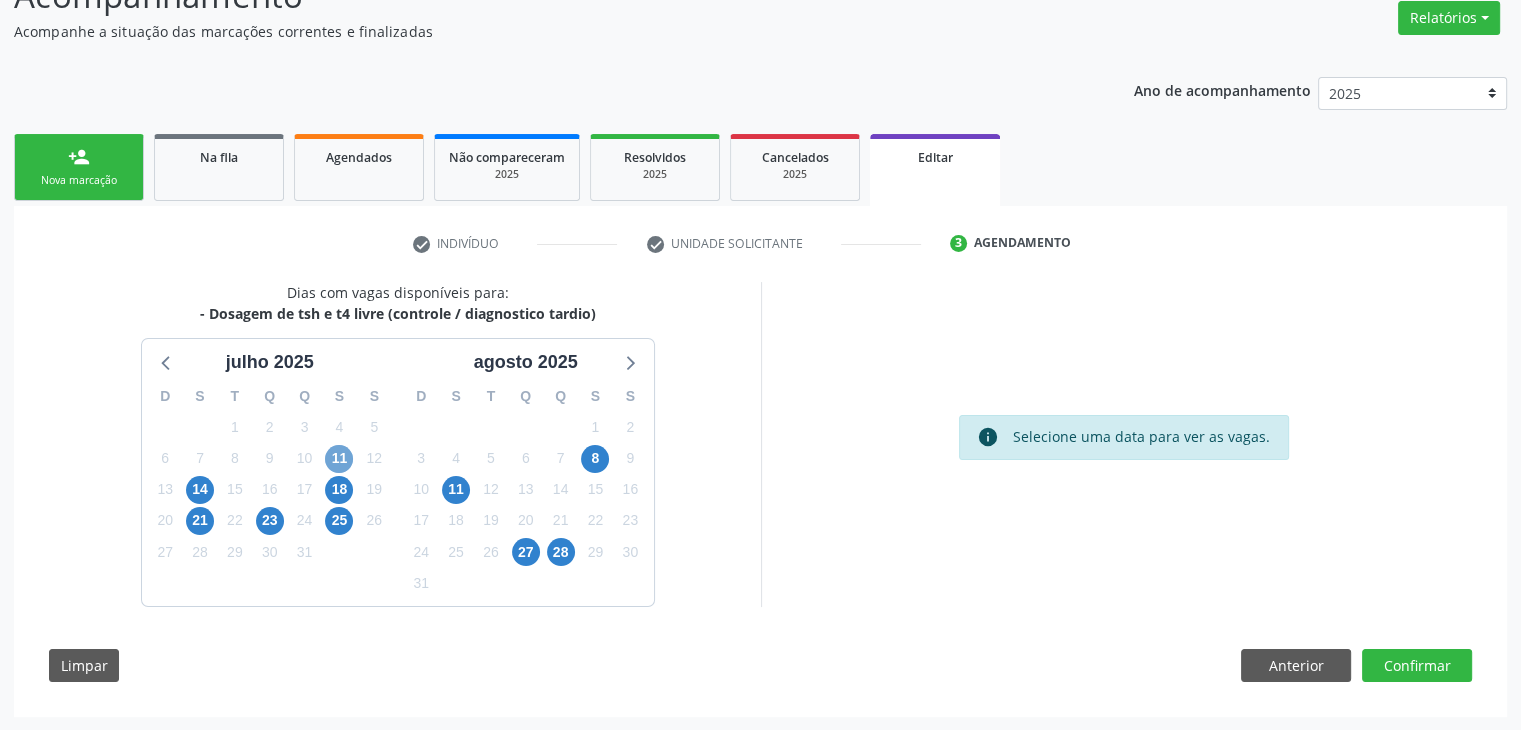 click on "11" at bounding box center [339, 459] 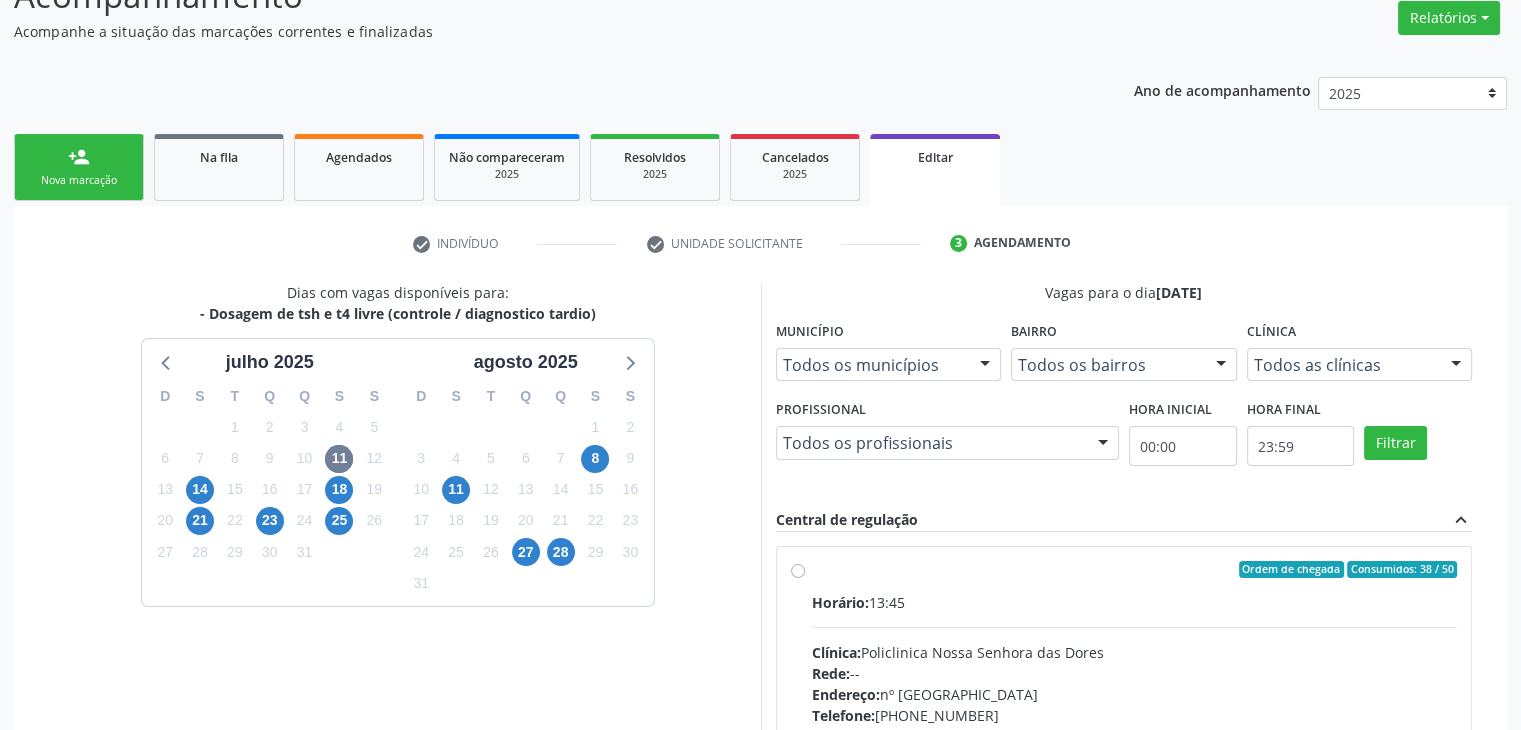 click on "Horário:   13:45" at bounding box center (1135, 602) 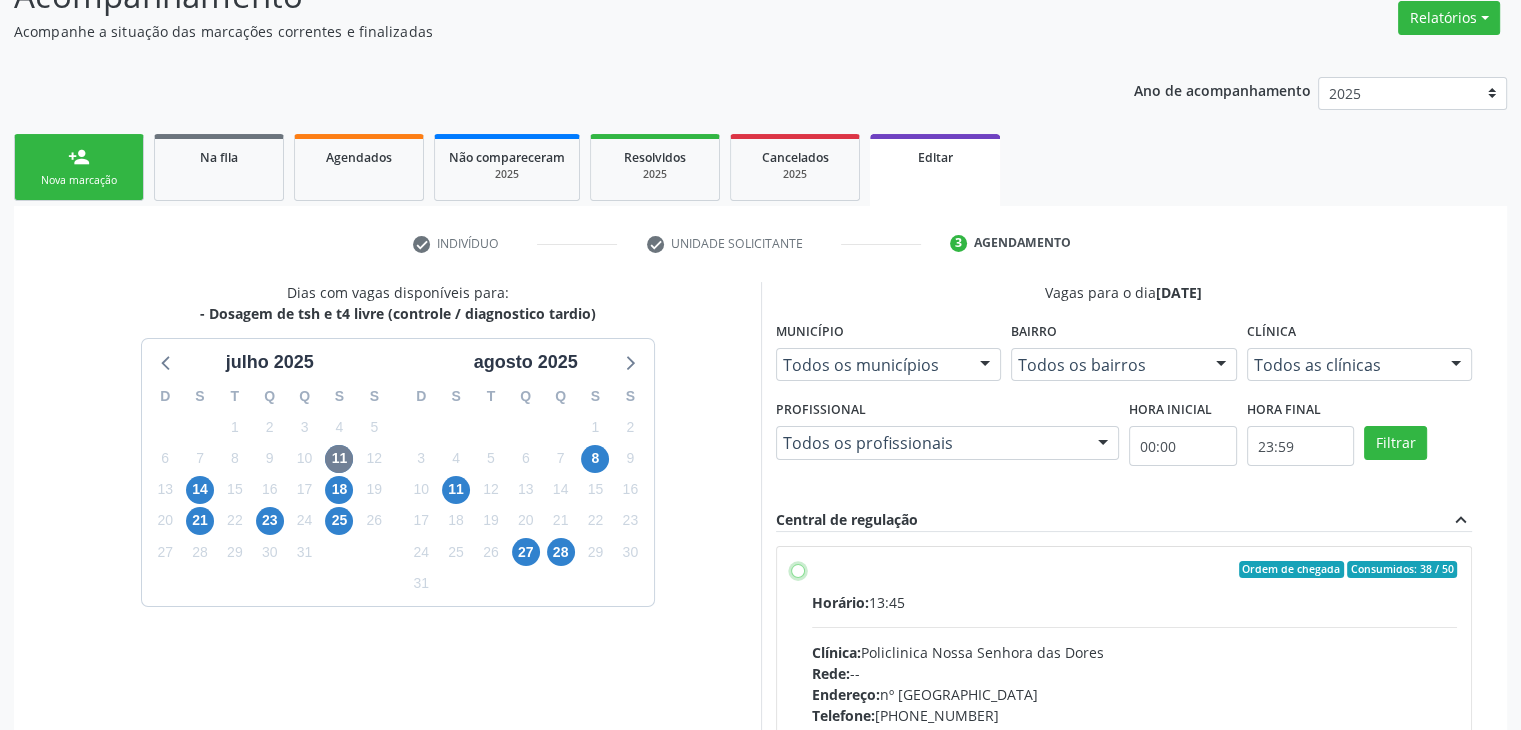 click on "Ordem de chegada
Consumidos: 38 / 50
Horário:   13:45
Clínica:  Policlinica Nossa Senhora das Dores
Rede:
--
Endereço:   nº 94, Centro, Mairi - BA
Telefone:   (74) 36322104
Profissional:
--
Informações adicionais sobre o atendimento
Idade de atendimento:
Sem restrição
Gênero(s) atendido(s):
Sem restrição
Informações adicionais:
--" at bounding box center [798, 570] 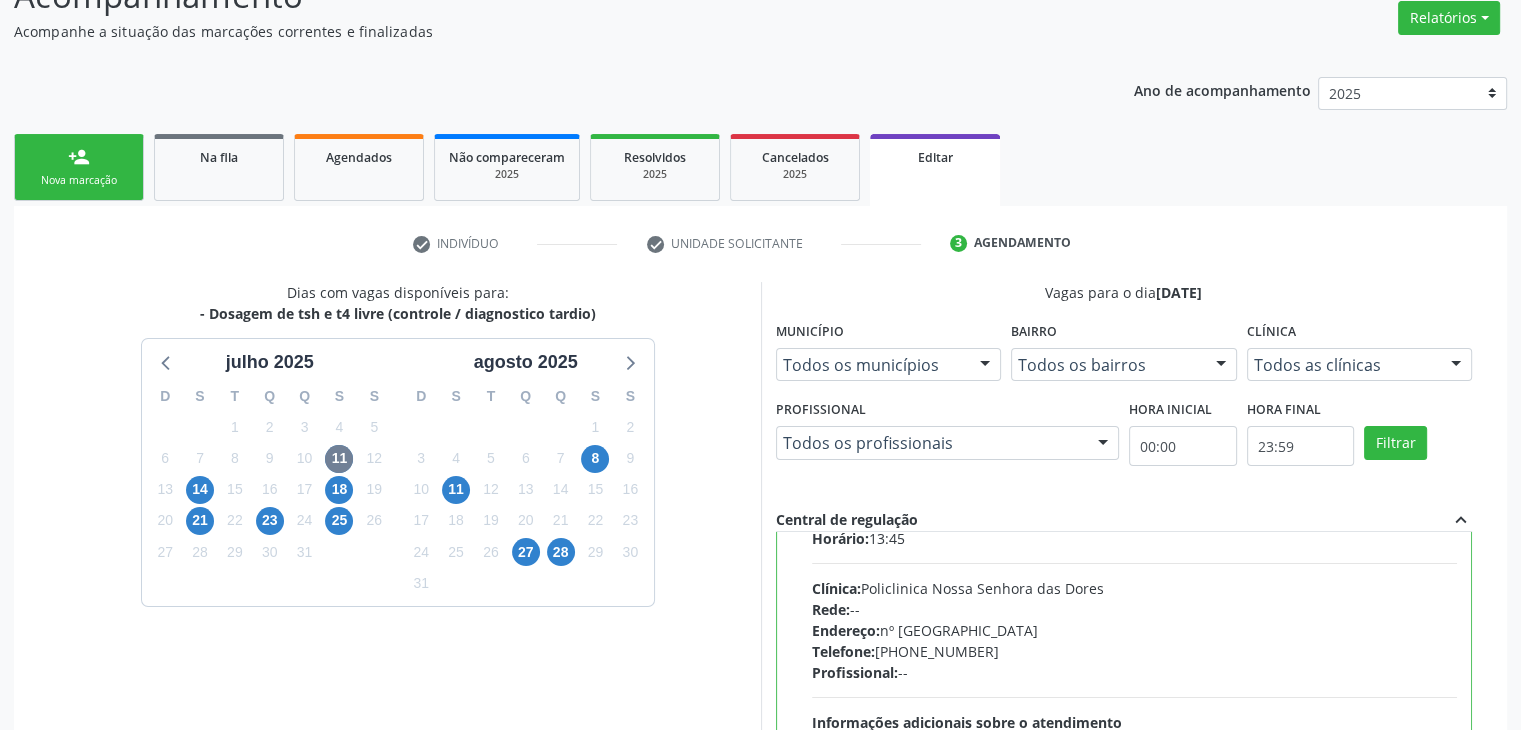 scroll, scrollTop: 98, scrollLeft: 0, axis: vertical 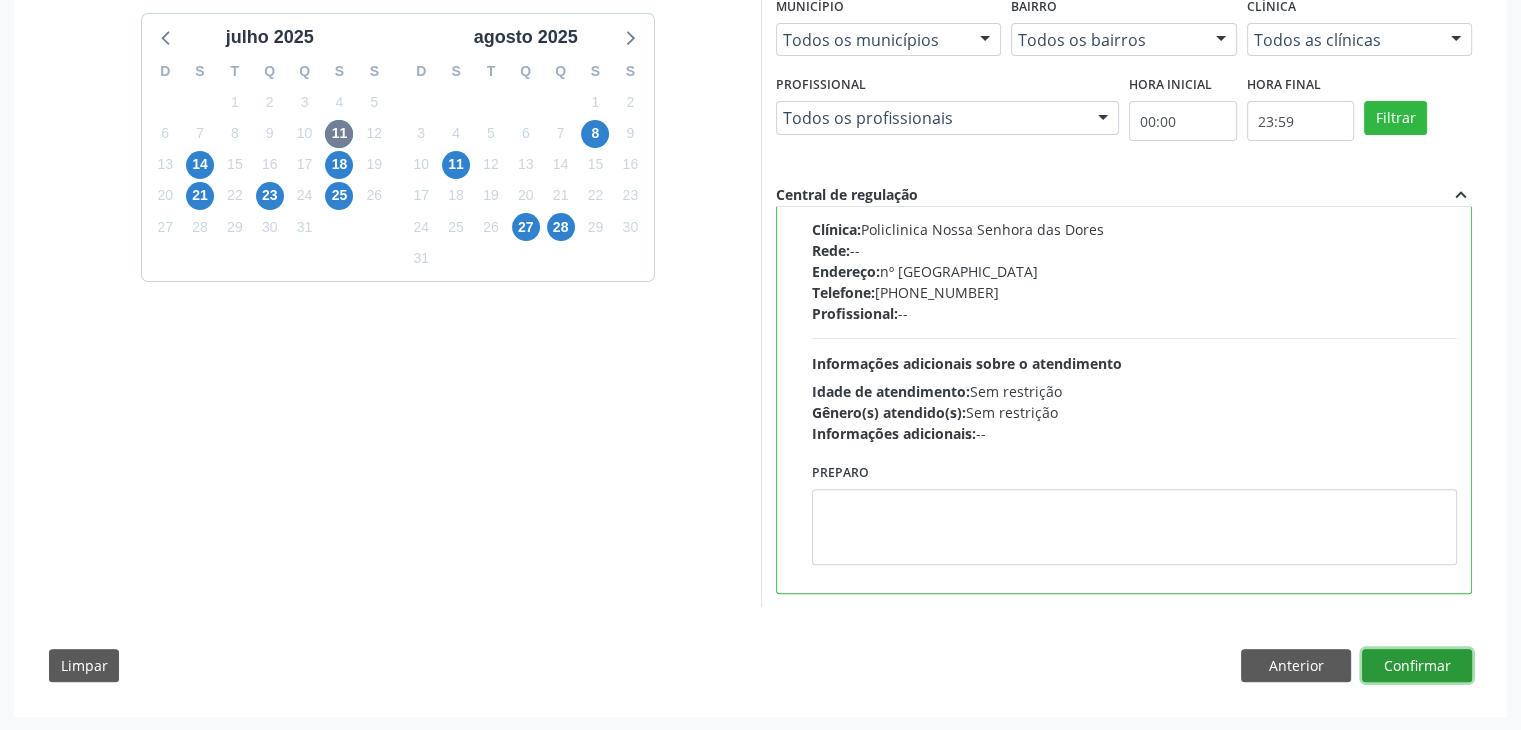 click on "Confirmar" at bounding box center [1417, 666] 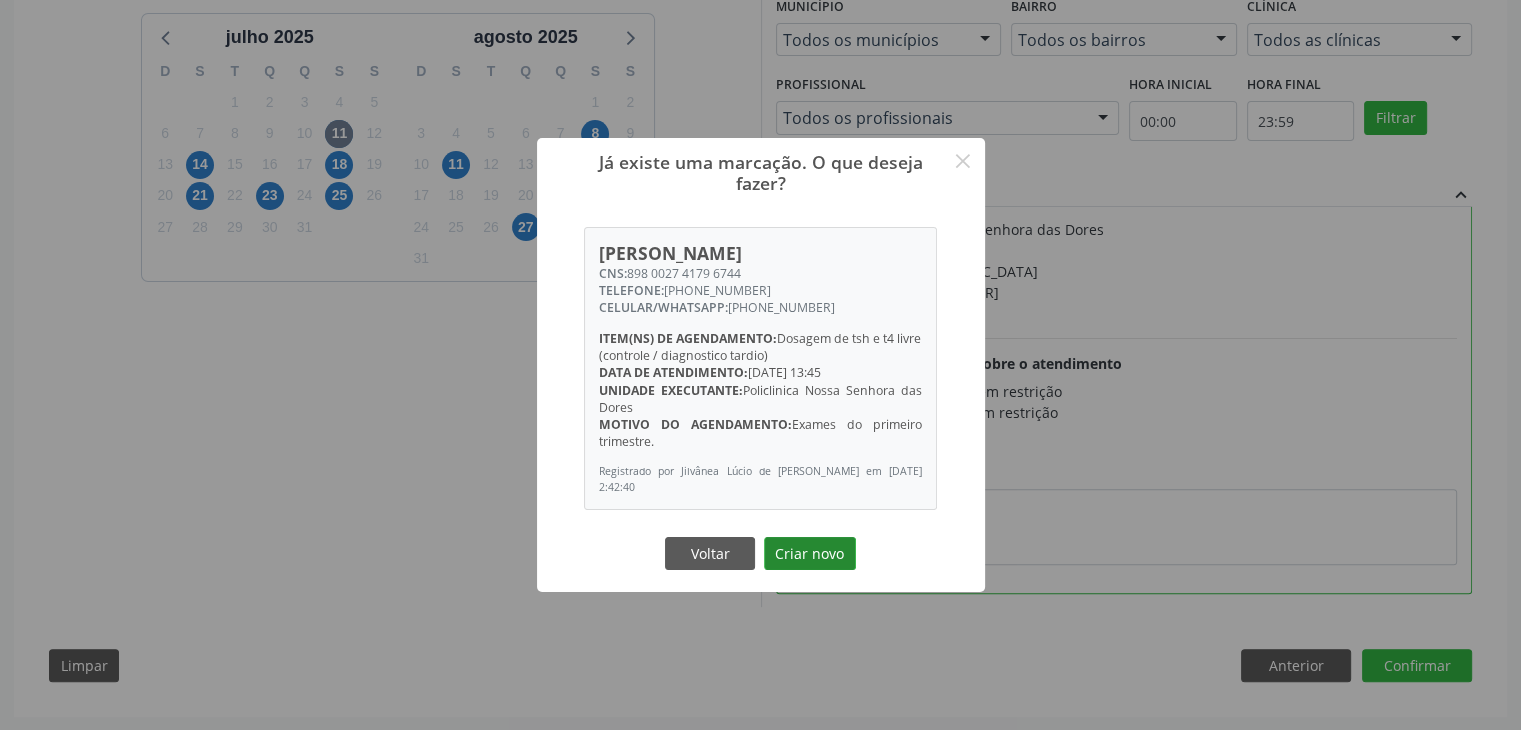 click on "Criar novo" at bounding box center [810, 554] 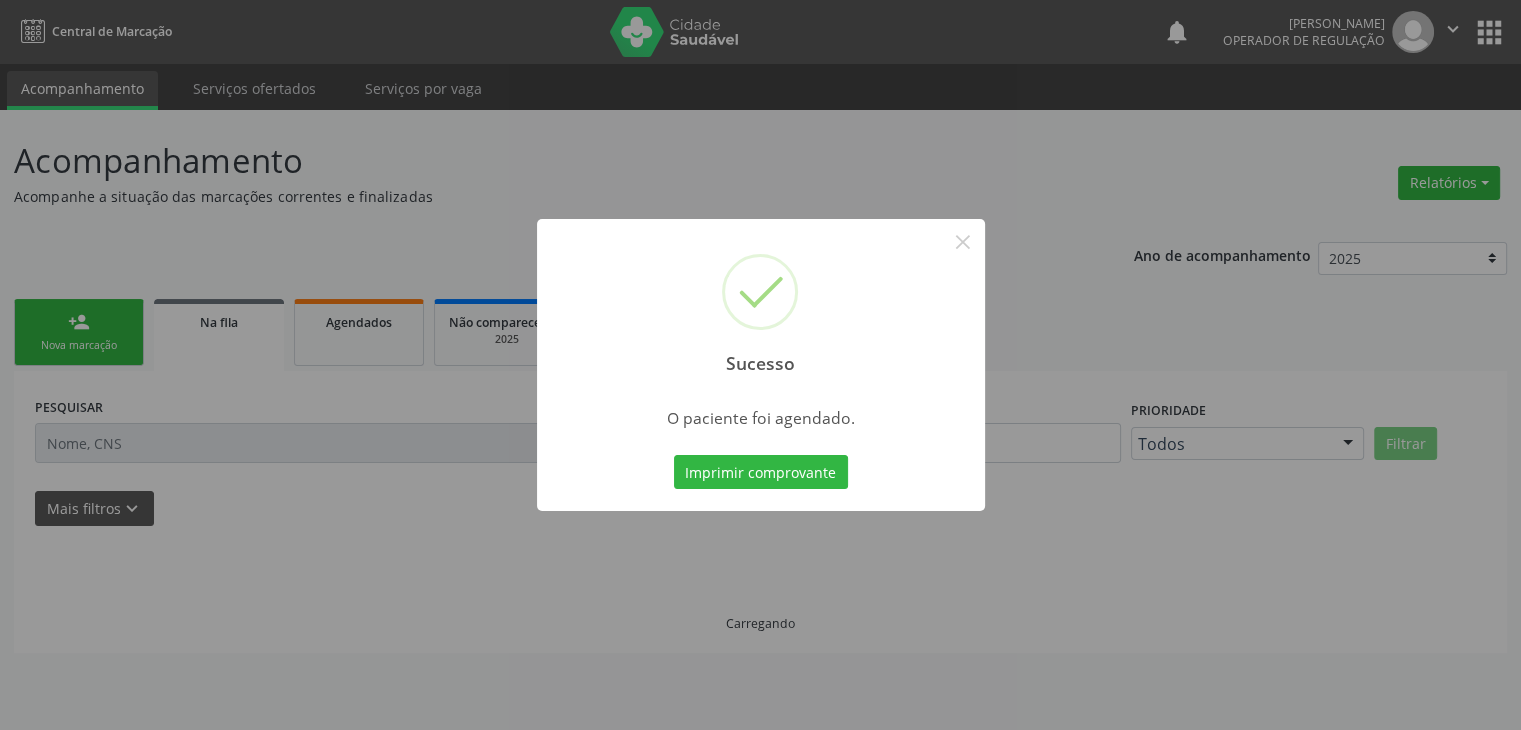 scroll, scrollTop: 0, scrollLeft: 0, axis: both 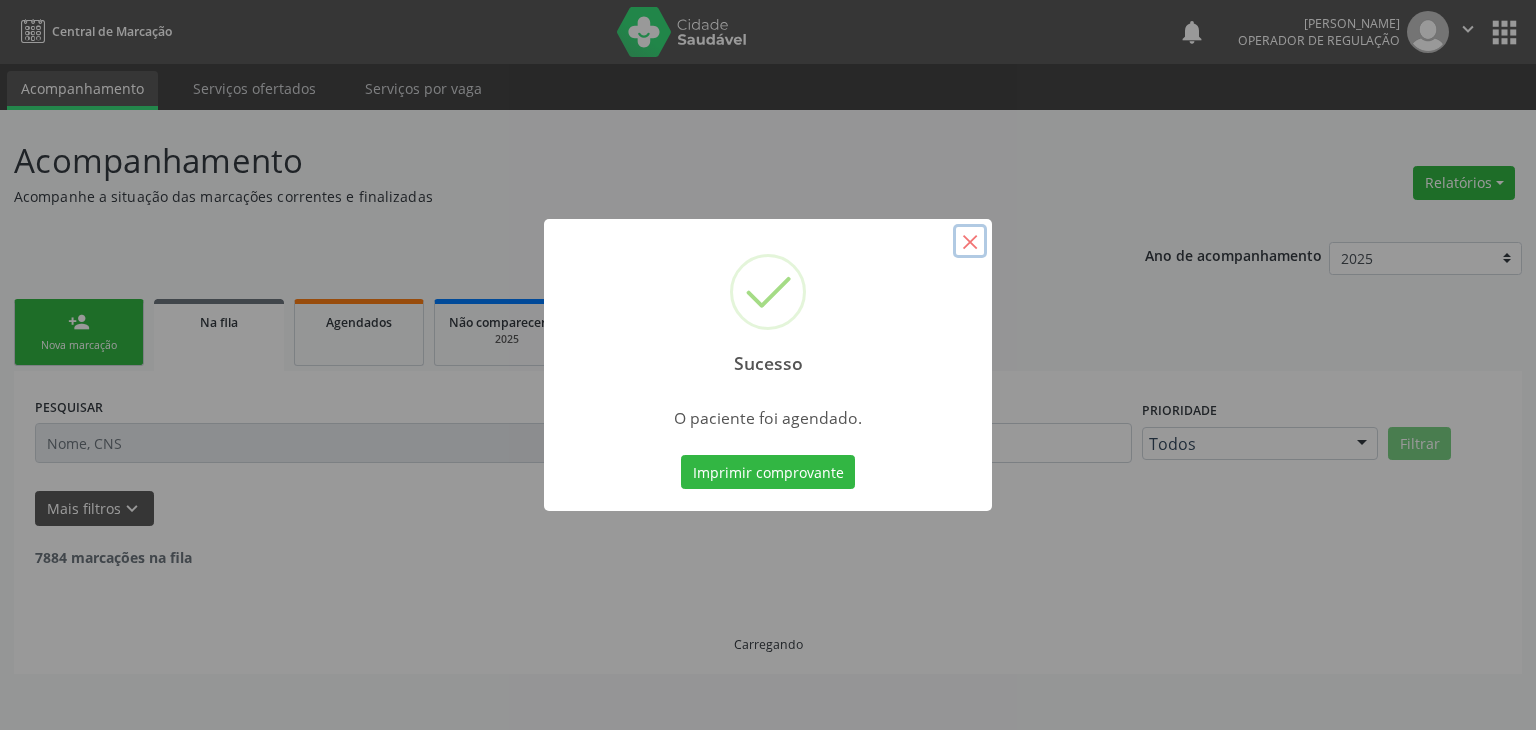 click on "×" at bounding box center (970, 241) 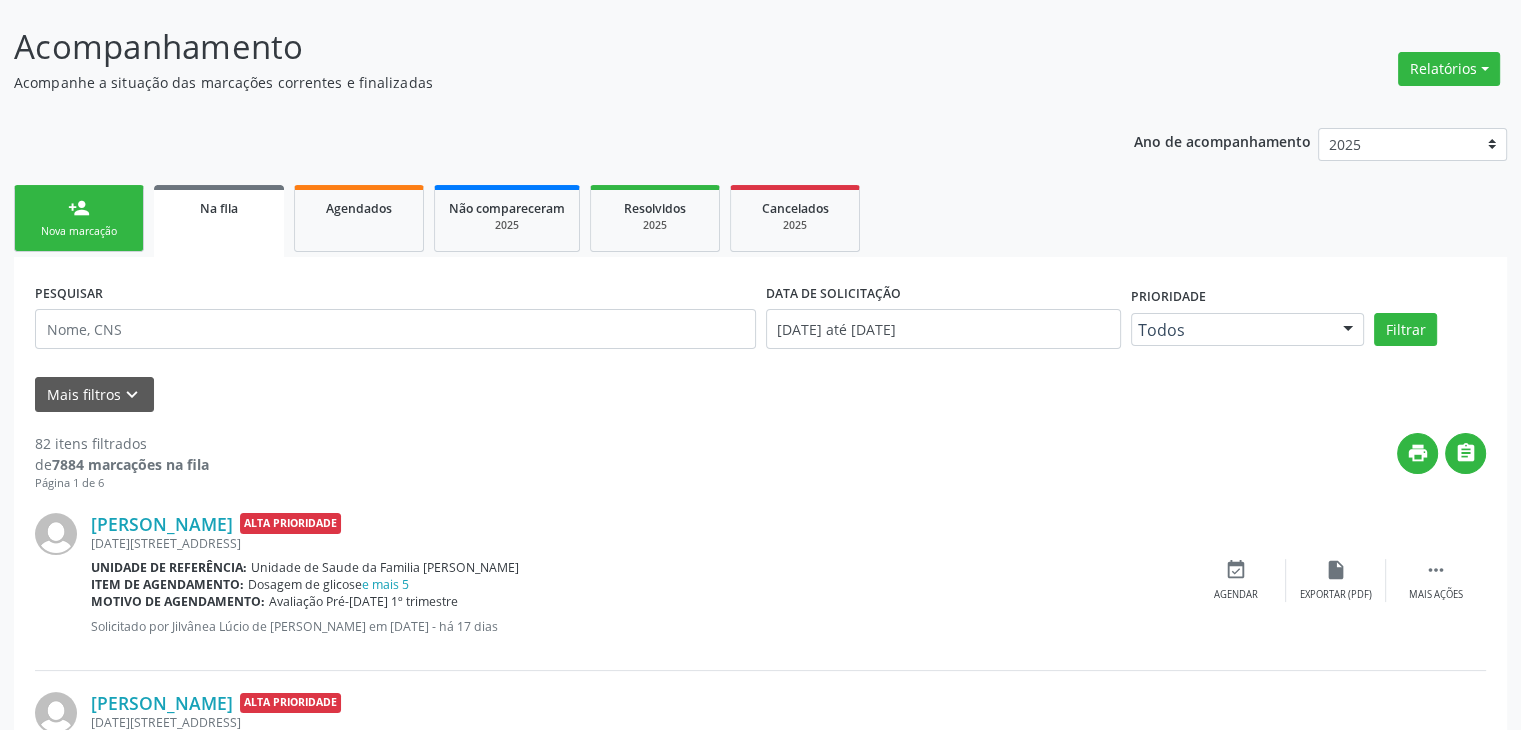 scroll, scrollTop: 400, scrollLeft: 0, axis: vertical 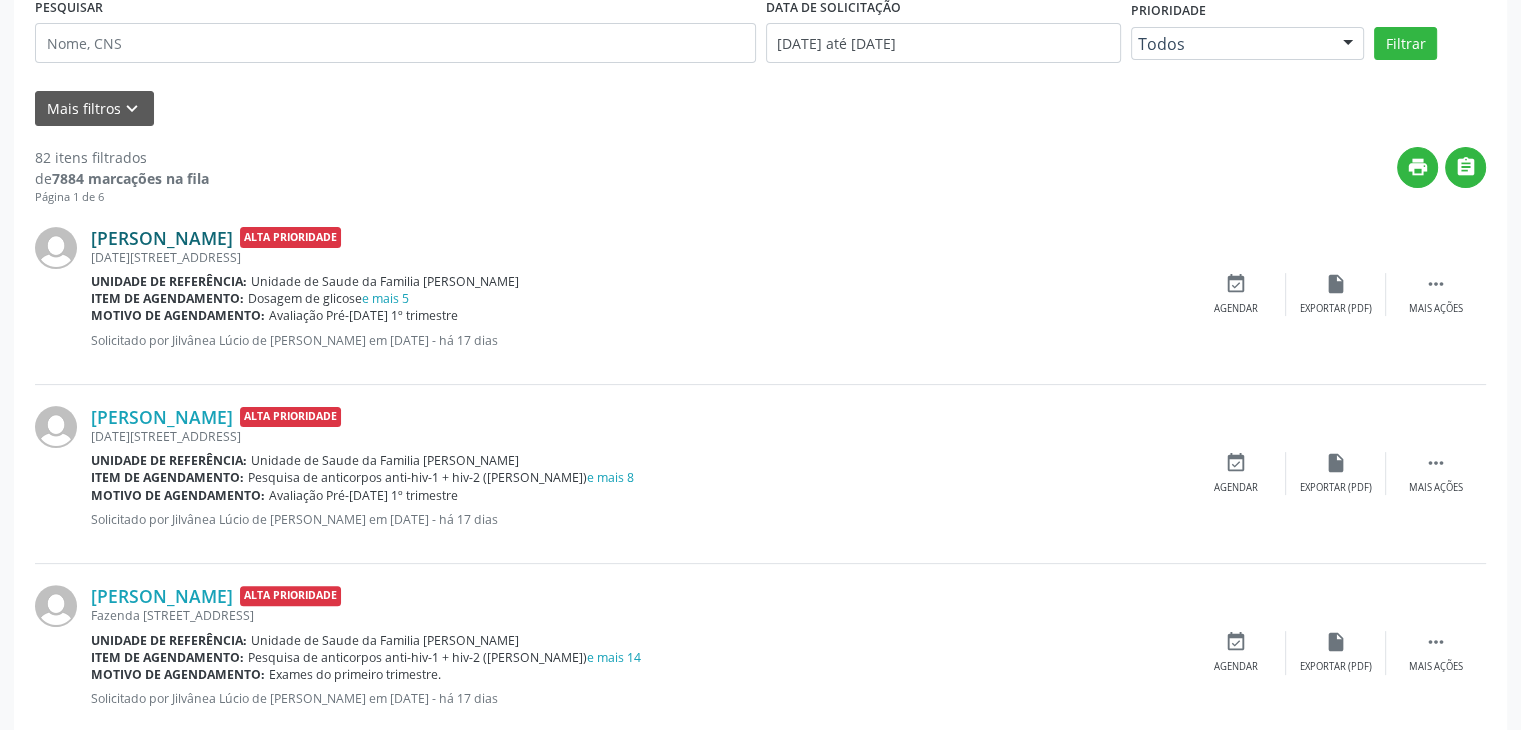 click on "Ana Paula de Souza Dias" at bounding box center [162, 238] 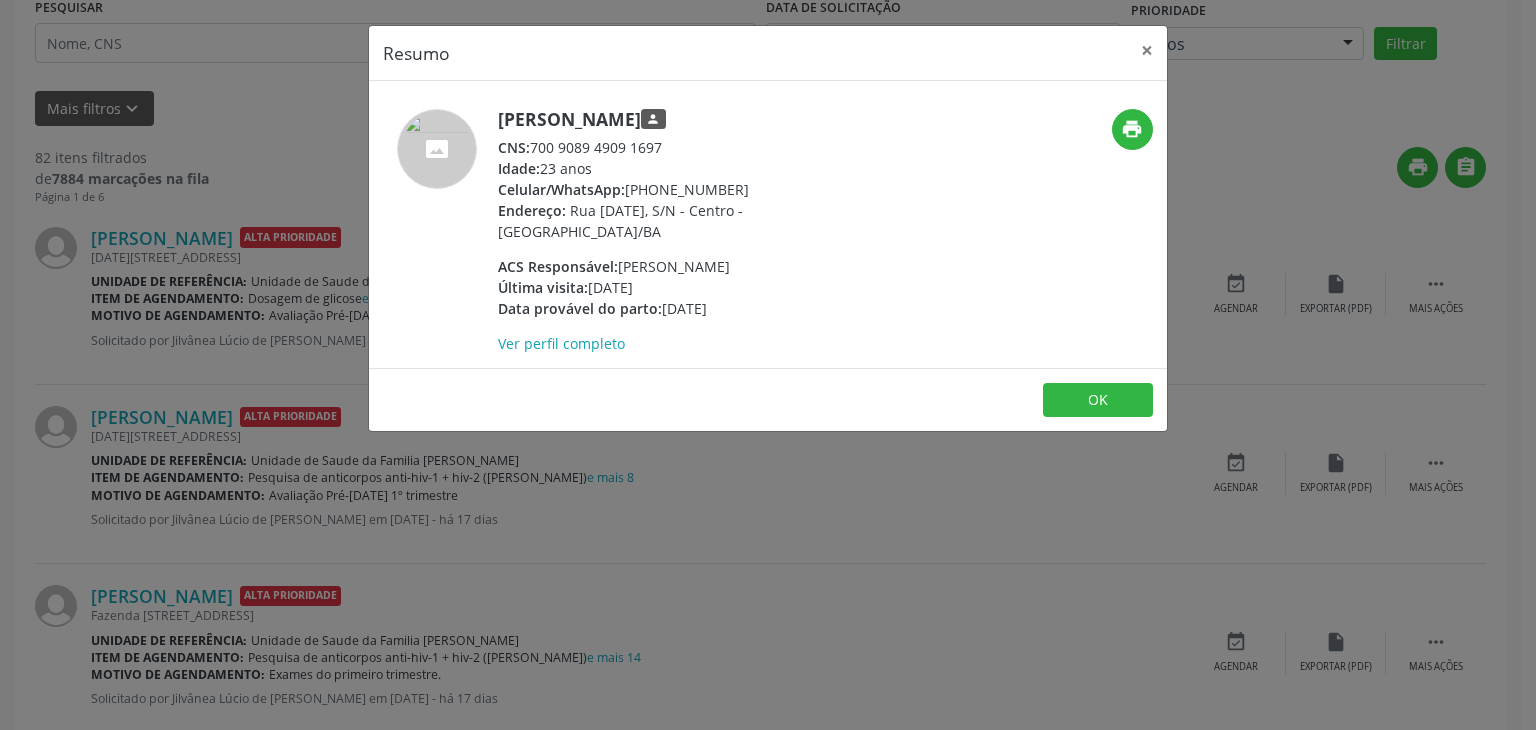 drag, startPoint x: 495, startPoint y: 114, endPoint x: 734, endPoint y: 91, distance: 240.10414 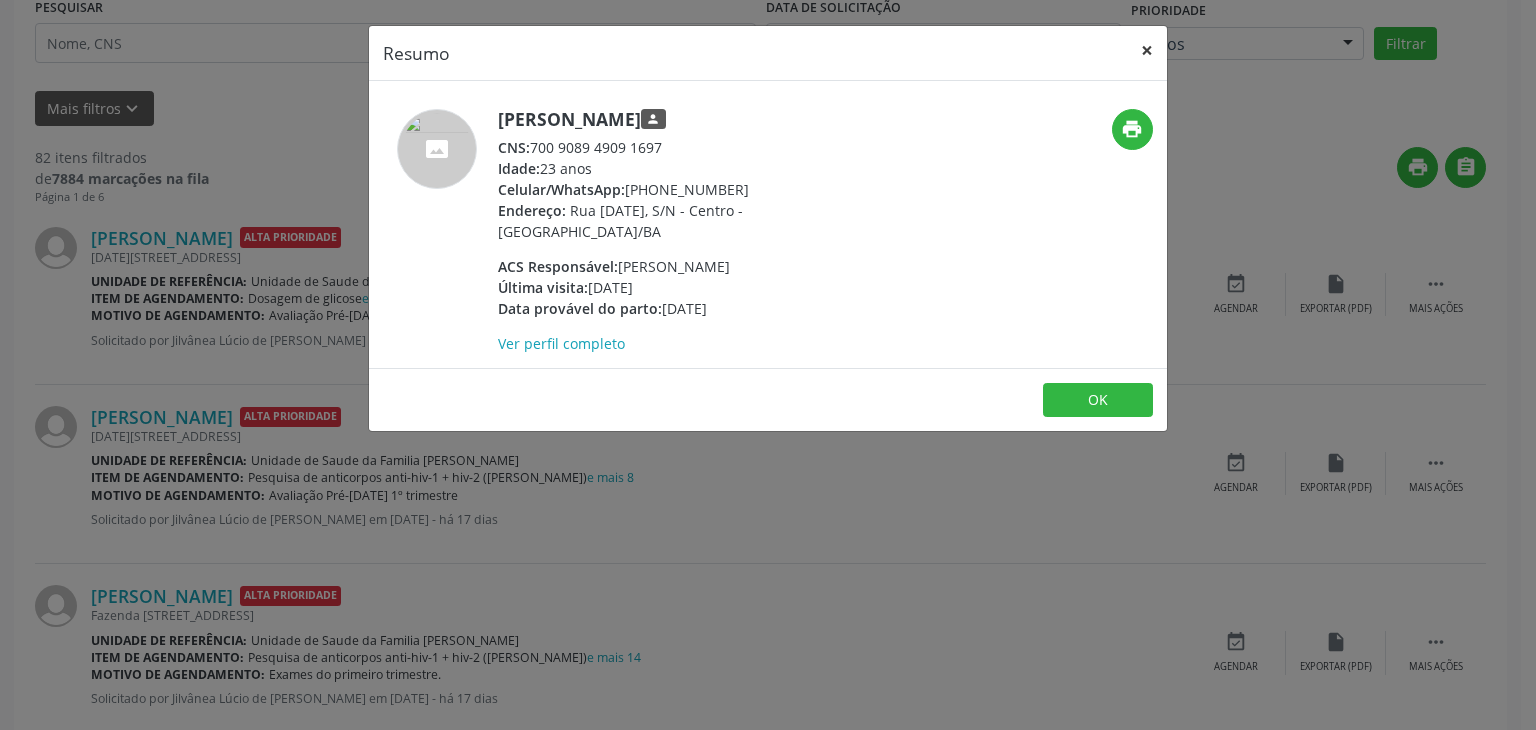 click on "×" at bounding box center [1147, 50] 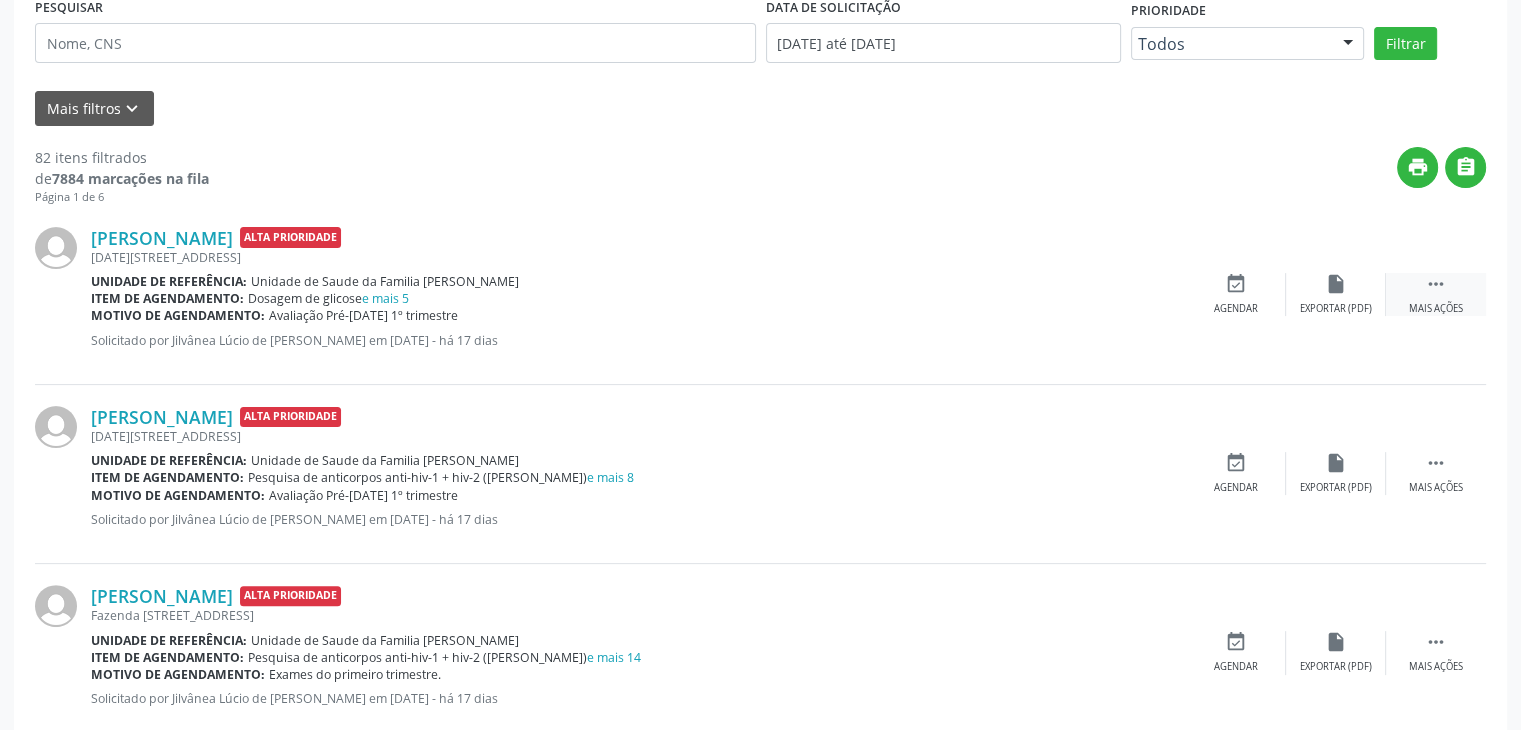 click on "Mais ações" at bounding box center (1436, 309) 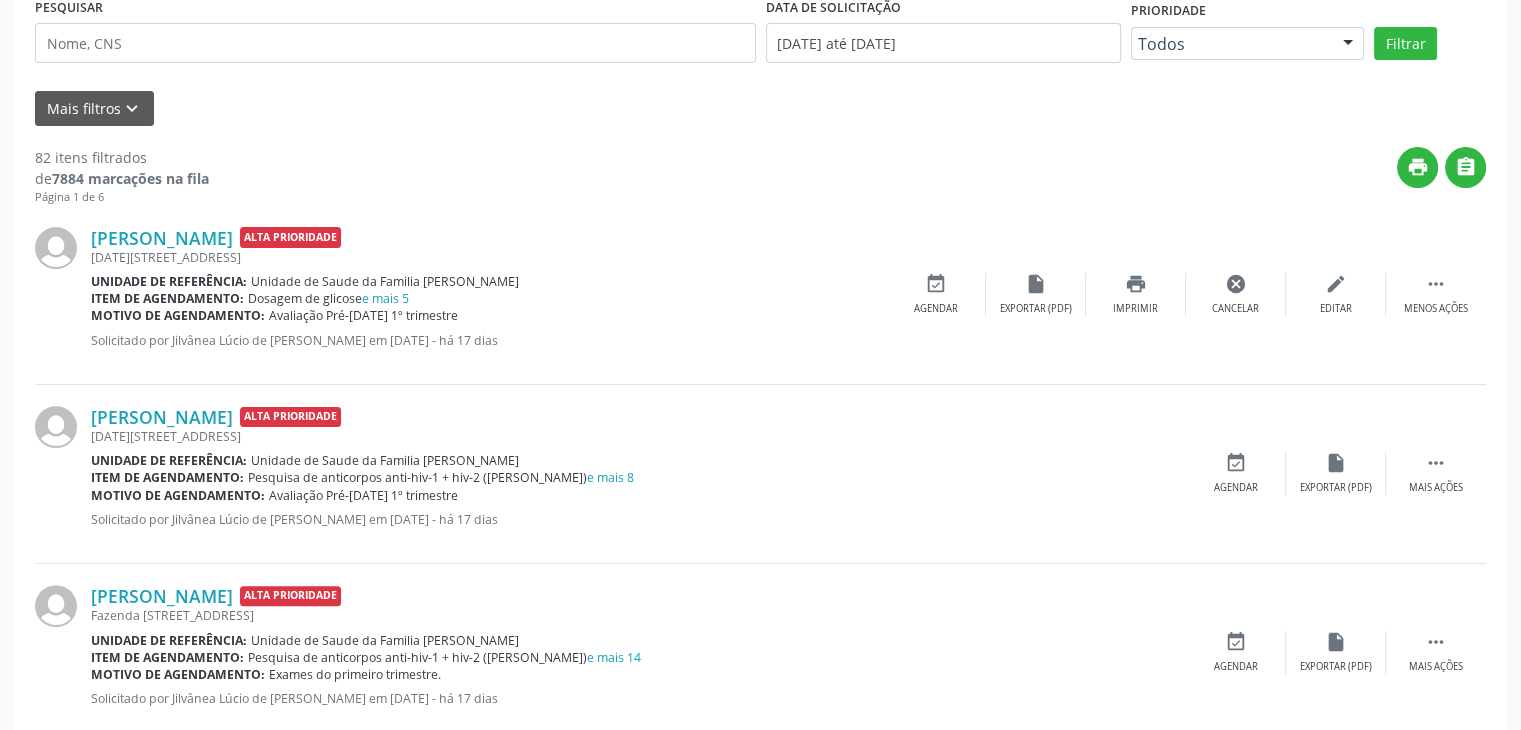 click on "Ana Paula de Souza Dias
Alta Prioridade
7 de Setembro, 22, Angico - Mairi - BA
Unidade de referência:
Unidade de Saude da Familia Jonathas Laurentino de Santana
Item de agendamento:
Dosagem de glicose
e mais 5
Motivo de agendamento:
Avaliação Pré-natal 1º trimestre
Solicitado por Jilvânea Lúcio de Jesus Cerqueira em 30/06/2025 - há 17 dias

Menos ações
edit
Editar
cancel
Cancelar
print
Imprimir
insert_drive_file
Exportar (PDF)
event_available
Agendar" at bounding box center [760, 295] 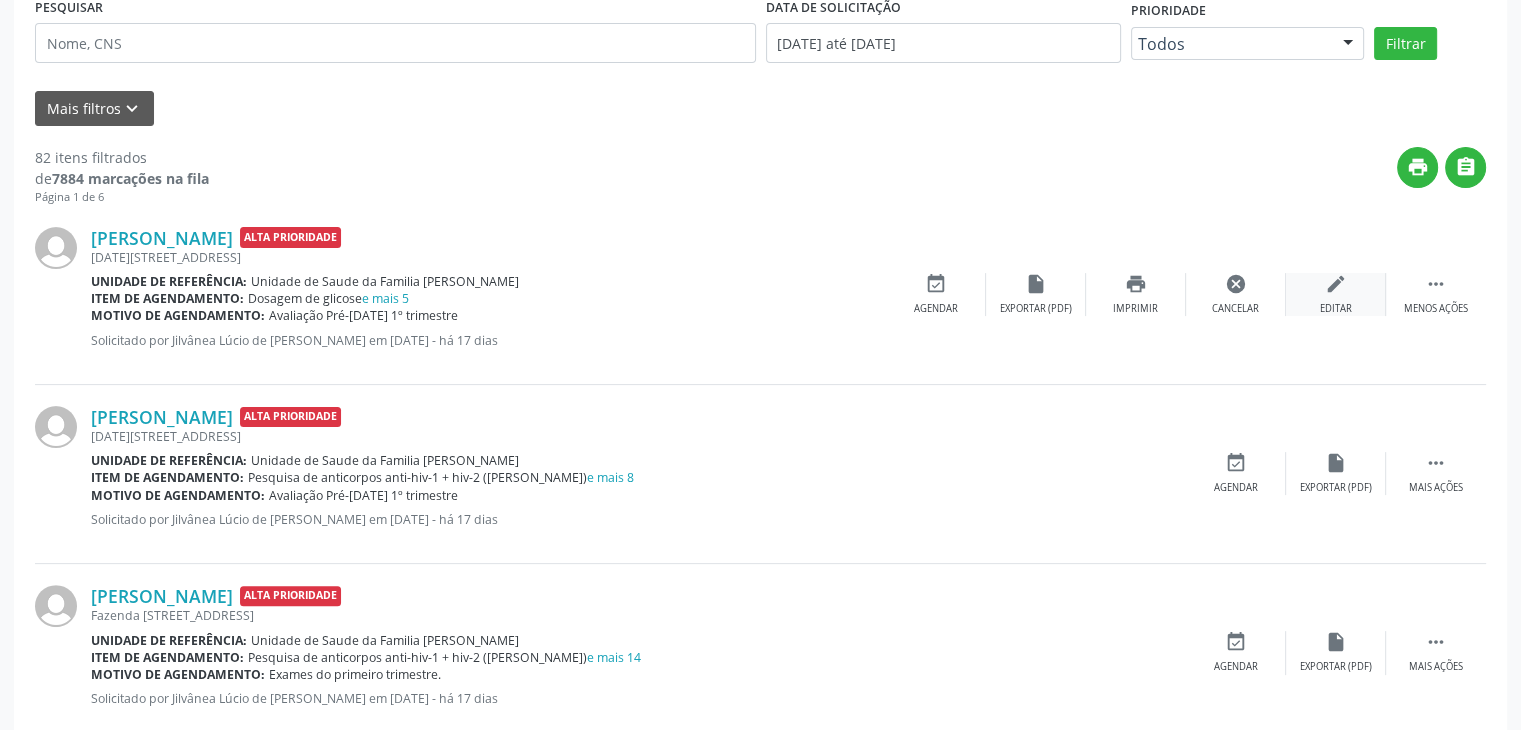 click on "edit" at bounding box center [1336, 284] 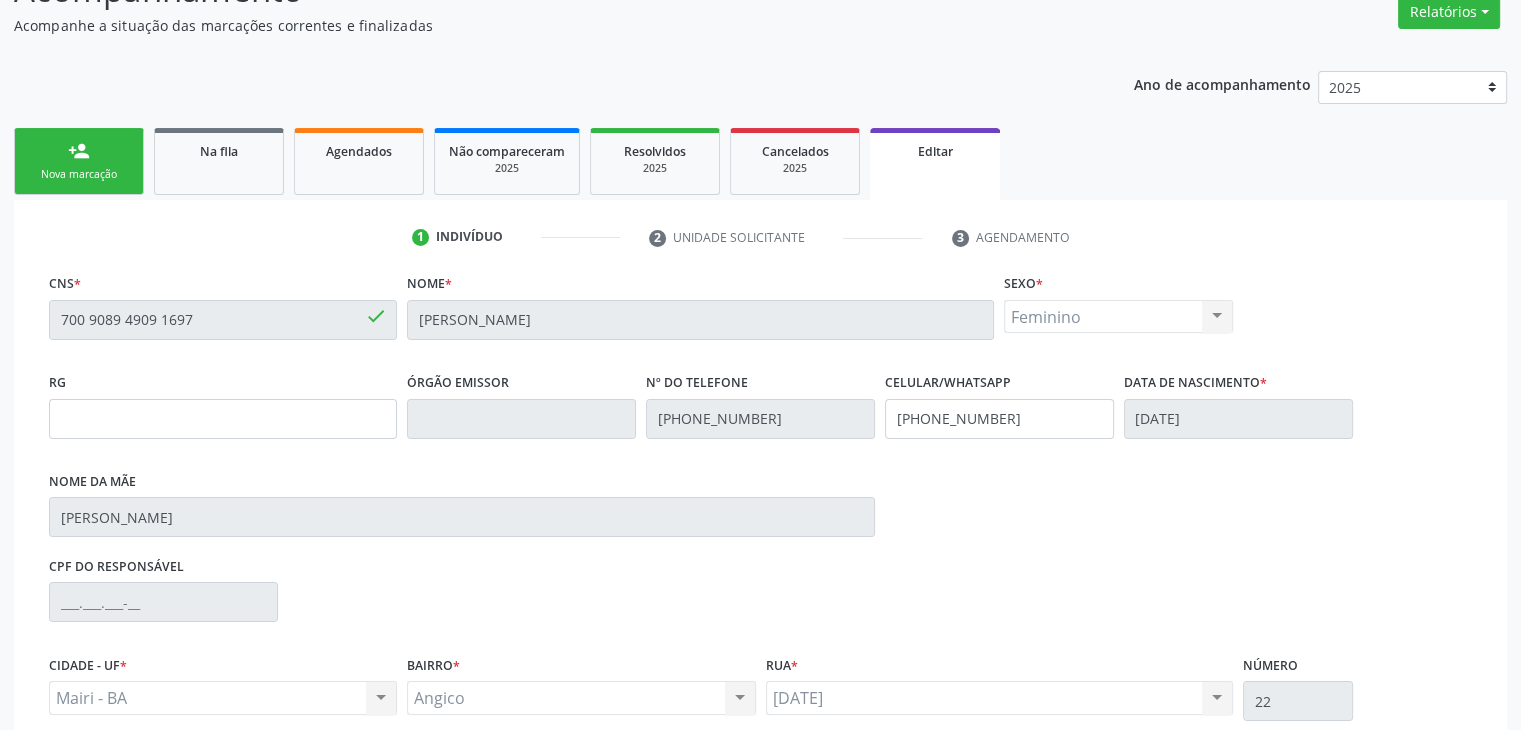 scroll, scrollTop: 365, scrollLeft: 0, axis: vertical 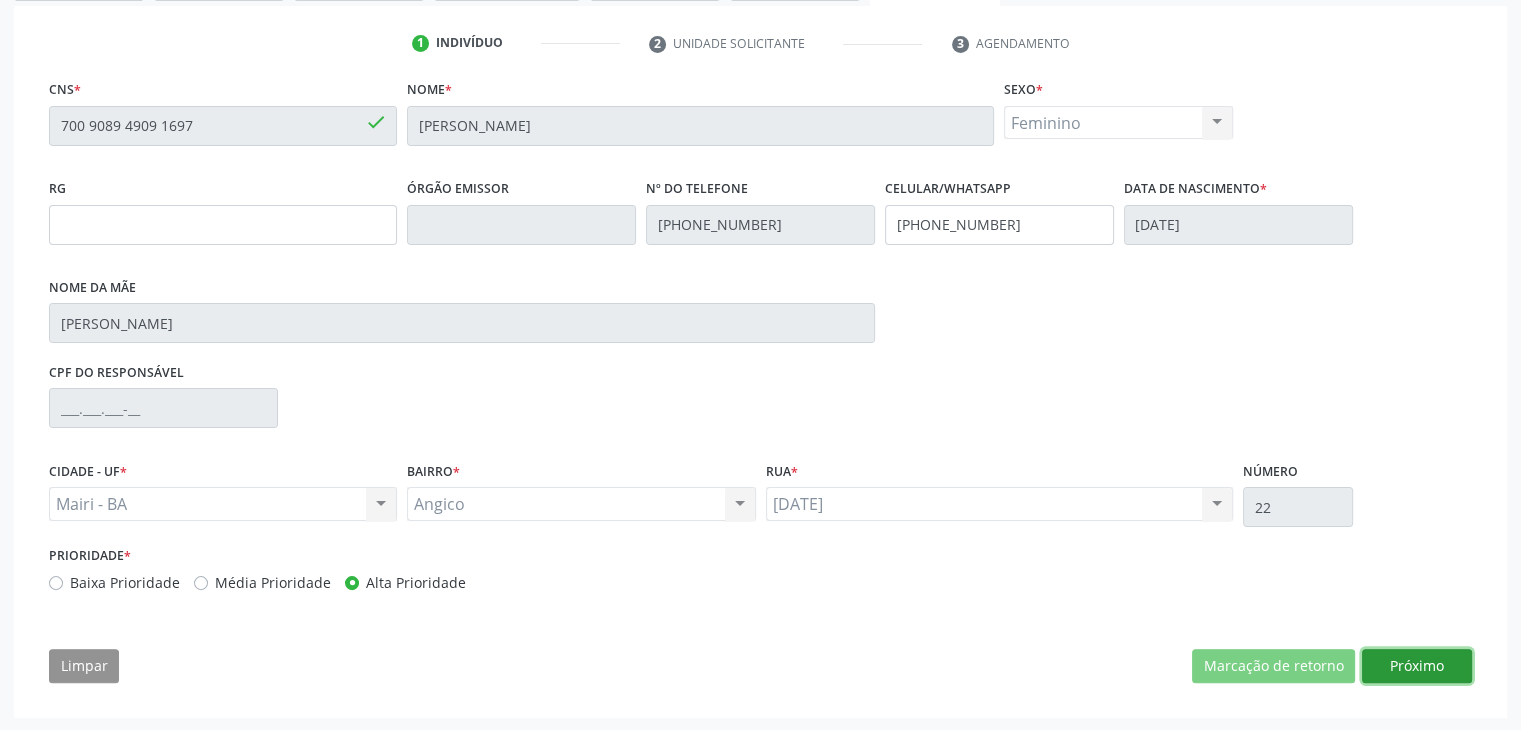 click on "Próximo" at bounding box center [1417, 666] 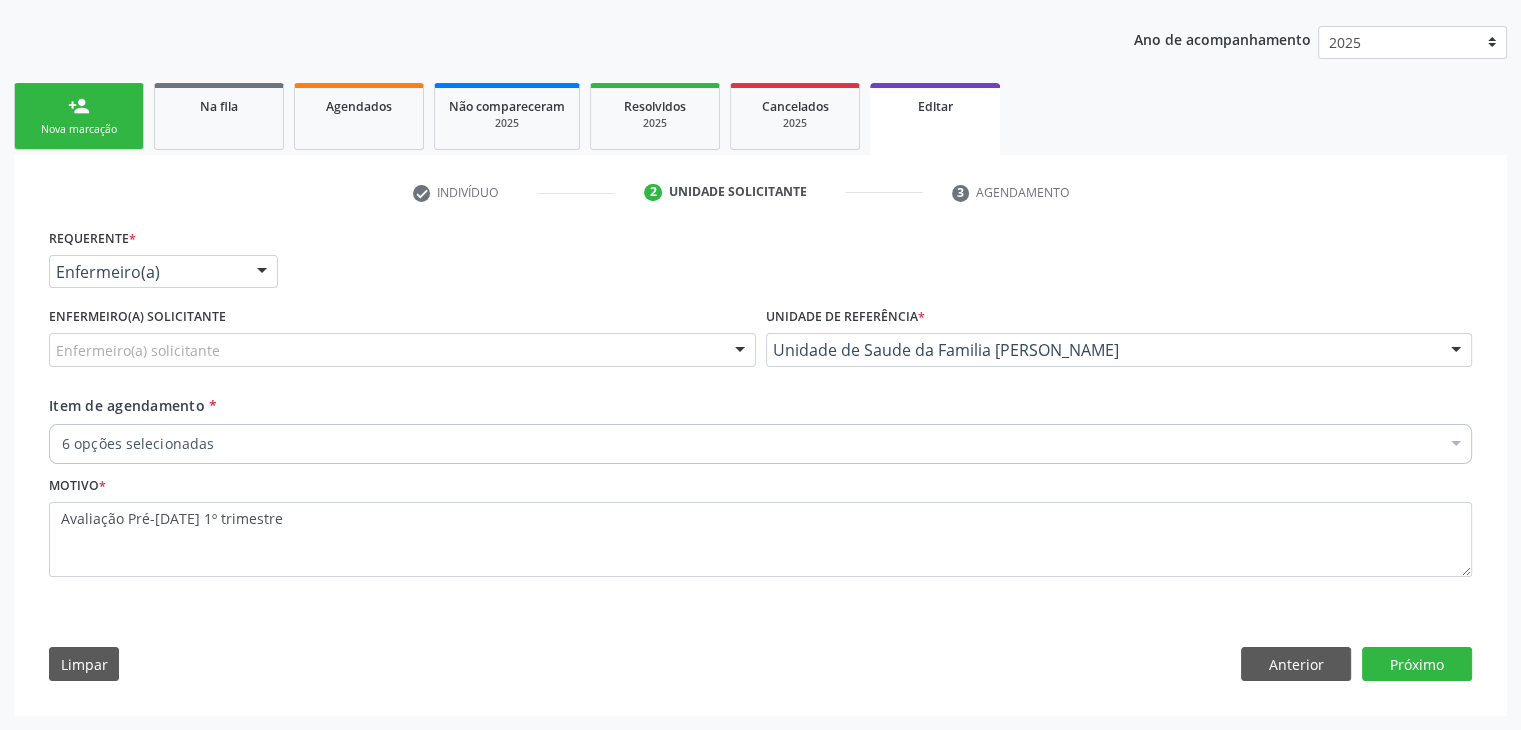 scroll, scrollTop: 214, scrollLeft: 0, axis: vertical 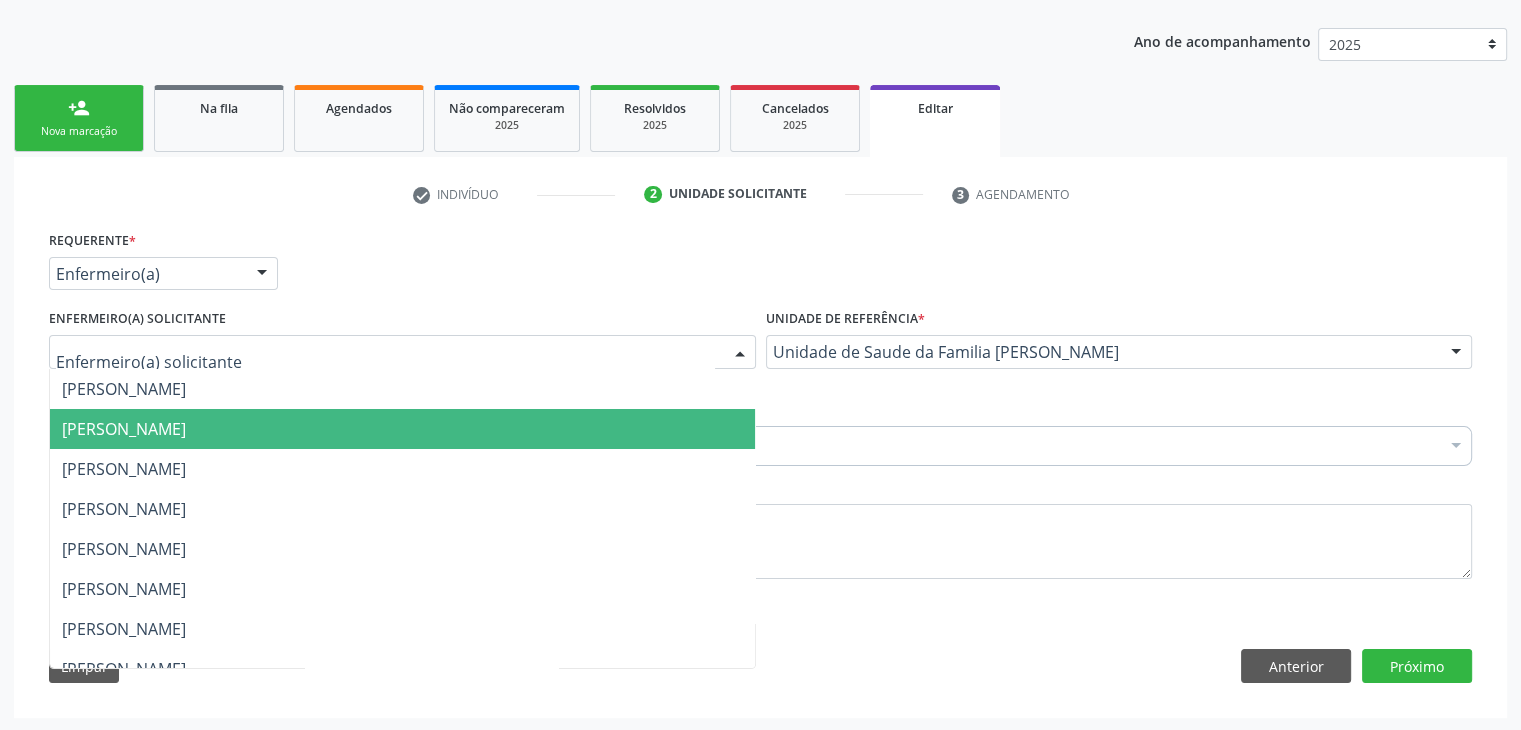 click on "Karolline Matos da Silva" at bounding box center [402, 429] 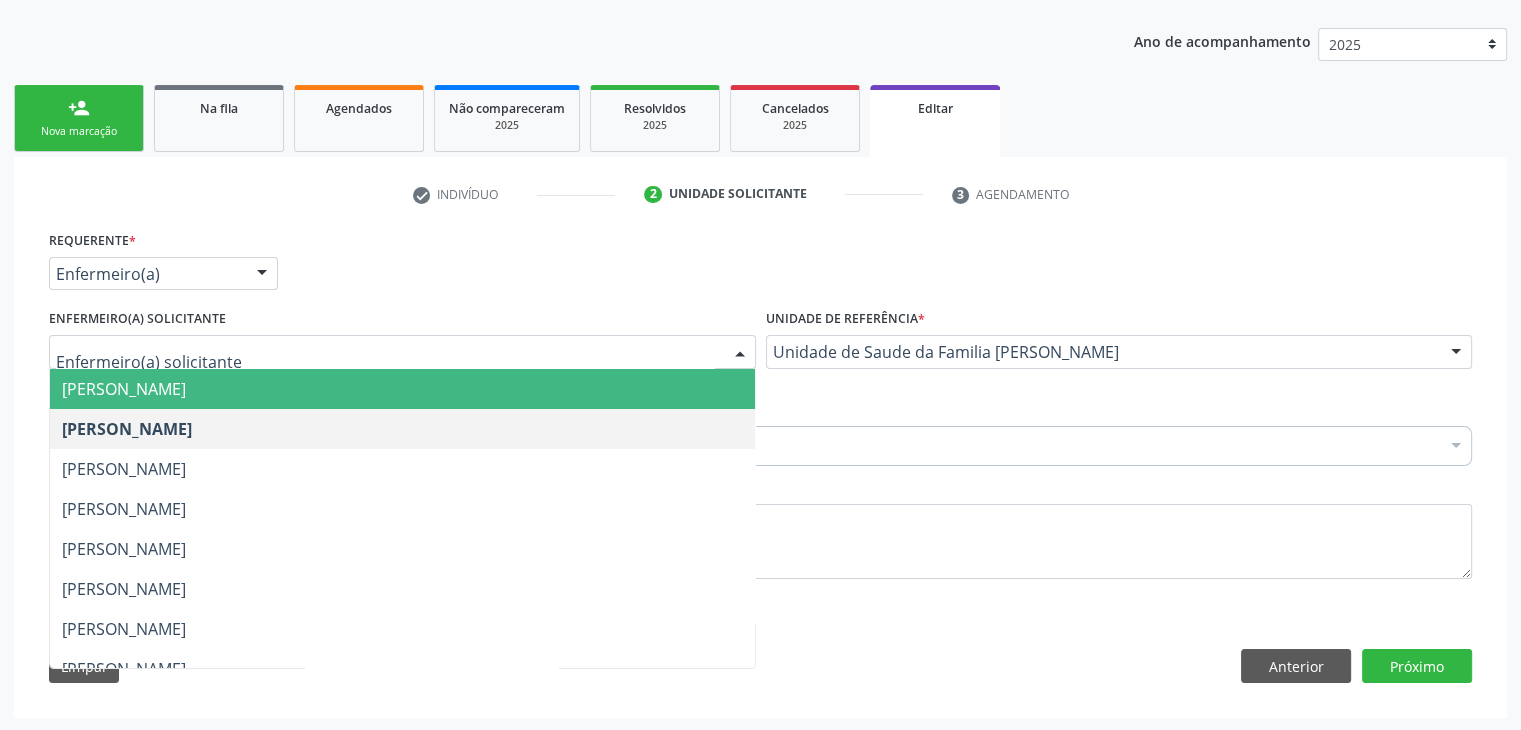 click on "Jaqueline Soares Lima" at bounding box center [124, 389] 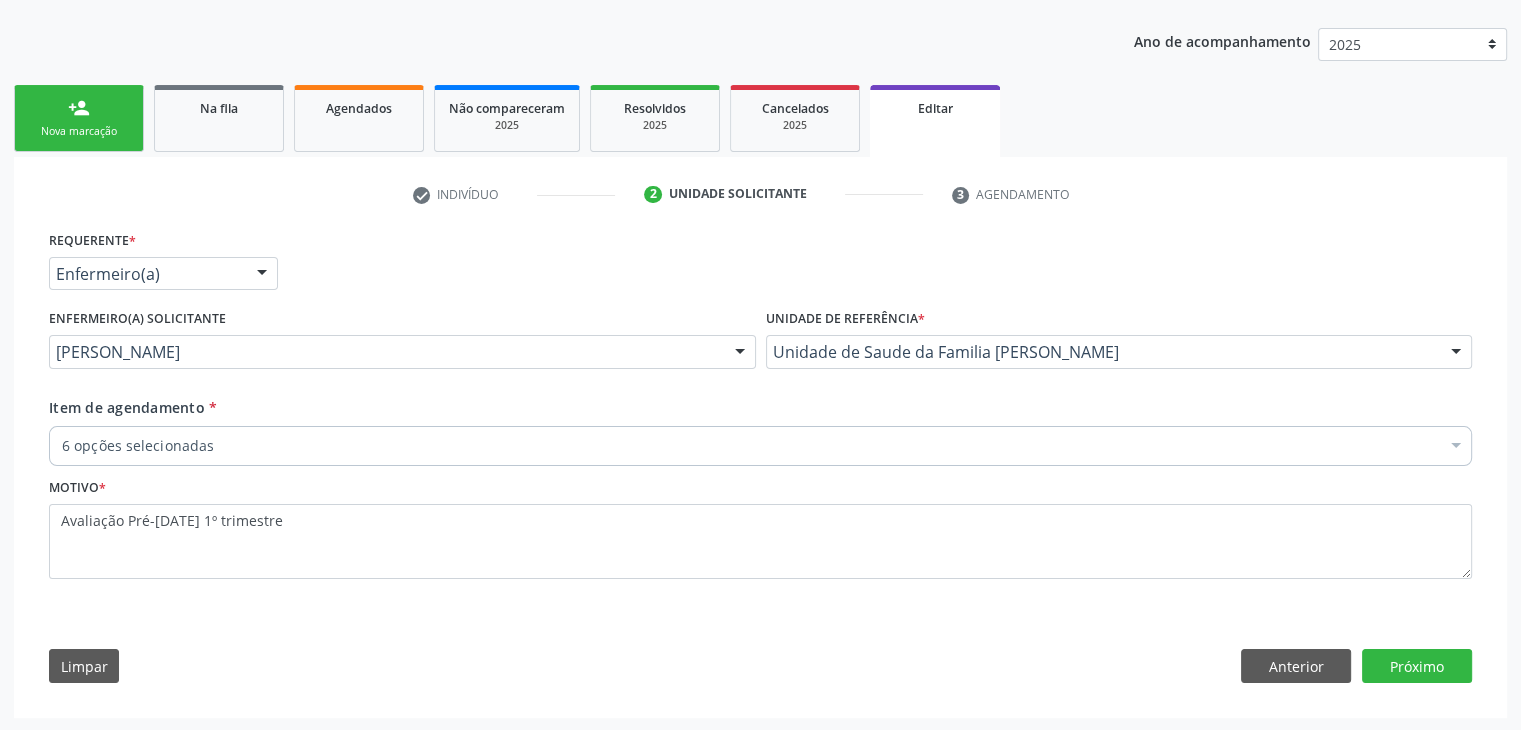 click on "6 opções selecionadas" at bounding box center (760, 446) 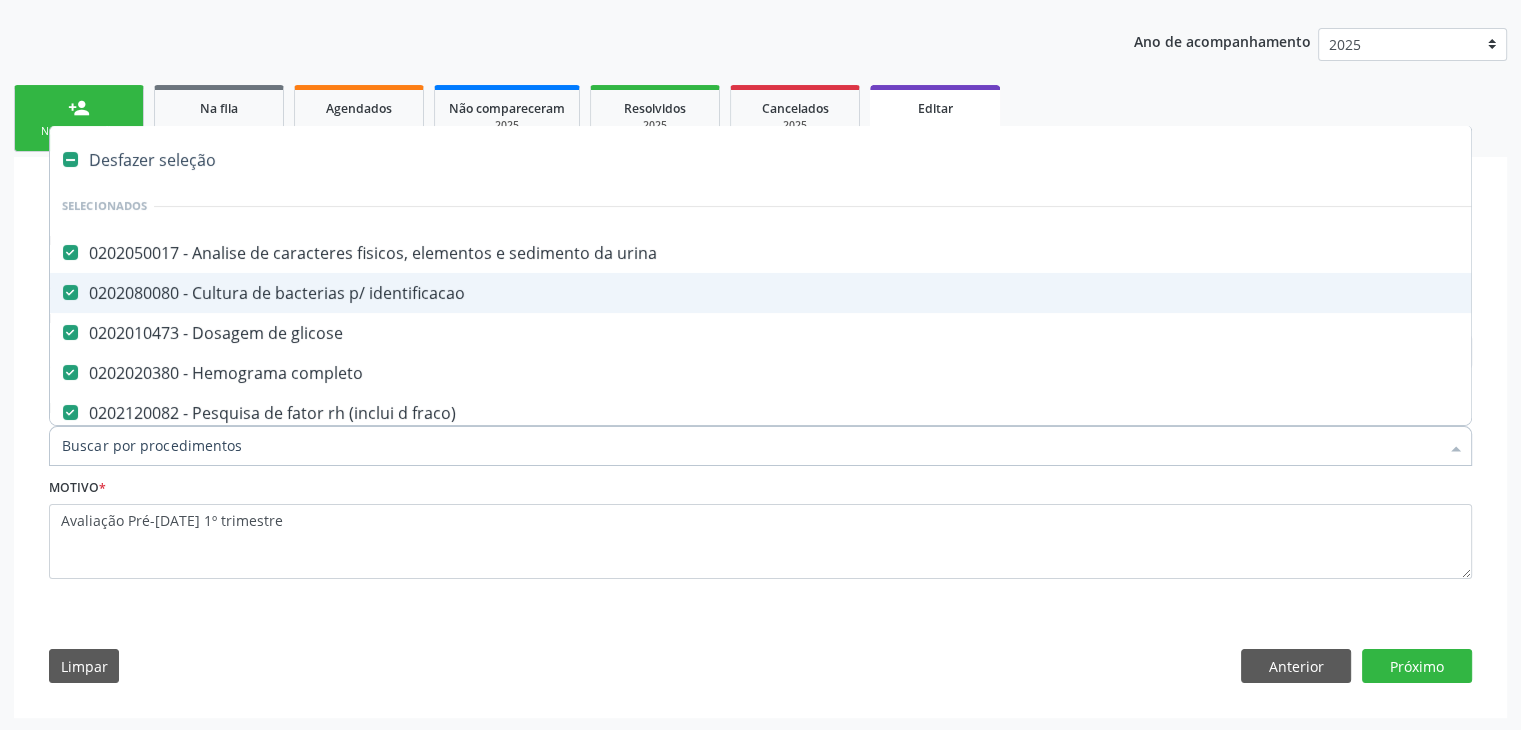 click on "Desfazer seleção" at bounding box center (831, 160) 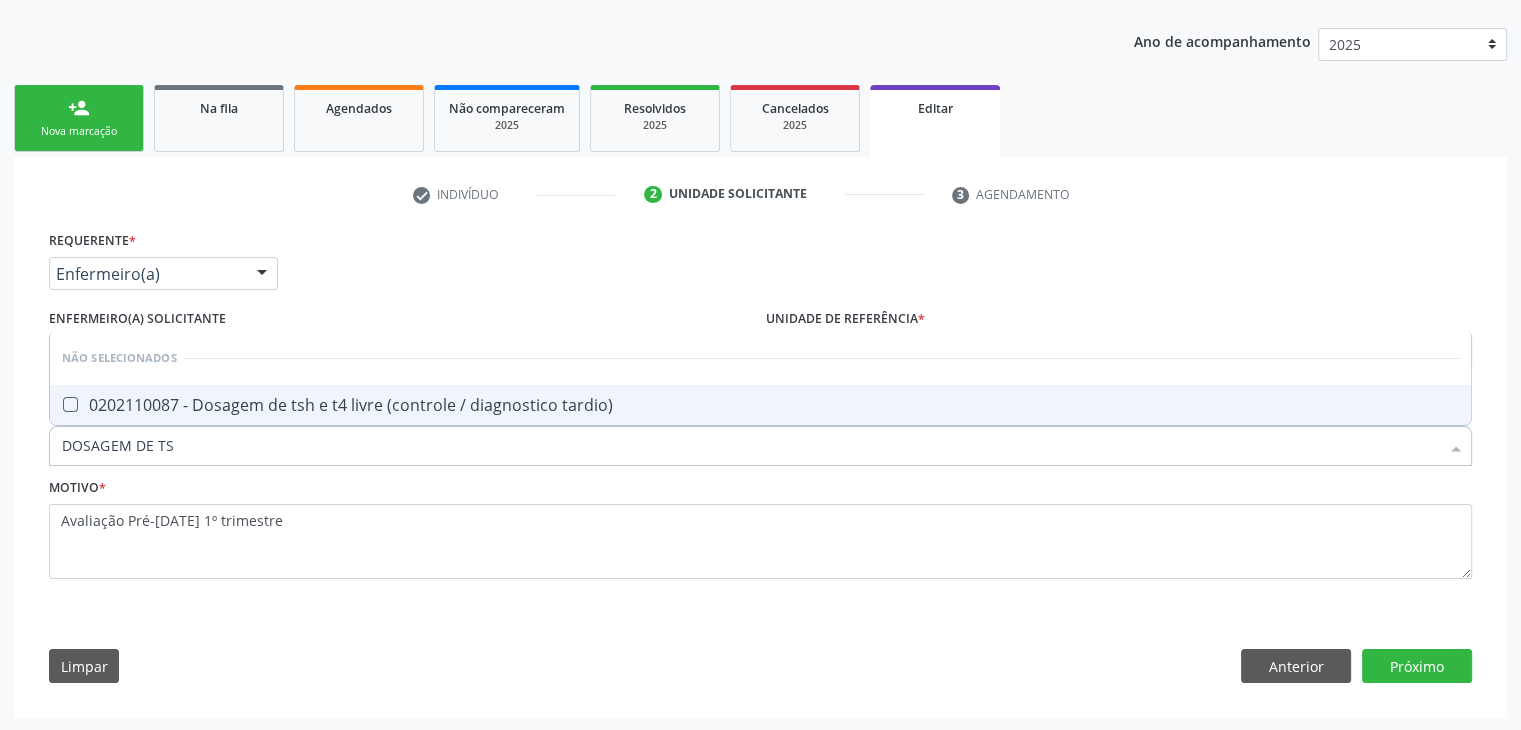 click on "0202110087 - Dosagem de tsh e t4 livre (controle / diagnostico tardio)" at bounding box center (760, 405) 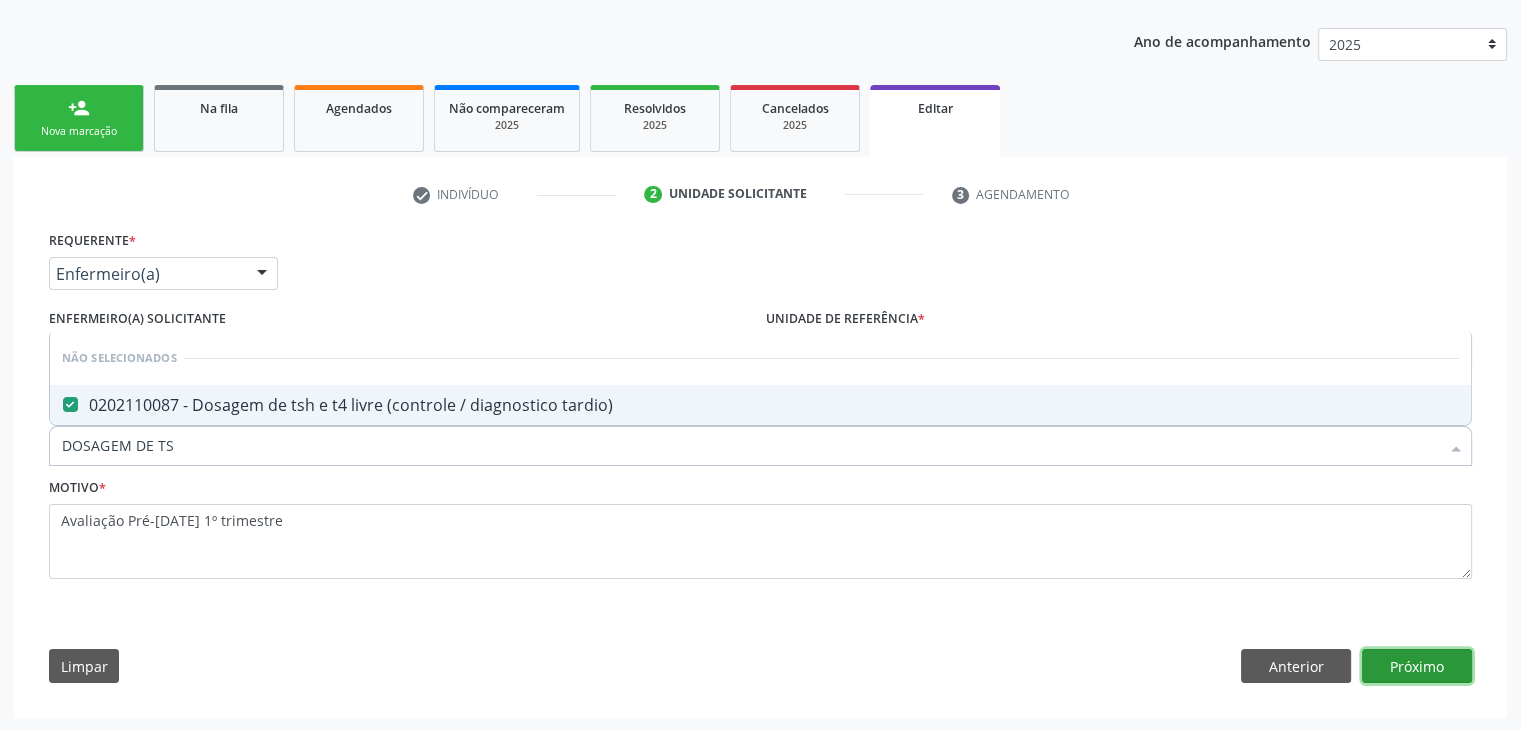 click on "Próximo" at bounding box center [1417, 666] 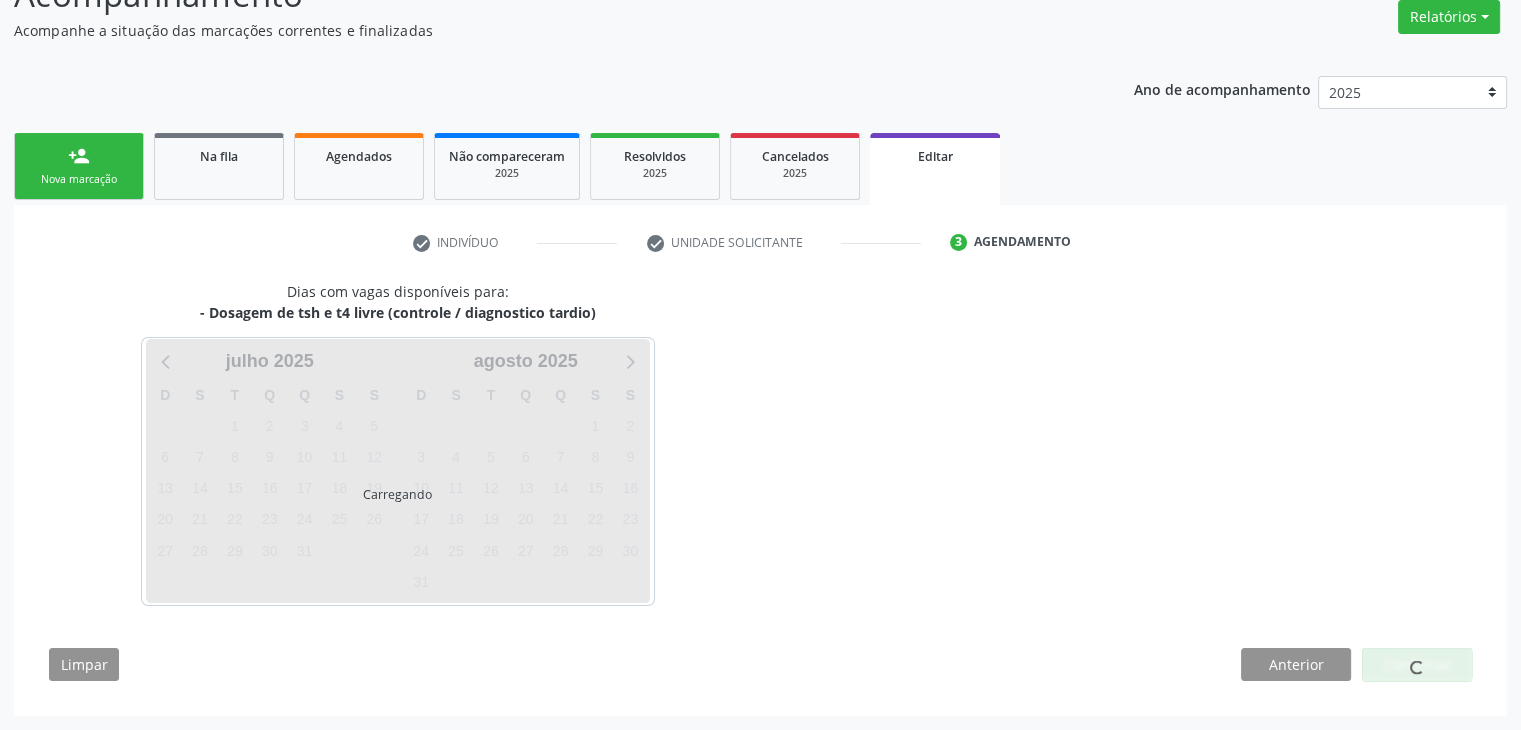 scroll, scrollTop: 165, scrollLeft: 0, axis: vertical 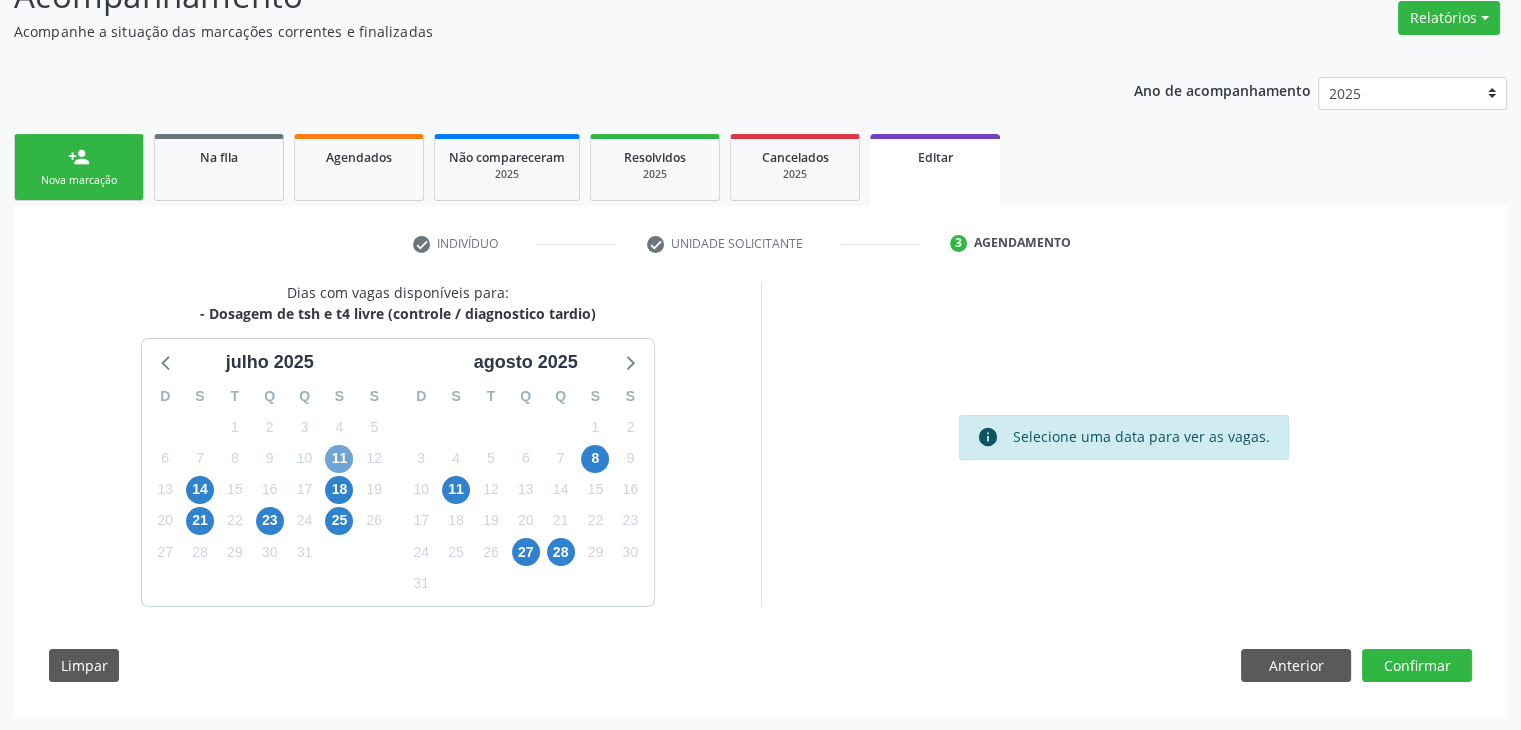 click on "11" at bounding box center (339, 459) 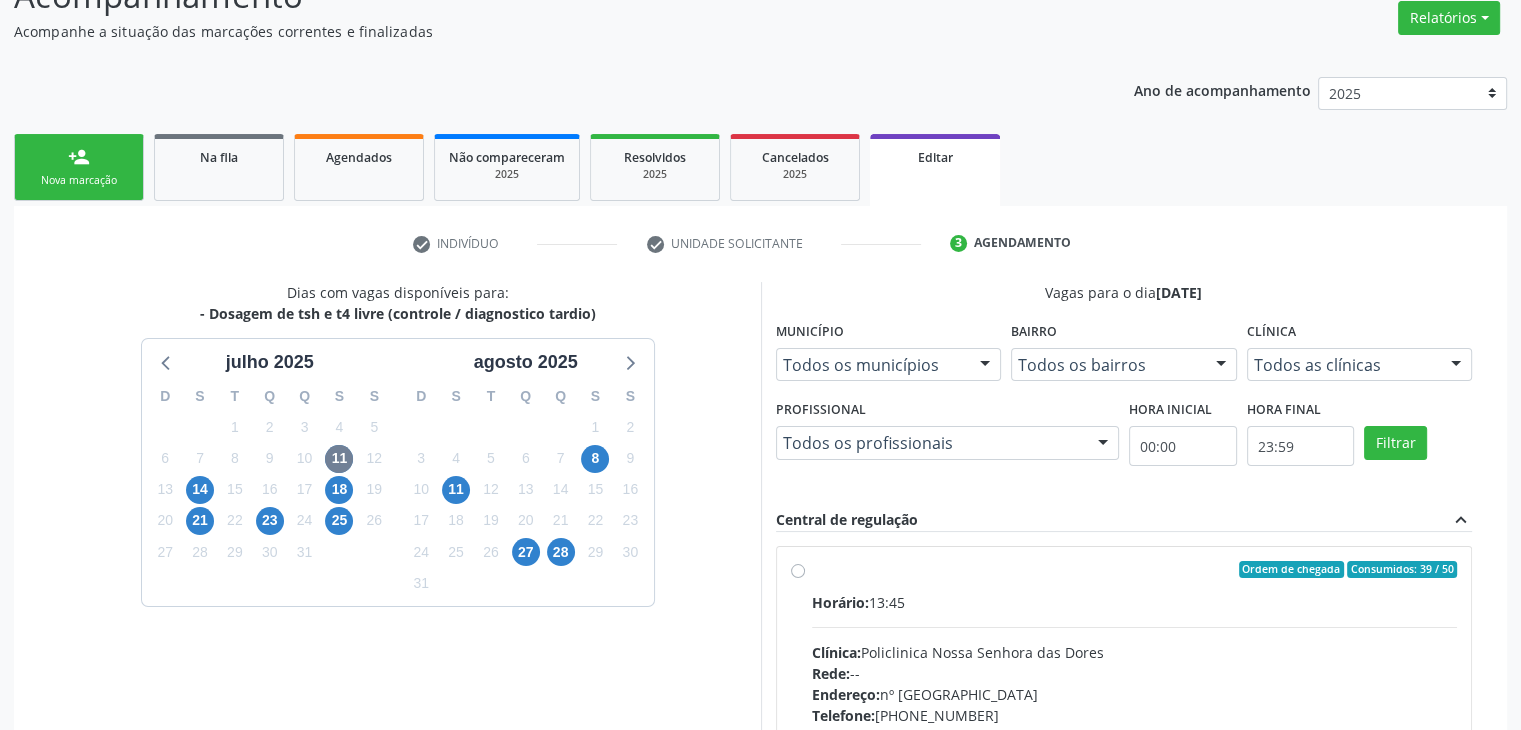click on "Clínica:  Policlinica Nossa Senhora das Dores" at bounding box center (1135, 652) 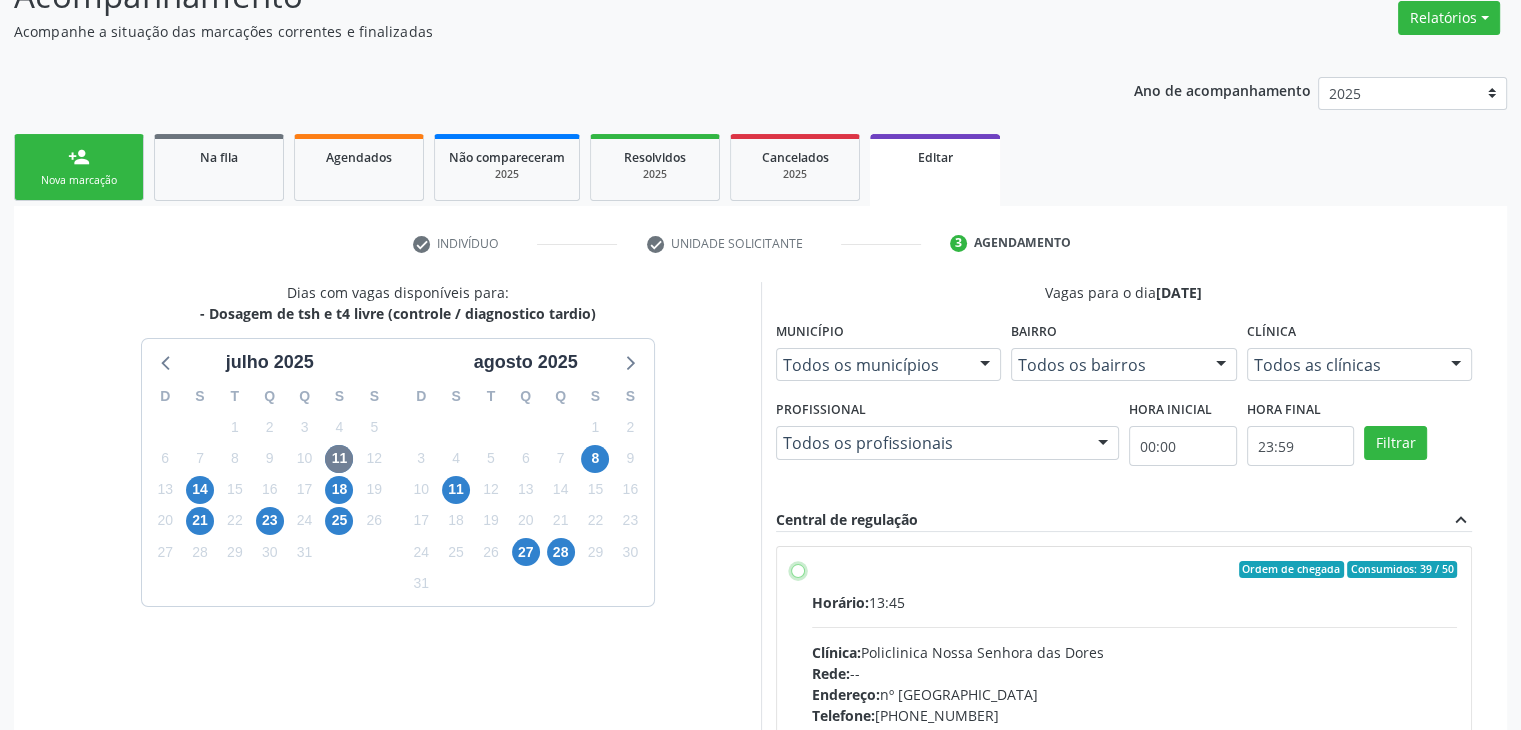 click on "Ordem de chegada
Consumidos: 39 / 50
Horário:   13:45
Clínica:  Policlinica Nossa Senhora das Dores
Rede:
--
Endereço:   nº 94, Centro, Mairi - BA
Telefone:   (74) 36322104
Profissional:
--
Informações adicionais sobre o atendimento
Idade de atendimento:
Sem restrição
Gênero(s) atendido(s):
Sem restrição
Informações adicionais:
--" at bounding box center [798, 570] 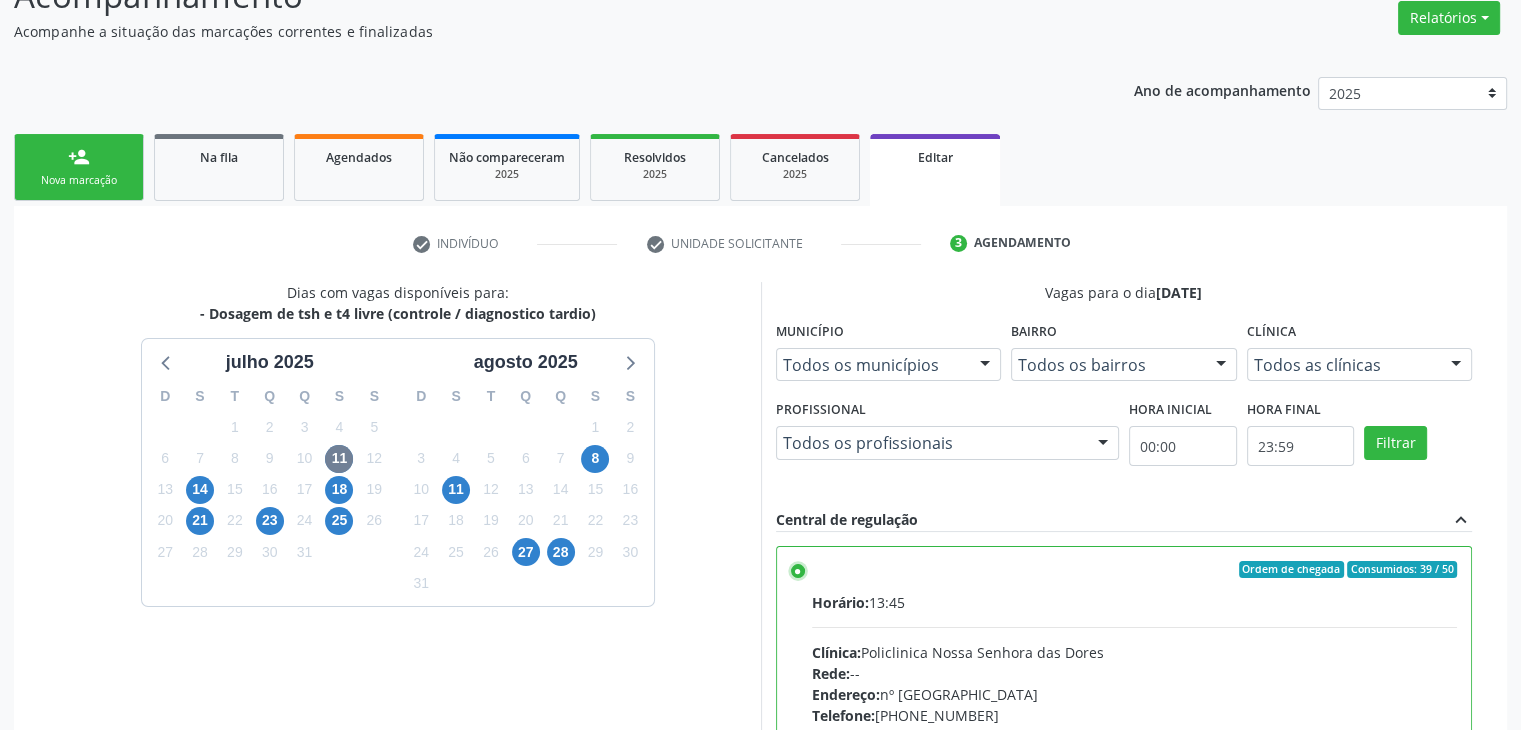 scroll, scrollTop: 490, scrollLeft: 0, axis: vertical 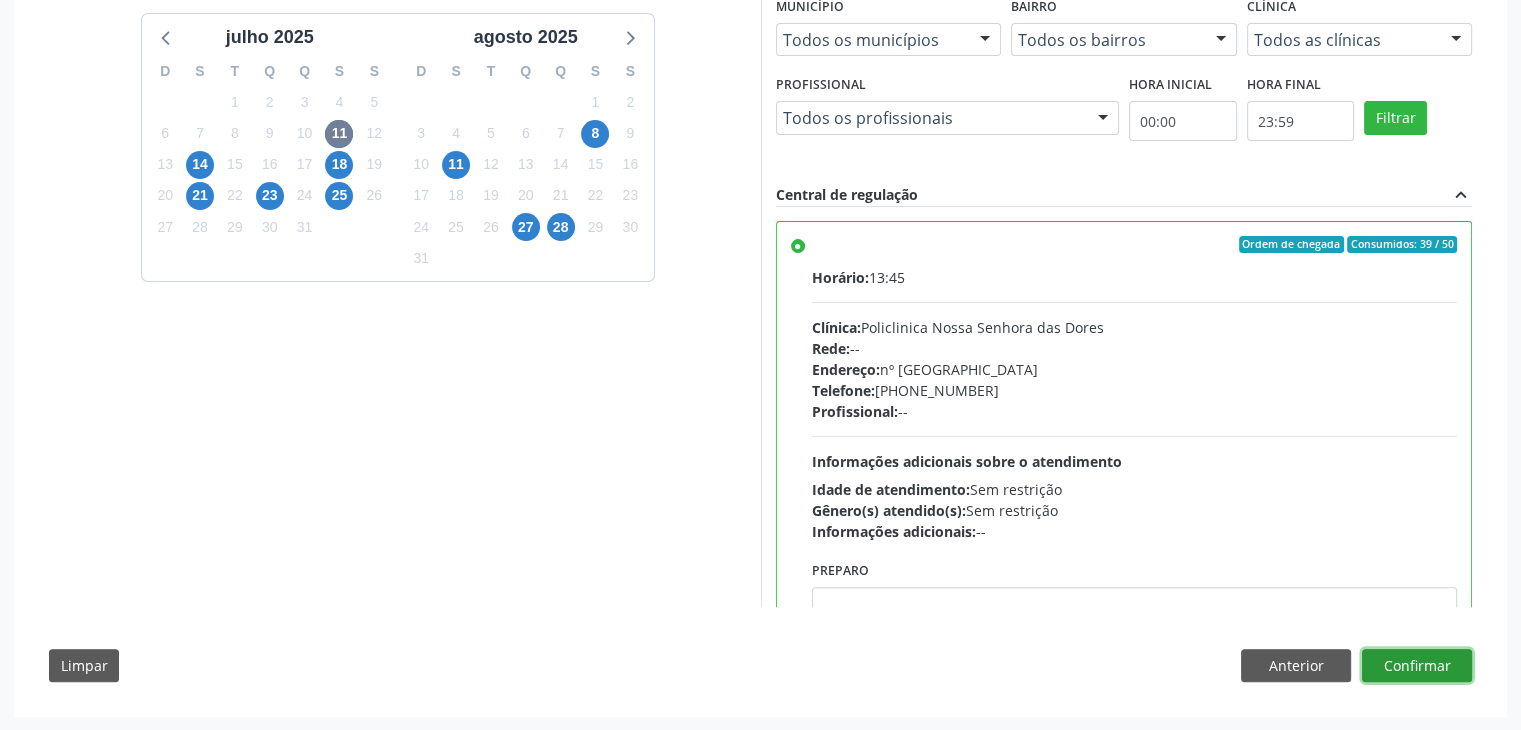 click on "Confirmar" at bounding box center [1417, 666] 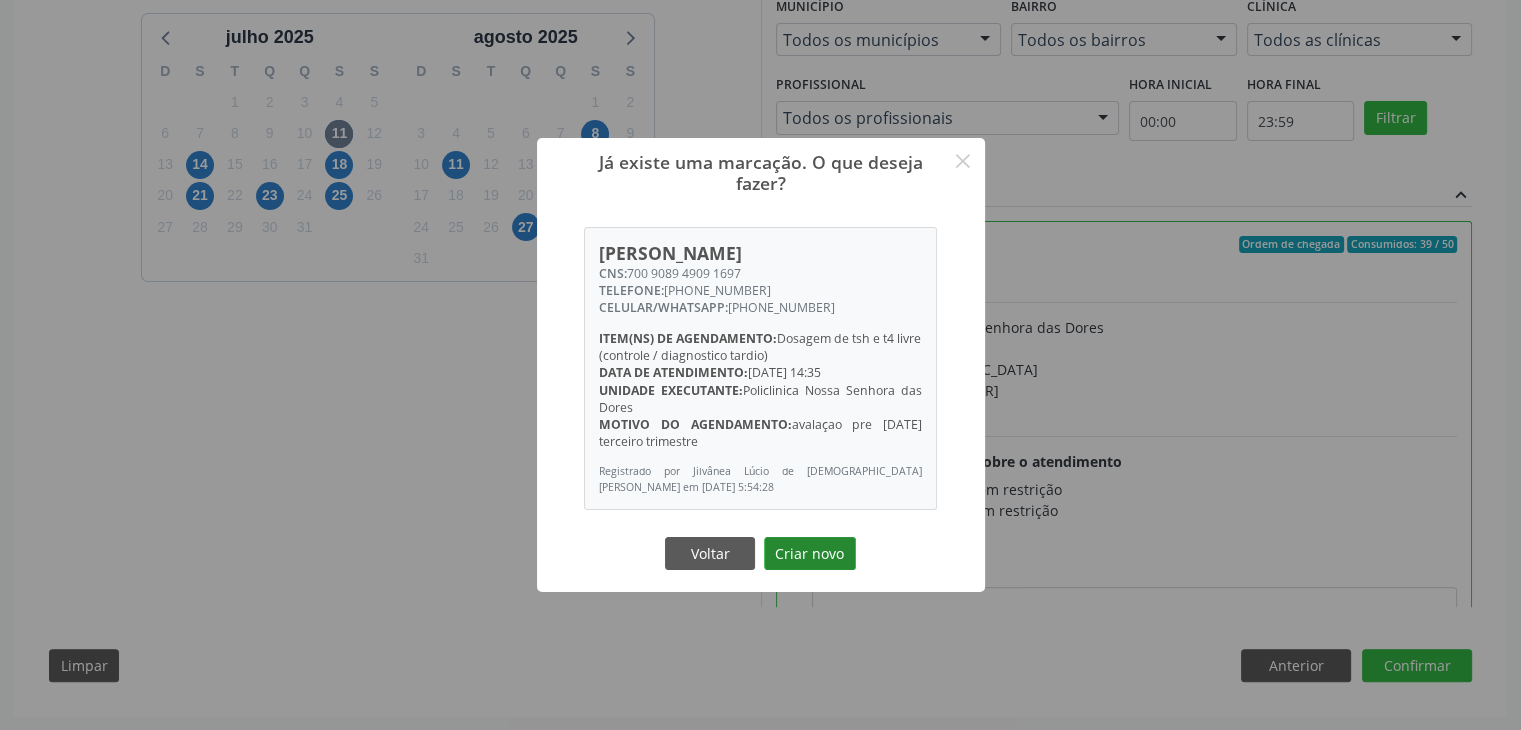click on "Criar novo" at bounding box center [810, 554] 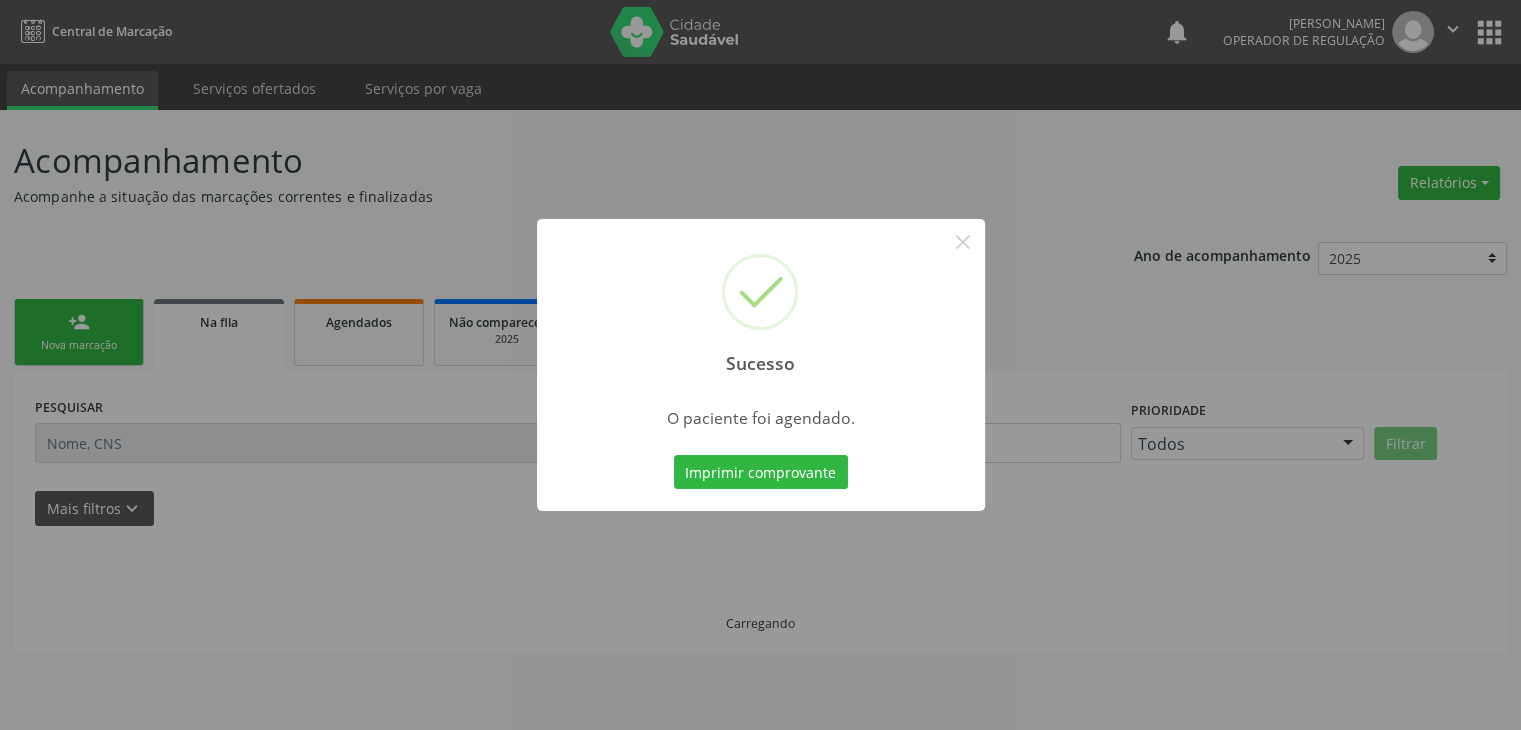 scroll, scrollTop: 0, scrollLeft: 0, axis: both 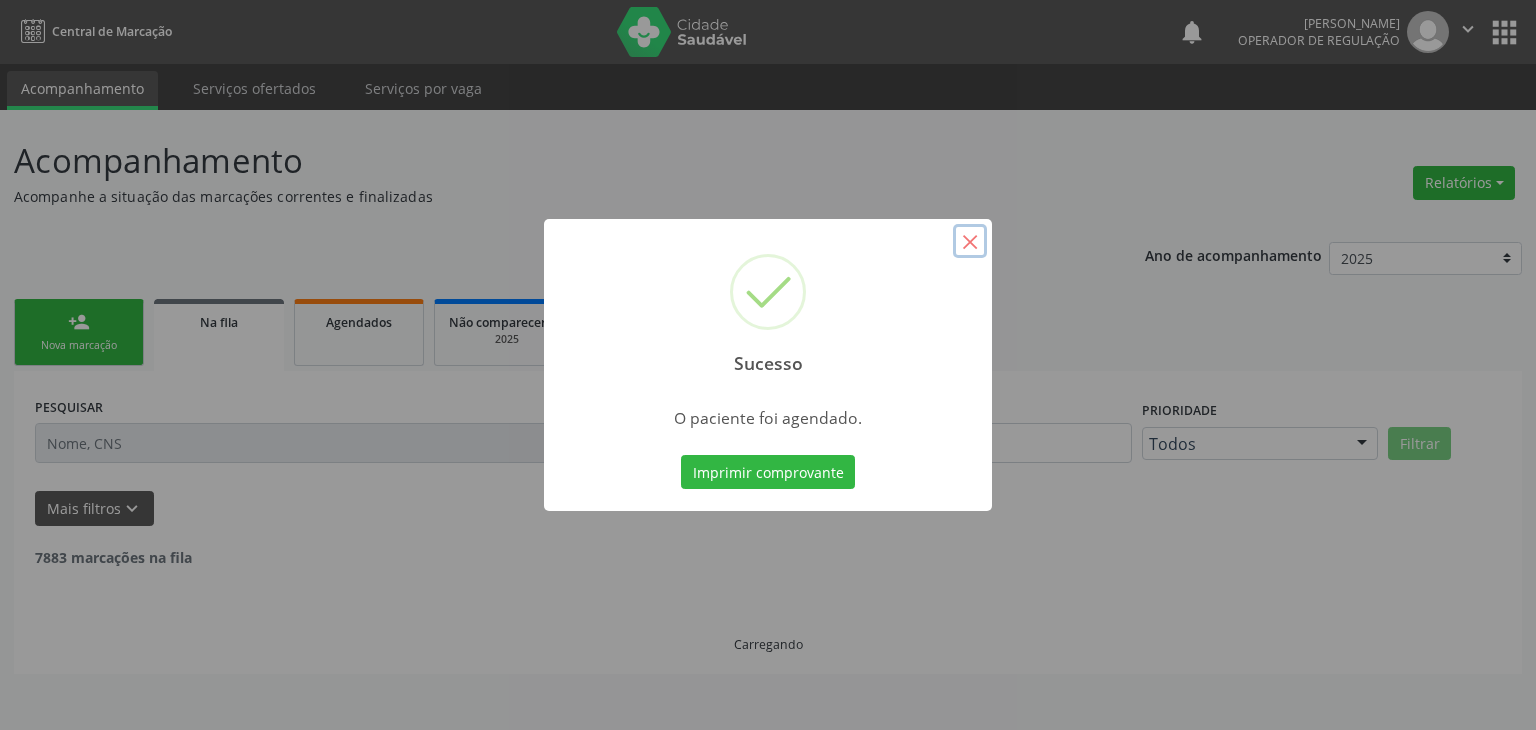 click on "×" at bounding box center (970, 241) 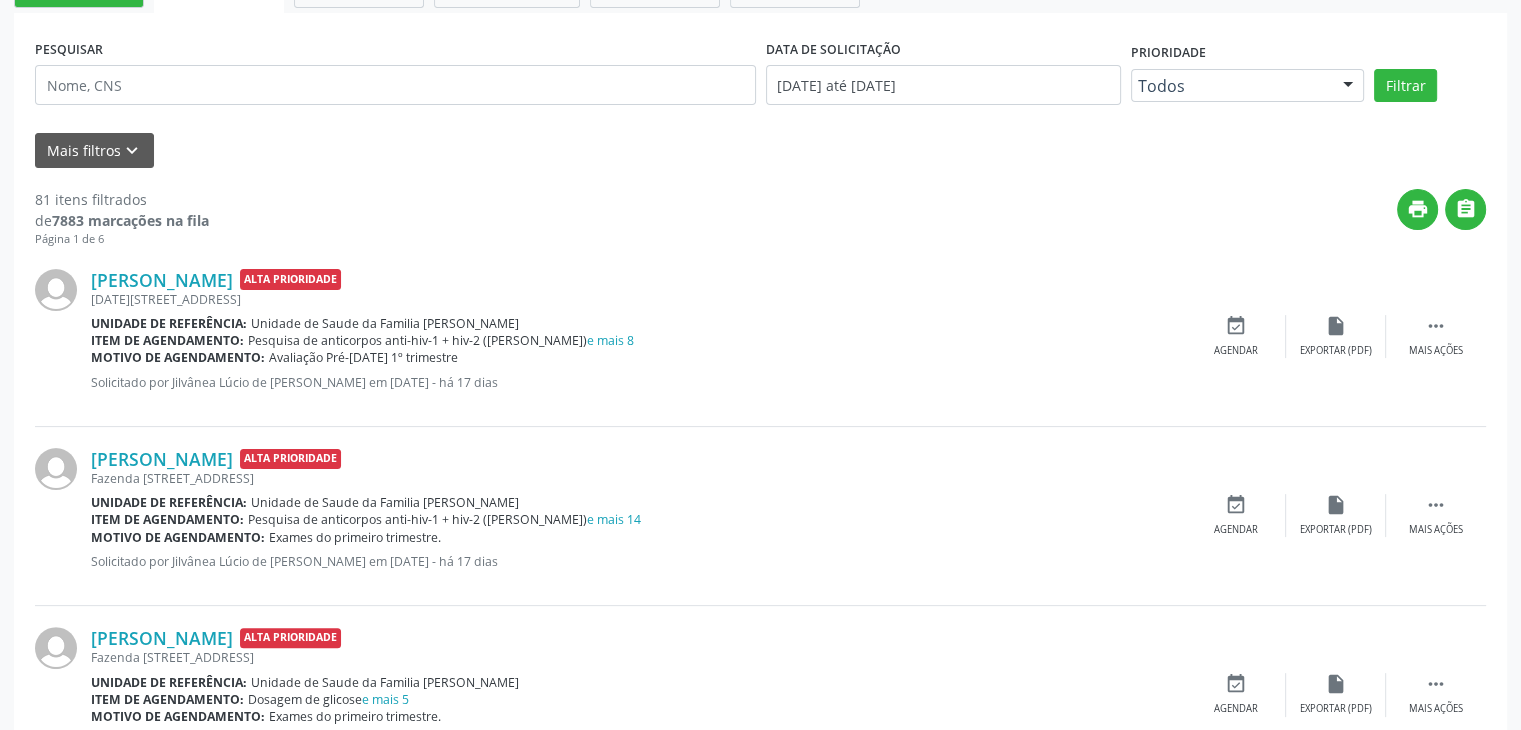 scroll, scrollTop: 400, scrollLeft: 0, axis: vertical 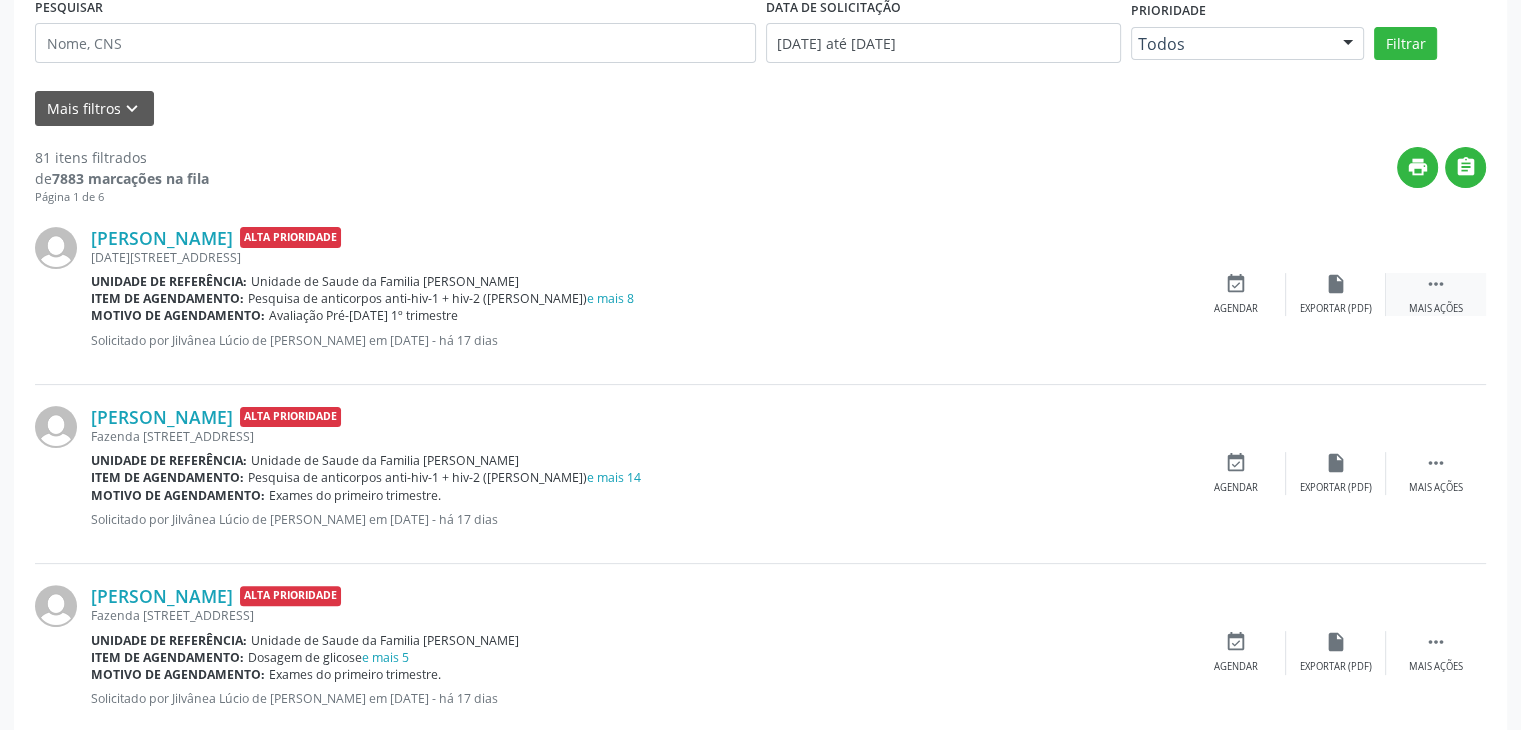 click on "Mais ações" at bounding box center (1436, 309) 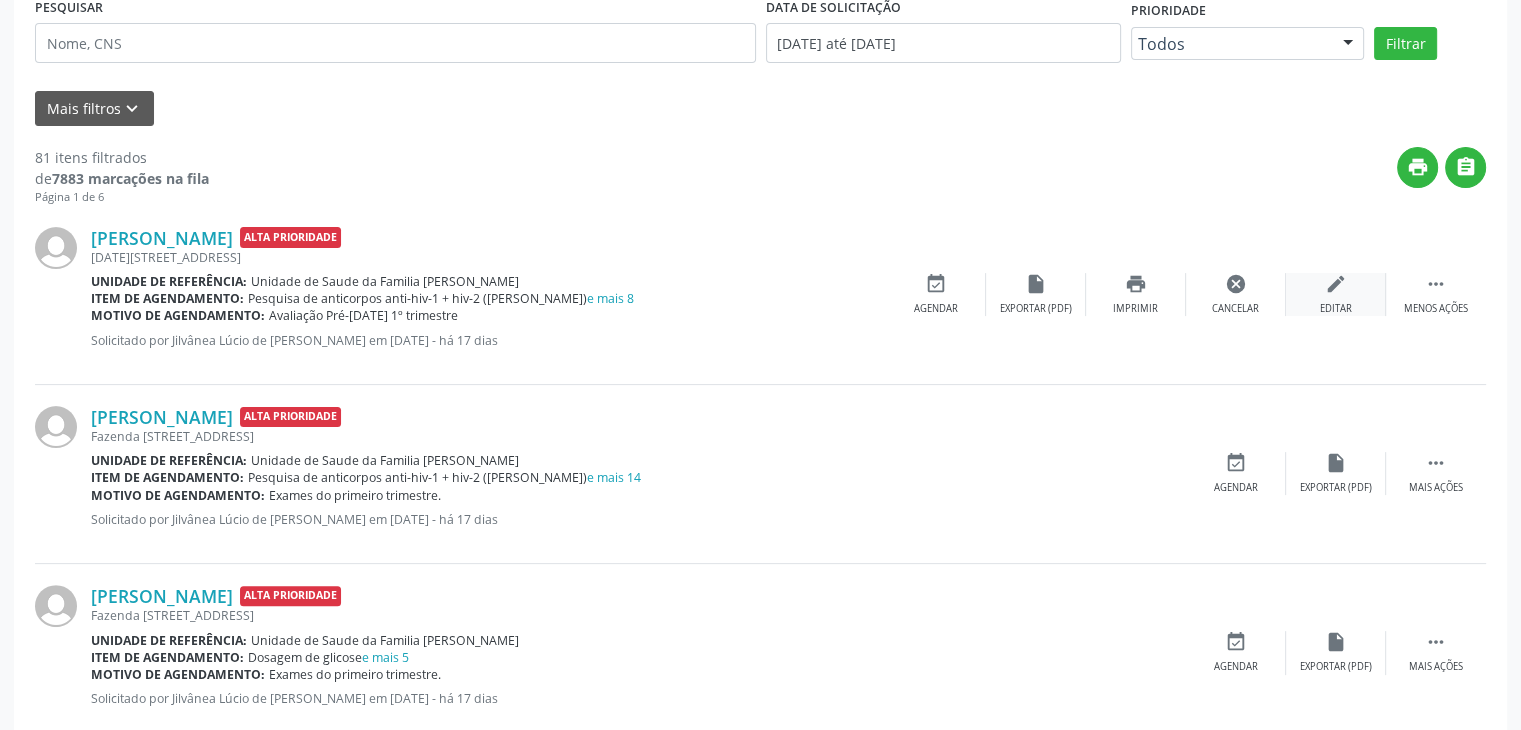 click on "edit
Editar" at bounding box center (1336, 294) 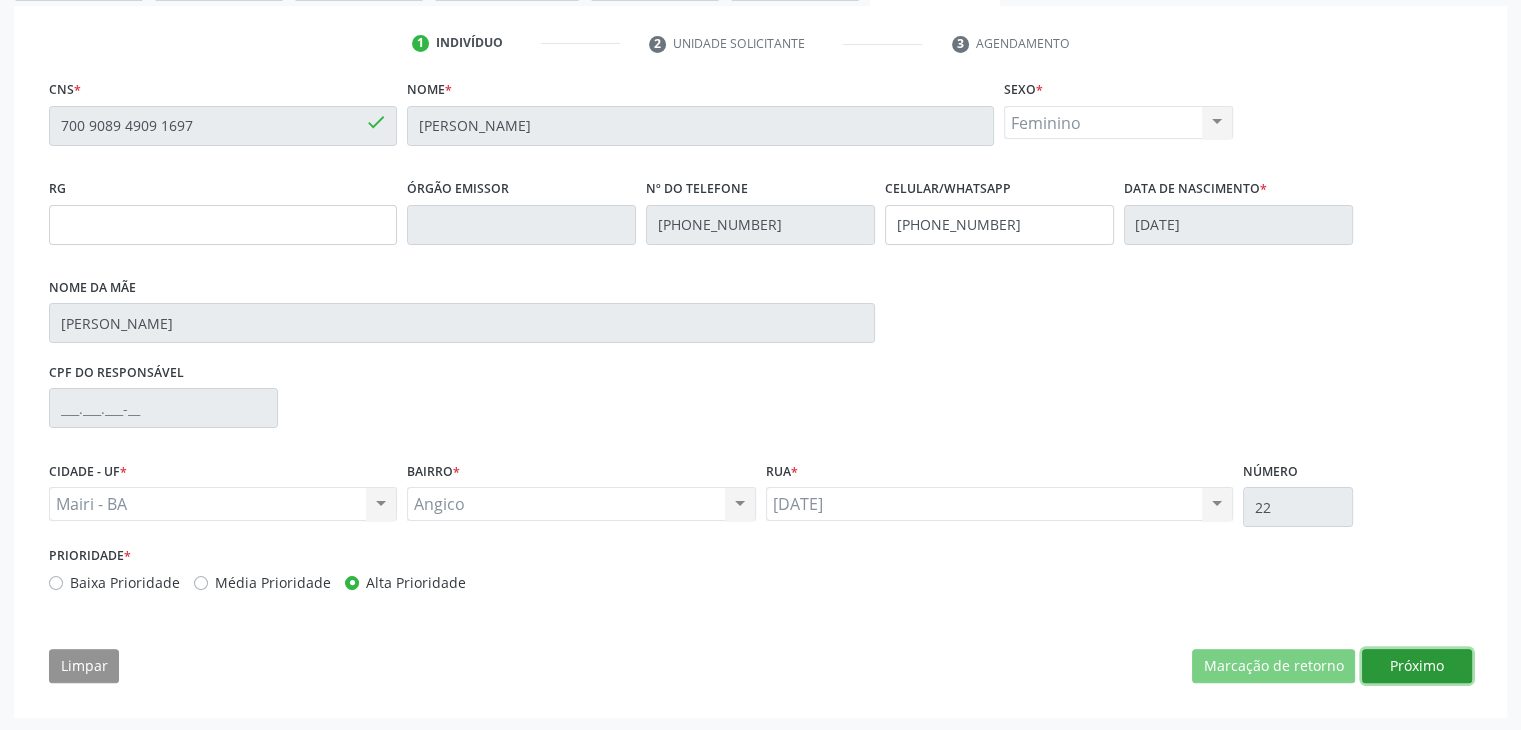 click on "Próximo" at bounding box center (1417, 666) 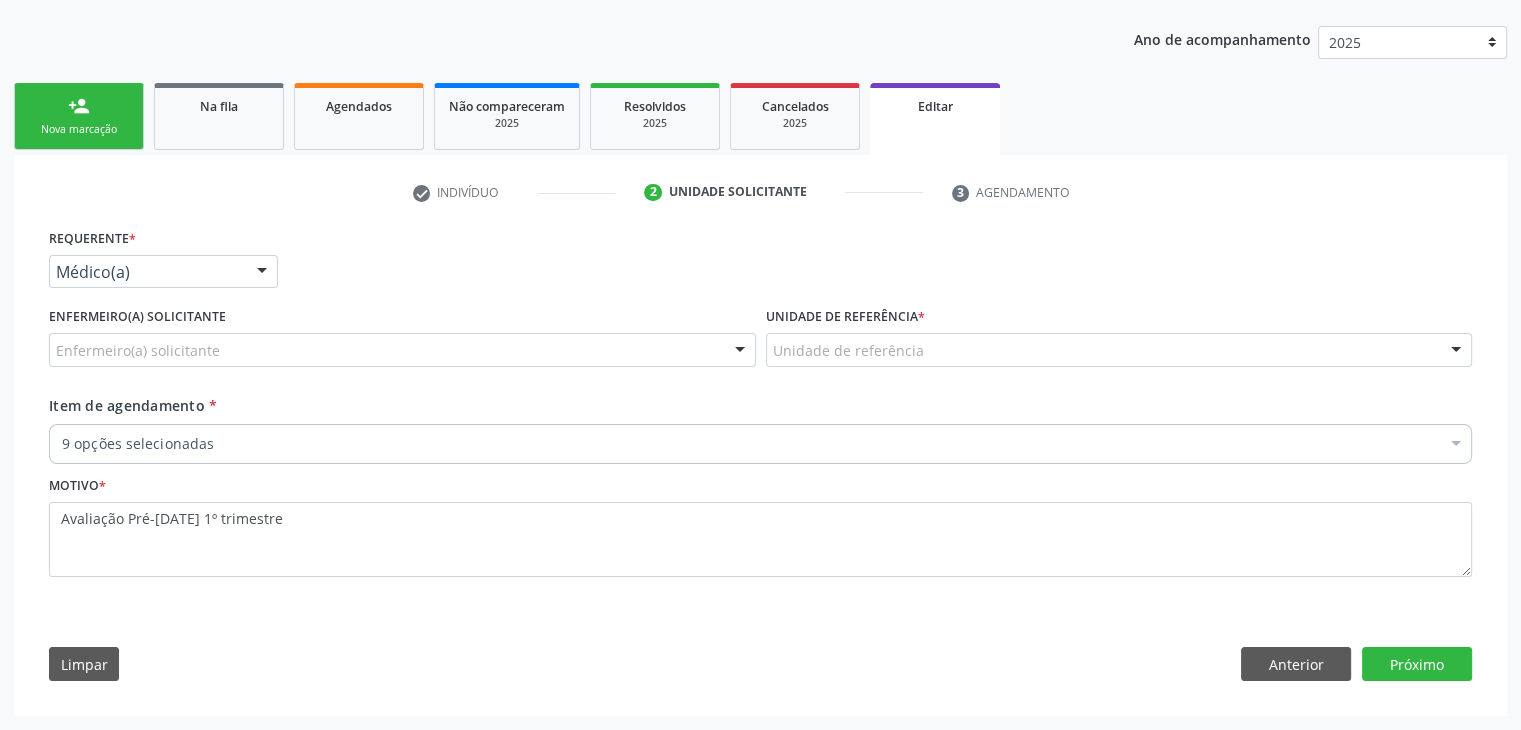 scroll, scrollTop: 214, scrollLeft: 0, axis: vertical 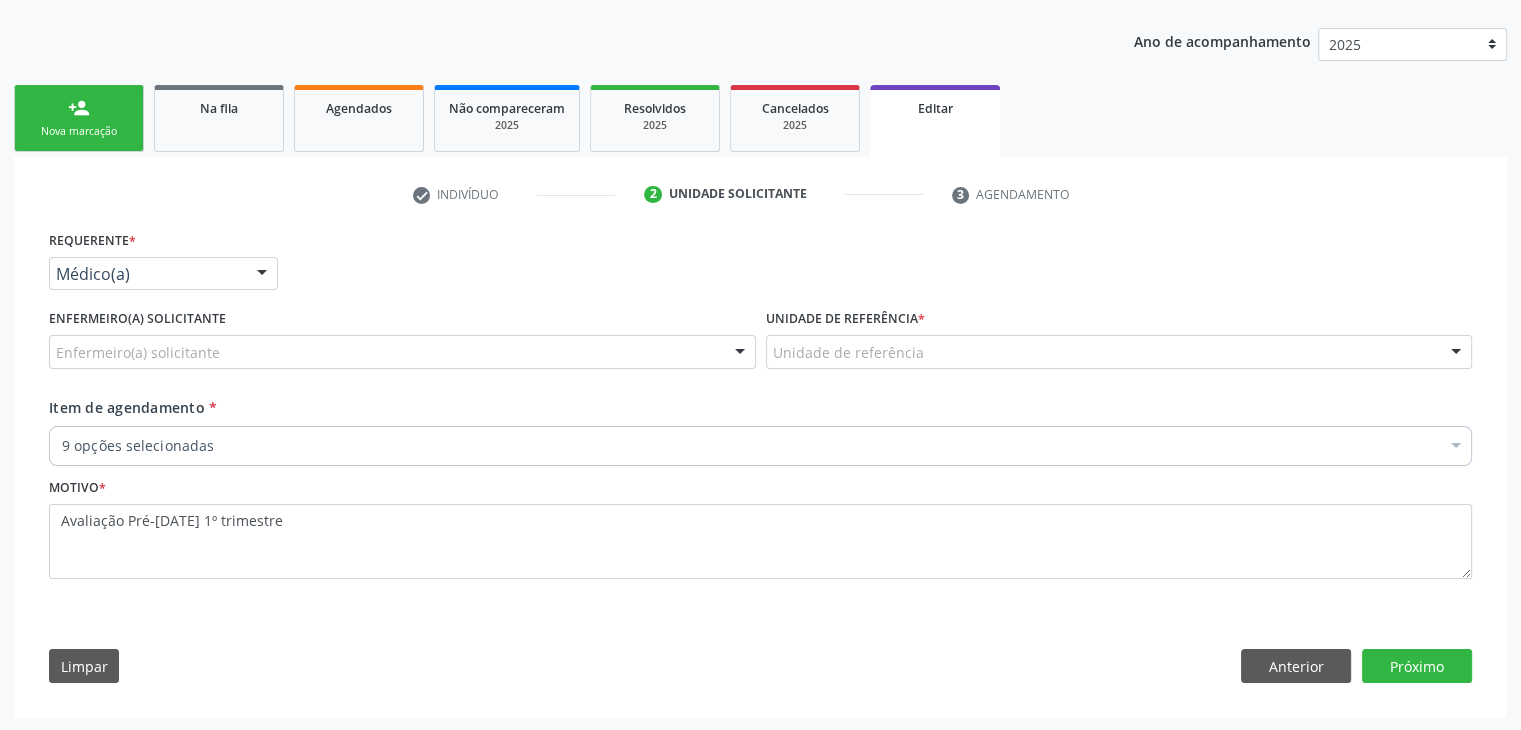 click on "Enfermeiro(a) solicitante
Enfermeiro(a) solicitante
Jaqueline Soares Lima   Karolline Matos da Silva   Jadna Araujo de Almeida   Ingryd Rodrigues Silva   Edna Augusta Barbosa   Indira Oliveira Nunes Santos   Jordenia Rios Barbosa Reis   Xenia Vieira Rios   Suane de Oliveira Rios Barbosa   Monize Lima Sousa   Vanusa Sales Rios   Janaina Santana Silva   Luana Mendes Silva   Taize Oliveira Araújo Ferreira   Alexsandra Rios Santana
Nenhum resultado encontrado para: "   "
Não há nenhuma opção para ser exibida." at bounding box center (402, 336) 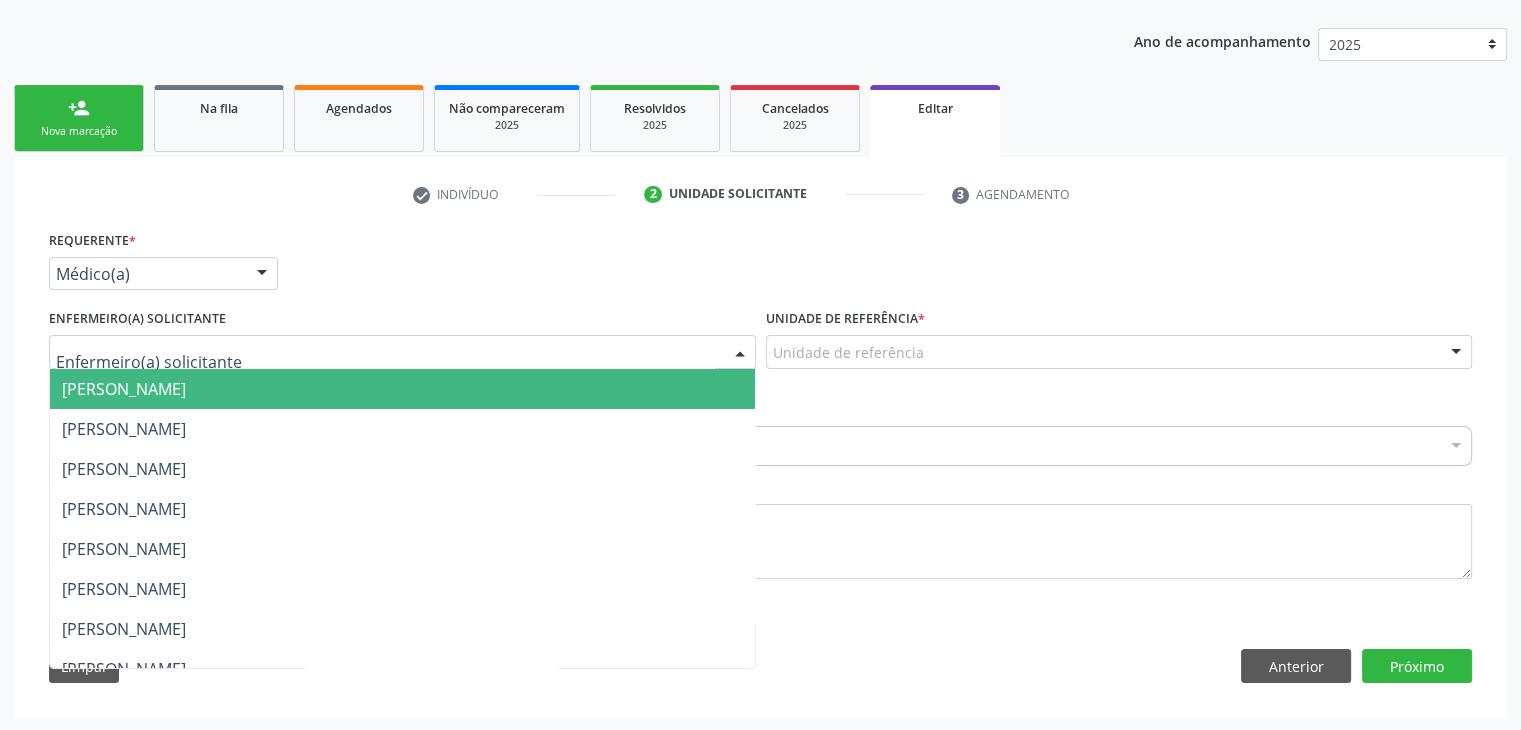 click at bounding box center [402, 352] 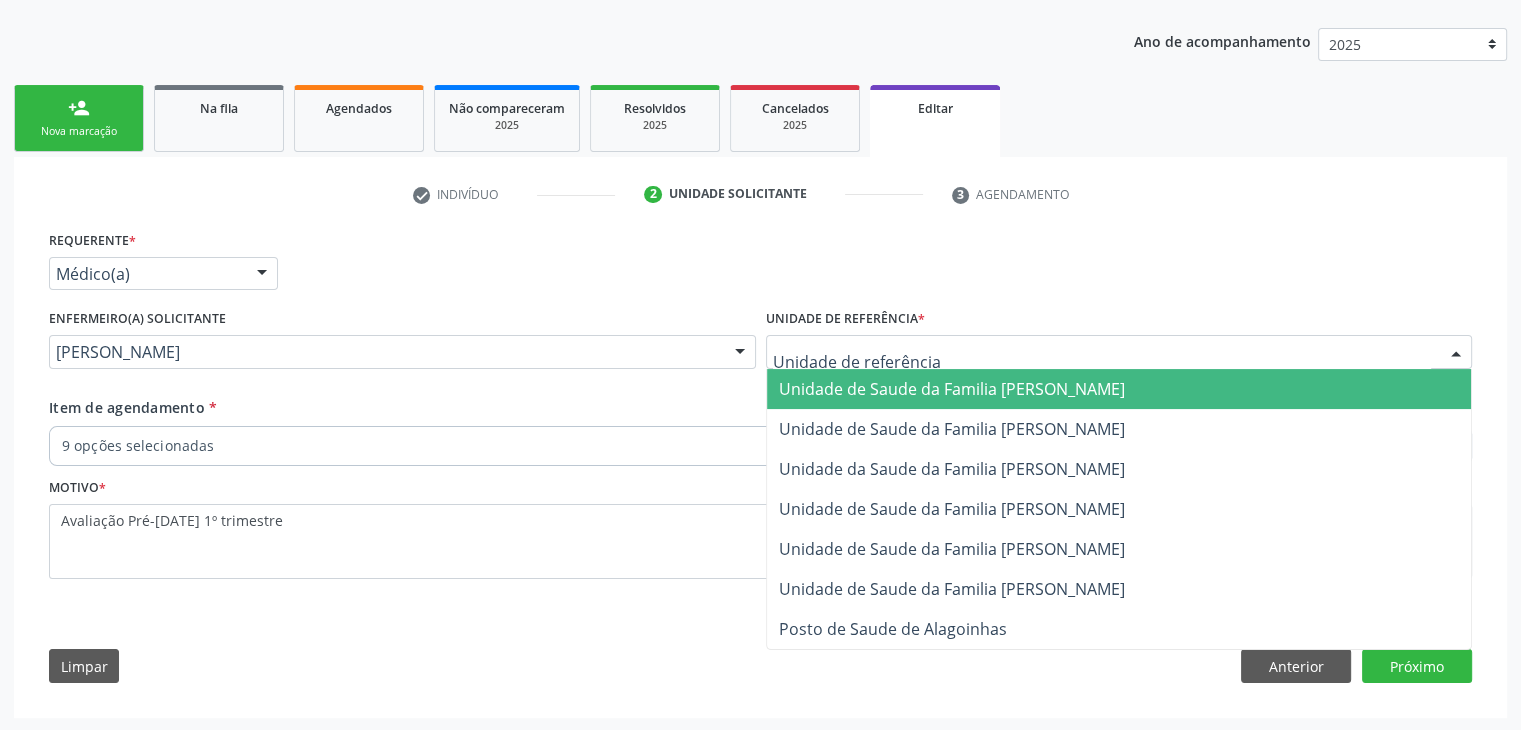 click on "Unidade de Saude da Familia Jonathas Laurentino de Santana   Unidade de Saude da Familia Gerolino Jose de Oliveira   Unidade da Saude da Familia Maria Marlene Soares dos Santos   Unidade de Saude da Familia Enesia Fernandes dos Santos   Unidade de Saude da Familia Mourival Ferreira Lima   Unidade de Saude da Familia Dilton Oliveira Santos   Posto de Saude de Alagoinhas
Nenhum resultado encontrado para: "   "
Não há nenhuma opção para ser exibida." at bounding box center (1119, 352) 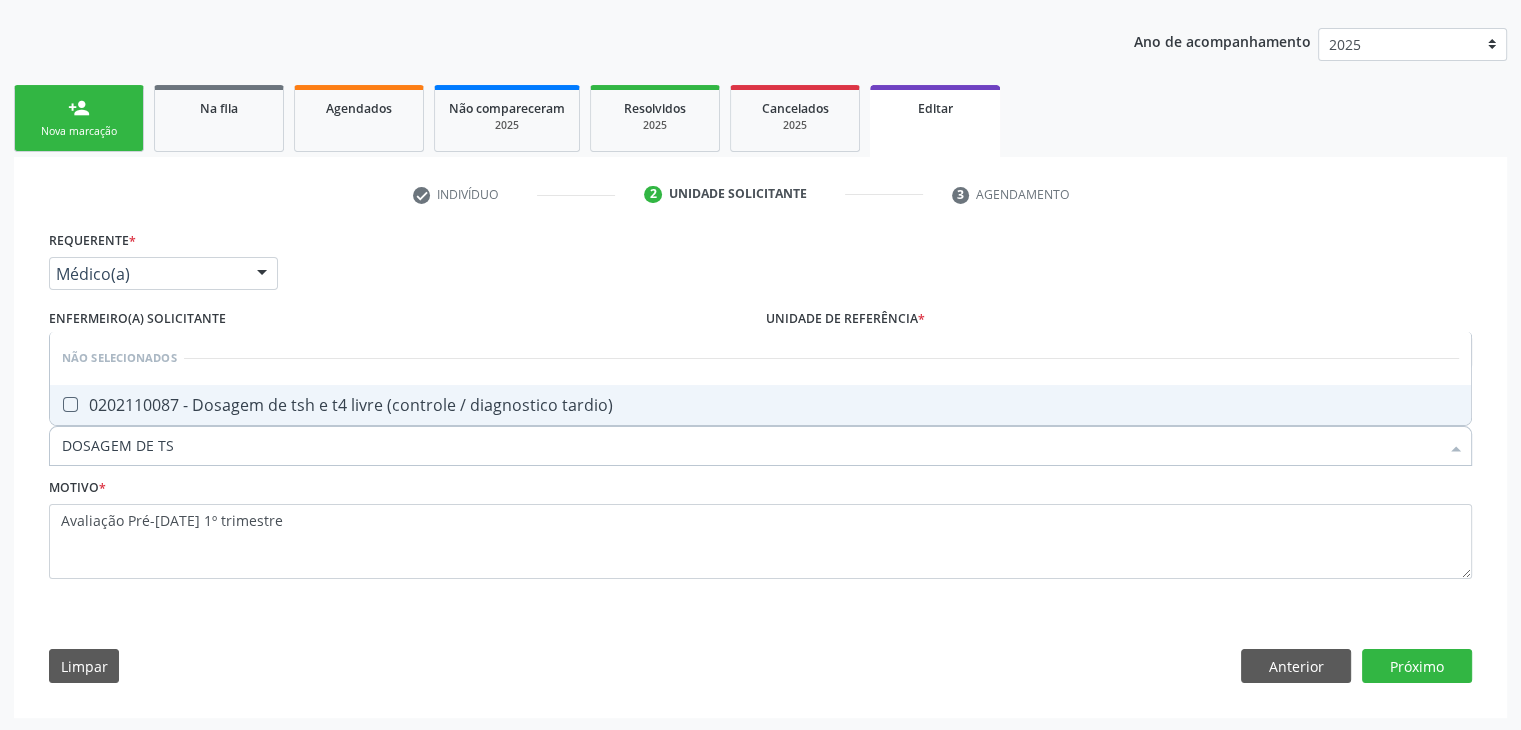 click on "0202110087 - Dosagem de tsh e t4 livre (controle / diagnostico tardio)" at bounding box center (760, 405) 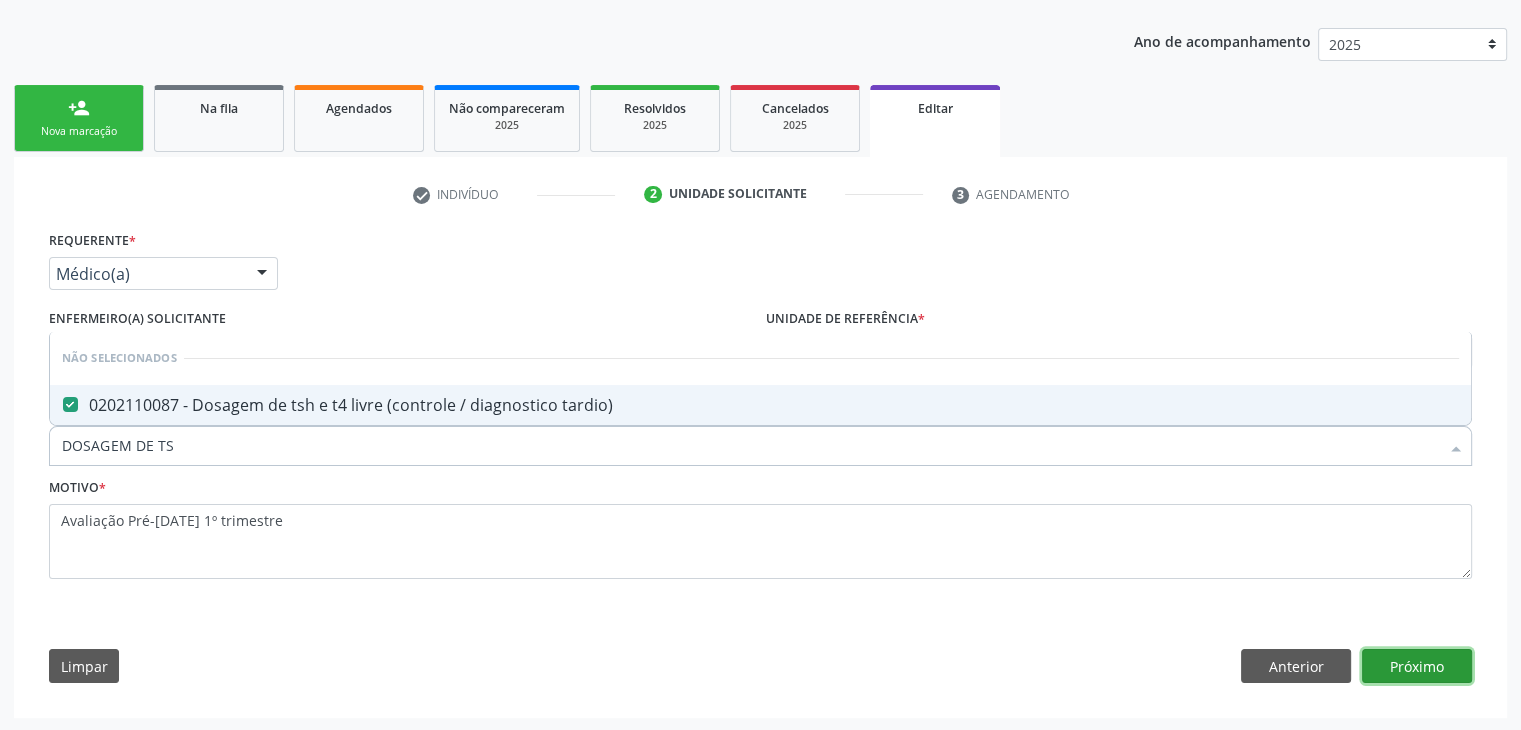 click on "Próximo" at bounding box center [1417, 666] 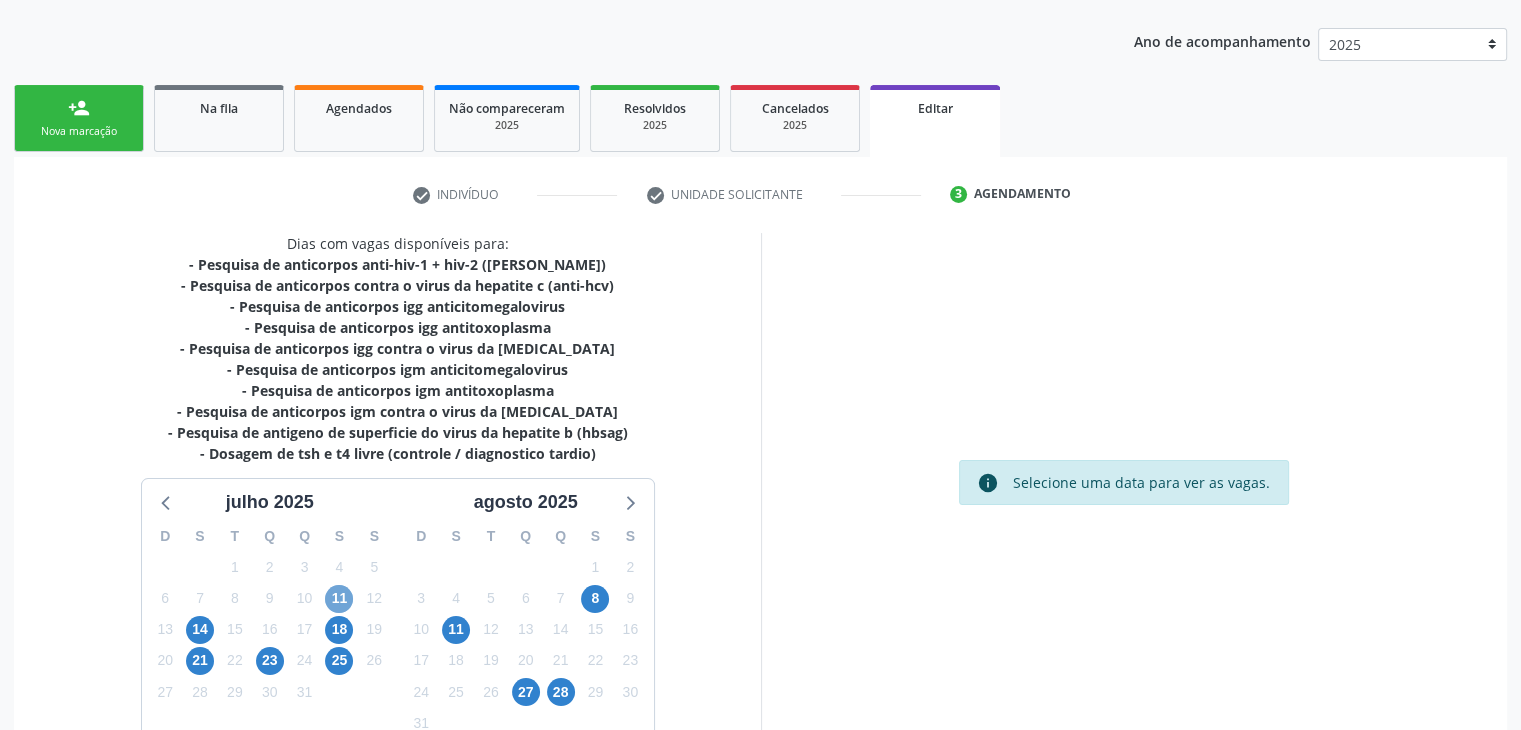 click on "11" at bounding box center (339, 599) 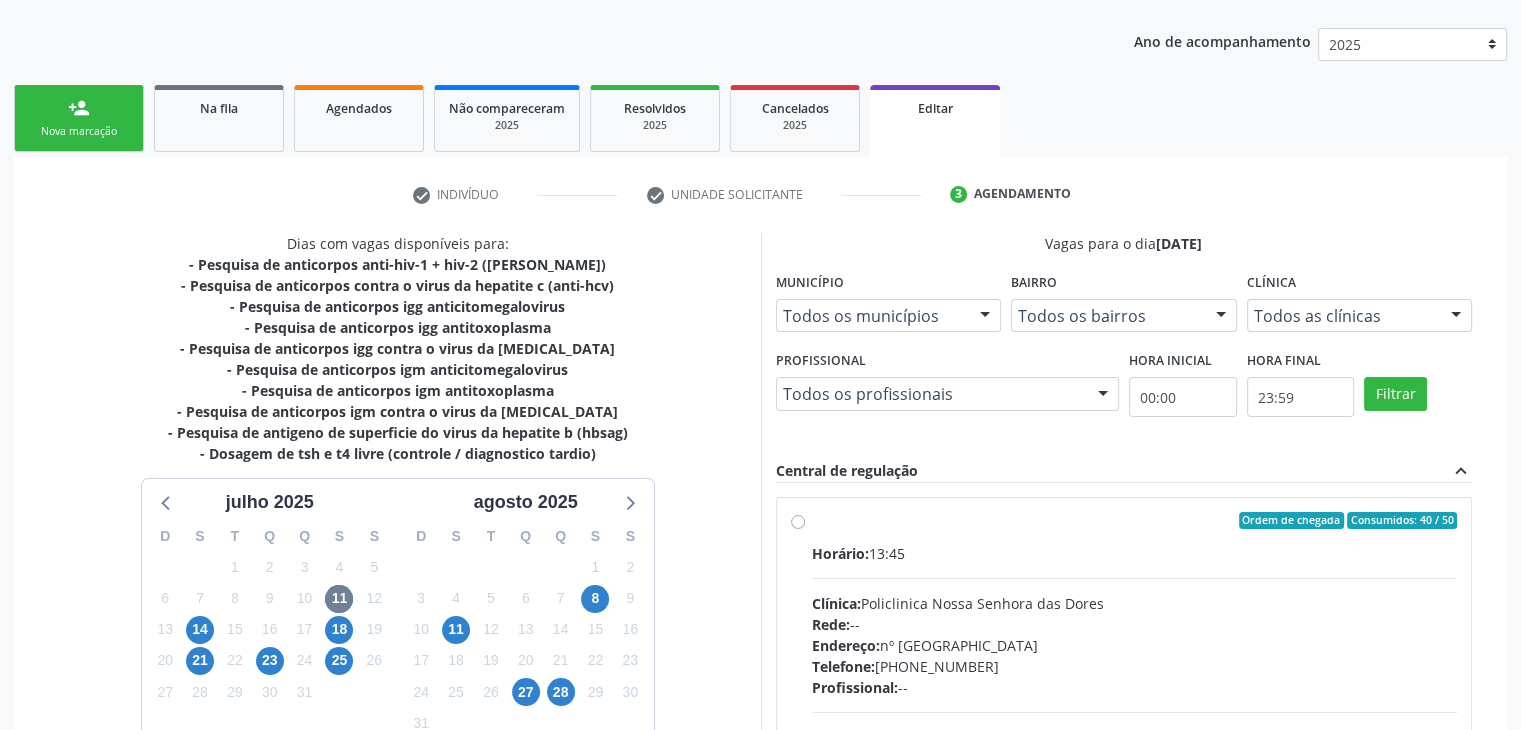 click on "Profissional:
--" at bounding box center (1135, 687) 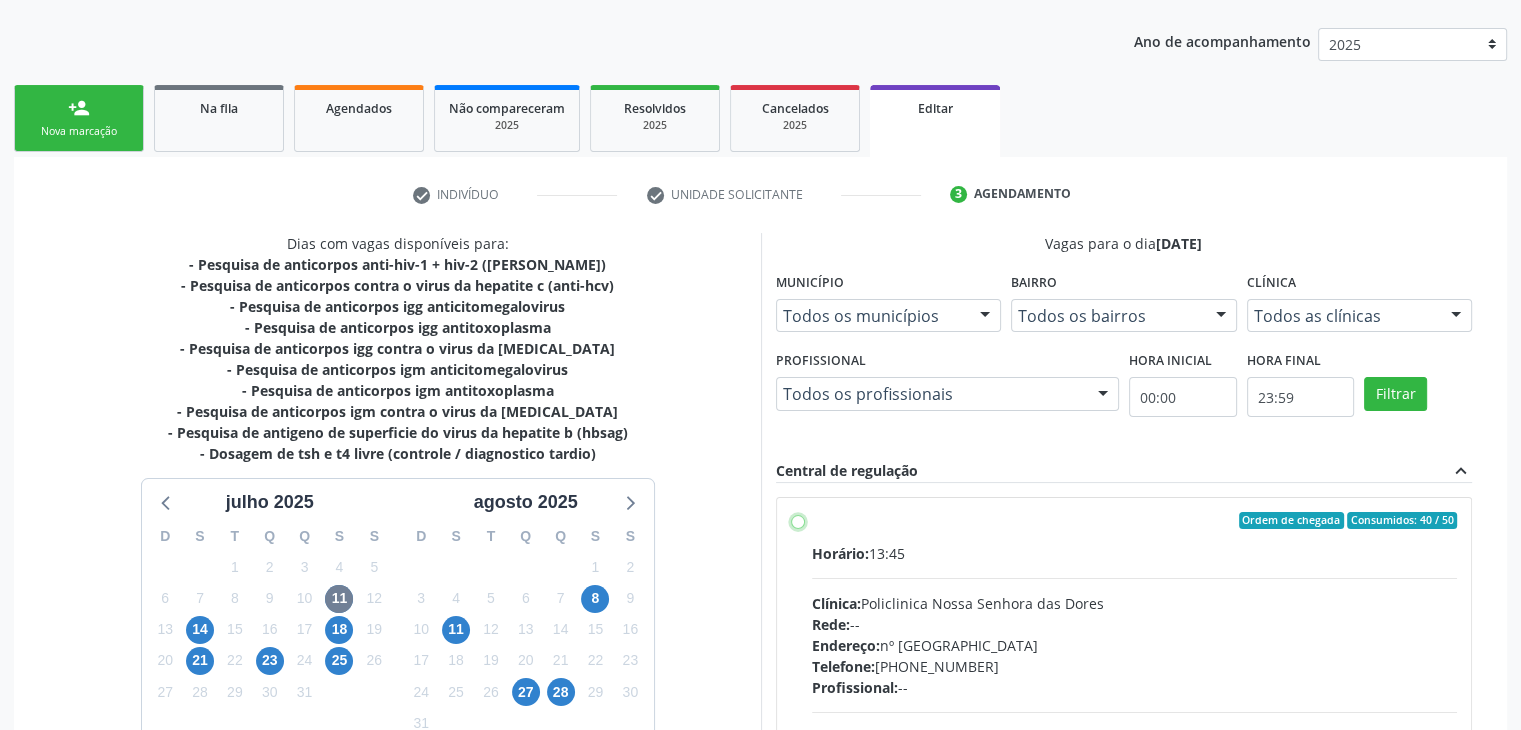 click on "Ordem de chegada
Consumidos: 40 / 50
Horário:   13:45
Clínica:  Policlinica Nossa Senhora das Dores
Rede:
--
Endereço:   nº 94, Centro, Mairi - BA
Telefone:   (74) 36322104
Profissional:
--
Informações adicionais sobre o atendimento
Idade de atendimento:
Sem restrição
Gênero(s) atendido(s):
Sem restrição
Informações adicionais:
--" at bounding box center [798, 521] 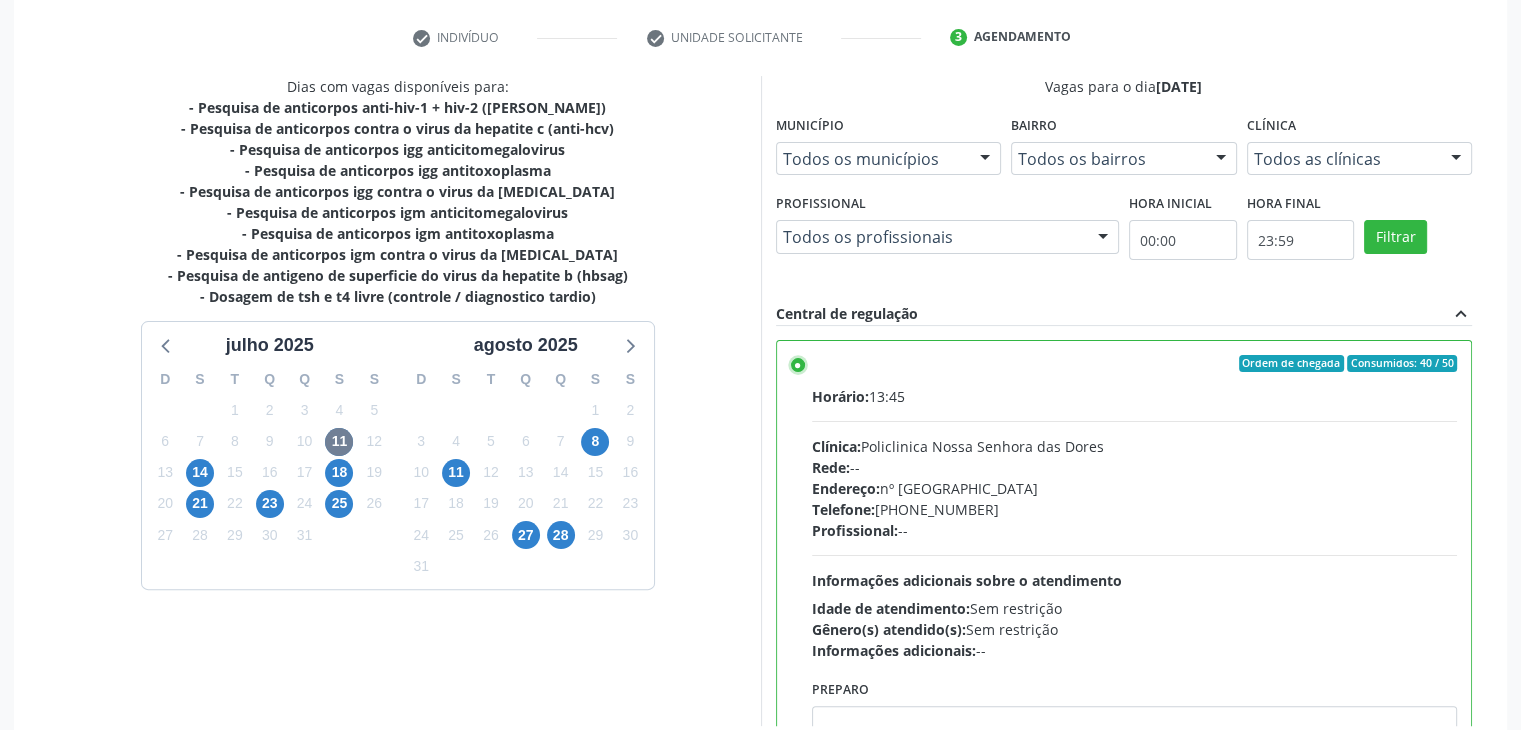 scroll, scrollTop: 490, scrollLeft: 0, axis: vertical 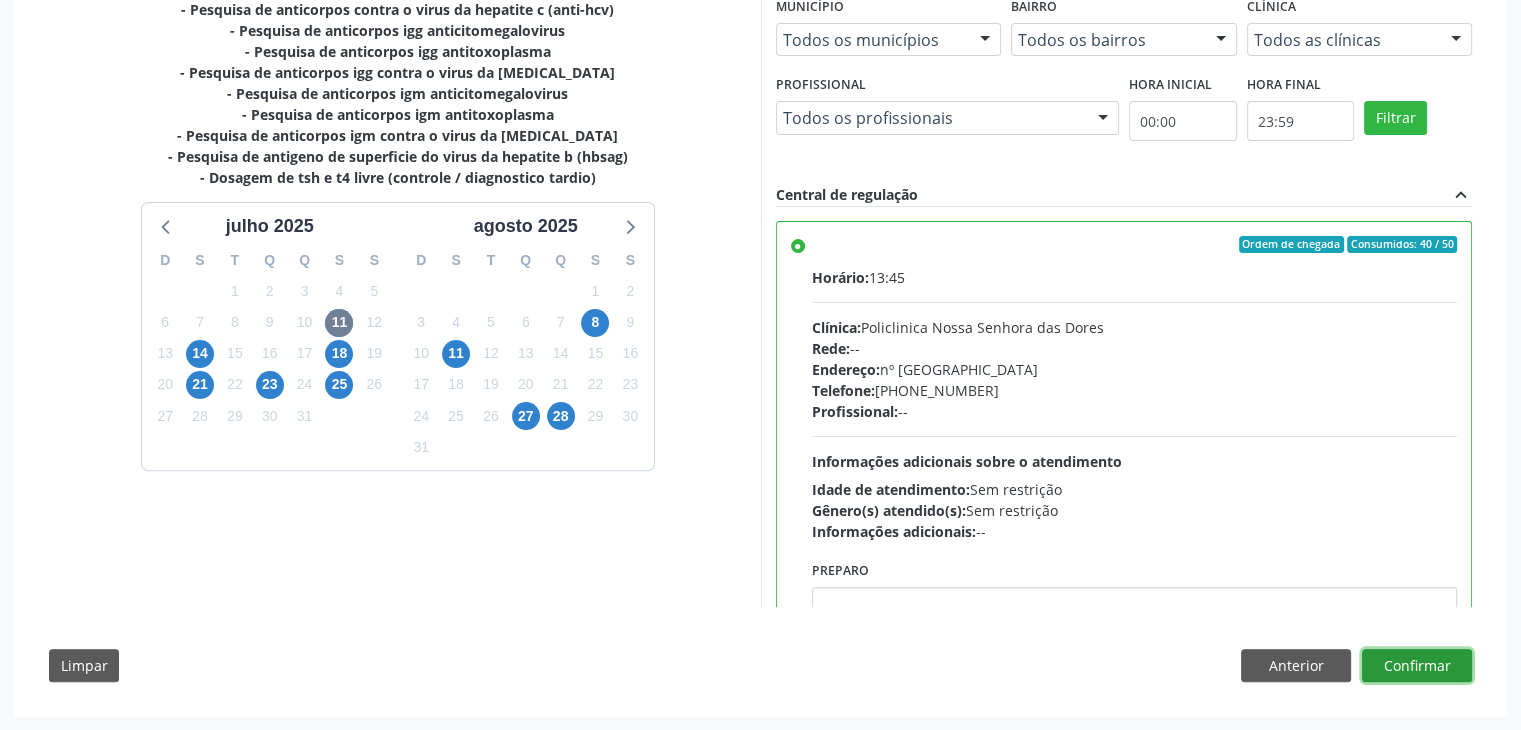 click on "Confirmar" at bounding box center (1417, 666) 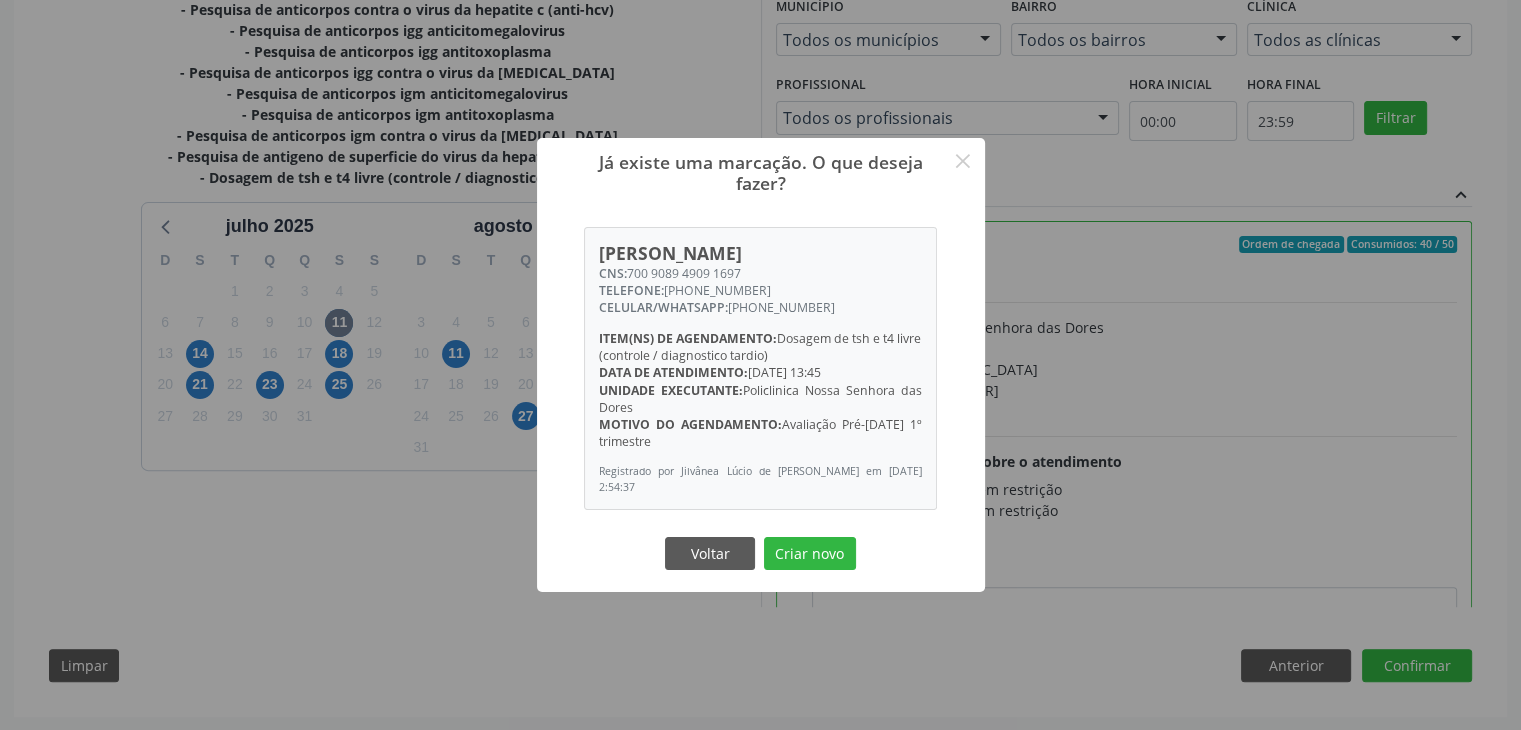 click on "Já existe uma marcação. O que deseja fazer? ×
Ana Paula de Souza Dias
CNS:  700 9089 4909 1697
TELEFONE:
(11) 97779-3271
CELULAR/WHATSAPP:
(11) 97779-3271
Item(ns) de agendamento:
Dosagem de tsh e t4 livre (controle / diagnostico tardio)
Data de atendimento:
11/07/2025 - 13:45
Unidade executante:
Policlinica Nossa Senhora das Dores
Motivo do agendamento:
Avaliação Pré-natal 1º trimestre
Registrado por Jilvânea Lúcio de Jesus Cerqueira em 30/06/2025 às 2:54:37
Voltar Criar novo" at bounding box center [761, 365] 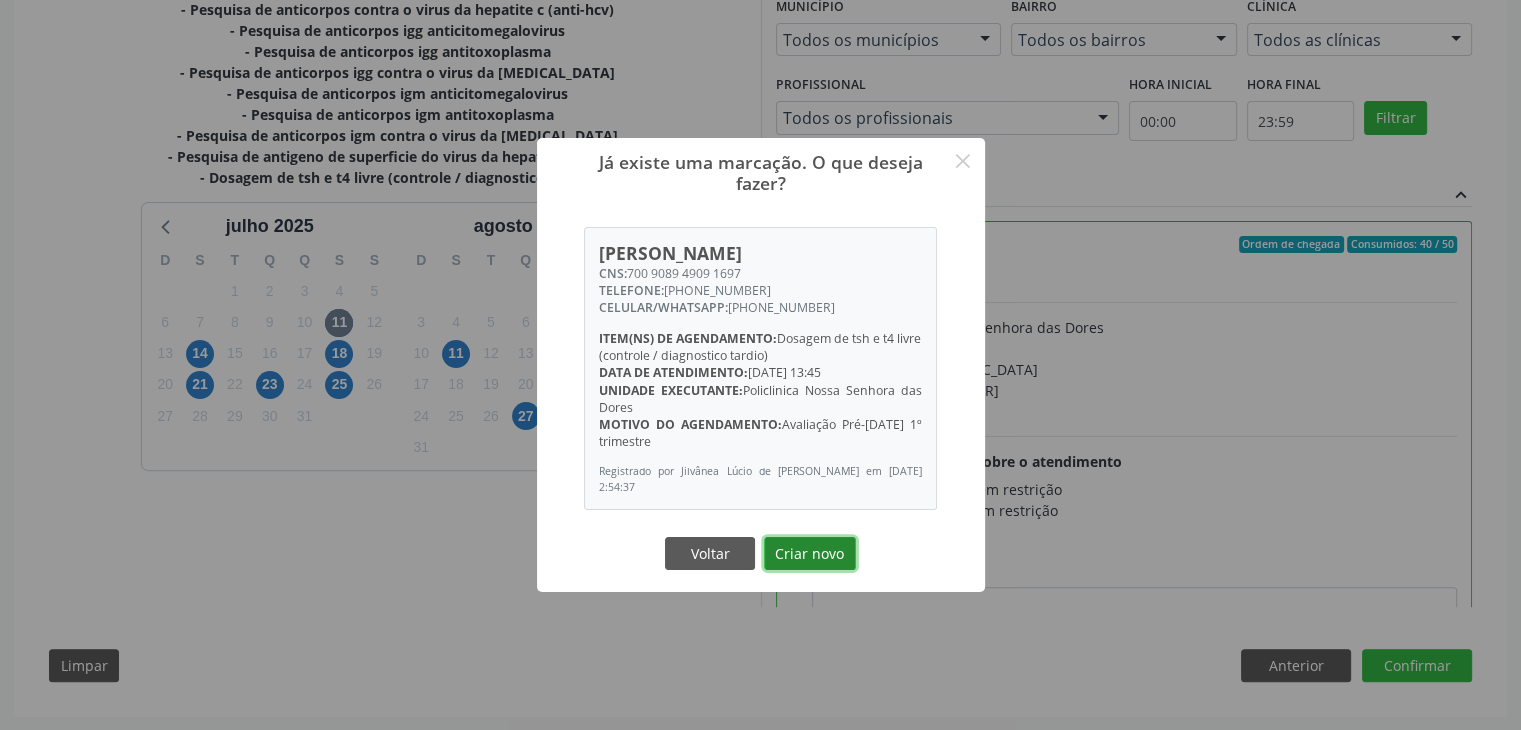 click on "Criar novo" at bounding box center [810, 554] 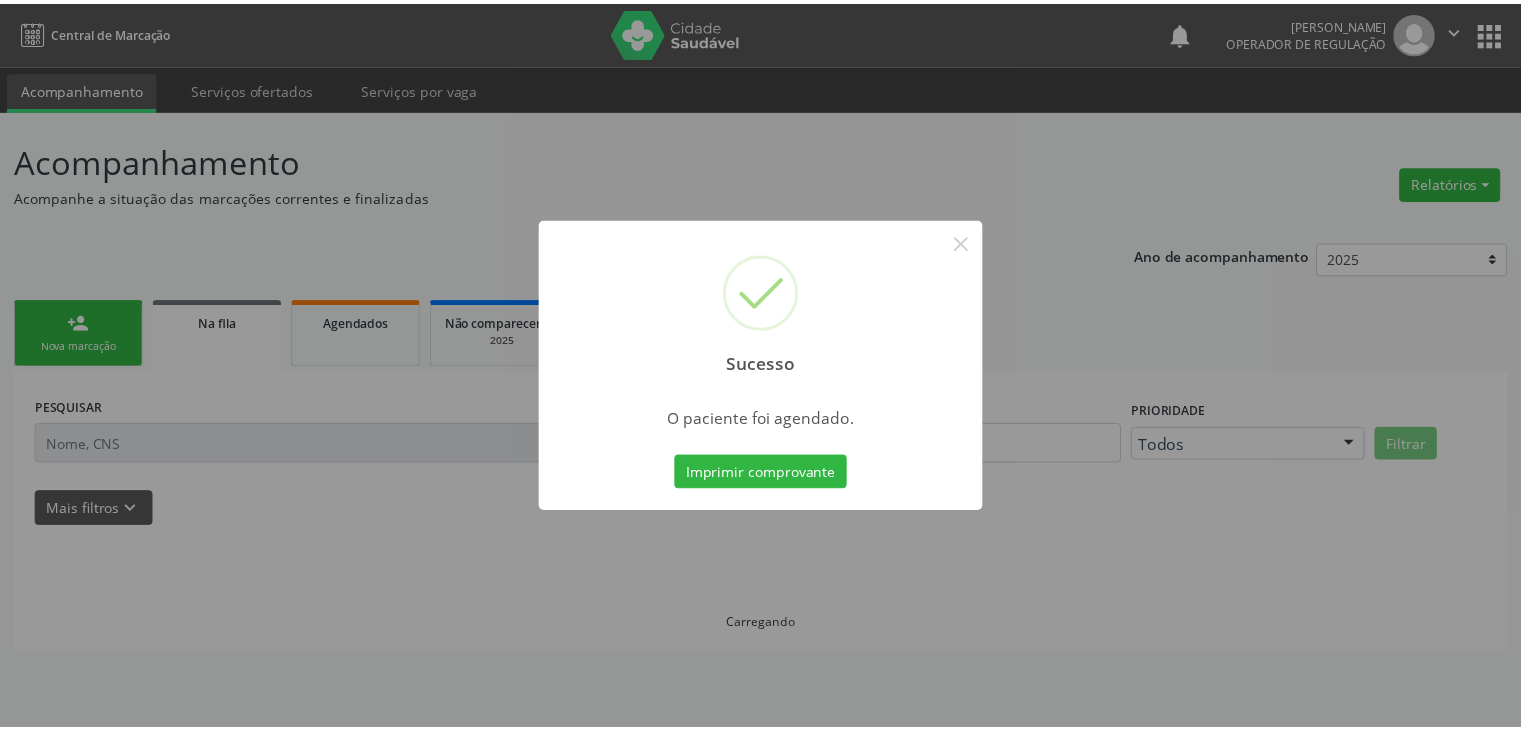 scroll, scrollTop: 0, scrollLeft: 0, axis: both 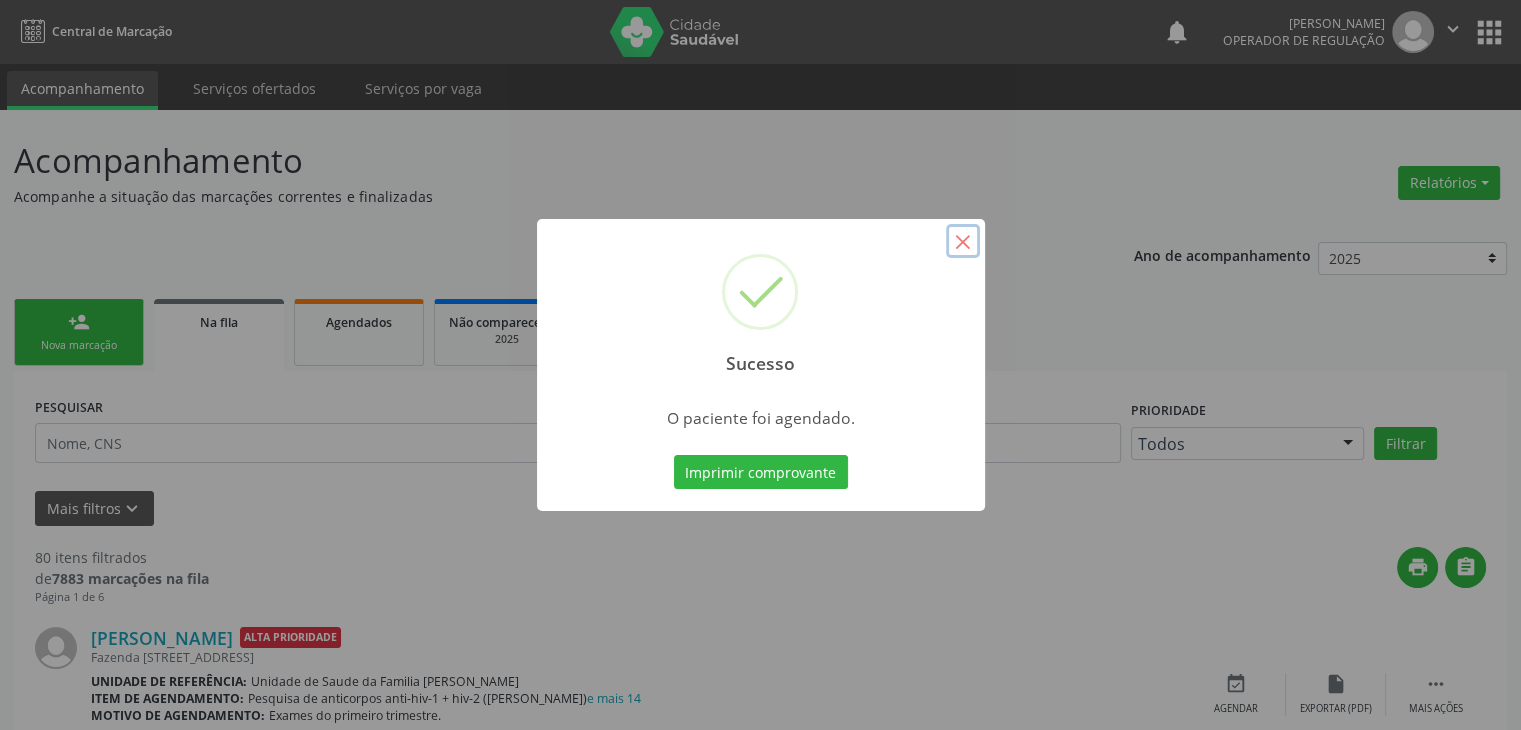 click on "×" at bounding box center [963, 241] 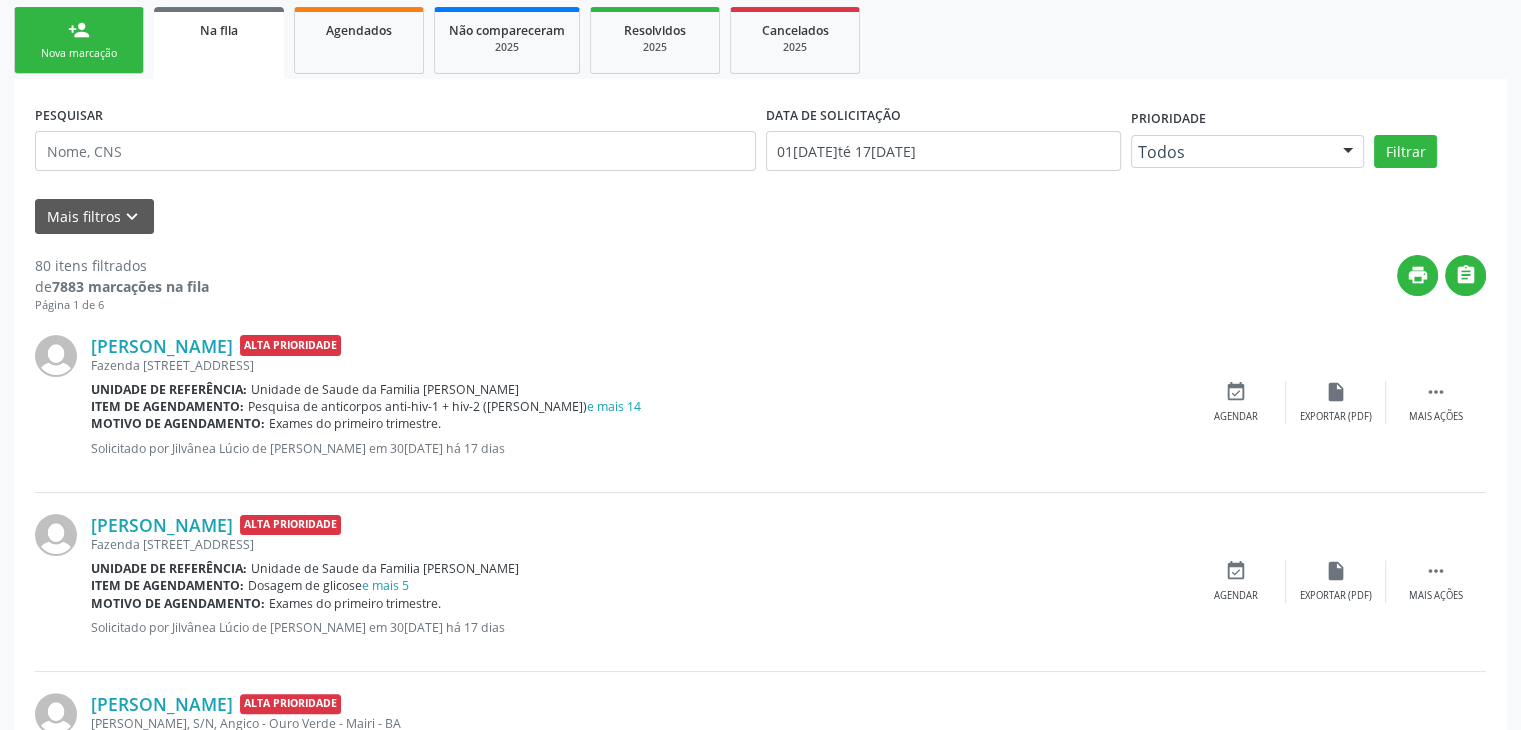 scroll, scrollTop: 300, scrollLeft: 0, axis: vertical 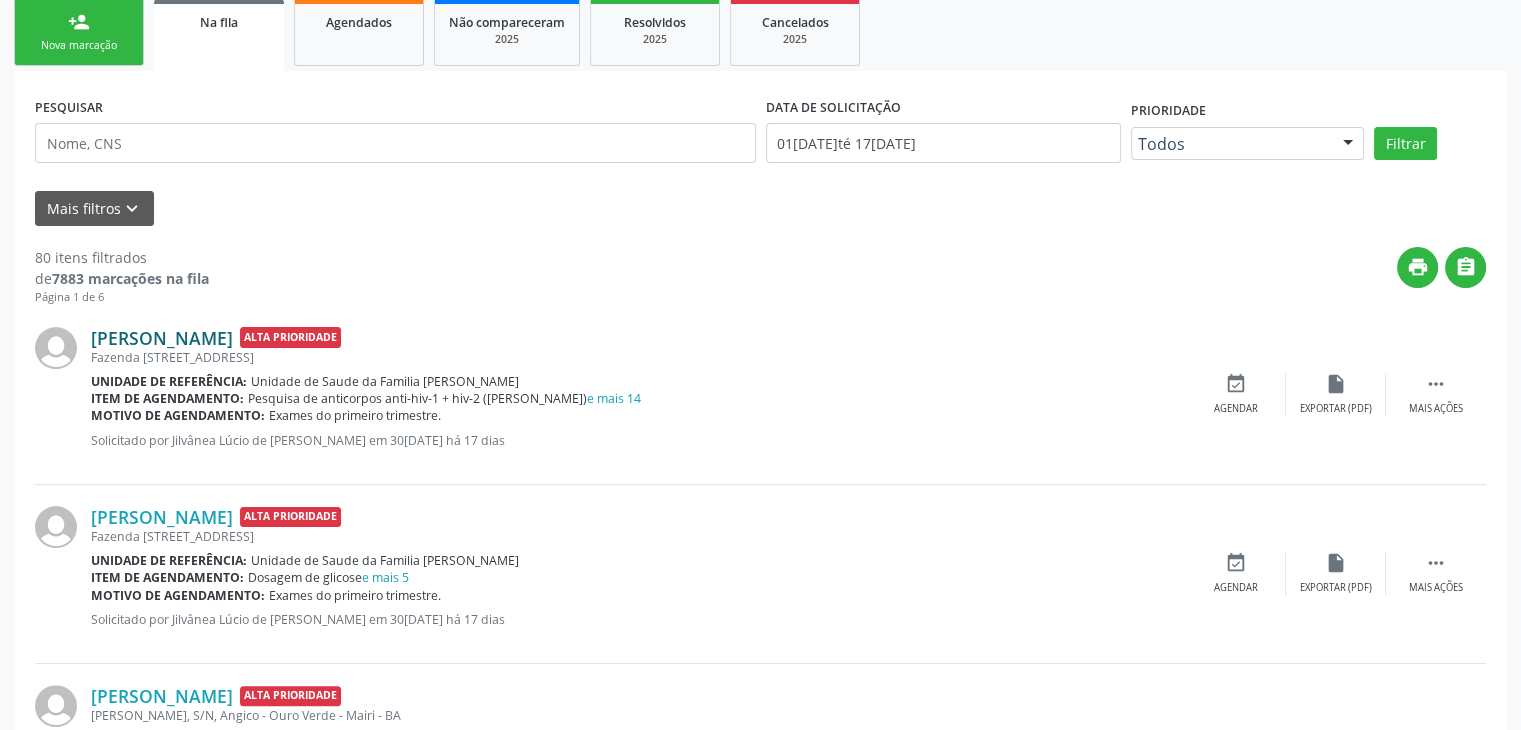 click on "[PERSON_NAME]" at bounding box center (162, 338) 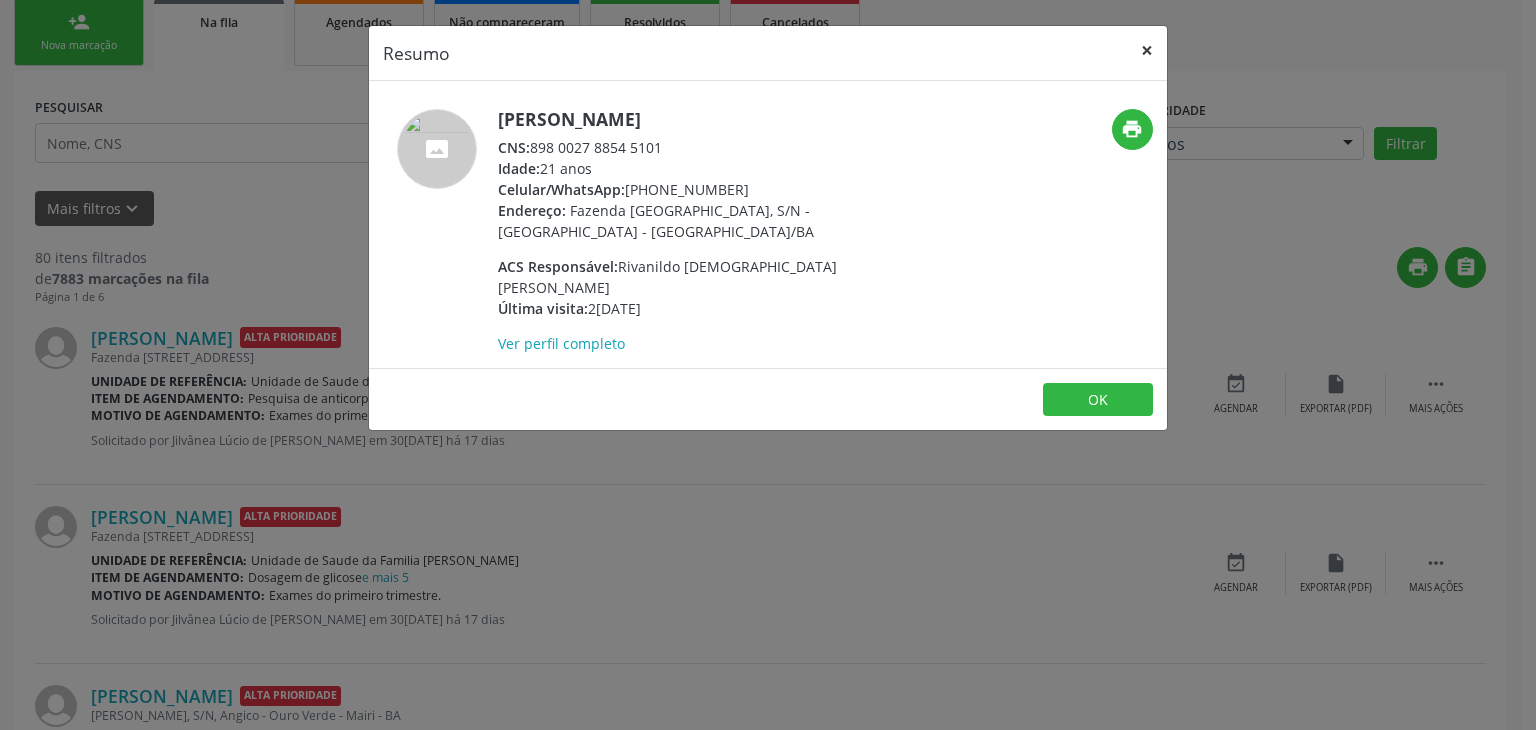 click on "×" at bounding box center [1147, 50] 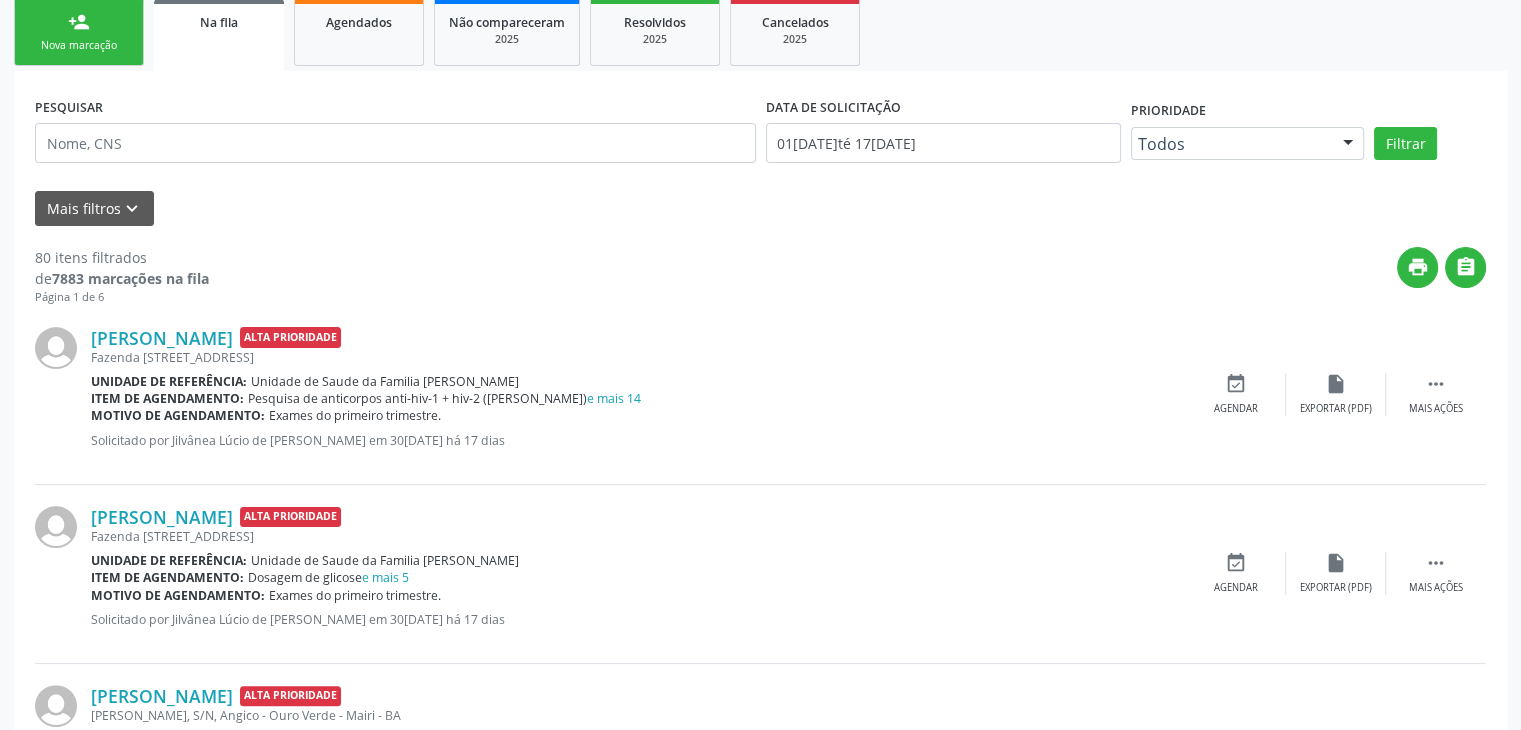 click on "[PERSON_NAME]
Alta Prioridade
[STREET_ADDRESS]
Unidade de referência:
Unidade de Saude da Familia [PERSON_NAME]
Item de agendamento:
Pesquisa de anticorpos anti-hiv-1 + hiv-2 (elisa)
e mais 14
Motivo de agendamento:
Exames do primeiro trimestre.
Solicitado por Jilvânea Lúcio de [PERSON_NAME] em 30[DATE] há 17 dias

Mais ações
insert_drive_file
Exportar (PDF)
event_available
Agendar" at bounding box center [760, 395] 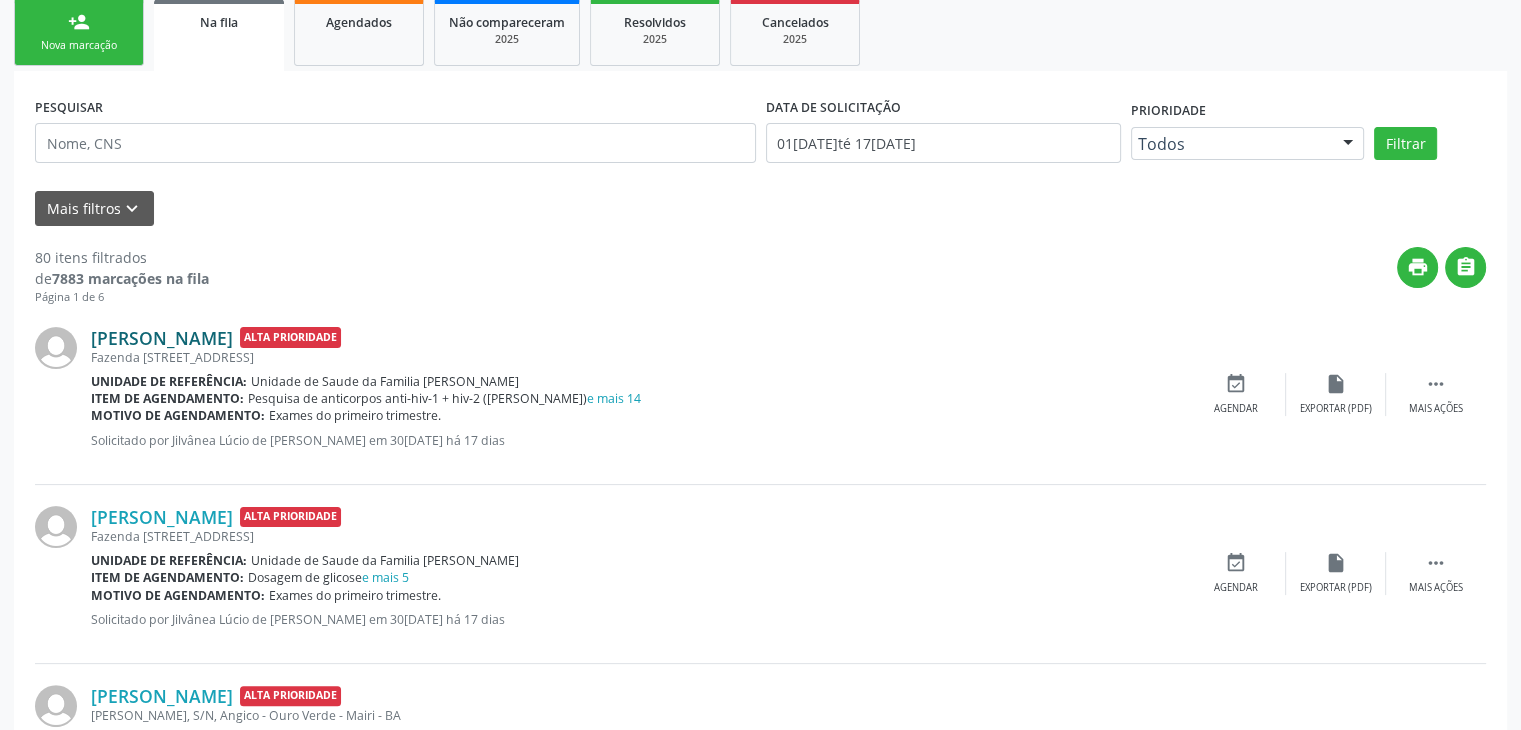 click on "[PERSON_NAME]" at bounding box center [162, 338] 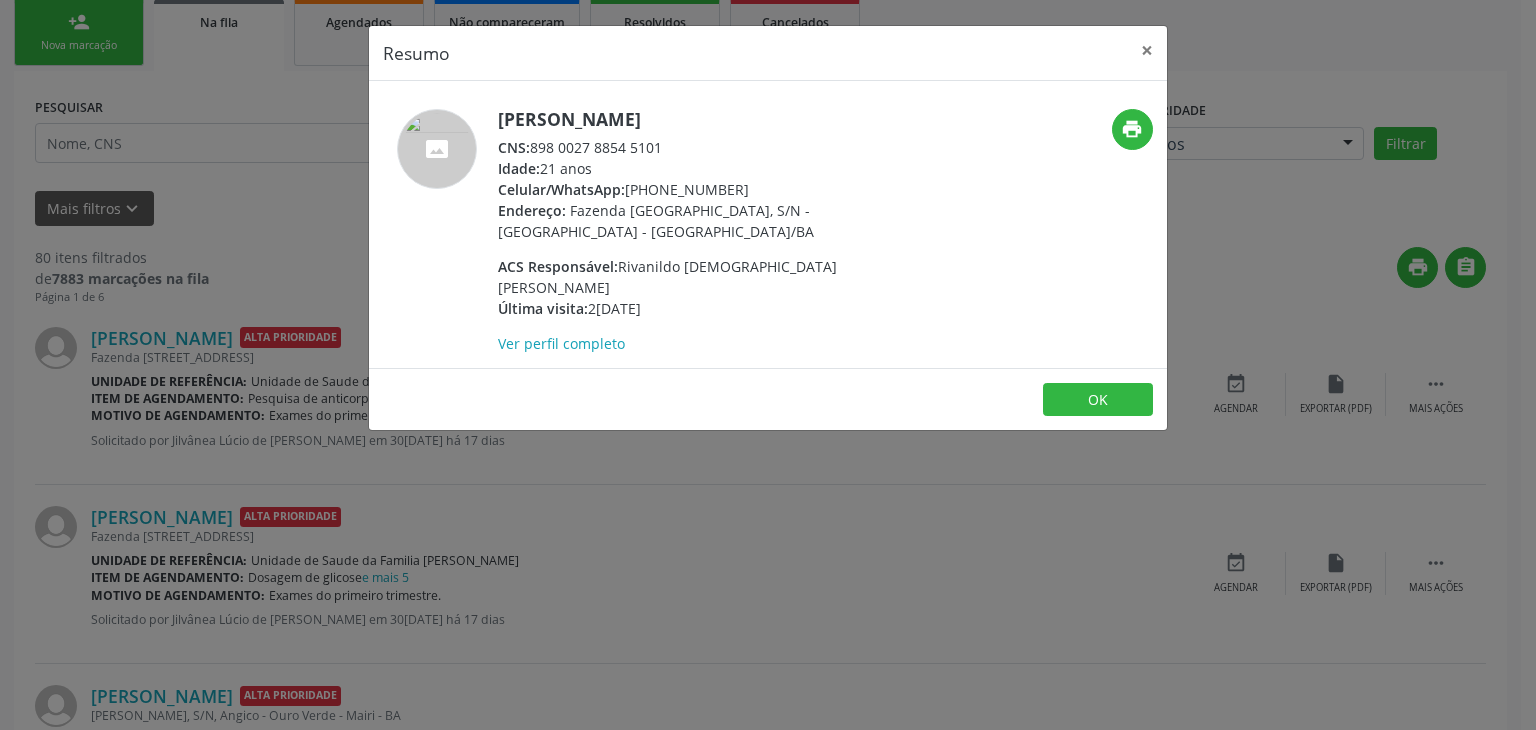 drag, startPoint x: 499, startPoint y: 117, endPoint x: 794, endPoint y: 94, distance: 295.89526 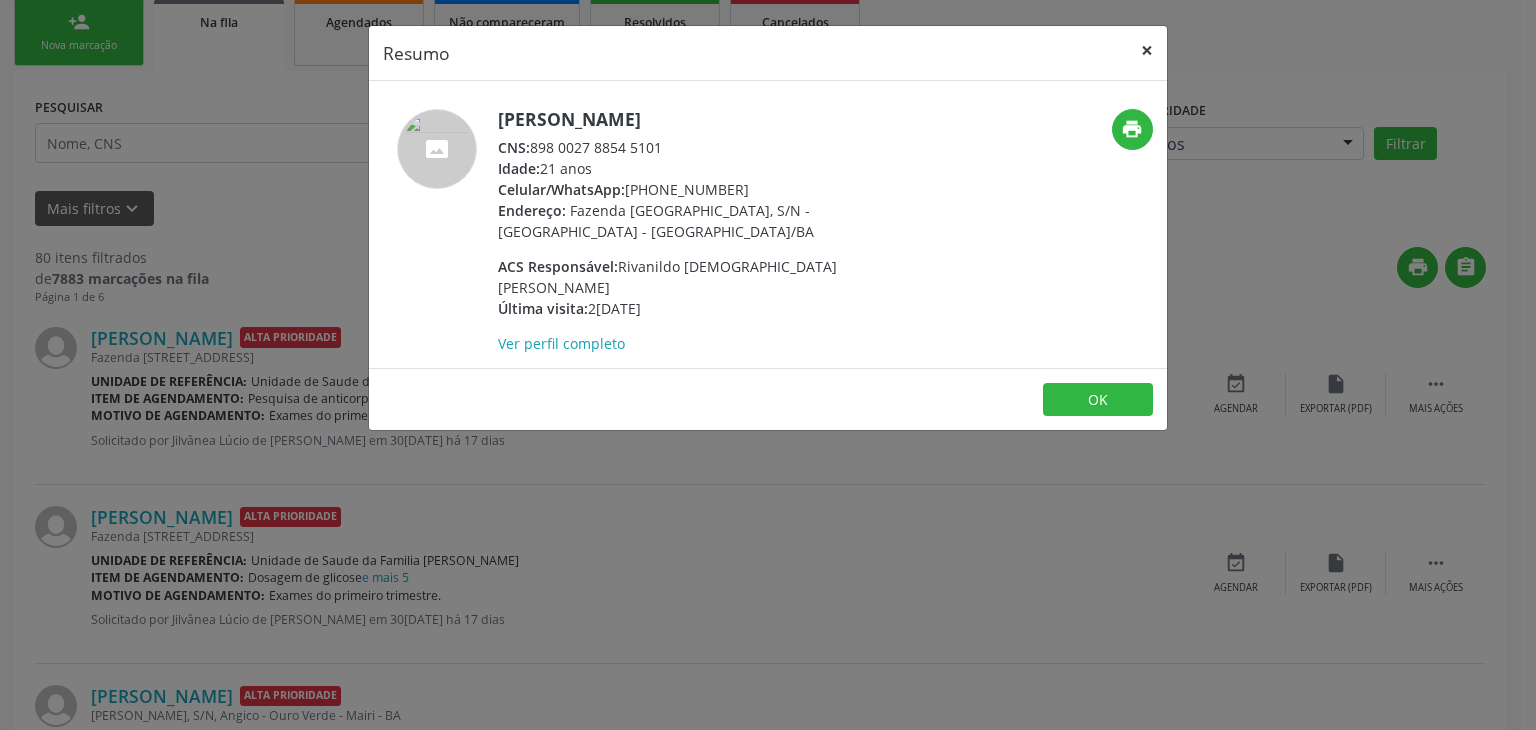 click on "×" at bounding box center [1147, 50] 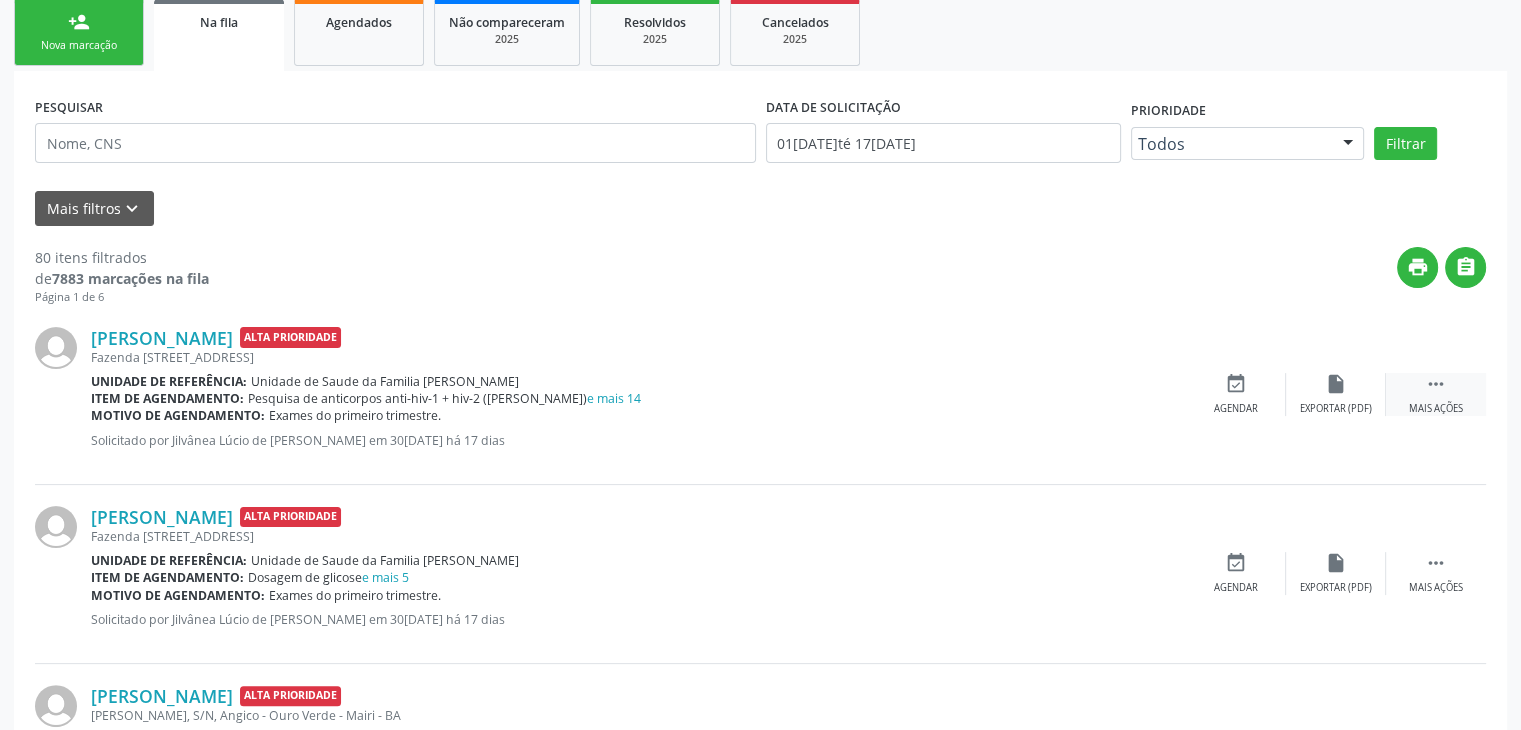 click on "Mais ações" at bounding box center (1436, 409) 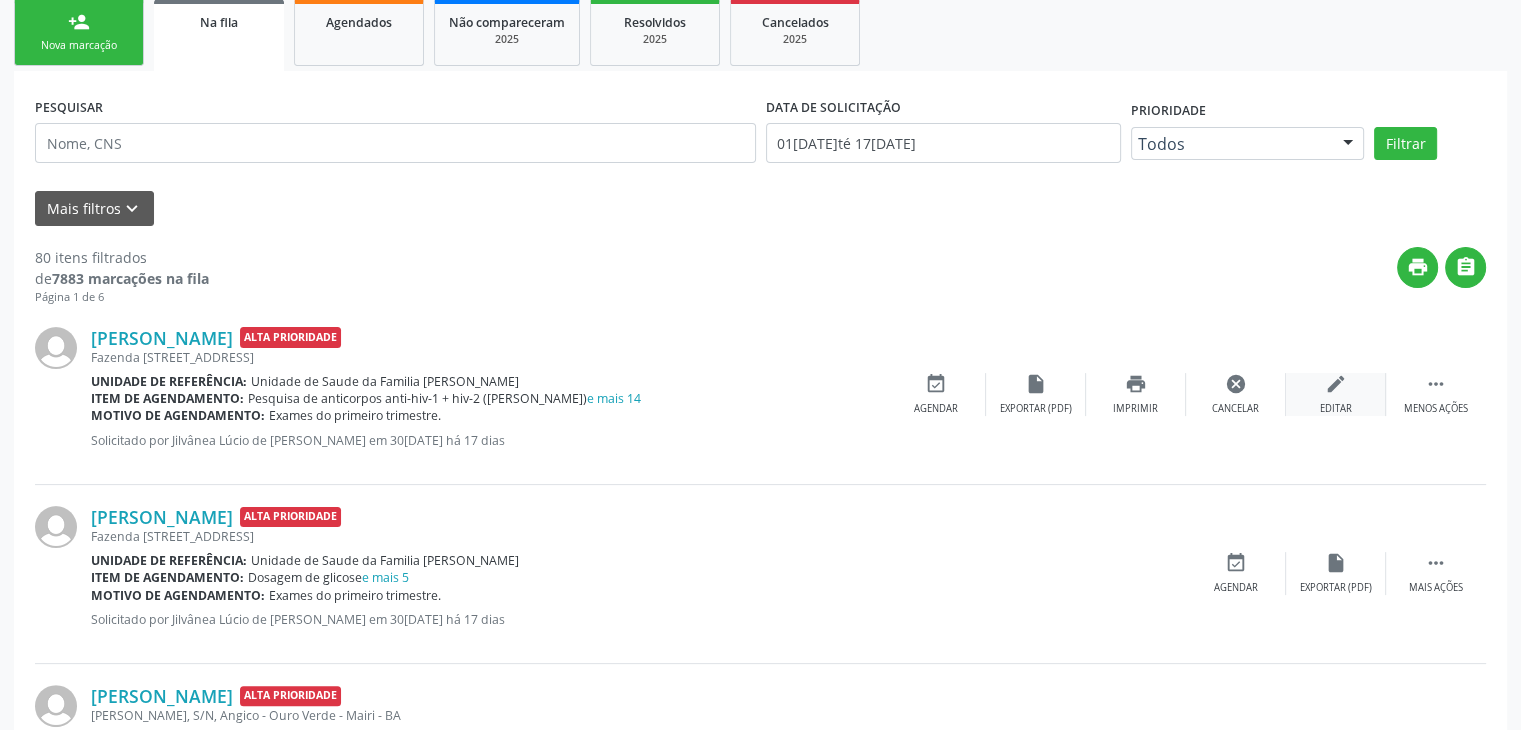 click on "edit
Editar" at bounding box center [1336, 394] 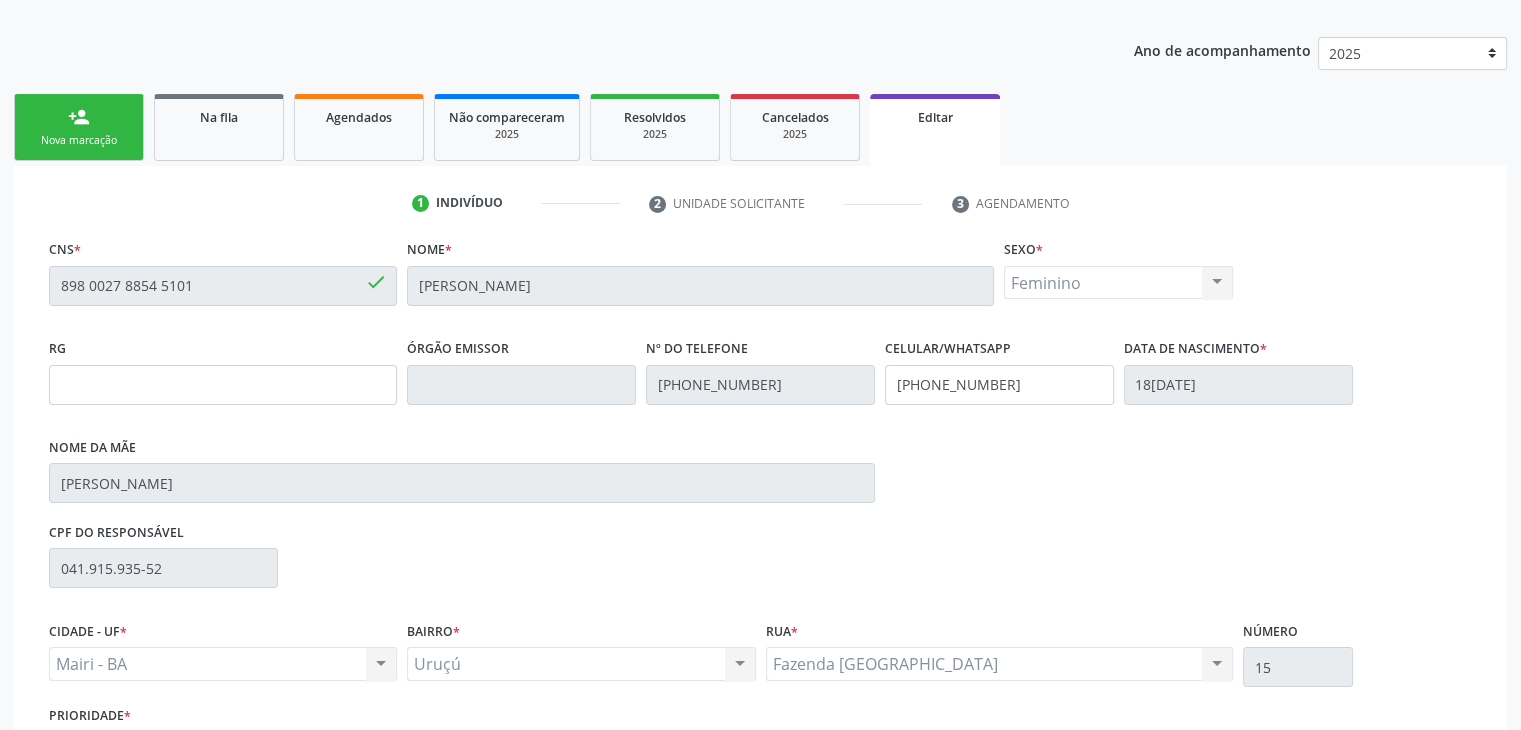 scroll, scrollTop: 365, scrollLeft: 0, axis: vertical 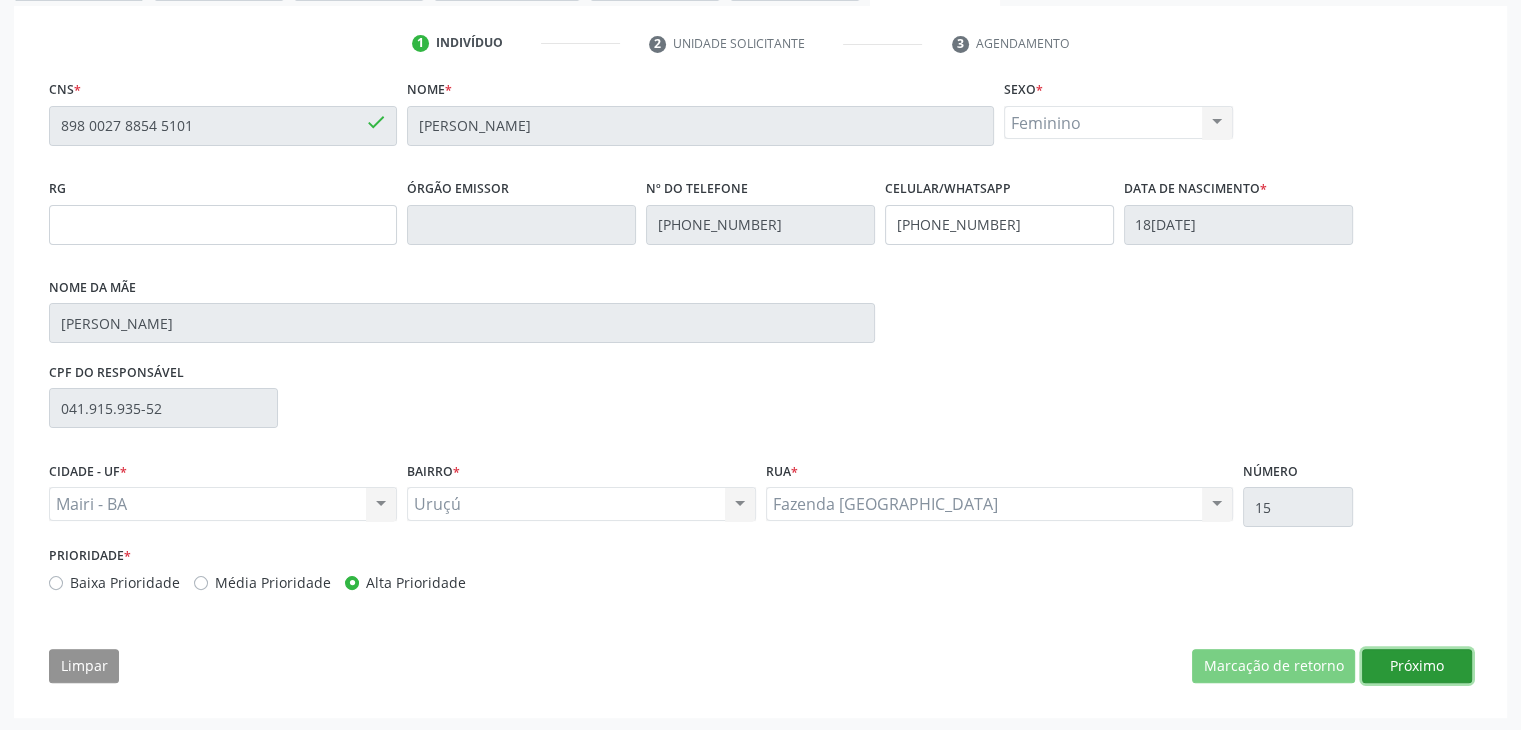 click on "Próximo" at bounding box center (1417, 666) 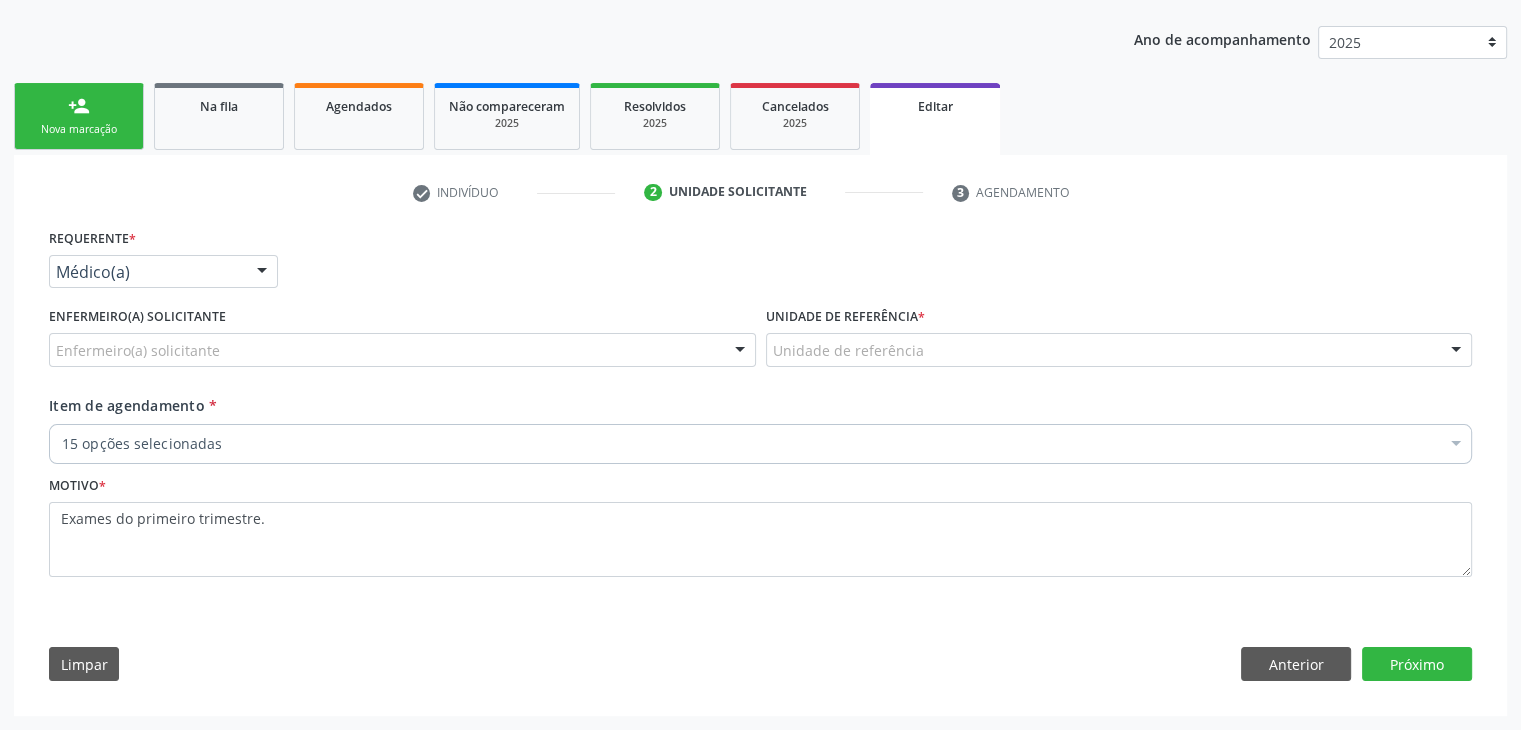 scroll, scrollTop: 214, scrollLeft: 0, axis: vertical 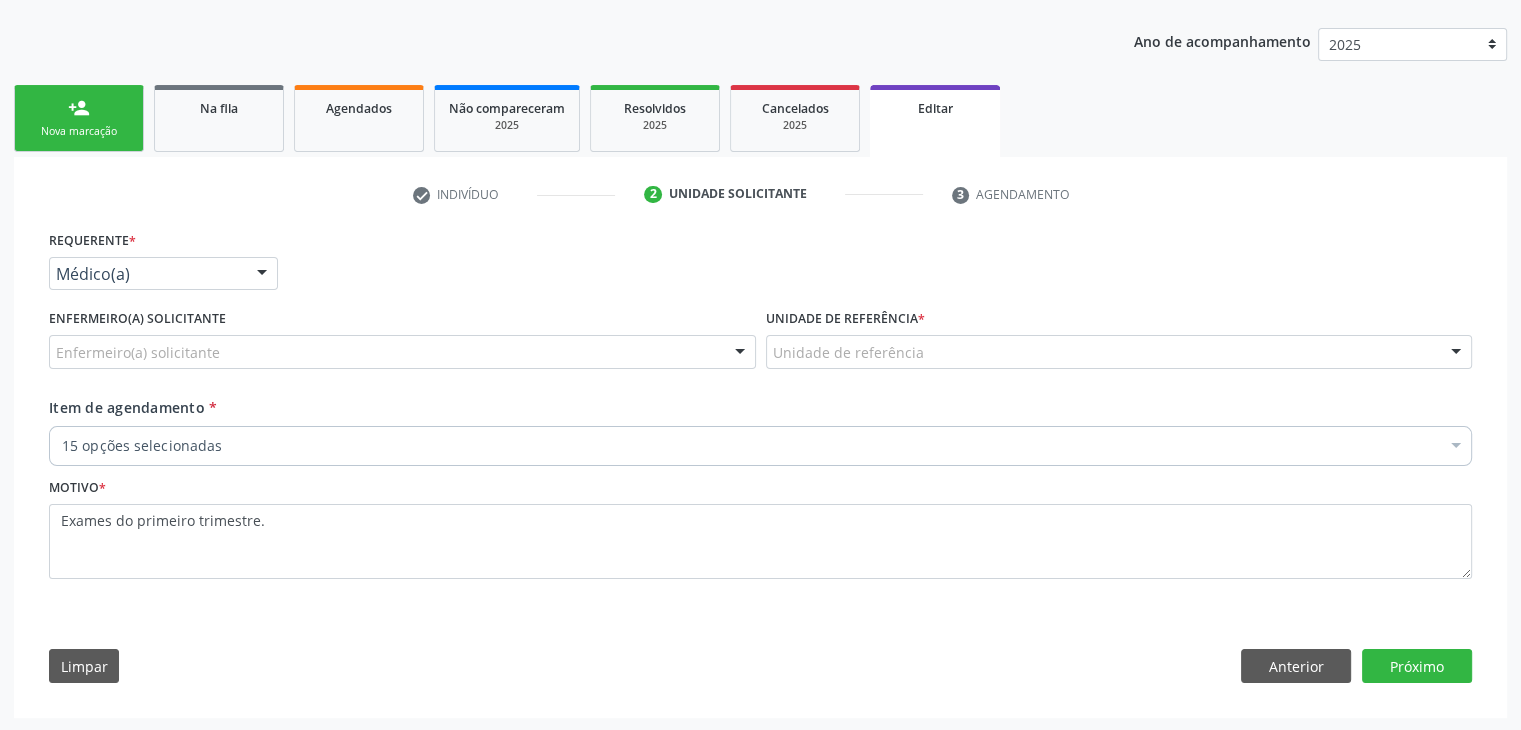 click on "Motivo
*
Exames do primeiro trimestre." at bounding box center [760, 526] 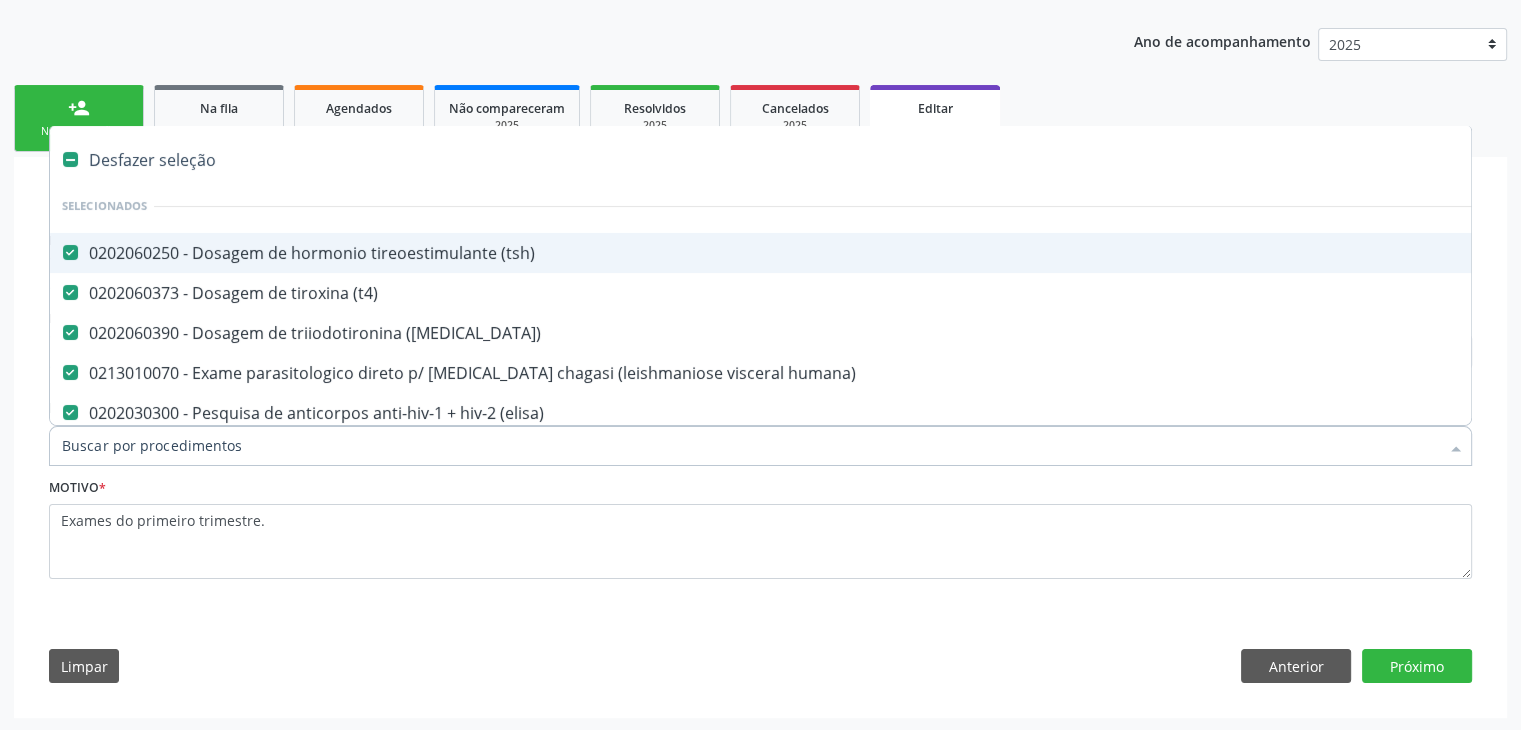 click on "Desfazer seleção" at bounding box center [831, 160] 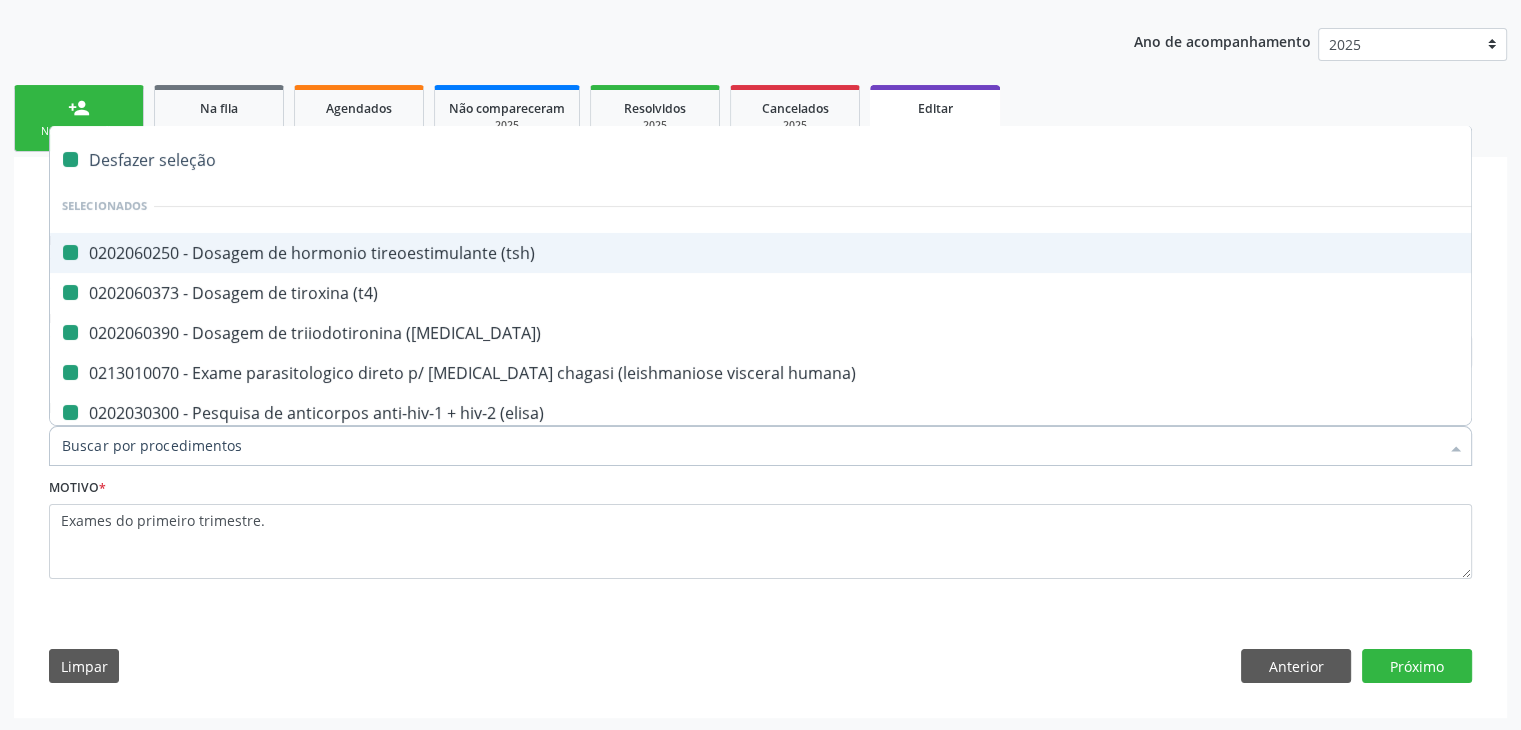 checkbox on "false" 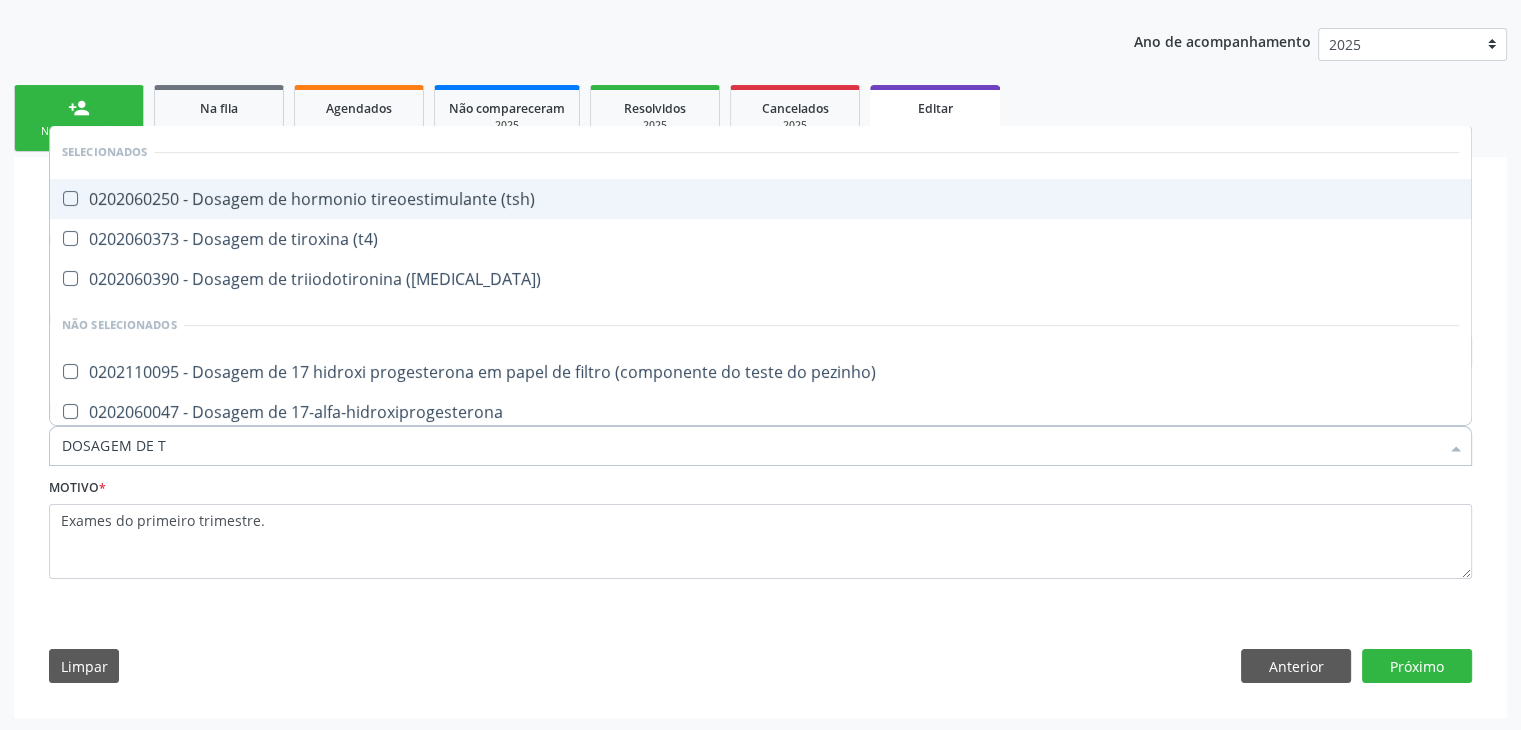type on "DOSAGEM DE TS" 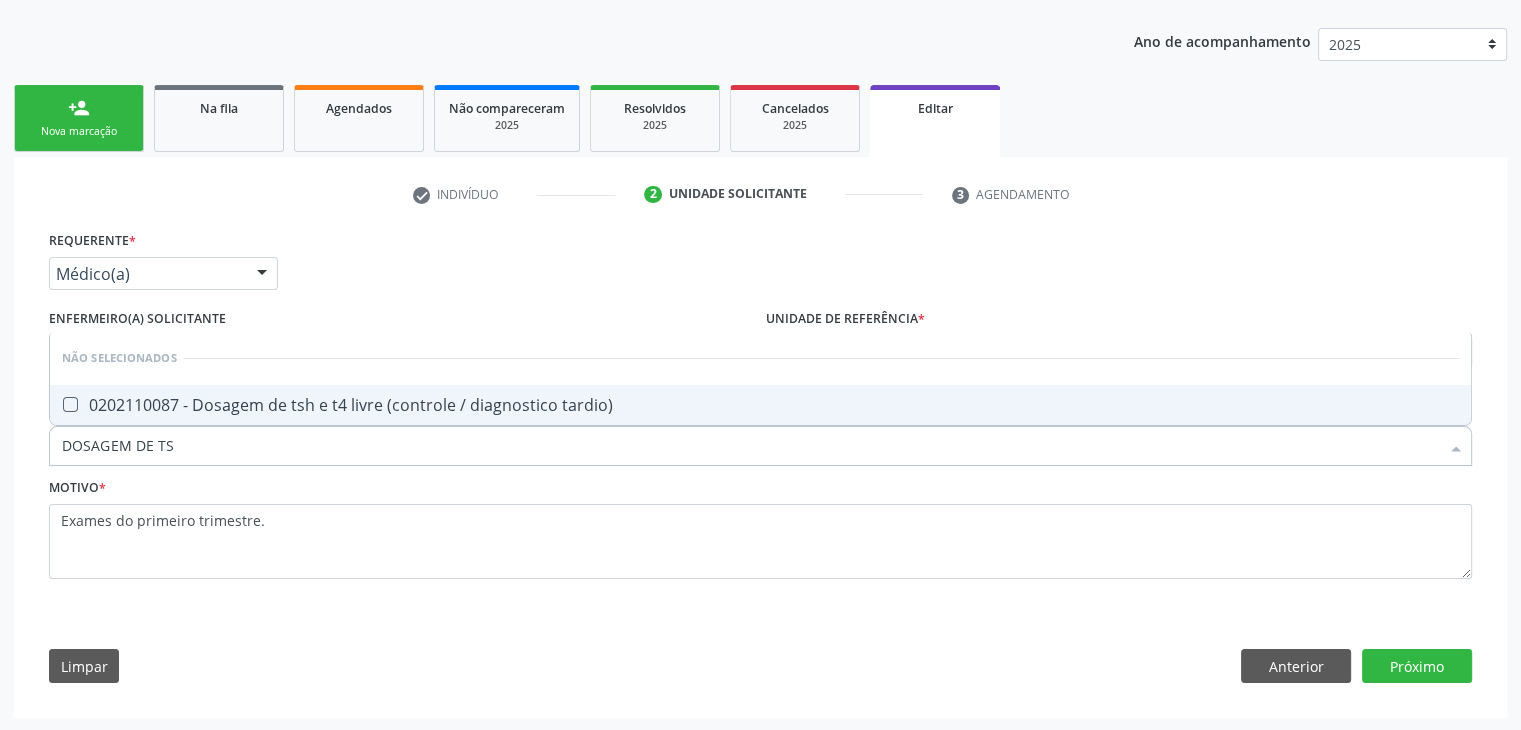 click on "0202110087 - Dosagem de tsh e t4 livre (controle / diagnostico tardio)" at bounding box center (760, 405) 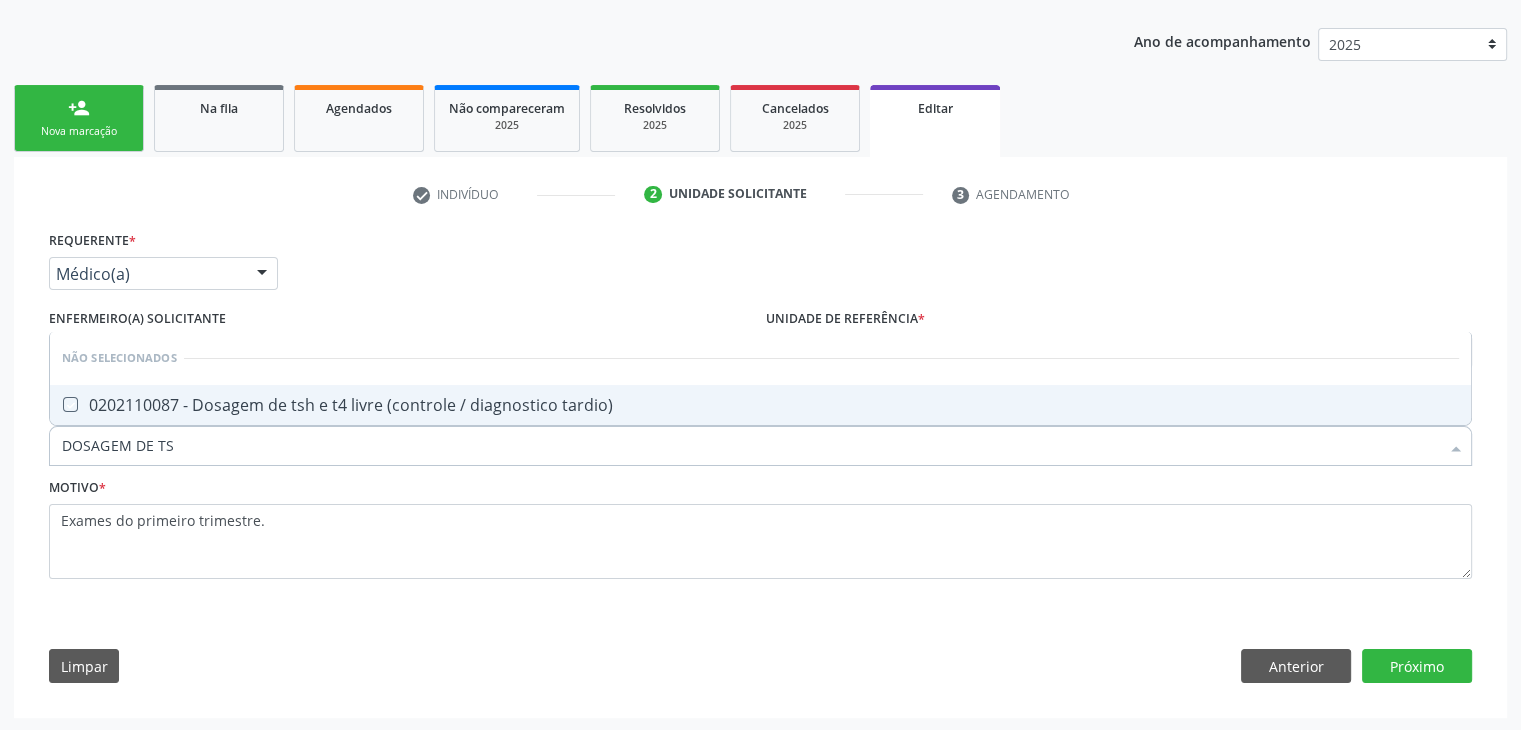 checkbox on "true" 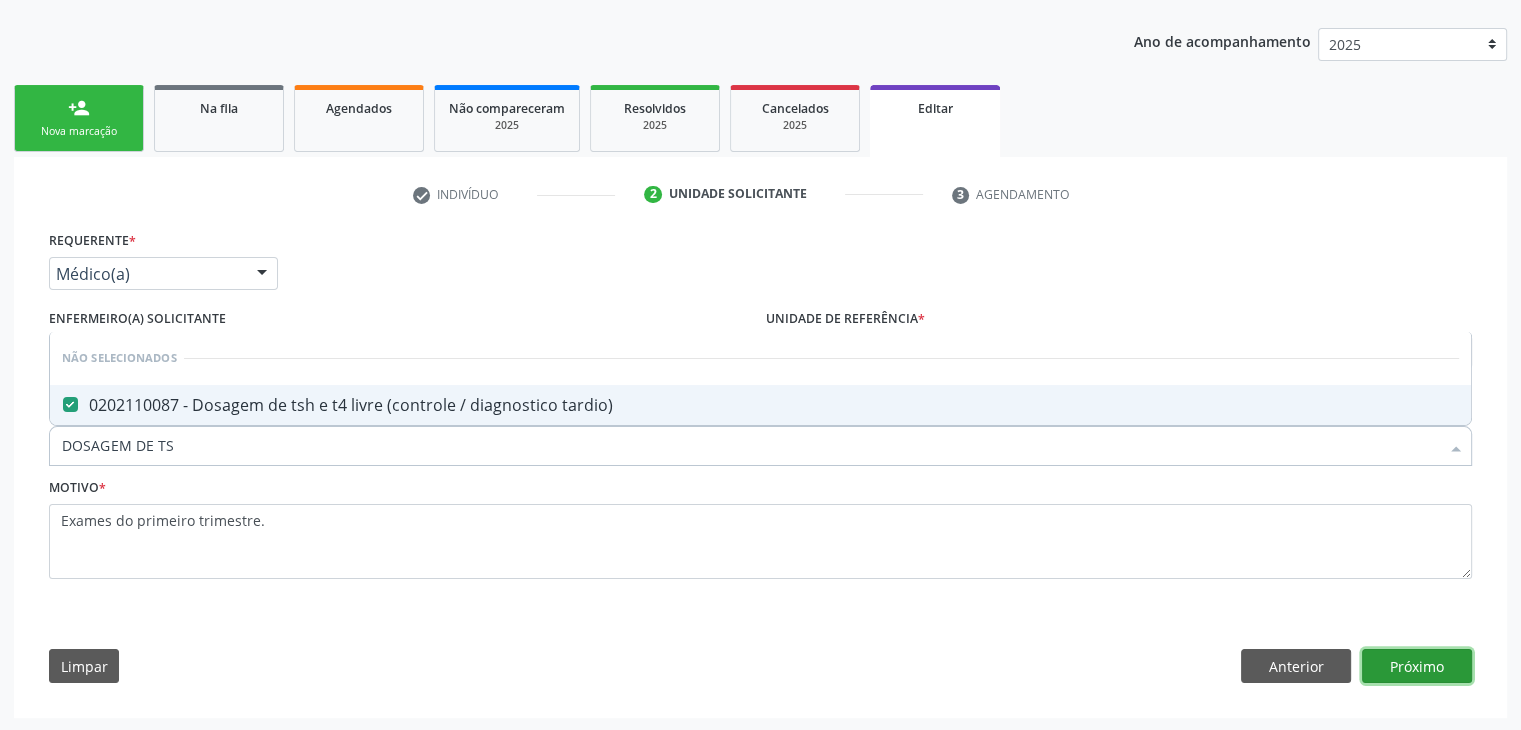click on "Próximo" at bounding box center (1417, 666) 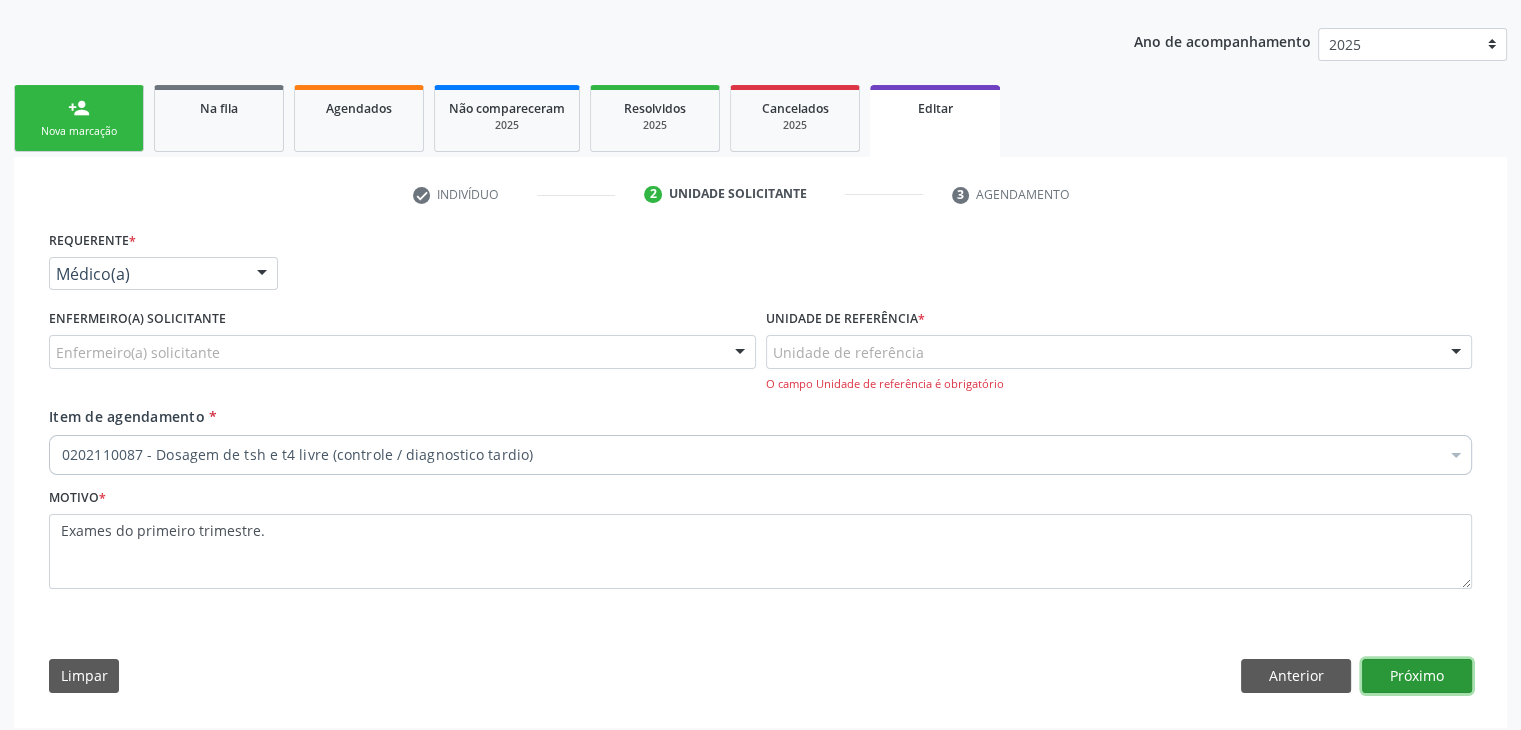 click on "Próximo" at bounding box center (1417, 676) 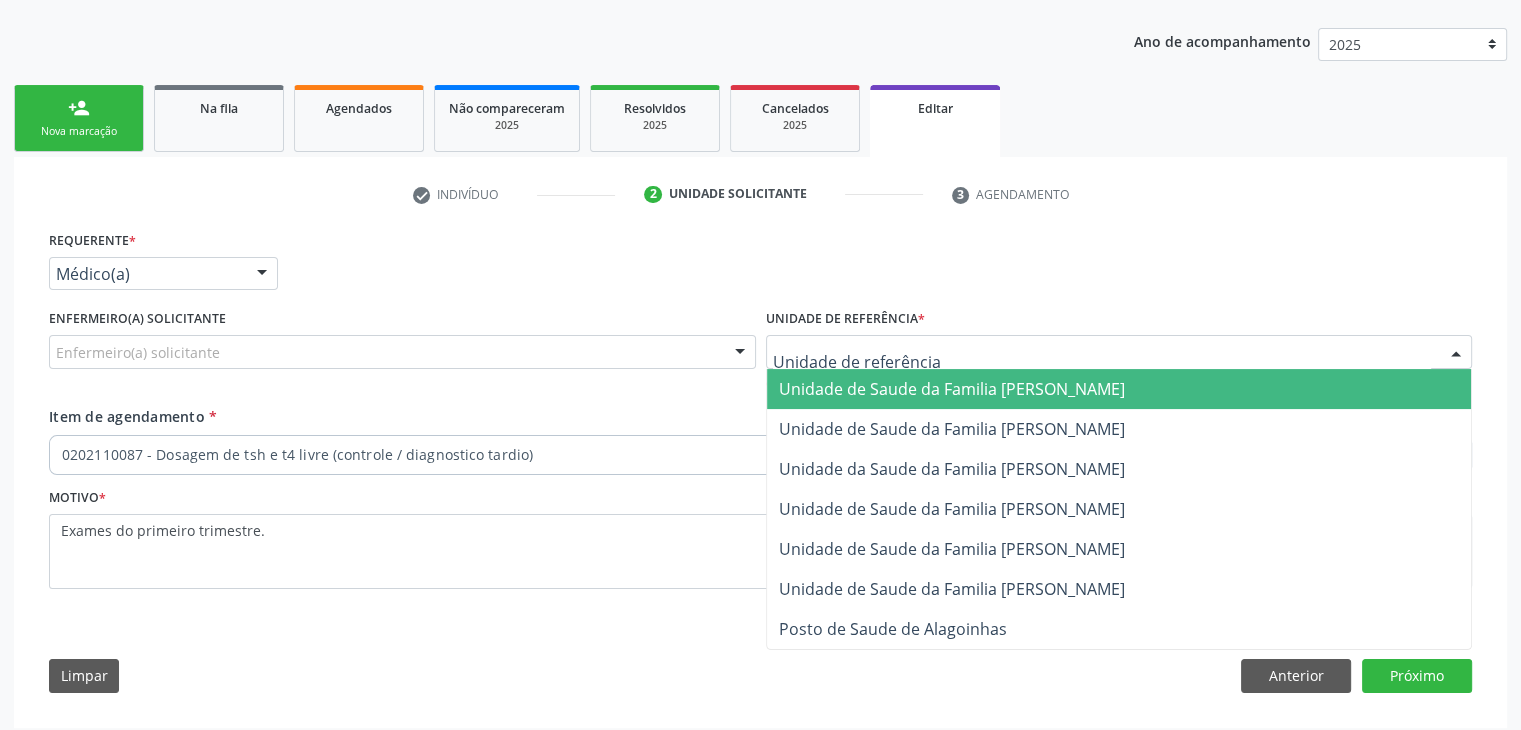 click at bounding box center [1119, 352] 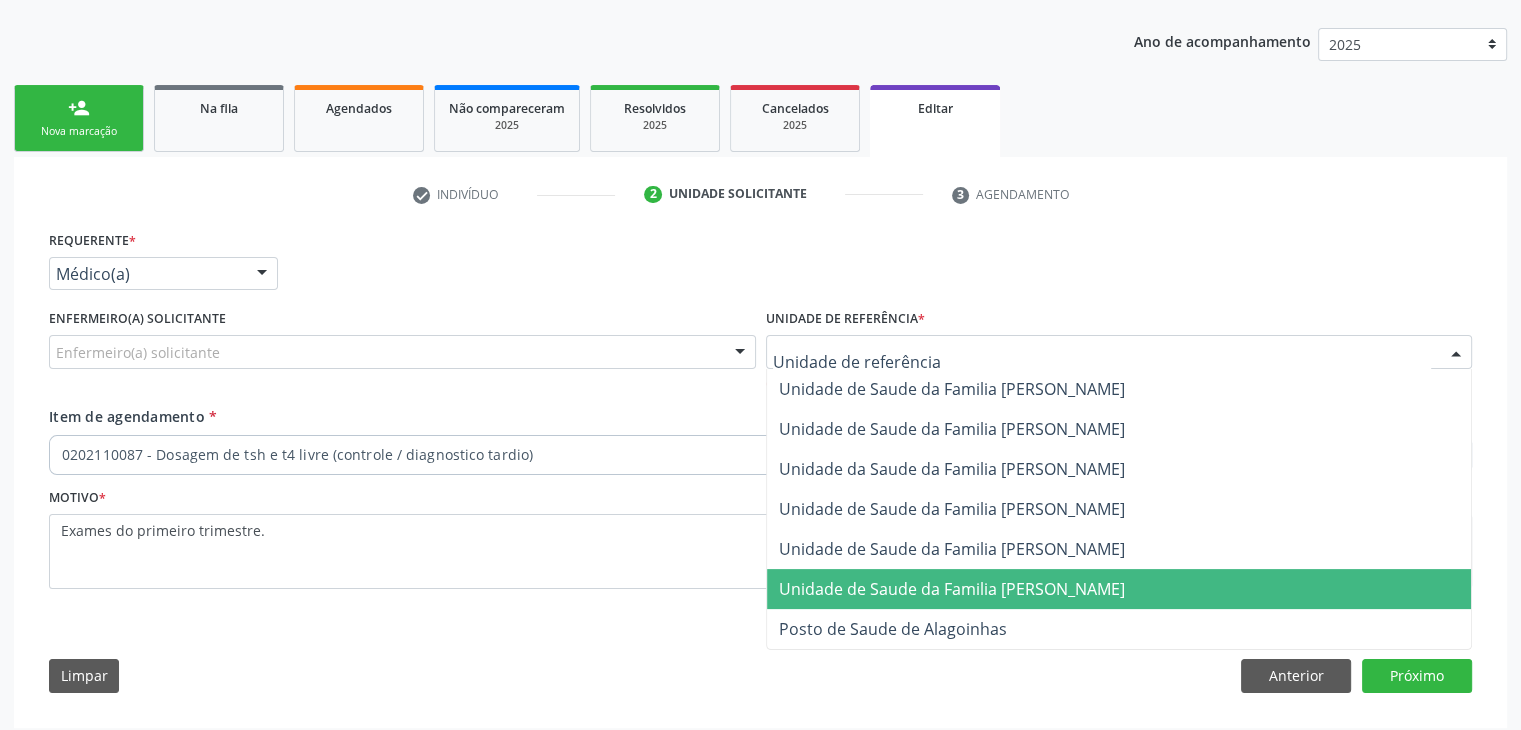 click on "Unidade de Saude da Familia [PERSON_NAME]" at bounding box center (952, 589) 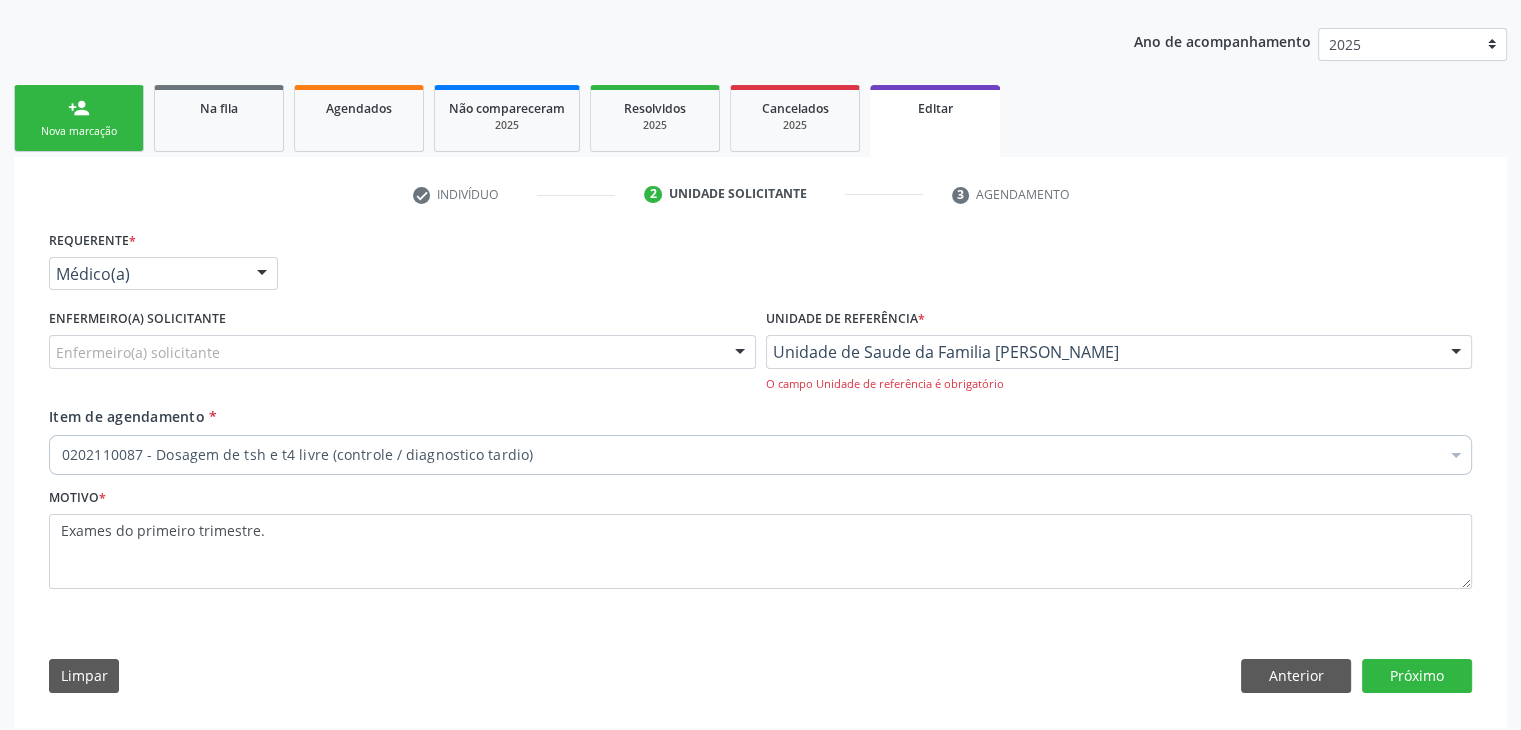 click on "Unidade de Saude da Familia [PERSON_NAME]         Unidade de Saude da Familia [PERSON_NAME] de [PERSON_NAME]   Unidade de Saude da Familia [PERSON_NAME]   Unidade da Saude da Familia [PERSON_NAME]   Unidade de Saude da Familia [PERSON_NAME] dos Santos   Unidade de Saude da Familia [PERSON_NAME]   Unidade de Saude da Familia [PERSON_NAME]   Posto de Saude de Alagoinhas
Nenhum resultado encontrado para: "   "
Não há nenhuma opção para ser exibida.
O campo Unidade de referência é obrigatório" at bounding box center [1119, 363] 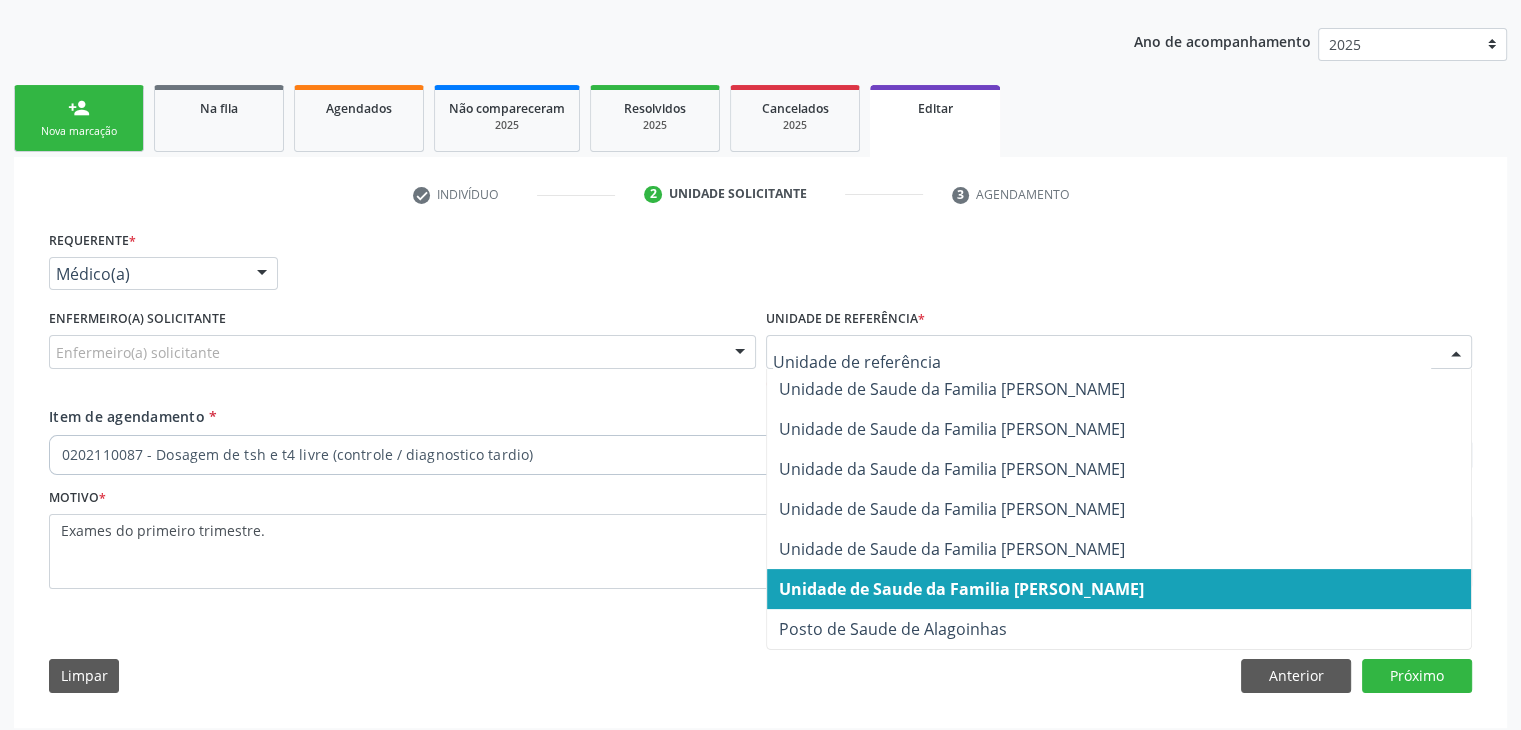 click at bounding box center [1119, 352] 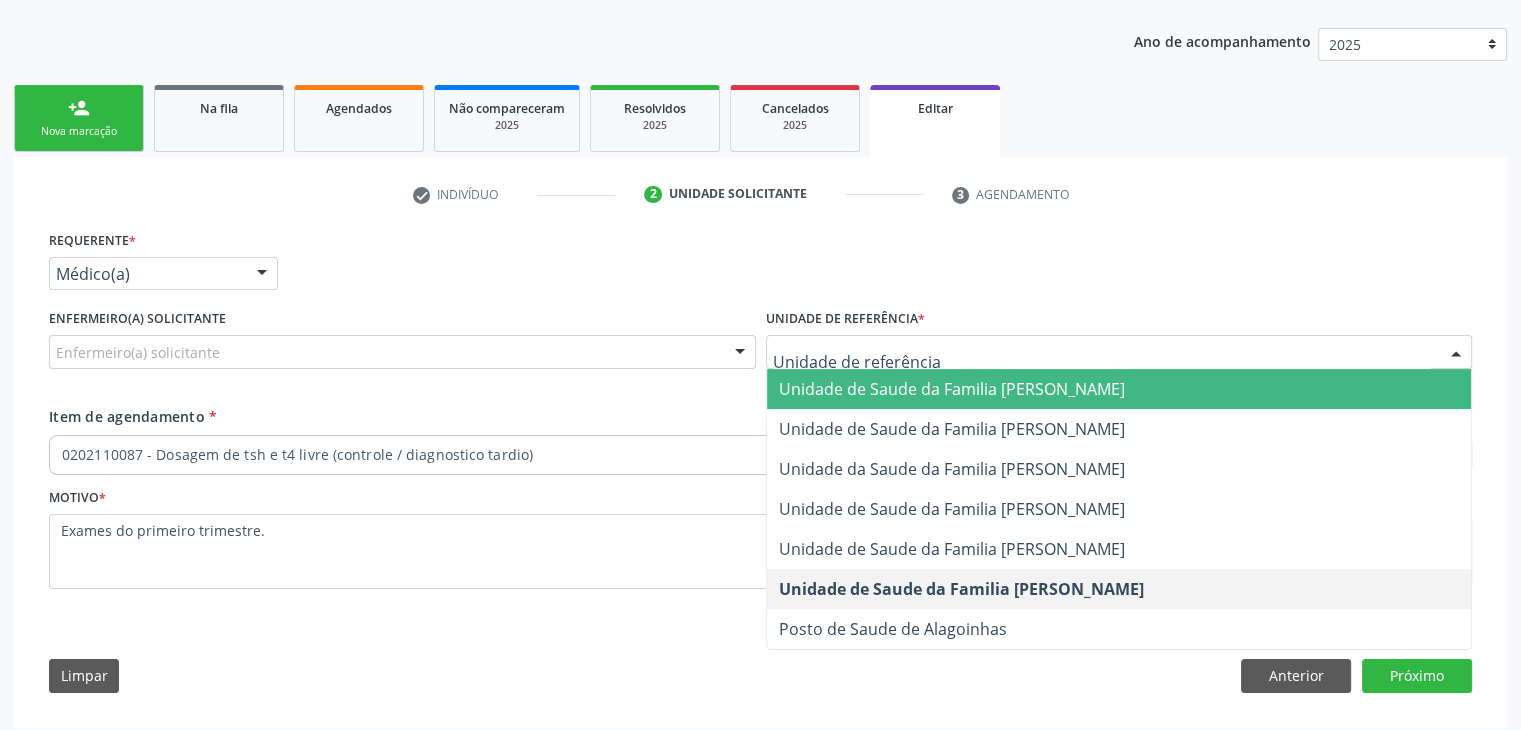 click on "Unidade de Saude da Familia [PERSON_NAME]" at bounding box center [952, 389] 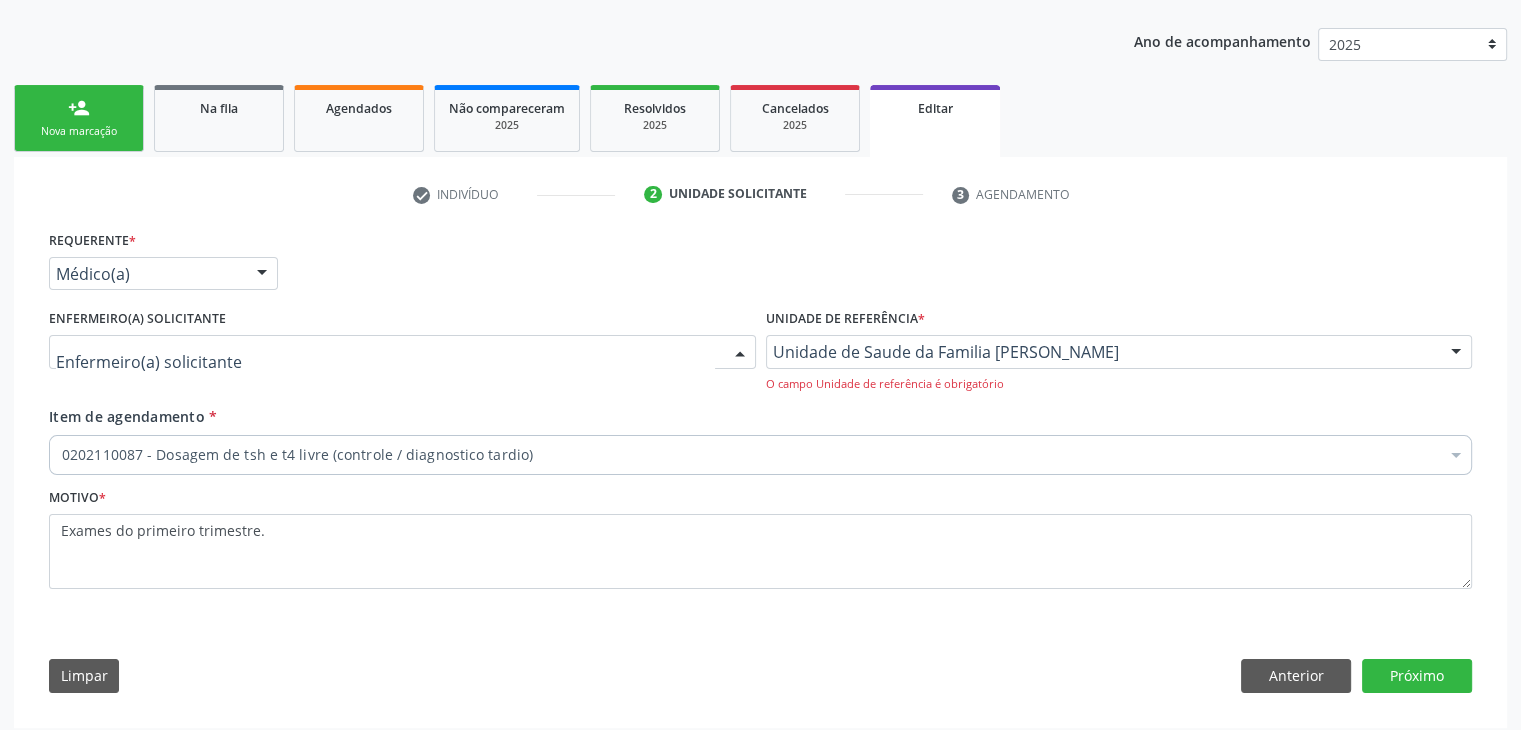 click at bounding box center [402, 352] 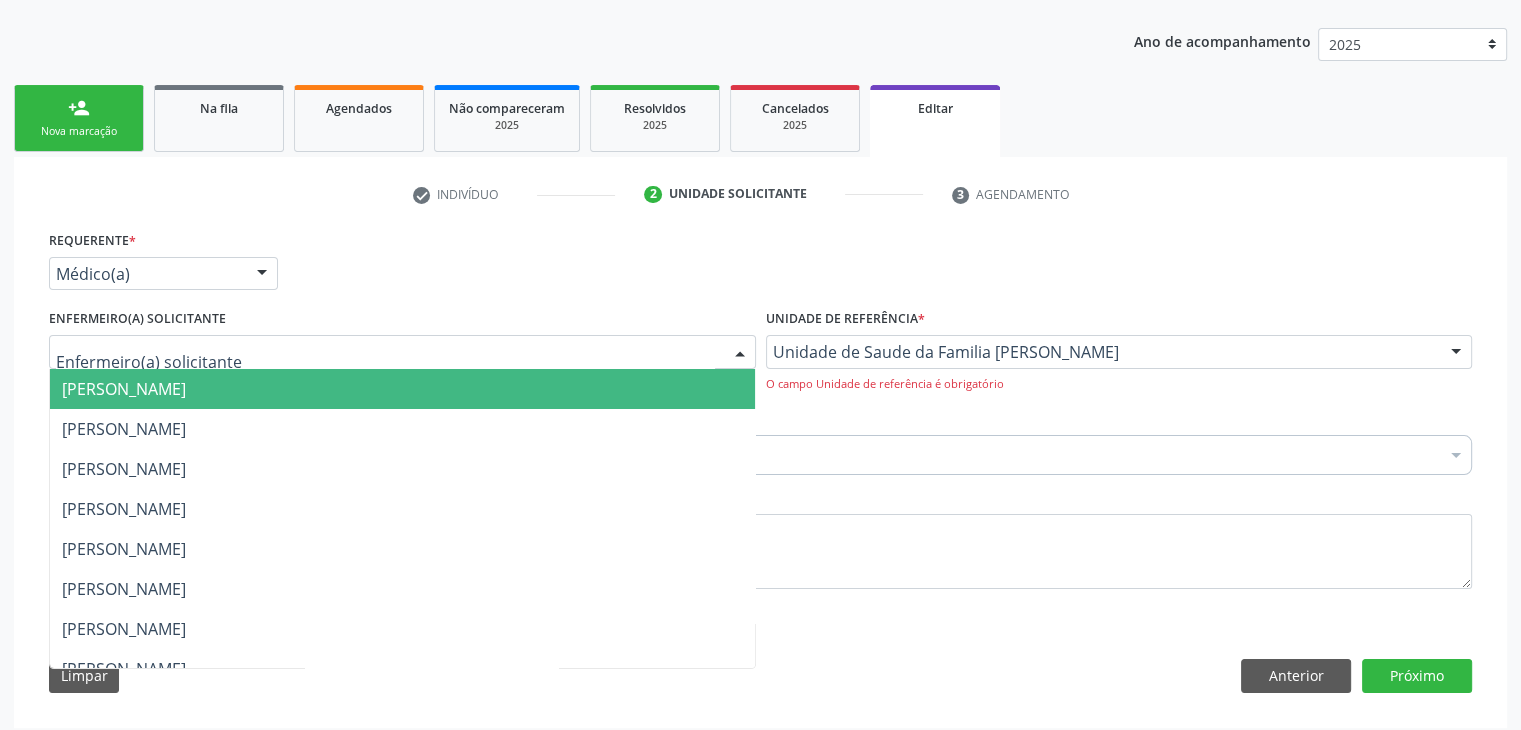click on "[PERSON_NAME]" at bounding box center (124, 389) 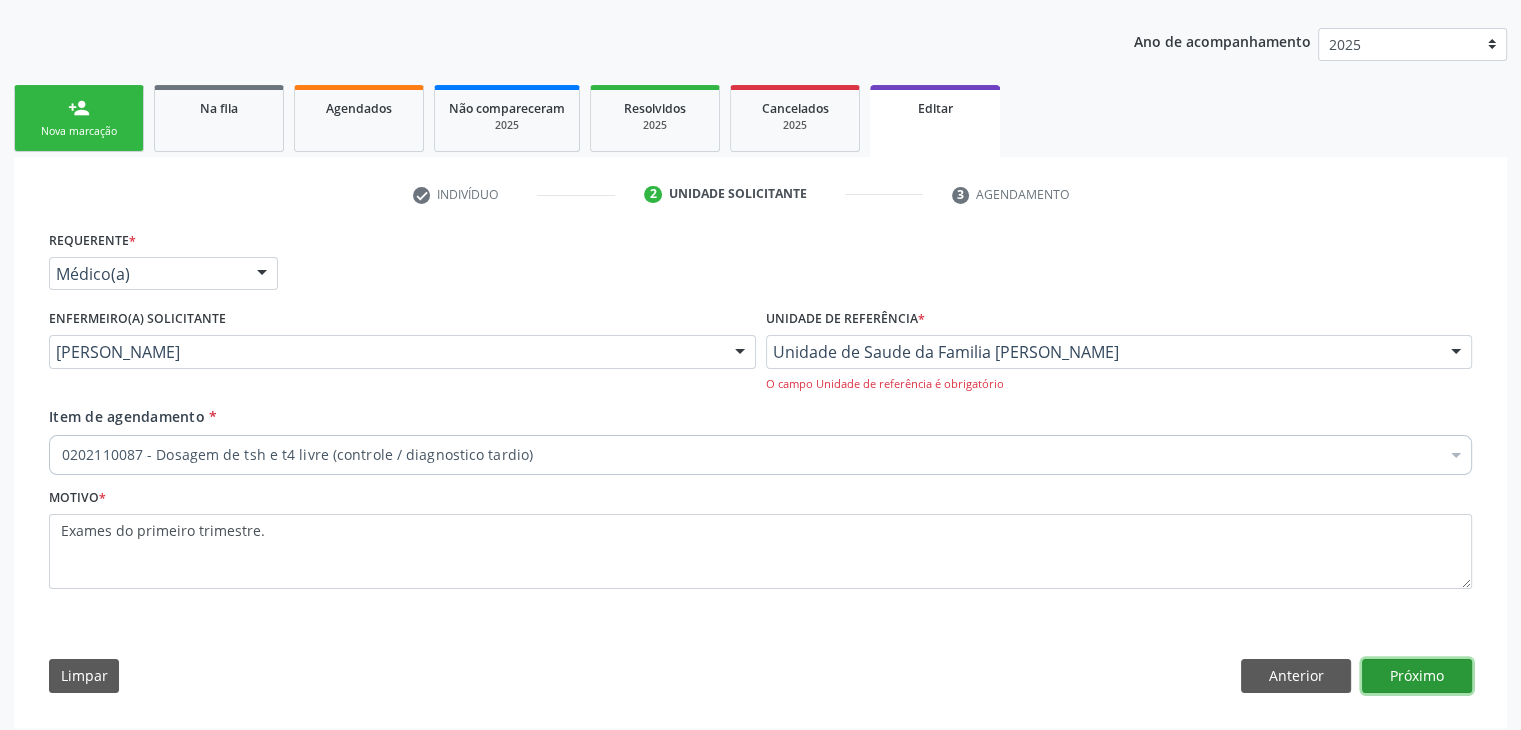 click on "Próximo" at bounding box center (1417, 676) 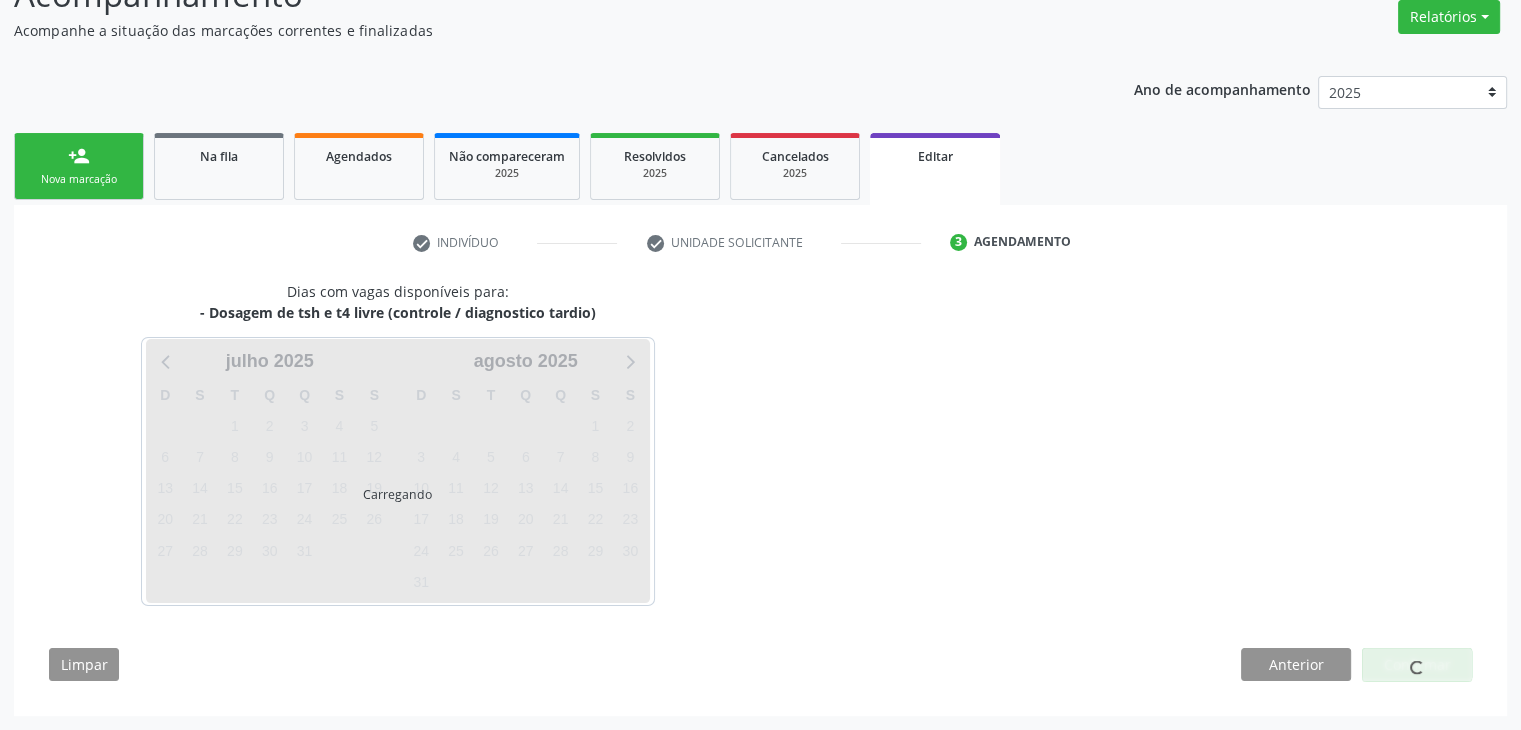 scroll, scrollTop: 165, scrollLeft: 0, axis: vertical 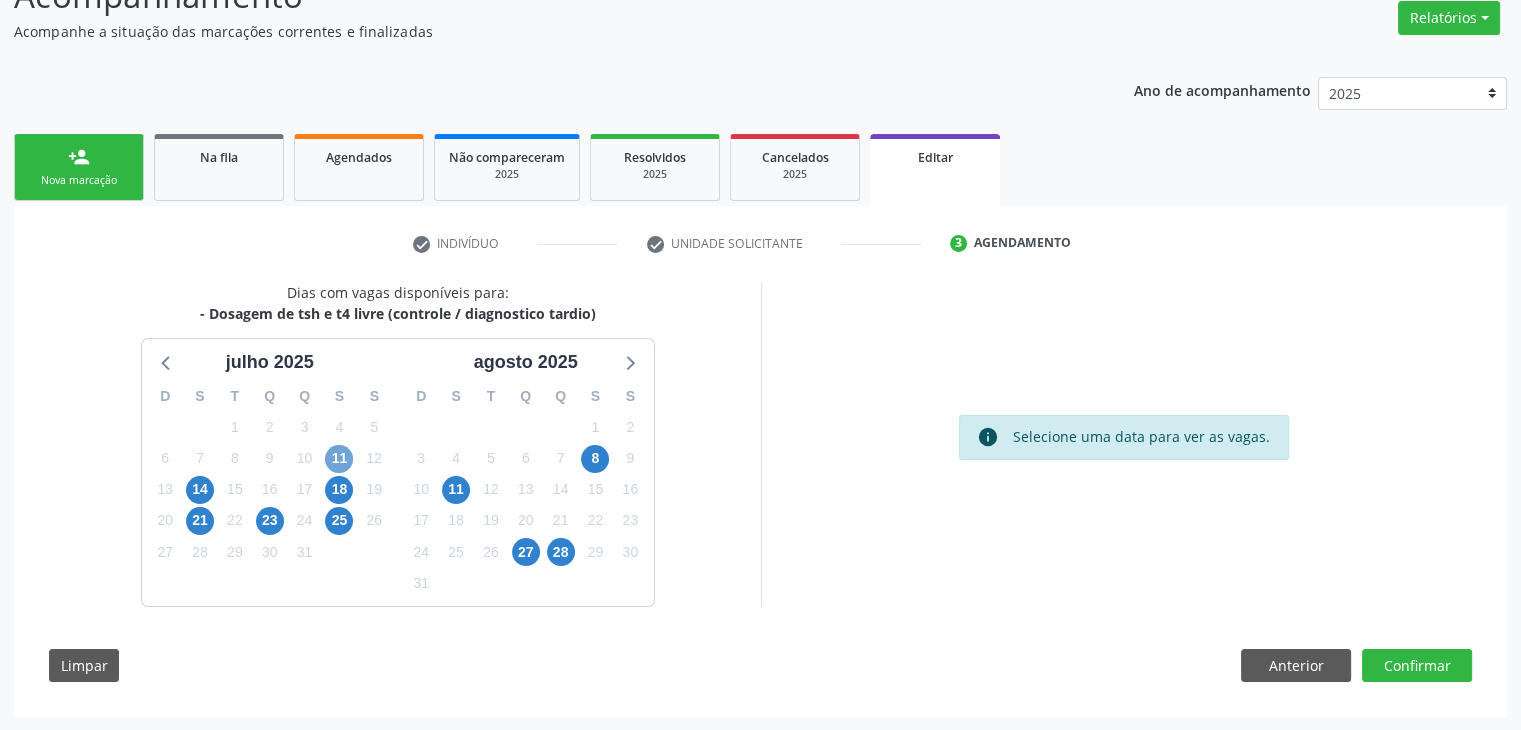 click on "11" at bounding box center [339, 459] 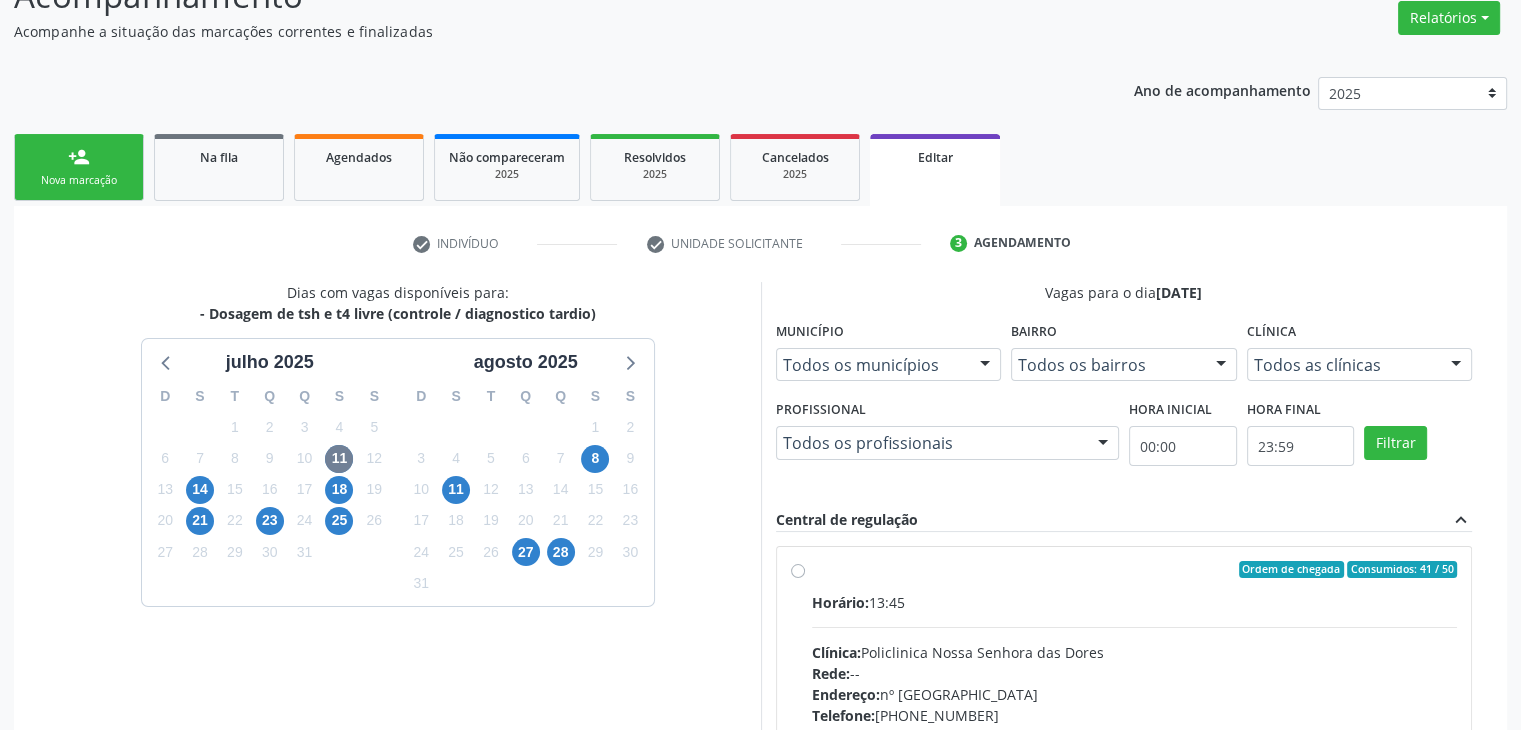 click on "Horário:   13:45
Clínica:  Policlinica [GEOGRAPHIC_DATA]
Rede:
--
Endereço:   [STREET_ADDRESS]
Telefone:   [PHONE_NUMBER]
Profissional:
--
Informações adicionais sobre o atendimento
Idade de atendimento:
Sem restrição
Gênero(s) atendido(s):
Sem restrição
Informações adicionais:
--" at bounding box center [1135, 729] 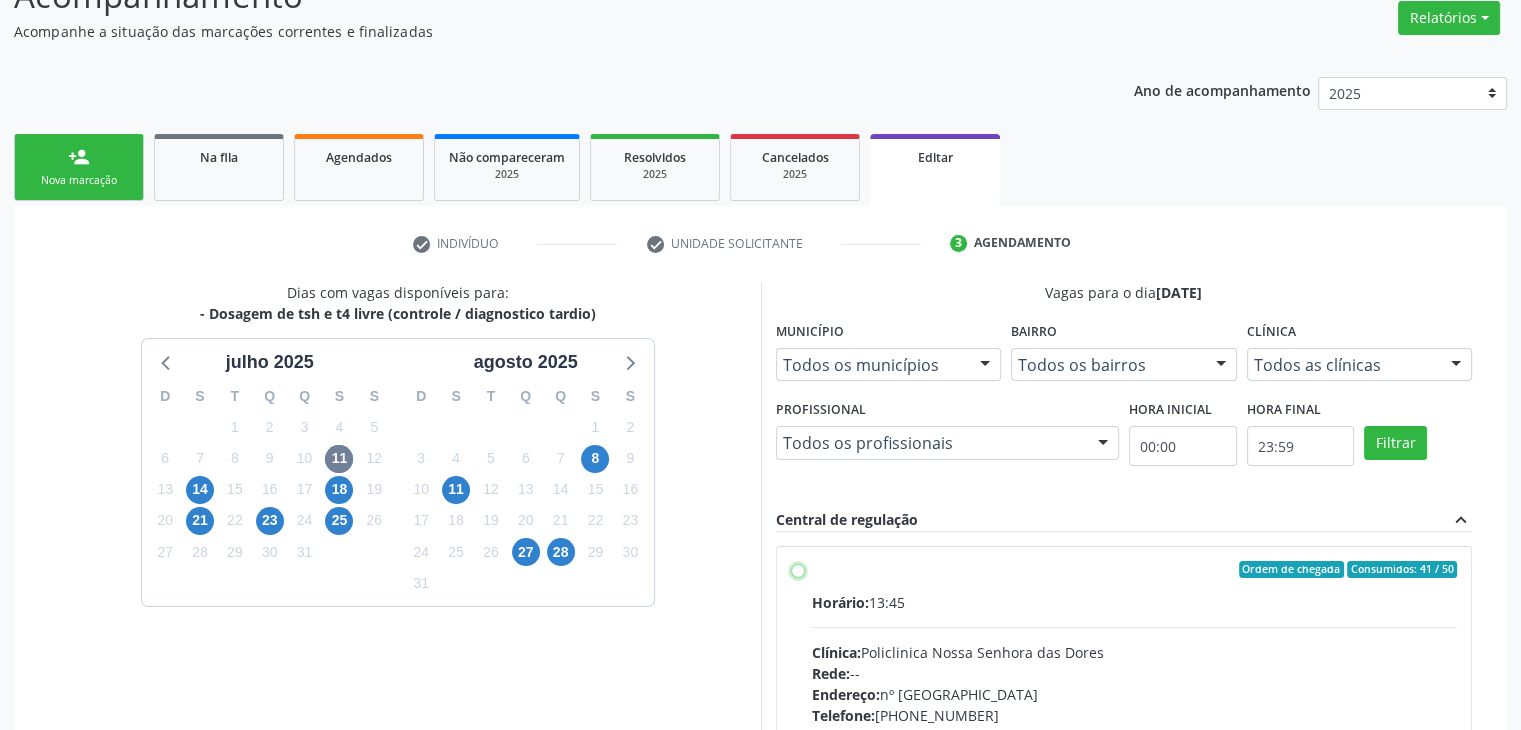 click on "Ordem de chegada
Consumidos: 41 / 50
Horário:   13:45
Clínica:  Policlinica [GEOGRAPHIC_DATA]
Rede:
--
Endereço:   [STREET_ADDRESS]
Telefone:   [PHONE_NUMBER]
Profissional:
--
Informações adicionais sobre o atendimento
Idade de atendimento:
Sem restrição
Gênero(s) atendido(s):
Sem restrição
Informações adicionais:
--" at bounding box center (798, 570) 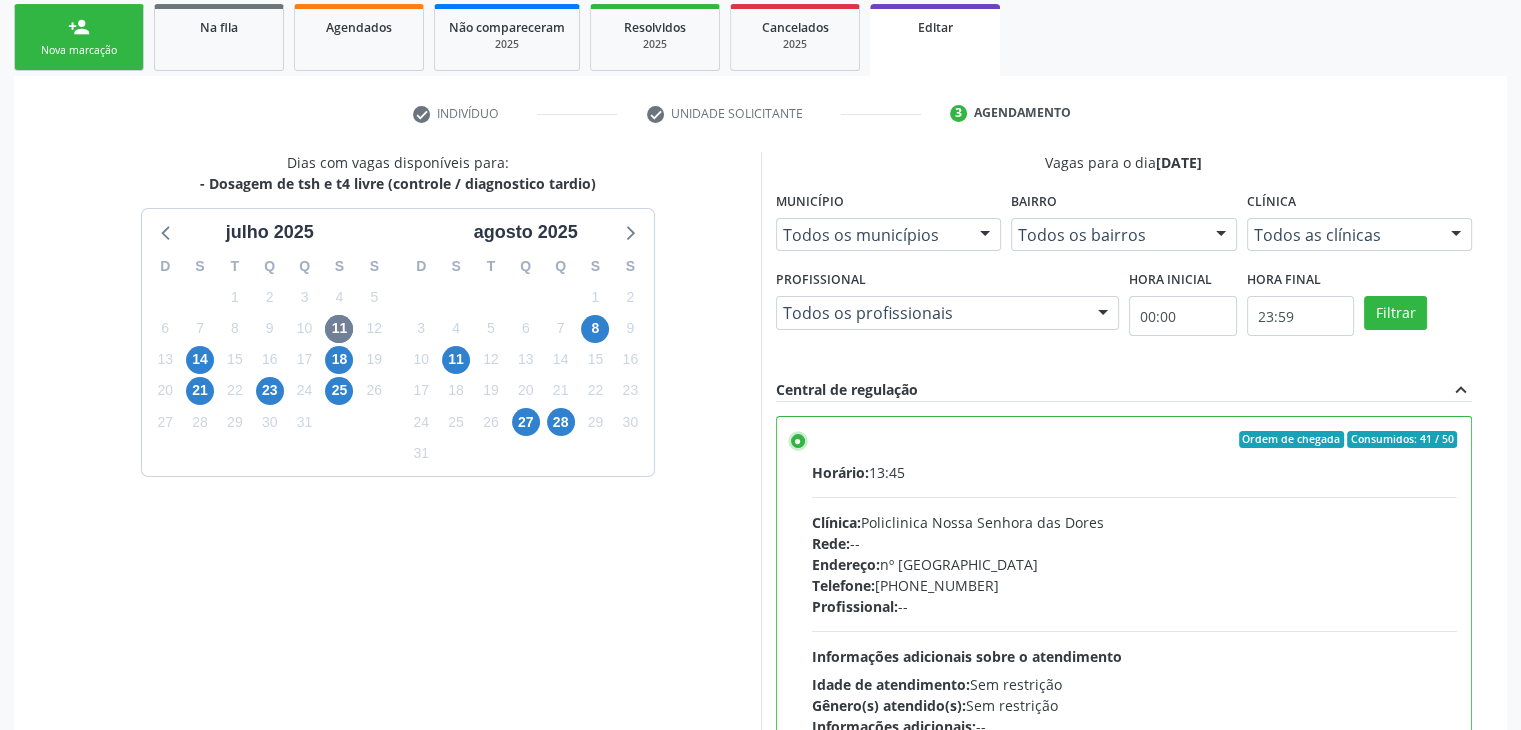 scroll, scrollTop: 490, scrollLeft: 0, axis: vertical 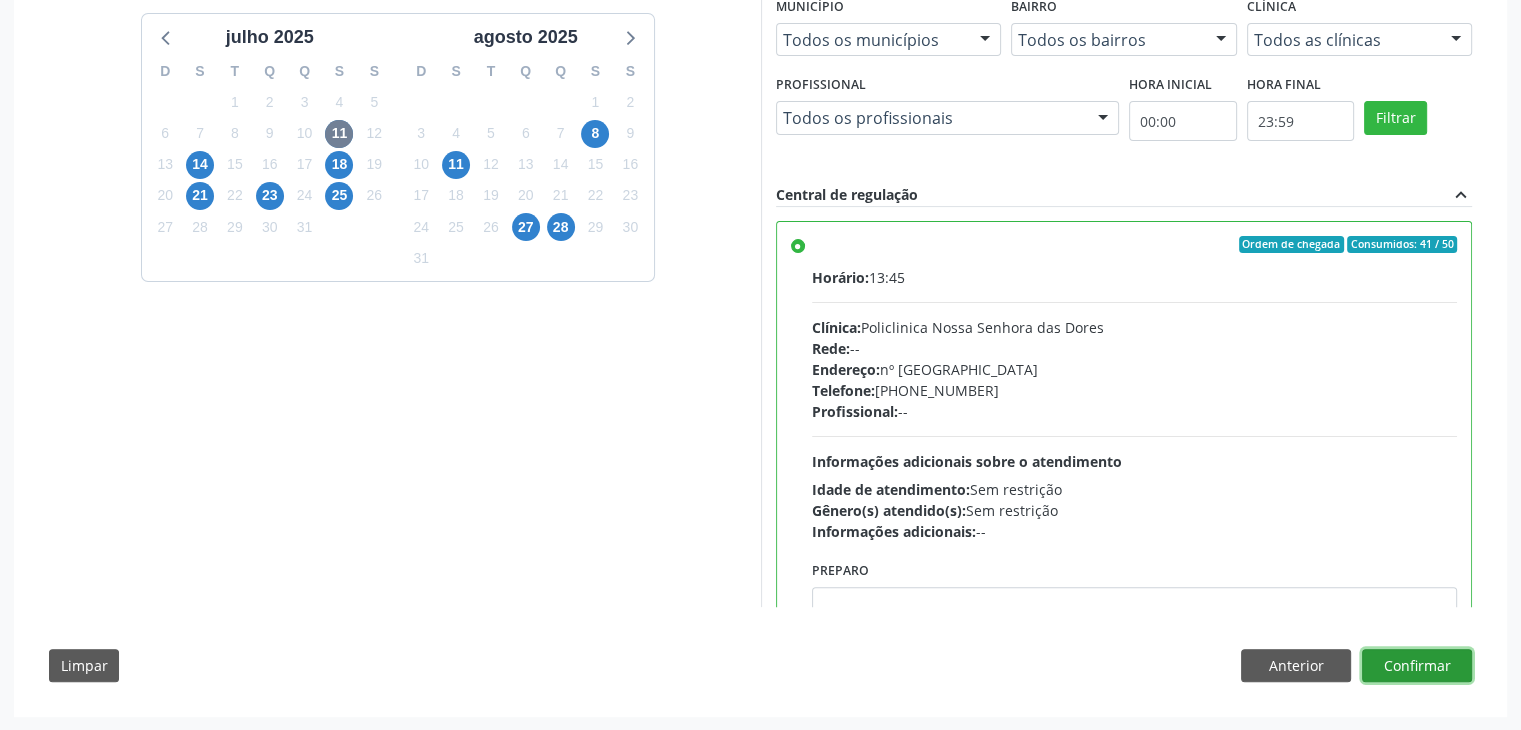 click on "Confirmar" at bounding box center (1417, 666) 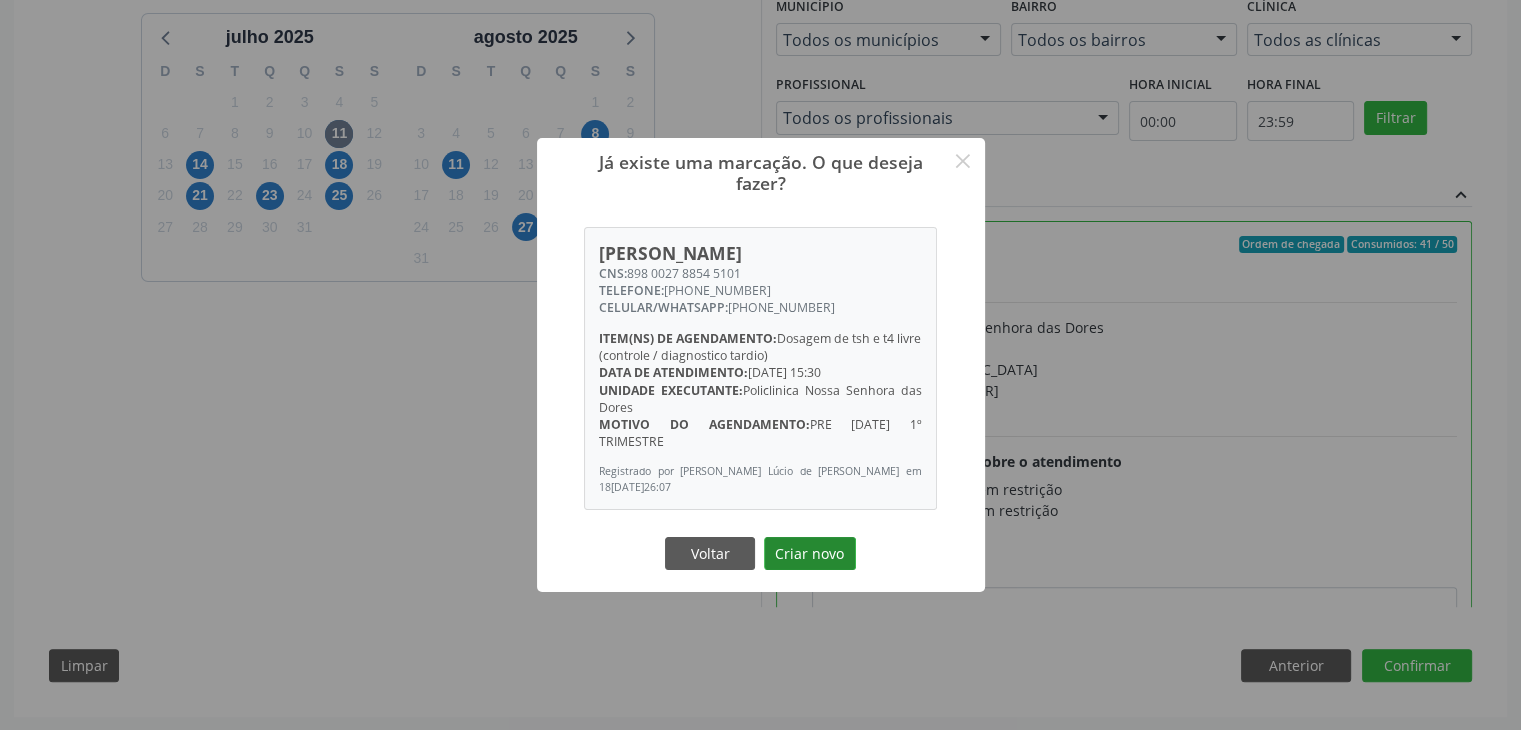 click on "Criar novo" at bounding box center (810, 554) 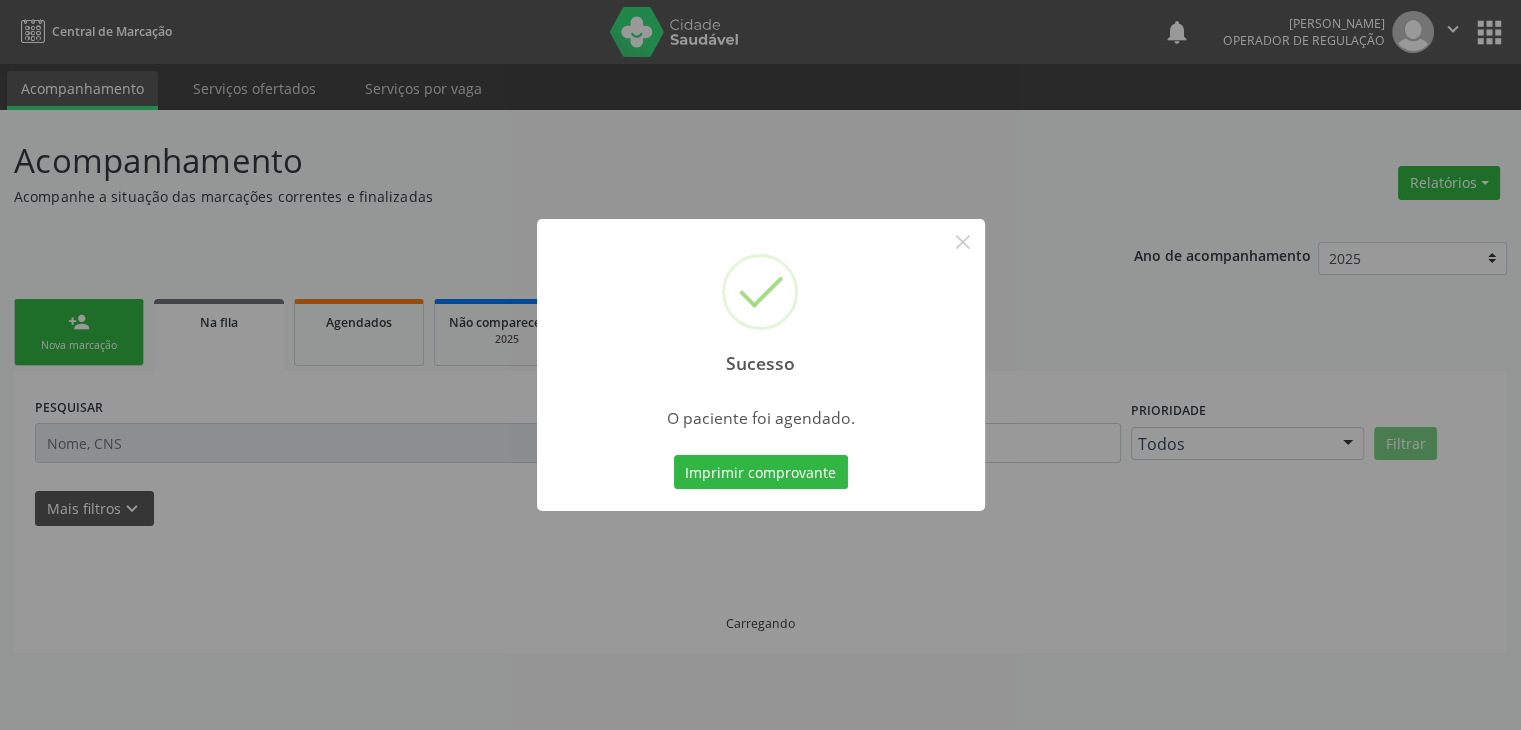 scroll, scrollTop: 0, scrollLeft: 0, axis: both 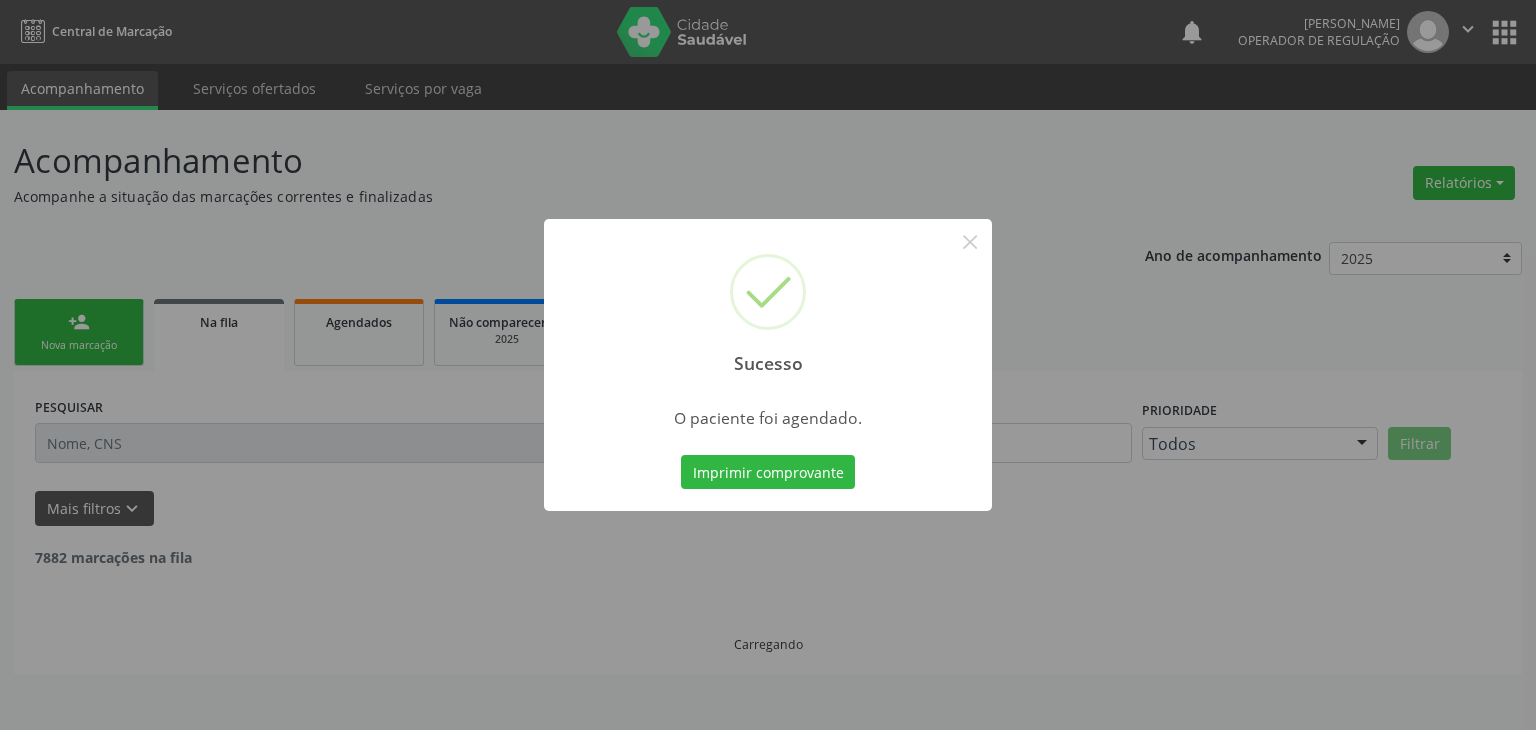 click on "Sucesso ×" at bounding box center [768, 305] 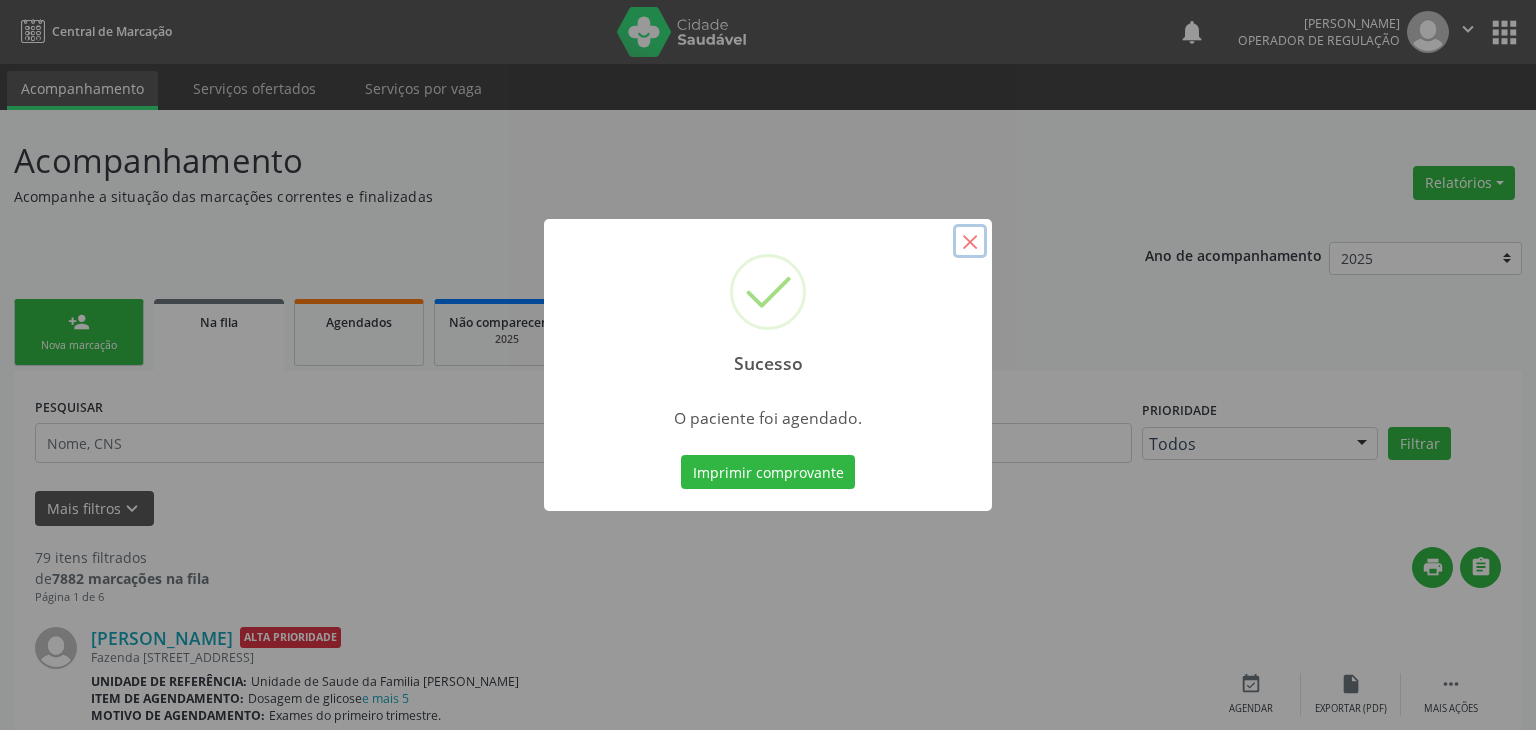click on "×" at bounding box center (970, 241) 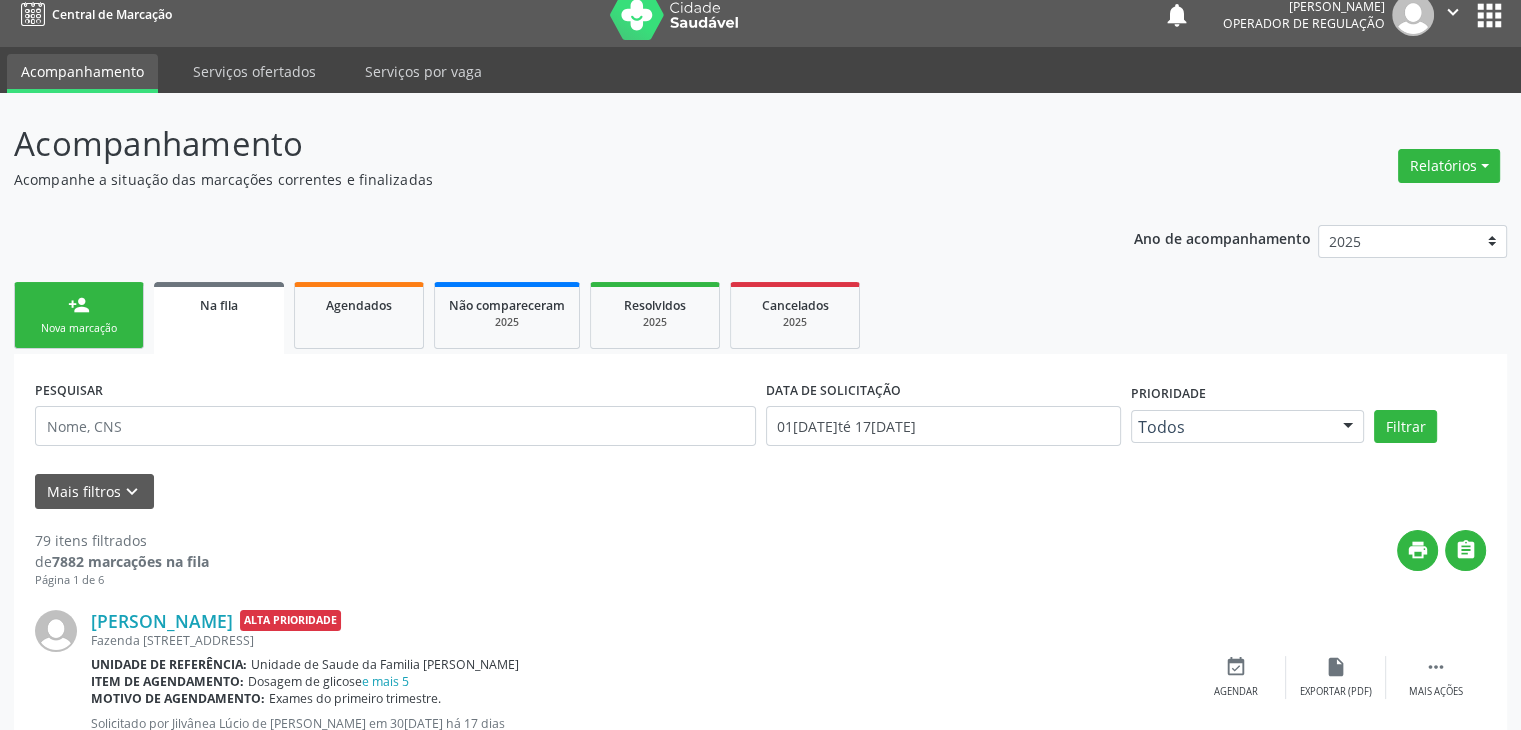 scroll, scrollTop: 500, scrollLeft: 0, axis: vertical 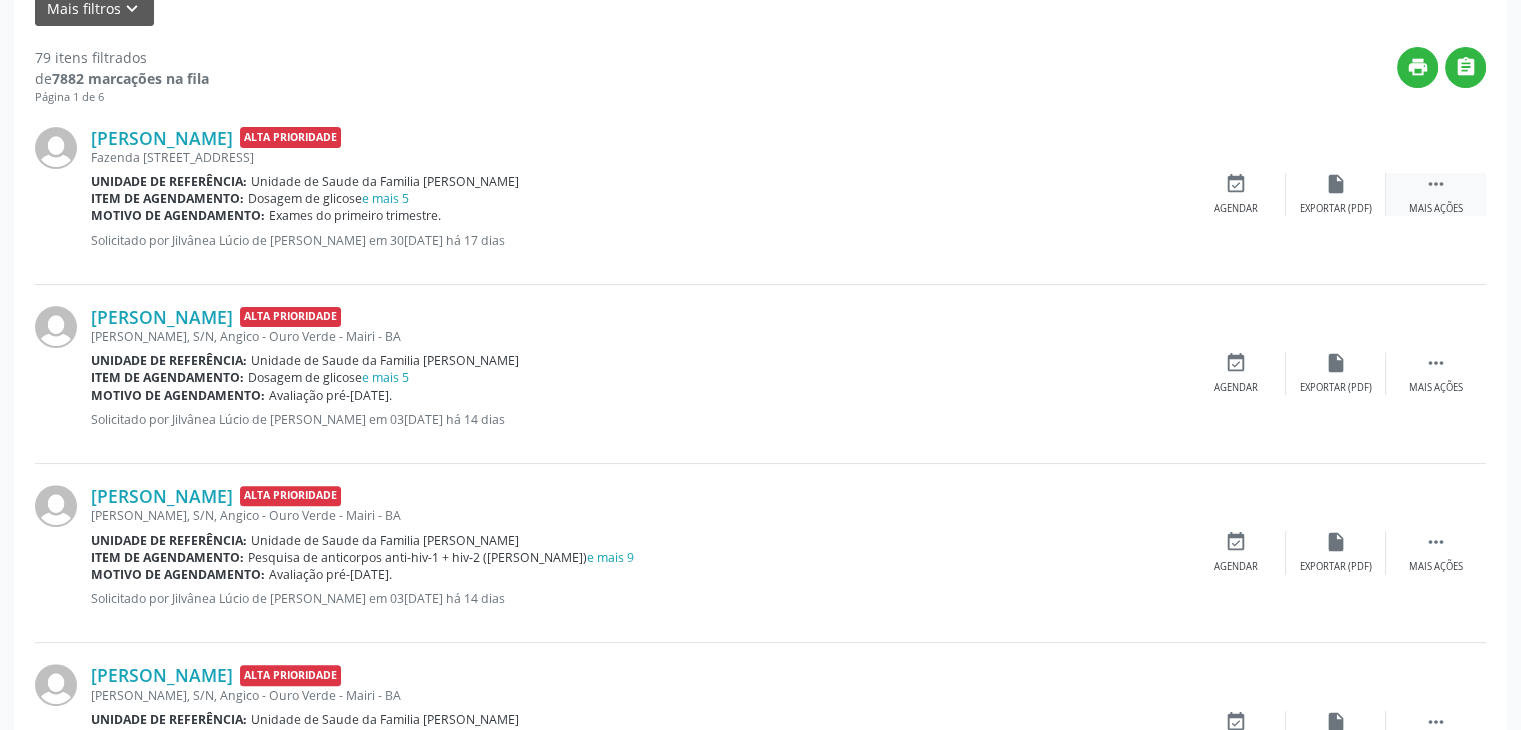 click on "Mais ações" at bounding box center (1436, 209) 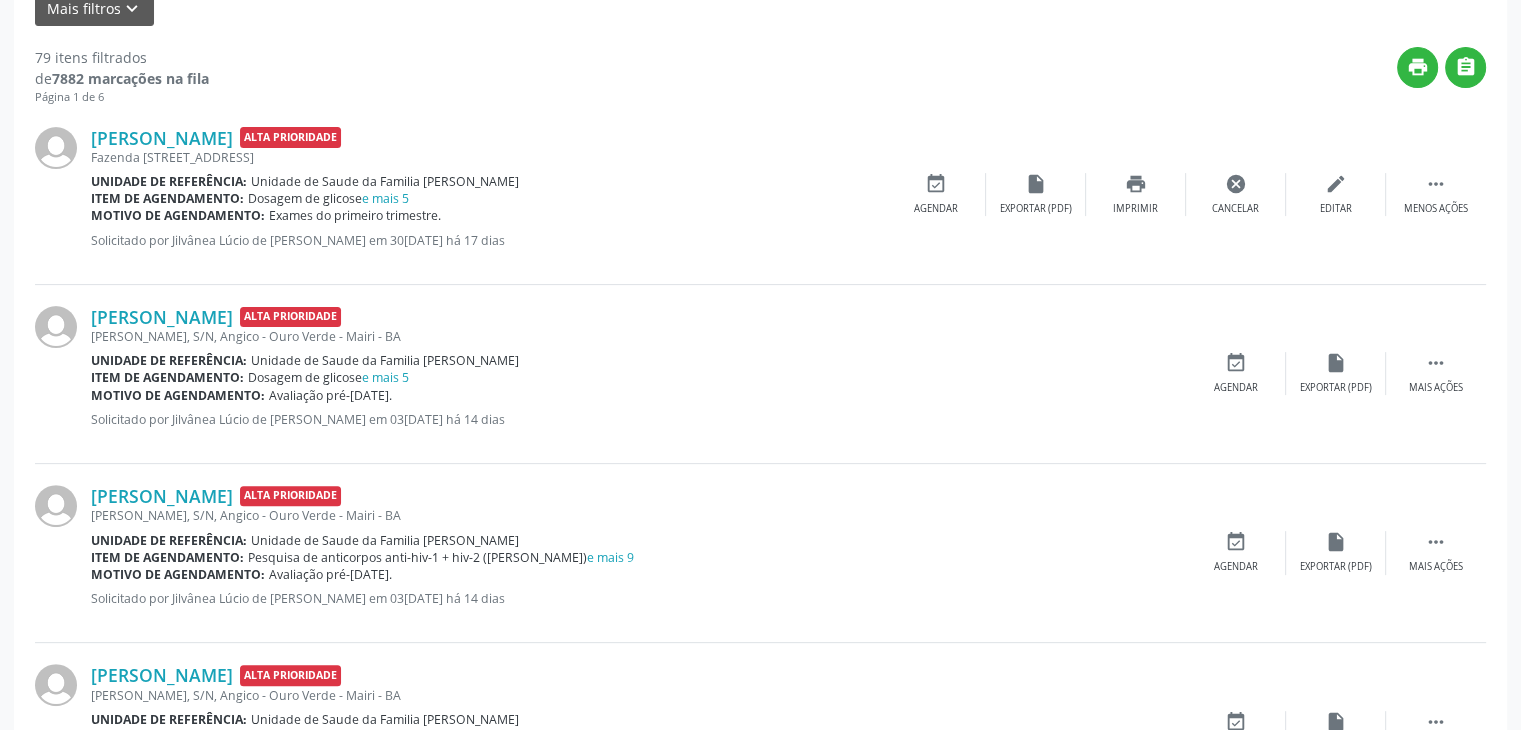 click on "[PERSON_NAME]
Alta Prioridade
[STREET_ADDRESS]
Unidade de referência:
Unidade de Saude da Familia [PERSON_NAME]
Item de agendamento:
Dosagem de glicose
e mais 5
Motivo de agendamento:
Exames do primeiro trimestre.
Solicitado por Jilvânea Lúcio de [PERSON_NAME] em [DATE] - há 17 dias

Menos ações
edit
Editar
cancel
Cancelar
print
Imprimir
insert_drive_file
Exportar (PDF)
event_available
Agendar" at bounding box center [760, 195] 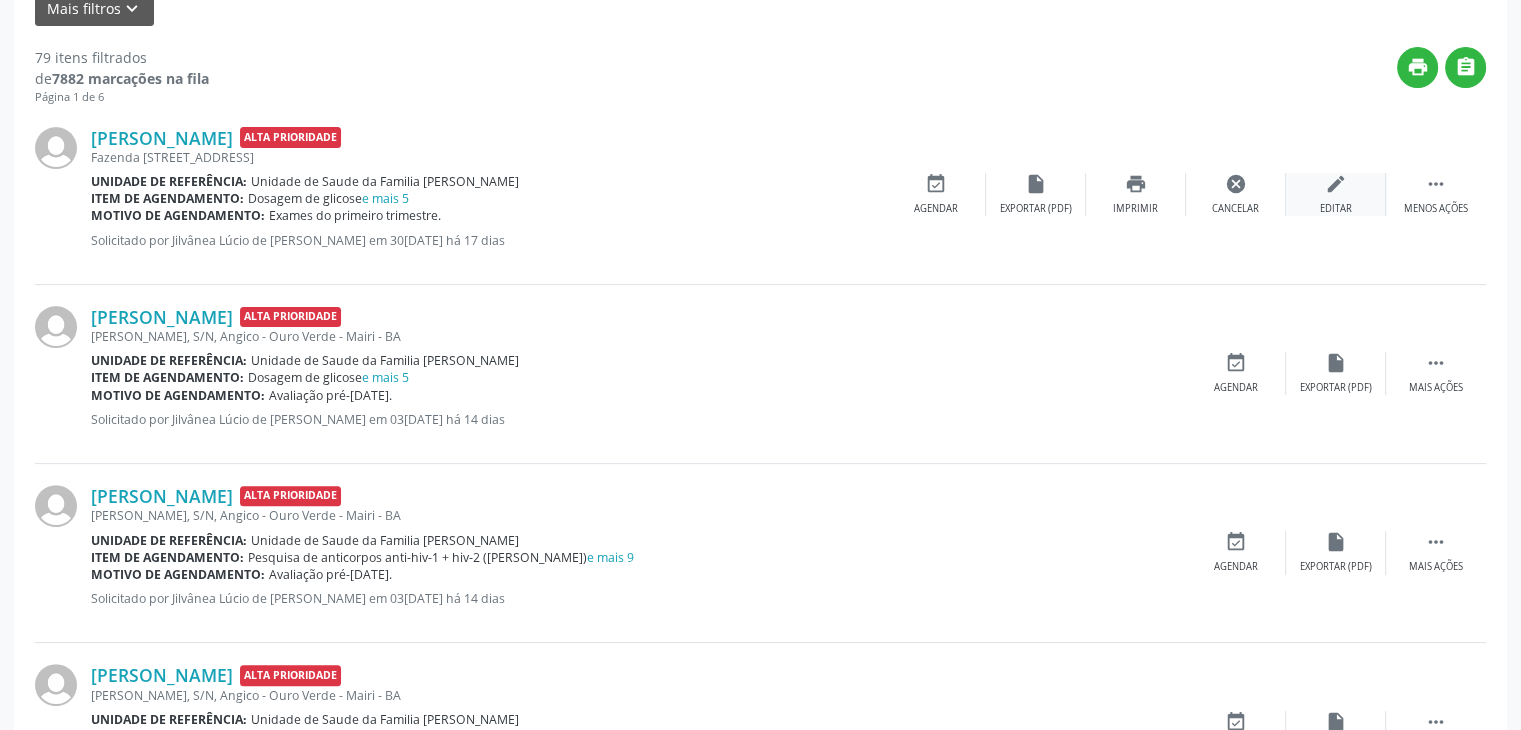 click on "edit
Editar" at bounding box center [1336, 194] 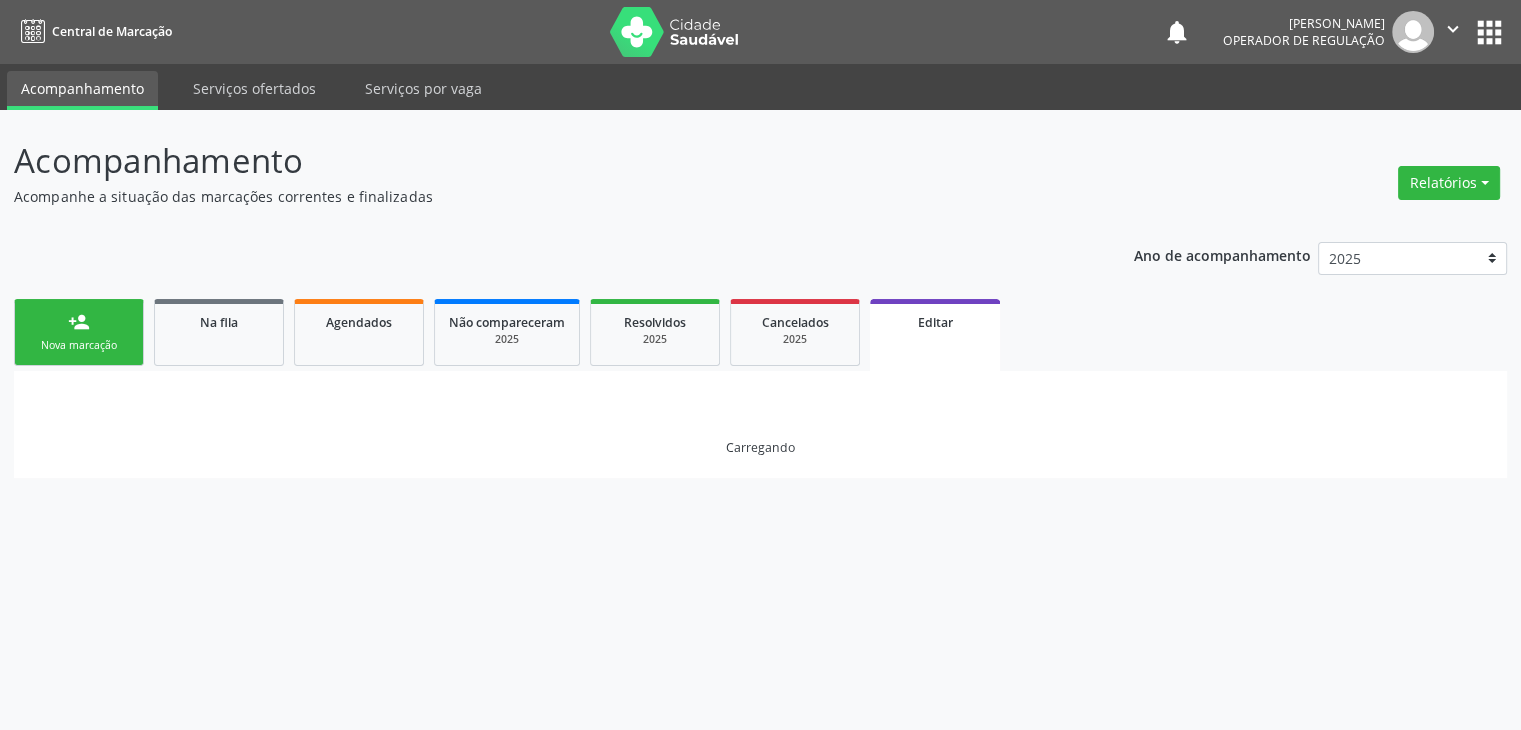 scroll, scrollTop: 0, scrollLeft: 0, axis: both 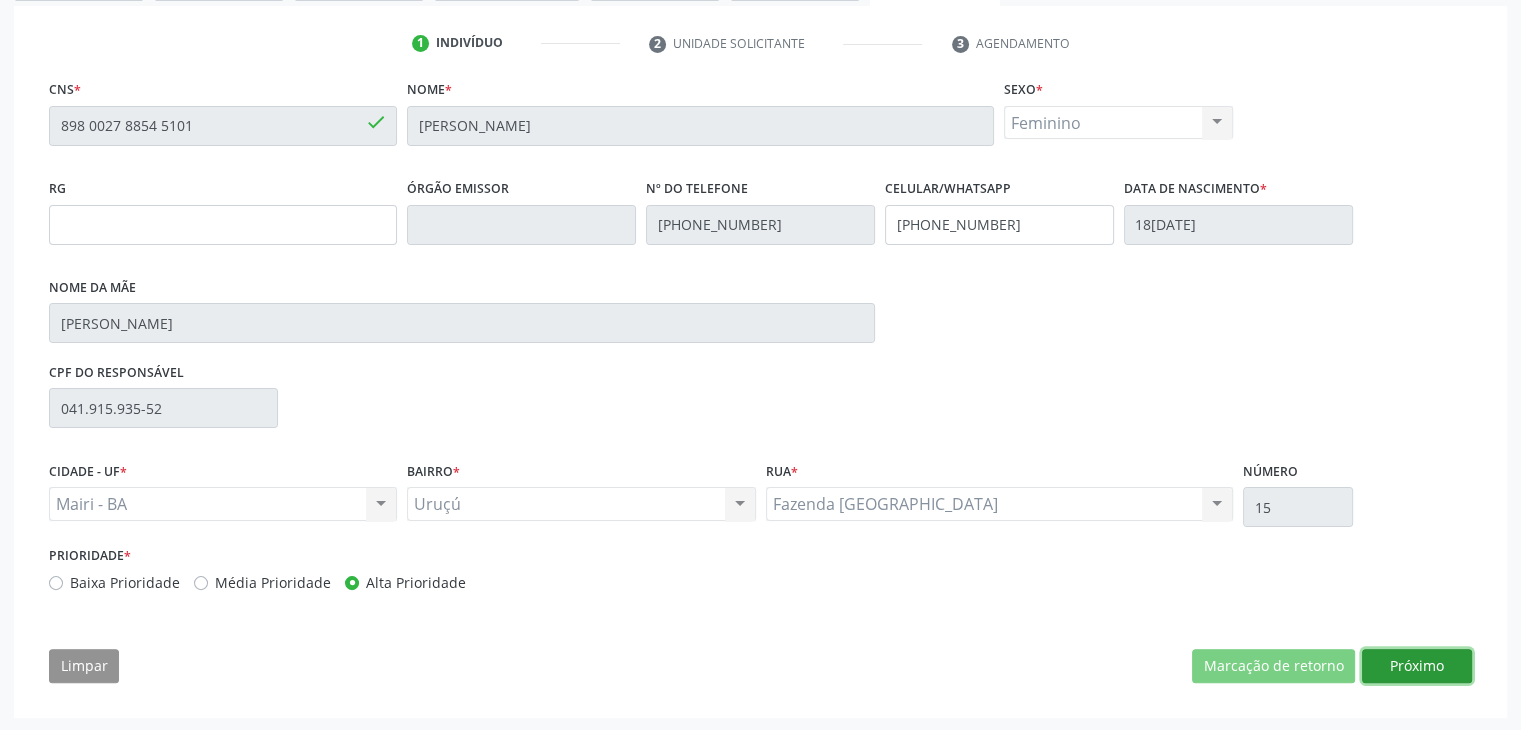 click on "Próximo" at bounding box center (1417, 666) 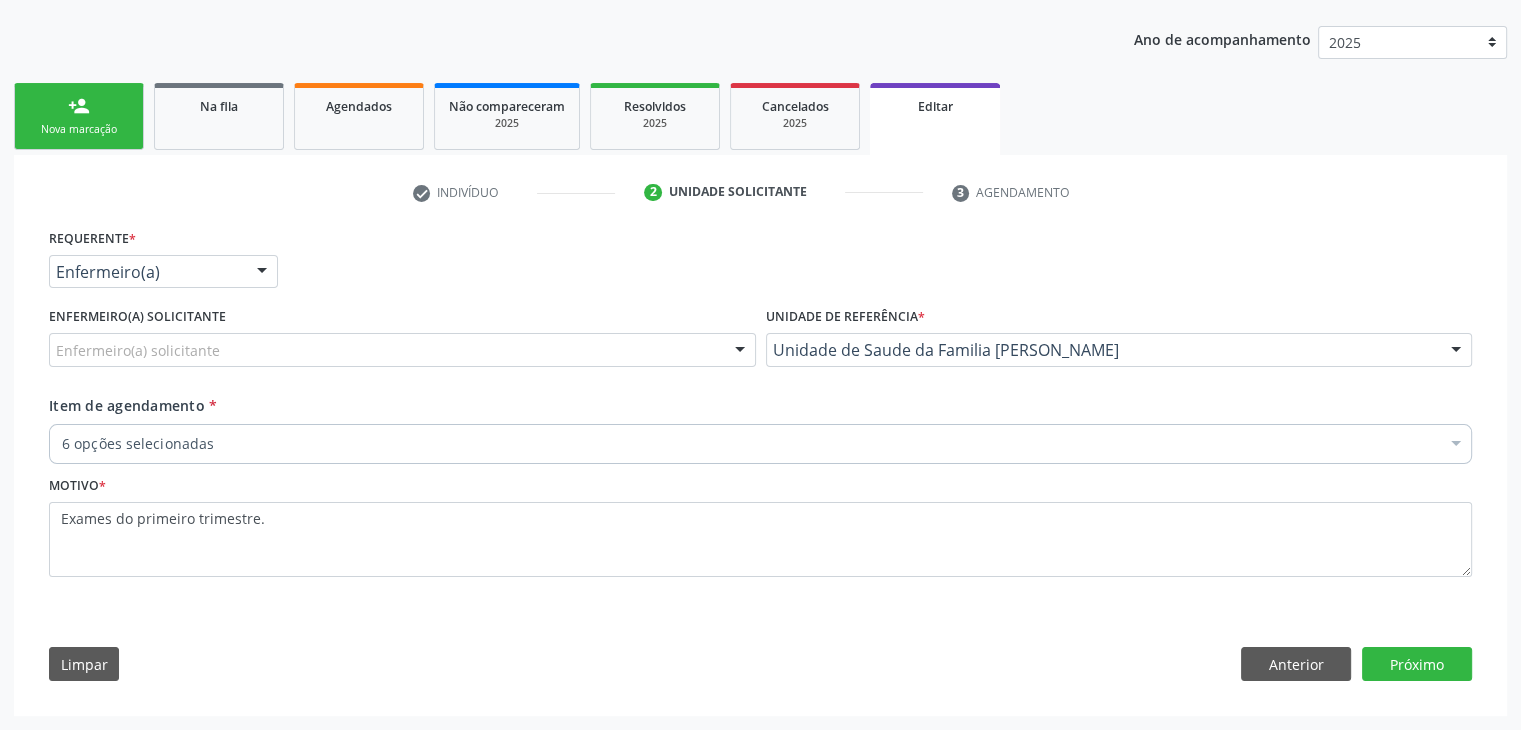 scroll, scrollTop: 214, scrollLeft: 0, axis: vertical 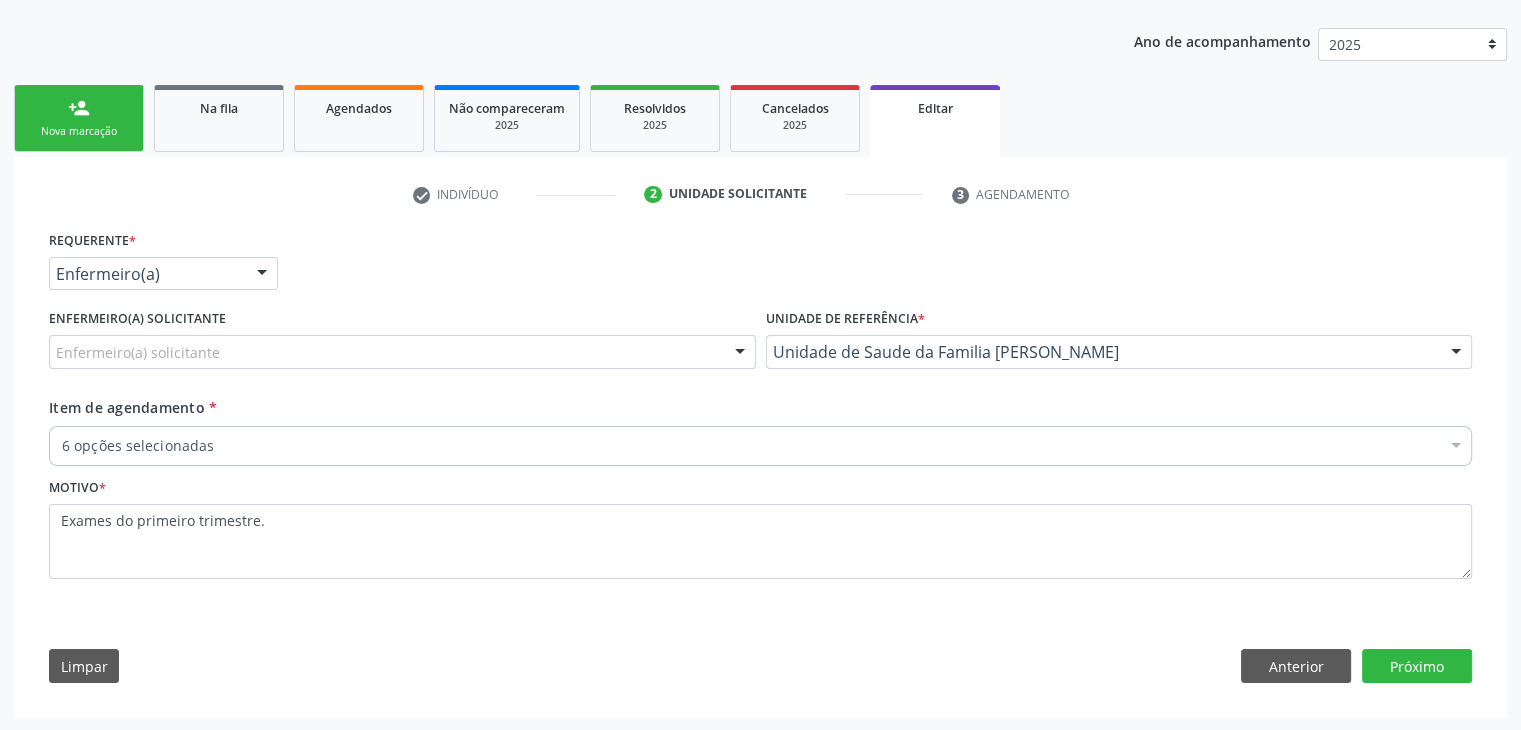 click on "Enfermeiro(a) solicitante" at bounding box center (402, 352) 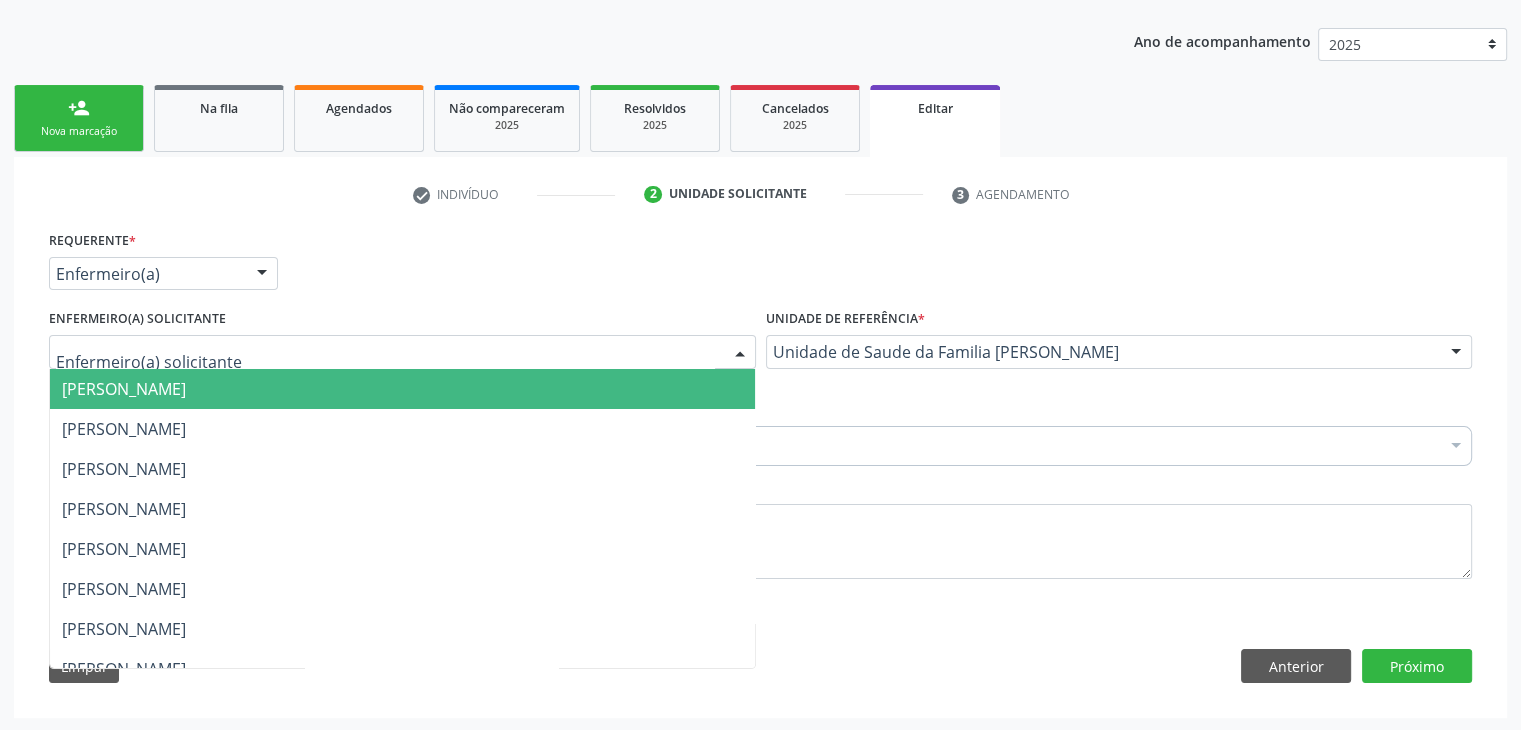 click on "[PERSON_NAME]" at bounding box center (124, 389) 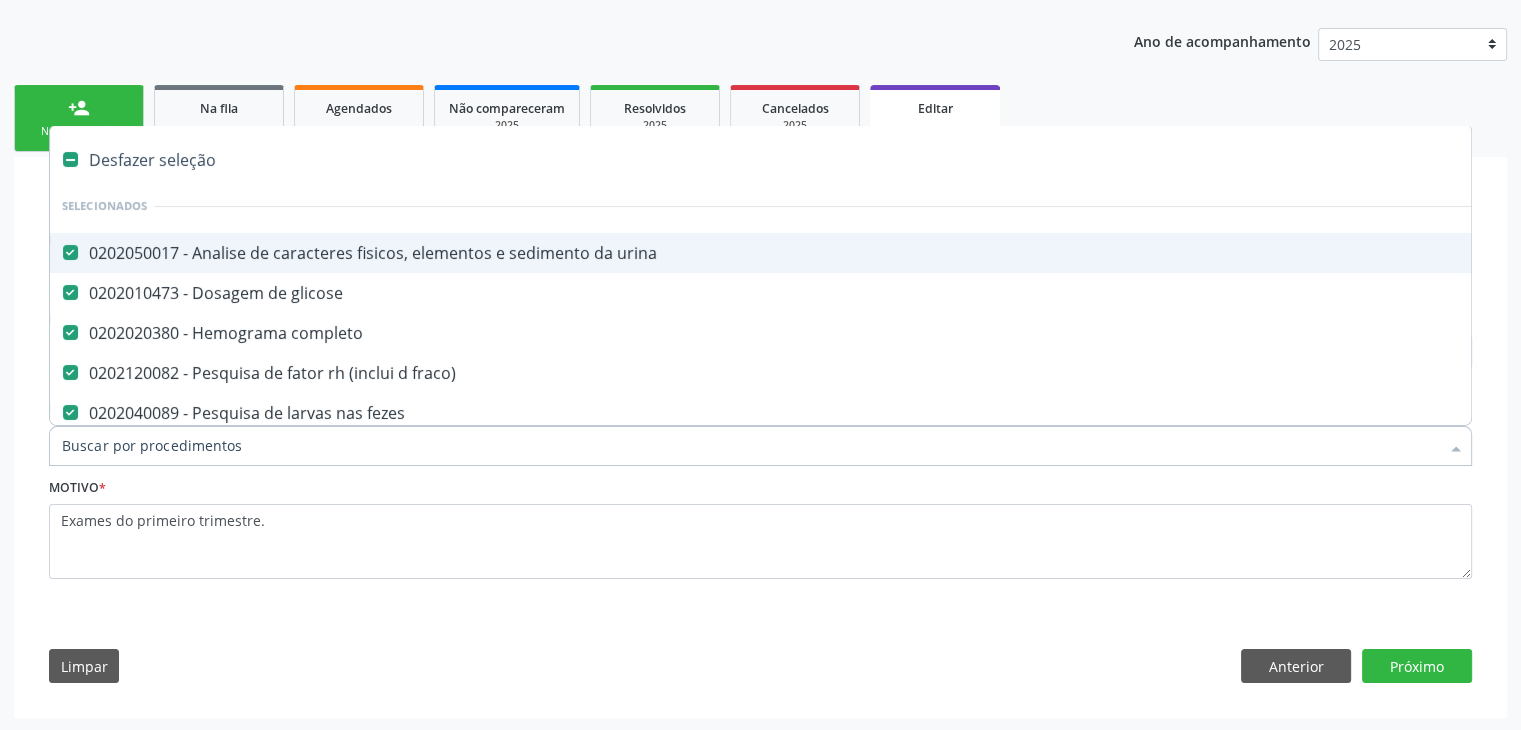 click on "Desfazer seleção" at bounding box center [831, 160] 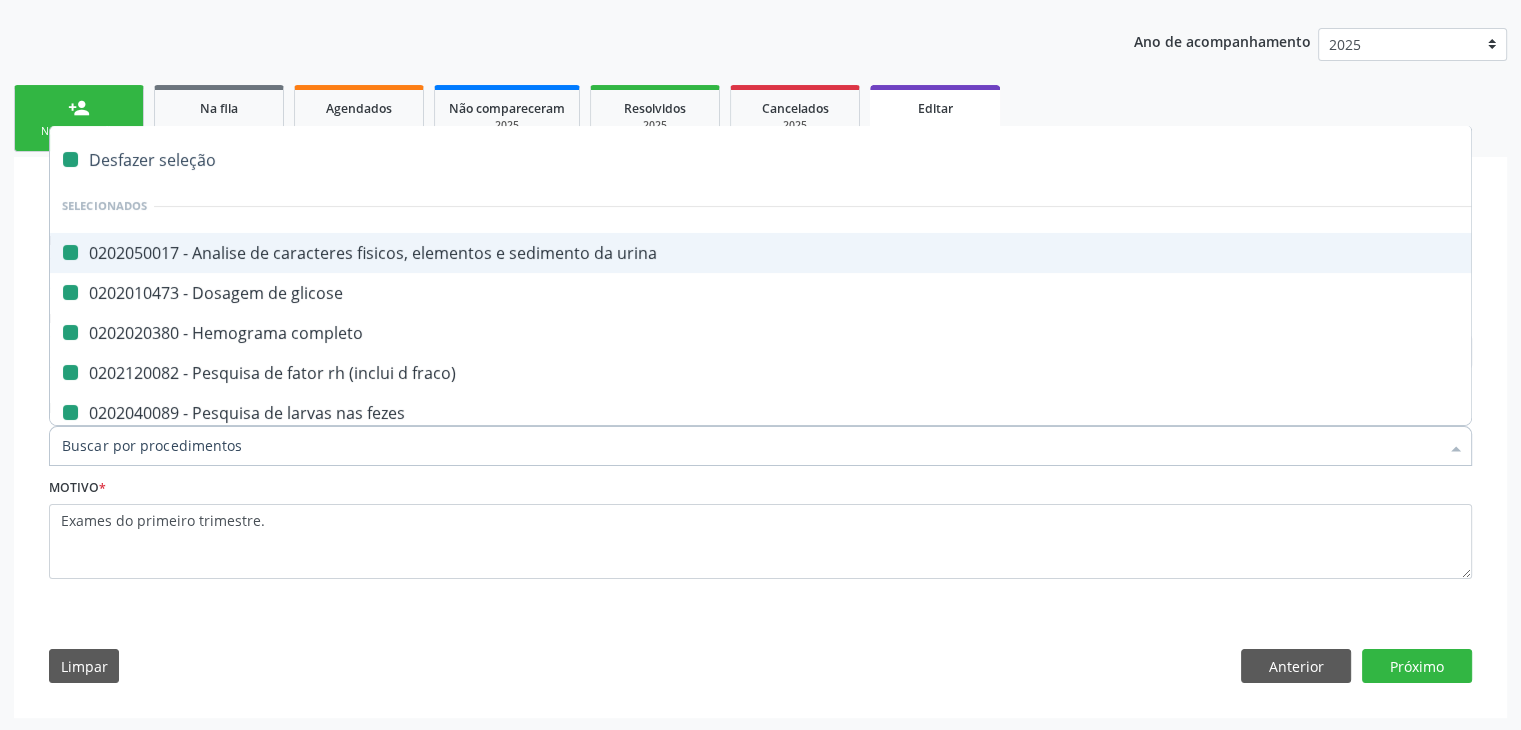 checkbox on "false" 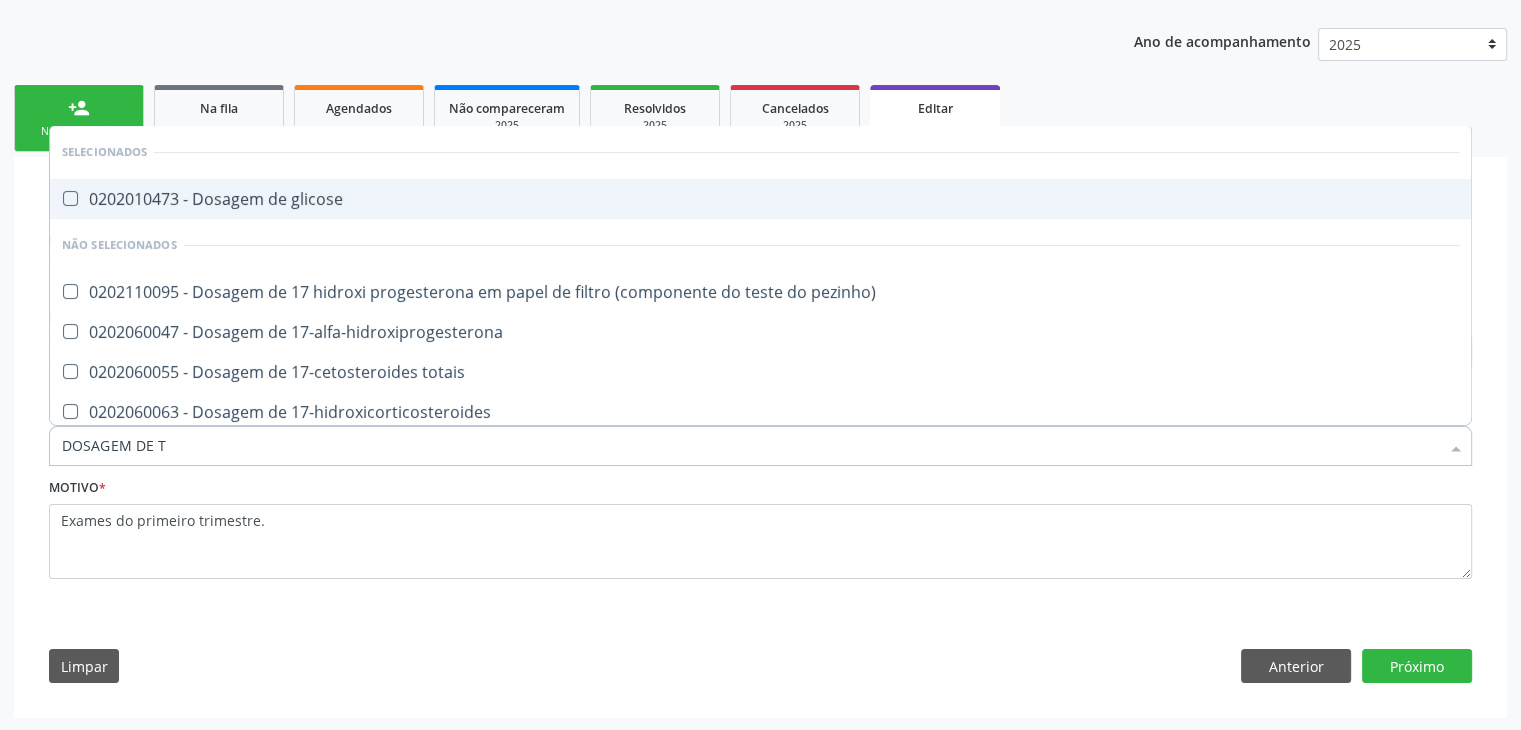 type on "DOSAGEM DE TS" 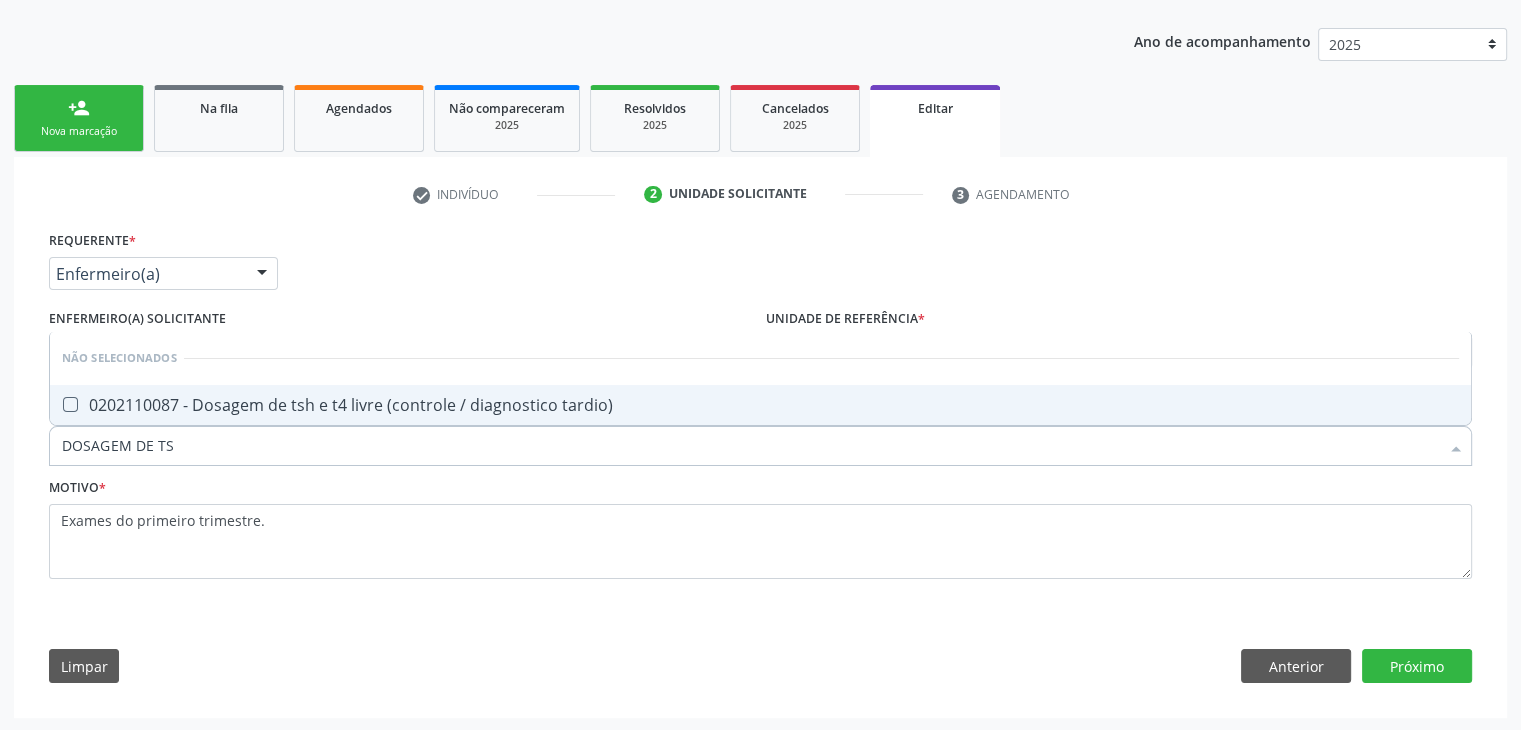 click on "0202110087 - Dosagem de tsh e t4 livre (controle / diagnostico tardio)" at bounding box center (760, 405) 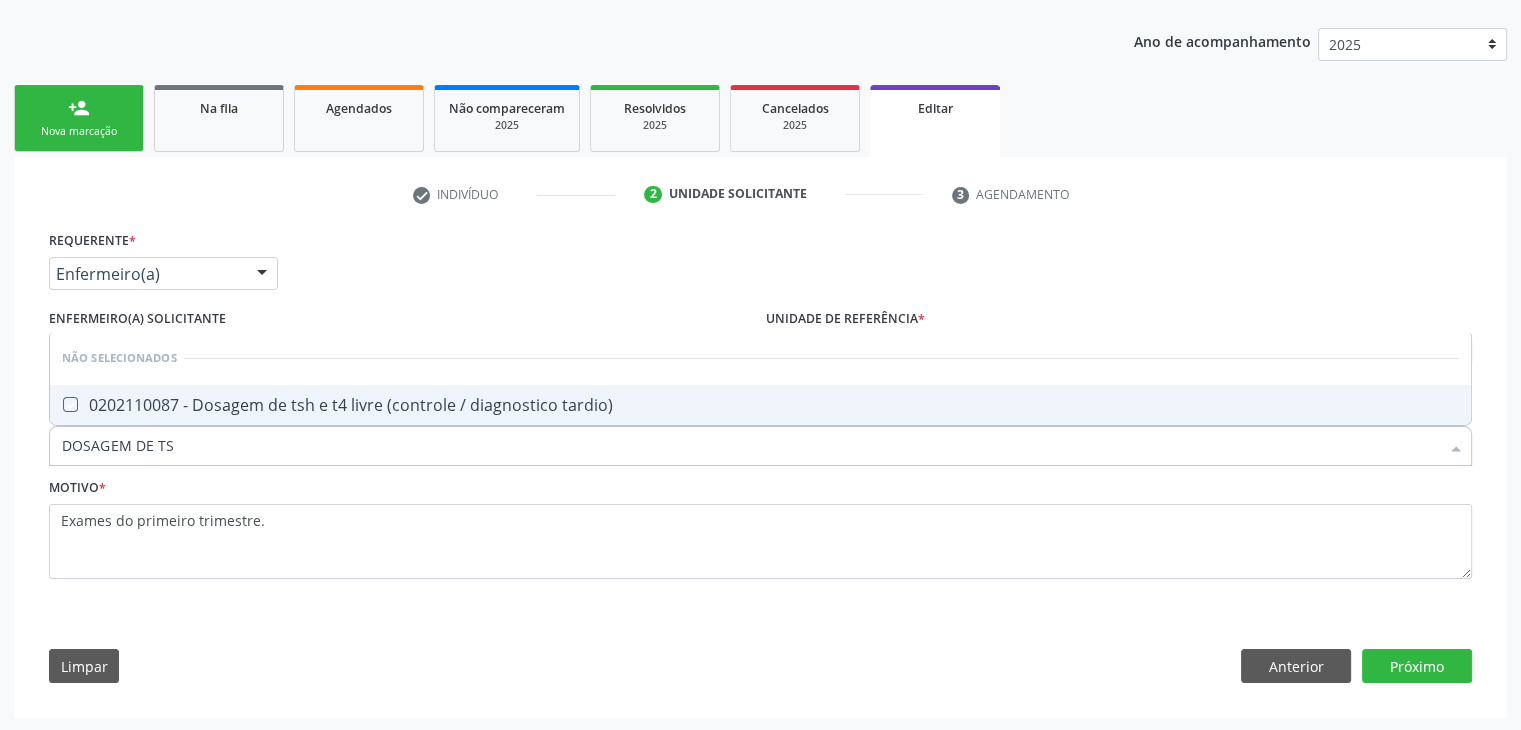 checkbox on "true" 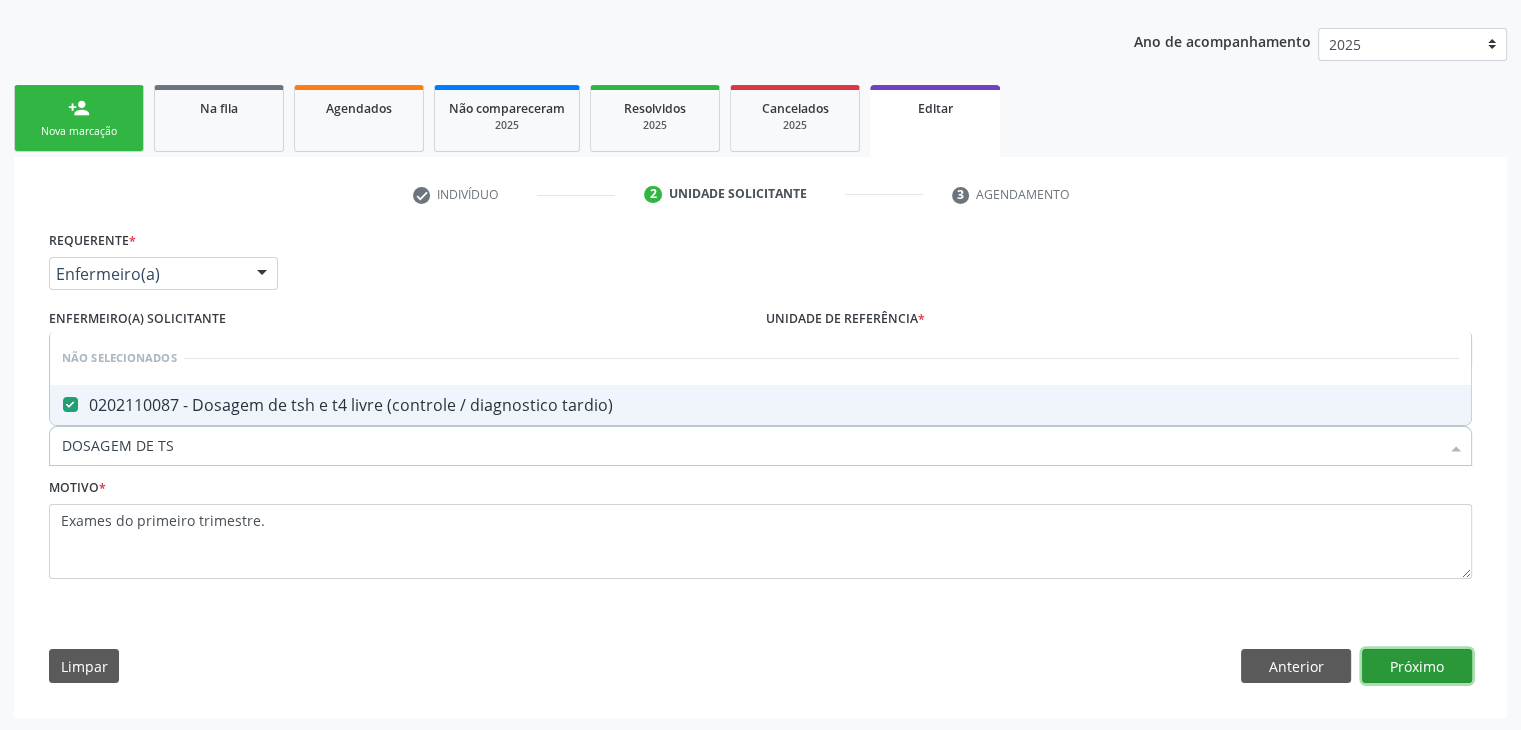 click on "Próximo" at bounding box center (1417, 666) 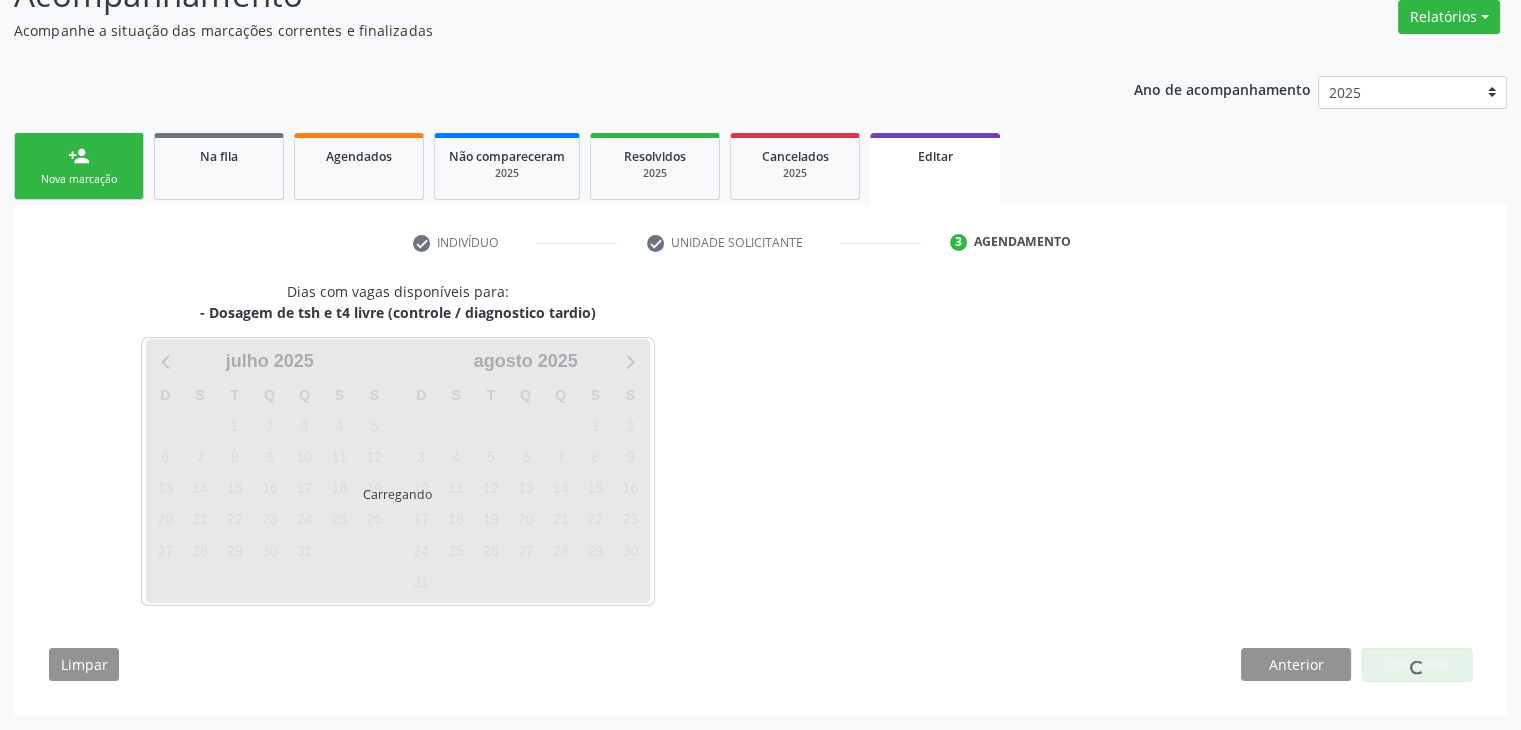 scroll, scrollTop: 165, scrollLeft: 0, axis: vertical 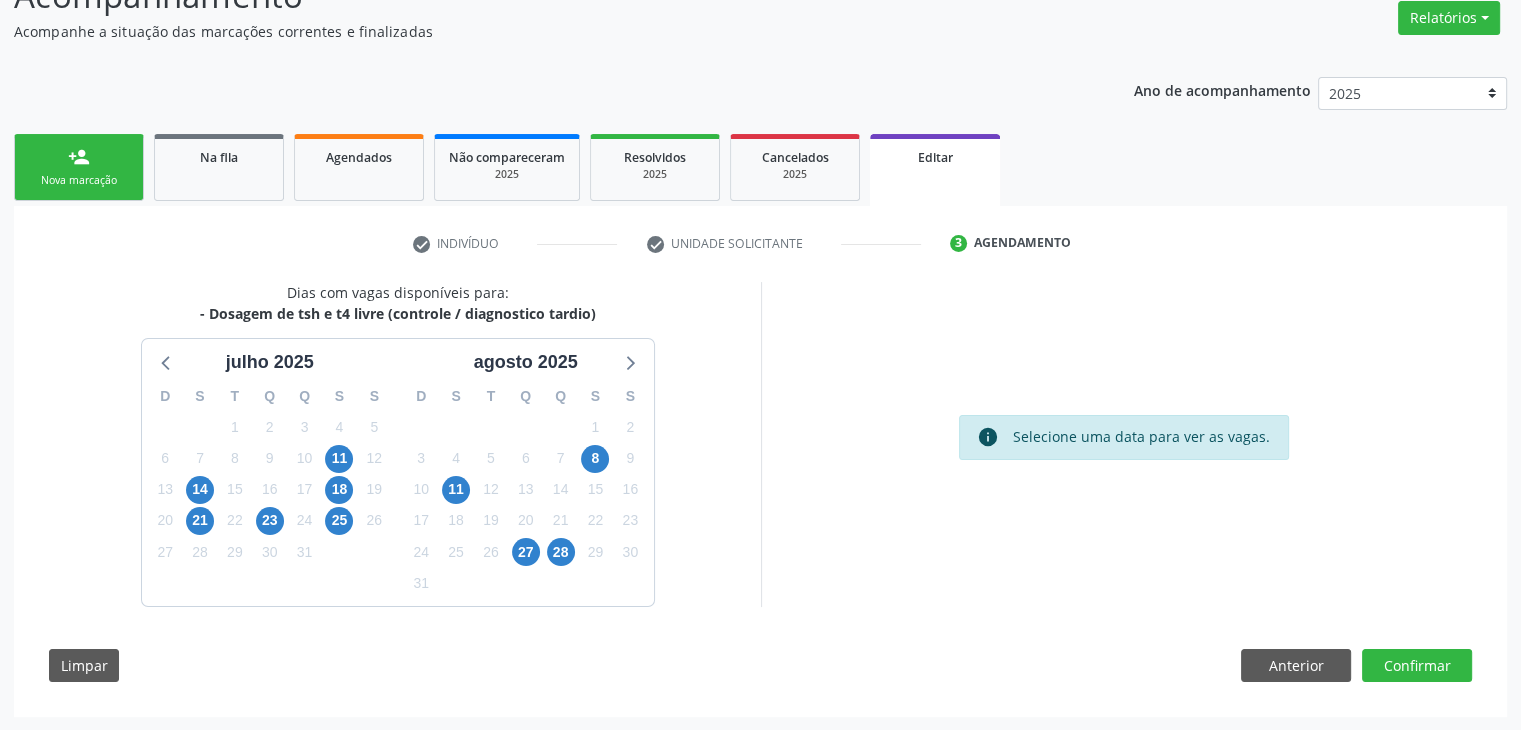 click on "info
Selecione uma data para ver as vagas." at bounding box center [1124, 444] 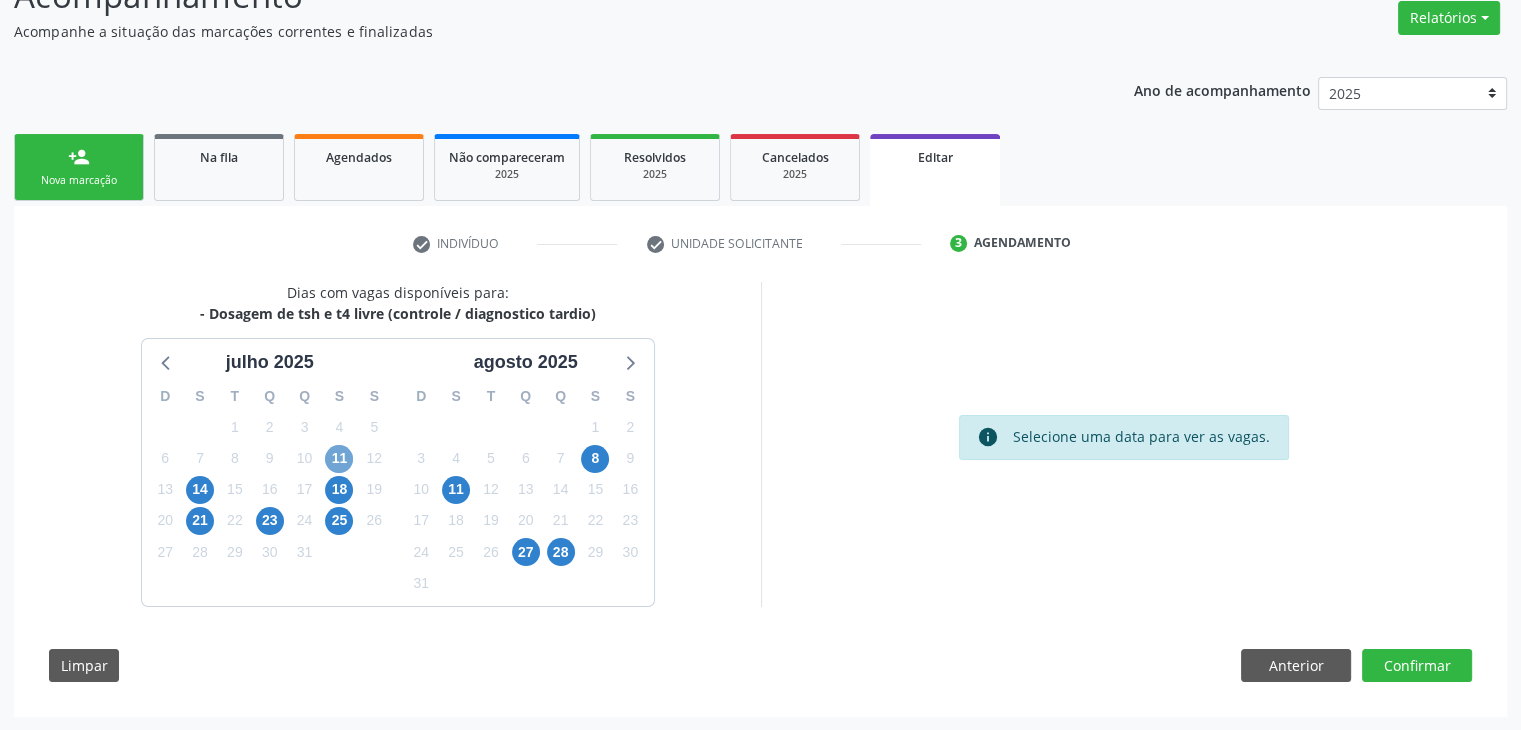 click on "11" at bounding box center [339, 459] 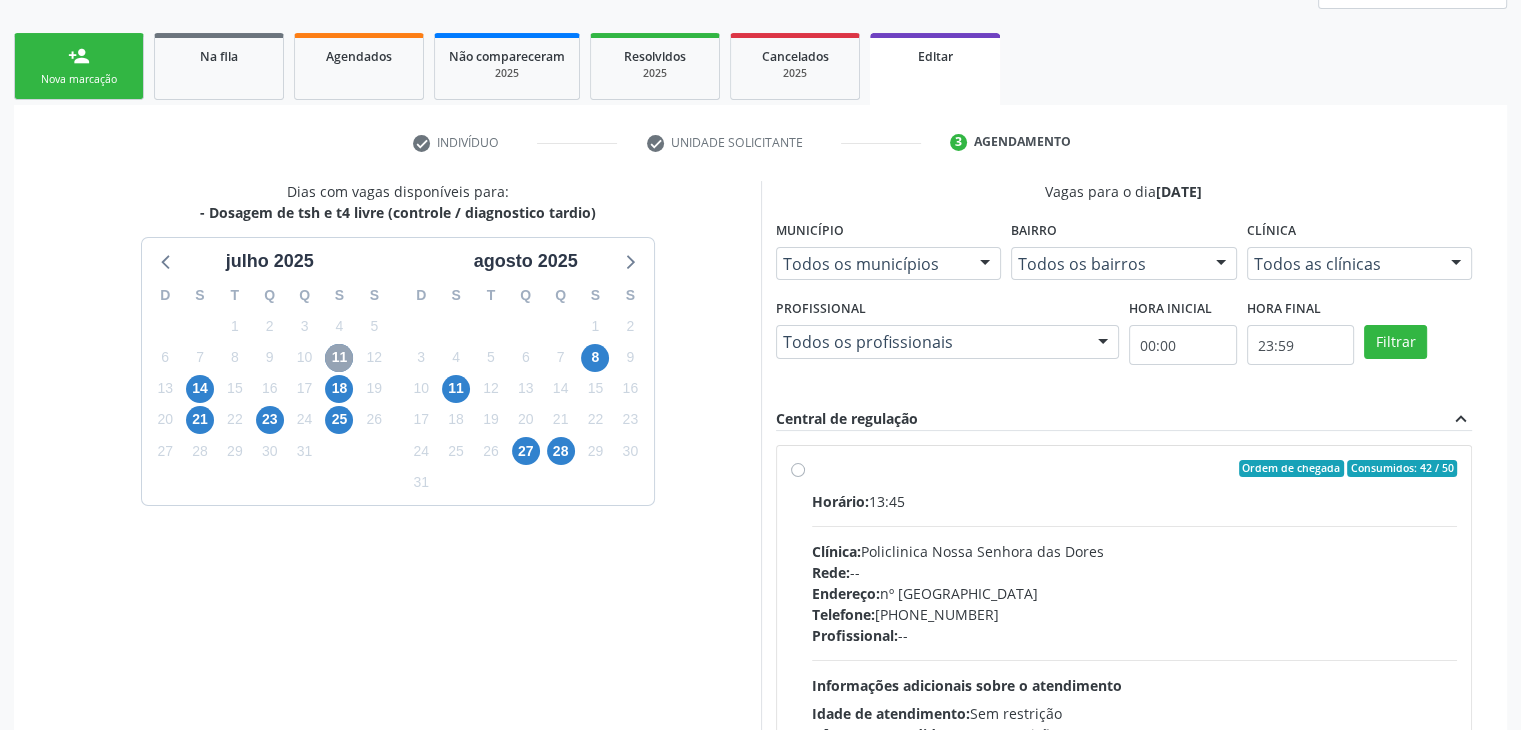 scroll, scrollTop: 365, scrollLeft: 0, axis: vertical 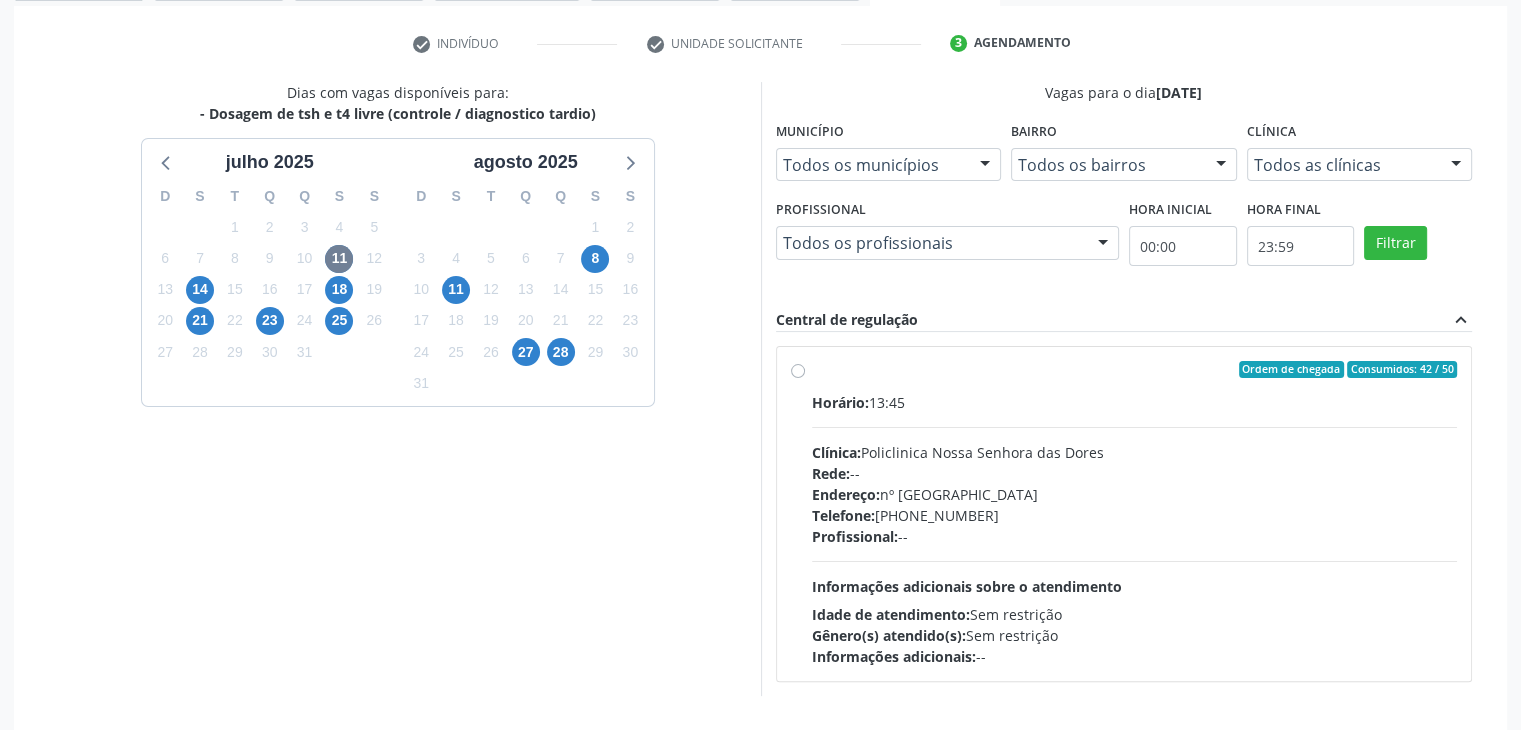 click on "Clínica:  Policlinica Nossa Senhora das Dores" at bounding box center [1135, 452] 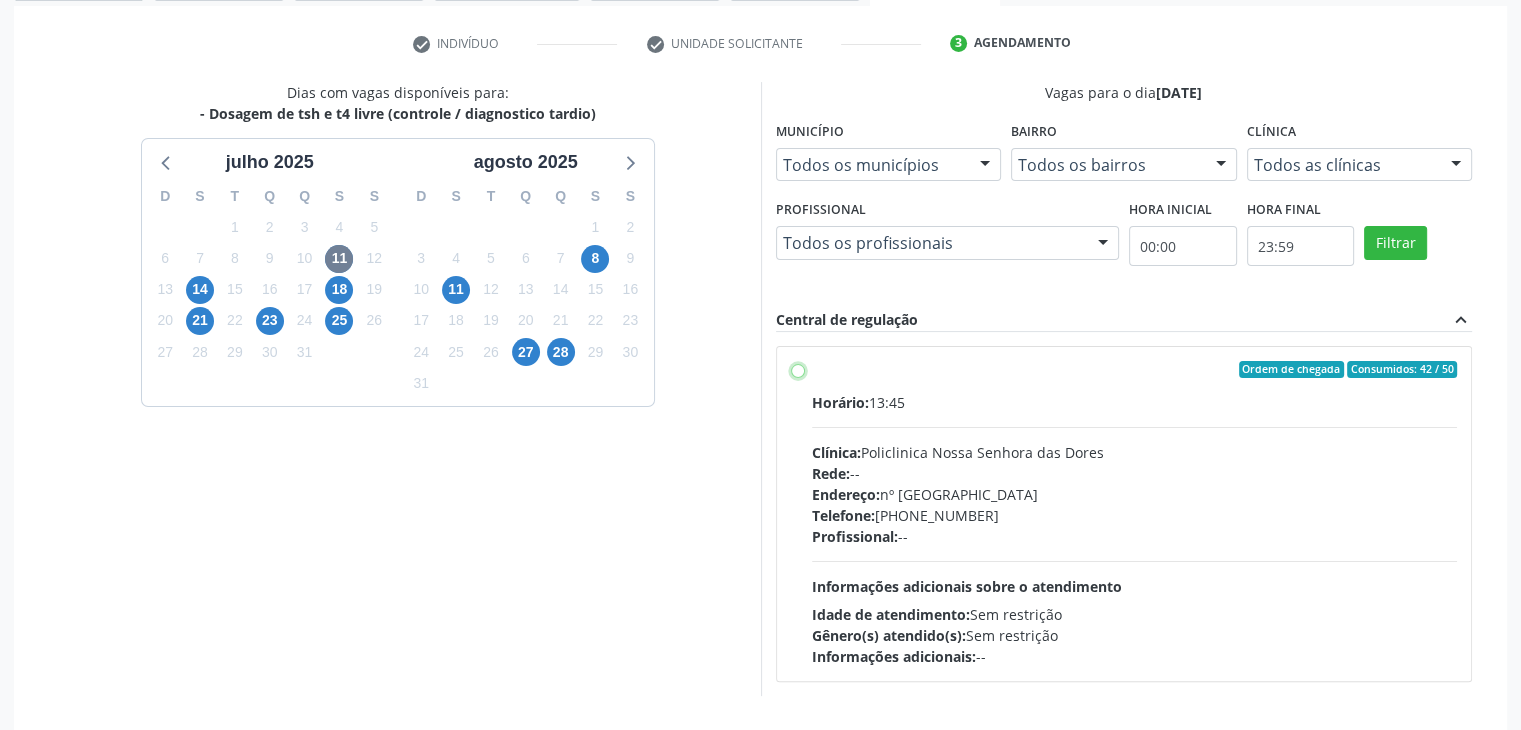 click on "Ordem de chegada
Consumidos: 42 / 50
Horário:   13:45
Clínica:  Policlinica [GEOGRAPHIC_DATA]
Rede:
--
Endereço:   [STREET_ADDRESS]
Telefone:   [PHONE_NUMBER]
Profissional:
--
Informações adicionais sobre o atendimento
Idade de atendimento:
Sem restrição
Gênero(s) atendido(s):
Sem restrição
Informações adicionais:
--" at bounding box center (798, 370) 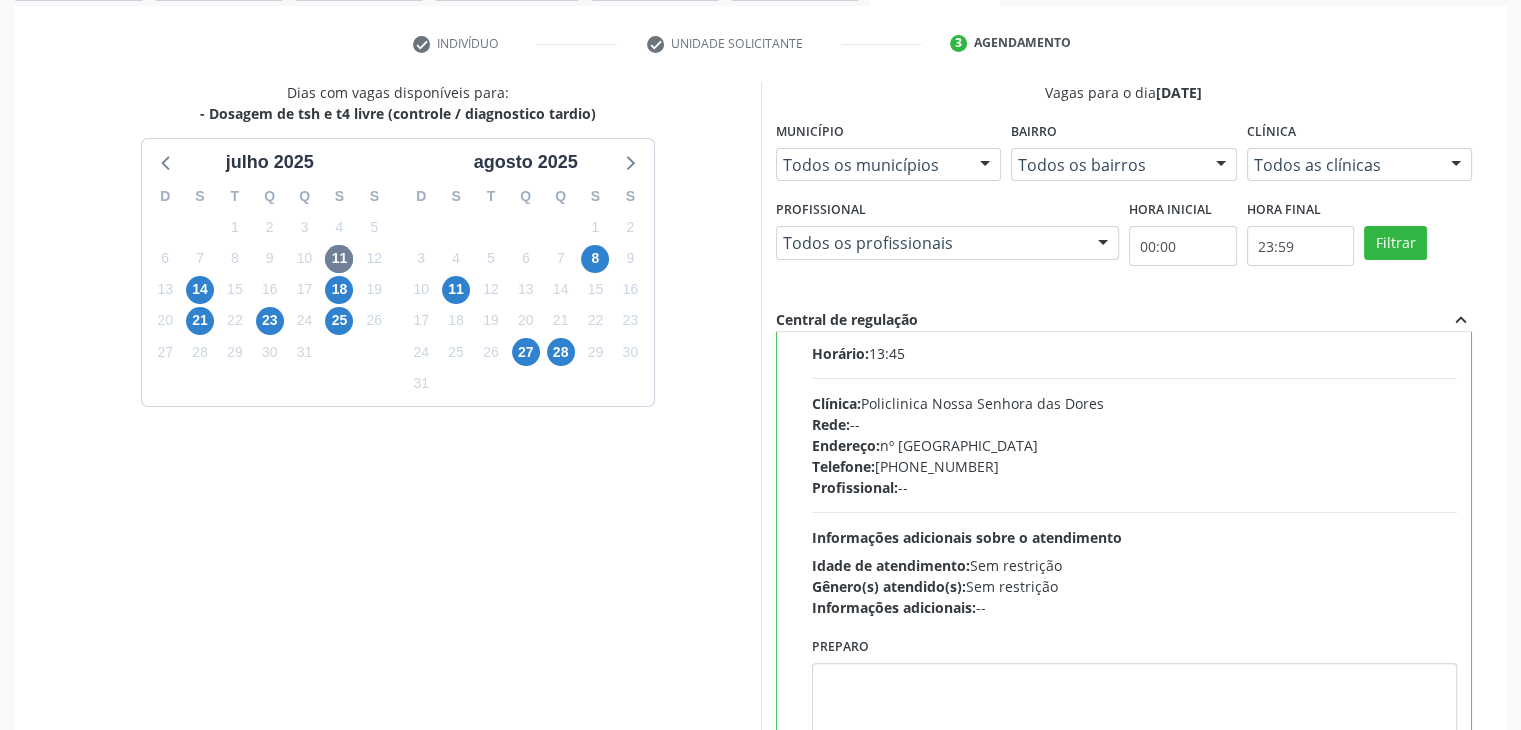 scroll, scrollTop: 98, scrollLeft: 0, axis: vertical 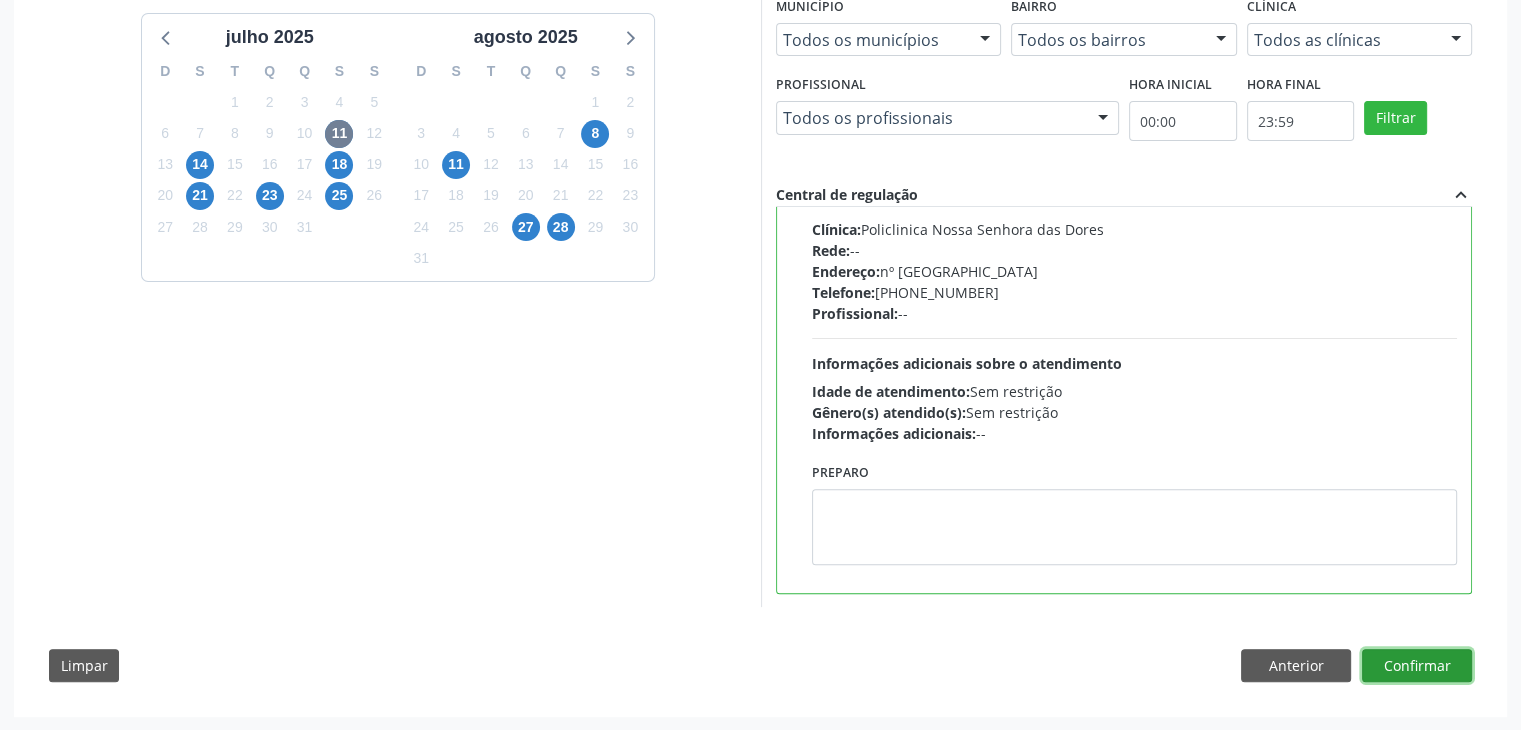 click on "Confirmar" at bounding box center [1417, 666] 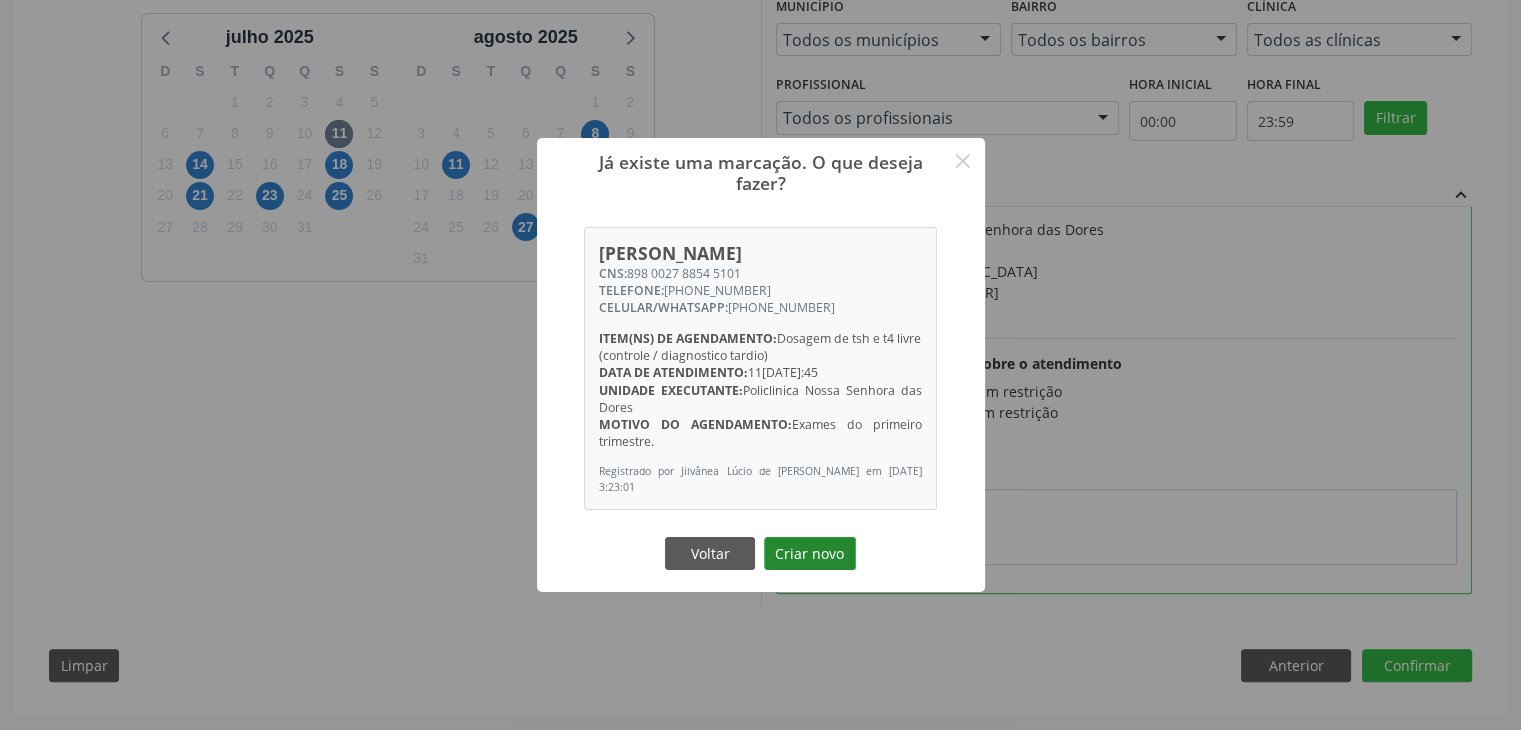 click on "Criar novo" at bounding box center [810, 554] 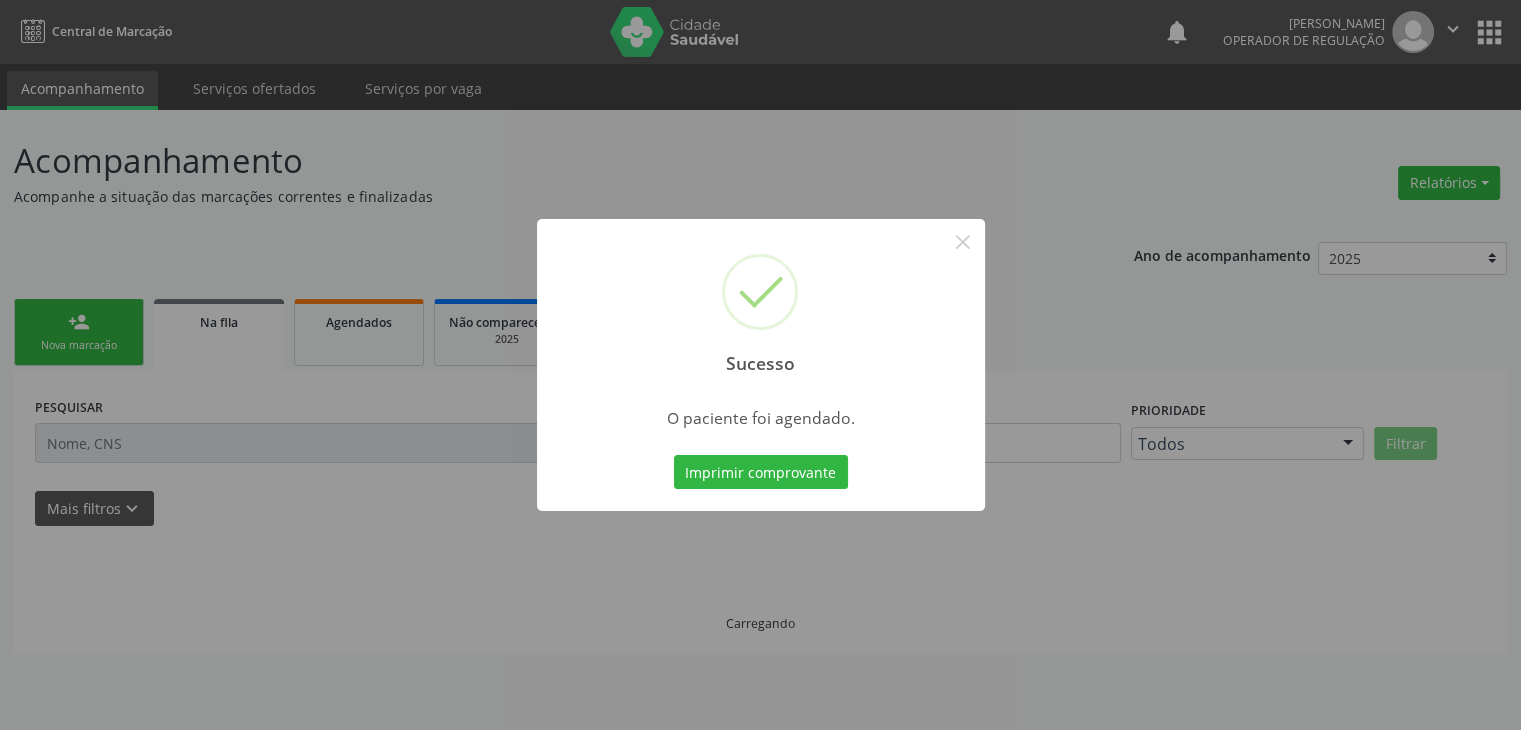 scroll, scrollTop: 0, scrollLeft: 0, axis: both 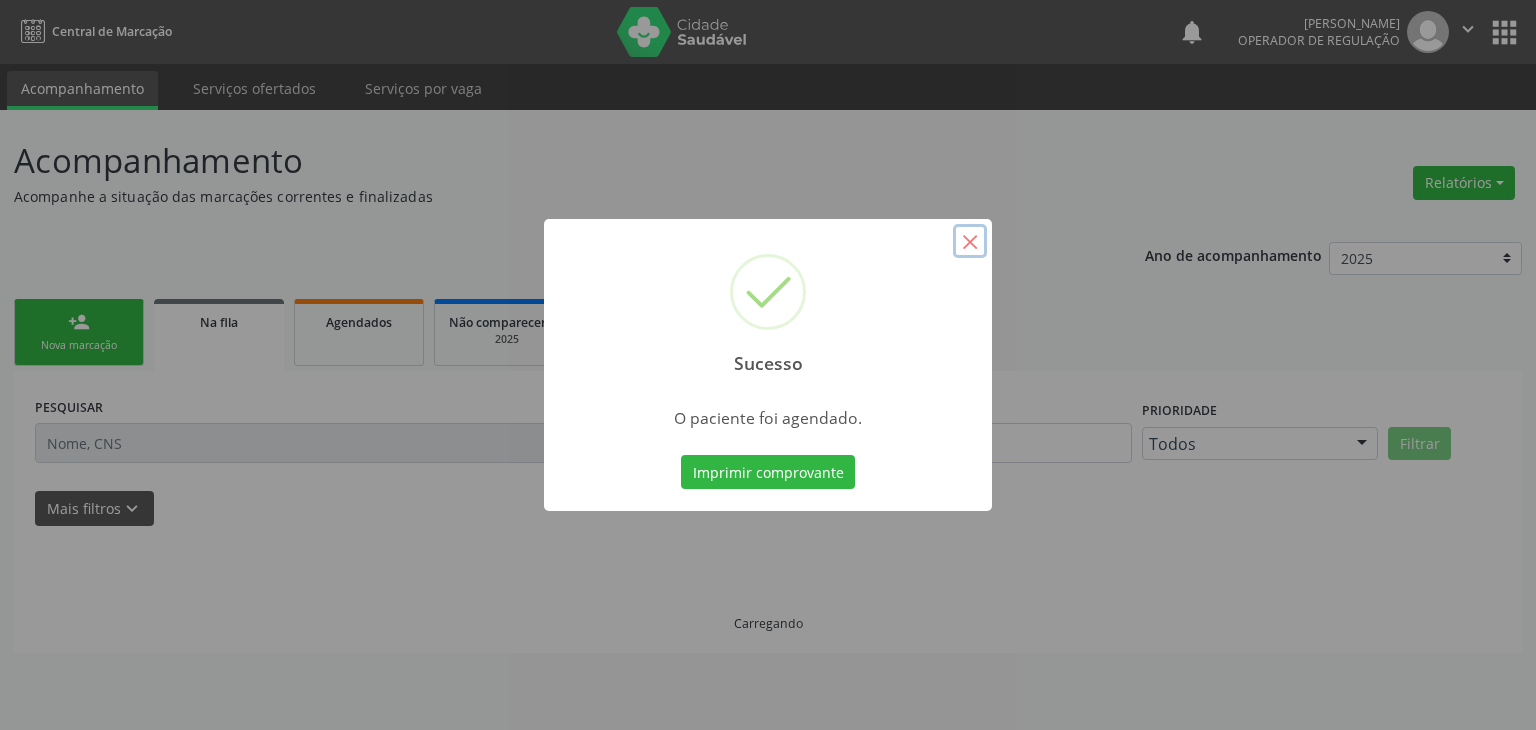 click on "×" at bounding box center [970, 241] 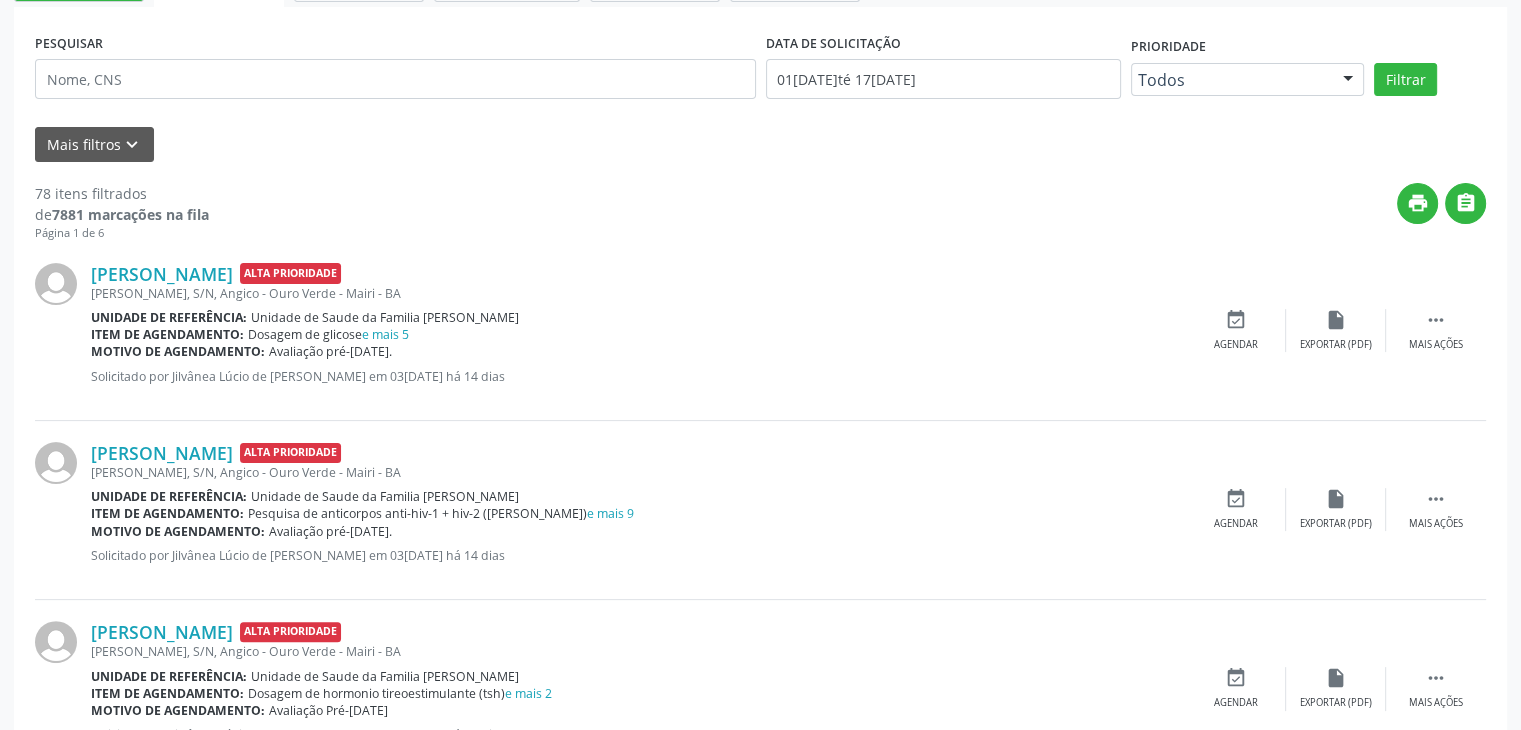 scroll, scrollTop: 400, scrollLeft: 0, axis: vertical 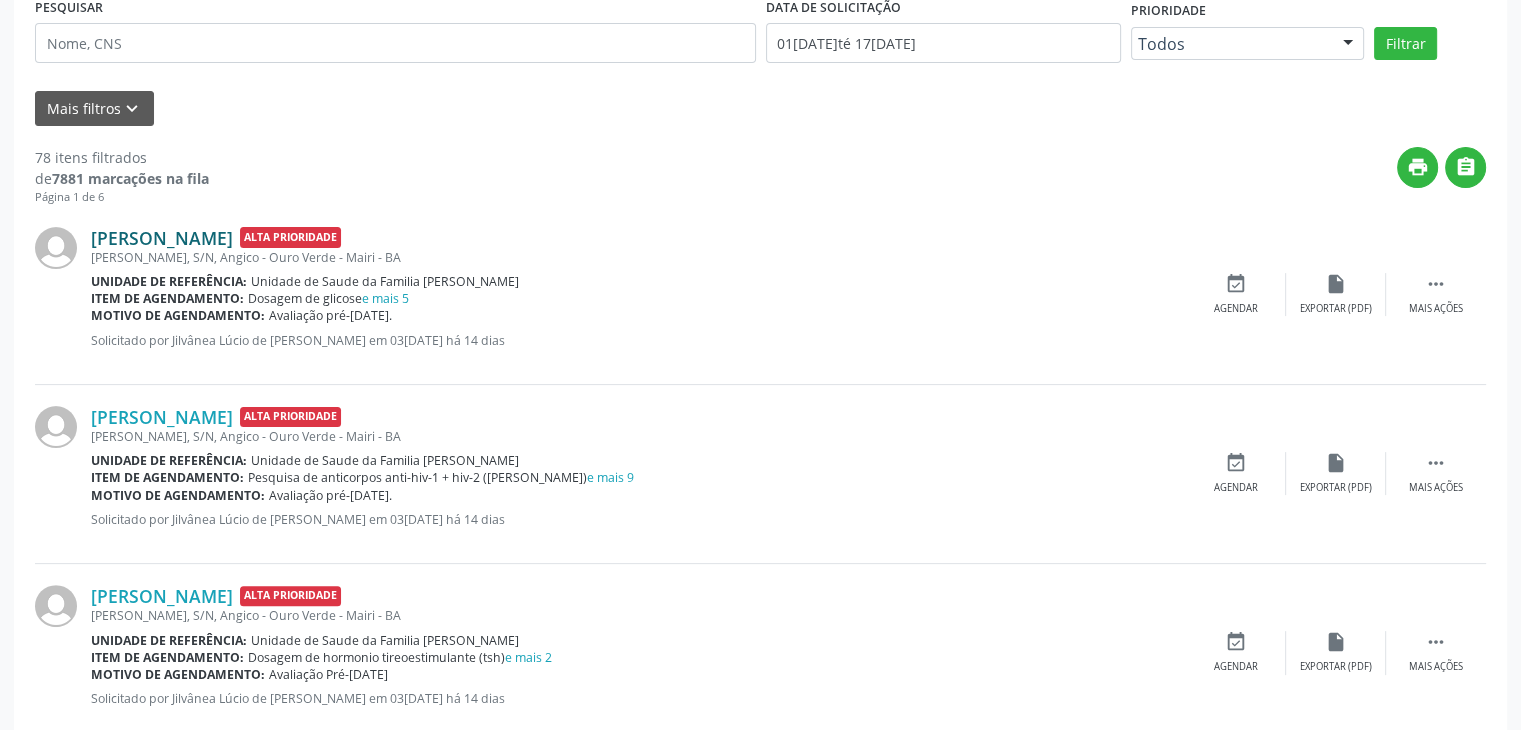 click on "[PERSON_NAME]" at bounding box center [162, 238] 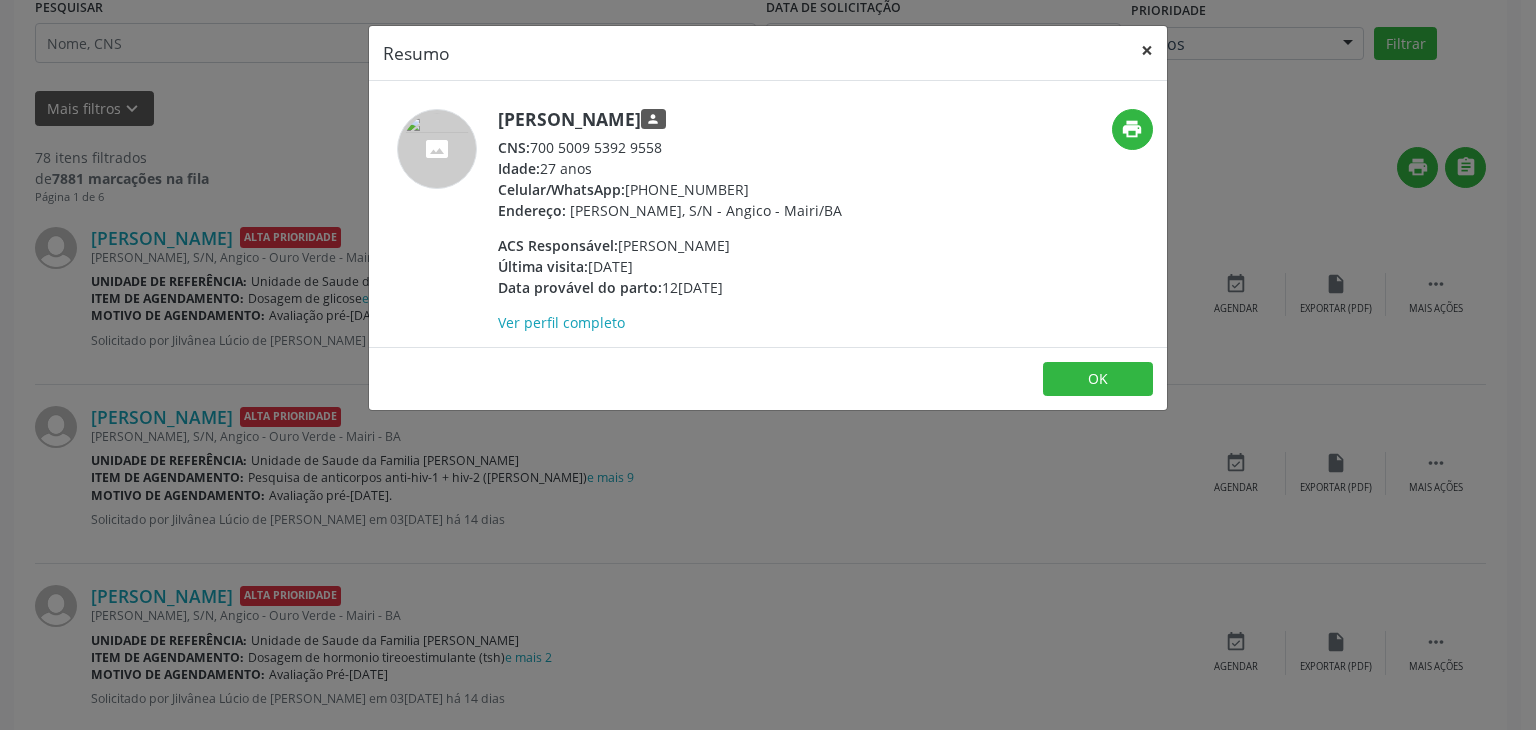 click on "×" at bounding box center [1147, 50] 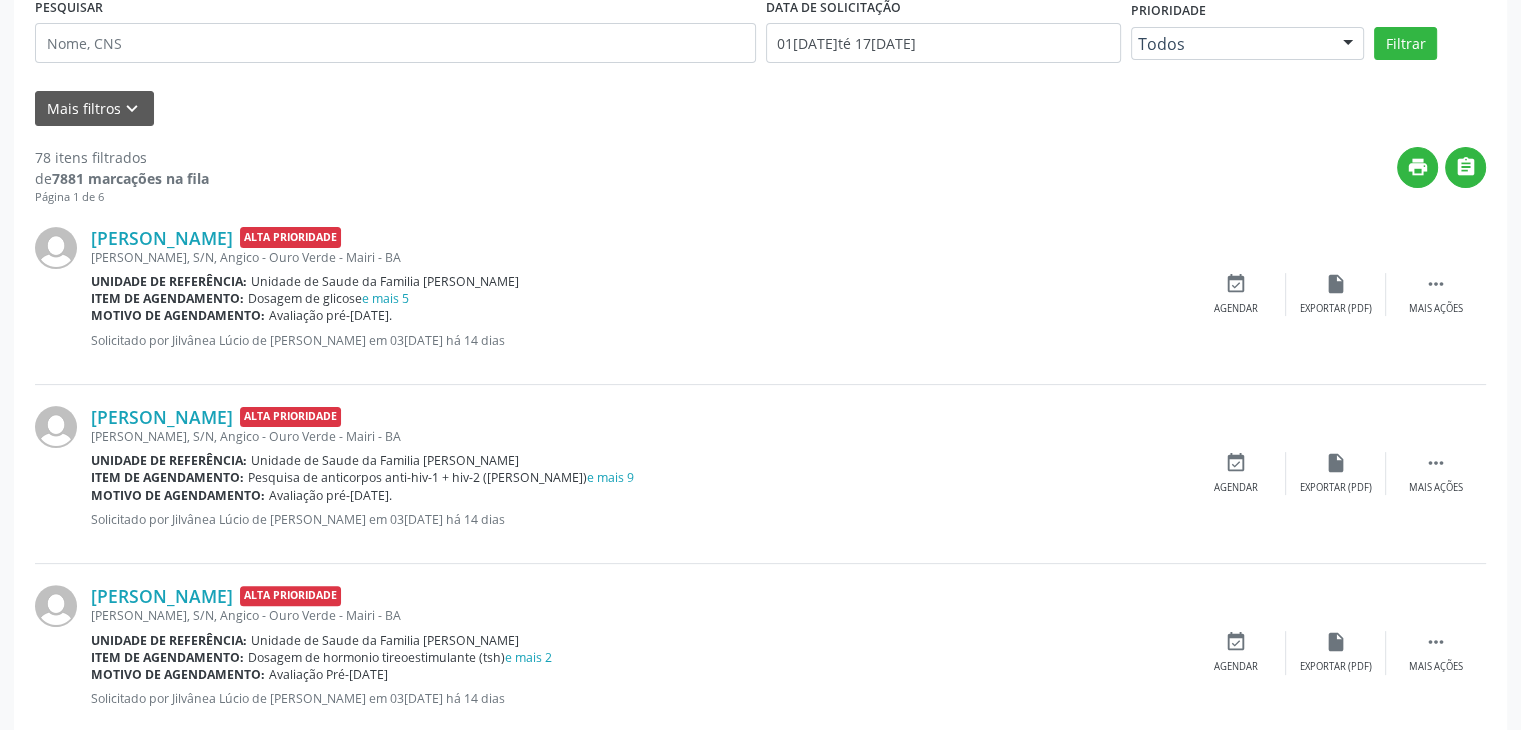 click on "[PERSON_NAME], S/N, Angico - Ouro Verde - Mairi - BA" at bounding box center [638, 257] 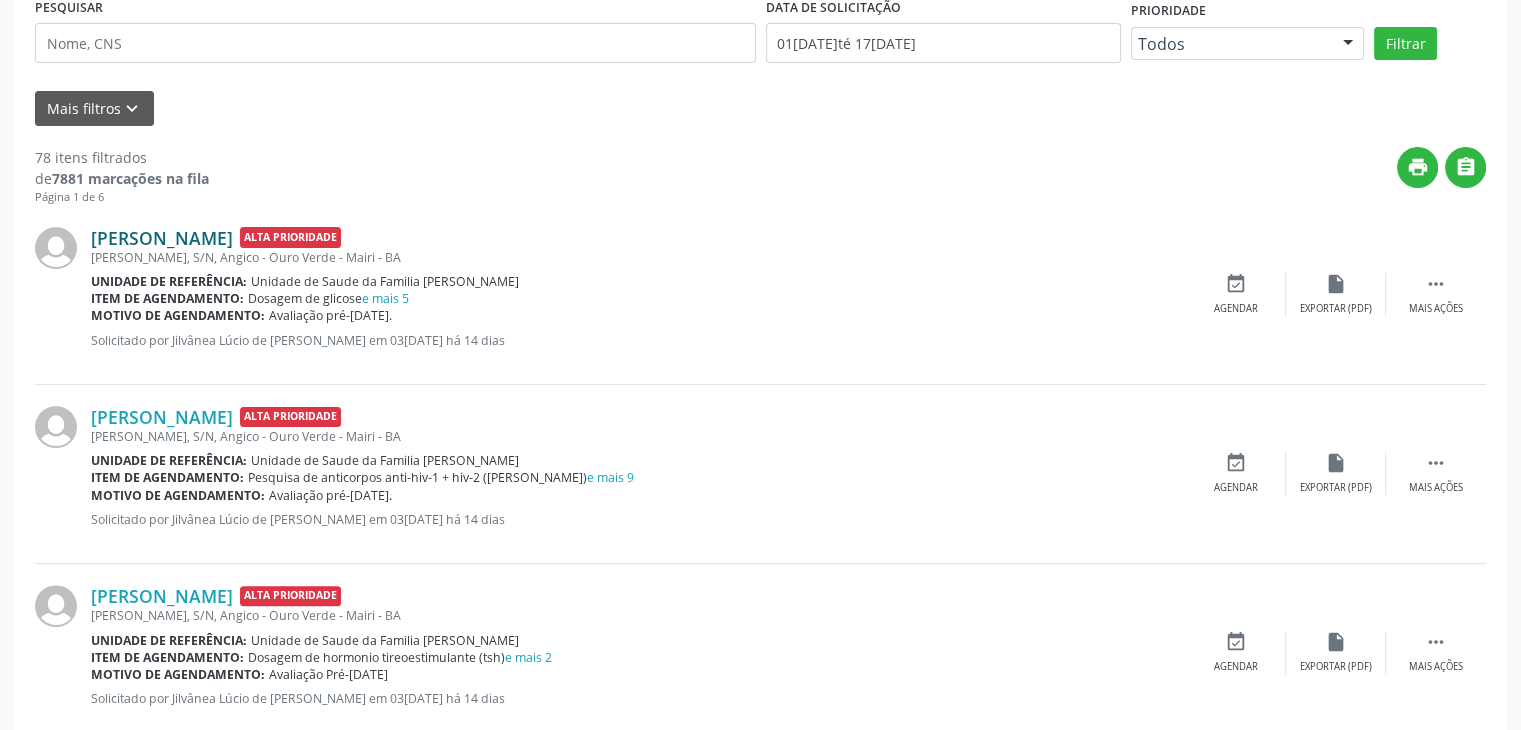 click on "[PERSON_NAME]" at bounding box center [162, 238] 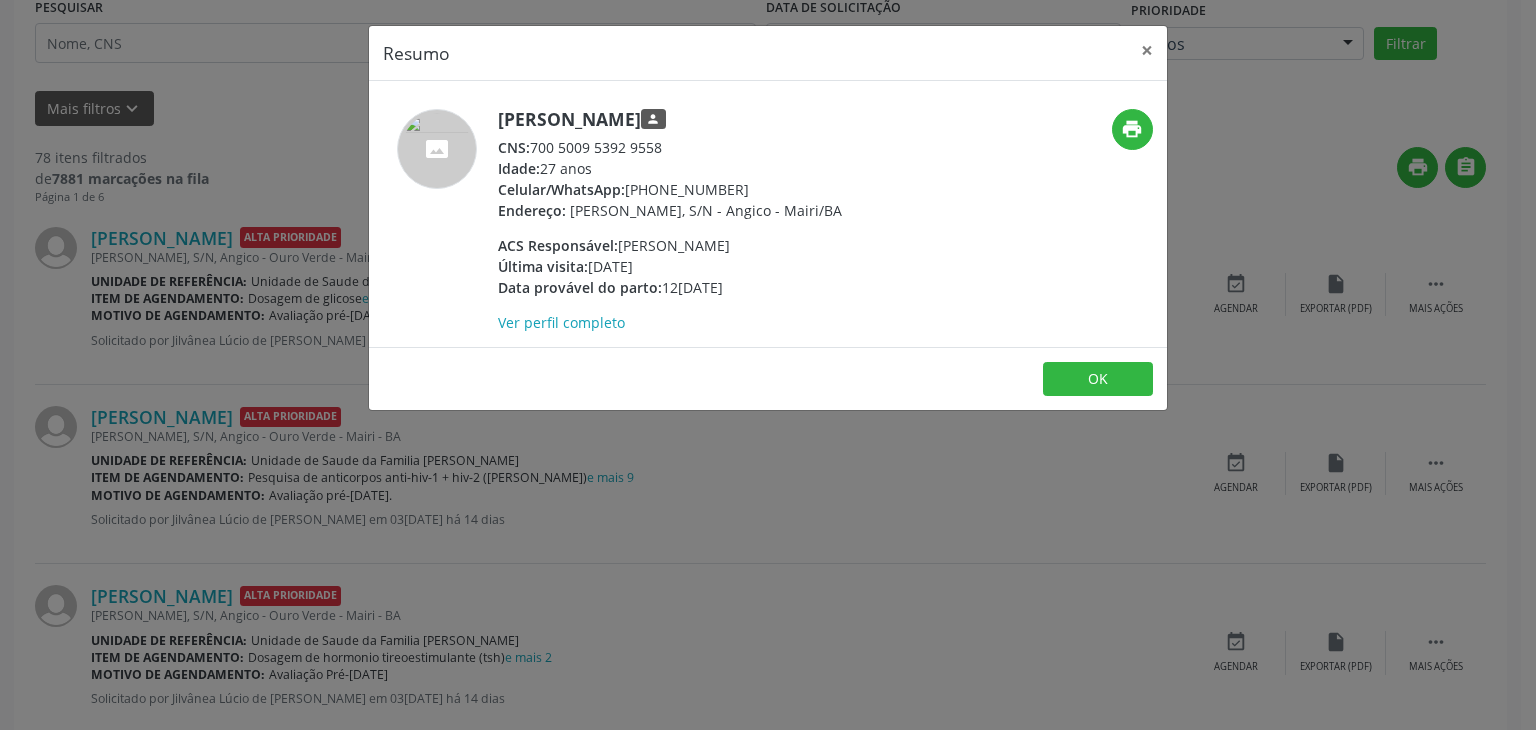 drag, startPoint x: 492, startPoint y: 121, endPoint x: 748, endPoint y: 109, distance: 256.2811 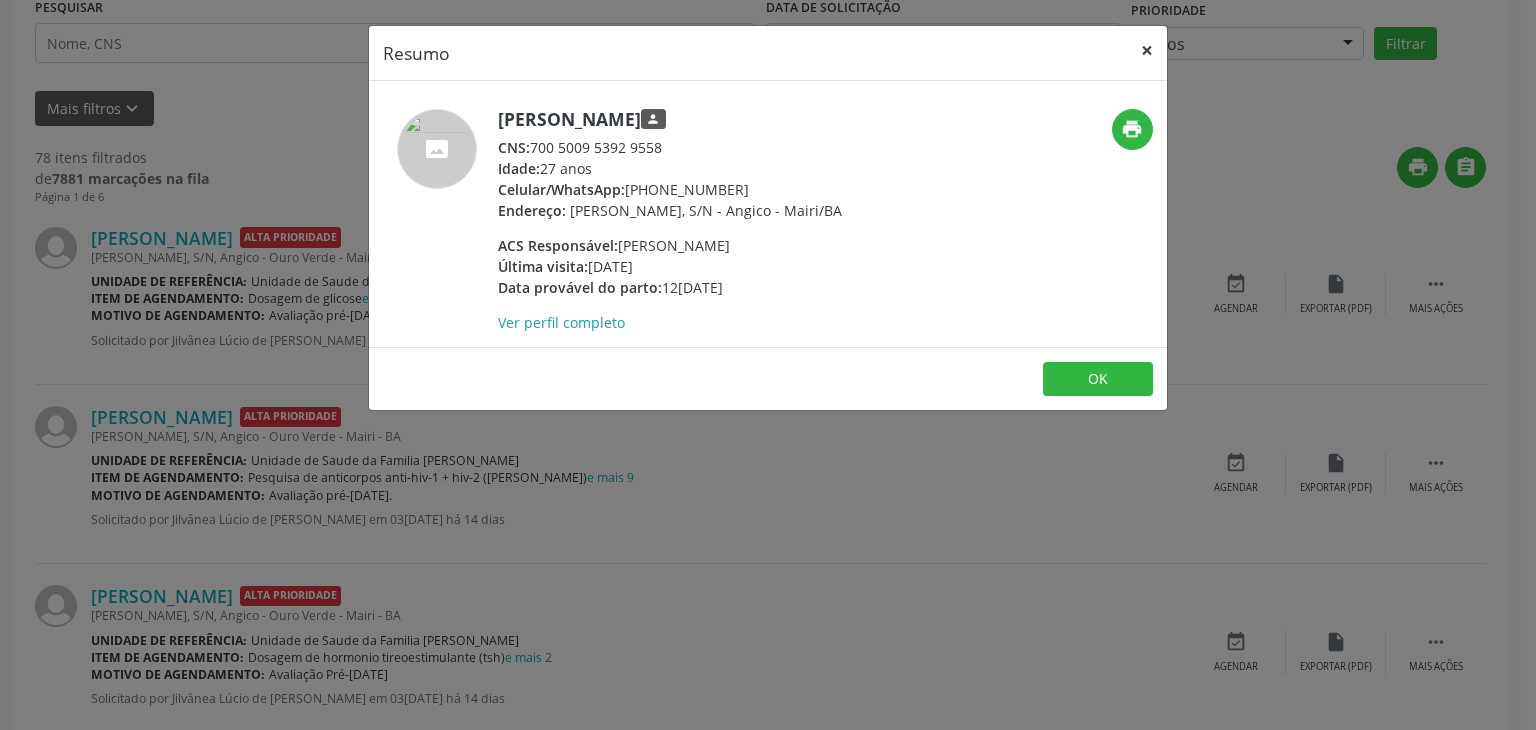 click on "×" at bounding box center (1147, 50) 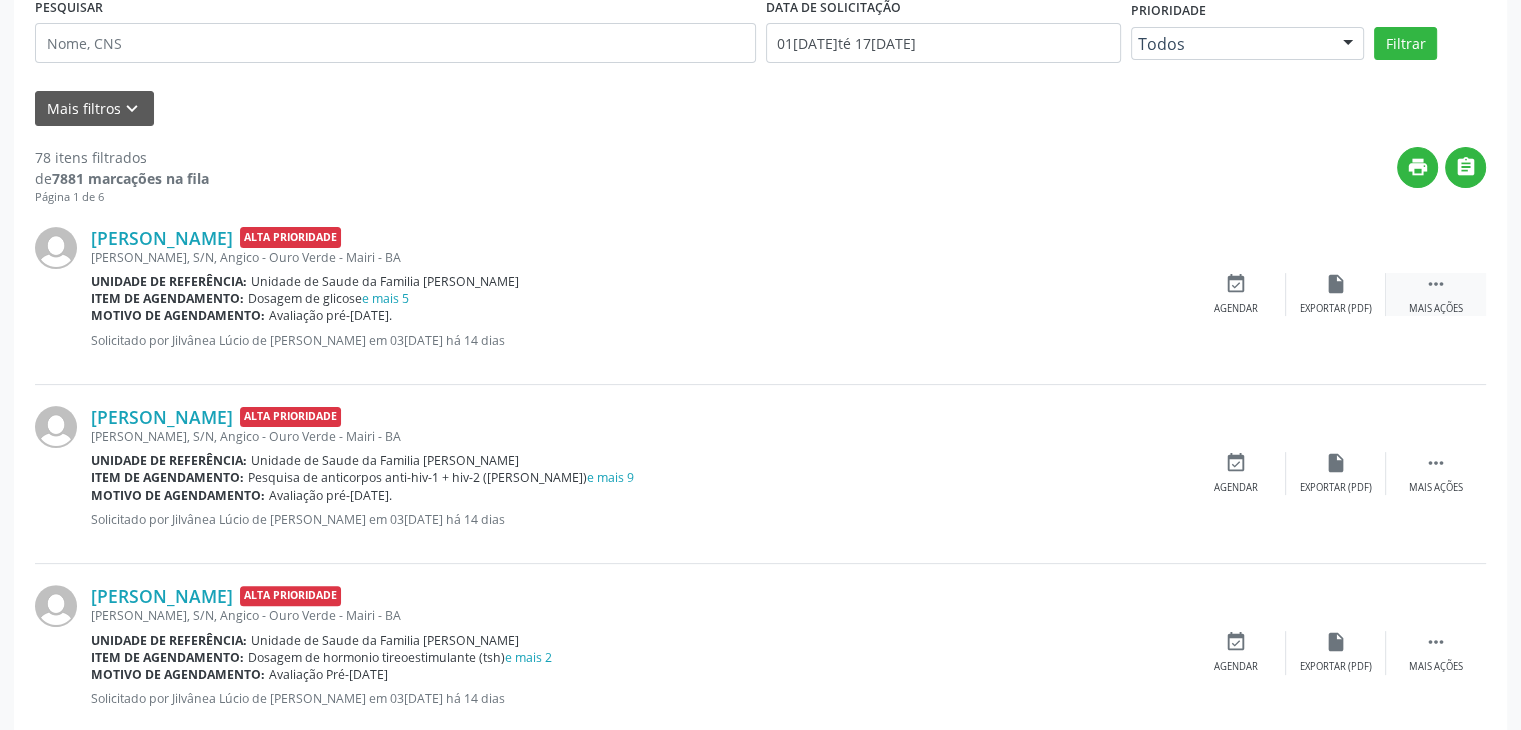 click on "
Mais ações" at bounding box center (1436, 294) 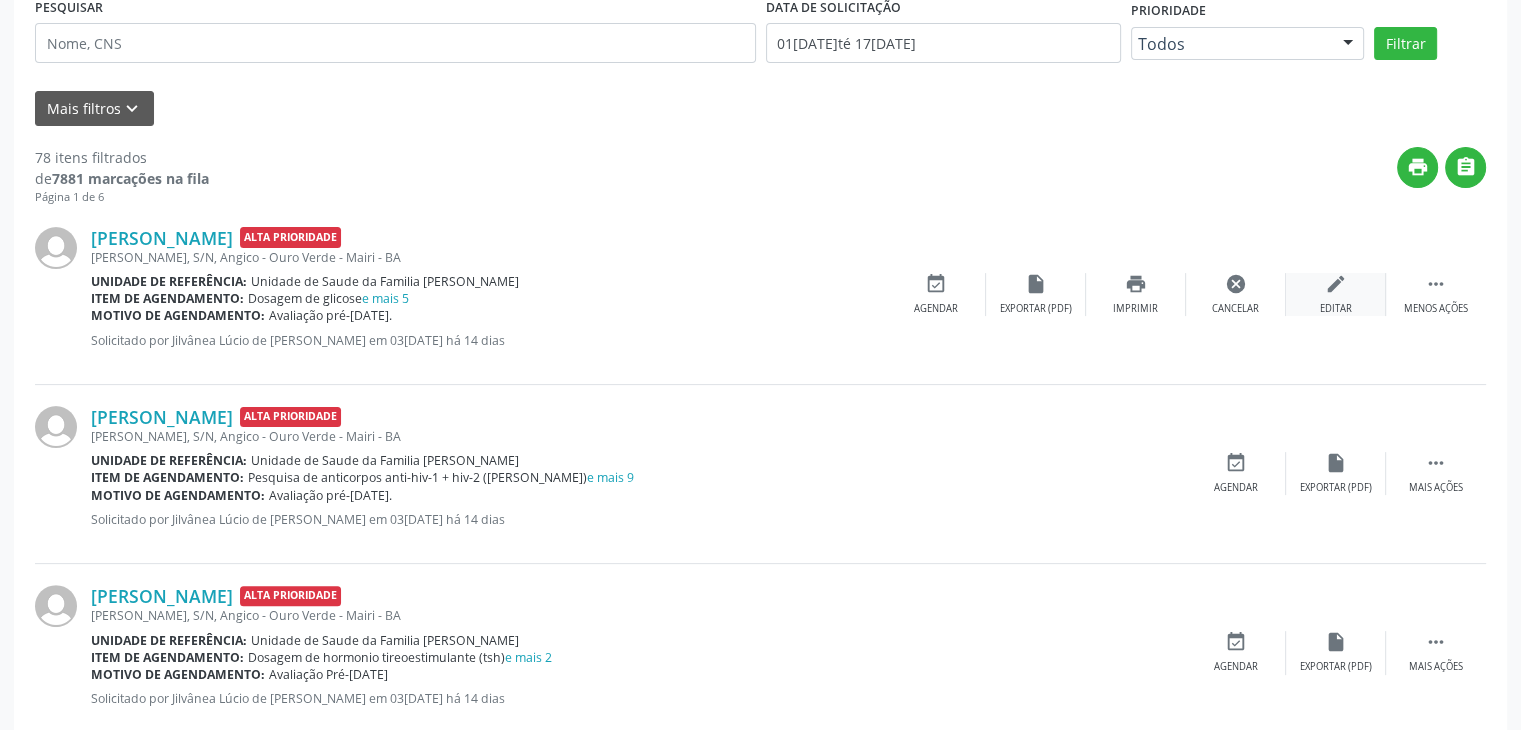 click on "edit
Editar" at bounding box center (1336, 294) 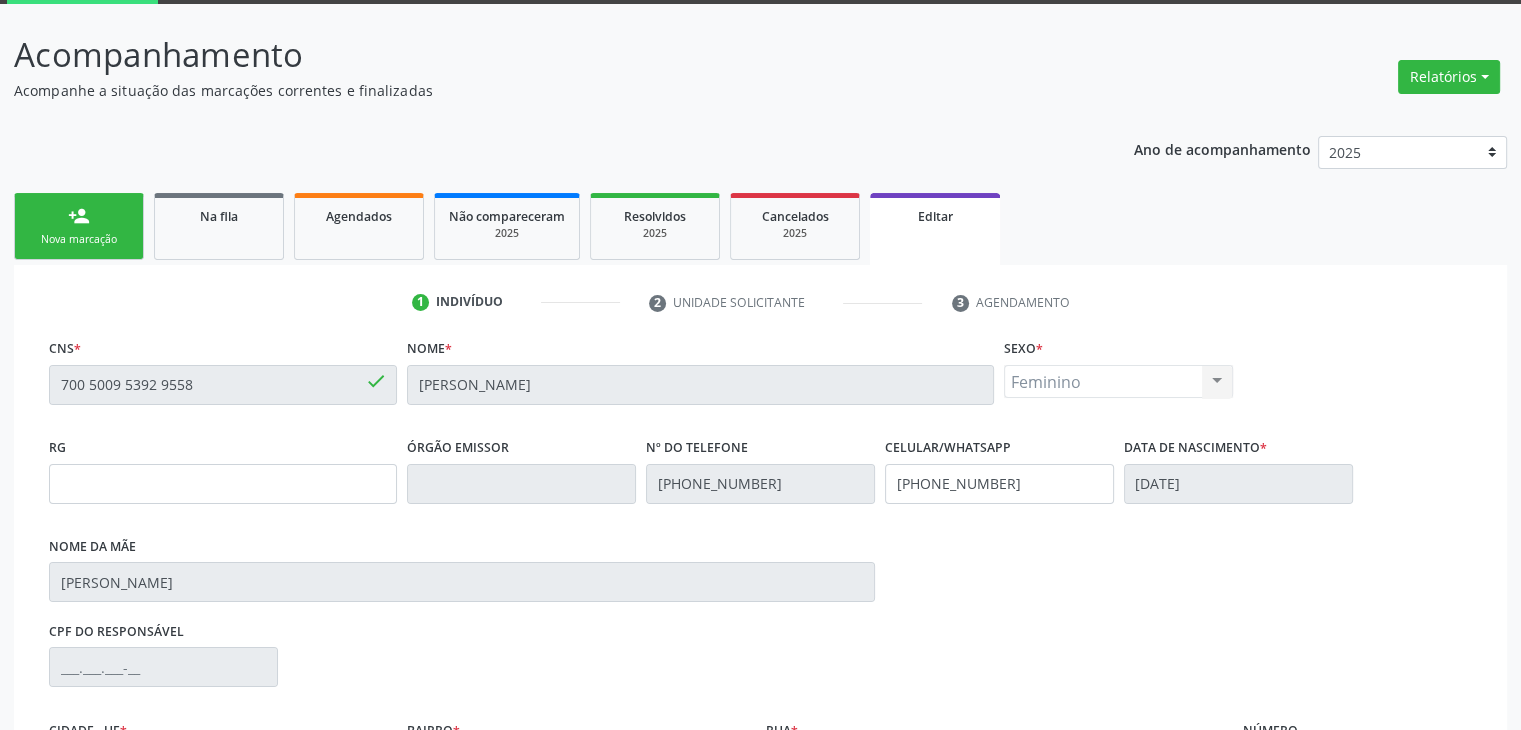 scroll, scrollTop: 365, scrollLeft: 0, axis: vertical 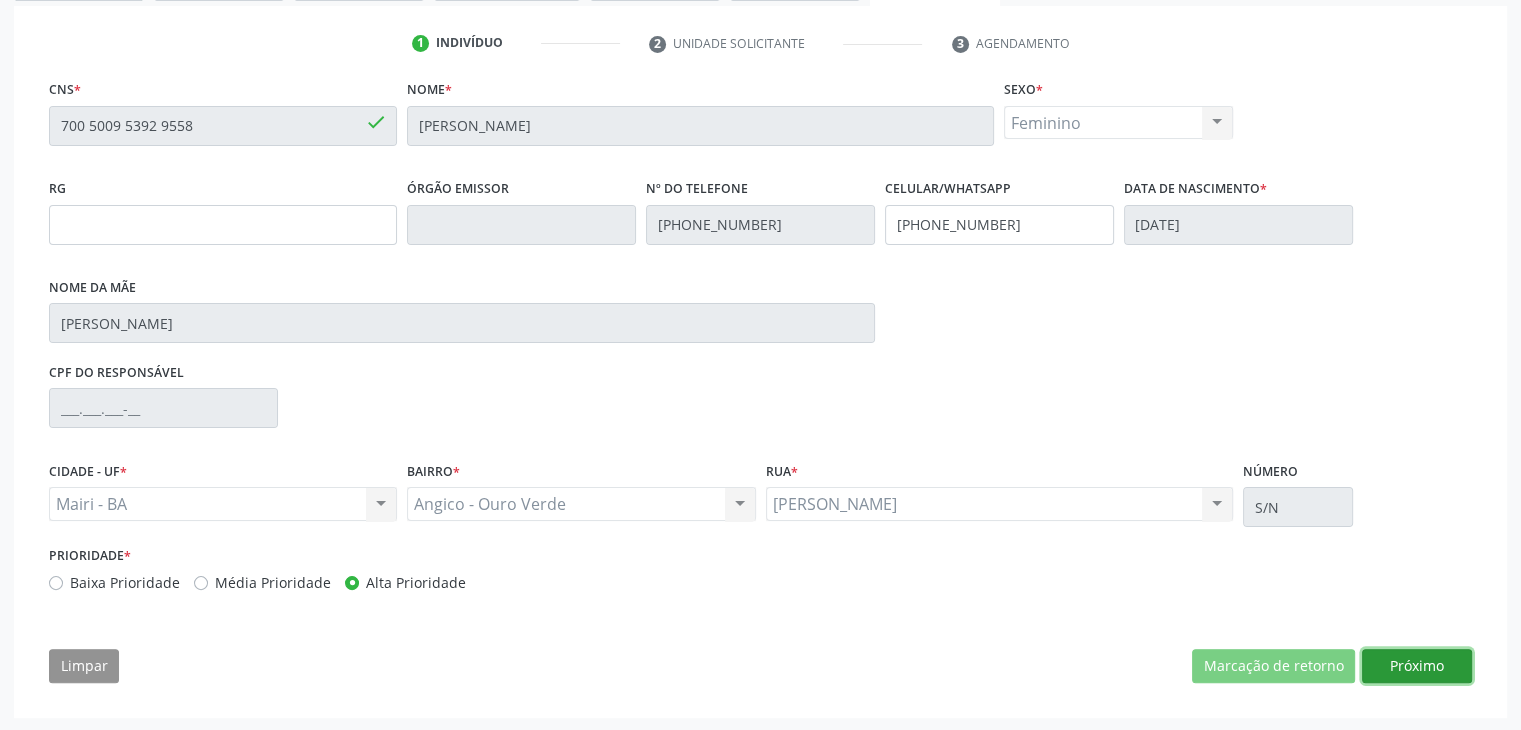 click on "Próximo" at bounding box center [1417, 666] 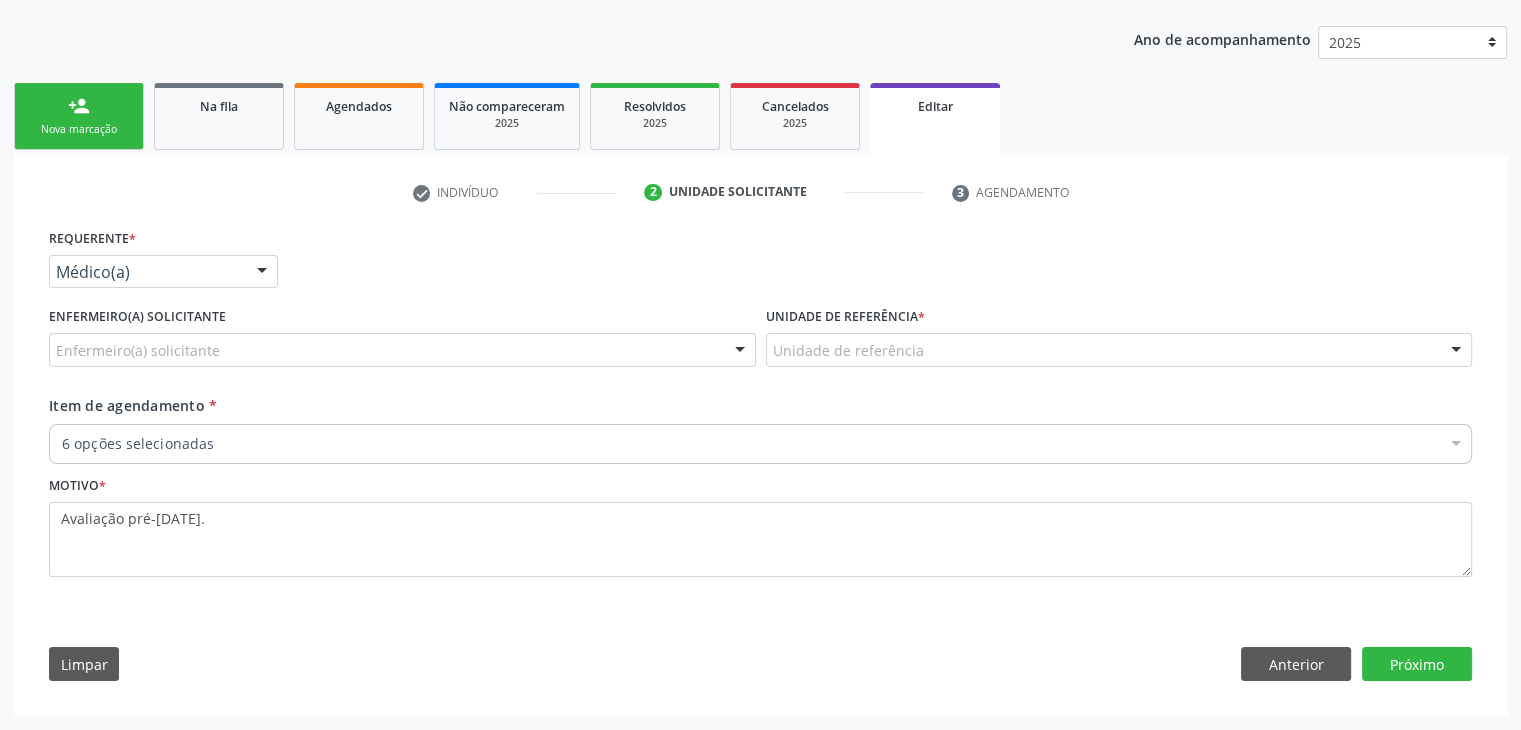 scroll, scrollTop: 214, scrollLeft: 0, axis: vertical 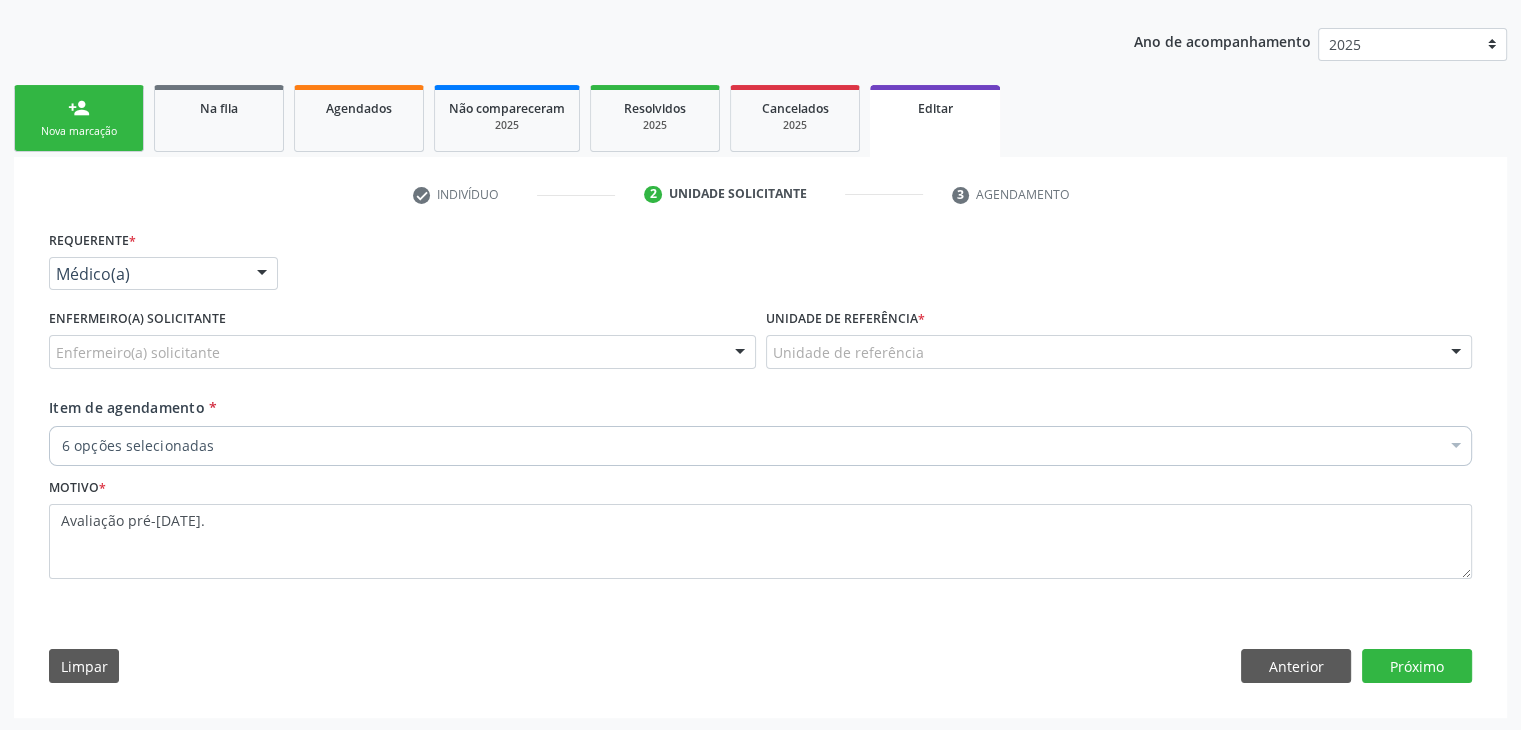 click on "Enfermeiro(a) solicitante" at bounding box center (402, 352) 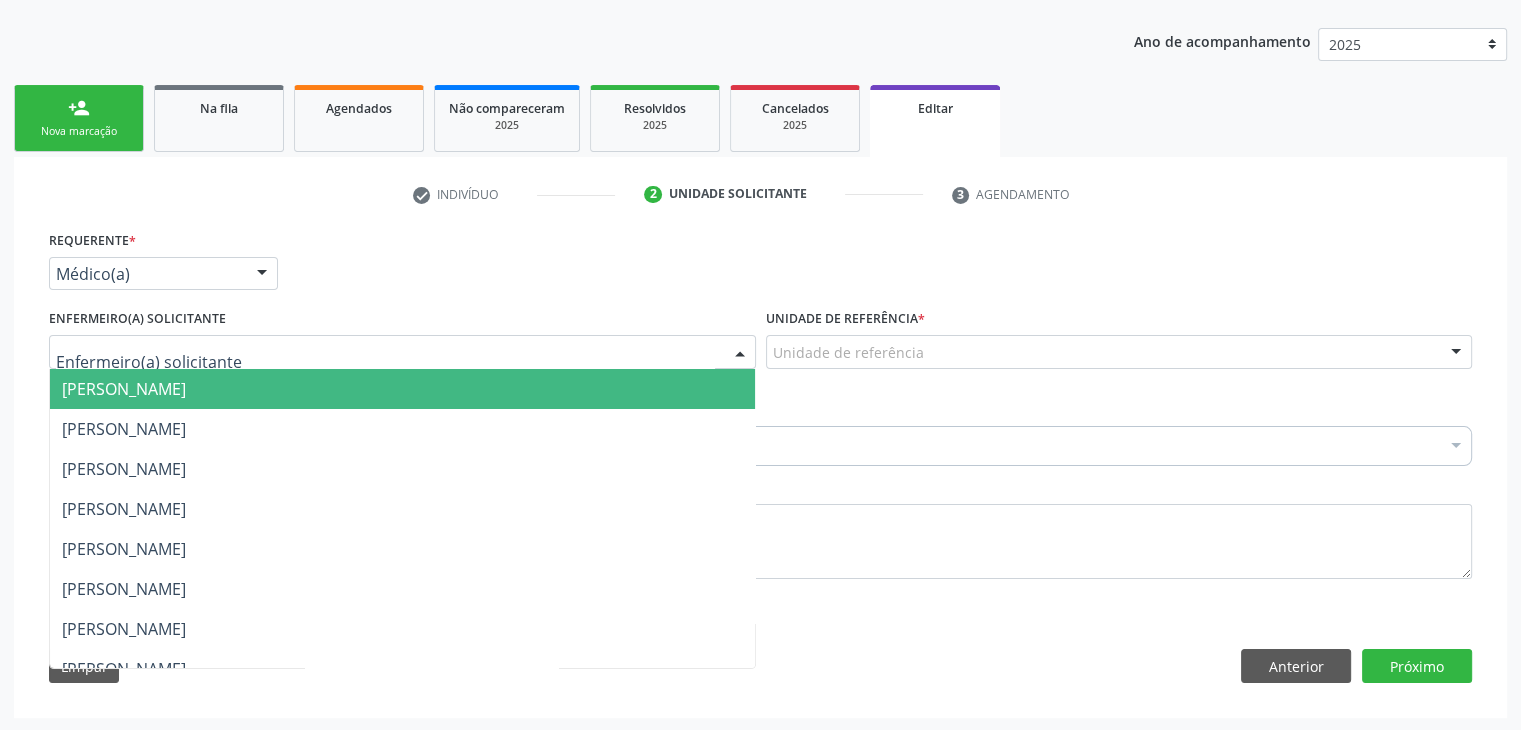 click on "[PERSON_NAME]" at bounding box center [402, 389] 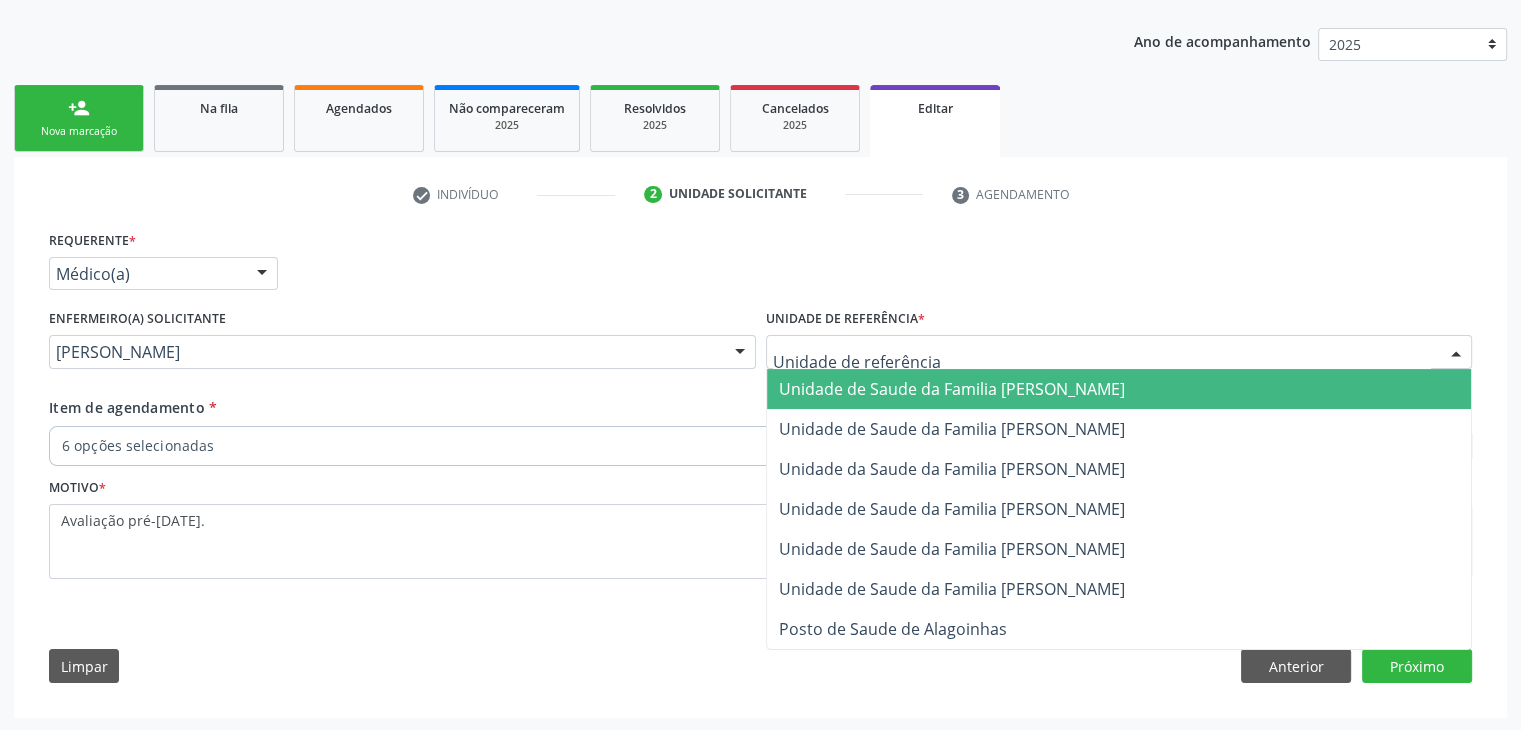 click on "Unidade de Saude da Familia [PERSON_NAME]" at bounding box center (1119, 389) 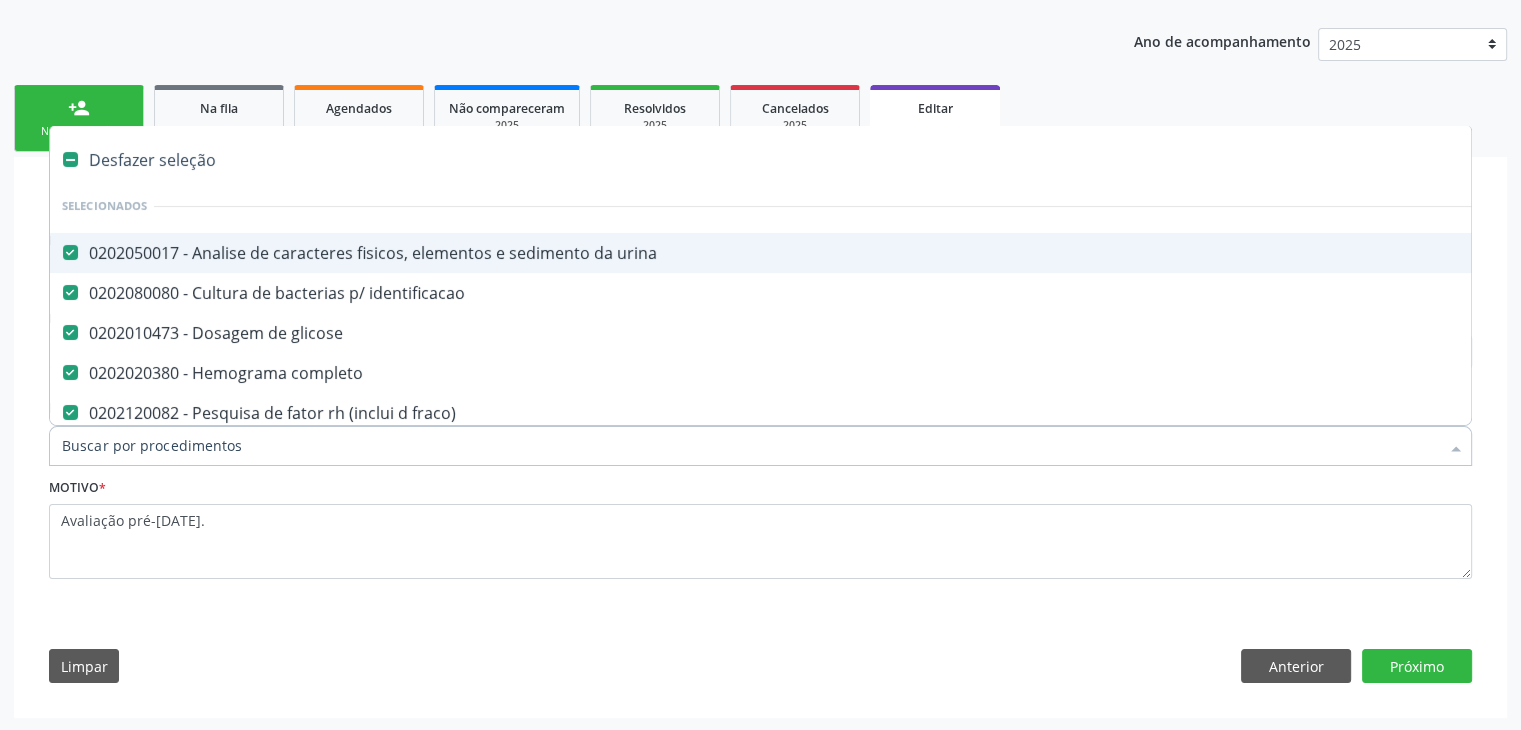 click on "Desfazer seleção" at bounding box center [831, 160] 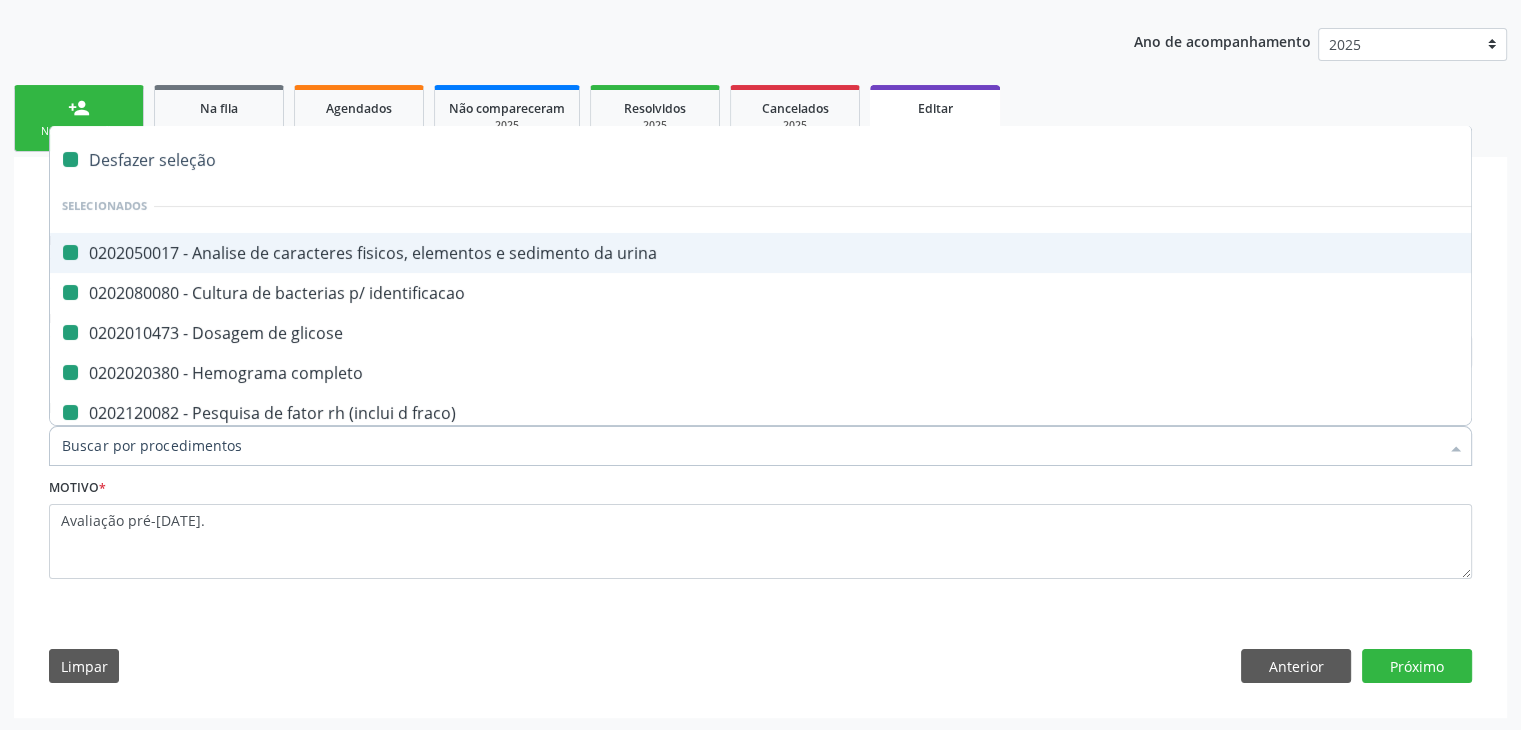 checkbox on "false" 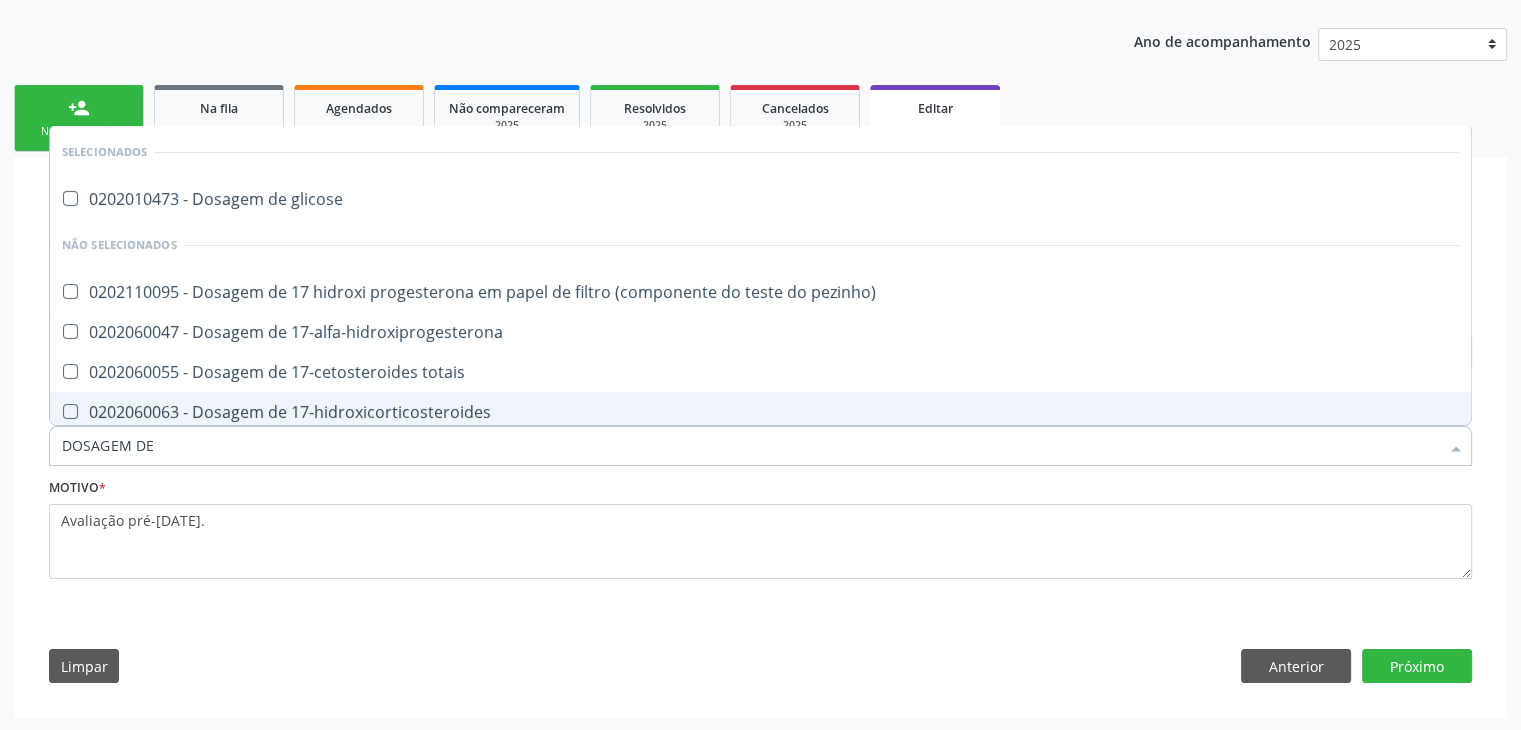 type on "DOSAGEM DE TS" 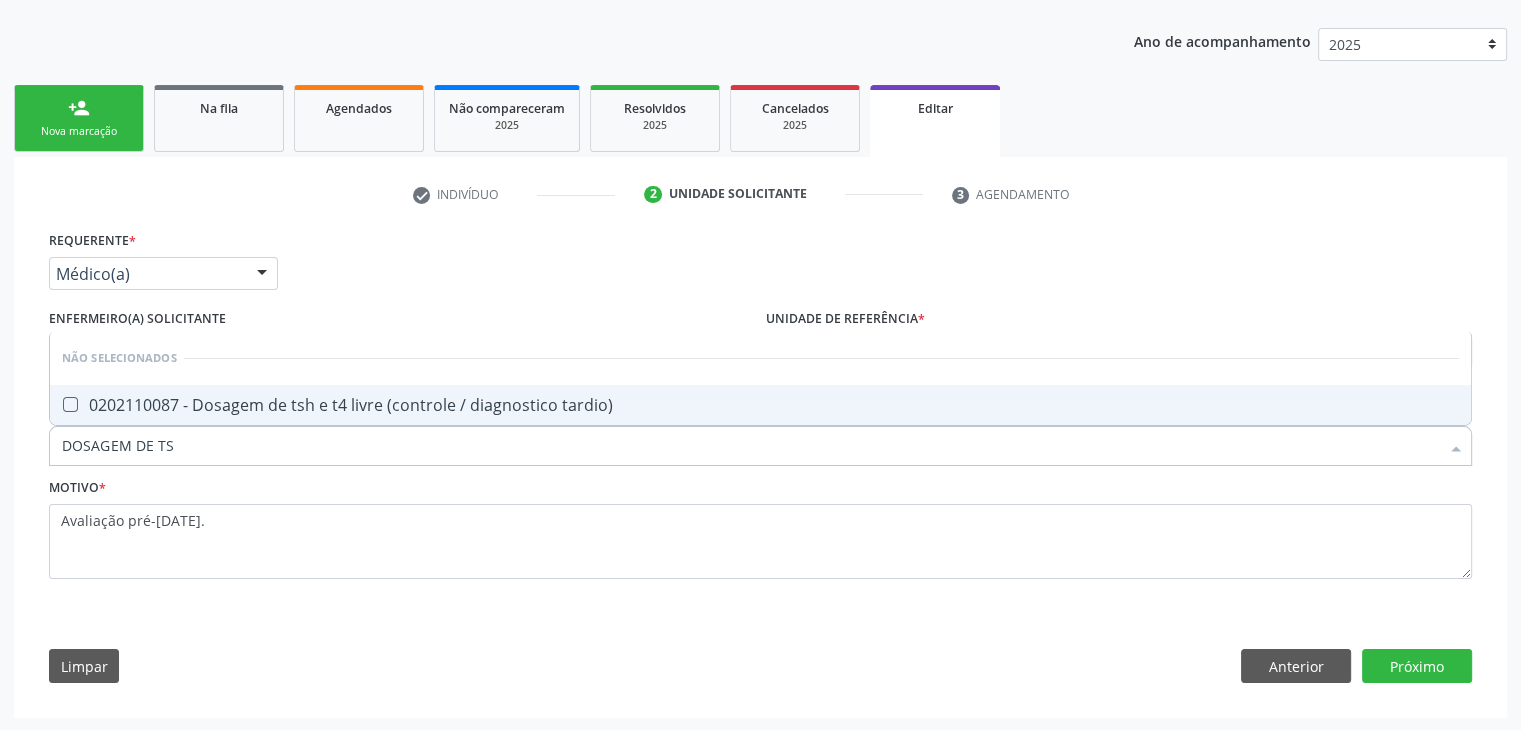 click on "0202110087 - Dosagem de tsh e t4 livre (controle / diagnostico tardio)" at bounding box center [760, 405] 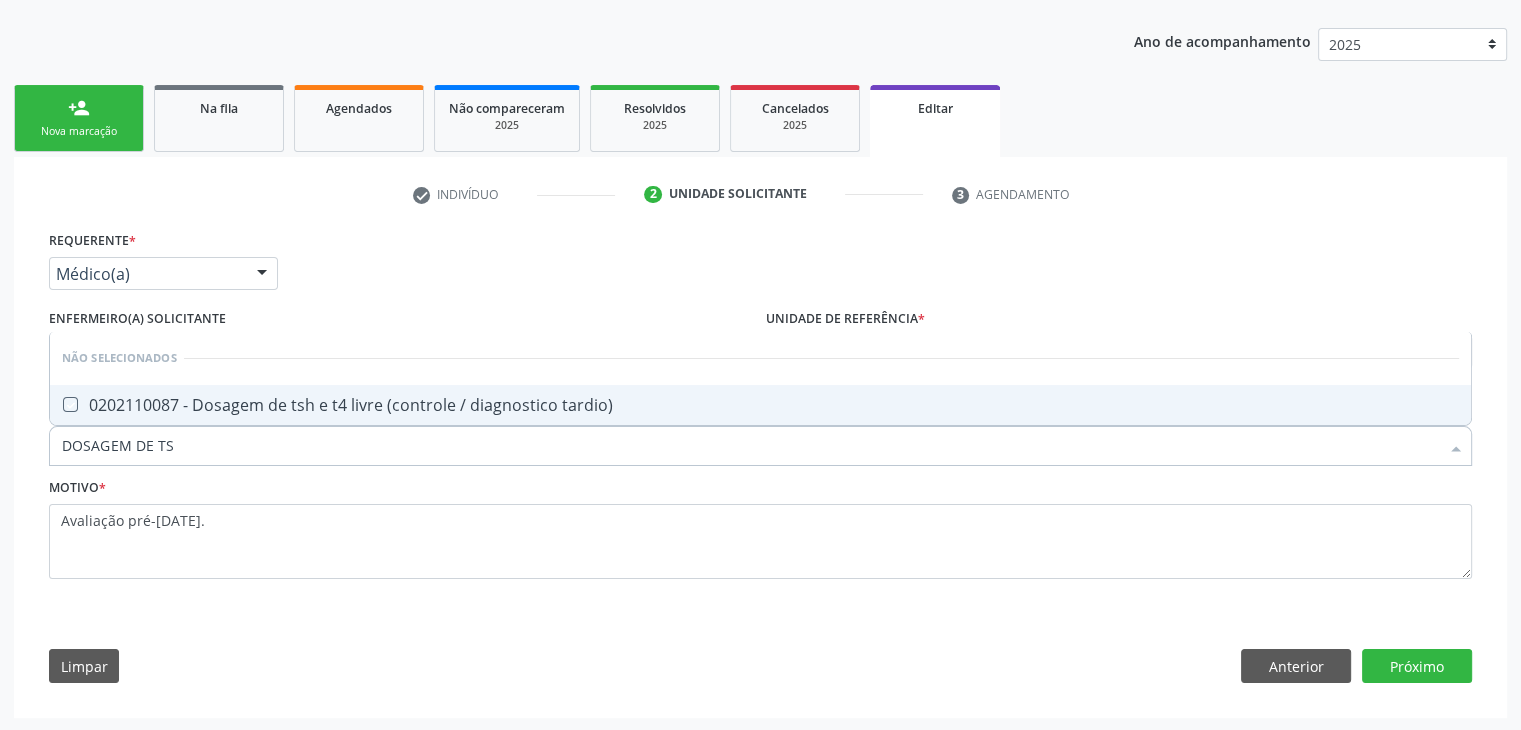 checkbox on "true" 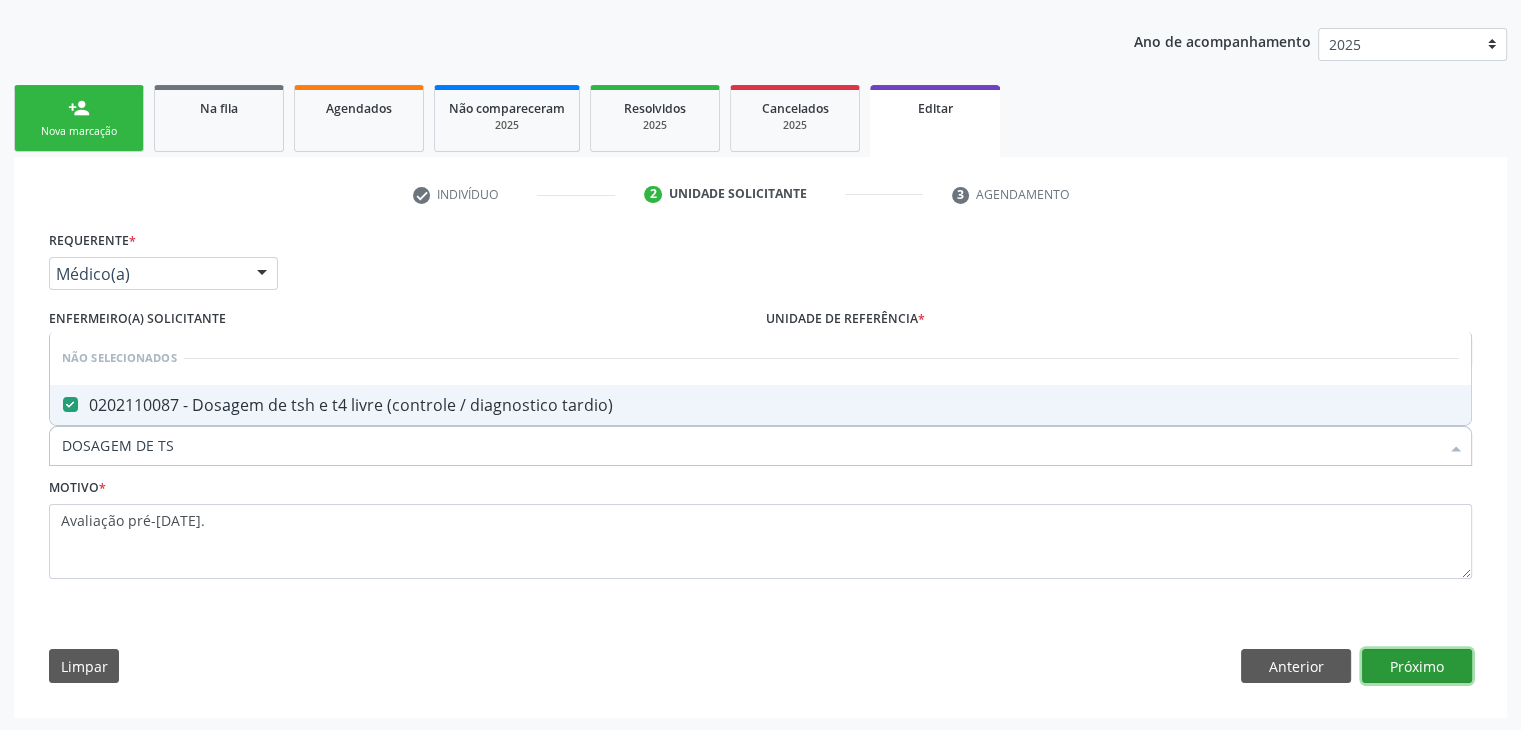 click on "Próximo" at bounding box center (1417, 666) 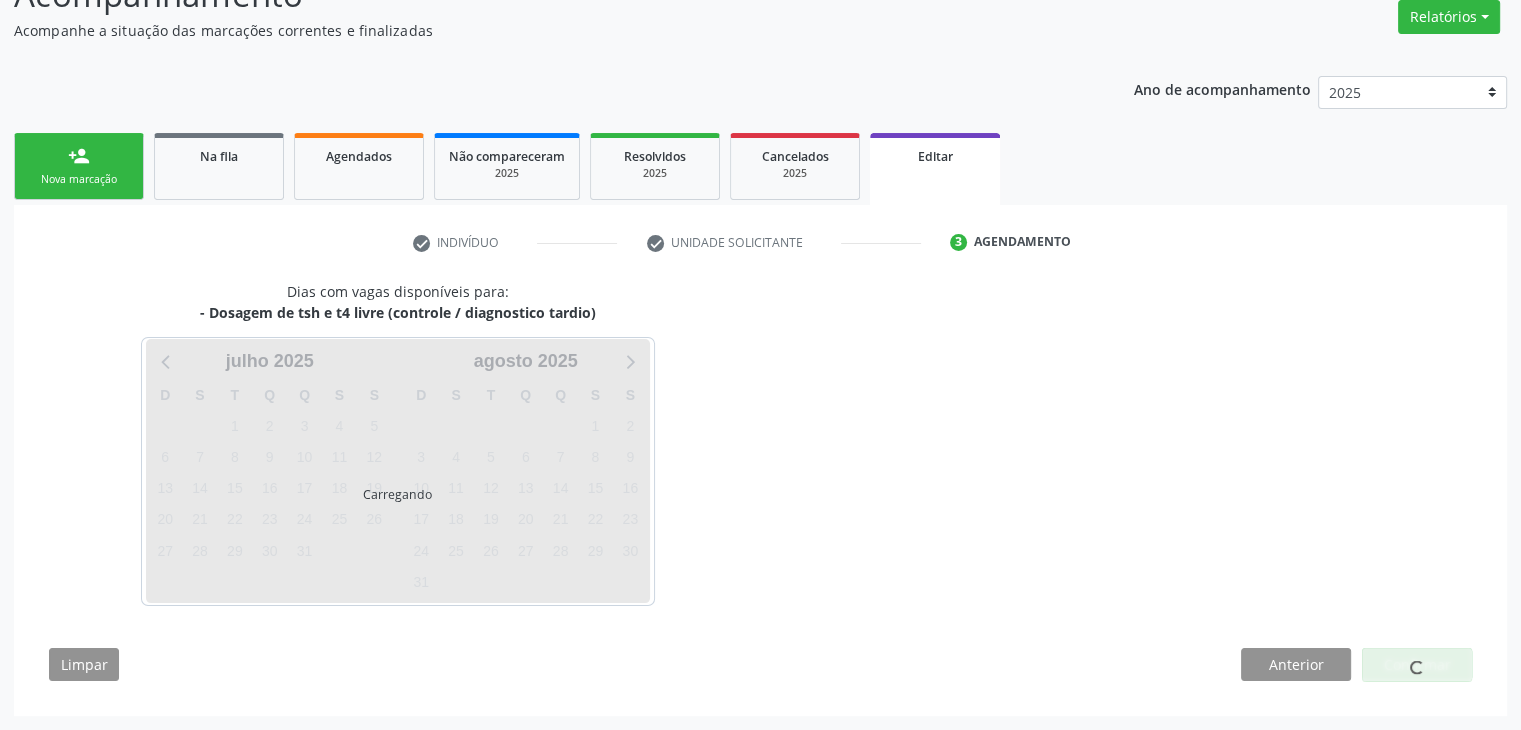 scroll, scrollTop: 165, scrollLeft: 0, axis: vertical 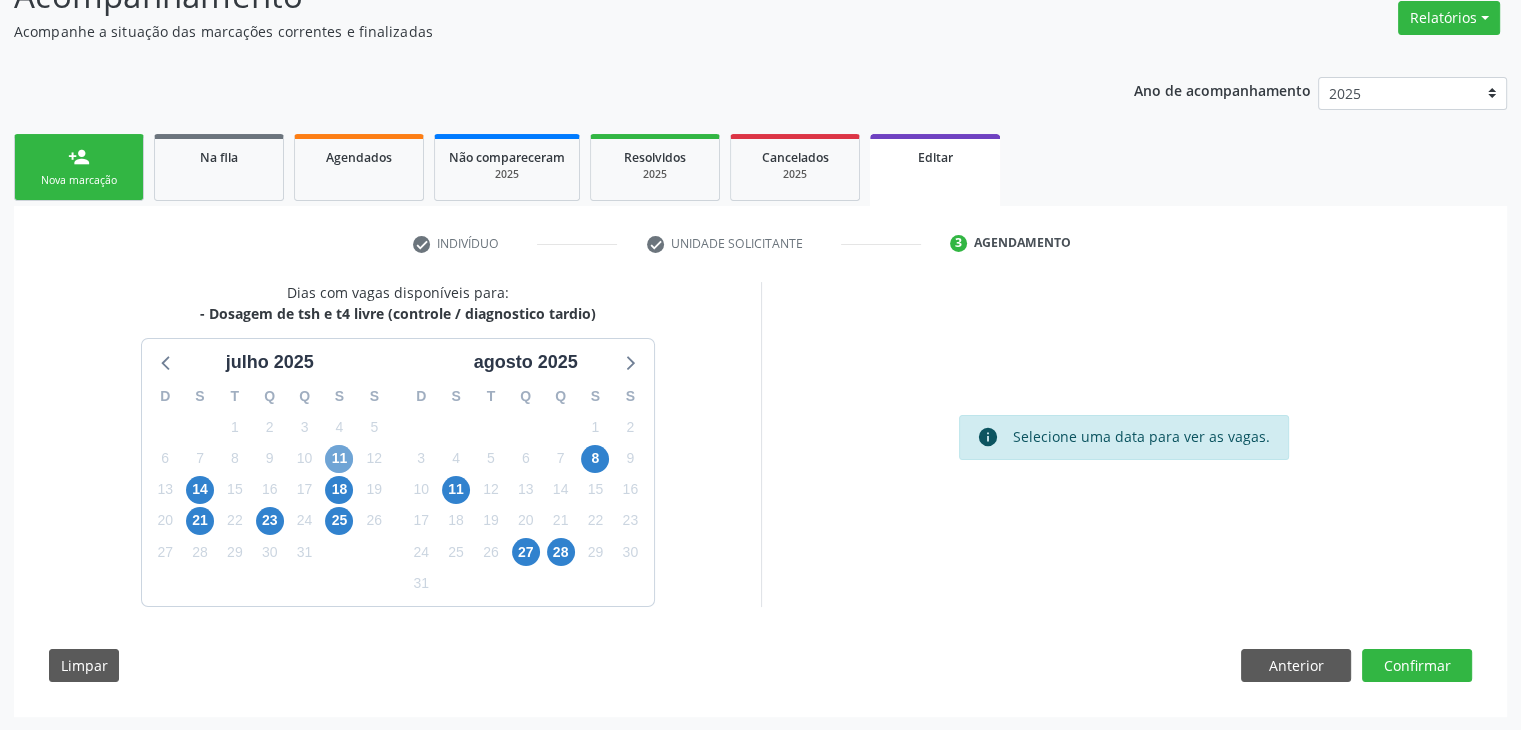 click on "11" at bounding box center (339, 459) 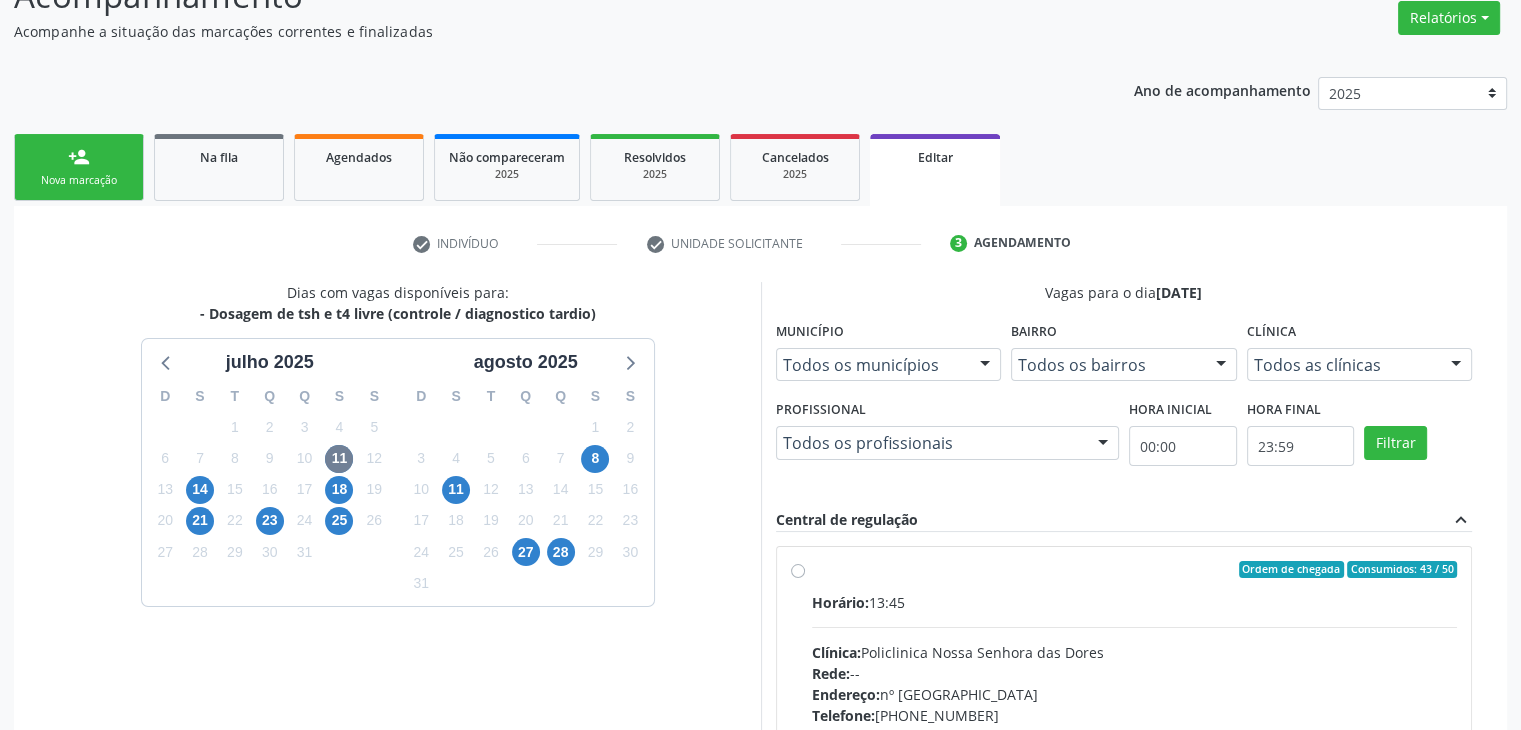 click on "Ordem de chegada
Consumidos: 43 / 50" at bounding box center [1135, 570] 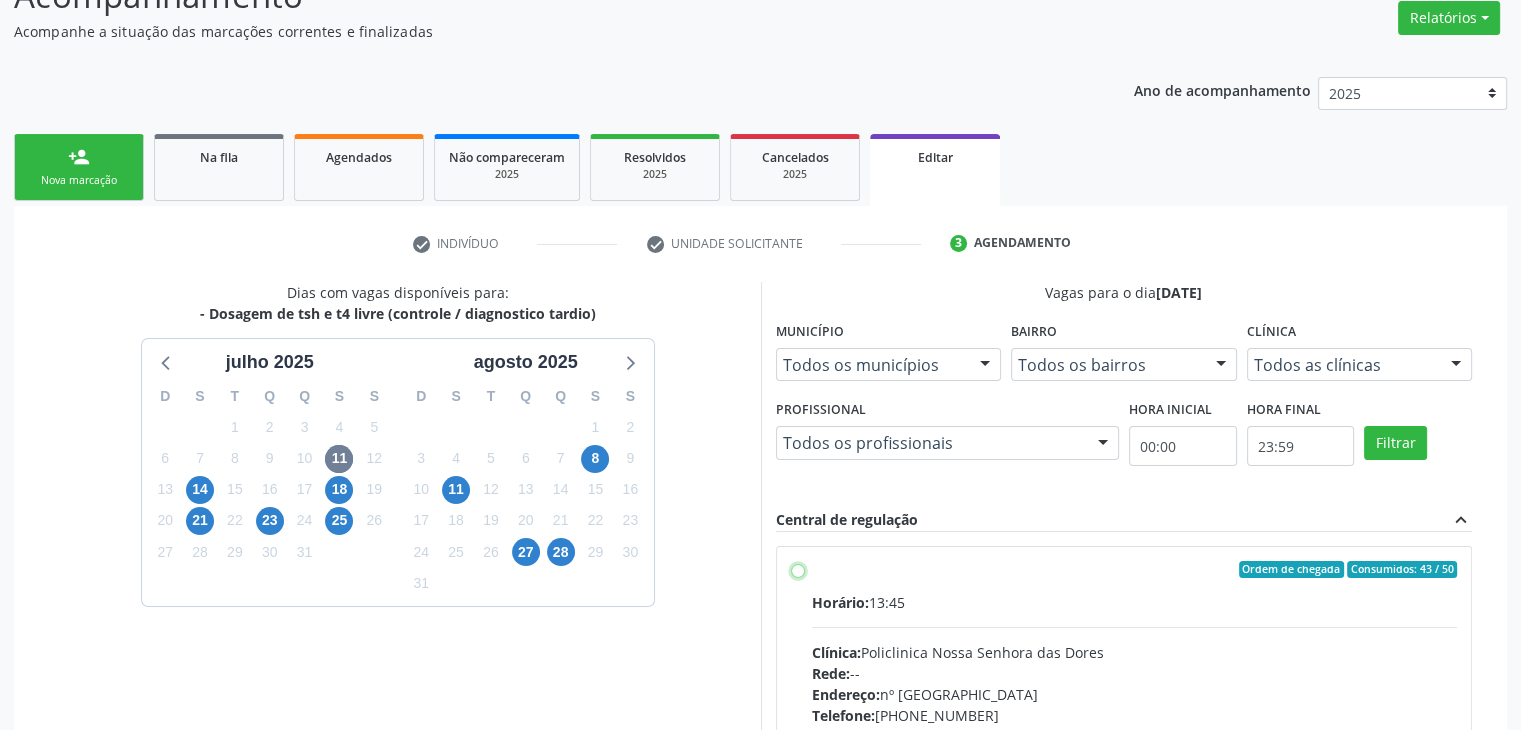 click on "Ordem de chegada
Consumidos: 43 / 50
Horário:   13:45
Clínica:  Policlinica [GEOGRAPHIC_DATA]
Rede:
--
Endereço:   [STREET_ADDRESS]
Telefone:   [PHONE_NUMBER]
Profissional:
--
Informações adicionais sobre o atendimento
Idade de atendimento:
Sem restrição
Gênero(s) atendido(s):
Sem restrição
Informações adicionais:
--" at bounding box center [798, 570] 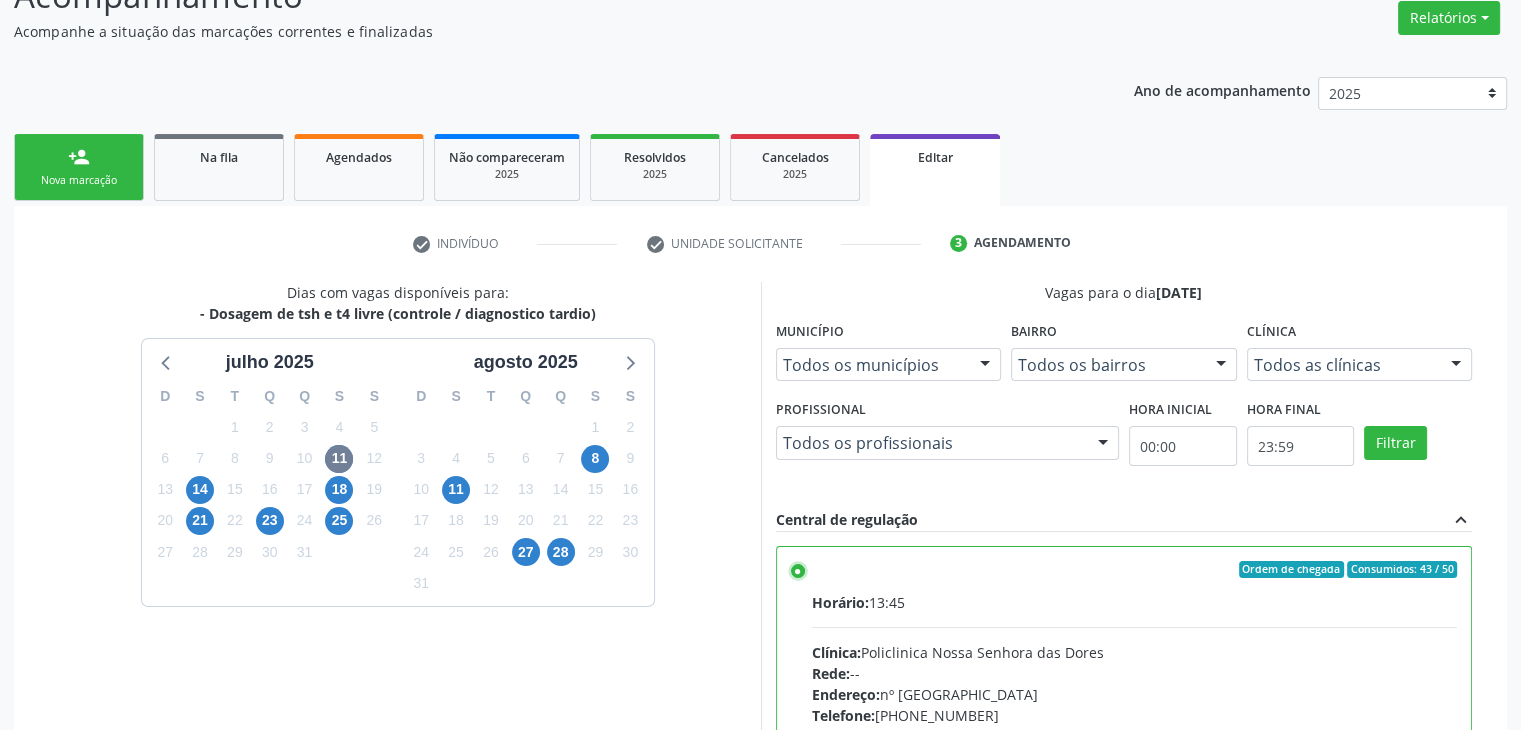 scroll, scrollTop: 490, scrollLeft: 0, axis: vertical 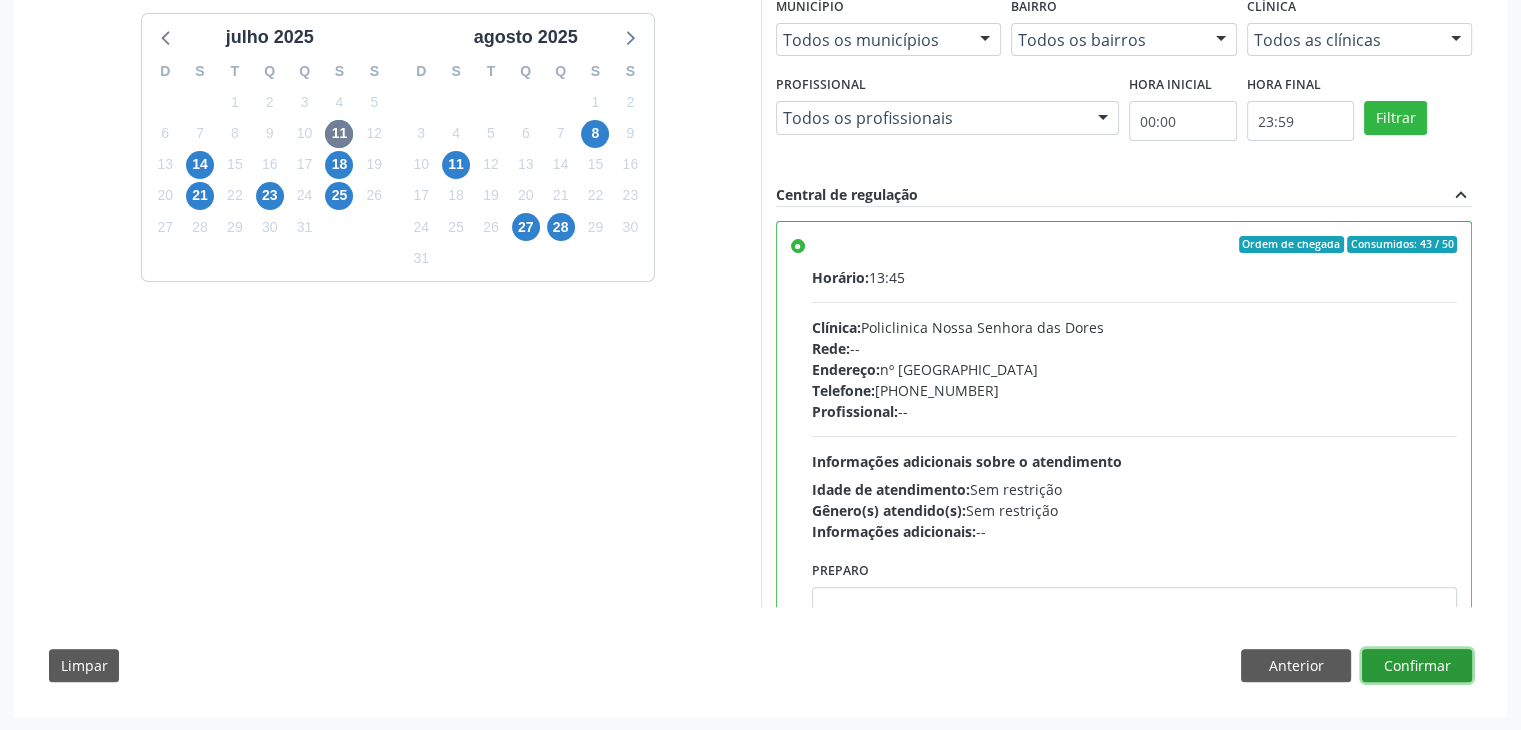 click on "Confirmar" at bounding box center [1417, 666] 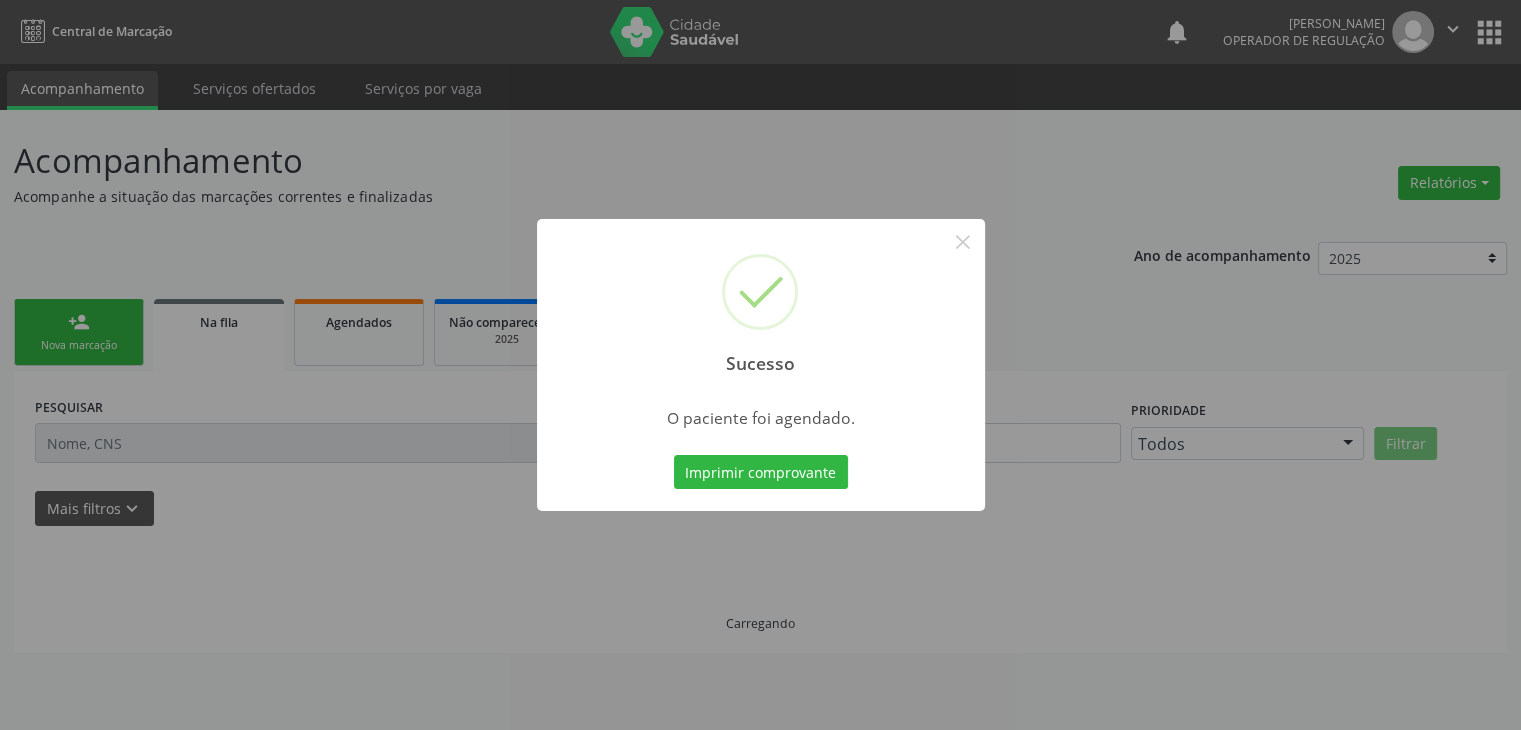 scroll, scrollTop: 0, scrollLeft: 0, axis: both 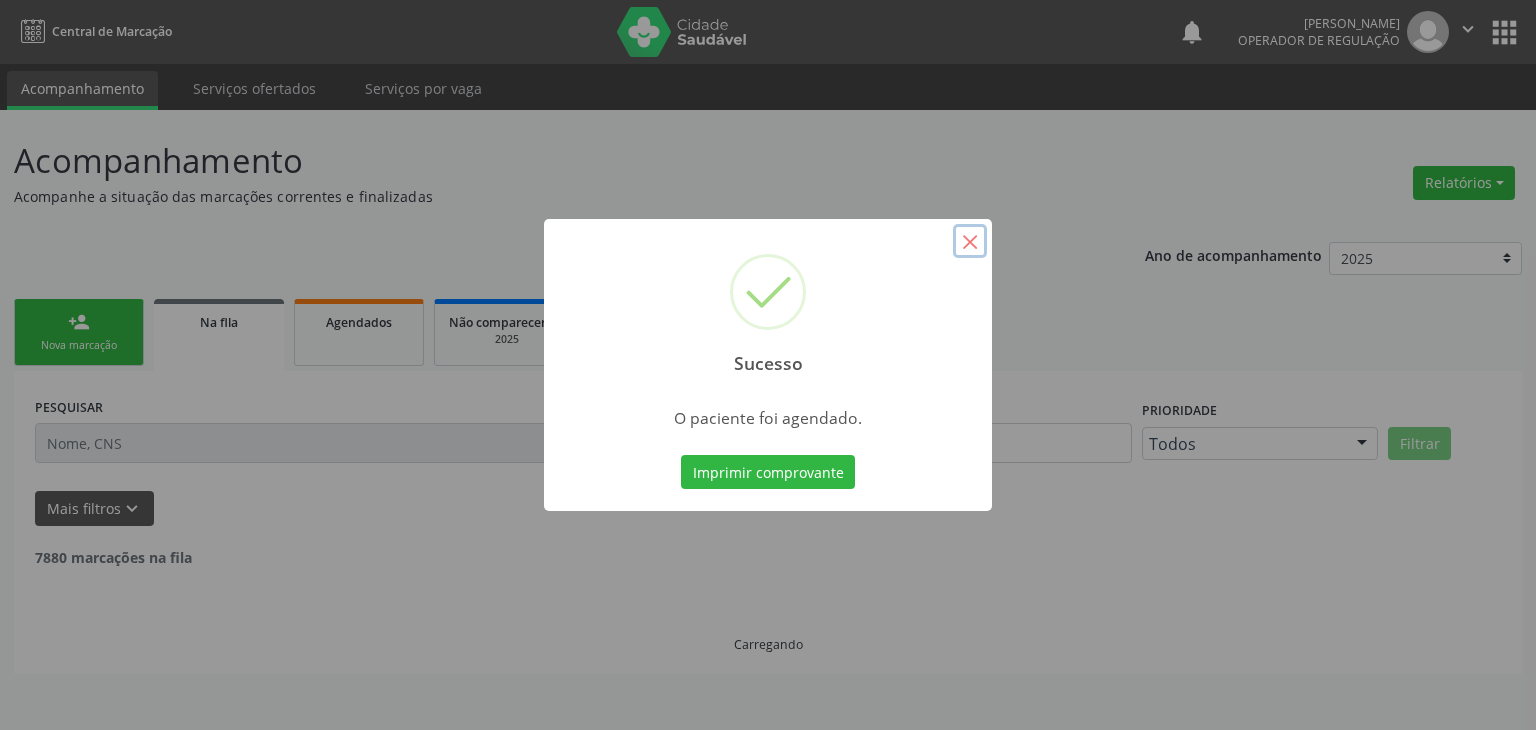 click on "×" at bounding box center [970, 241] 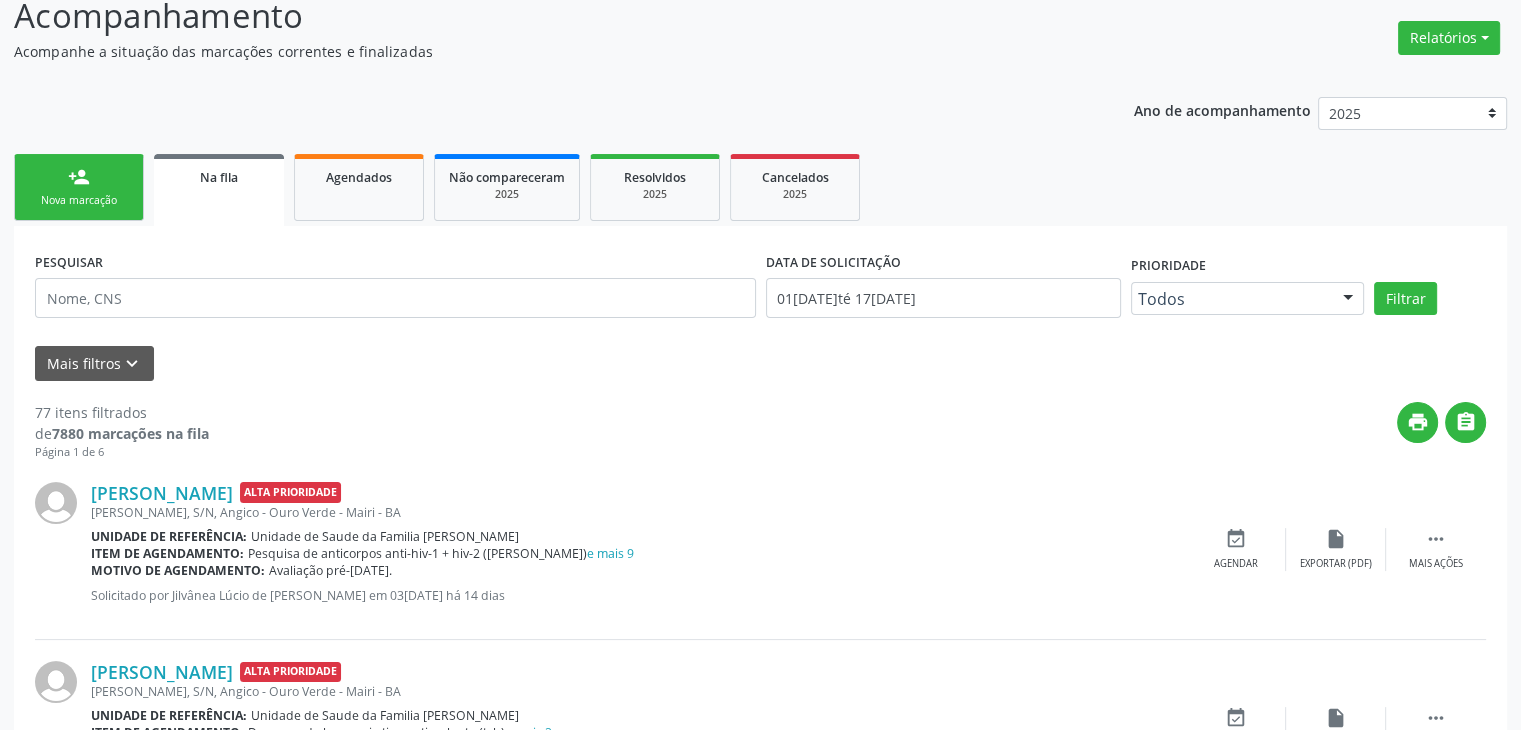 scroll, scrollTop: 400, scrollLeft: 0, axis: vertical 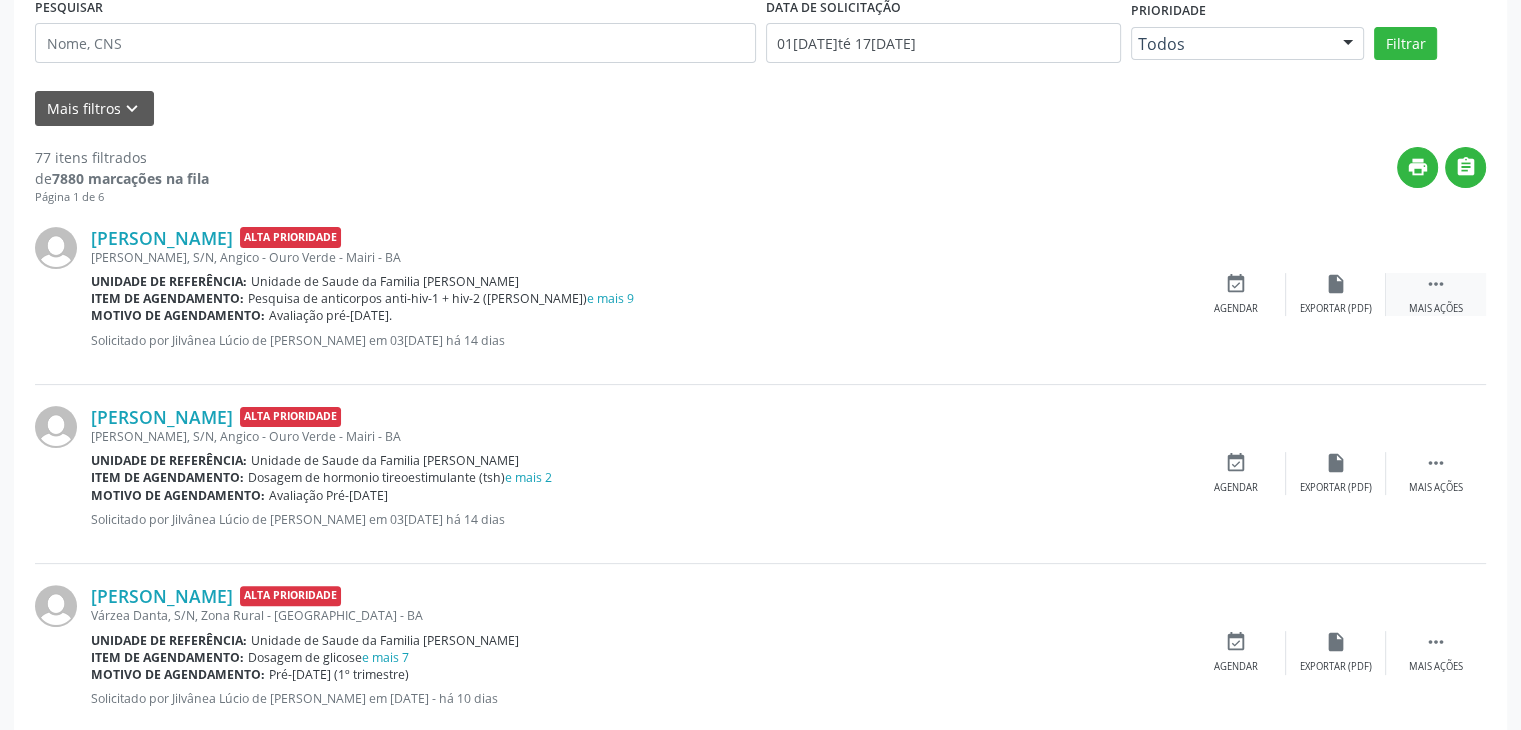 click on "Mais ações" at bounding box center (1436, 309) 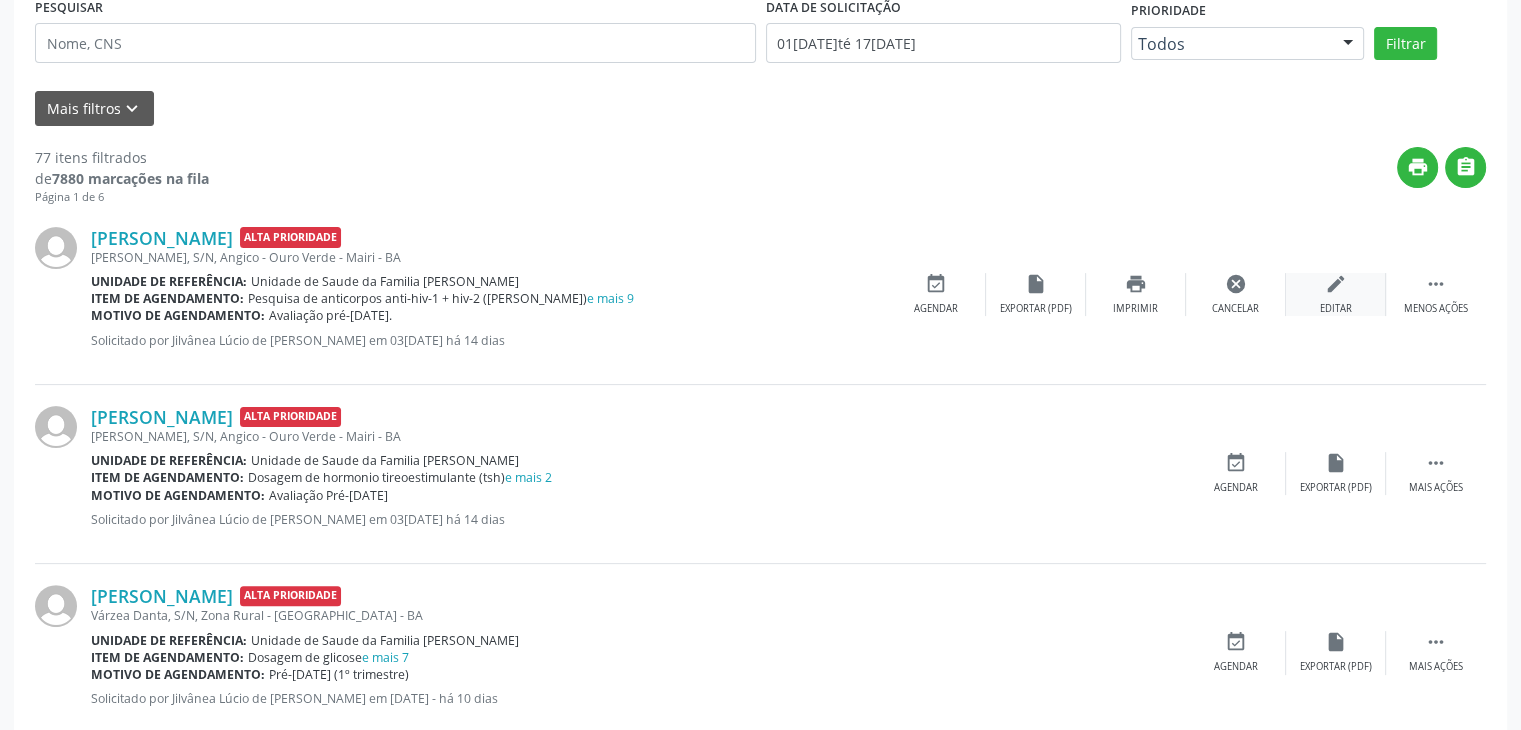 click on "edit
Editar" at bounding box center (1336, 294) 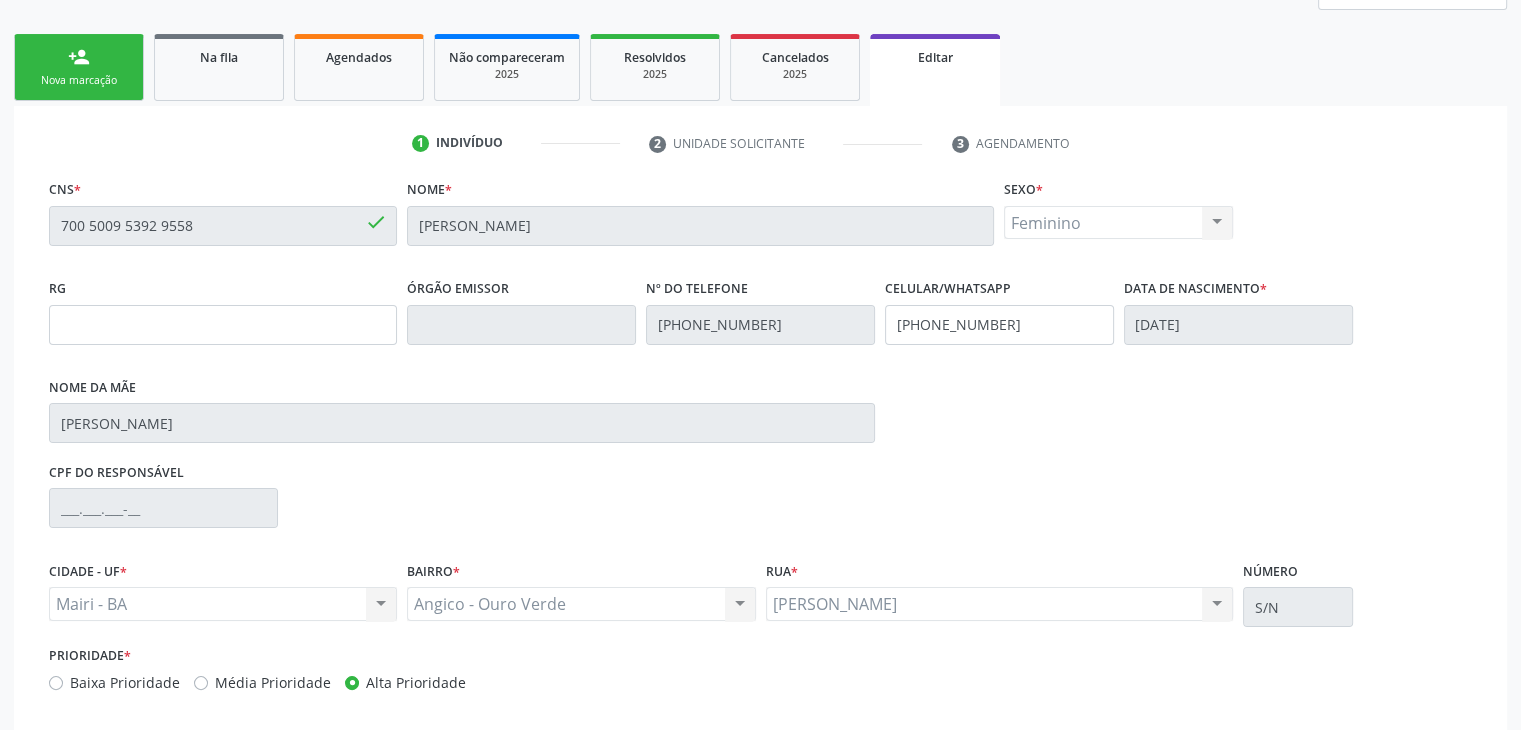 scroll, scrollTop: 365, scrollLeft: 0, axis: vertical 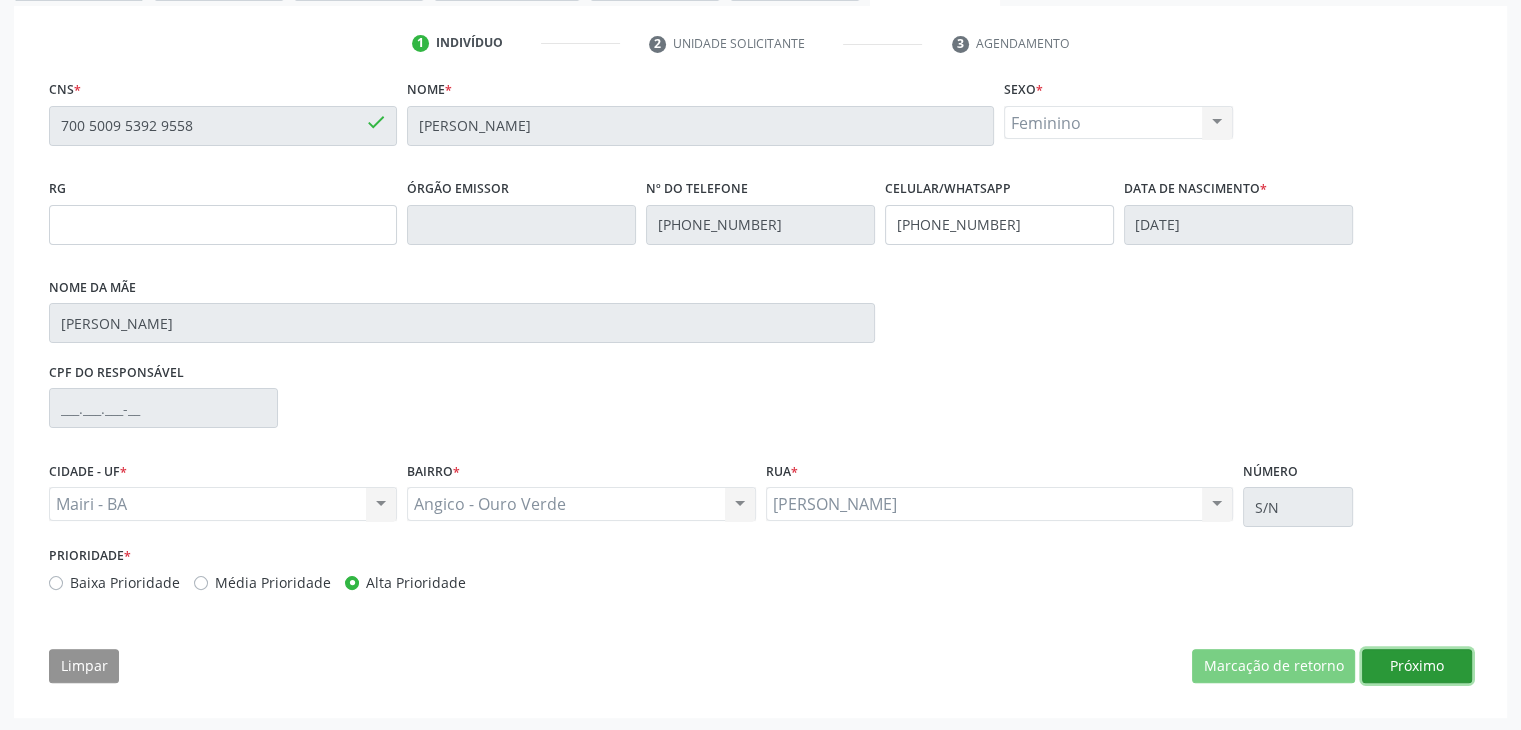 click on "Próximo" at bounding box center (1417, 666) 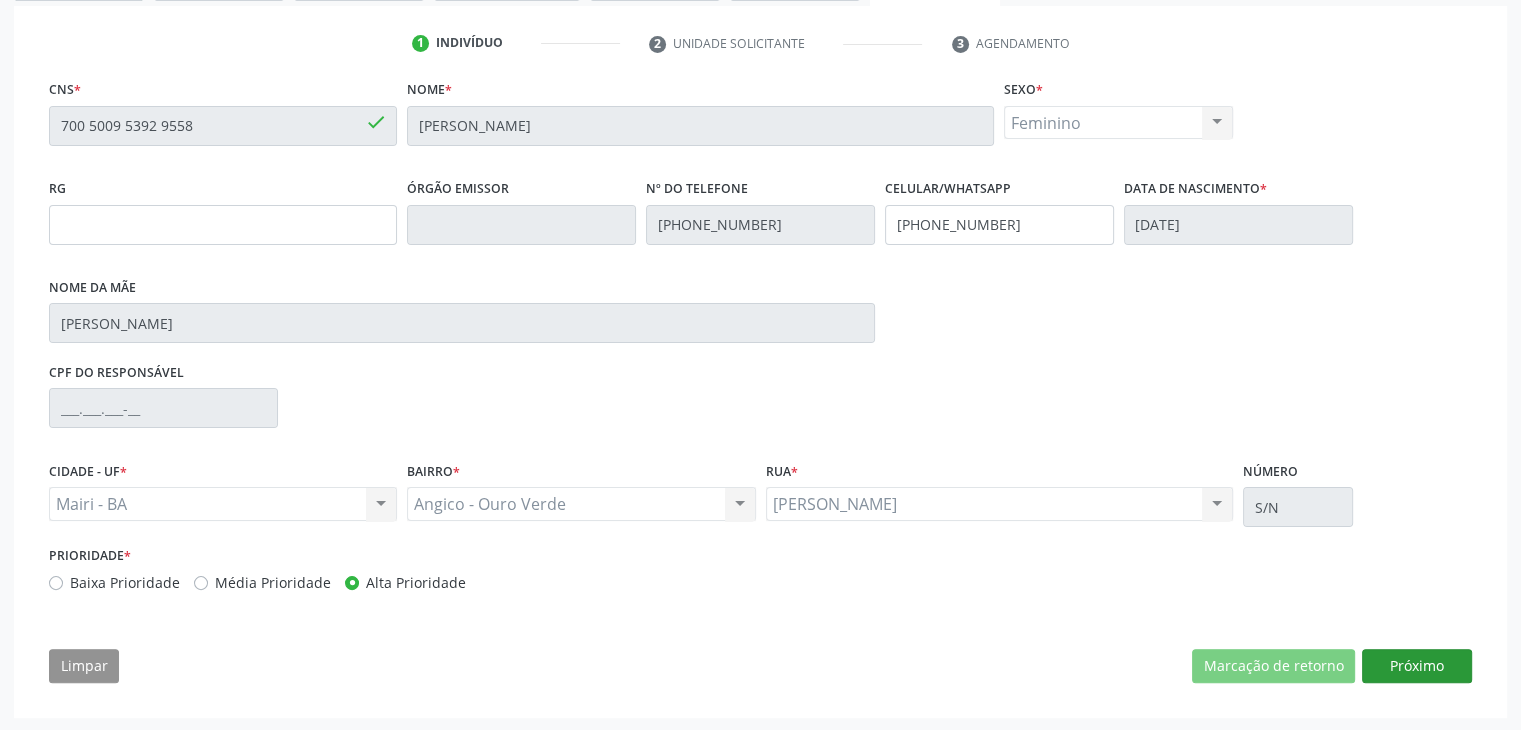 scroll, scrollTop: 214, scrollLeft: 0, axis: vertical 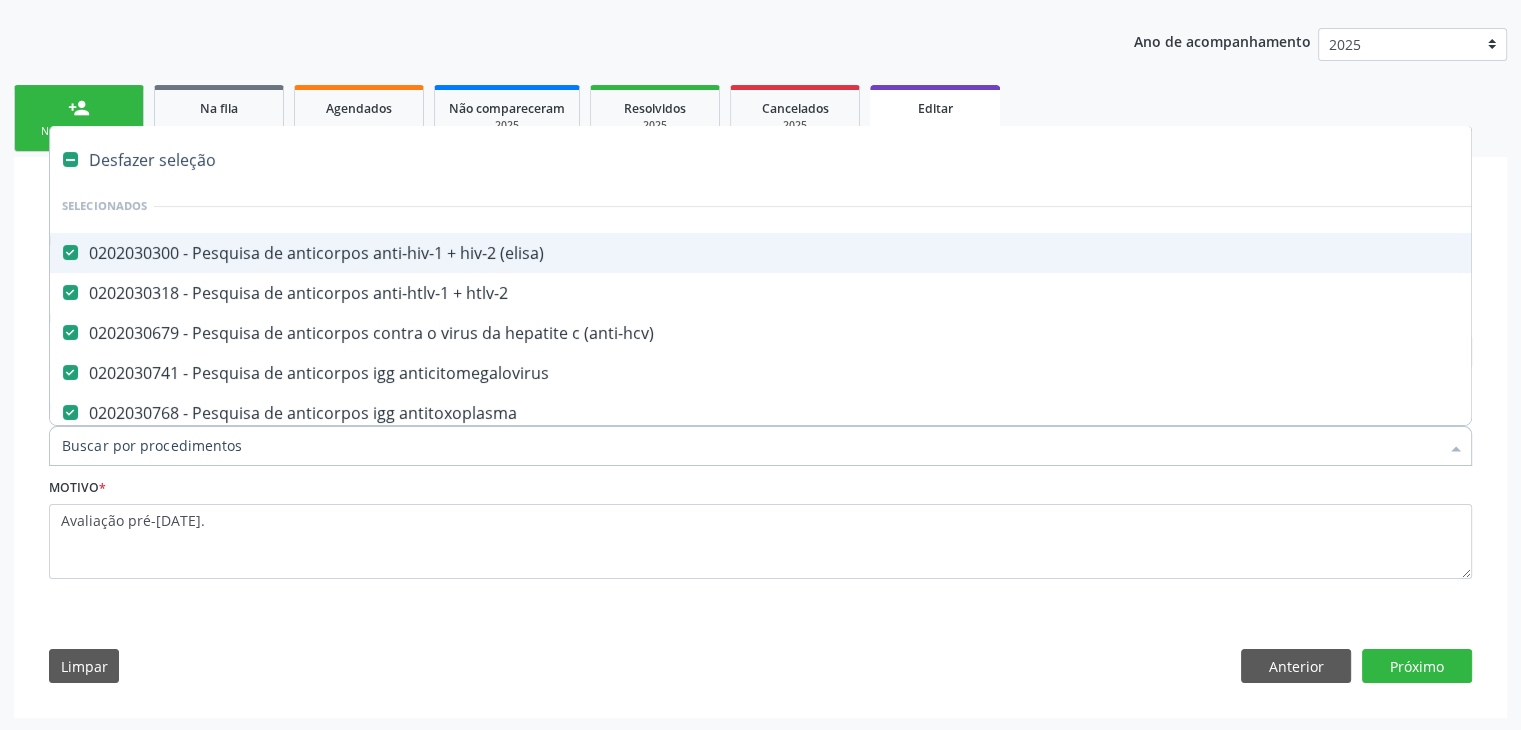 click on "Desfazer seleção" at bounding box center [831, 160] 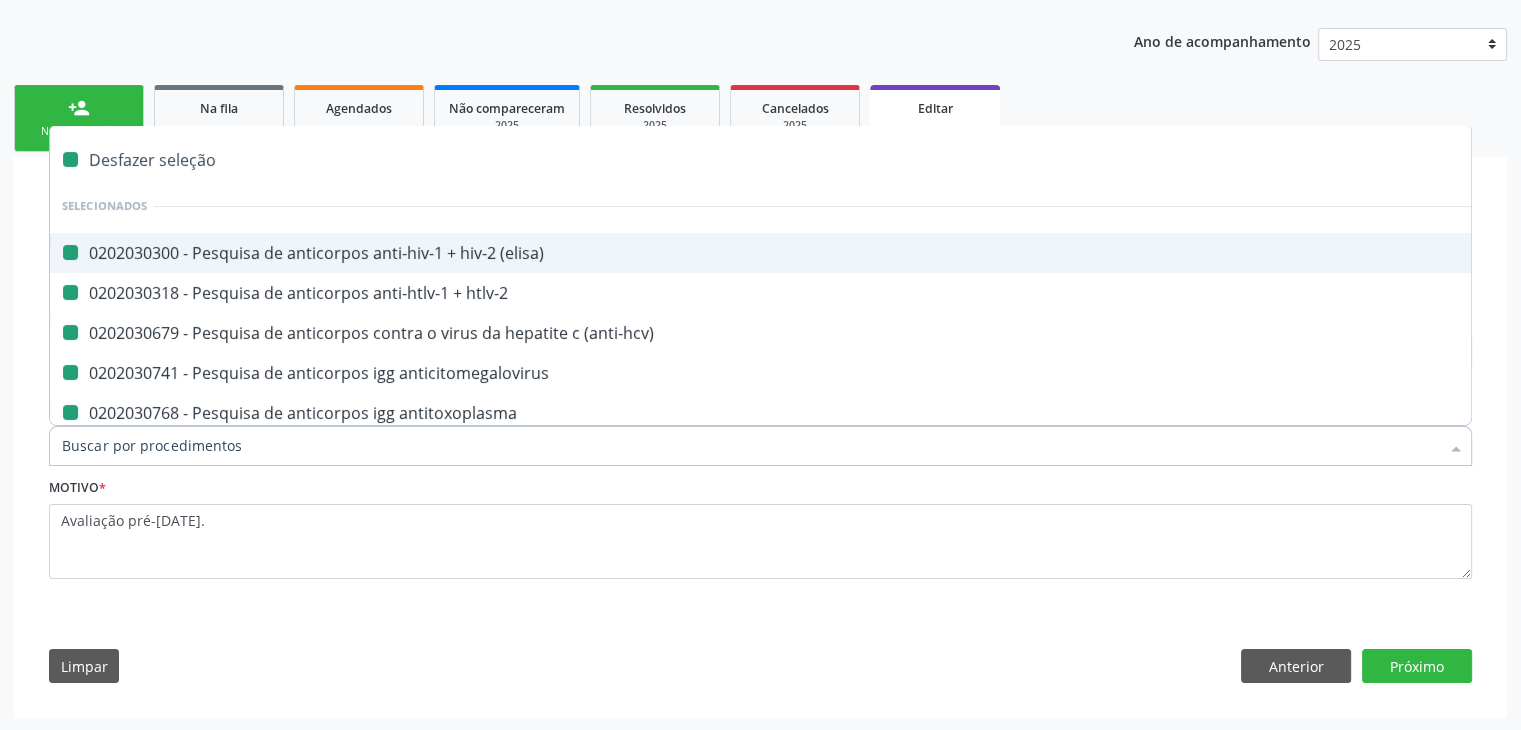 checkbox on "false" 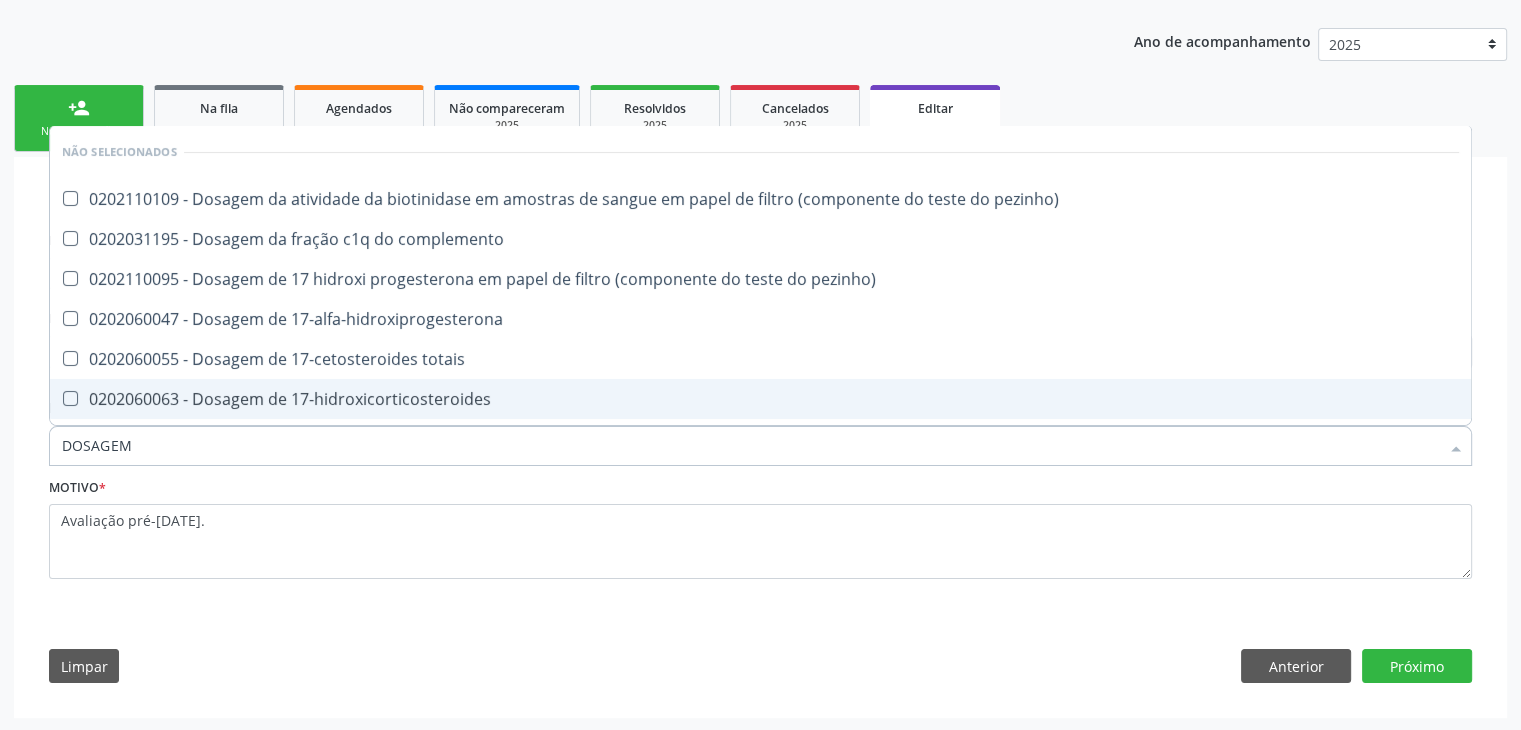 type on "DOSAGEM DE TS" 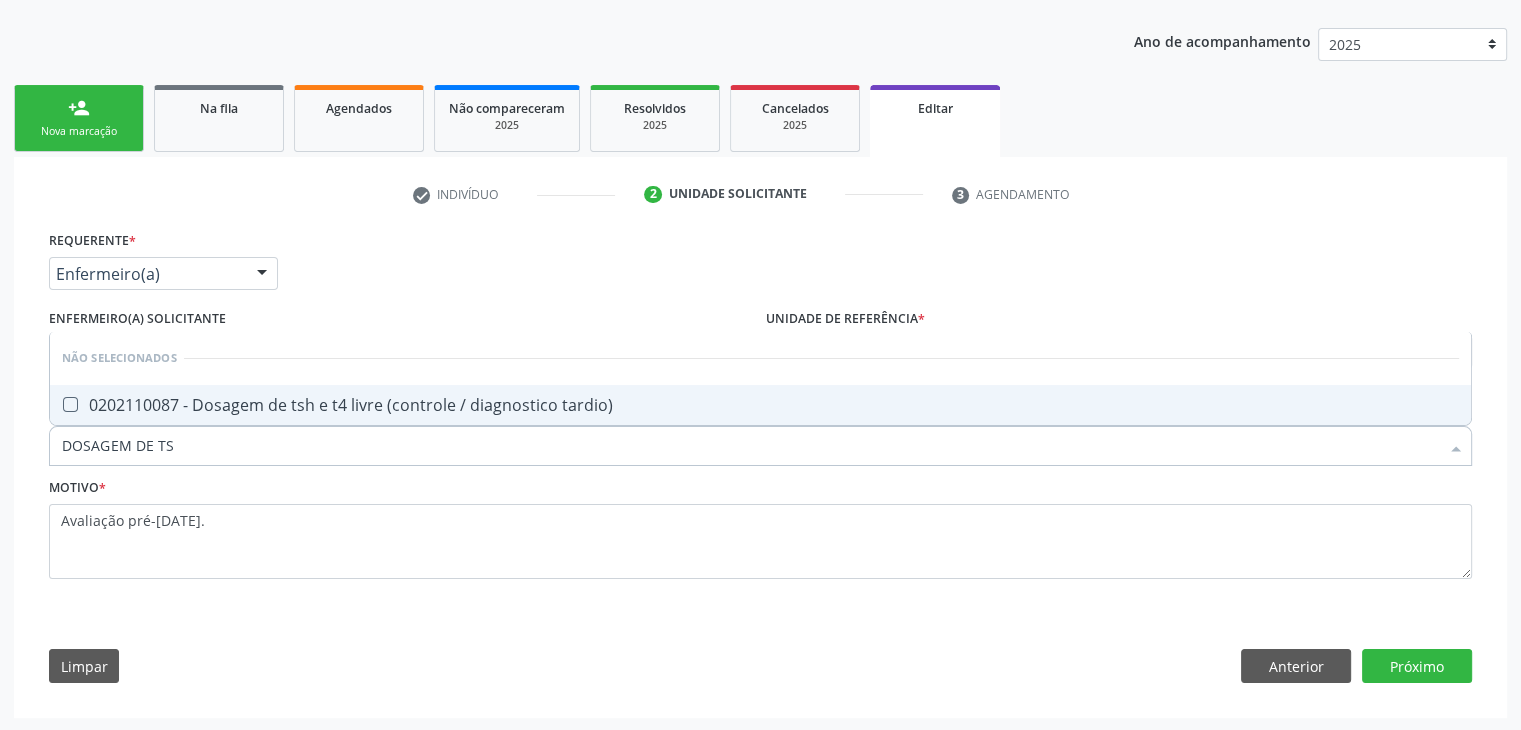 click on "0202110087 - Dosagem de tsh e t4 livre (controle / diagnostico tardio)" at bounding box center (760, 405) 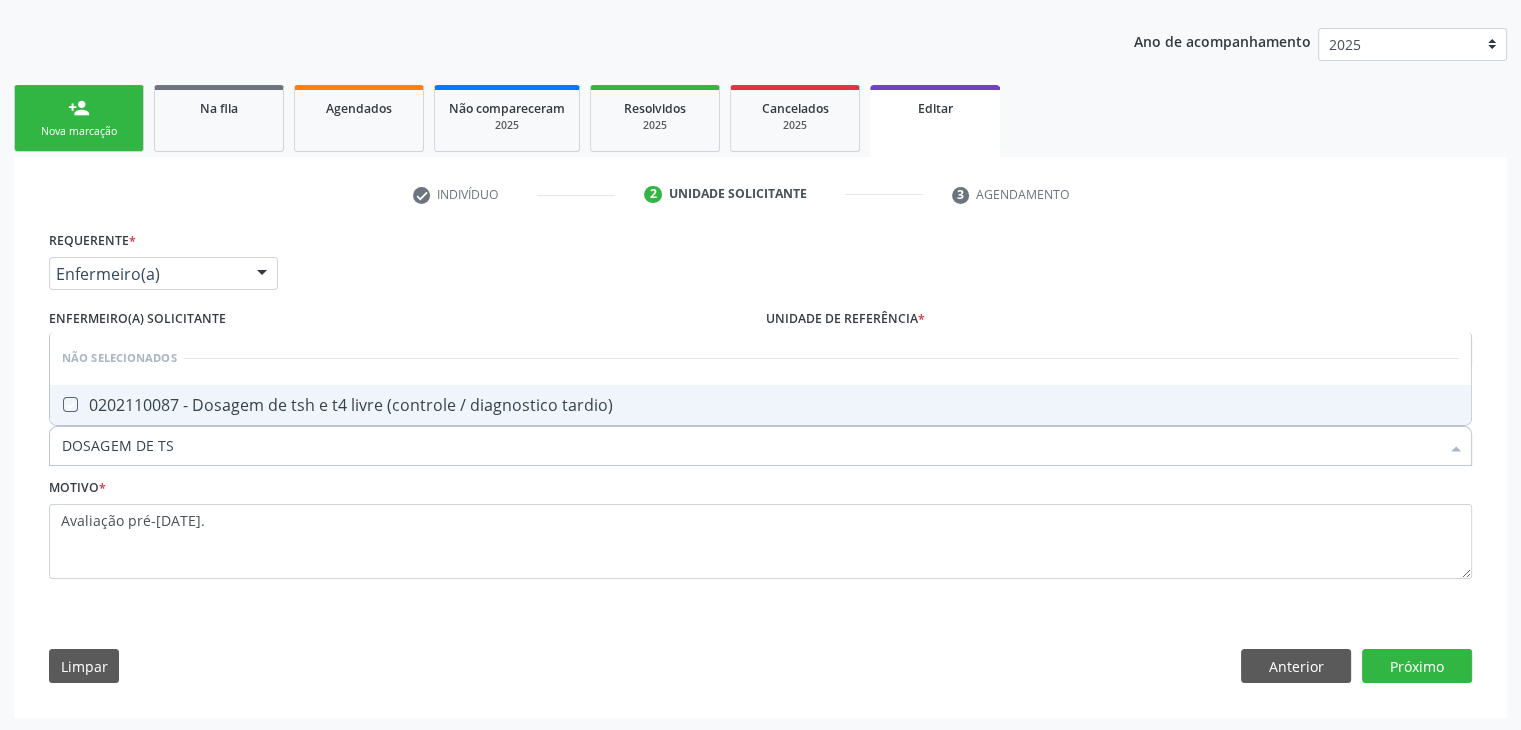 checkbox on "true" 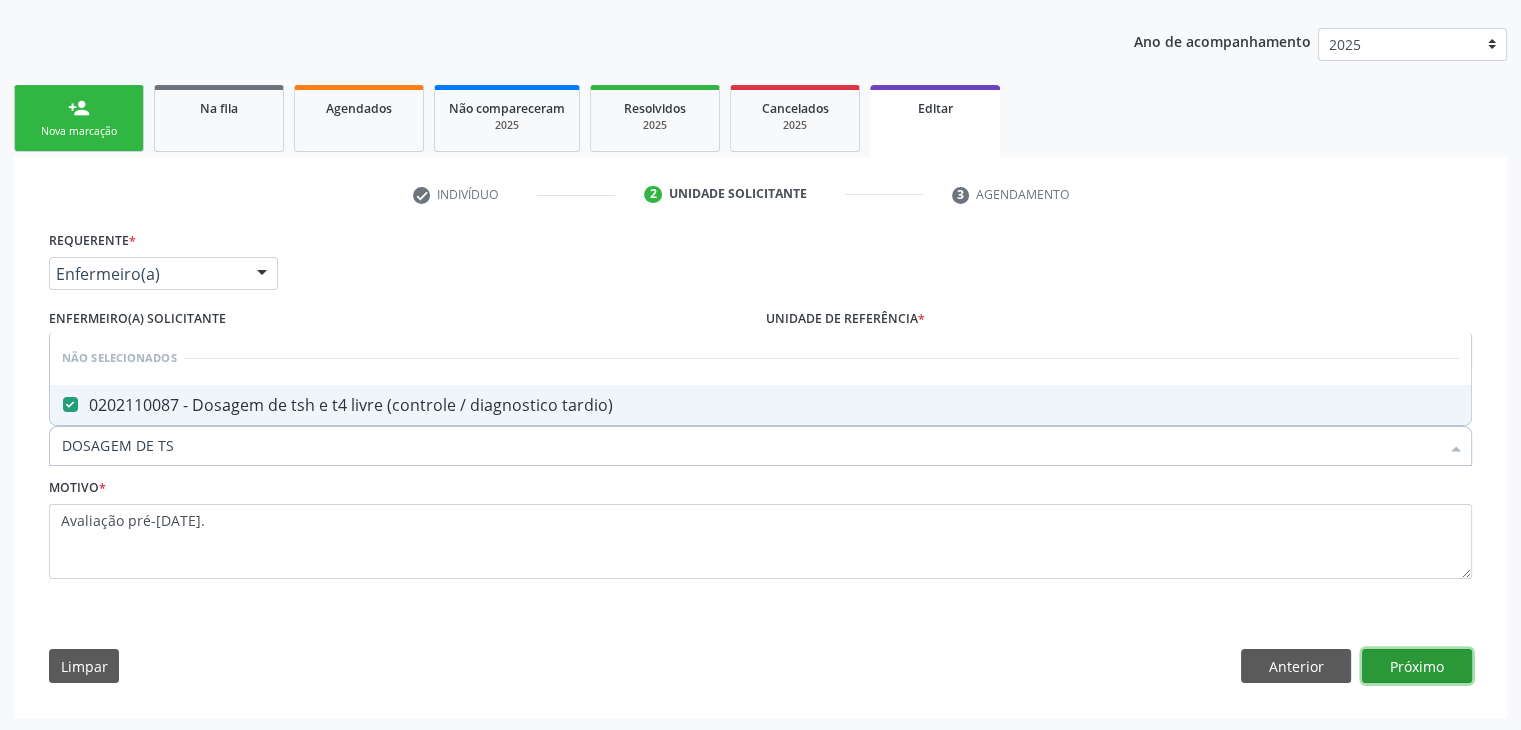 click on "Próximo" at bounding box center [1417, 666] 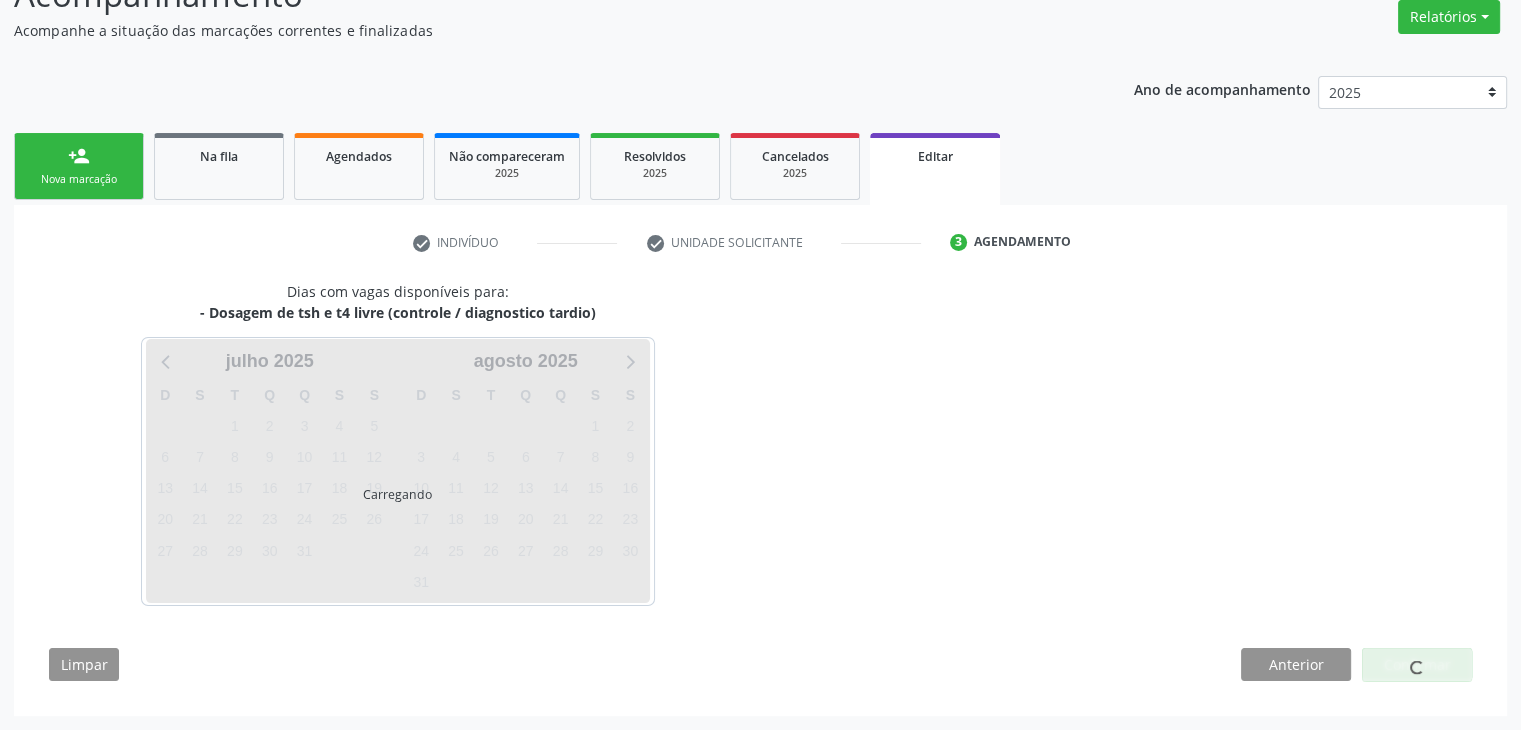 scroll, scrollTop: 165, scrollLeft: 0, axis: vertical 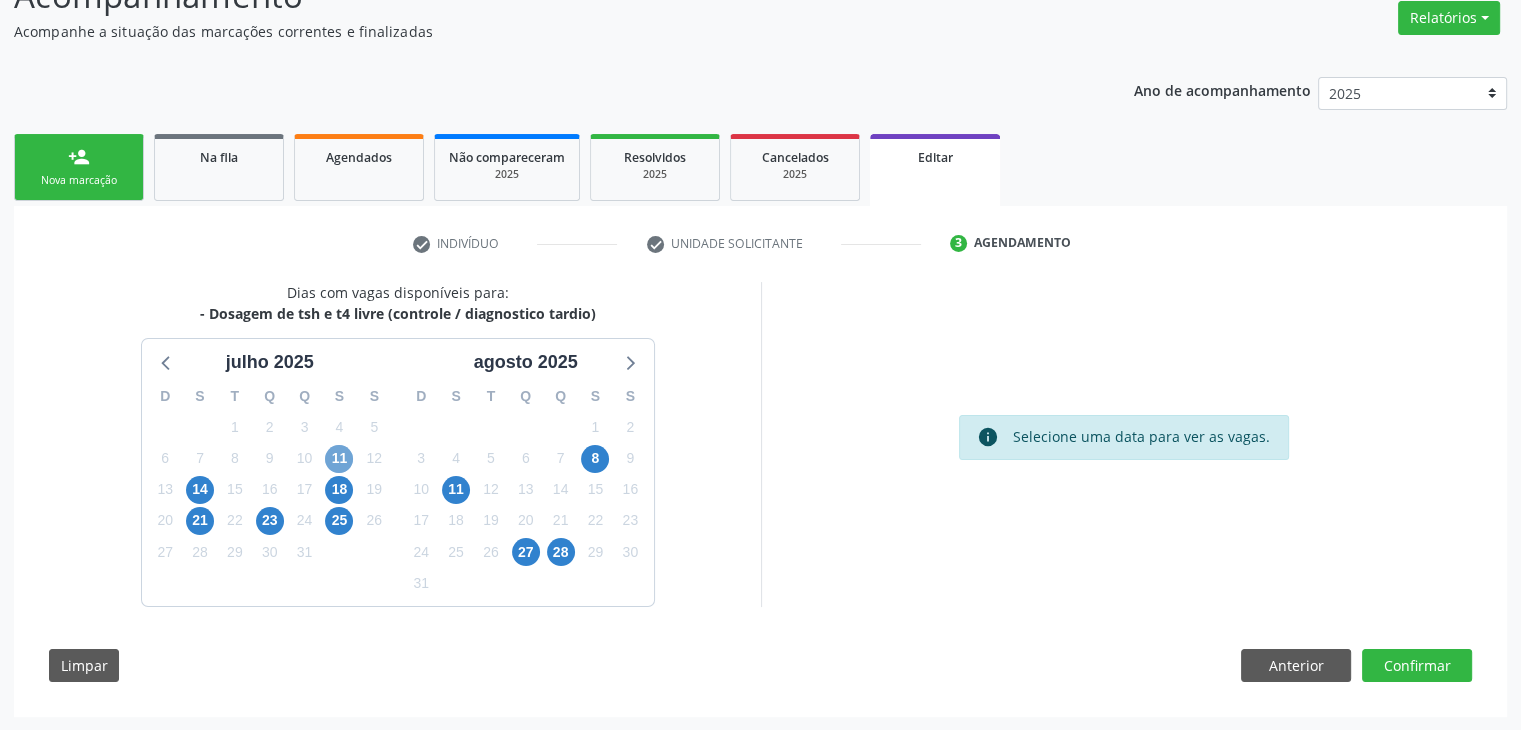 click on "11" at bounding box center [339, 459] 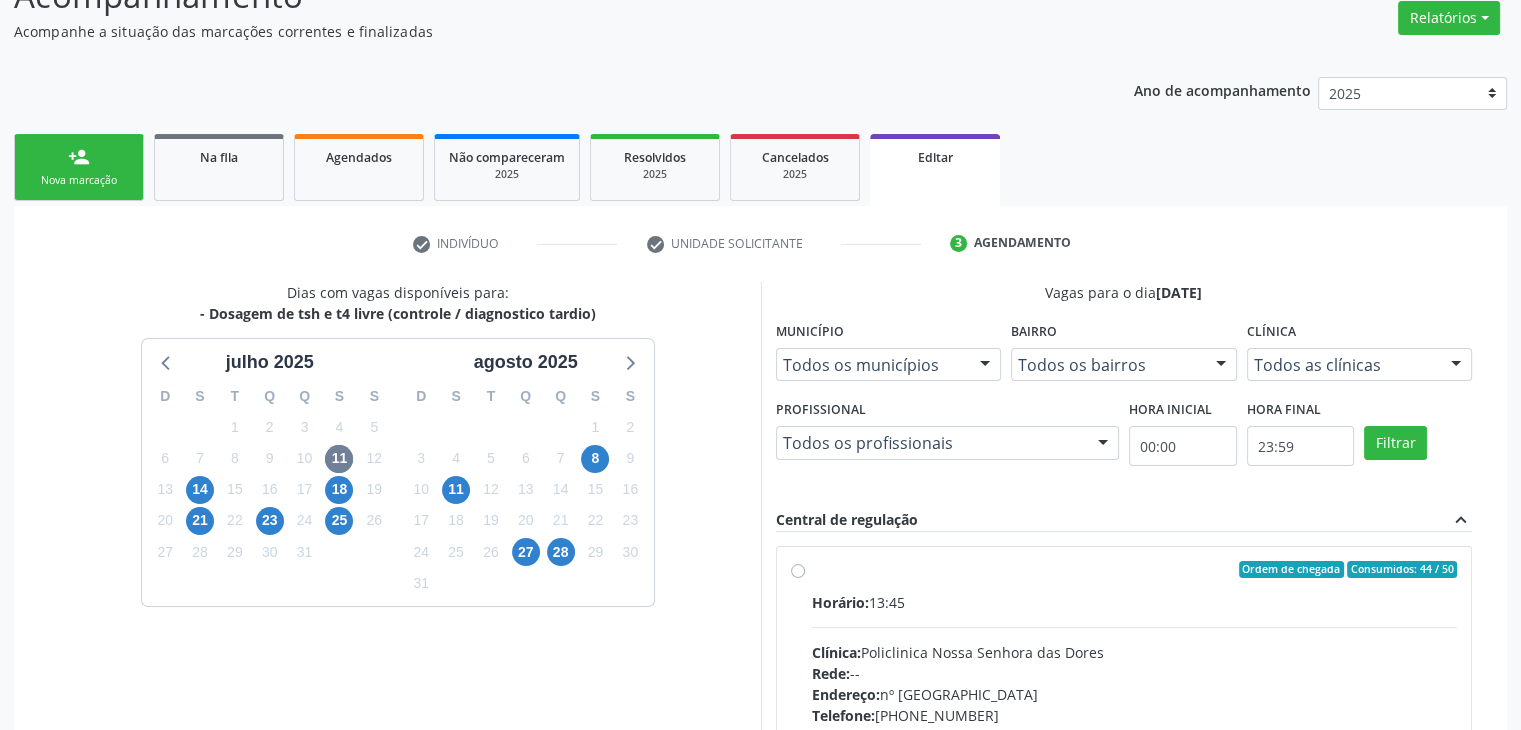 click on "Horário:   13:45" at bounding box center (1135, 602) 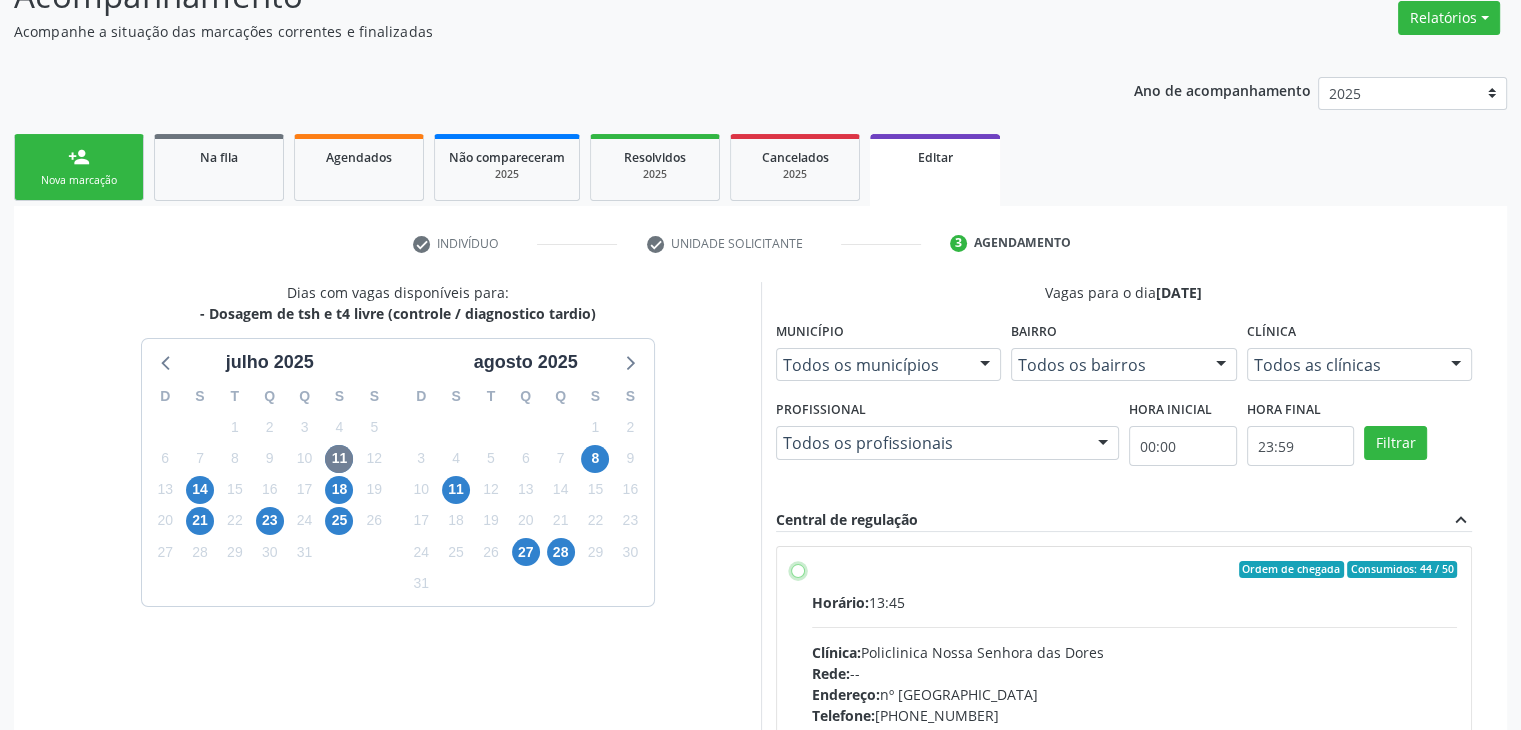 click on "Ordem de chegada
Consumidos: 44 / 50
Horário:   13:45
Clínica:  Policlinica [GEOGRAPHIC_DATA]
Rede:
--
Endereço:   [STREET_ADDRESS]
Telefone:   [PHONE_NUMBER]
Profissional:
--
Informações adicionais sobre o atendimento
Idade de atendimento:
Sem restrição
Gênero(s) atendido(s):
Sem restrição
Informações adicionais:
--" at bounding box center [798, 570] 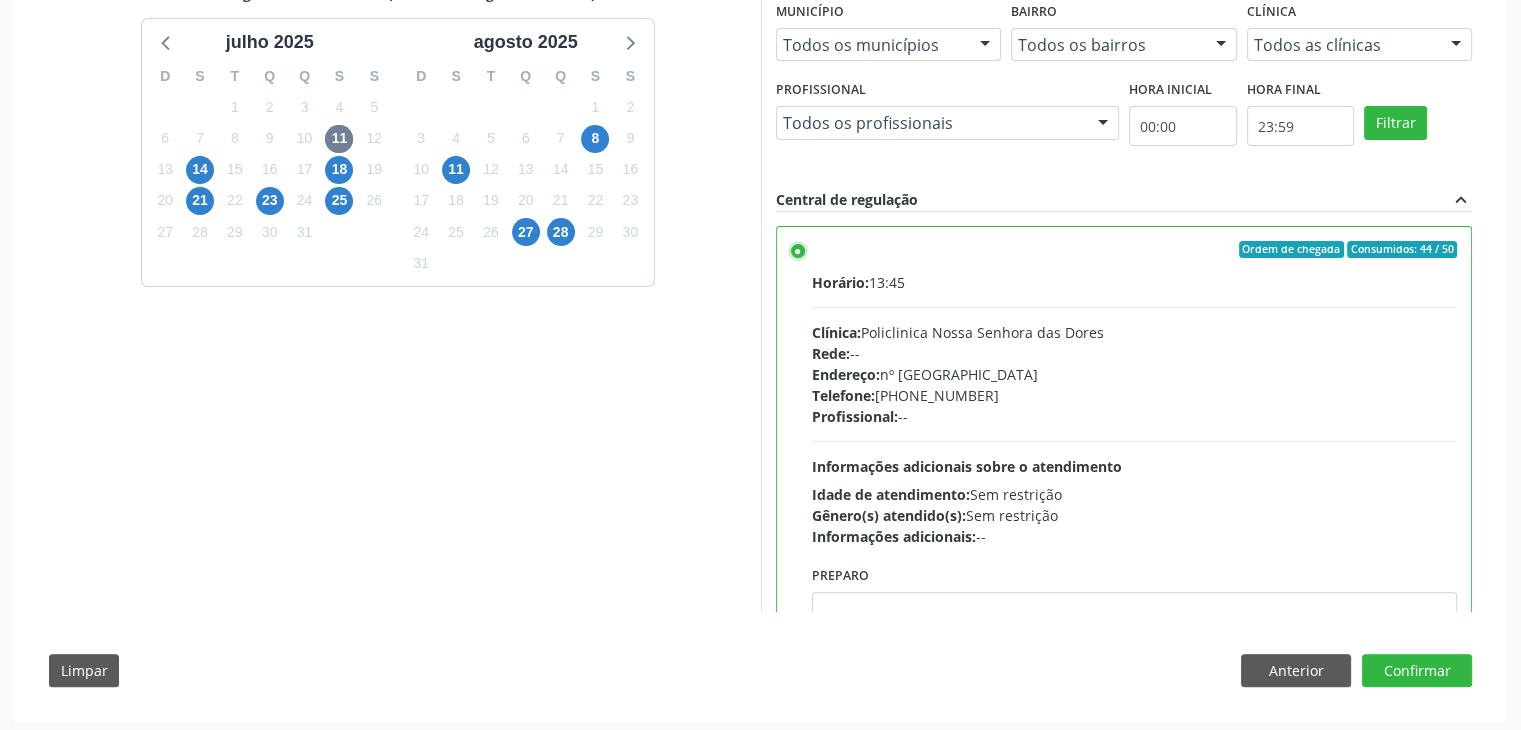 scroll, scrollTop: 490, scrollLeft: 0, axis: vertical 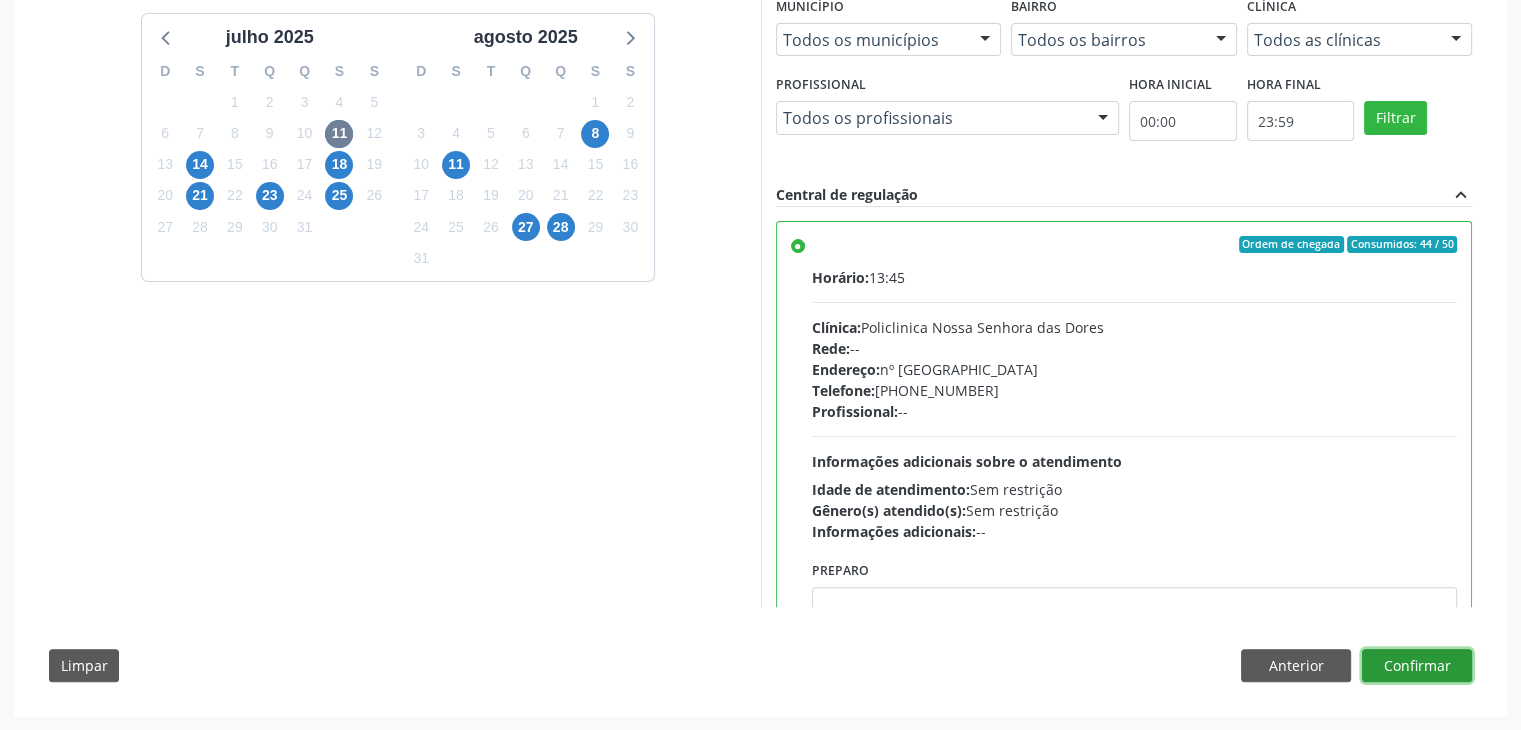 click on "Confirmar" at bounding box center (1417, 666) 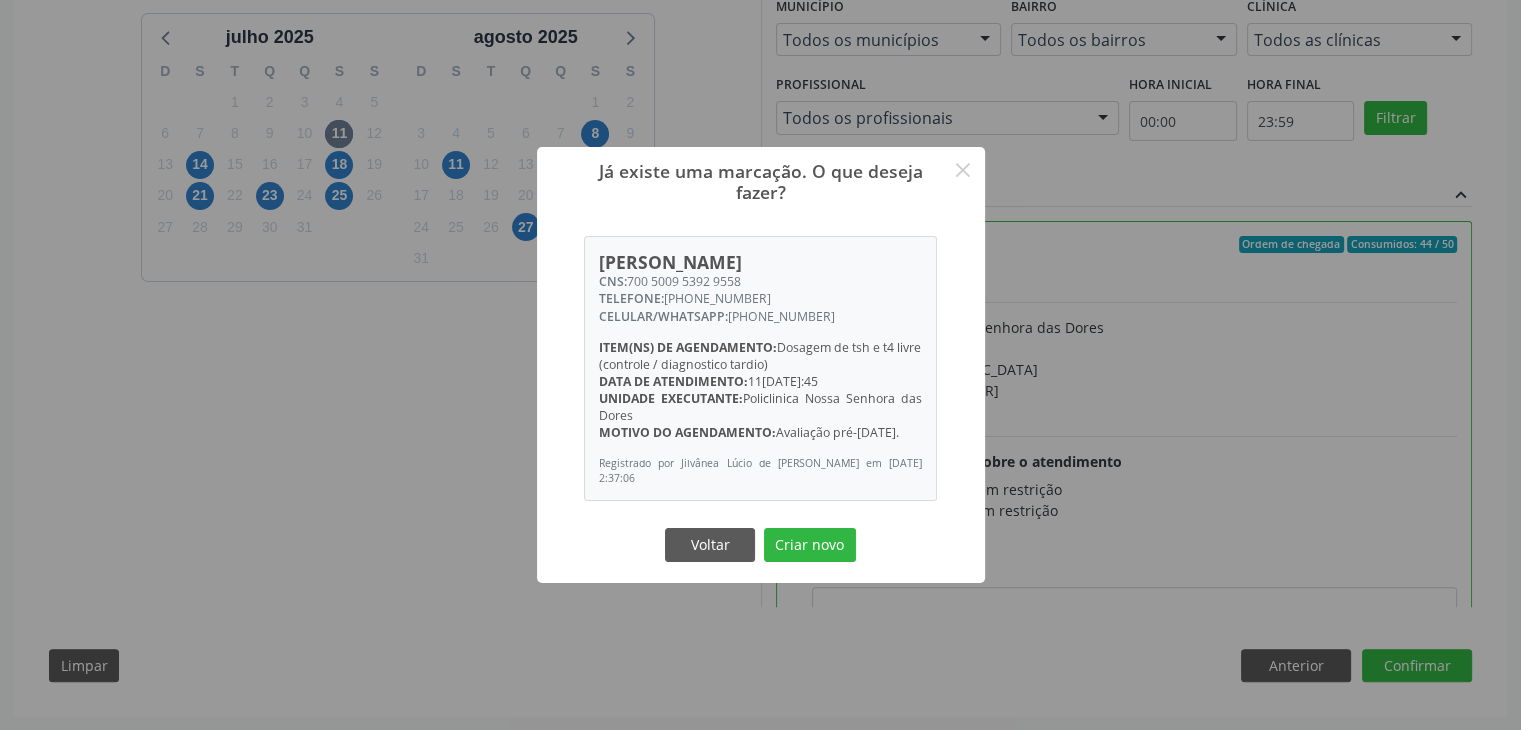 click on "Voltar Criar novo" at bounding box center [761, 545] 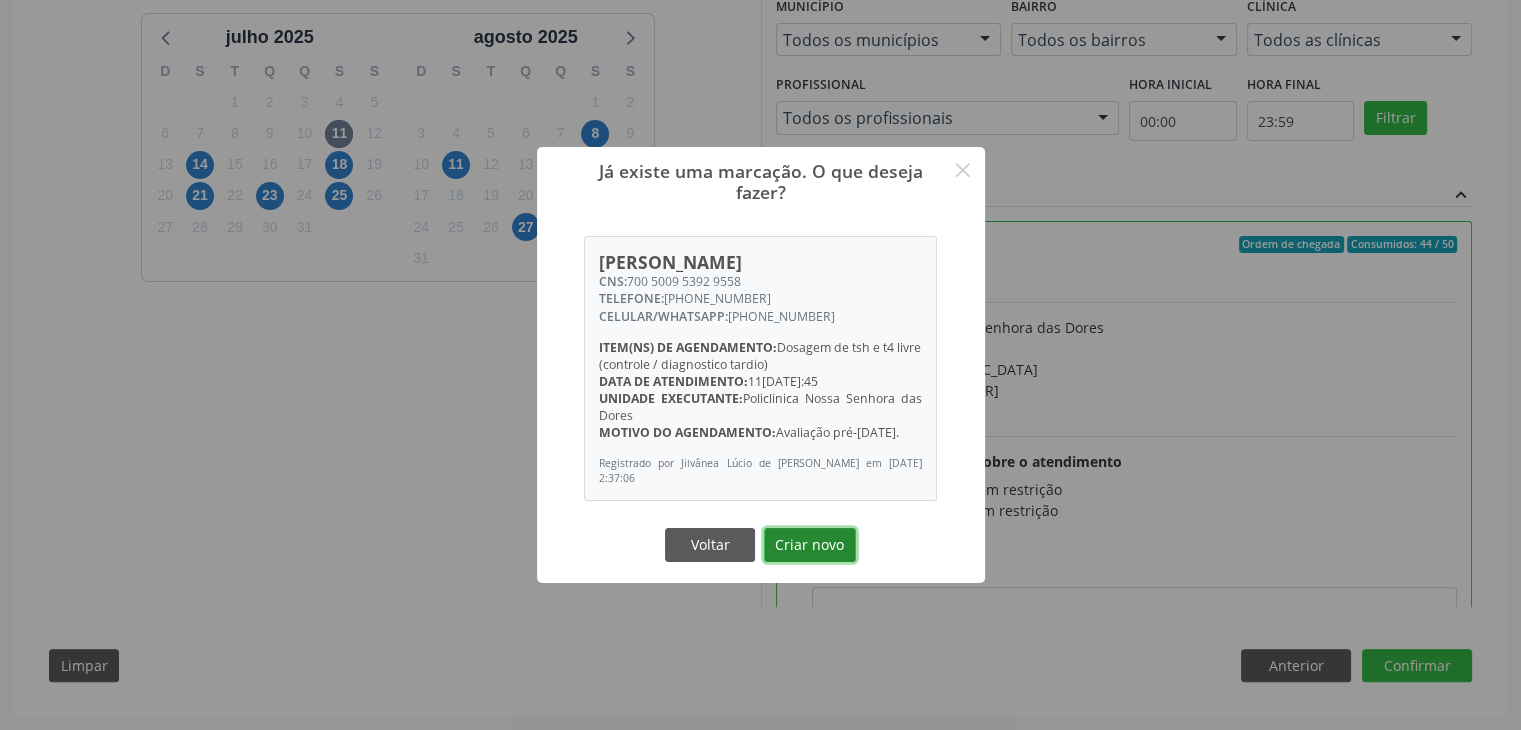 click on "Criar novo" at bounding box center (810, 545) 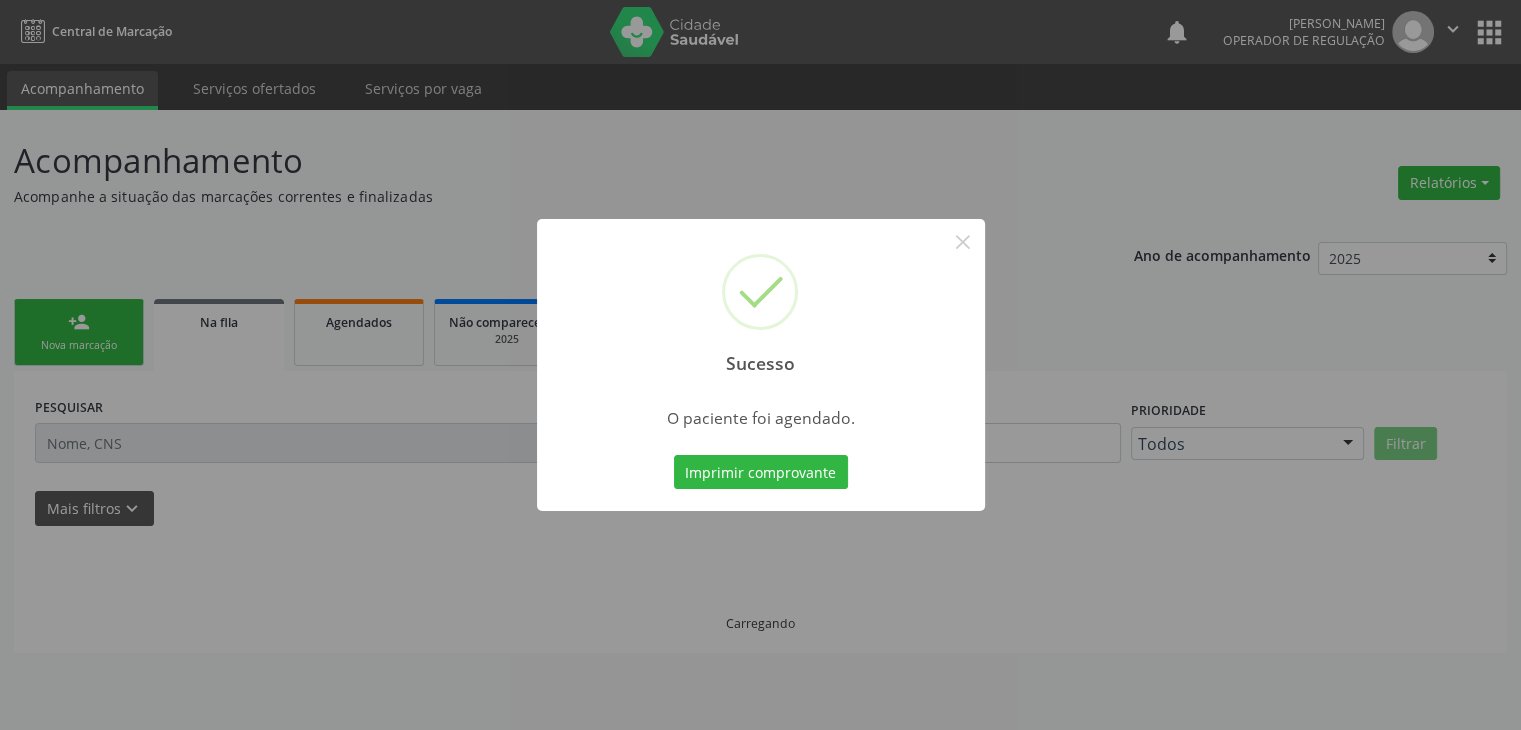 scroll, scrollTop: 0, scrollLeft: 0, axis: both 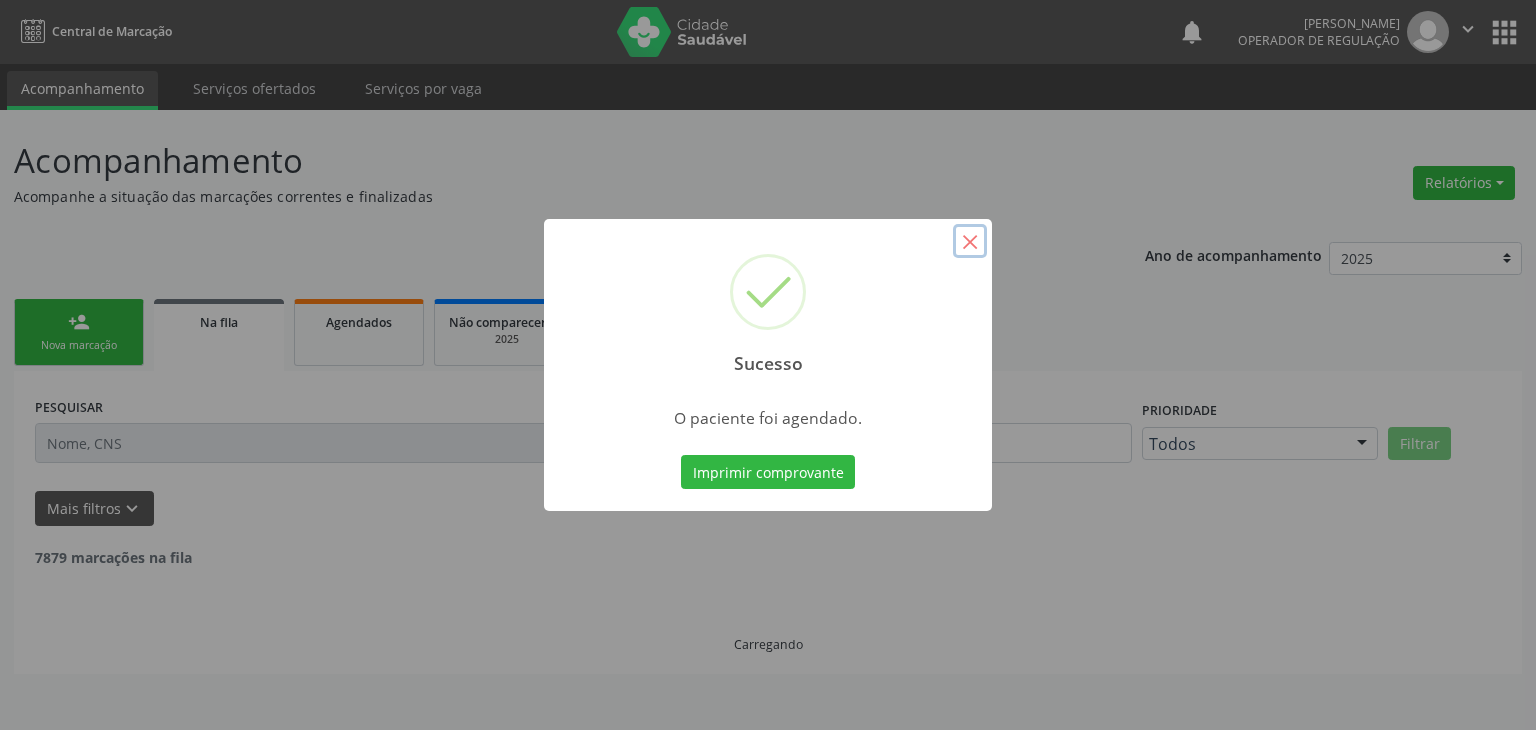 click on "×" at bounding box center [970, 241] 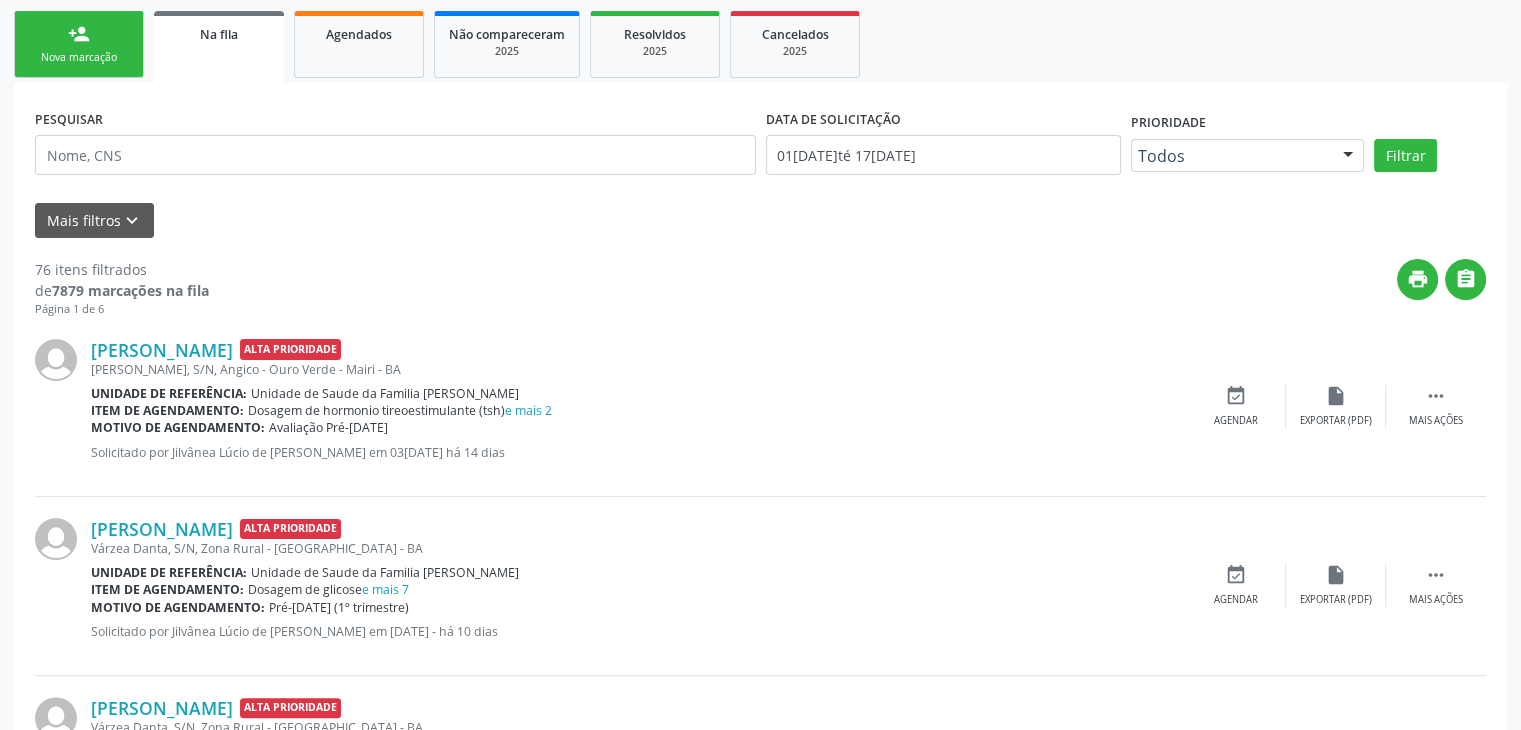 scroll, scrollTop: 300, scrollLeft: 0, axis: vertical 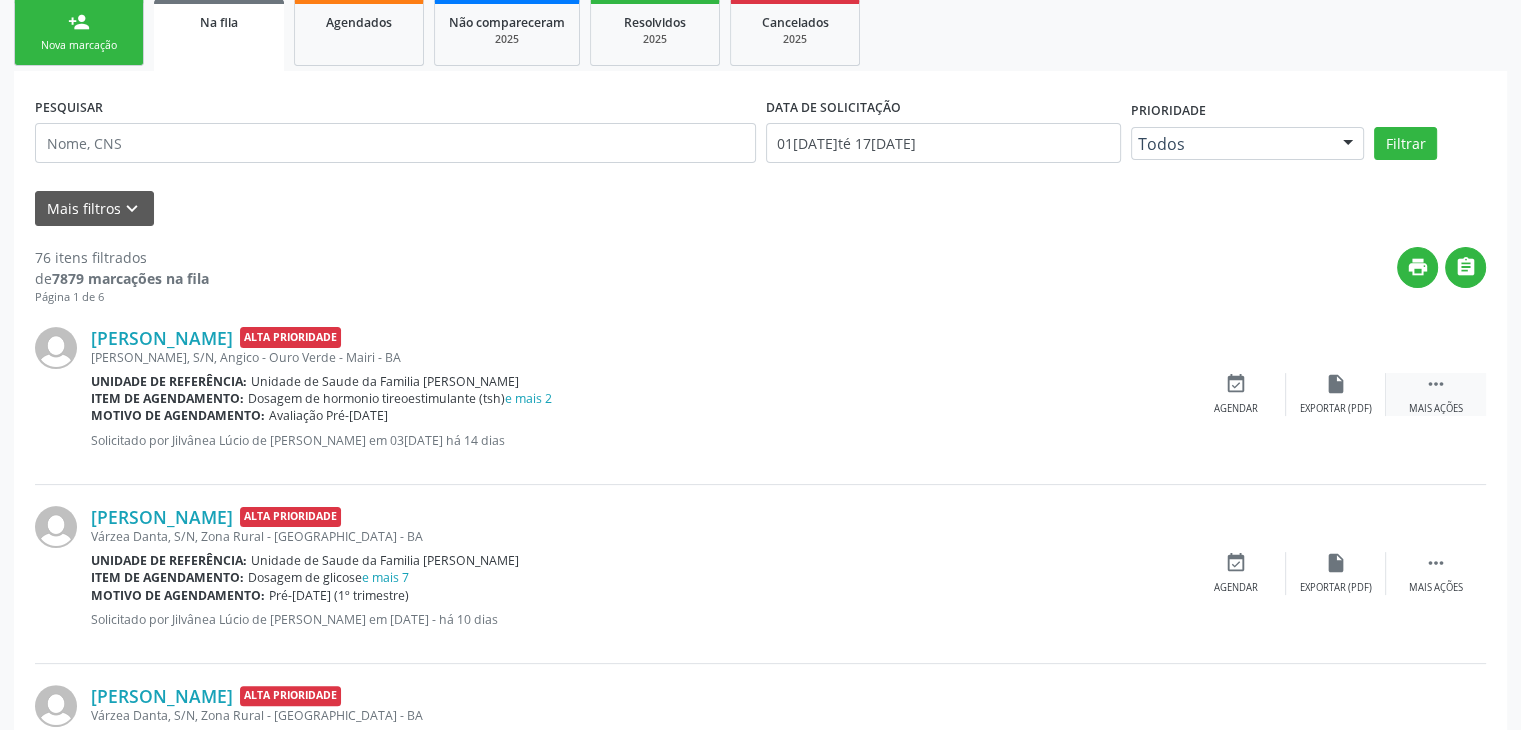 click on "
Mais ações" at bounding box center (1436, 394) 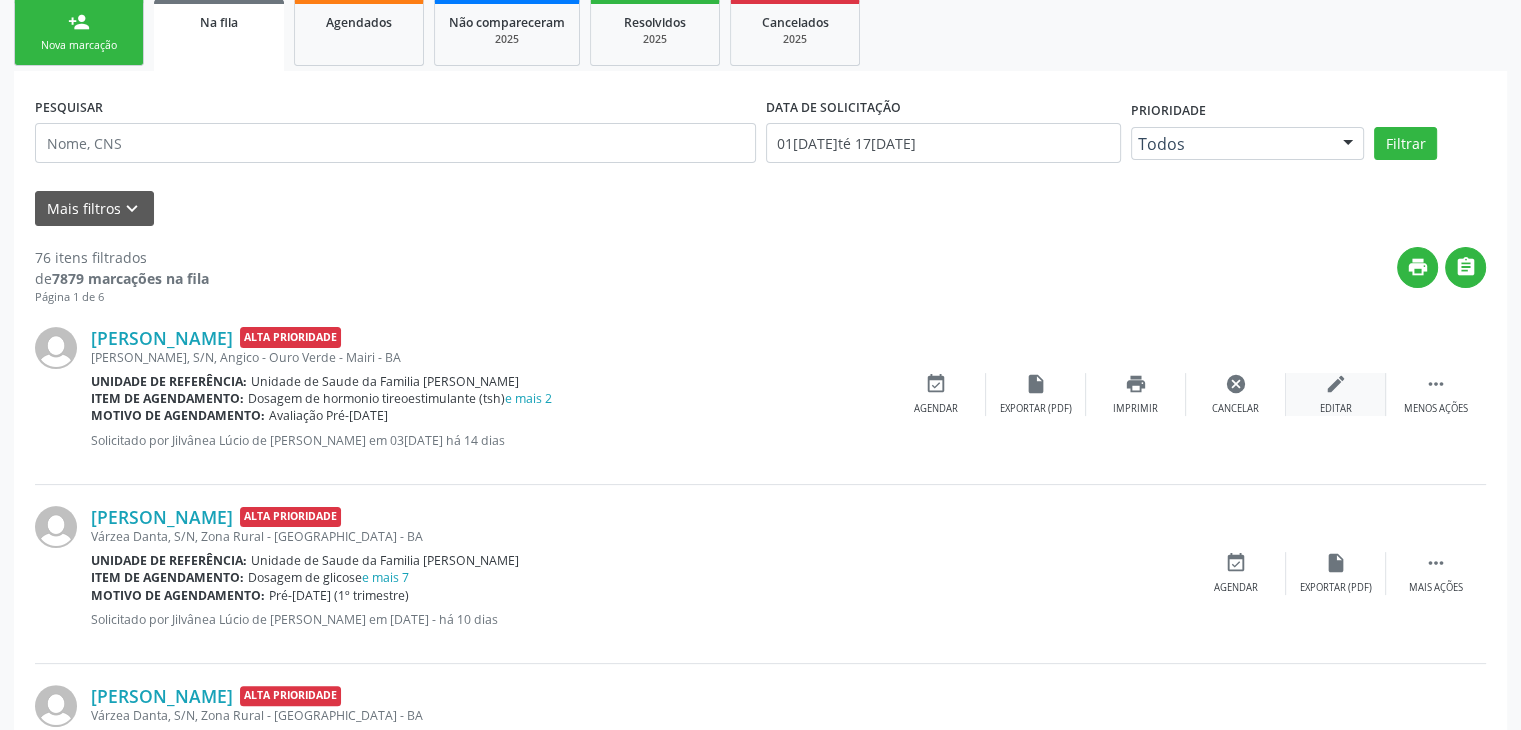 click on "edit
Editar" at bounding box center (1336, 394) 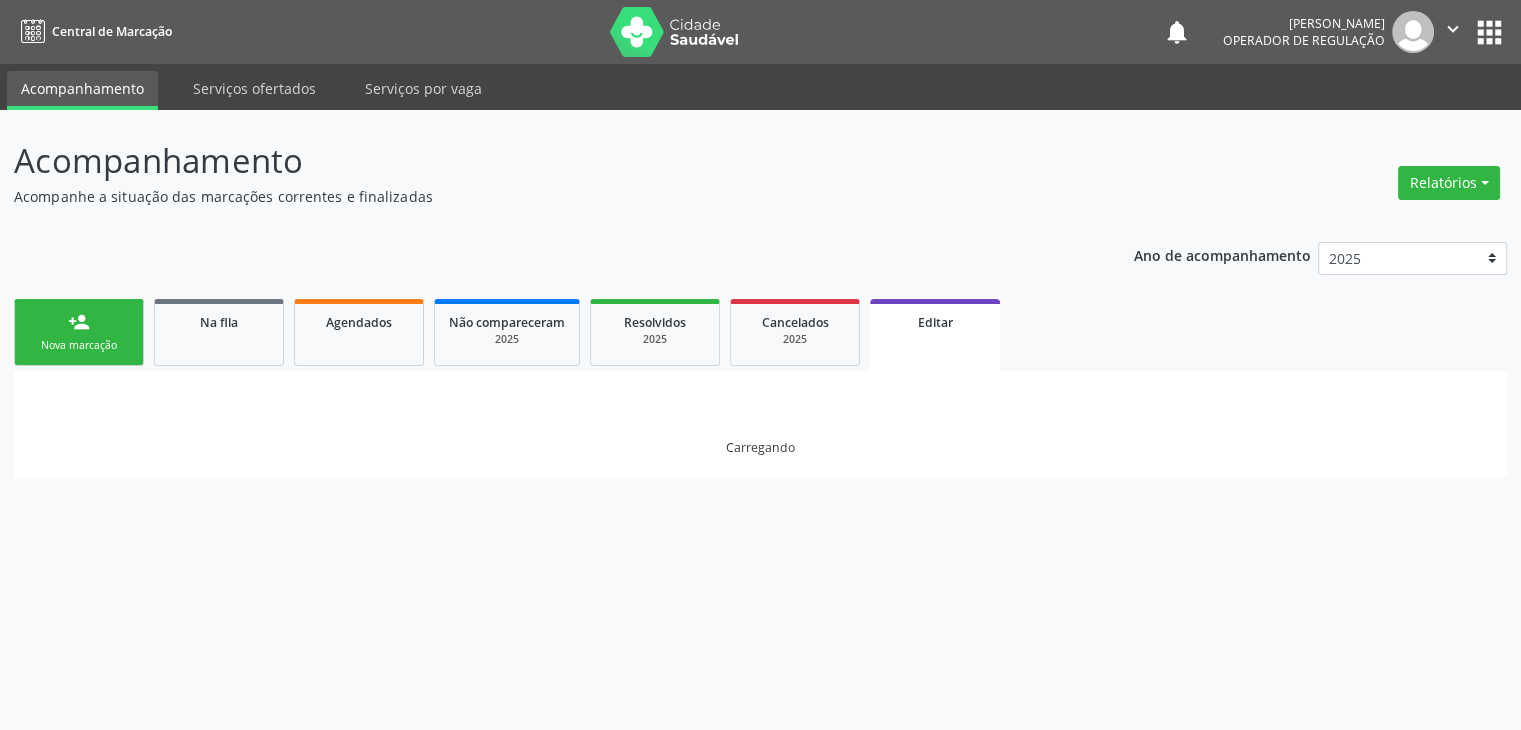 scroll, scrollTop: 0, scrollLeft: 0, axis: both 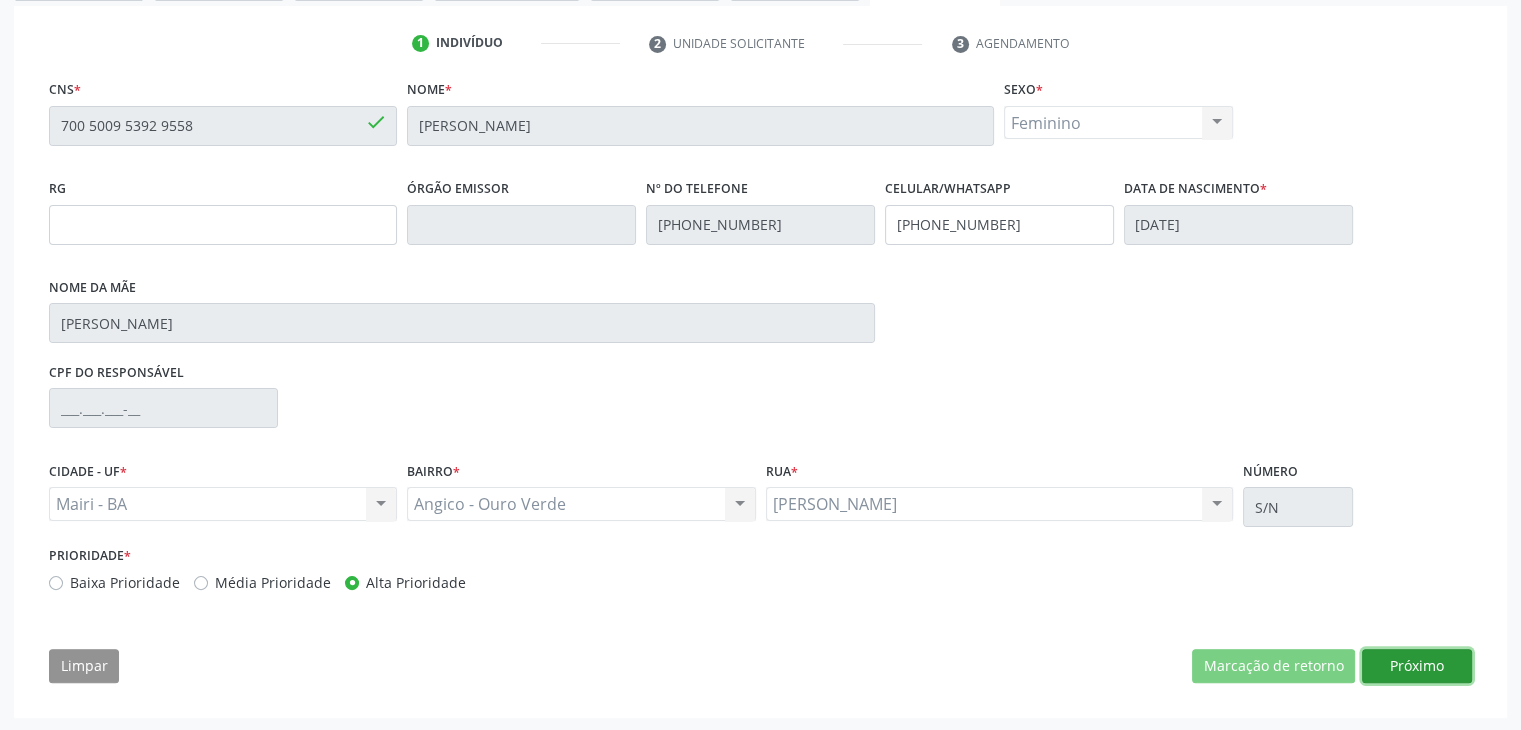 click on "Próximo" at bounding box center (1417, 666) 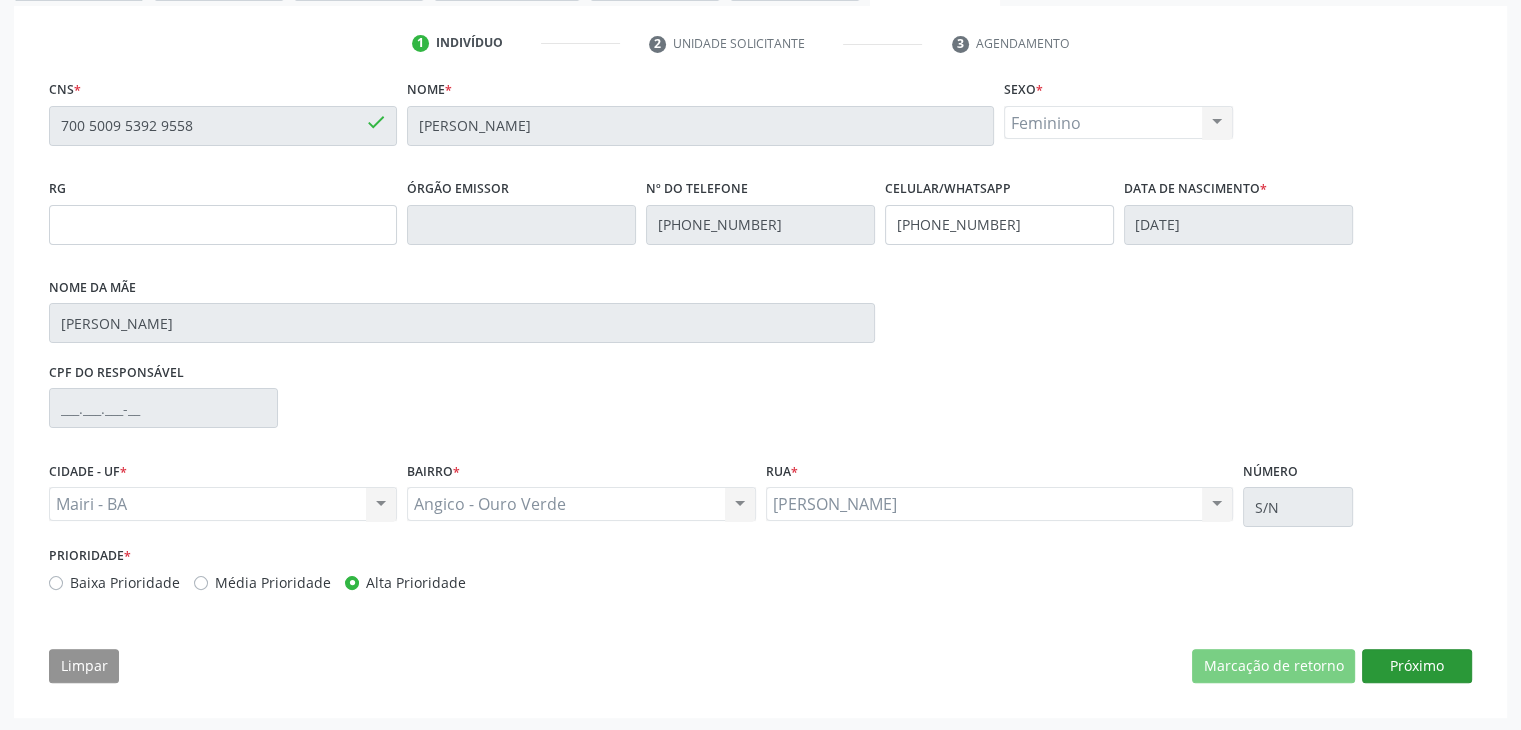 scroll, scrollTop: 214, scrollLeft: 0, axis: vertical 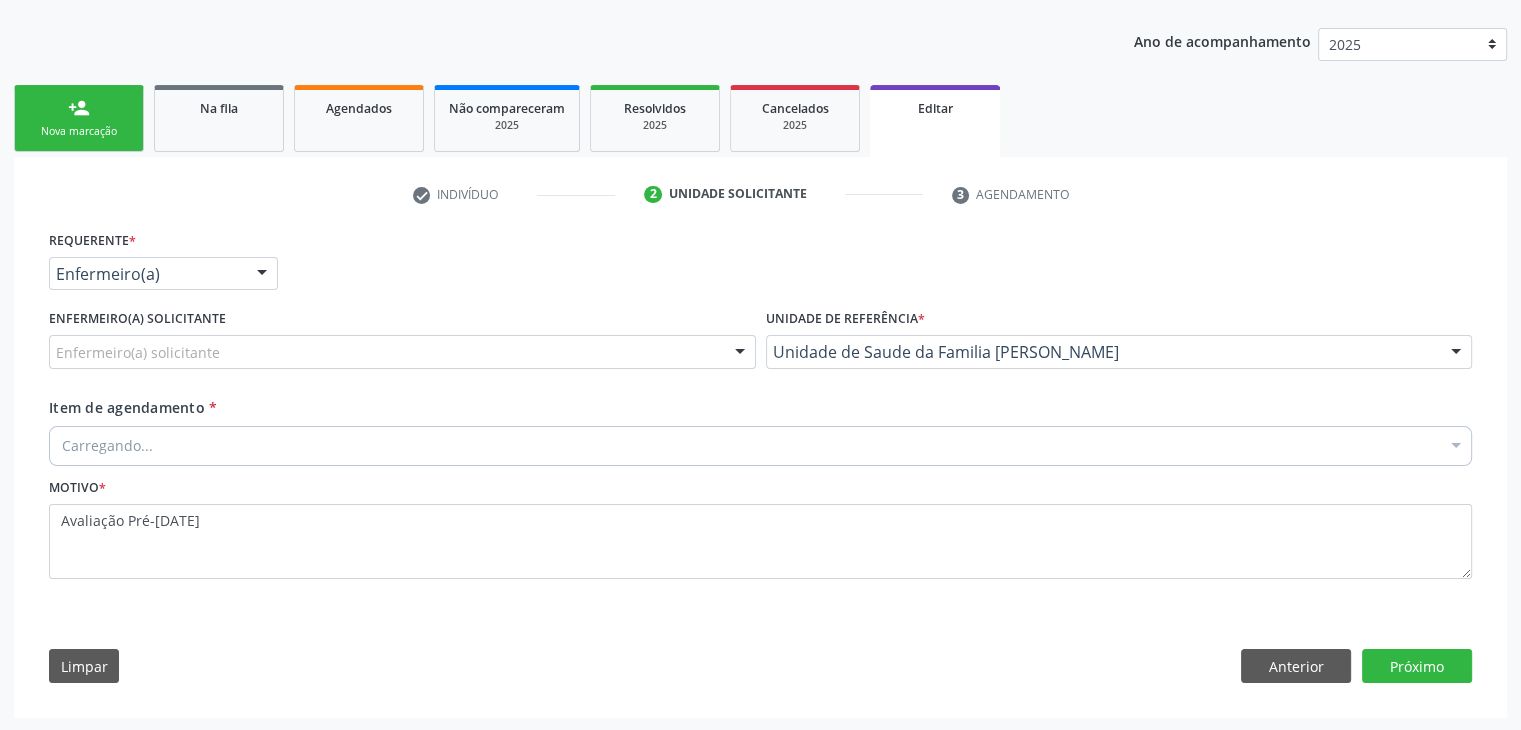 click on "Enfermeiro(a) solicitante" at bounding box center (402, 352) 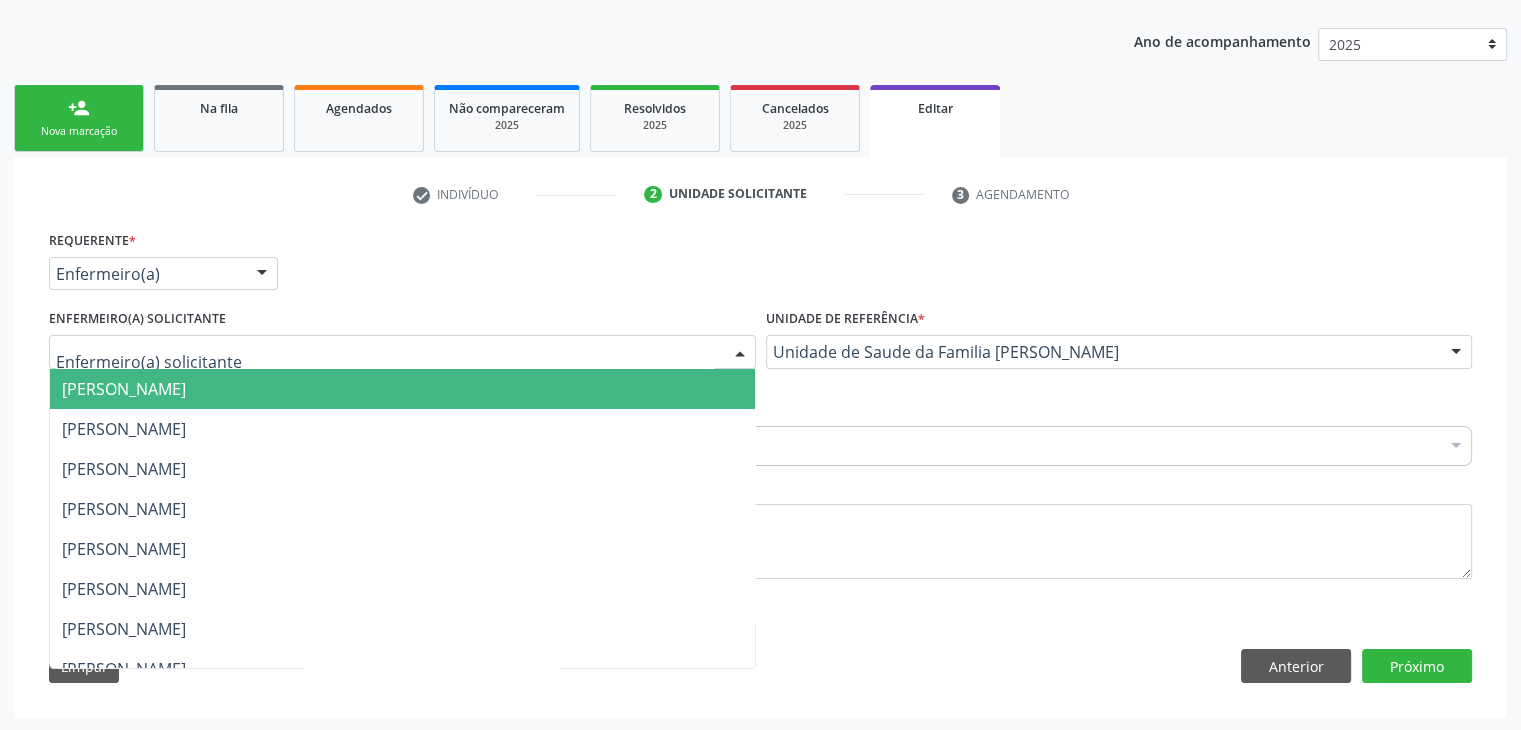 click on "Jaqueline Soares Lima" at bounding box center (402, 389) 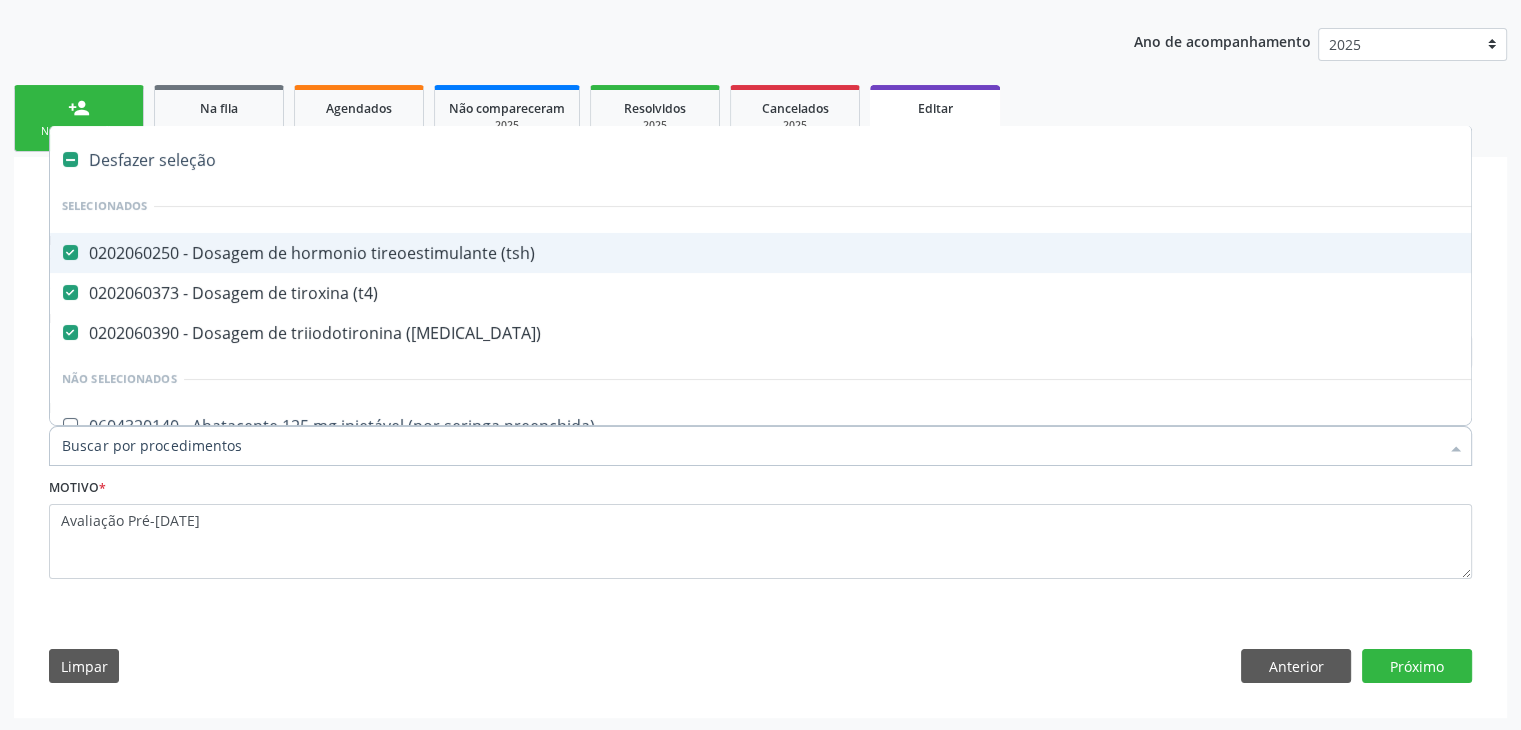 click on "Desfazer seleção" at bounding box center [831, 160] 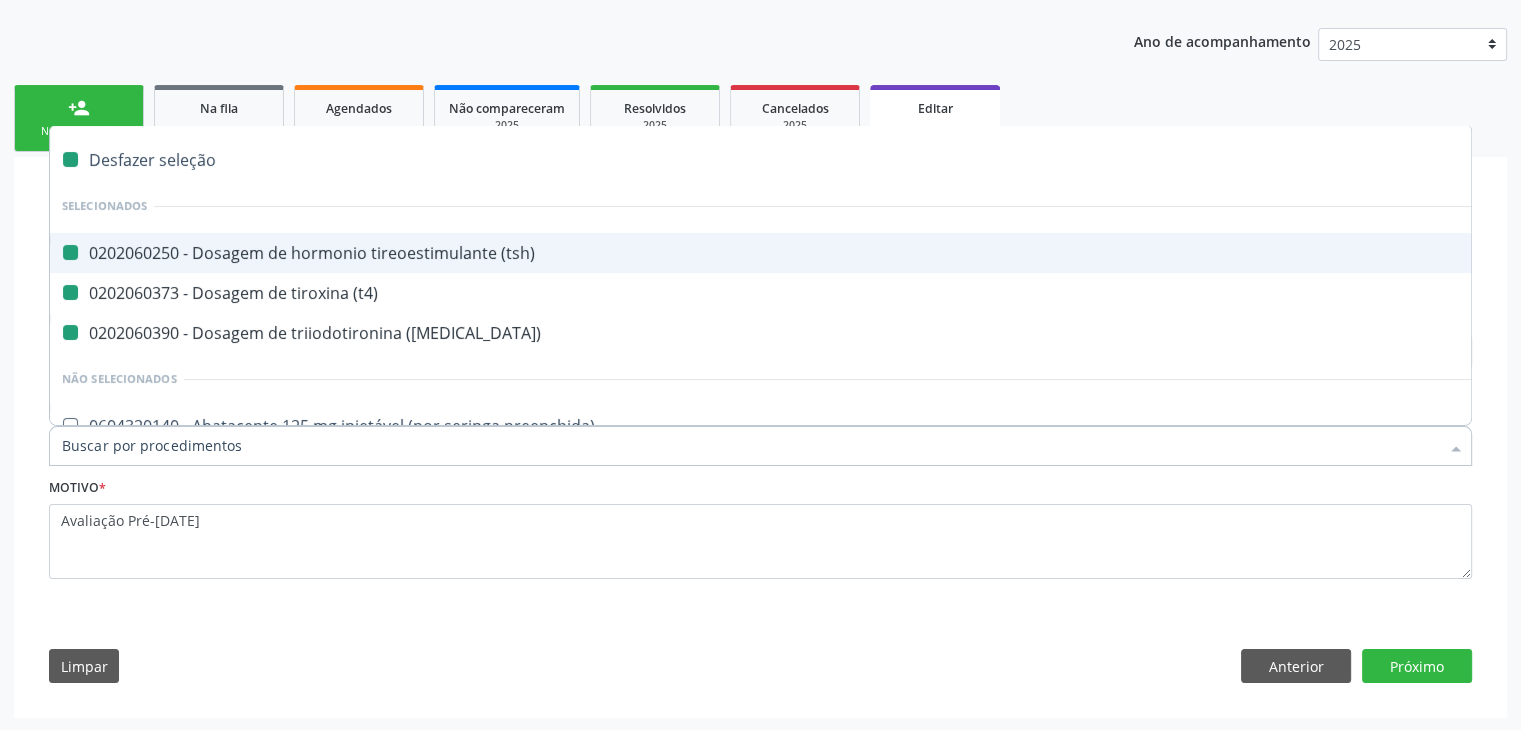 checkbox on "false" 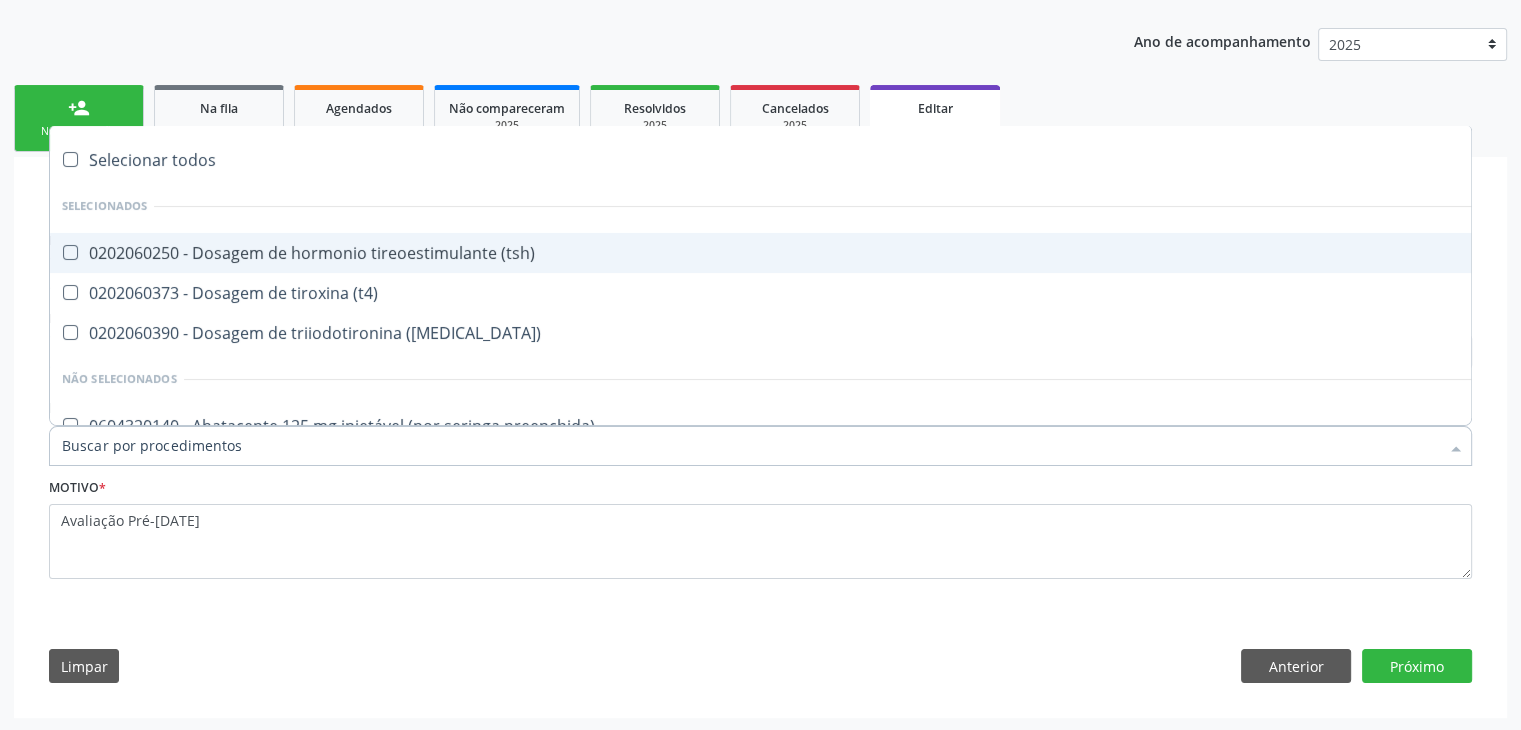 type on "F" 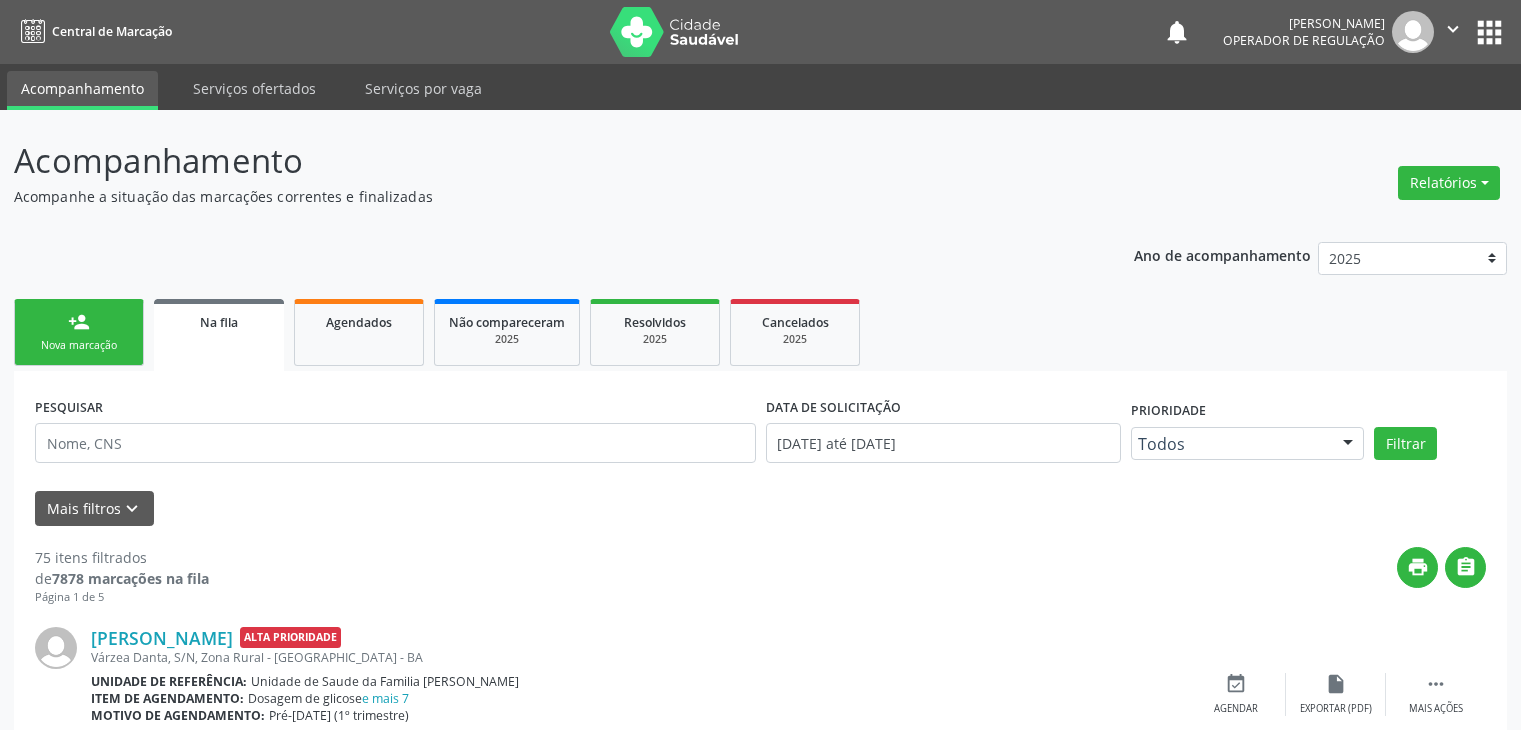 scroll, scrollTop: 300, scrollLeft: 0, axis: vertical 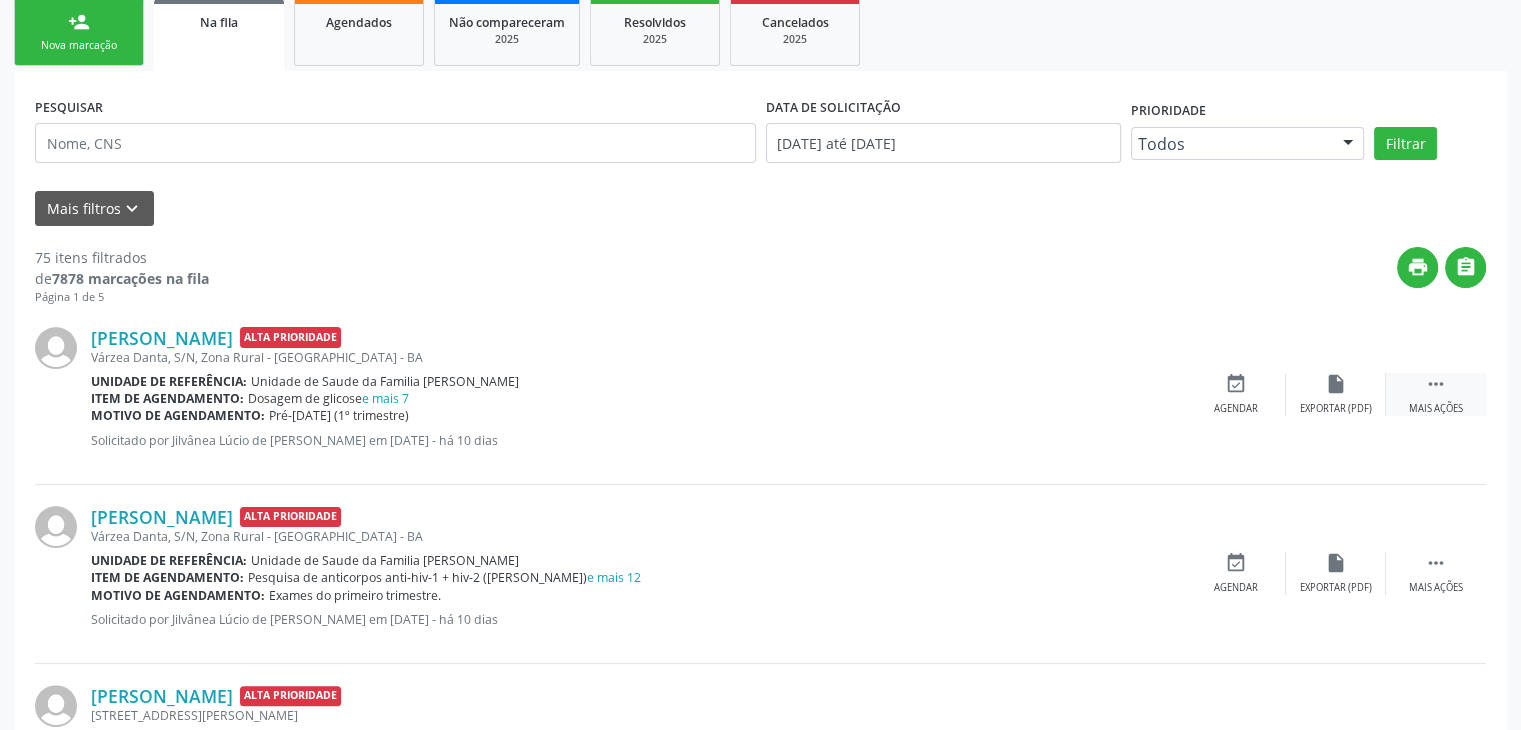 click on "" at bounding box center (1436, 384) 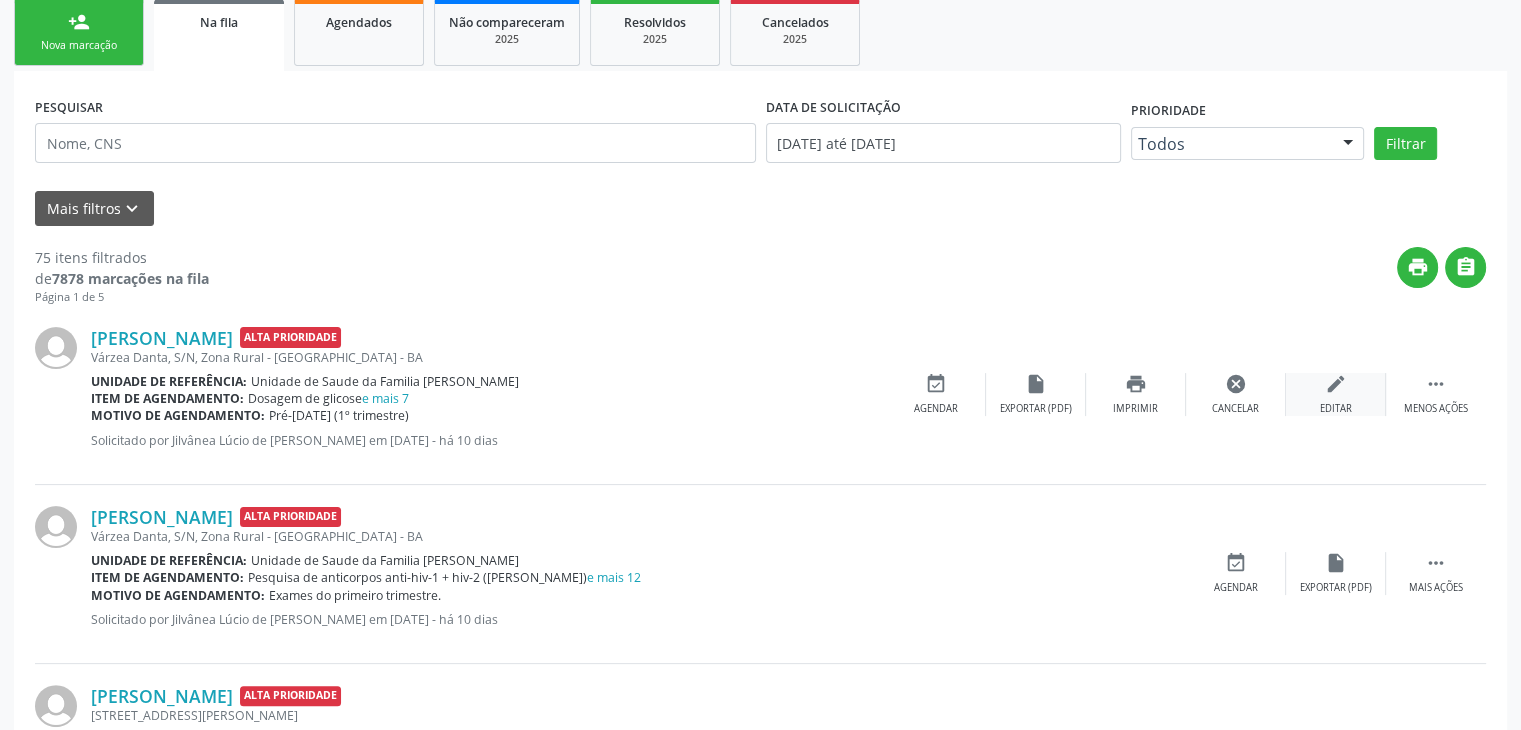 click on "Editar" at bounding box center (1336, 409) 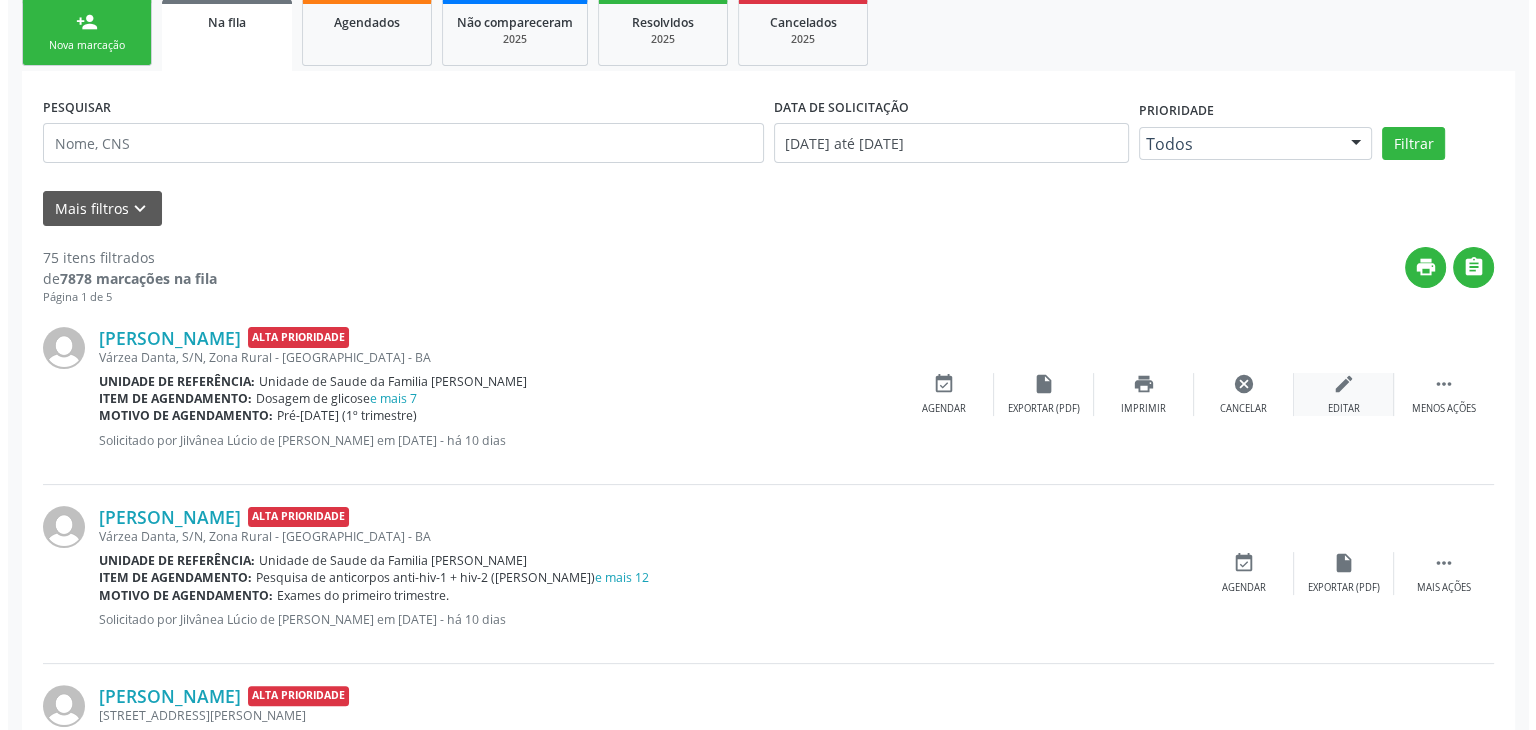 scroll, scrollTop: 0, scrollLeft: 0, axis: both 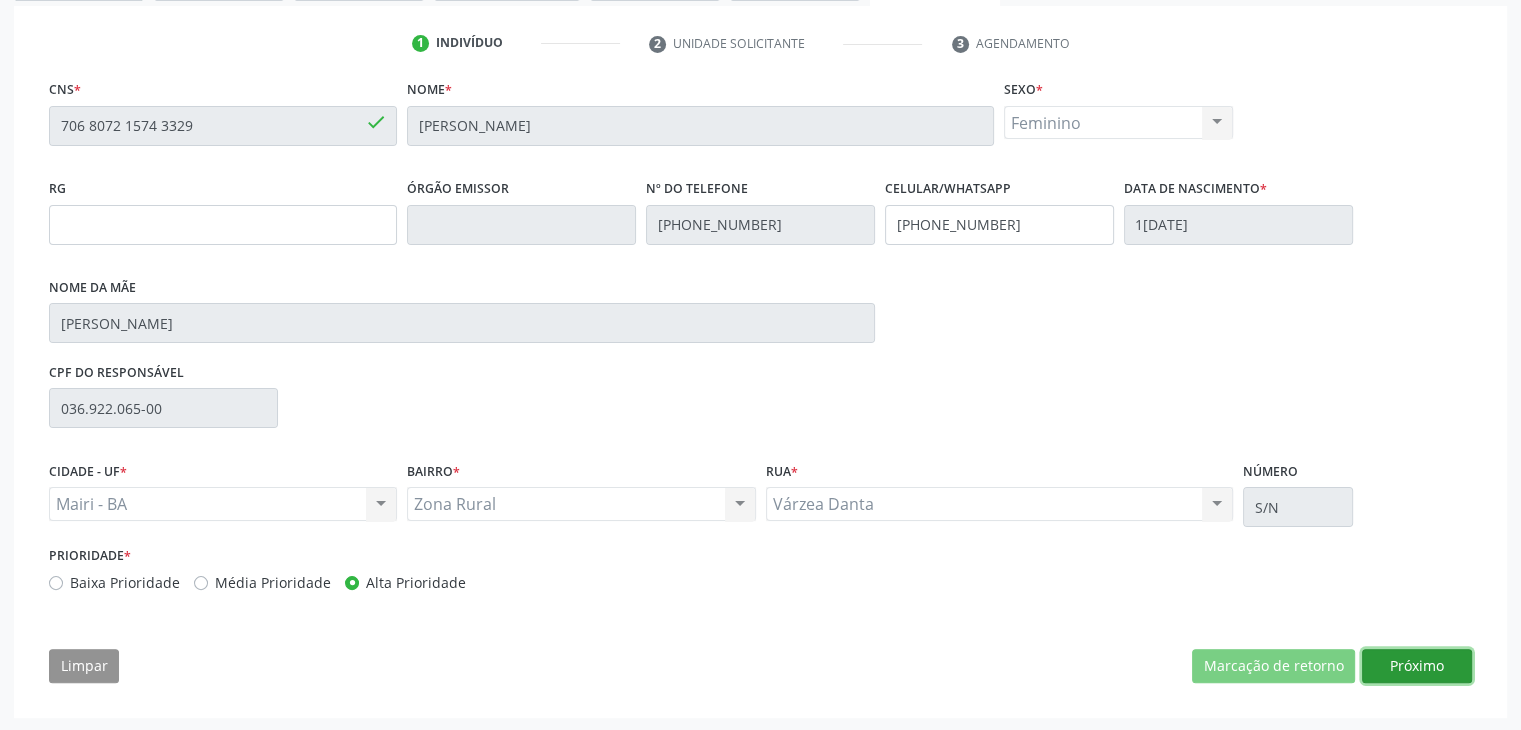 click on "Próximo" at bounding box center (1417, 666) 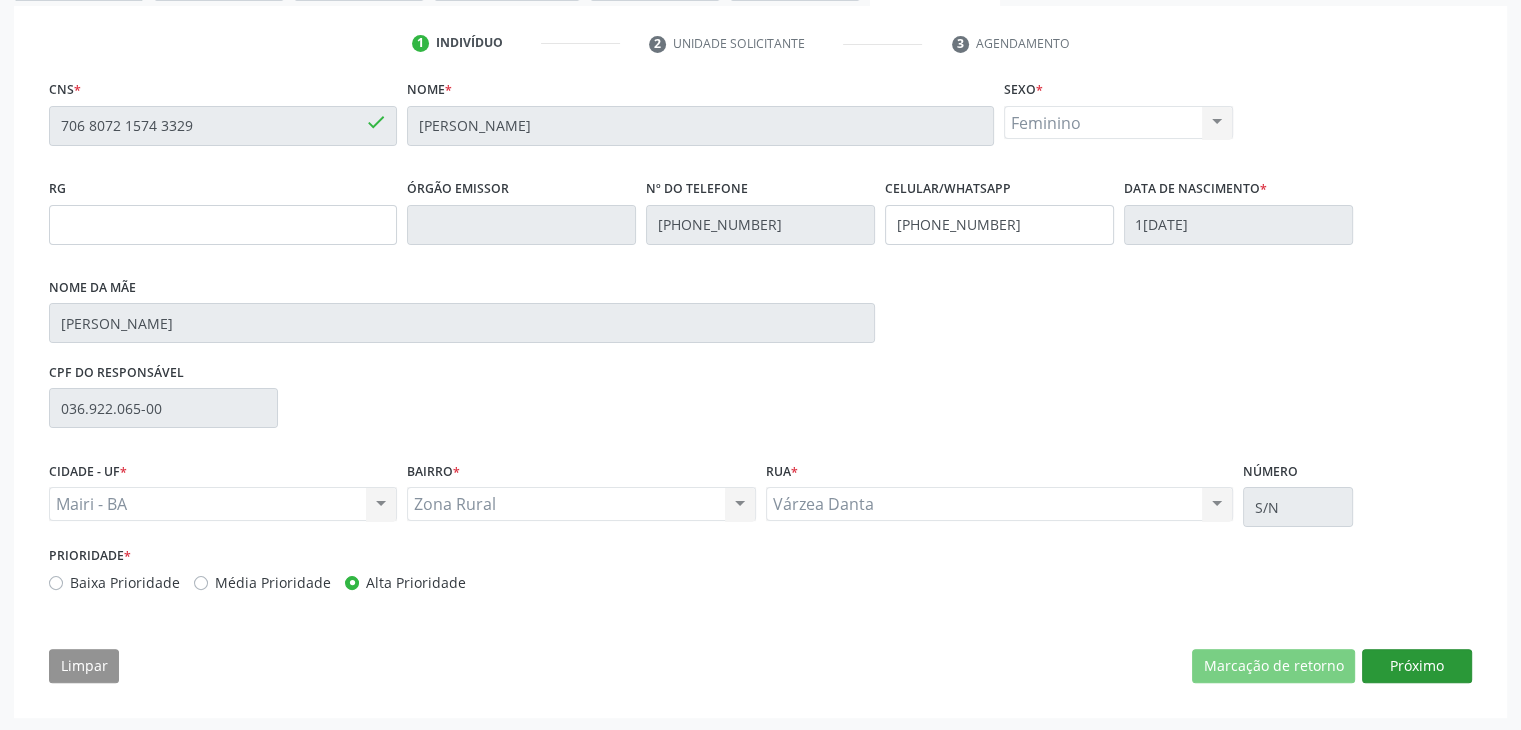scroll, scrollTop: 214, scrollLeft: 0, axis: vertical 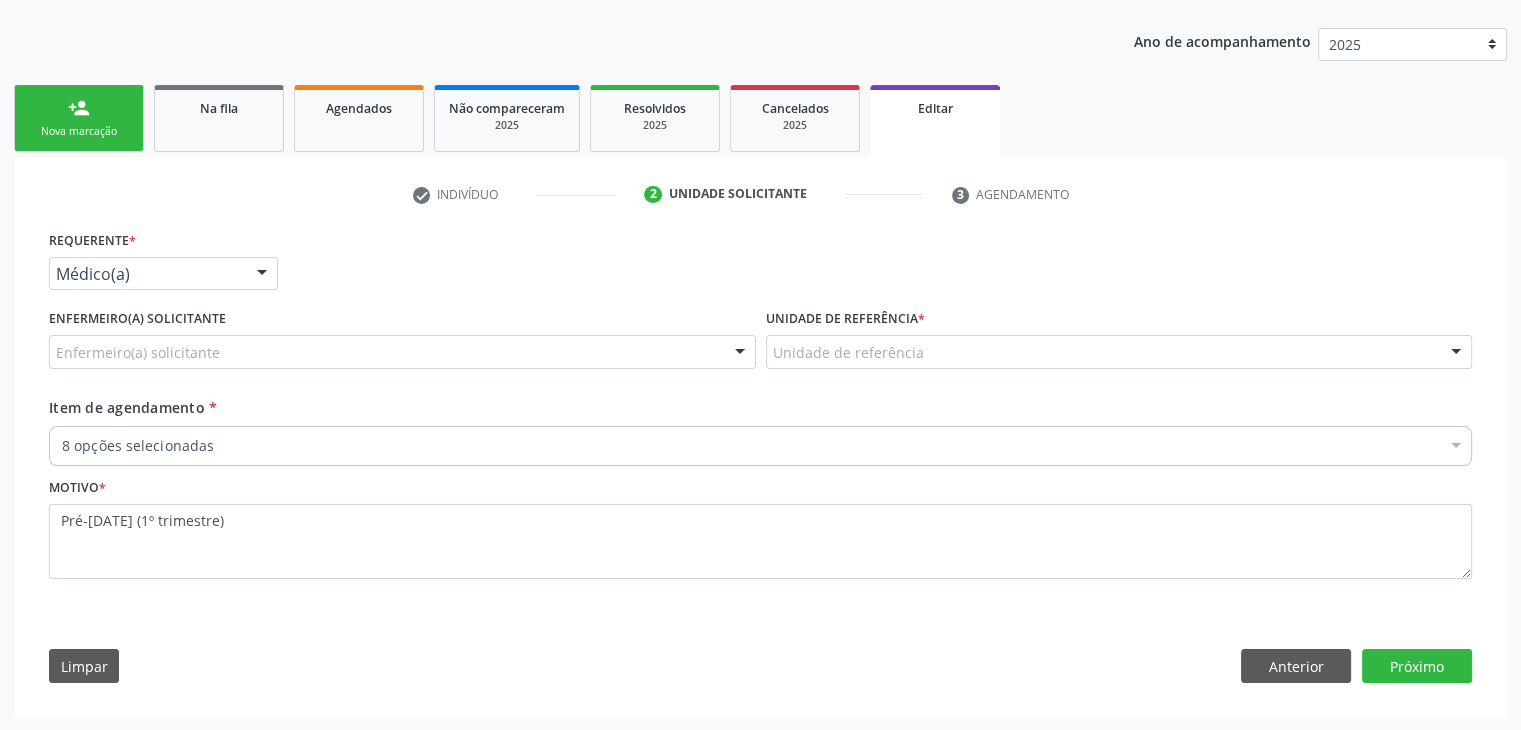 click on "Enfermeiro(a) solicitante" at bounding box center [402, 352] 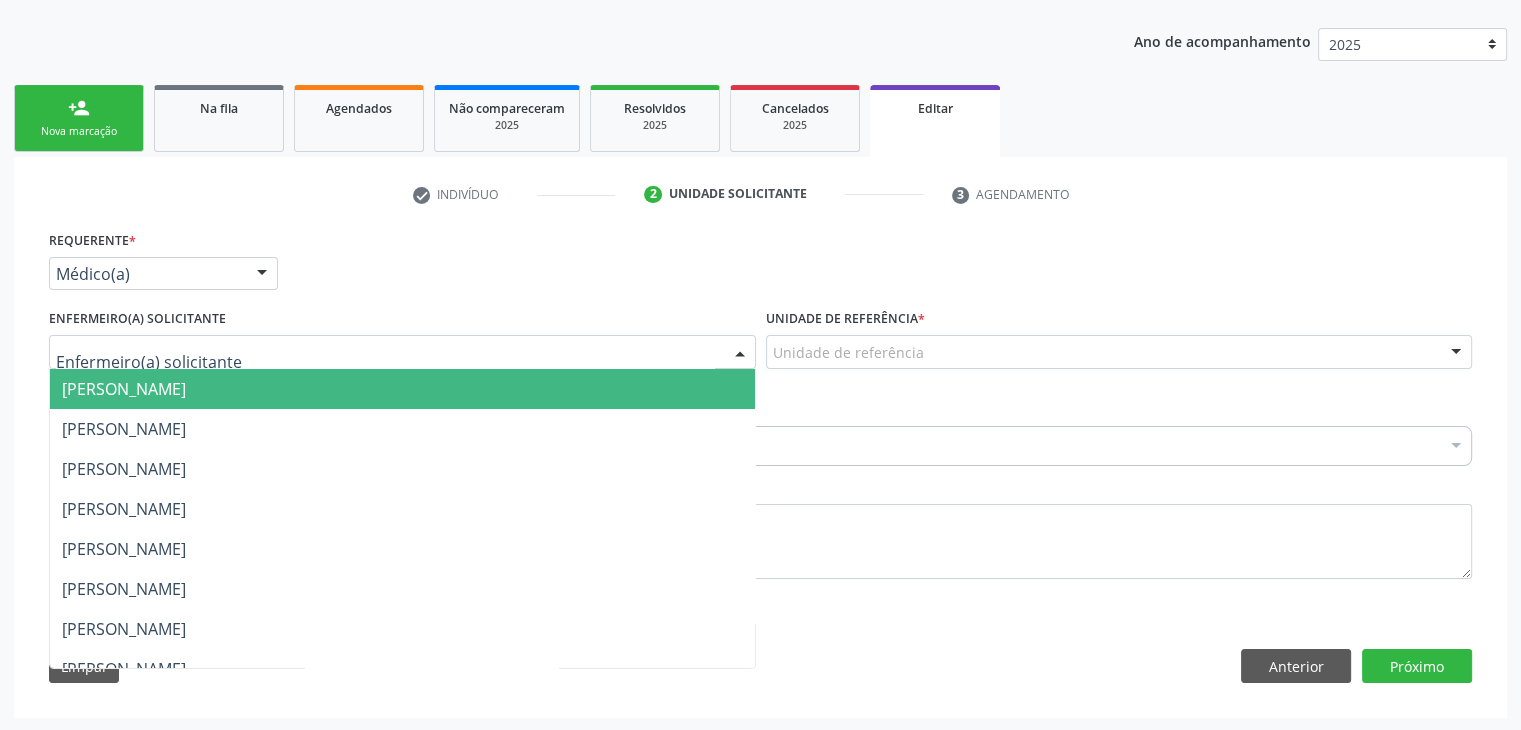 click on "[PERSON_NAME]" at bounding box center [402, 389] 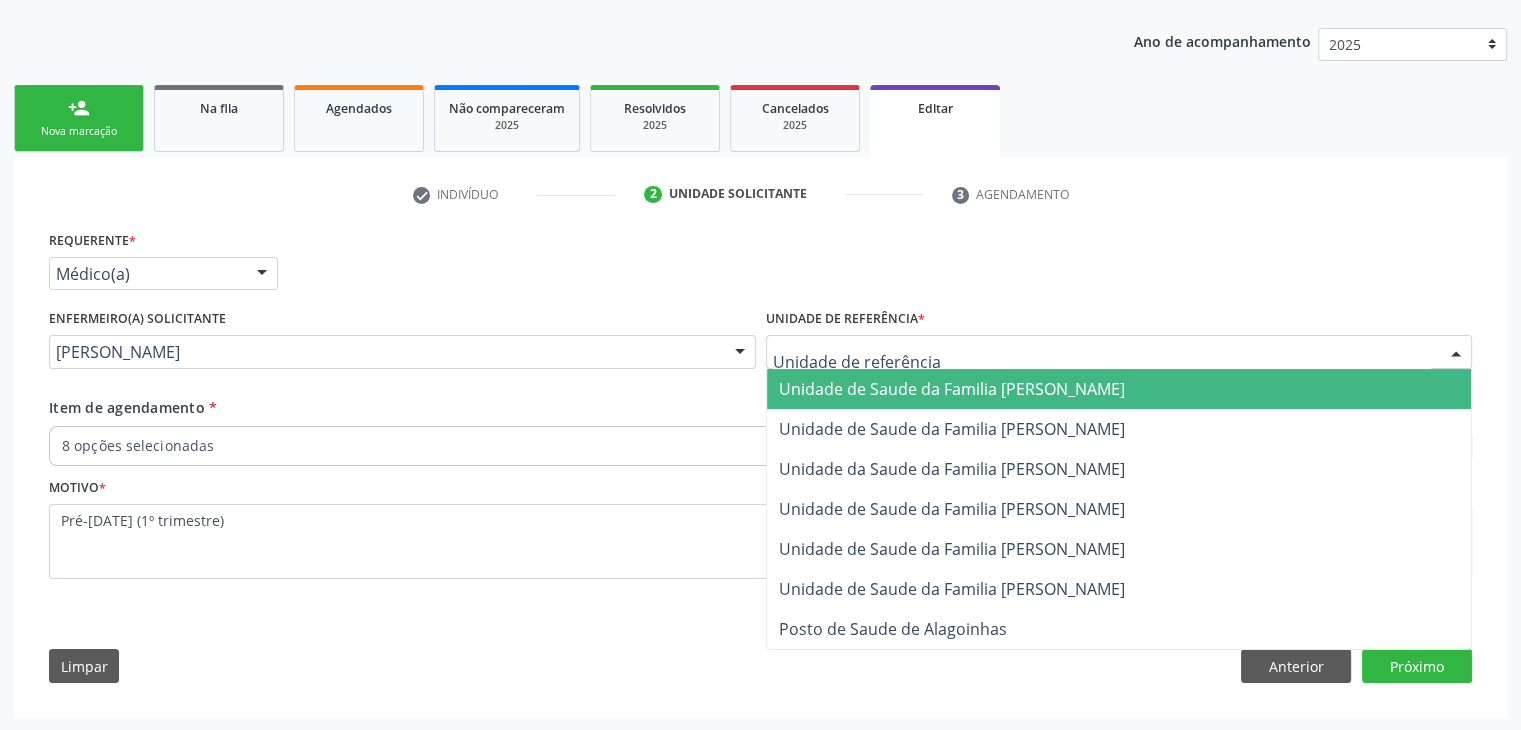 click on "Unidade de Saude da Familia [PERSON_NAME]" at bounding box center [952, 389] 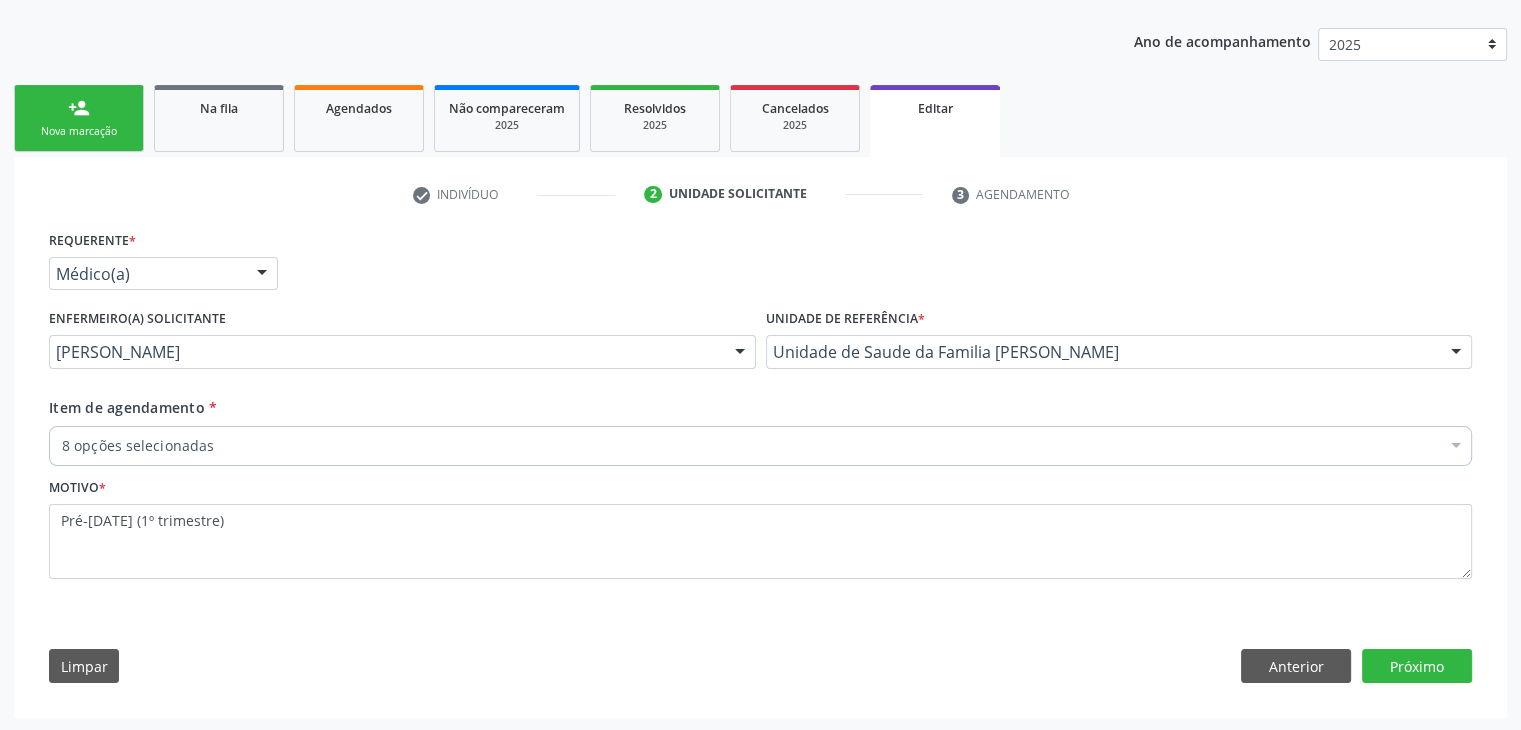 click on "8 opções selecionadas" at bounding box center (760, 446) 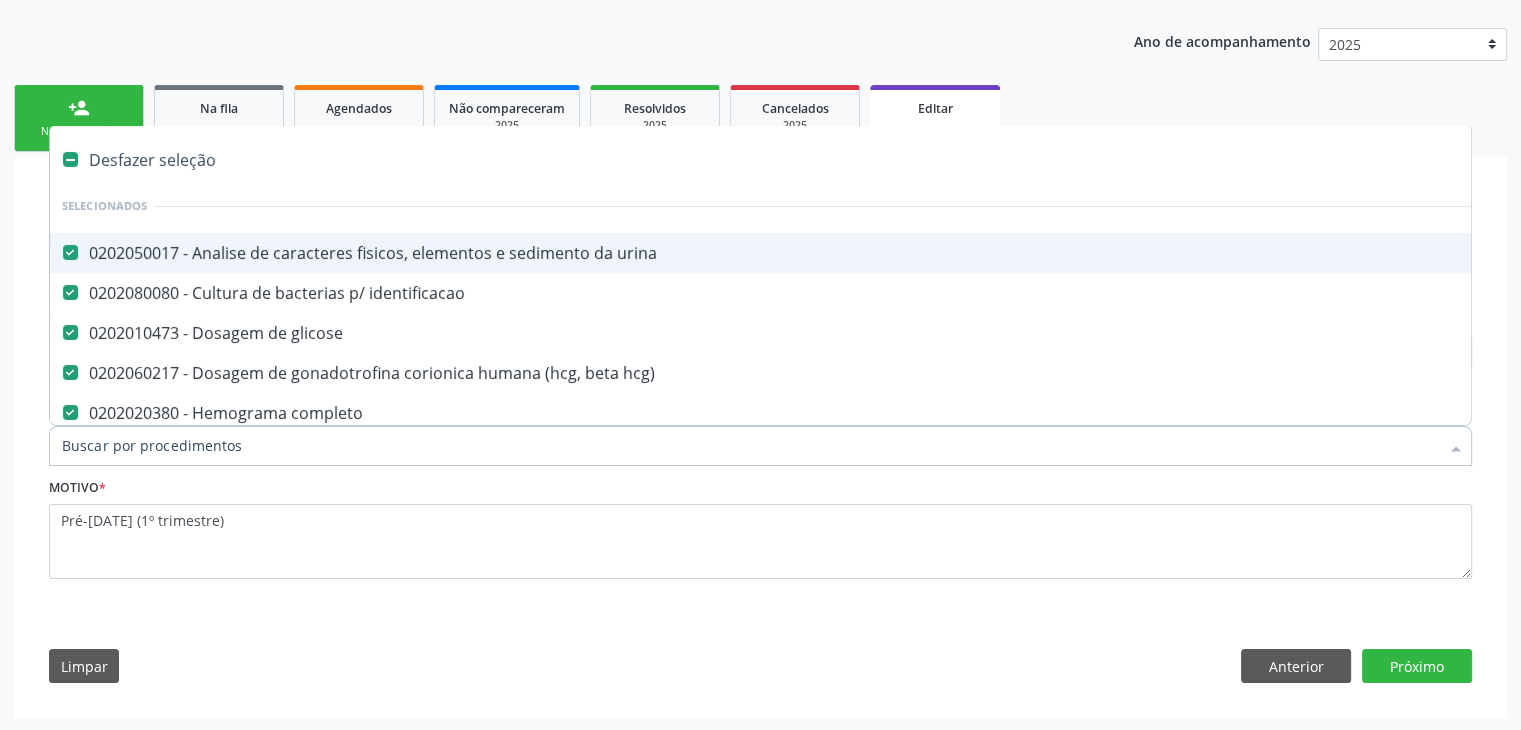 click on "Desfazer seleção" at bounding box center (831, 160) 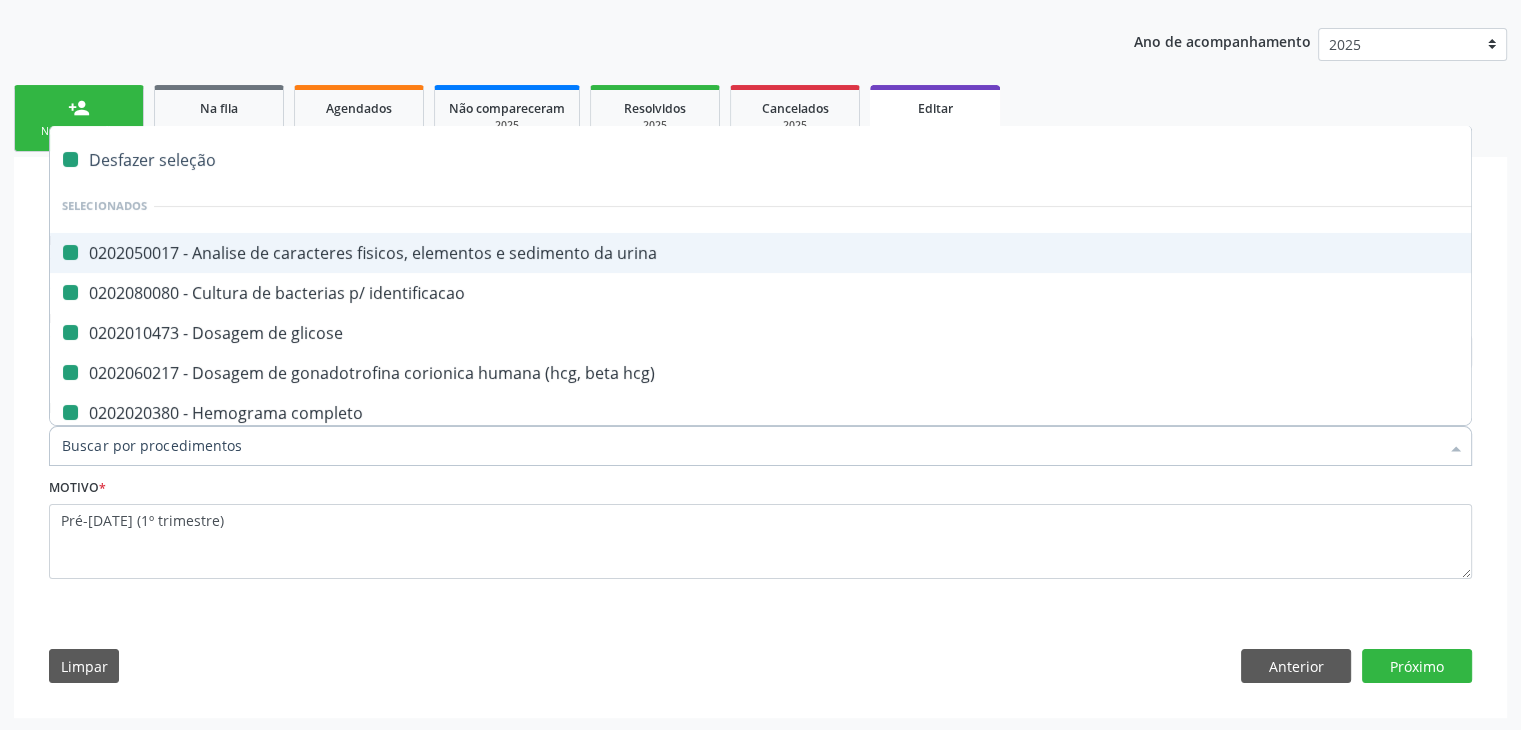 checkbox on "false" 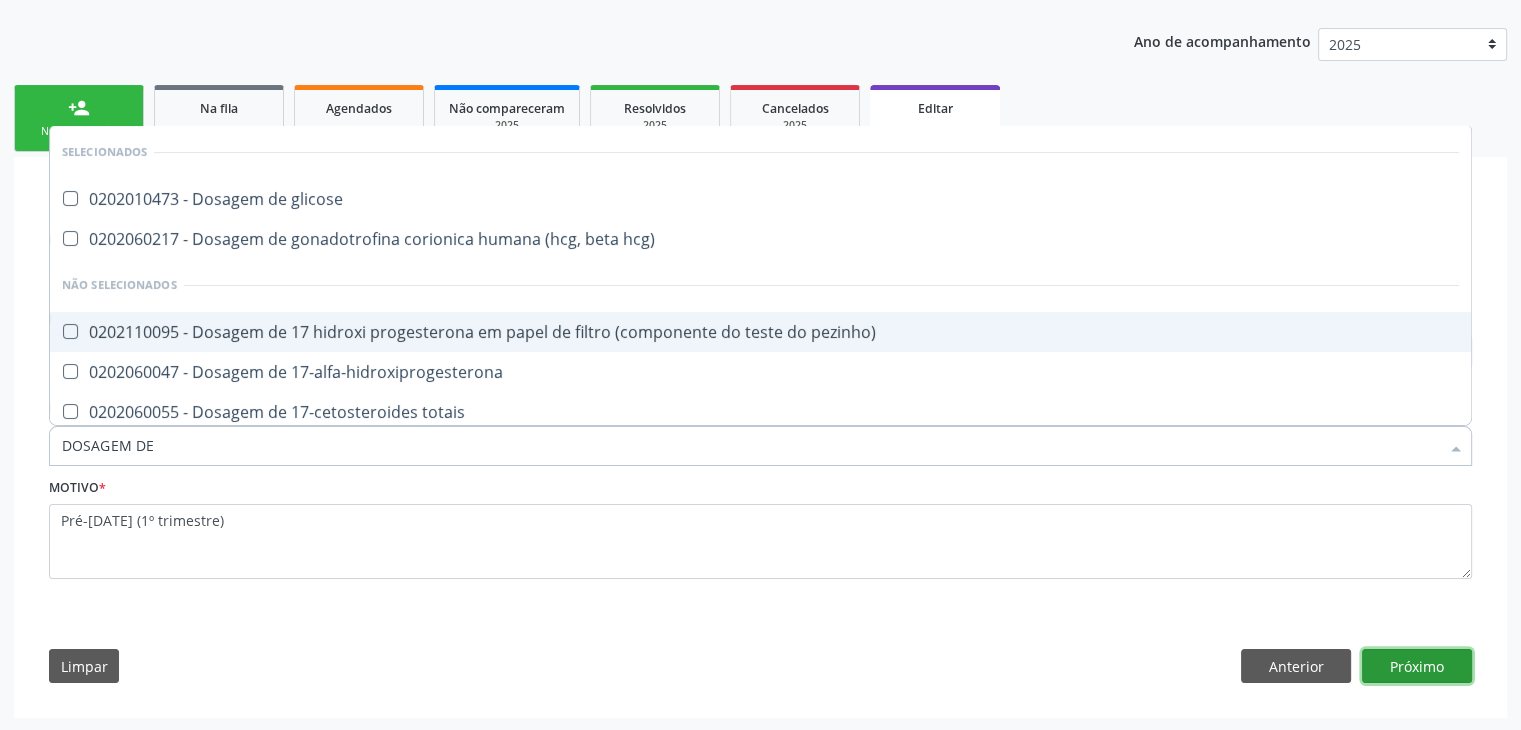 click on "Próximo" at bounding box center [1417, 666] 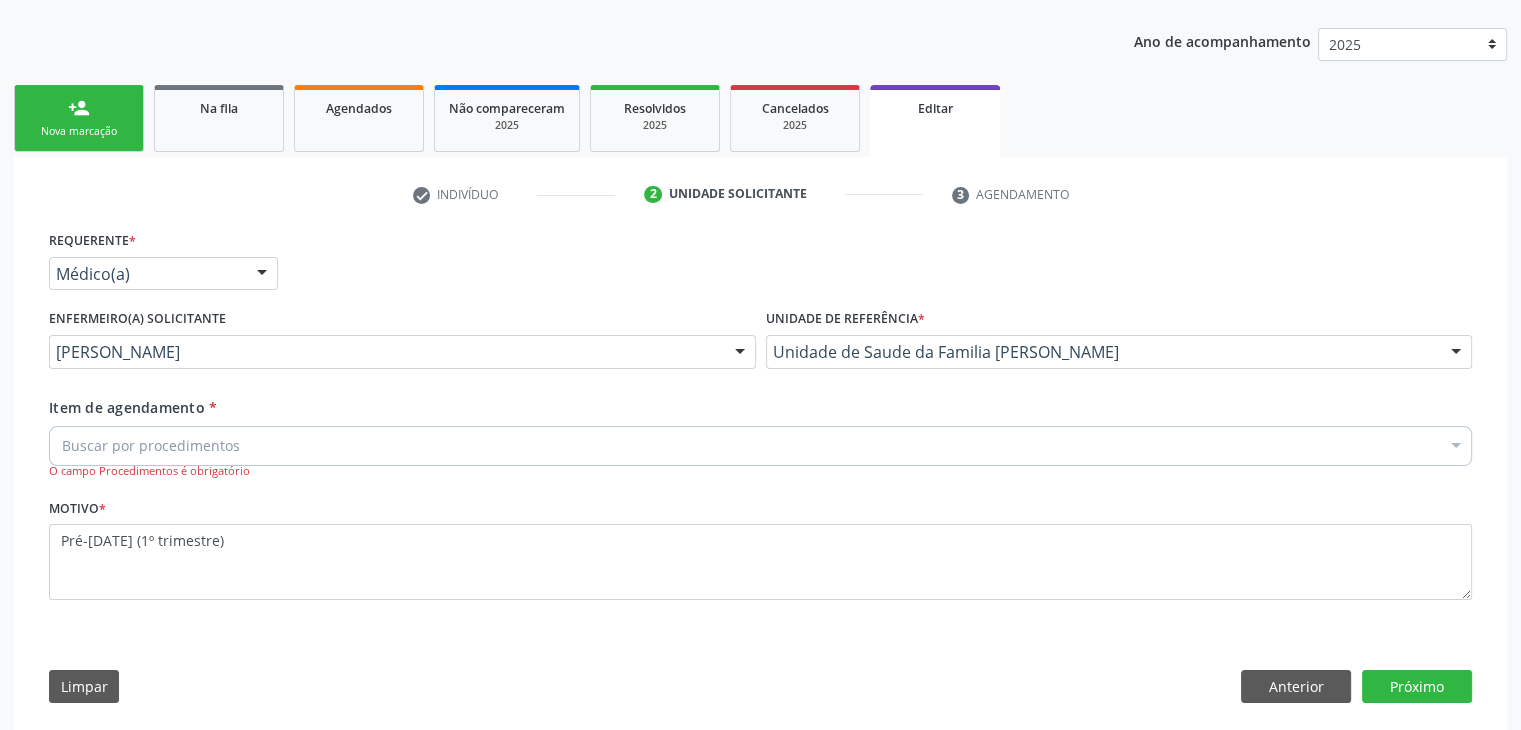 click on "Buscar por procedimentos" at bounding box center [760, 446] 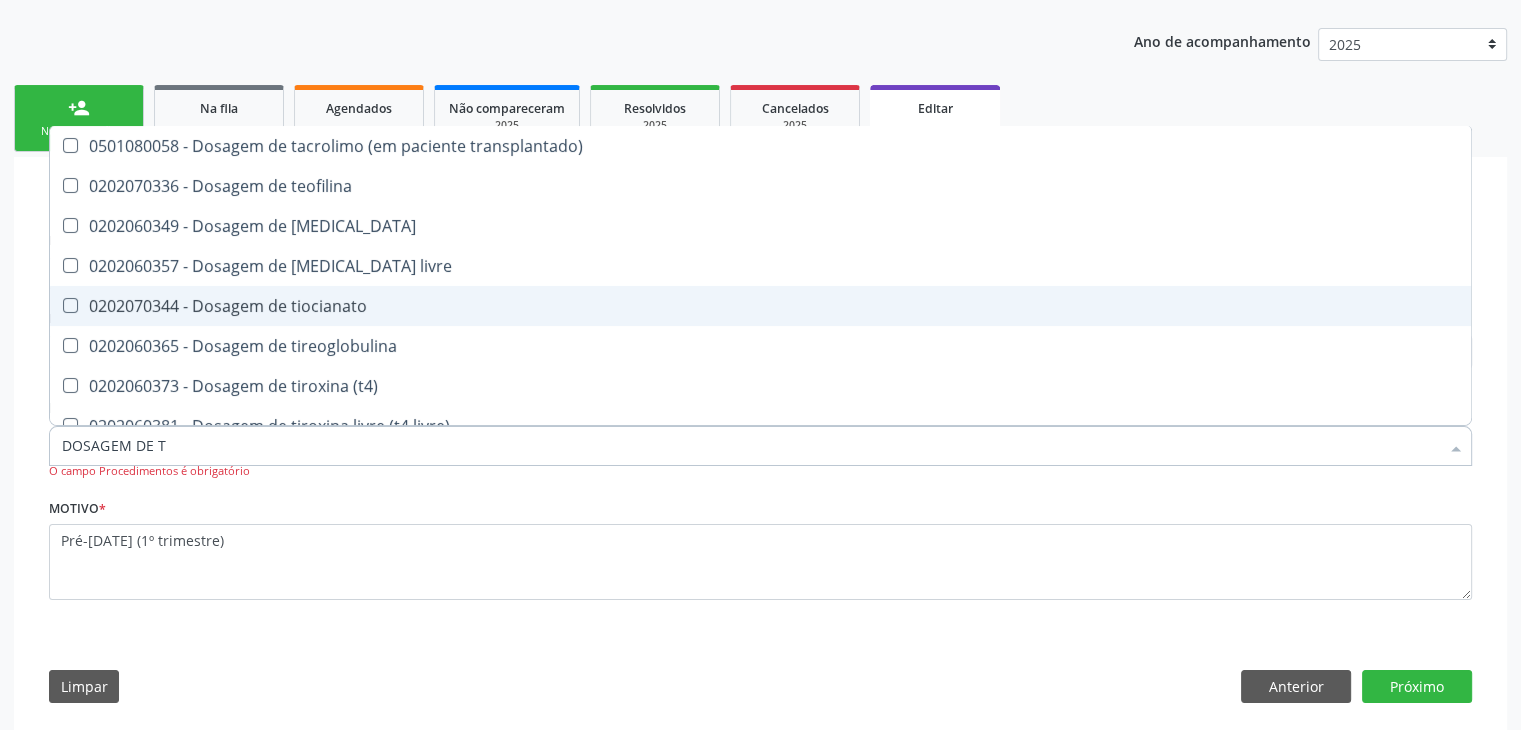 type on "DOSAGEM DE TS" 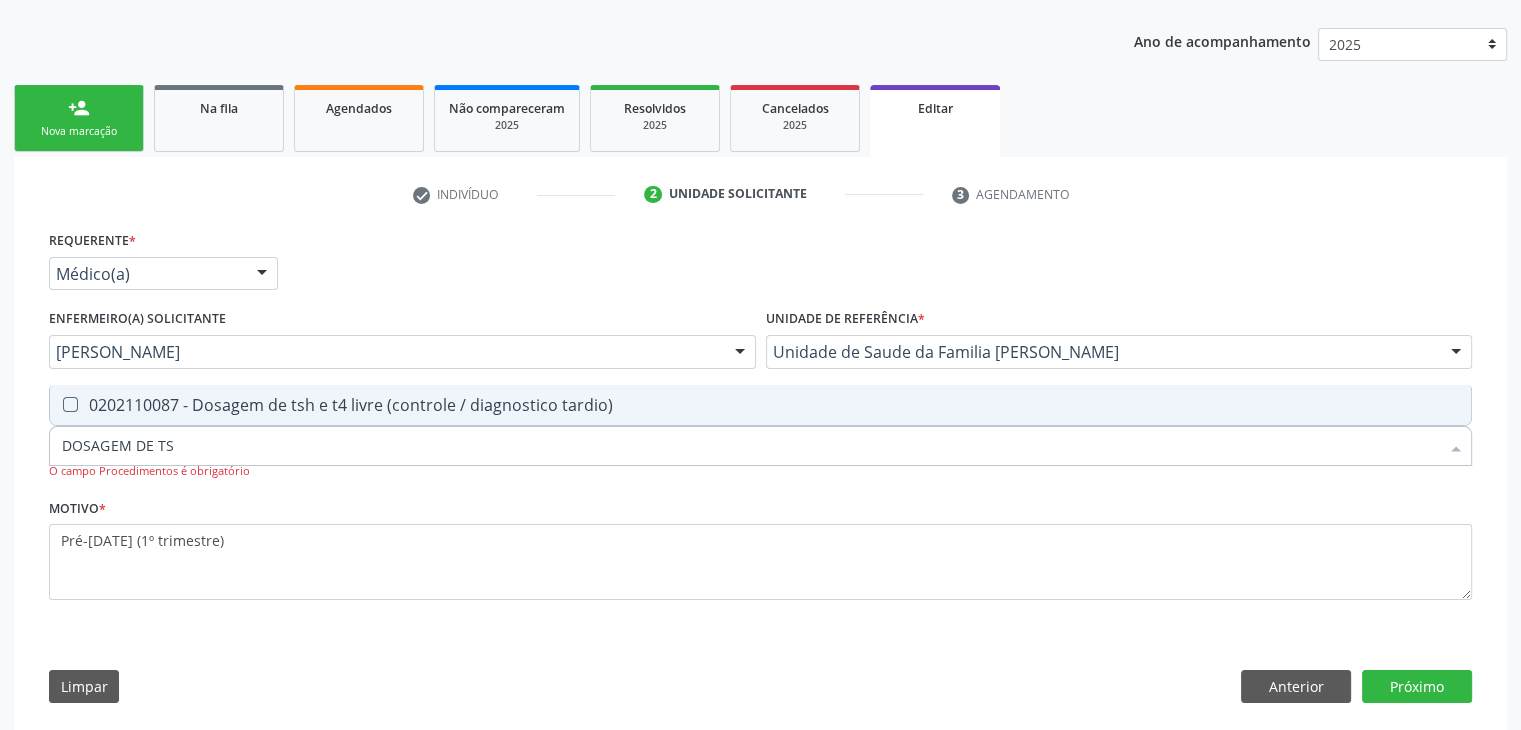 click on "Selecionar todos
0202110087 - Dosagem de tsh e t4 livre (controle / diagnostico tardio)
Nenhum resultado encontrado para: " DOSAGEM DE TS  "
Não há nenhuma opção para ser exibida." at bounding box center (760, 405) 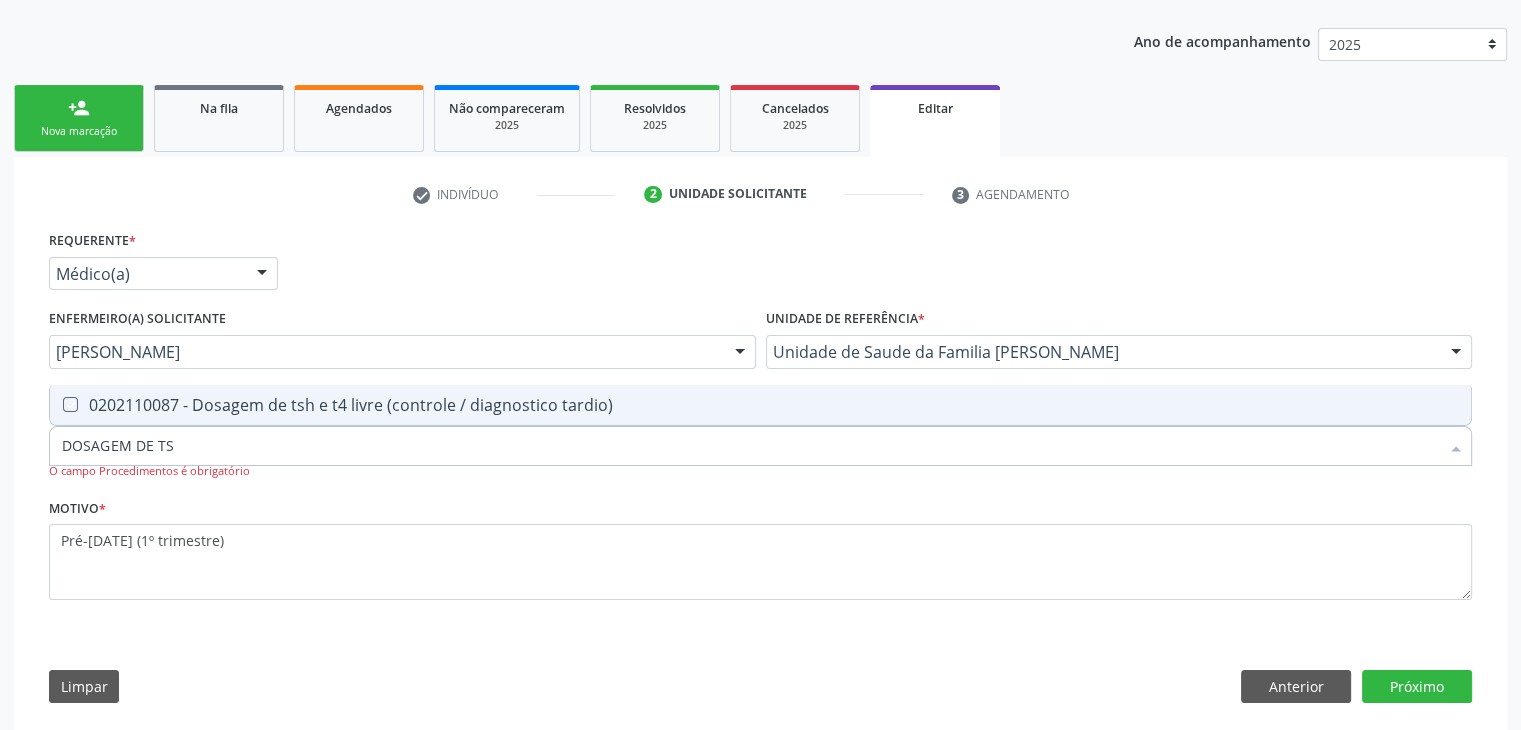 checkbox on "true" 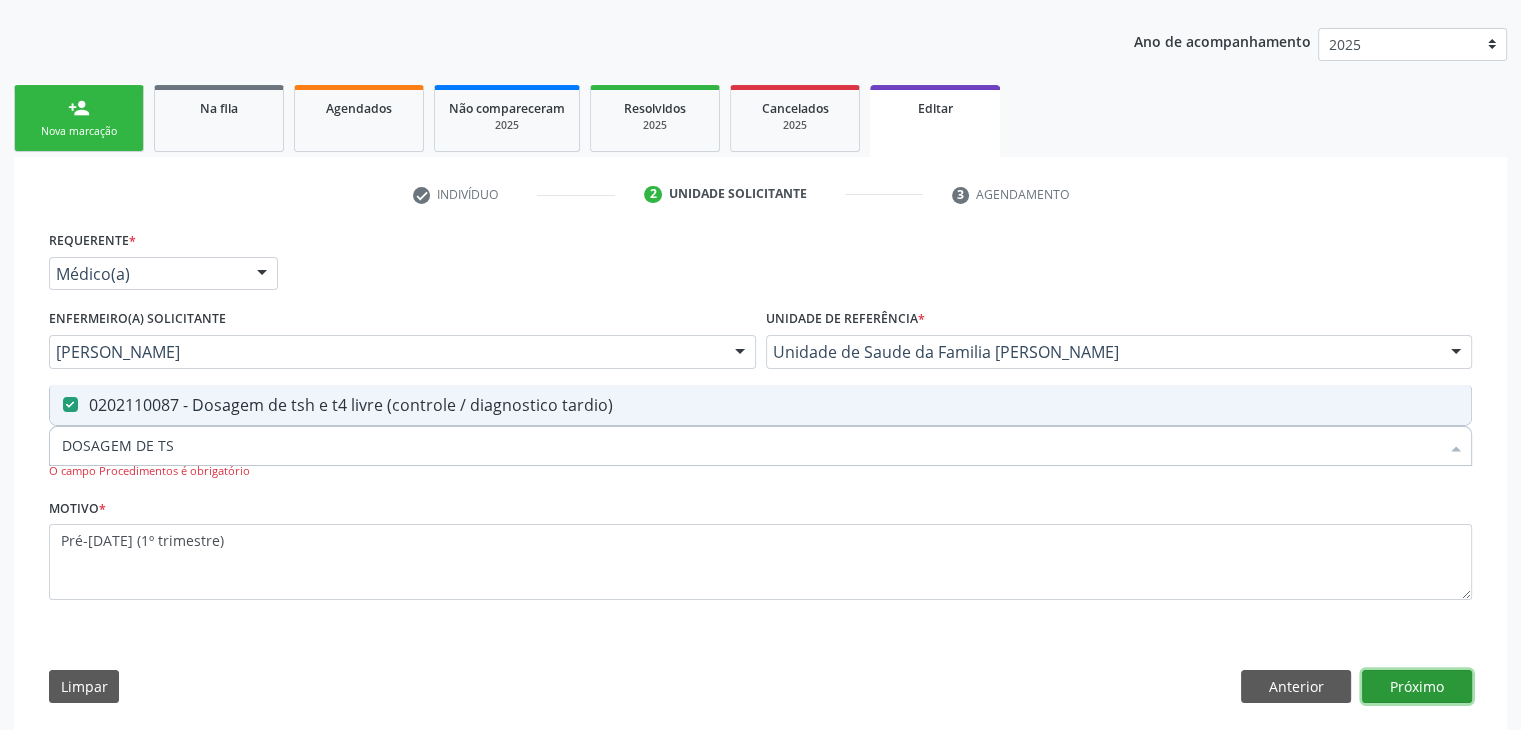 click on "Próximo" at bounding box center [1417, 687] 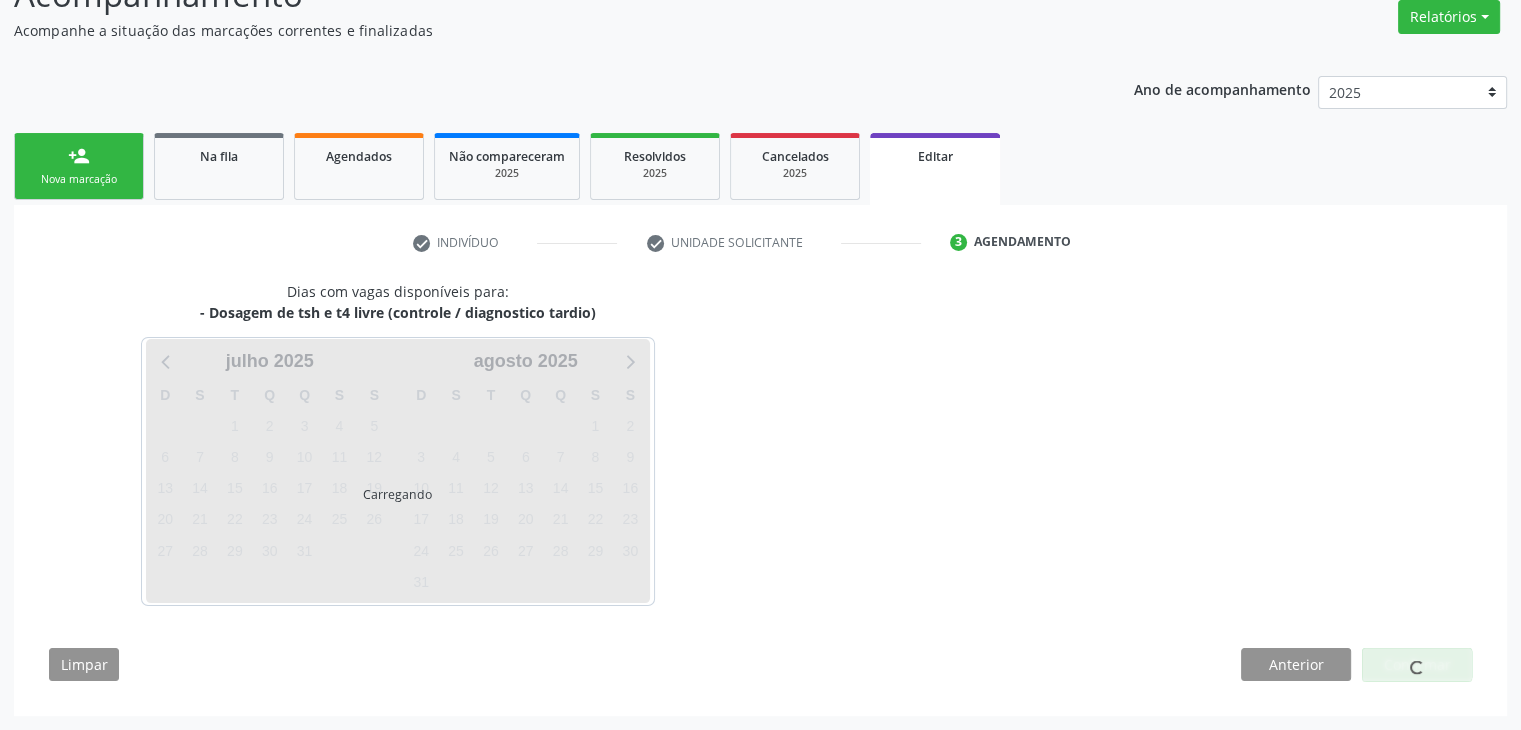 scroll, scrollTop: 165, scrollLeft: 0, axis: vertical 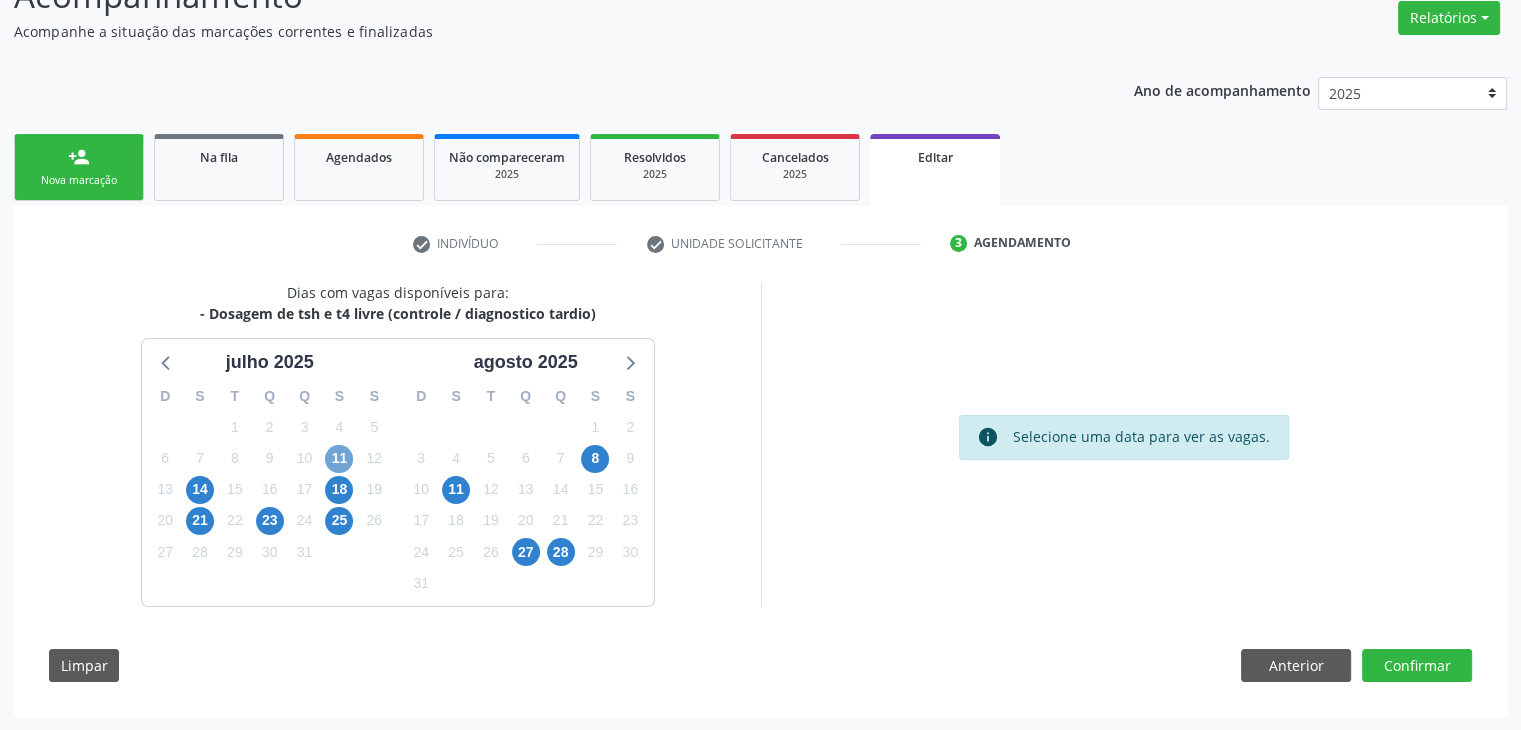 click on "11" at bounding box center (339, 459) 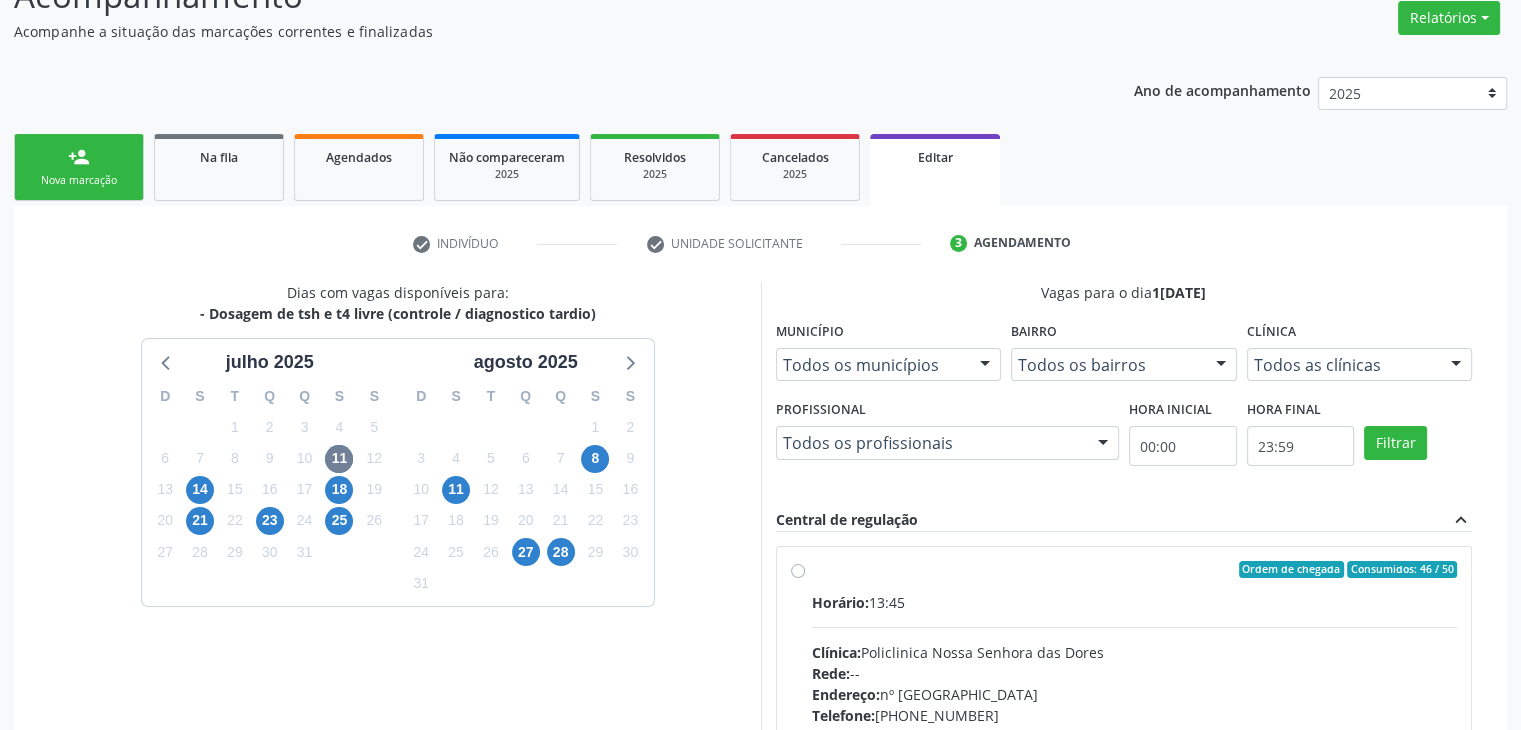 click on "Horário:   13:45" at bounding box center [1135, 602] 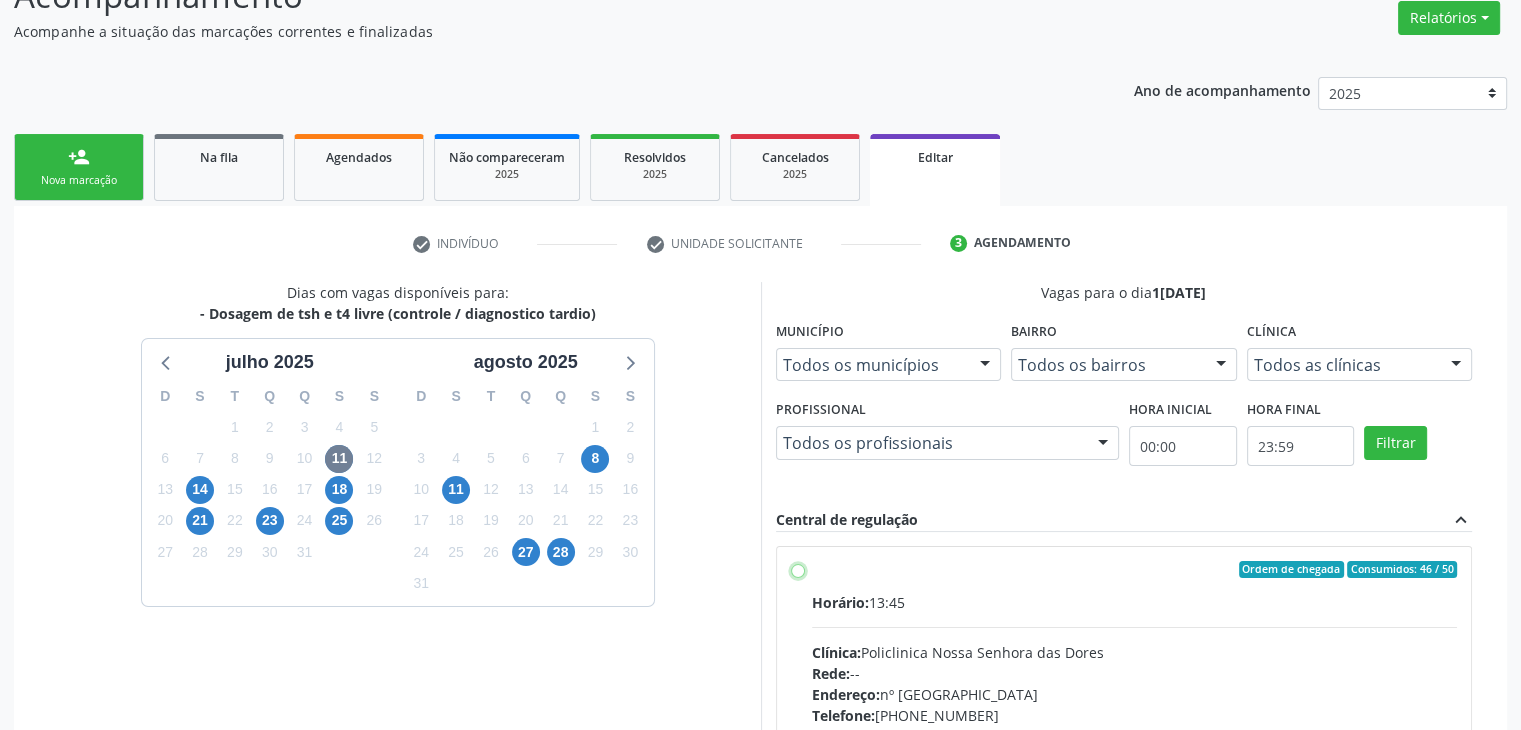 click on "Ordem de chegada
Consumidos: 46 / 50
Horário:   13:45
Clínica:  Policlinica Nossa Senhora das Dores
Rede:
--
Endereço:   nº 94, Centro, Mairi - BA
Telefone:   (74) 36322104
Profissional:
--
Informações adicionais sobre o atendimento
Idade de atendimento:
Sem restrição
Gênero(s) atendido(s):
Sem restrição
Informações adicionais:
--" at bounding box center [798, 570] 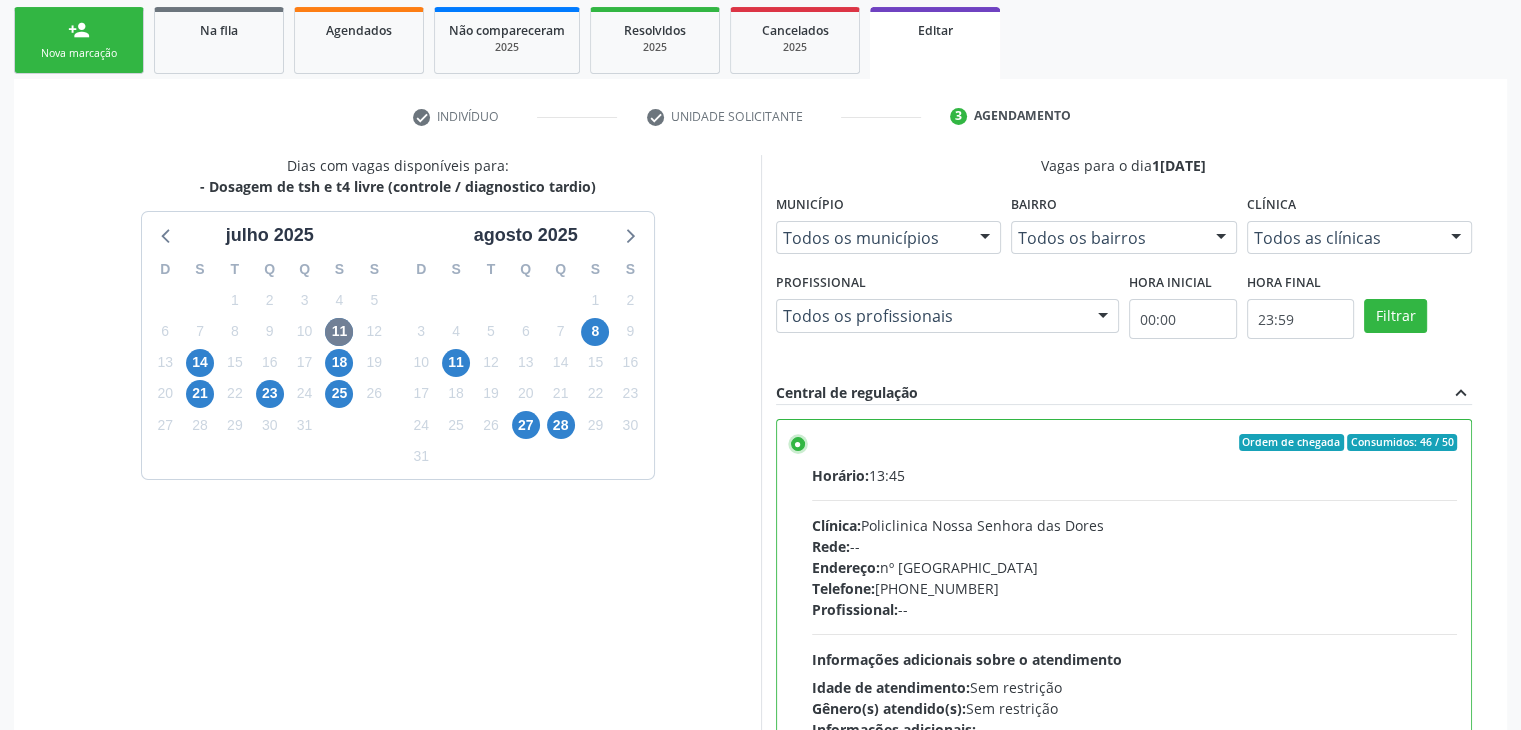 scroll, scrollTop: 490, scrollLeft: 0, axis: vertical 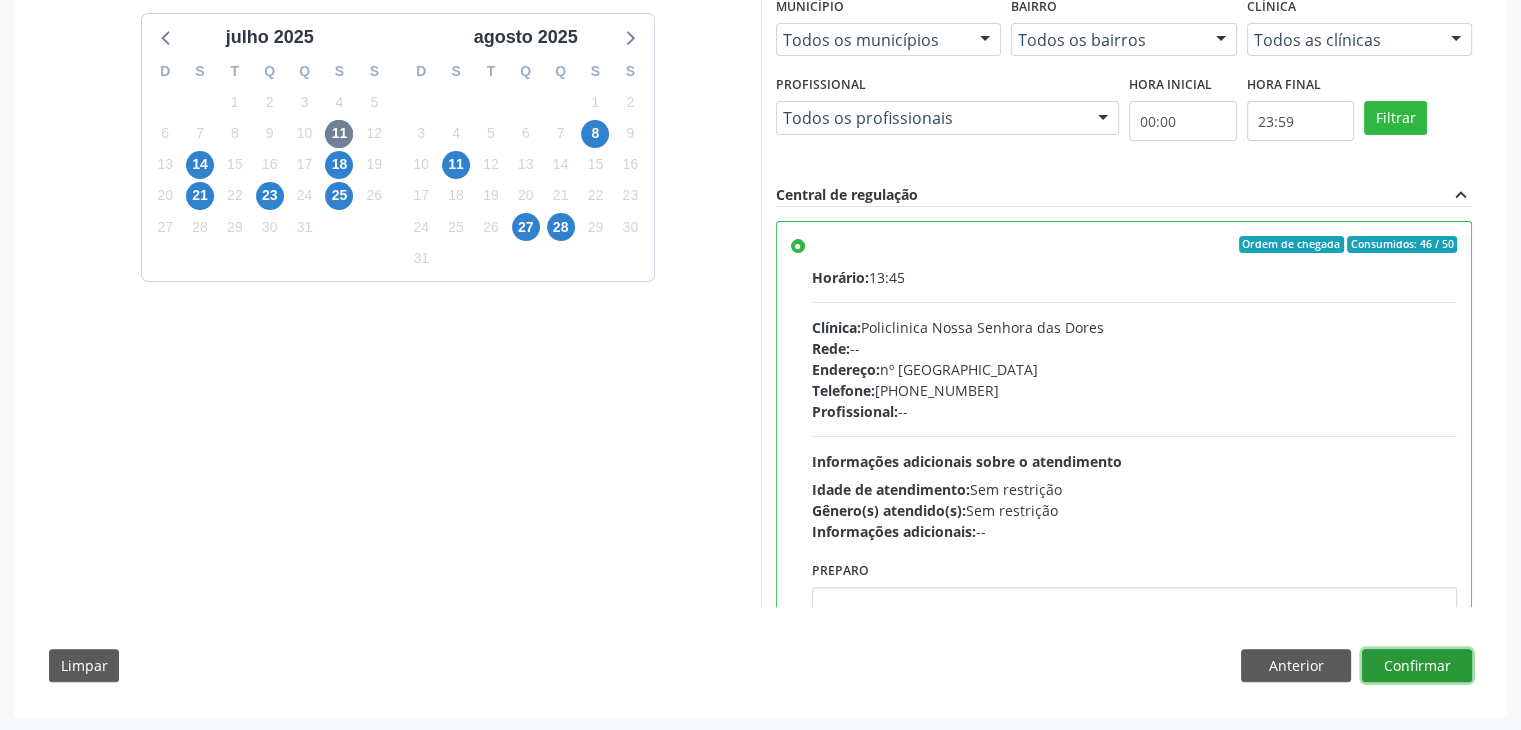 click on "Confirmar" at bounding box center (1417, 666) 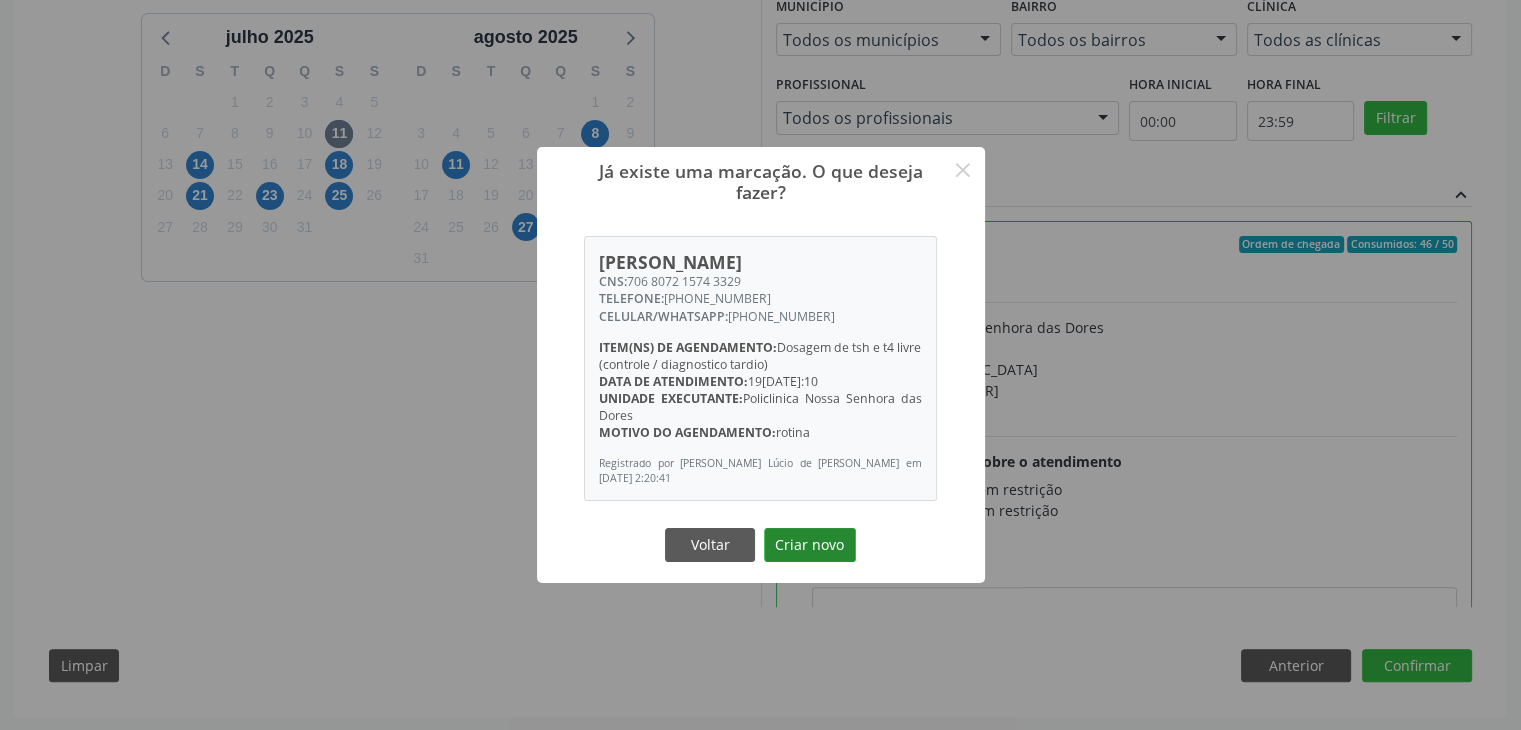 click on "Criar novo" at bounding box center [810, 545] 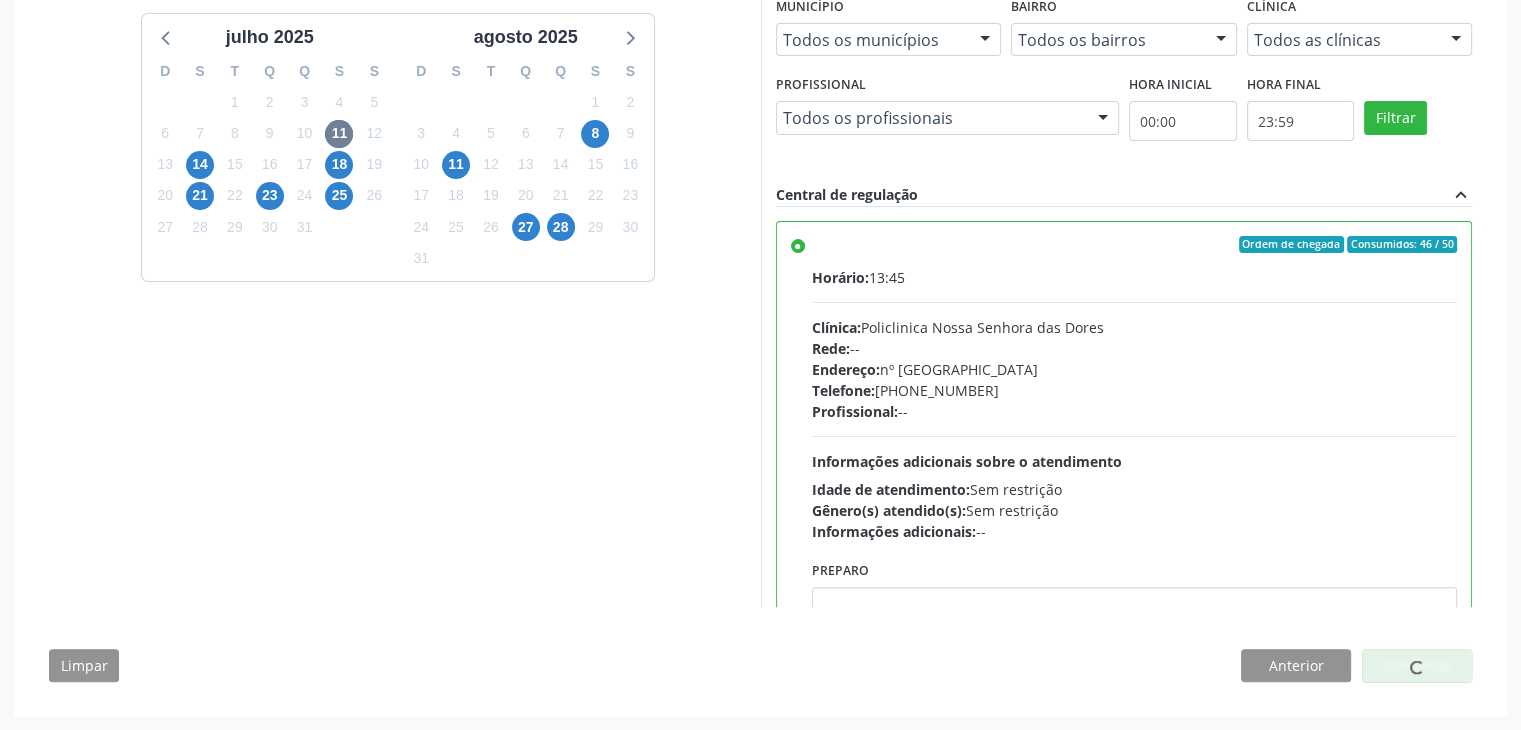 scroll, scrollTop: 0, scrollLeft: 0, axis: both 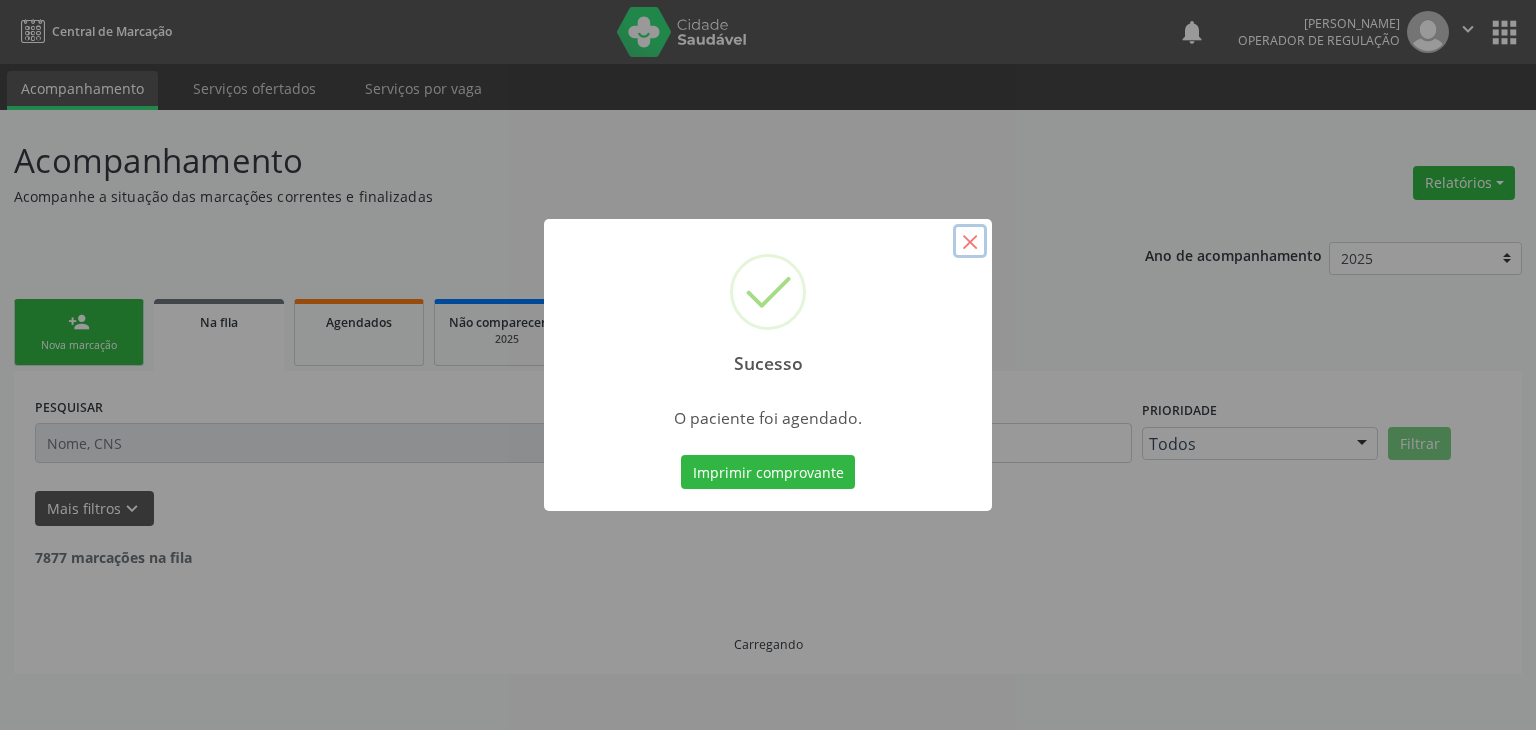 click on "×" at bounding box center [970, 241] 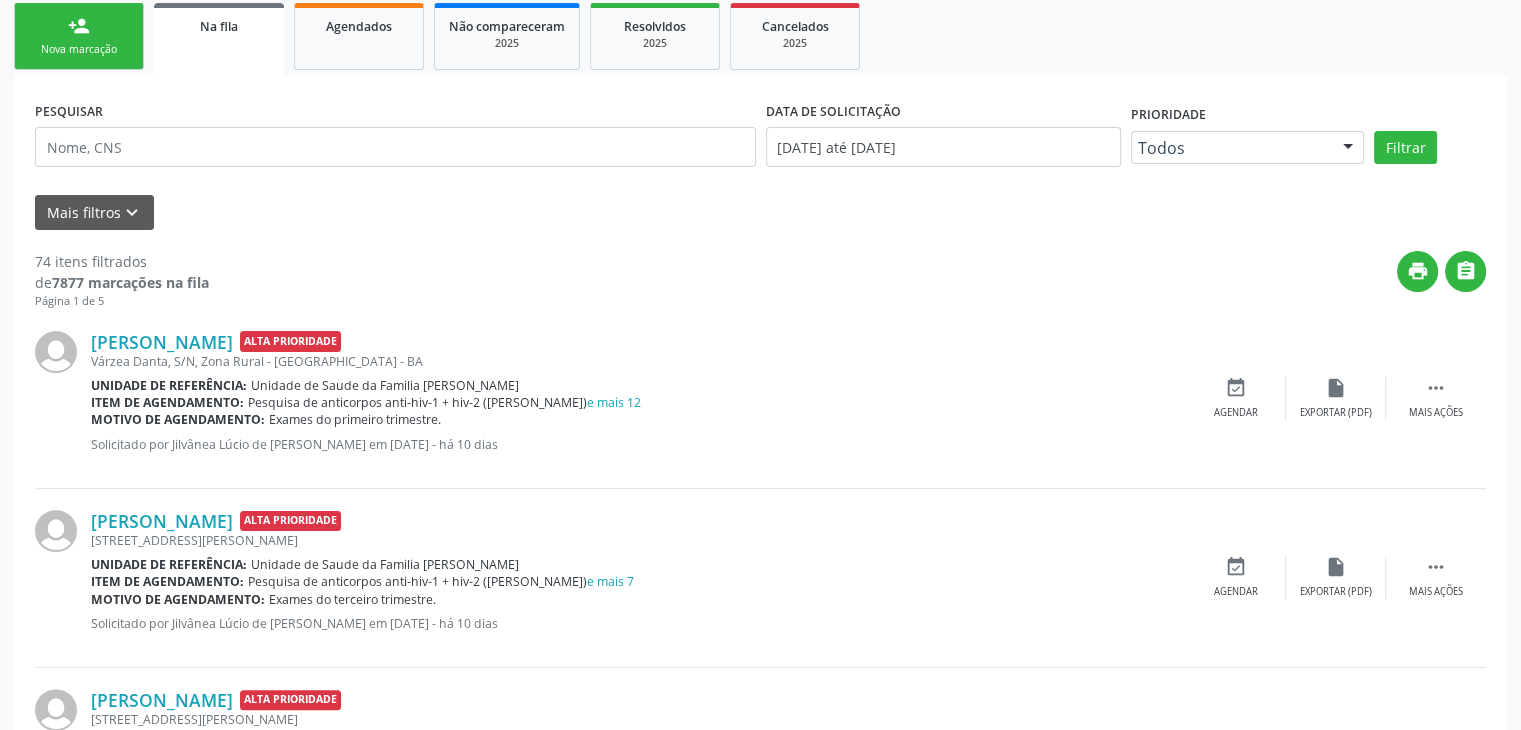 scroll, scrollTop: 300, scrollLeft: 0, axis: vertical 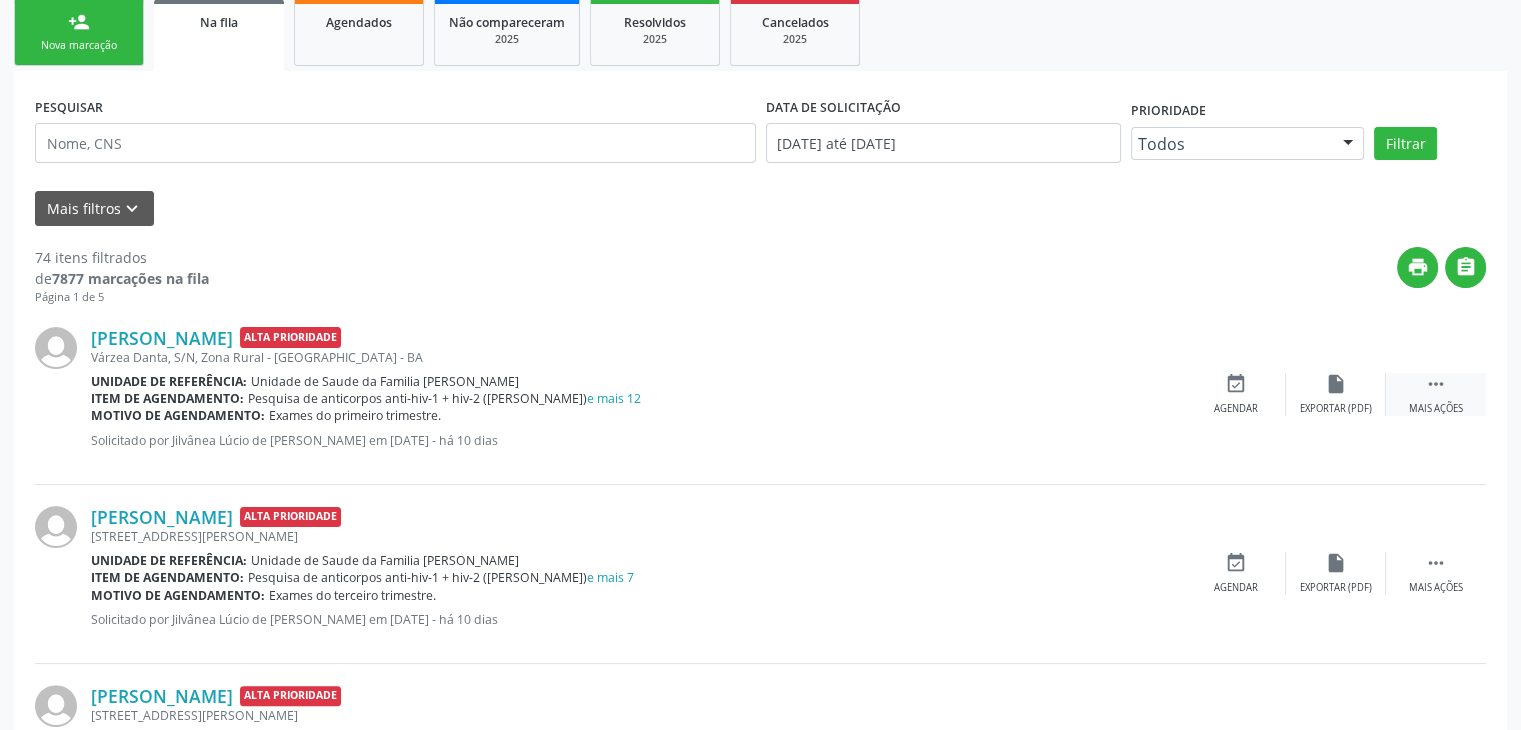 click on "
Mais ações" at bounding box center (1436, 394) 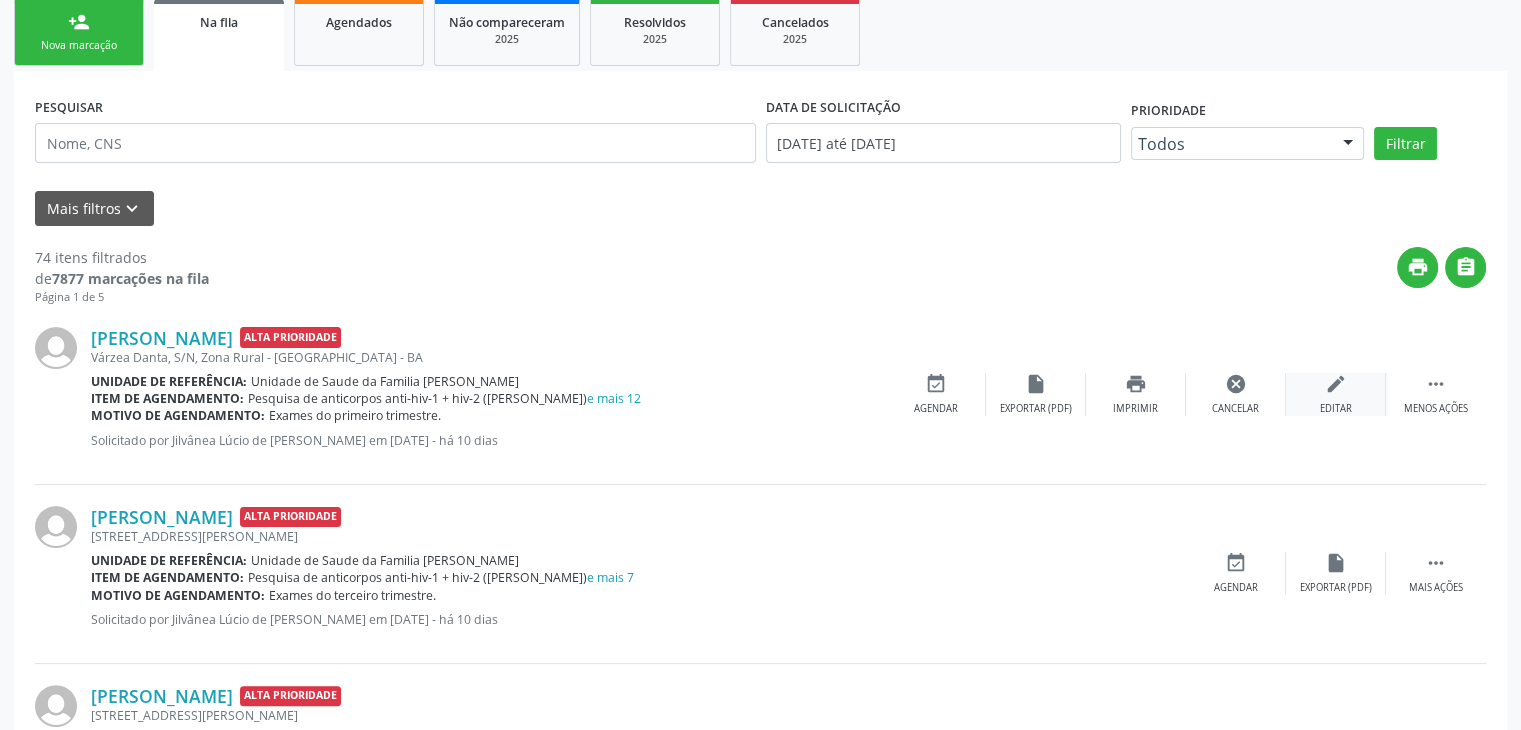 click on "edit
Editar" at bounding box center [1336, 394] 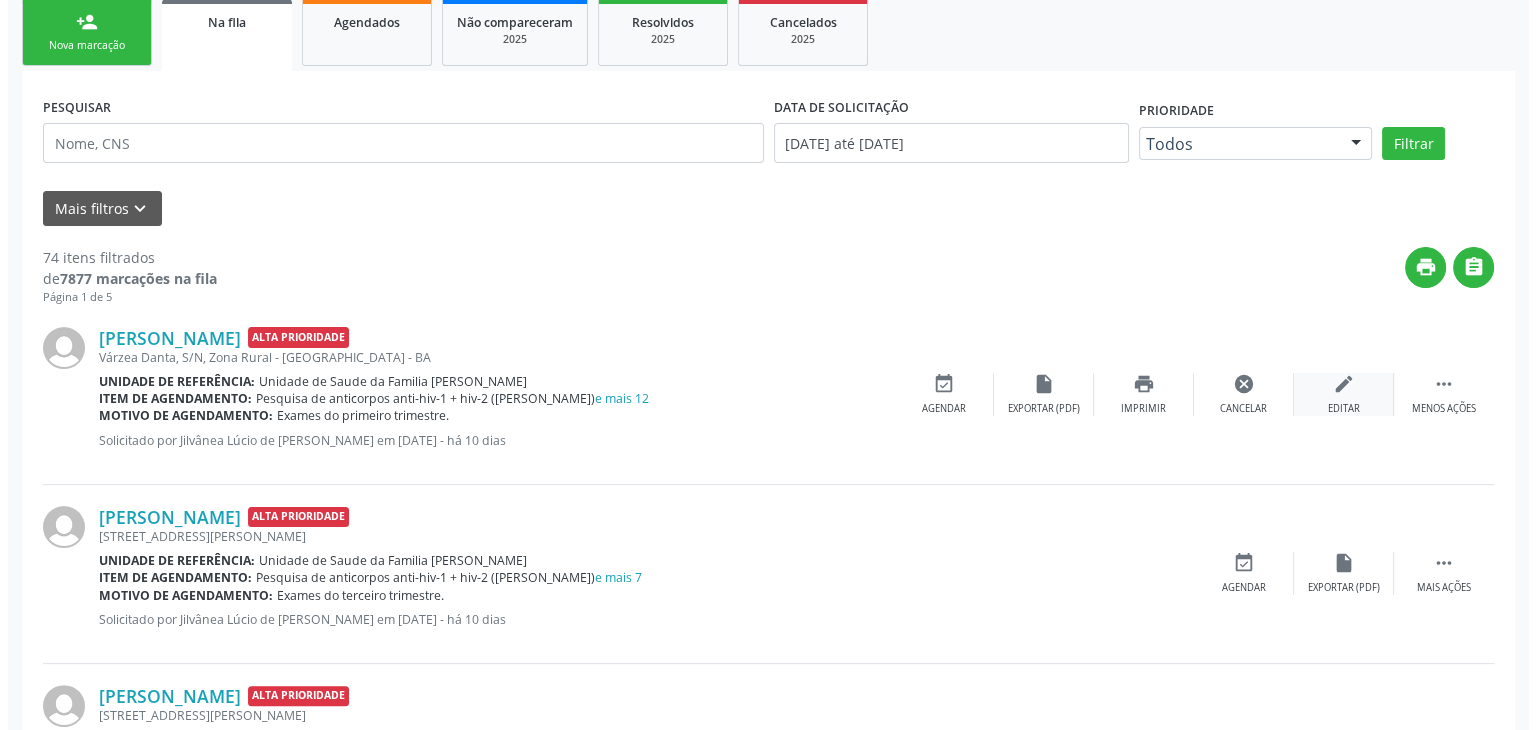 scroll, scrollTop: 0, scrollLeft: 0, axis: both 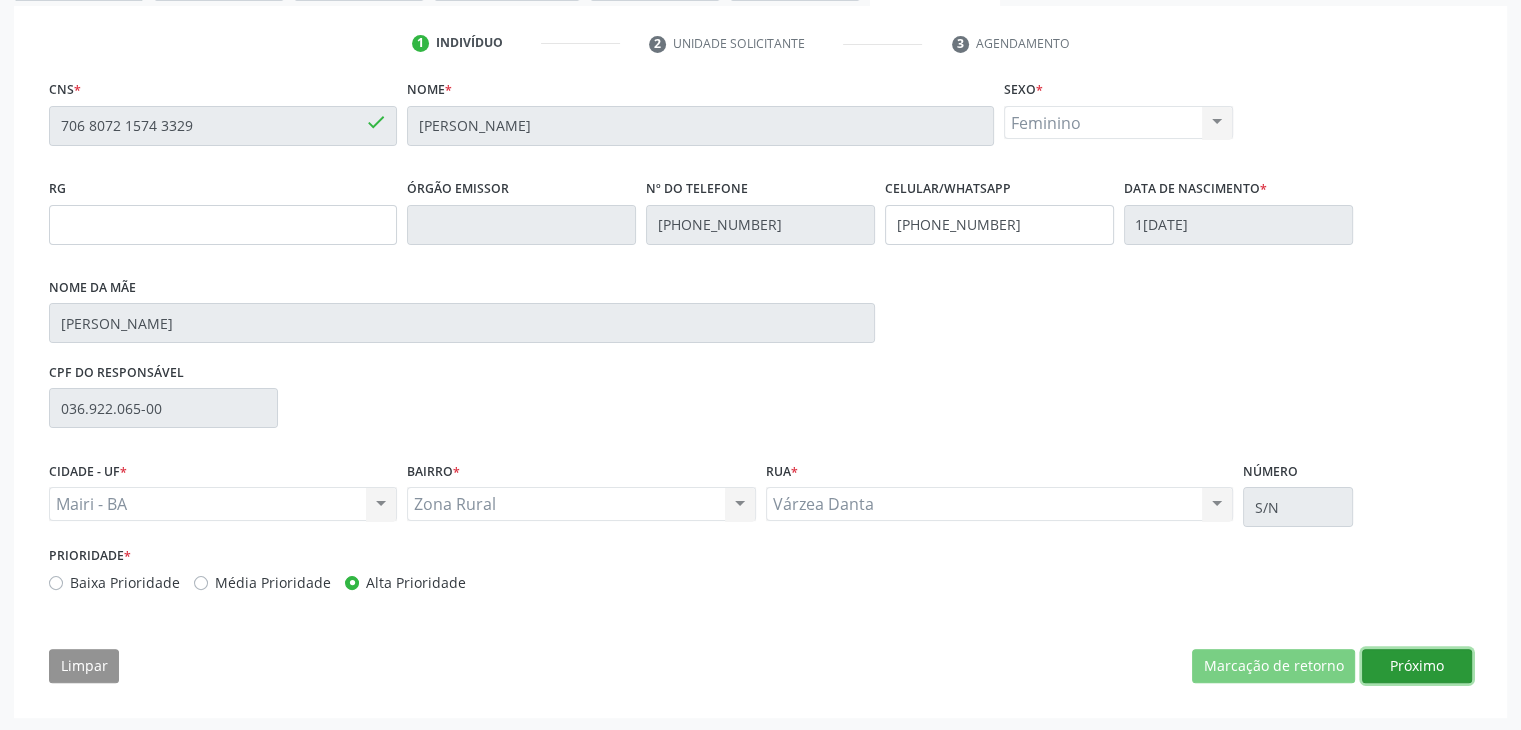 click on "Próximo" at bounding box center (1417, 666) 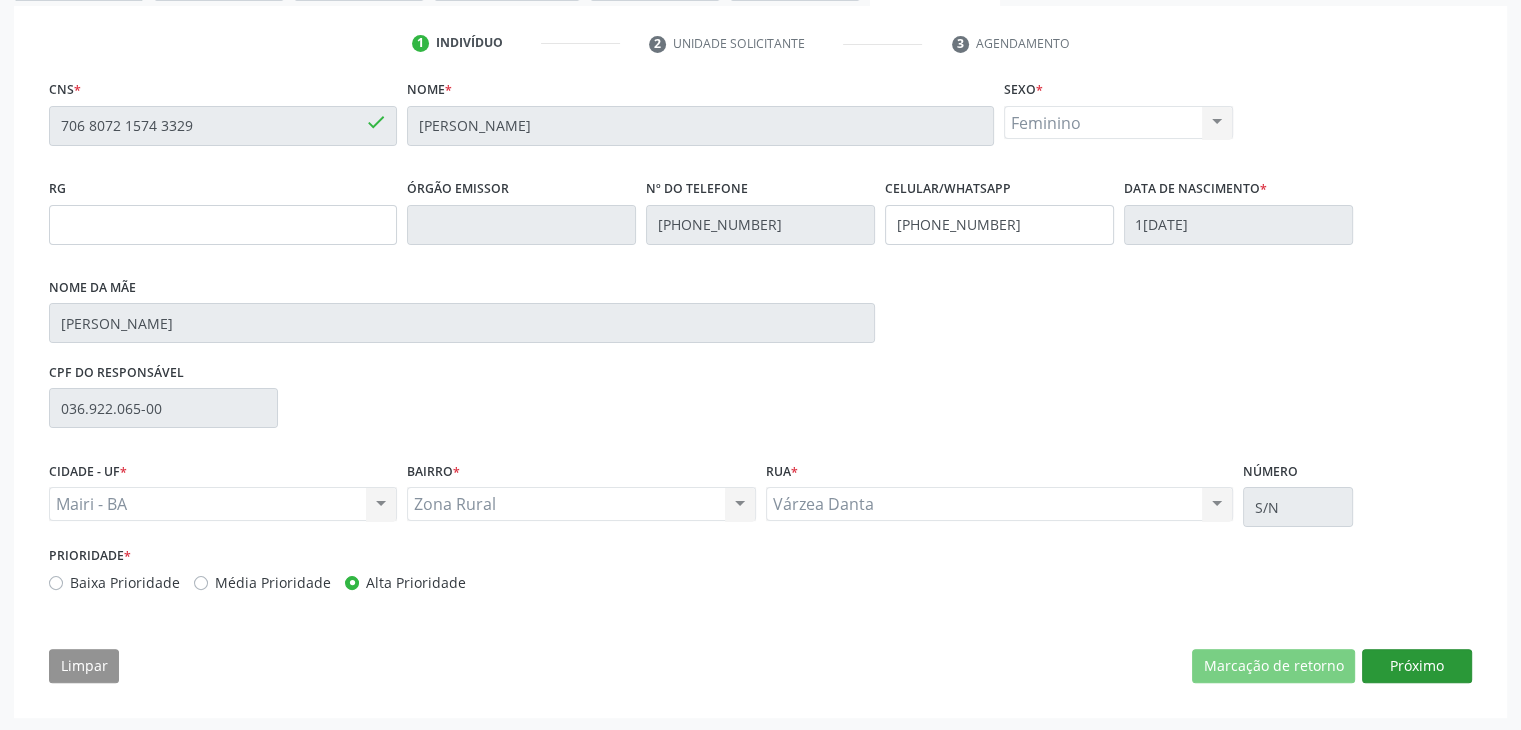 scroll, scrollTop: 214, scrollLeft: 0, axis: vertical 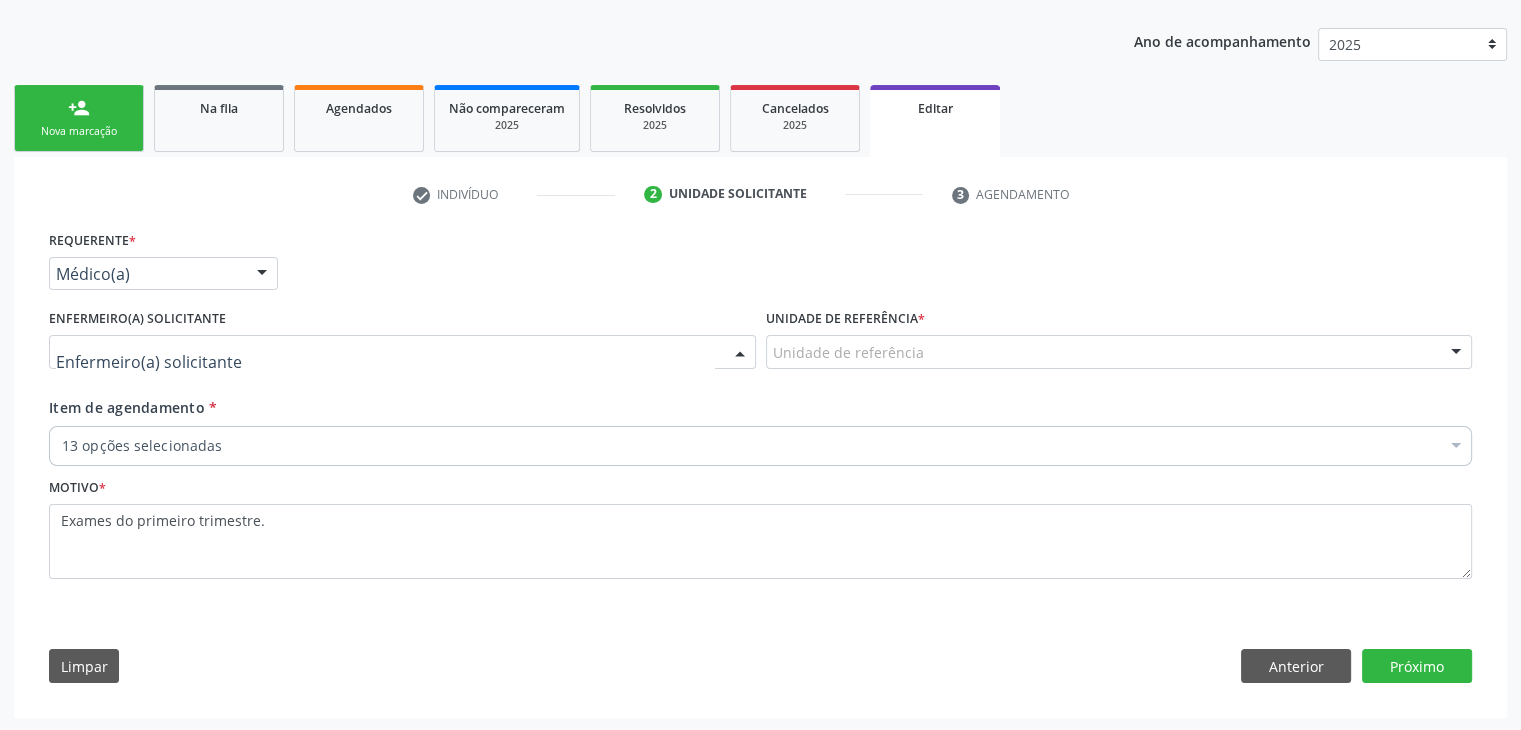 click at bounding box center [402, 352] 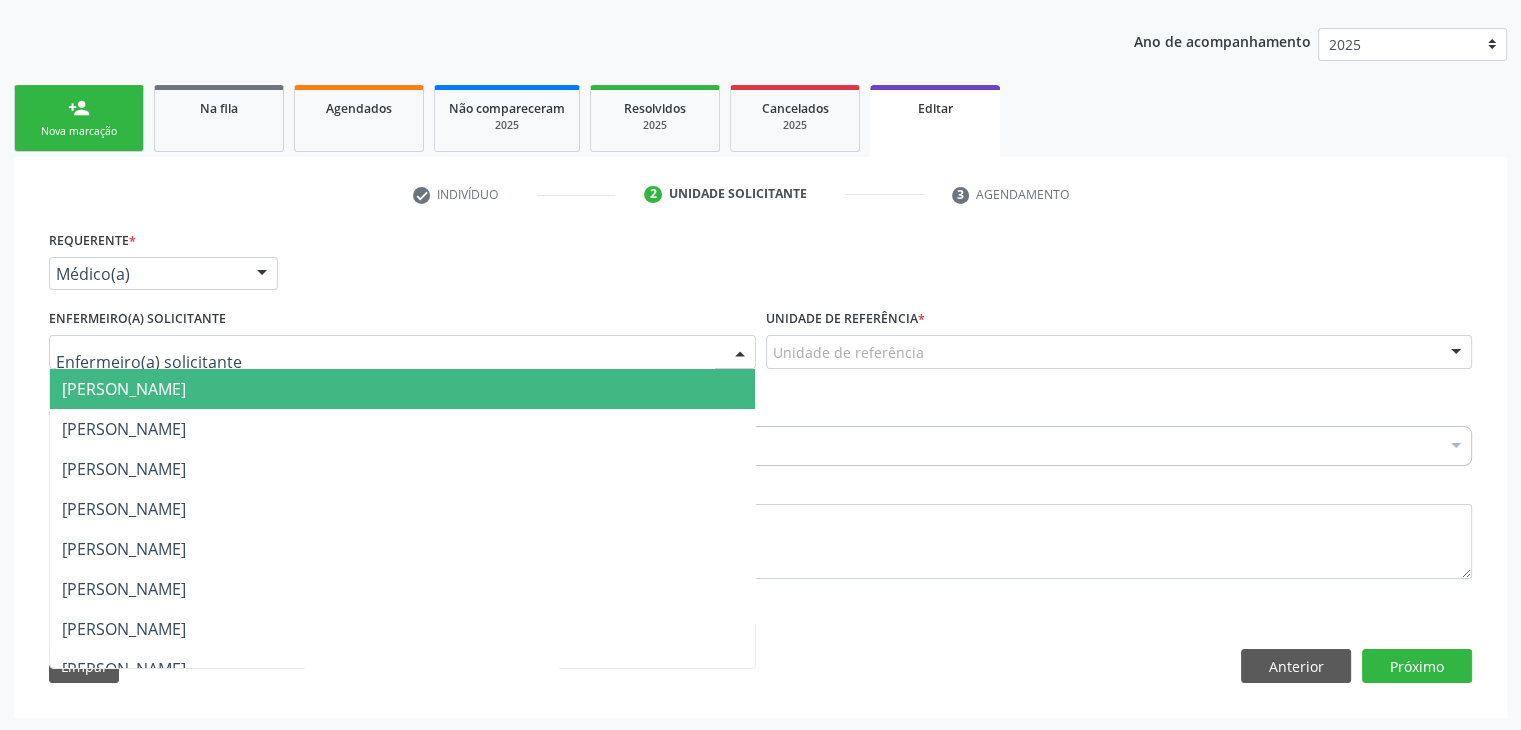 click on "[PERSON_NAME]" at bounding box center [402, 389] 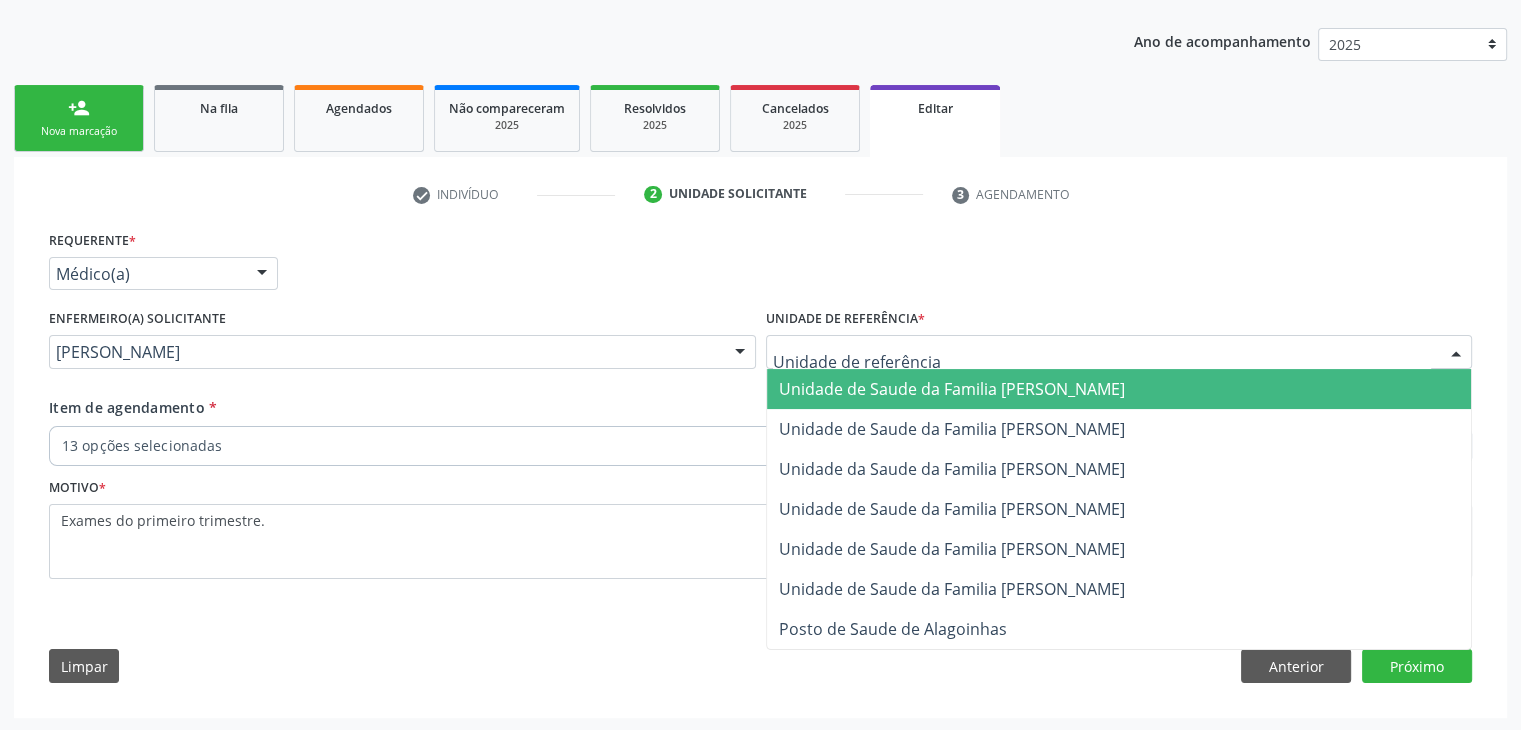 click at bounding box center (1119, 352) 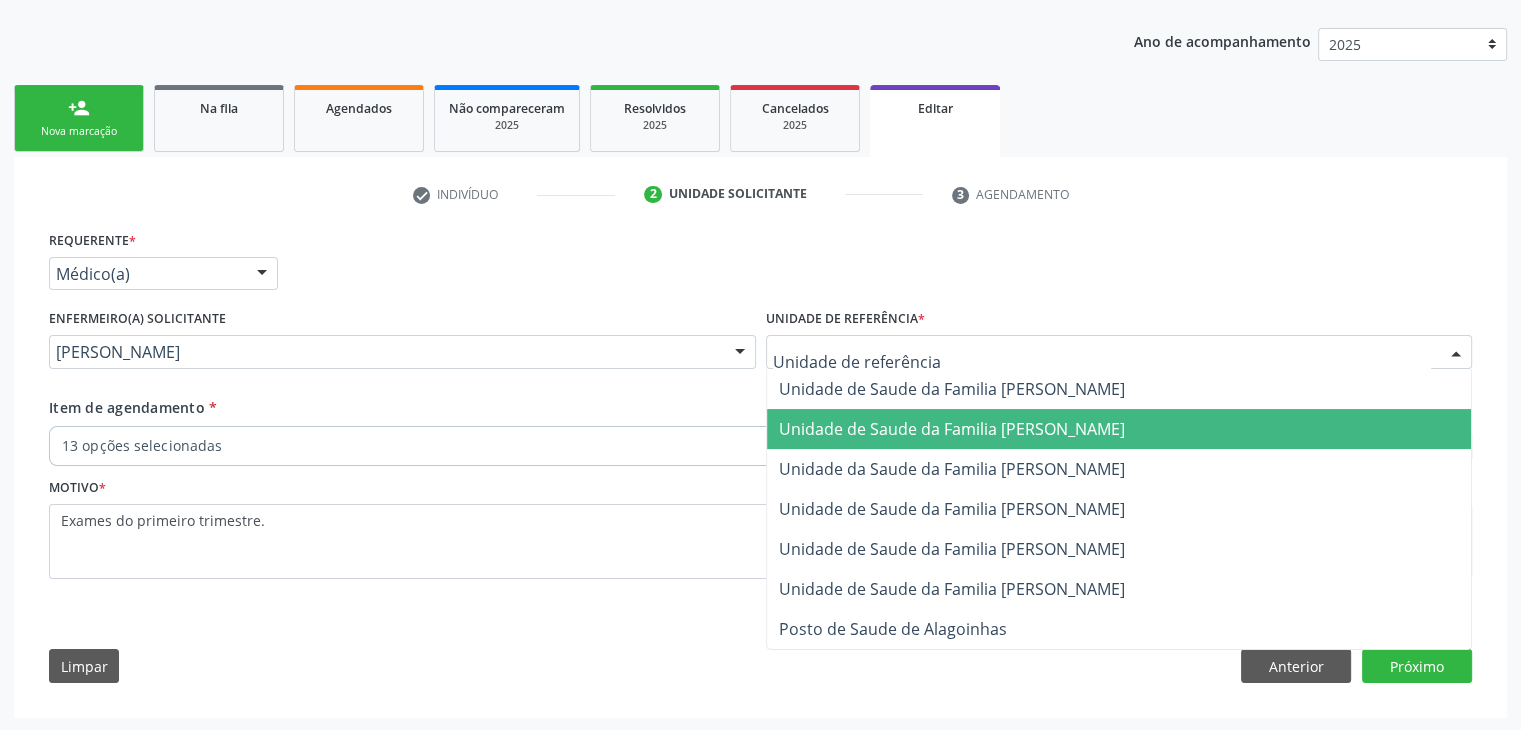 click on "Unidade de Saude da Familia [PERSON_NAME]" at bounding box center (952, 429) 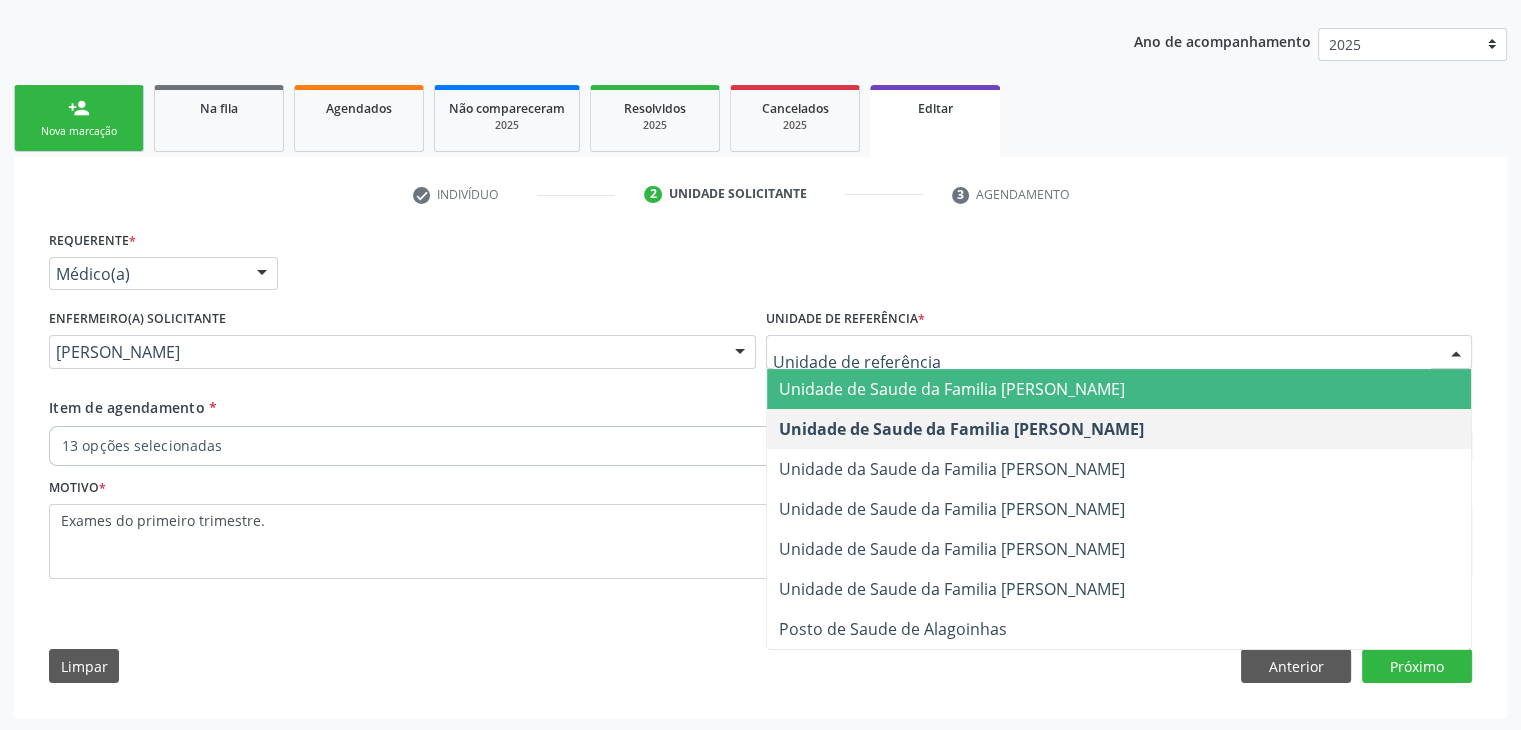 click on "Unidade de Saude da Familia [PERSON_NAME]" at bounding box center (1119, 389) 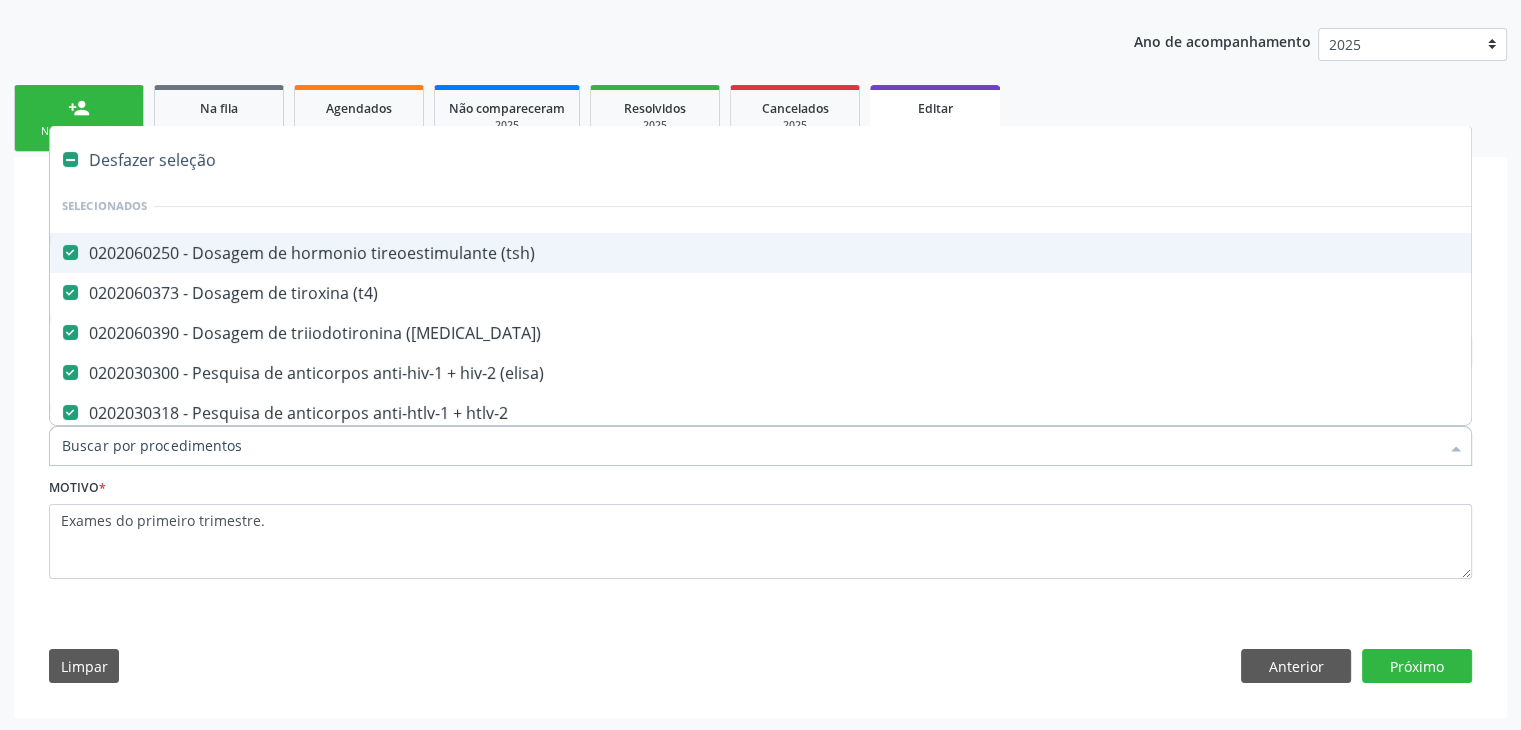 click at bounding box center (760, 446) 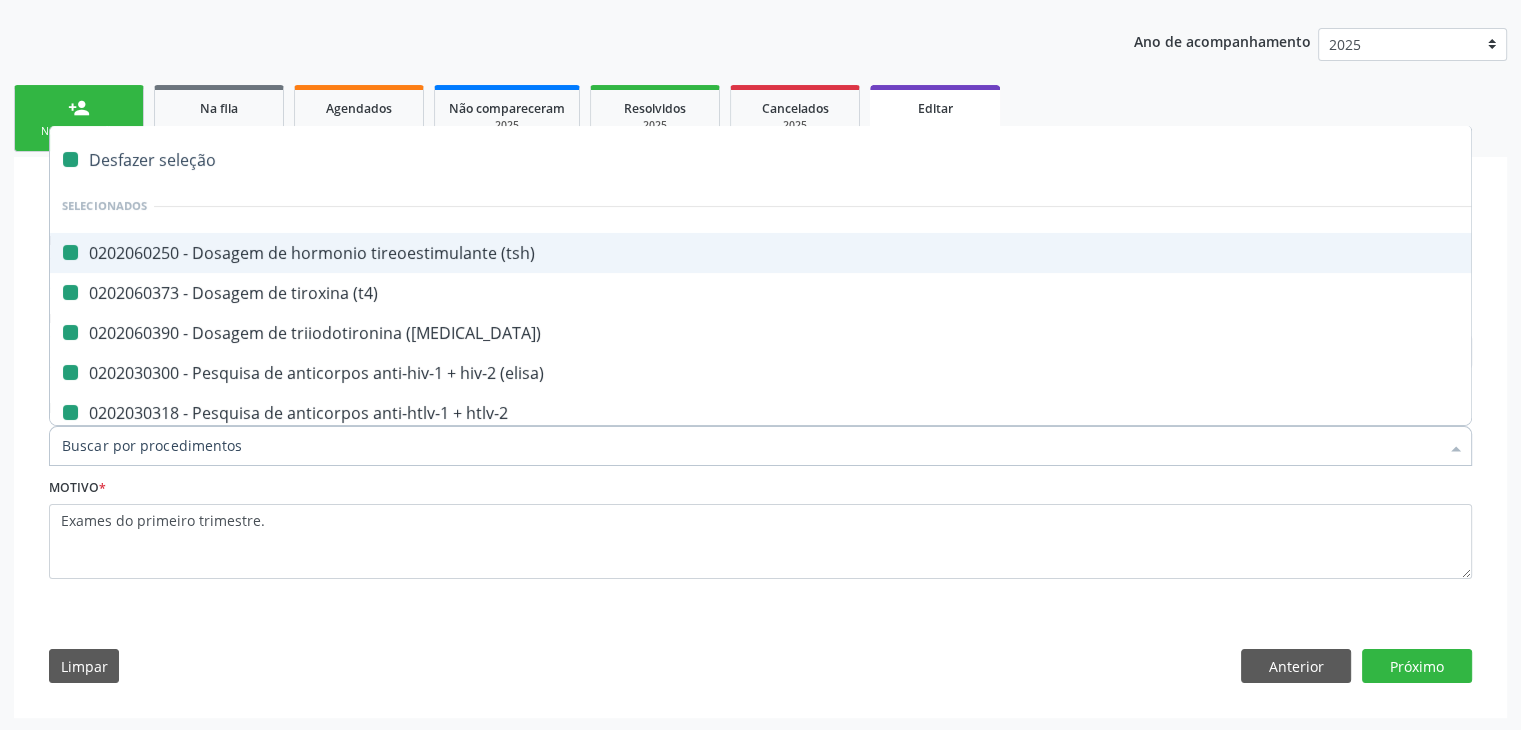 checkbox on "false" 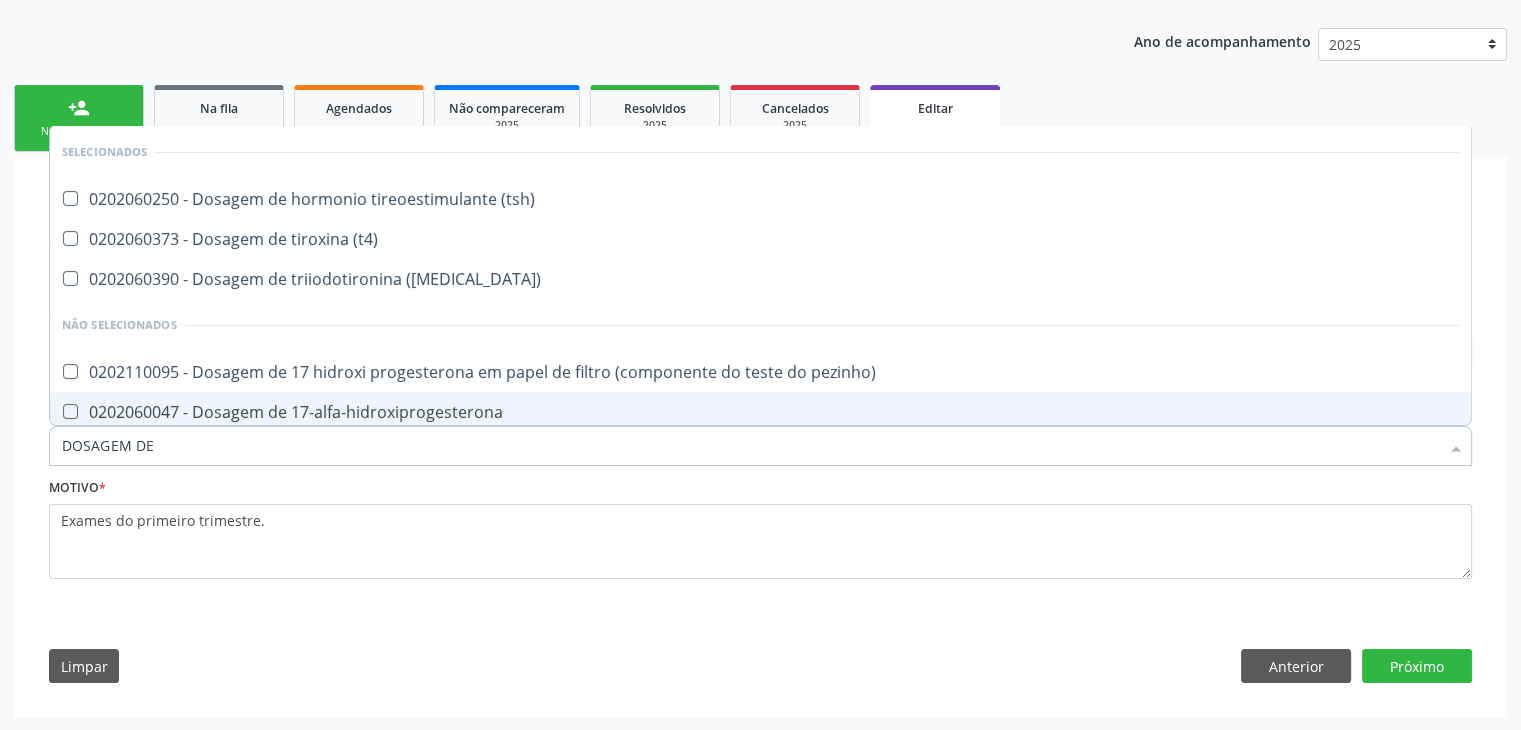 type on "DOSAGEM DE TS" 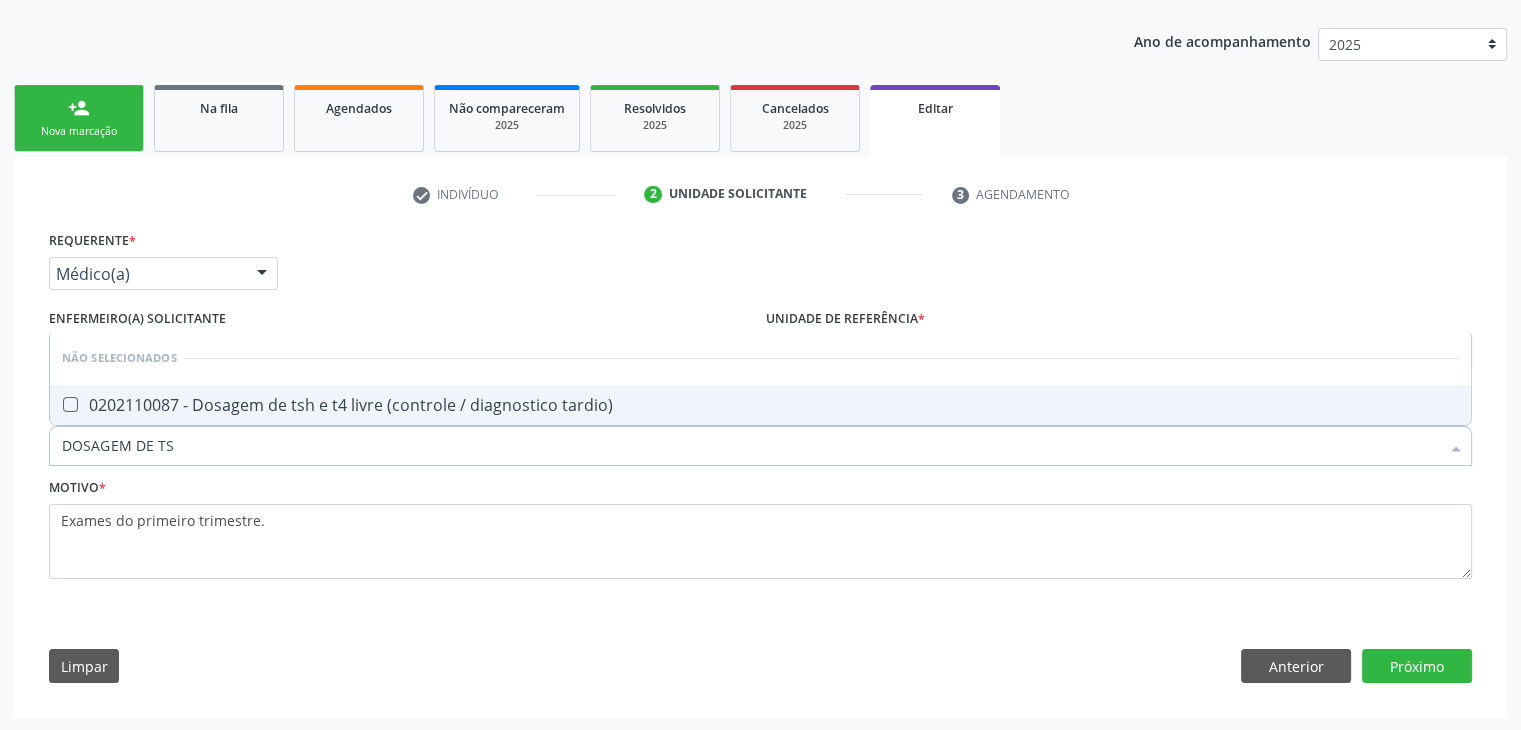 click on "0202110087 - Dosagem de tsh e t4 livre (controle / diagnostico tardio)" at bounding box center (760, 405) 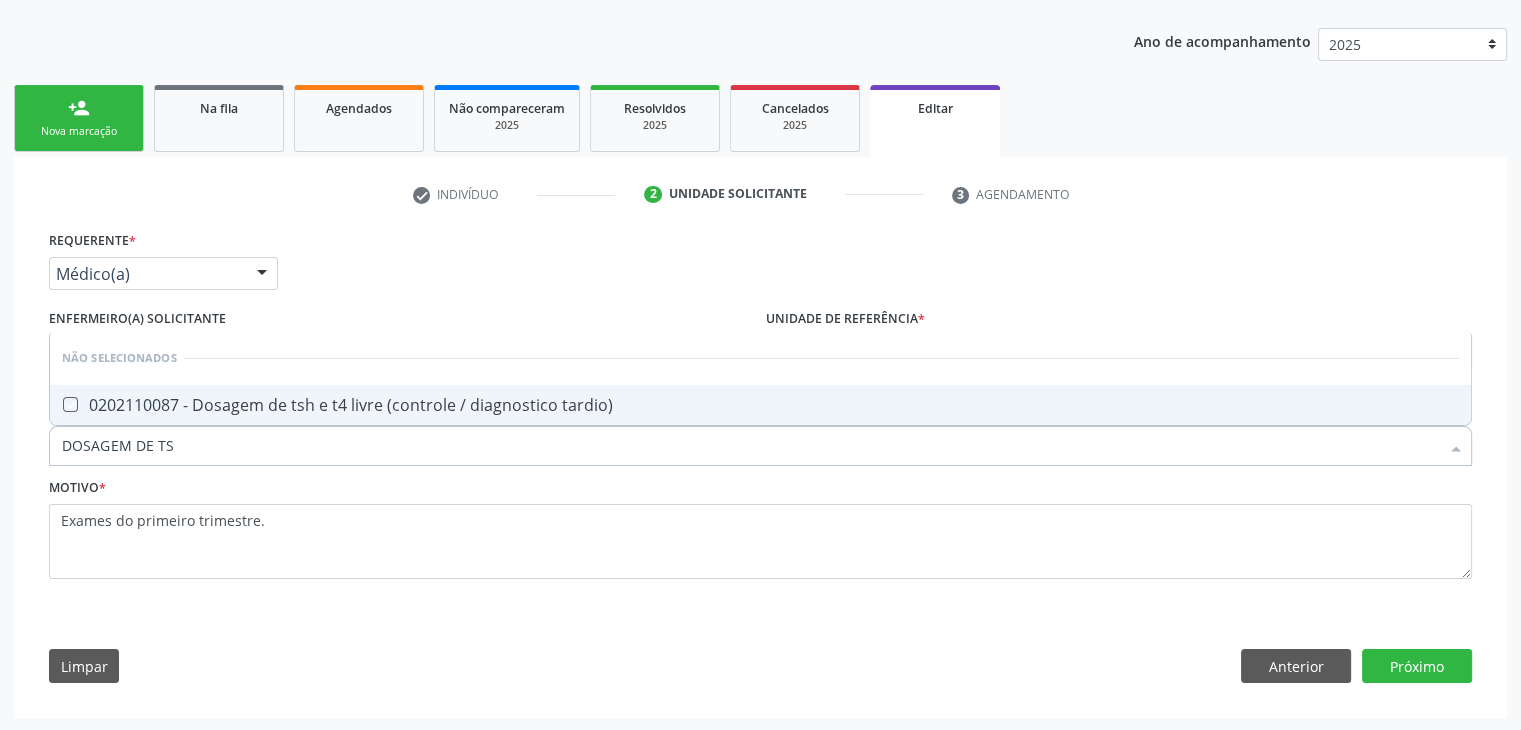 checkbox on "true" 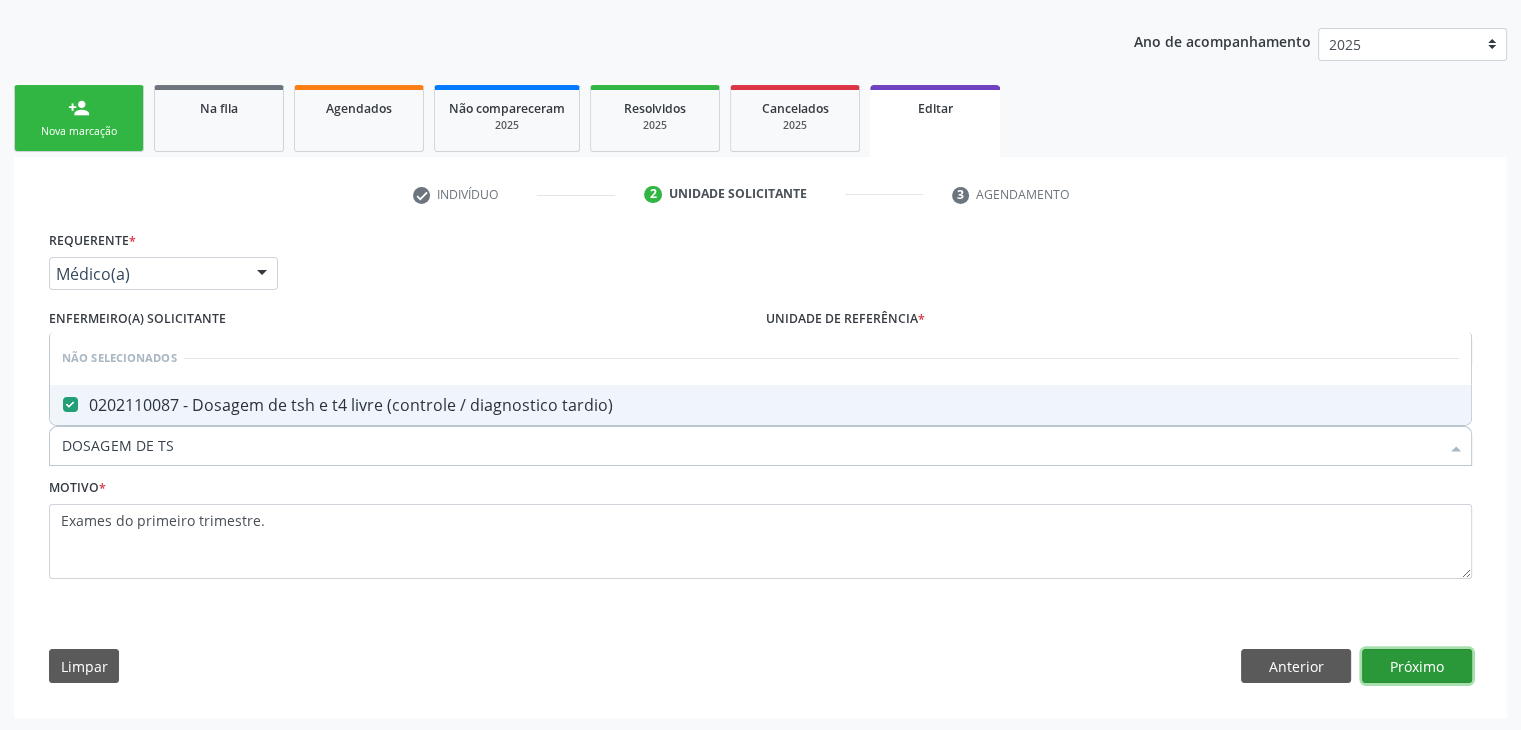 click on "Próximo" at bounding box center [1417, 666] 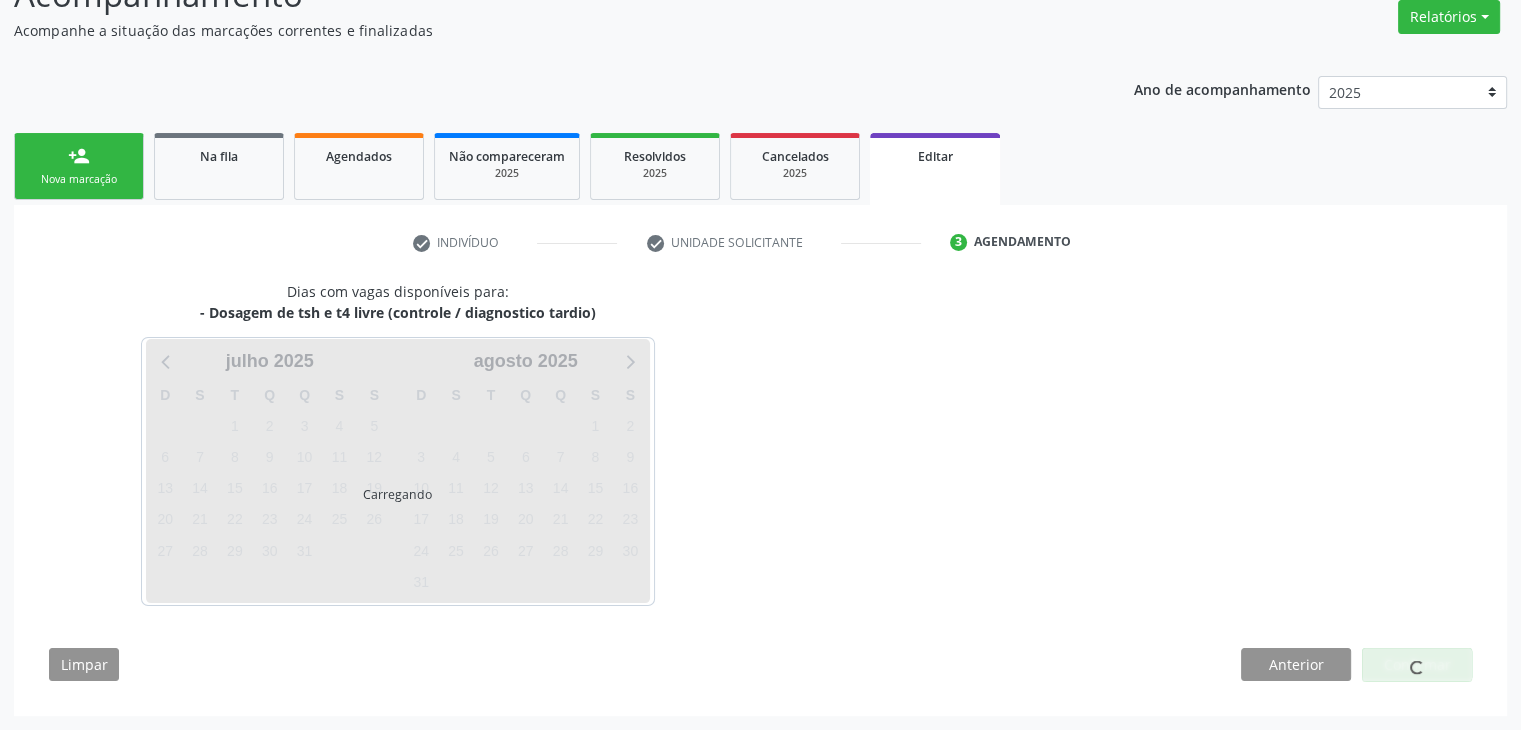 scroll, scrollTop: 165, scrollLeft: 0, axis: vertical 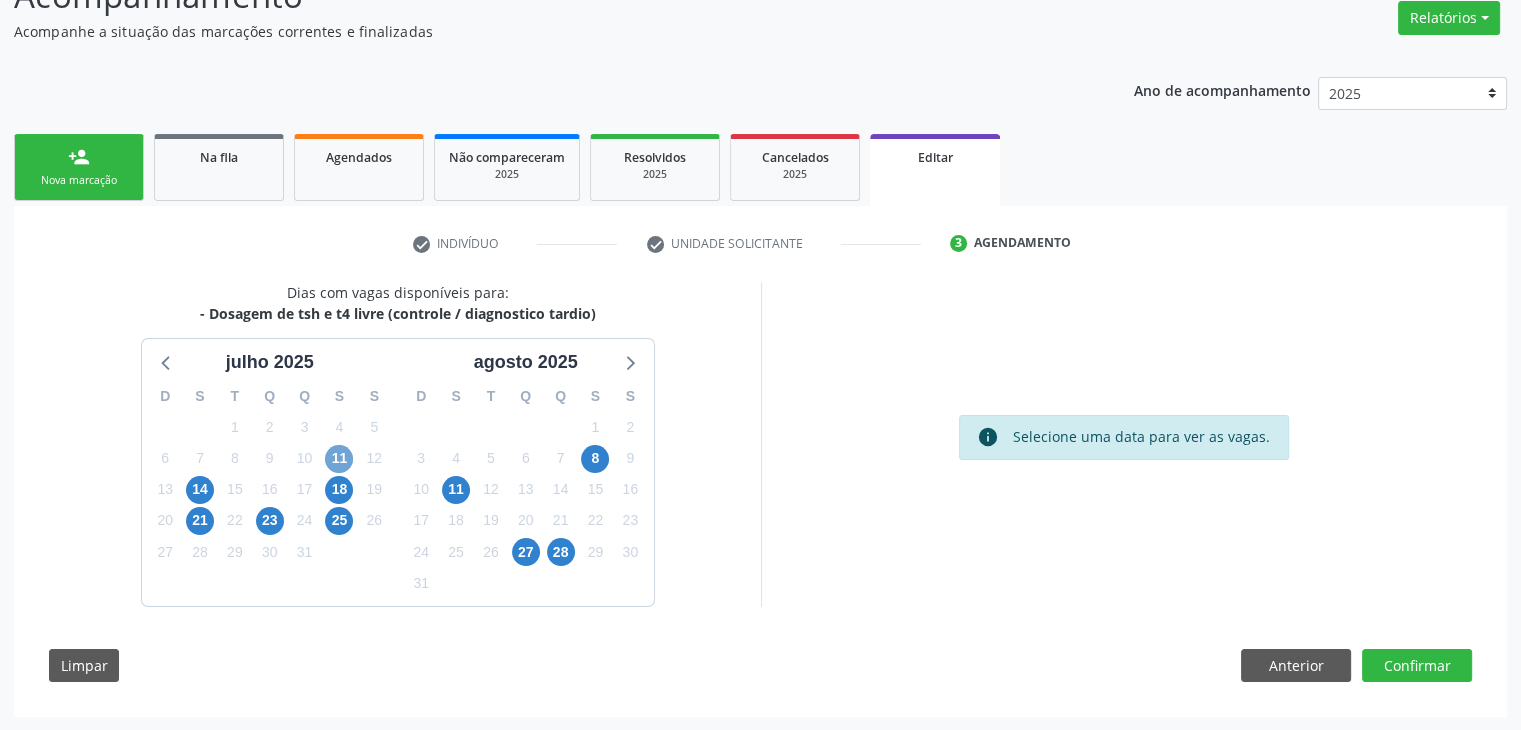 click on "11" at bounding box center (339, 459) 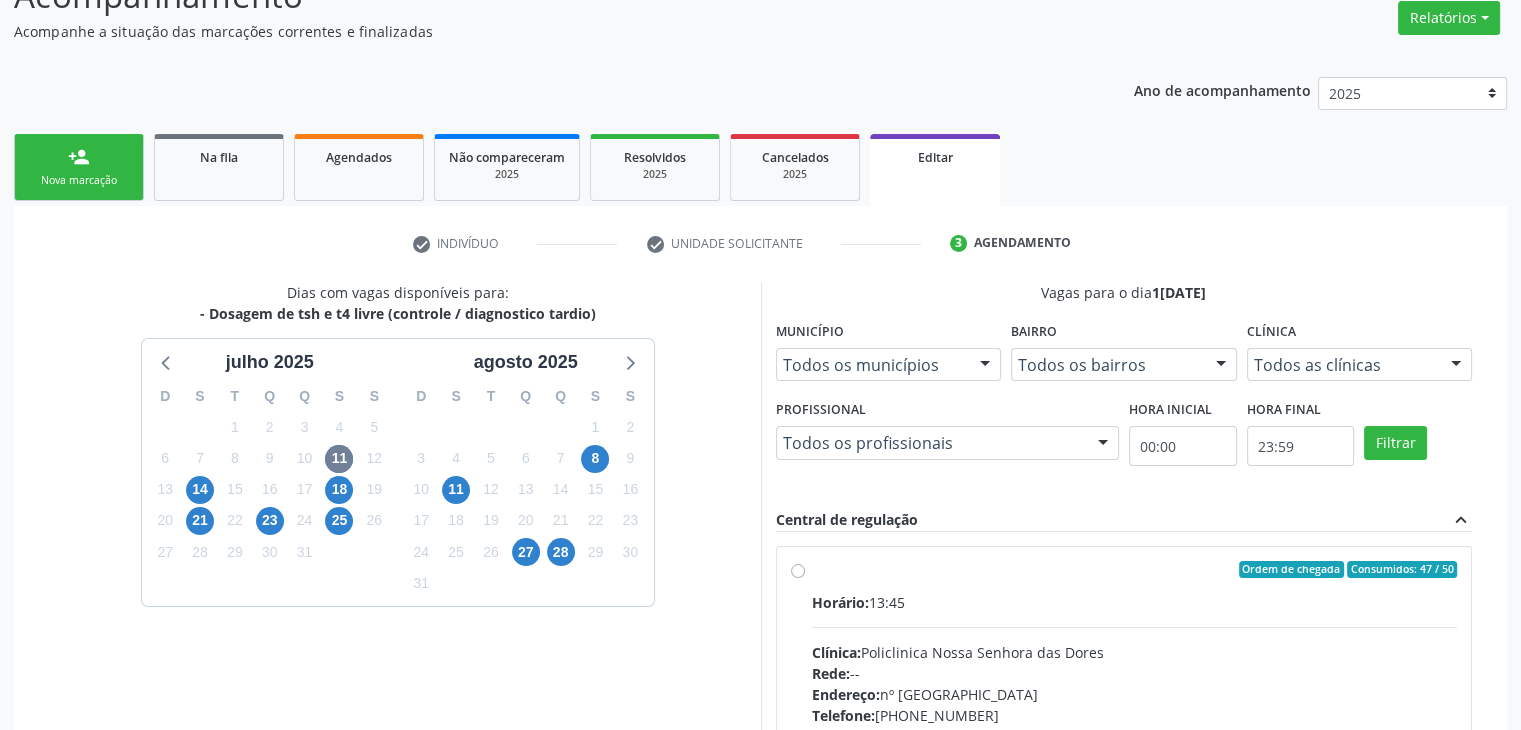 click on "Ordem de chegada
Consumidos: 47 / 50
Horário:   13:45
Clínica:  Policlinica Nossa Senhora das Dores
Rede:
--
Endereço:   nº 94, Centro, Mairi - BA
Telefone:   (74) 36322104
Profissional:
--
Informações adicionais sobre o atendimento
Idade de atendimento:
Sem restrição
Gênero(s) atendido(s):
Sem restrição
Informações adicionais:
--" at bounding box center [1135, 714] 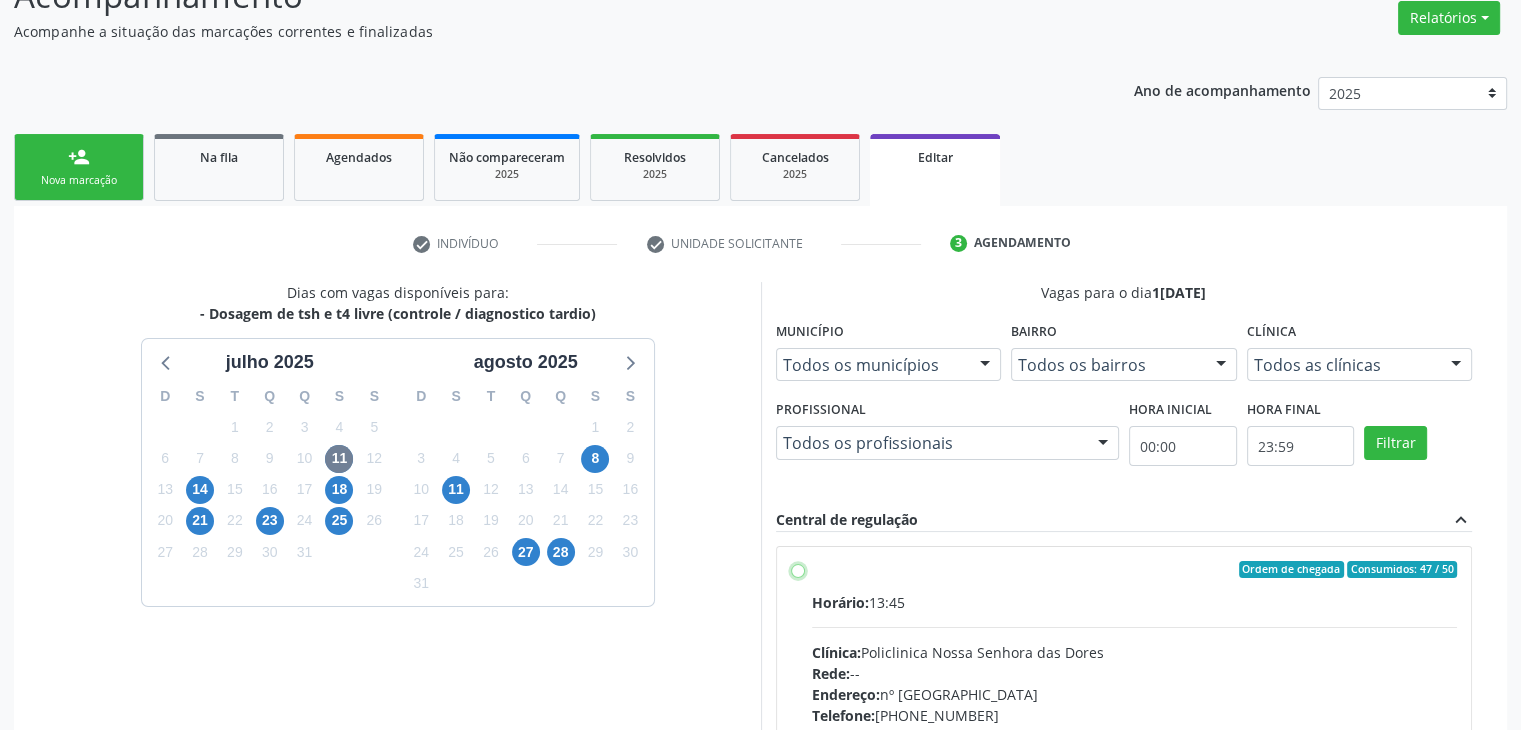 click on "Ordem de chegada
Consumidos: 47 / 50
Horário:   13:45
Clínica:  Policlinica Nossa Senhora das Dores
Rede:
--
Endereço:   nº 94, Centro, Mairi - BA
Telefone:   (74) 36322104
Profissional:
--
Informações adicionais sobre o atendimento
Idade de atendimento:
Sem restrição
Gênero(s) atendido(s):
Sem restrição
Informações adicionais:
--" at bounding box center [798, 570] 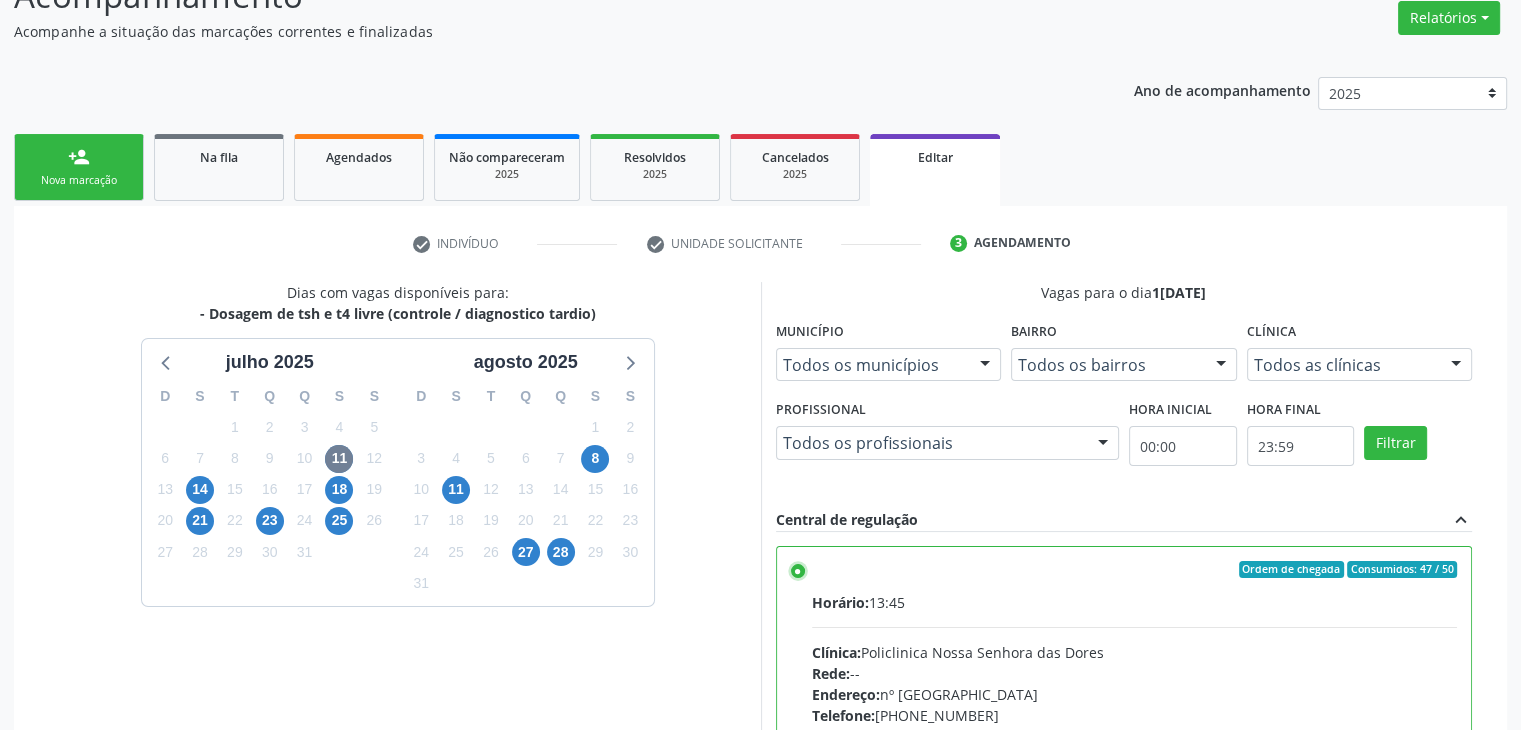 scroll, scrollTop: 490, scrollLeft: 0, axis: vertical 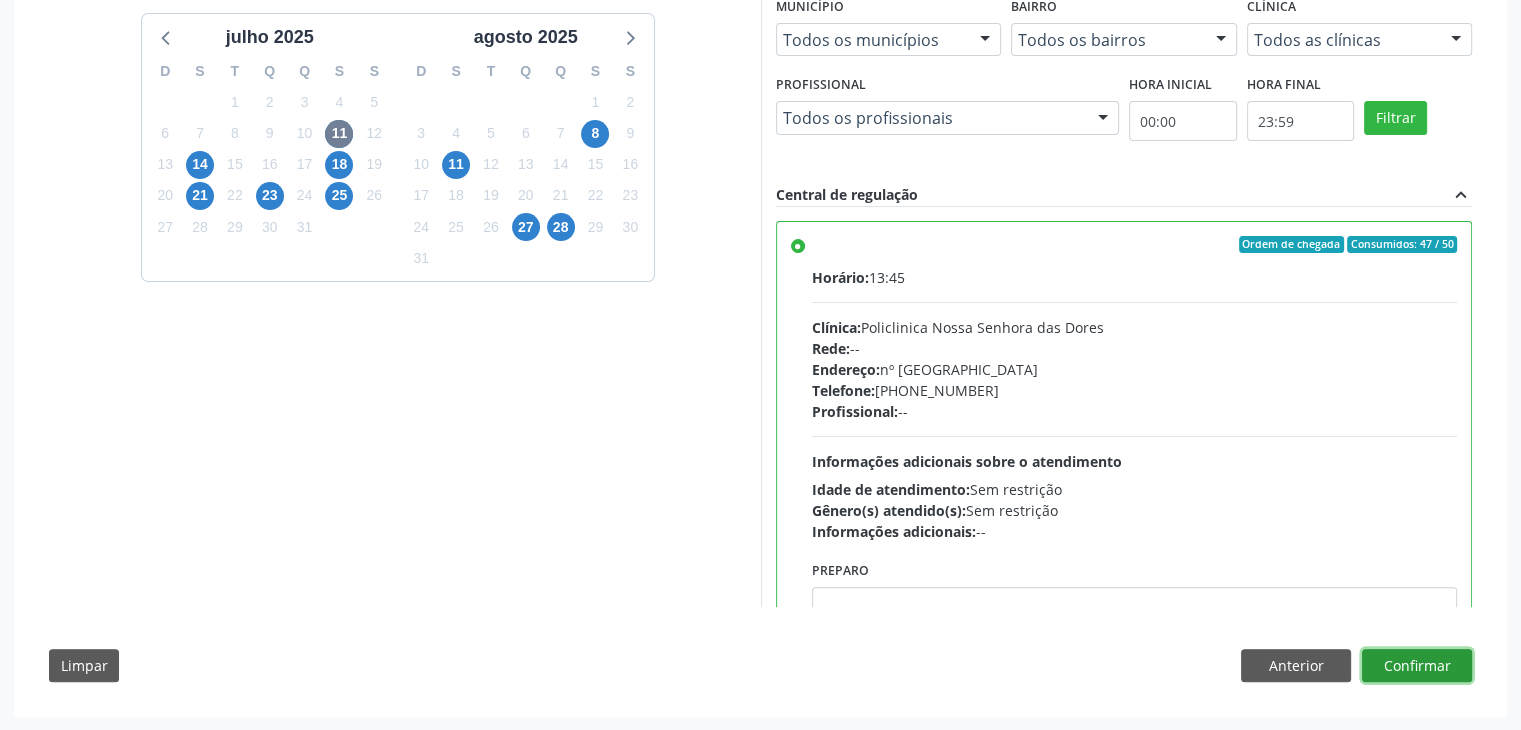 click on "Confirmar" at bounding box center [1417, 666] 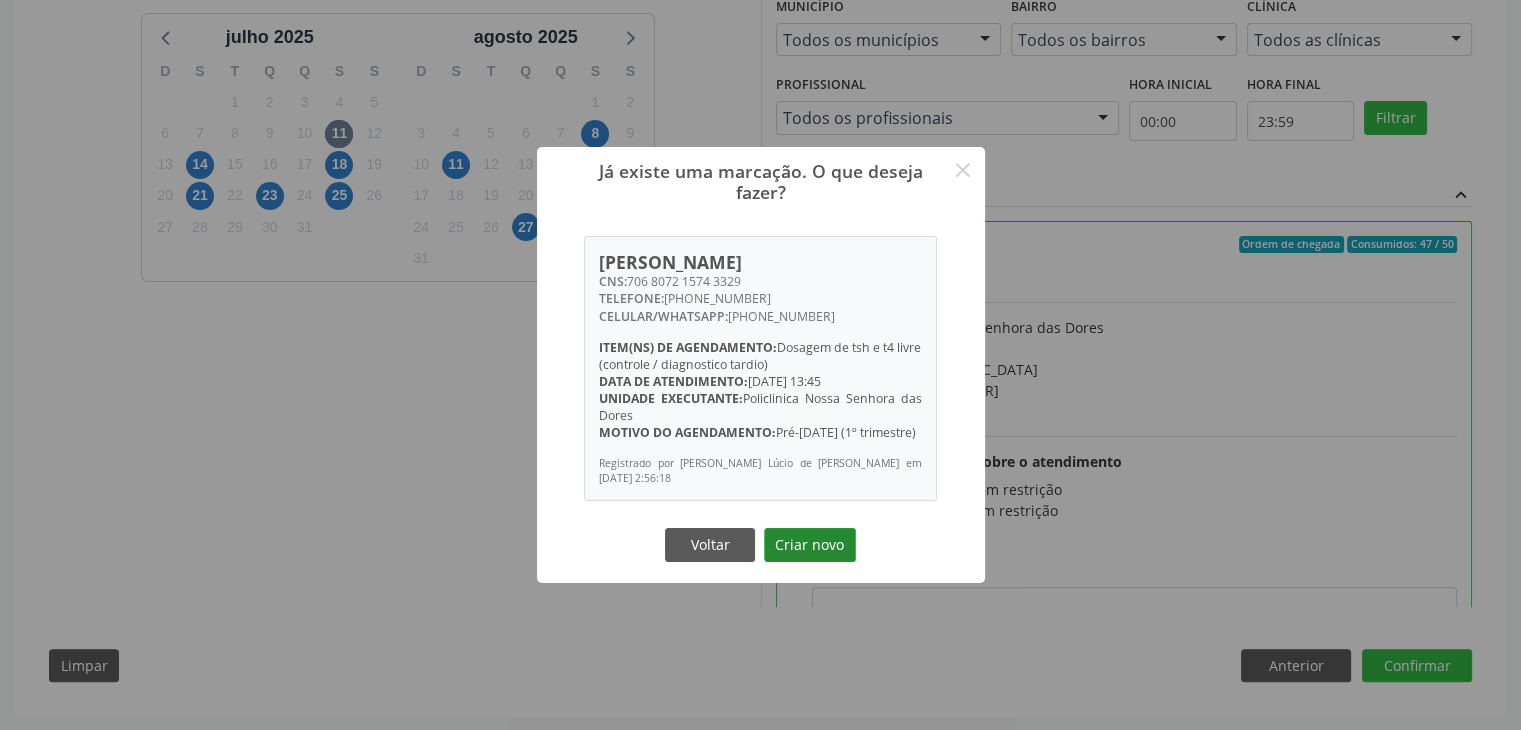 click on "Criar novo" at bounding box center (810, 545) 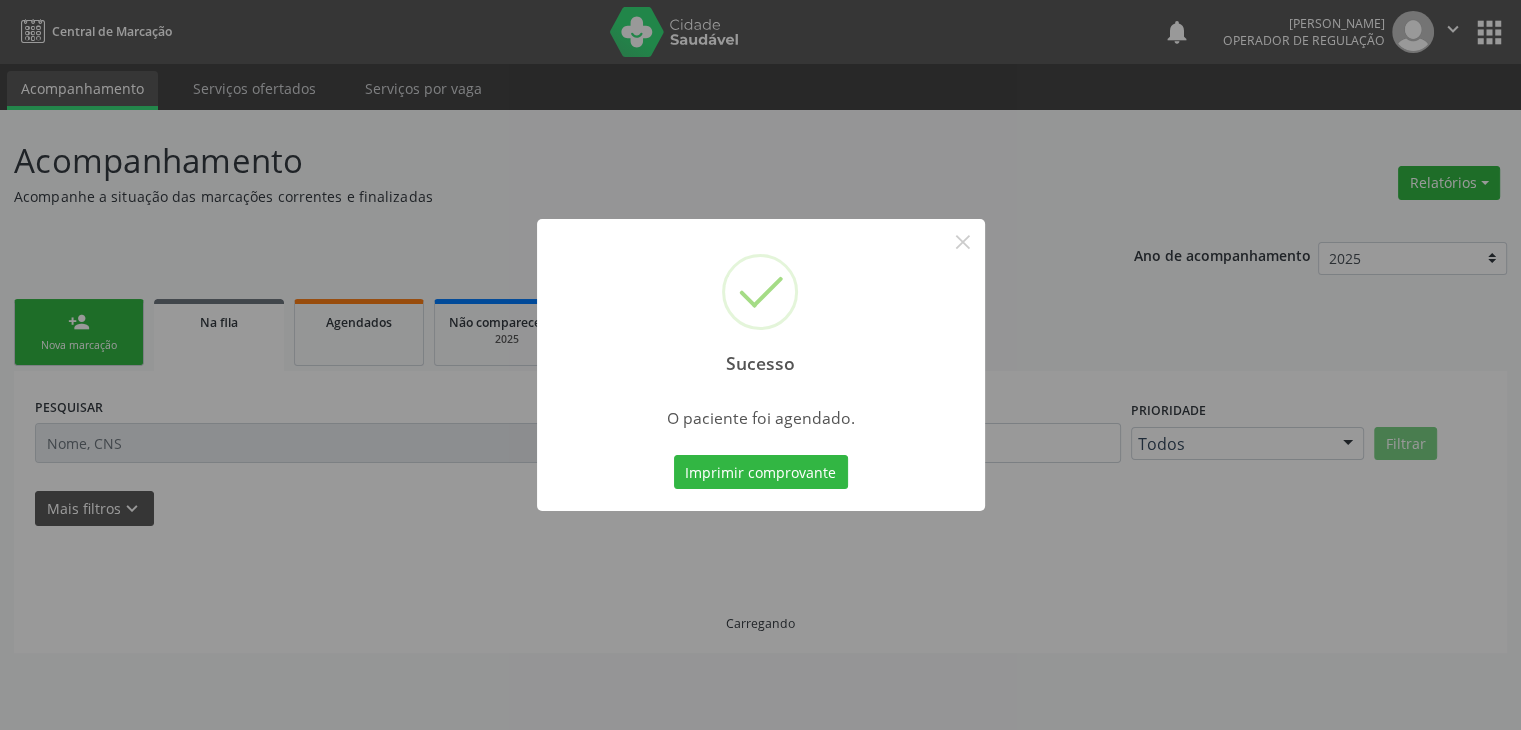 scroll, scrollTop: 0, scrollLeft: 0, axis: both 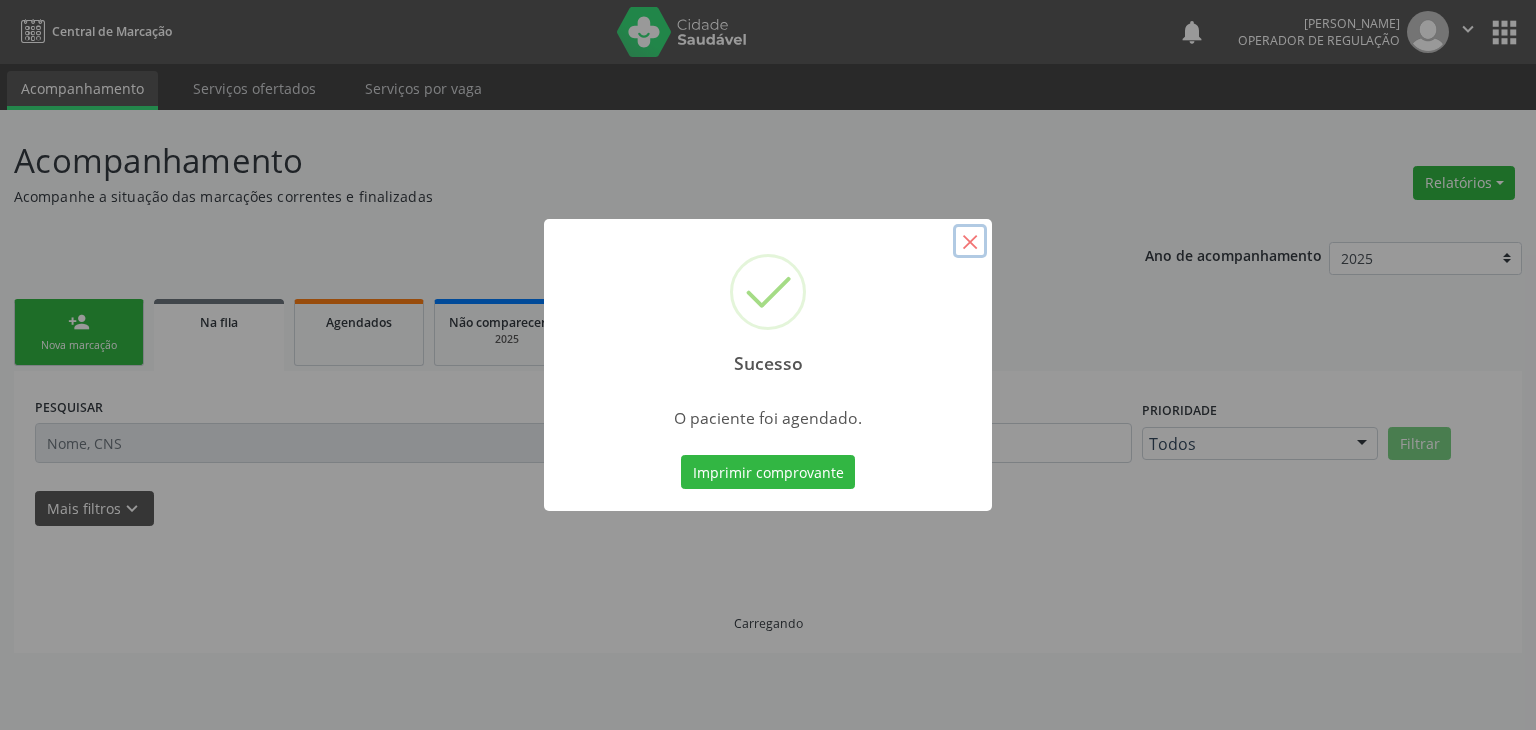 click on "×" at bounding box center (970, 241) 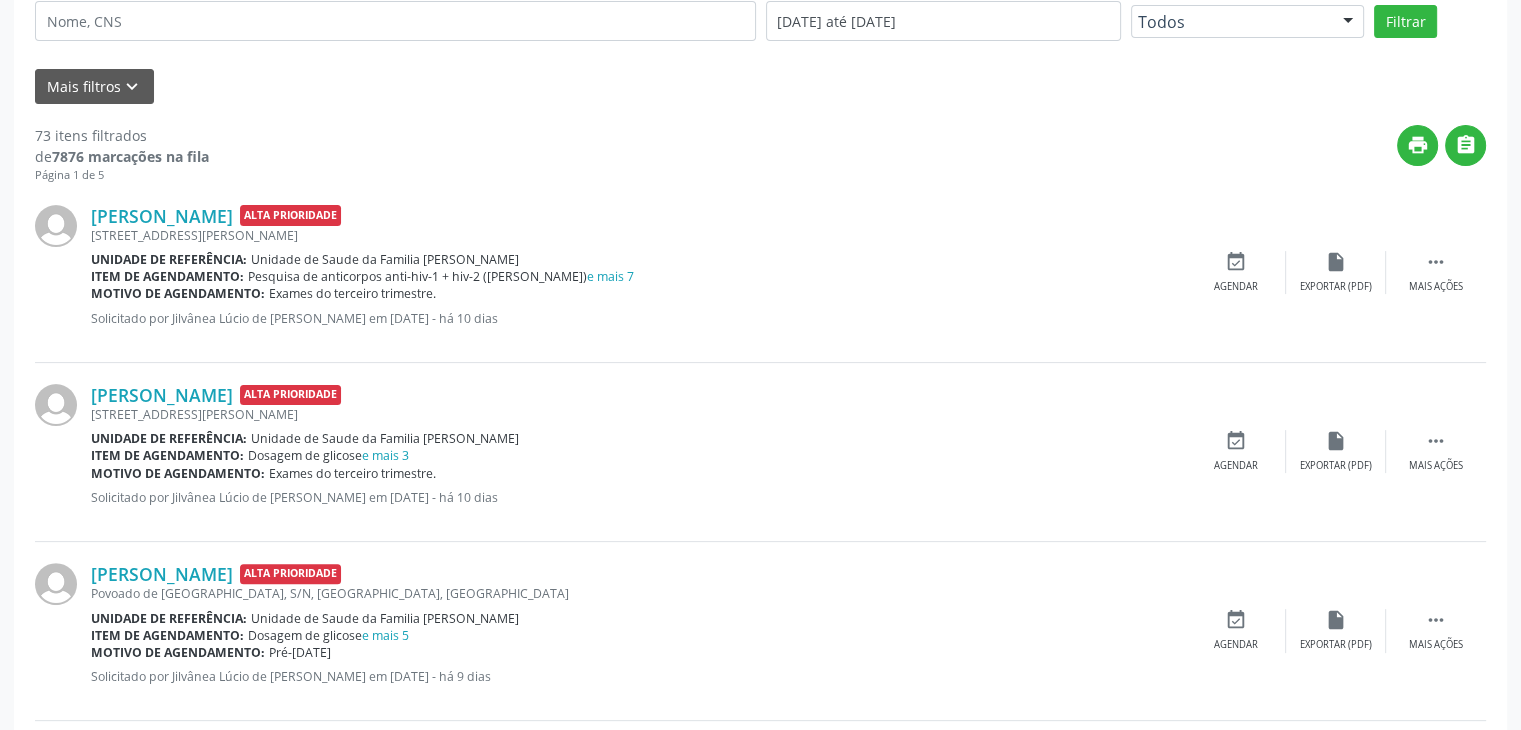 scroll, scrollTop: 400, scrollLeft: 0, axis: vertical 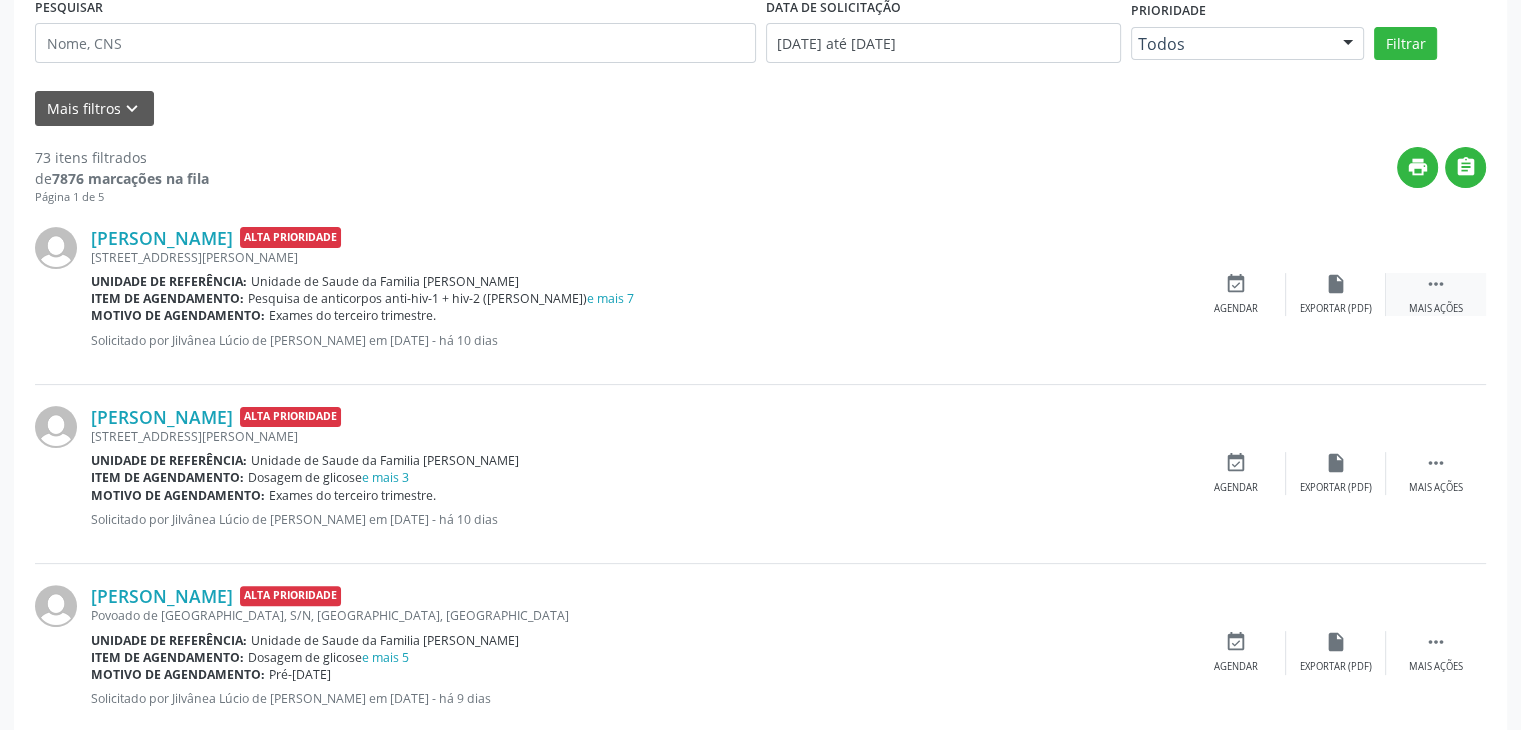 click on "" at bounding box center (1436, 284) 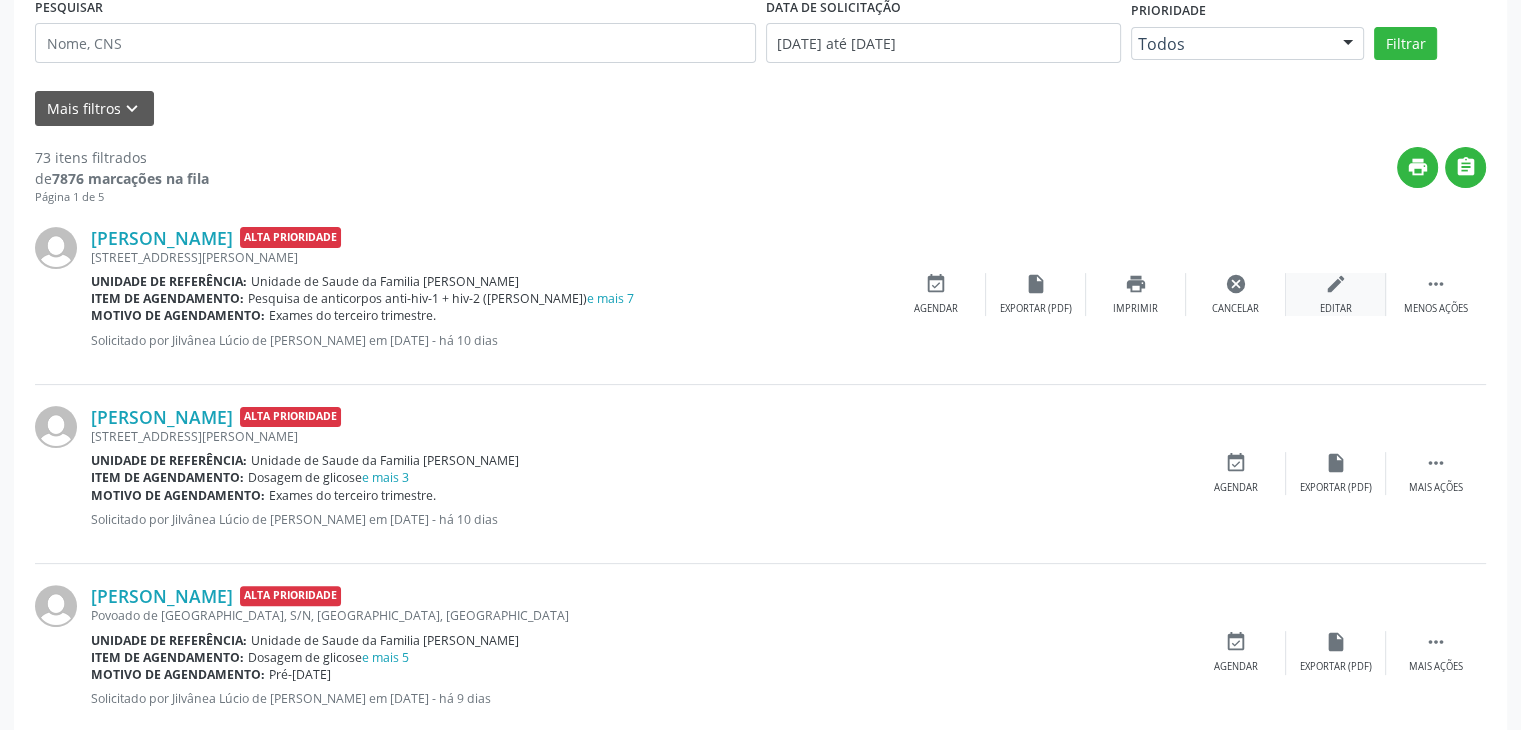 click on "edit
Editar" at bounding box center (1336, 294) 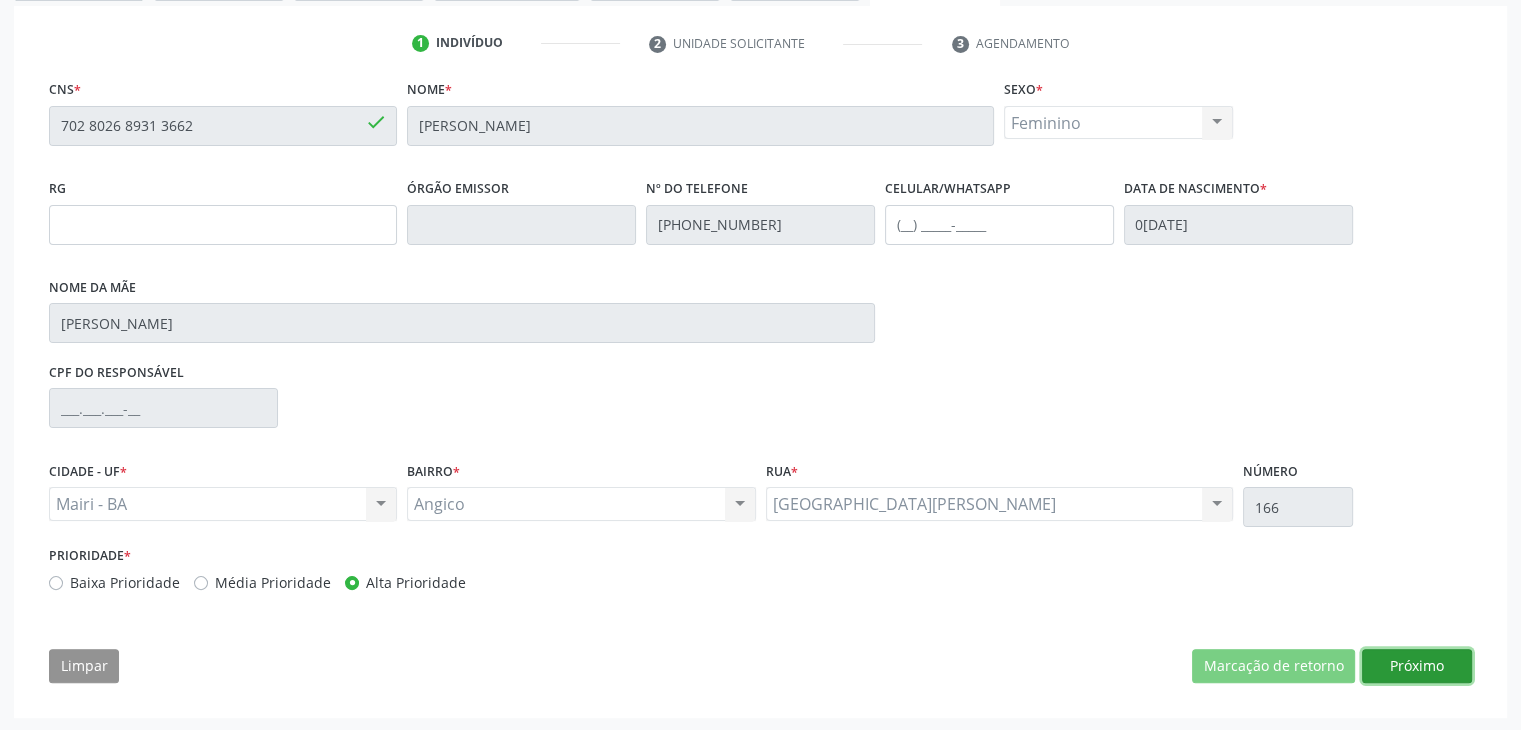 click on "Próximo" at bounding box center [1417, 666] 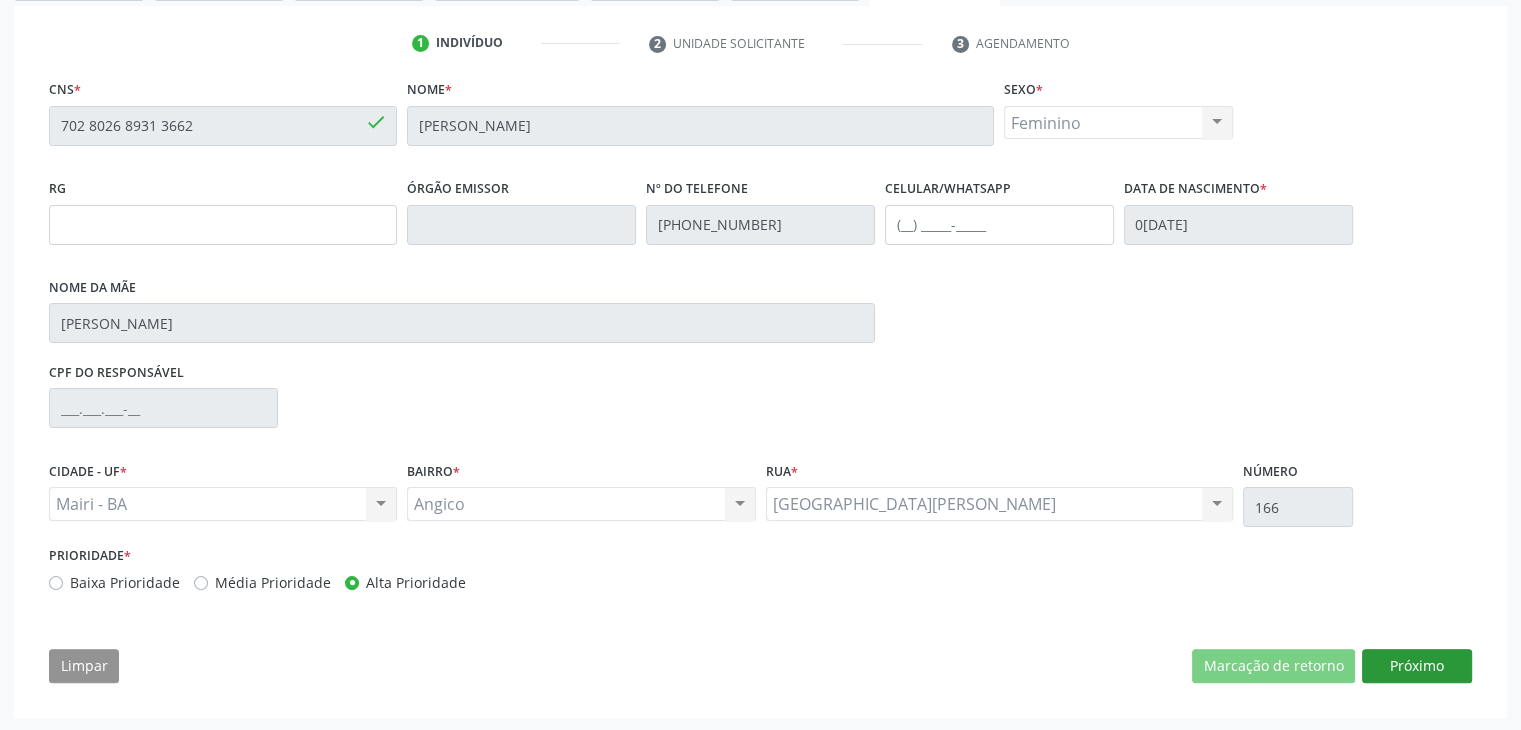 scroll, scrollTop: 214, scrollLeft: 0, axis: vertical 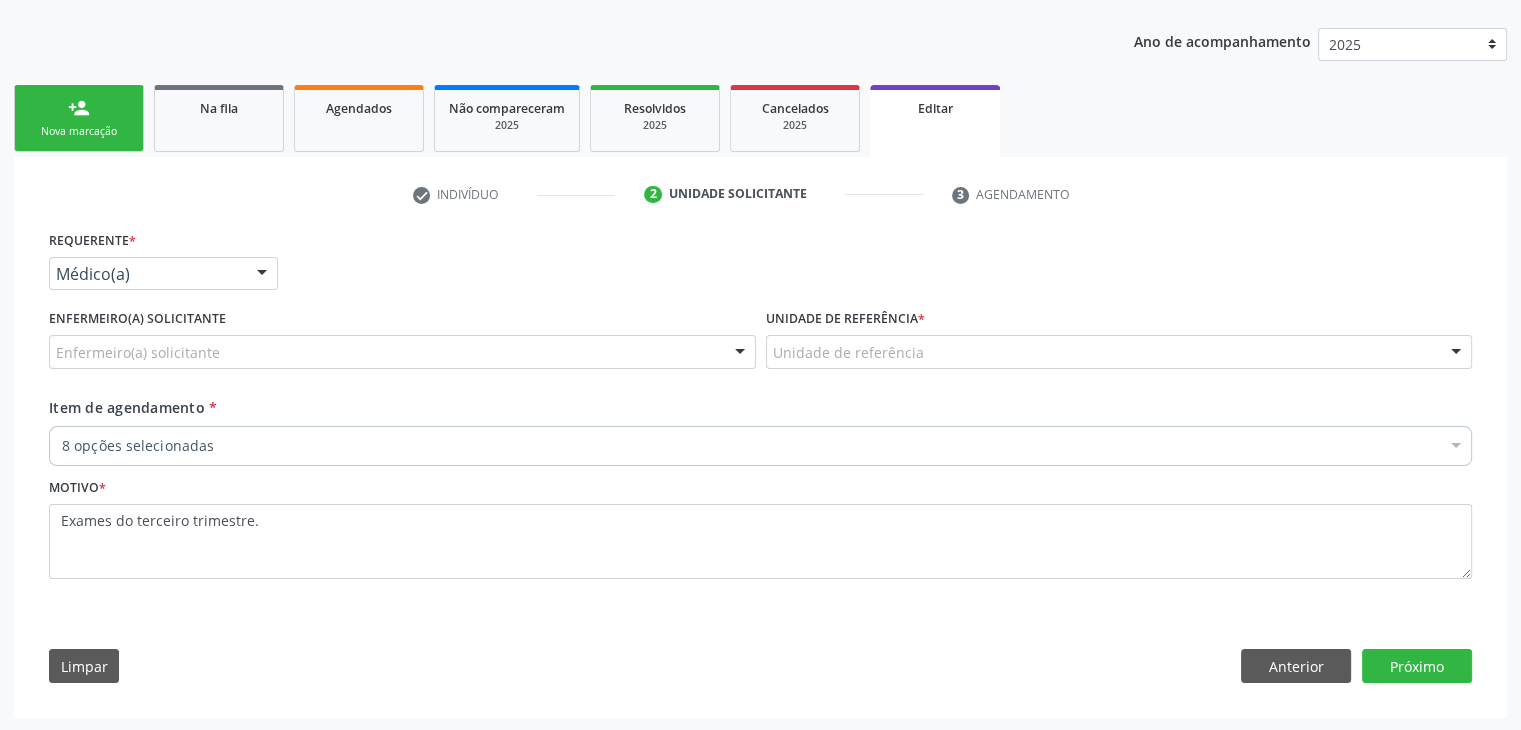 click on "Enfermeiro(a) solicitante" at bounding box center [402, 352] 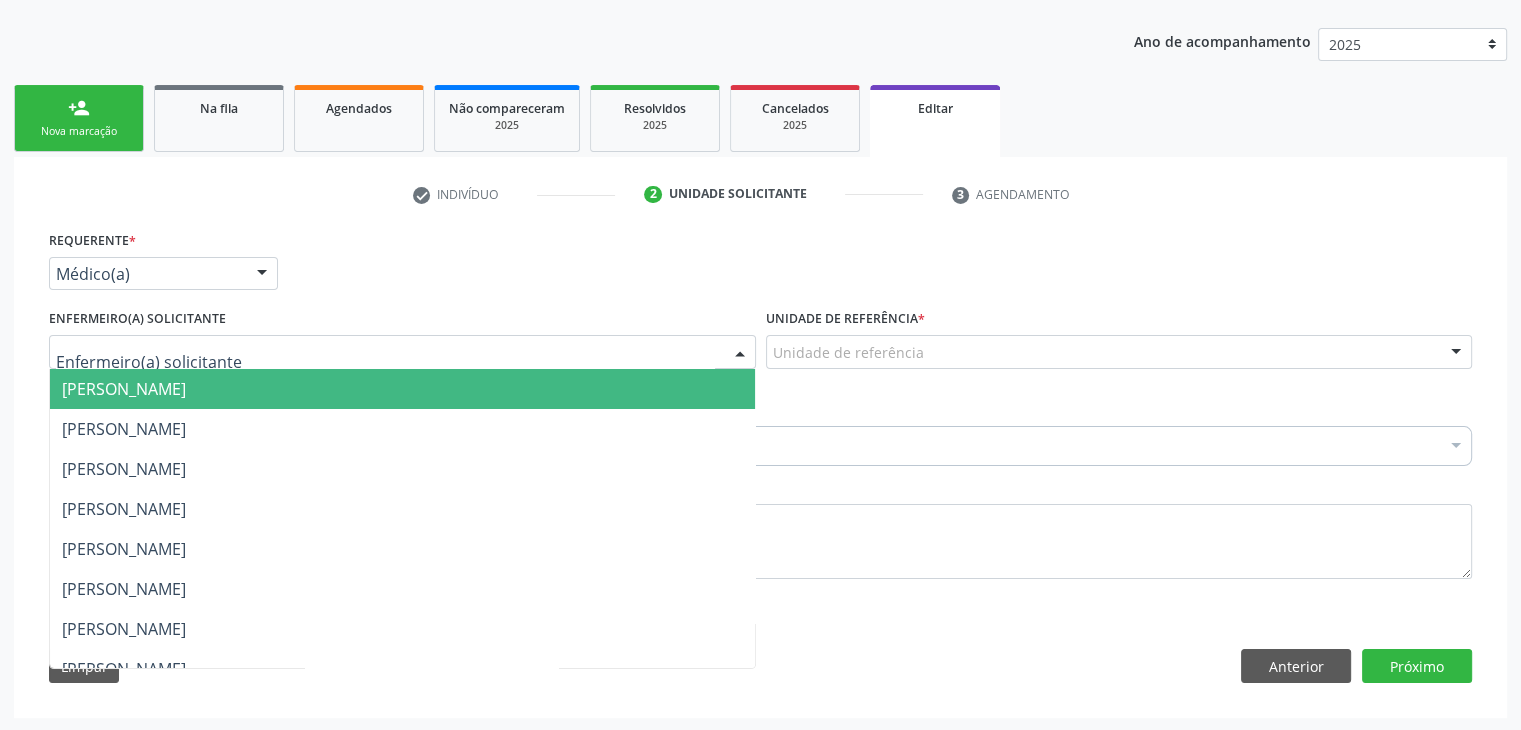 click on "[PERSON_NAME]" at bounding box center [402, 389] 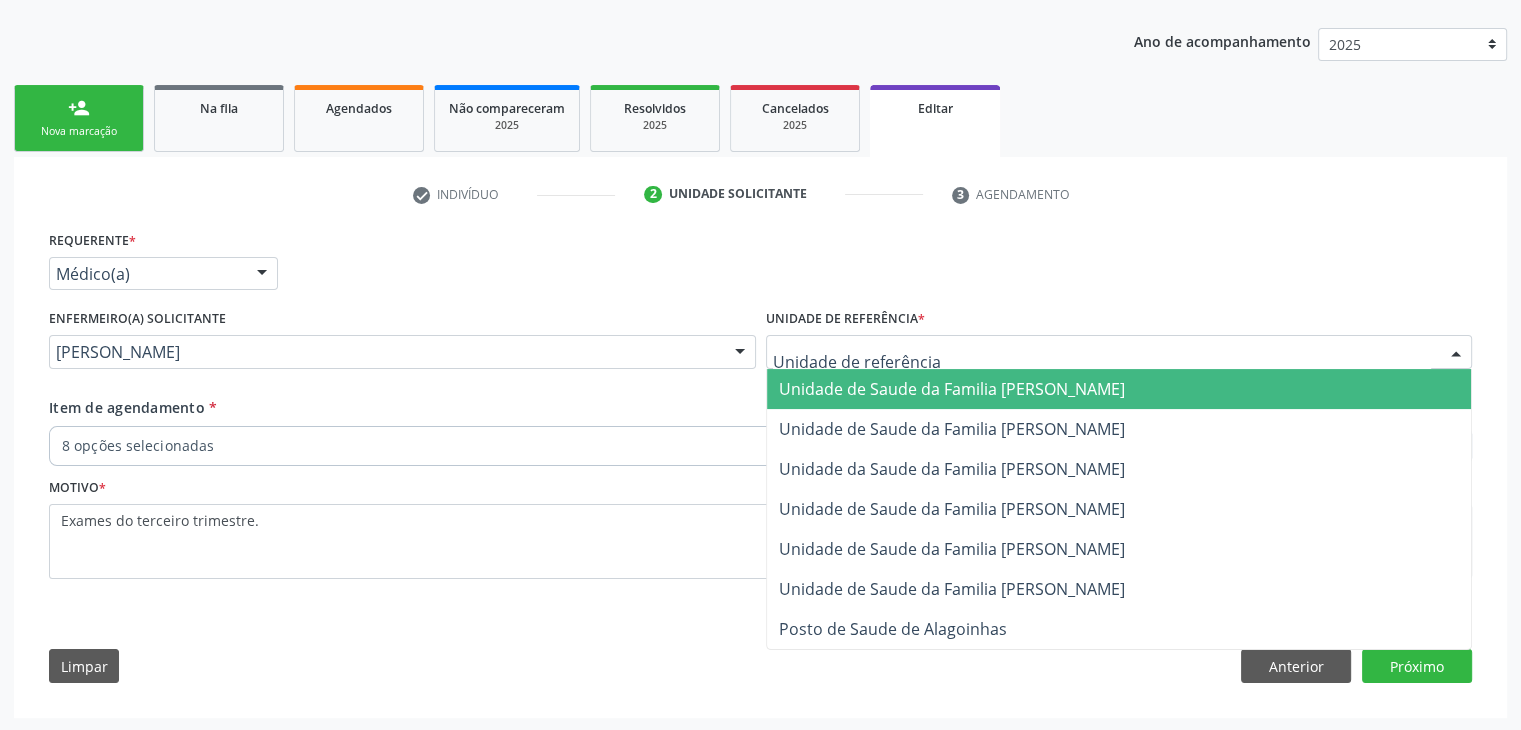 click at bounding box center (1119, 352) 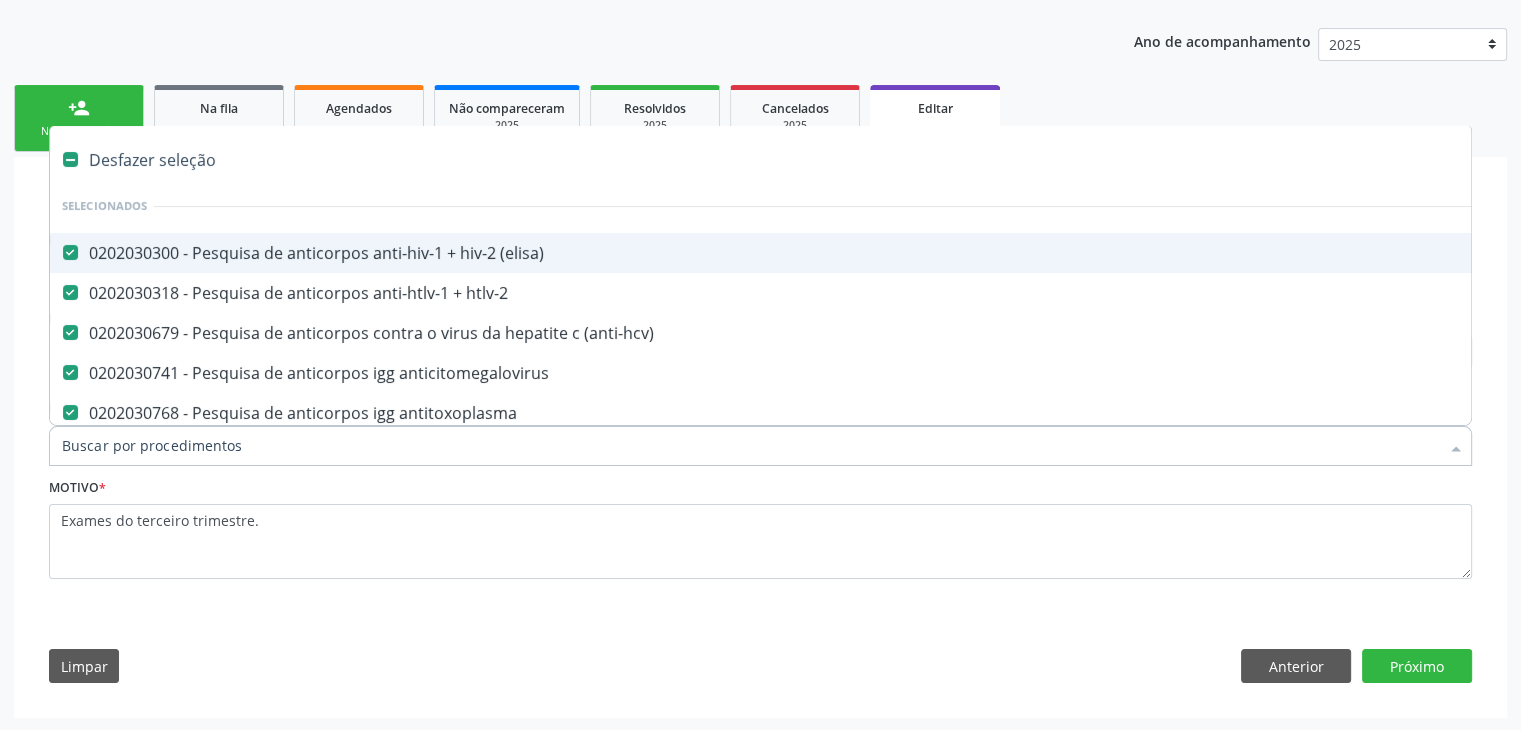 click on "Desfazer seleção" at bounding box center (831, 160) 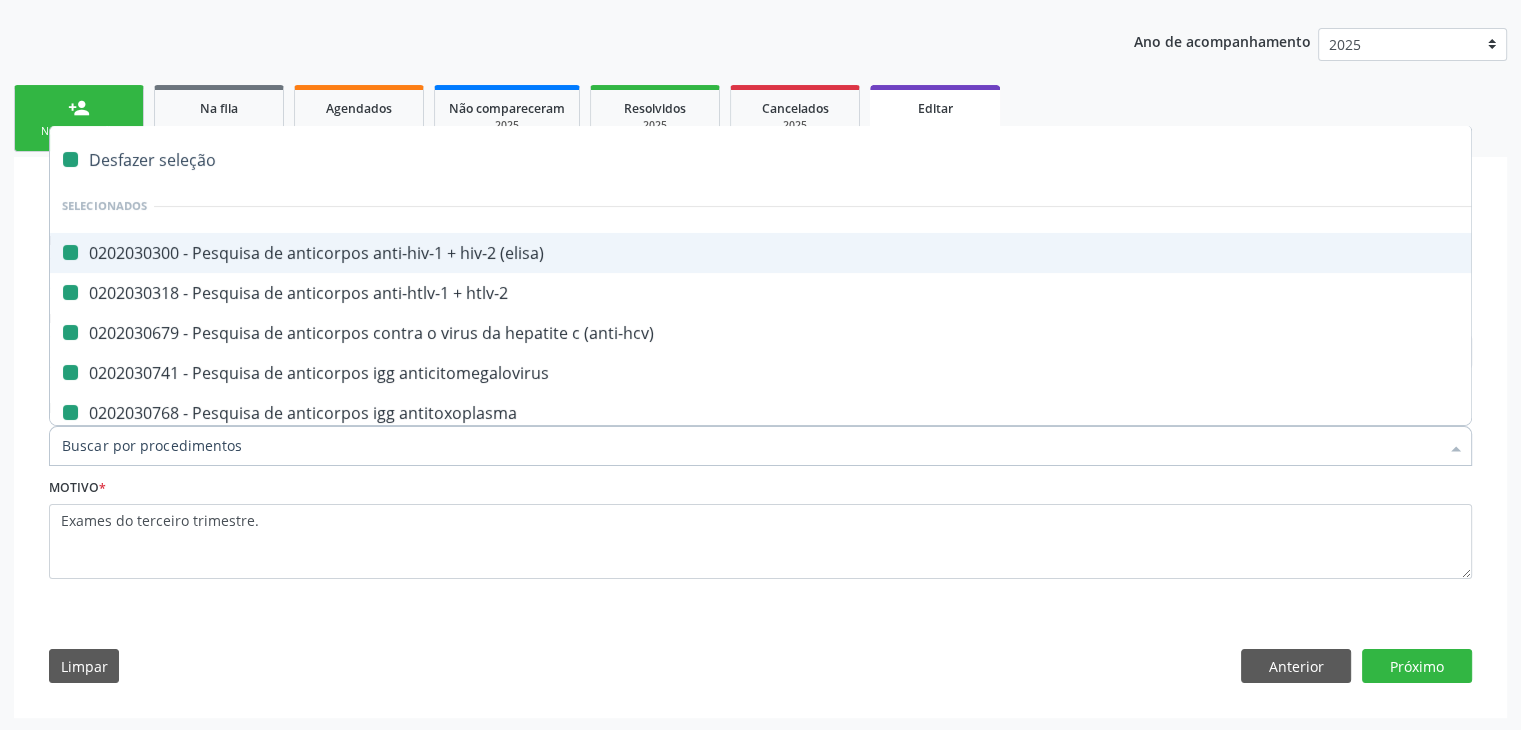 checkbox on "false" 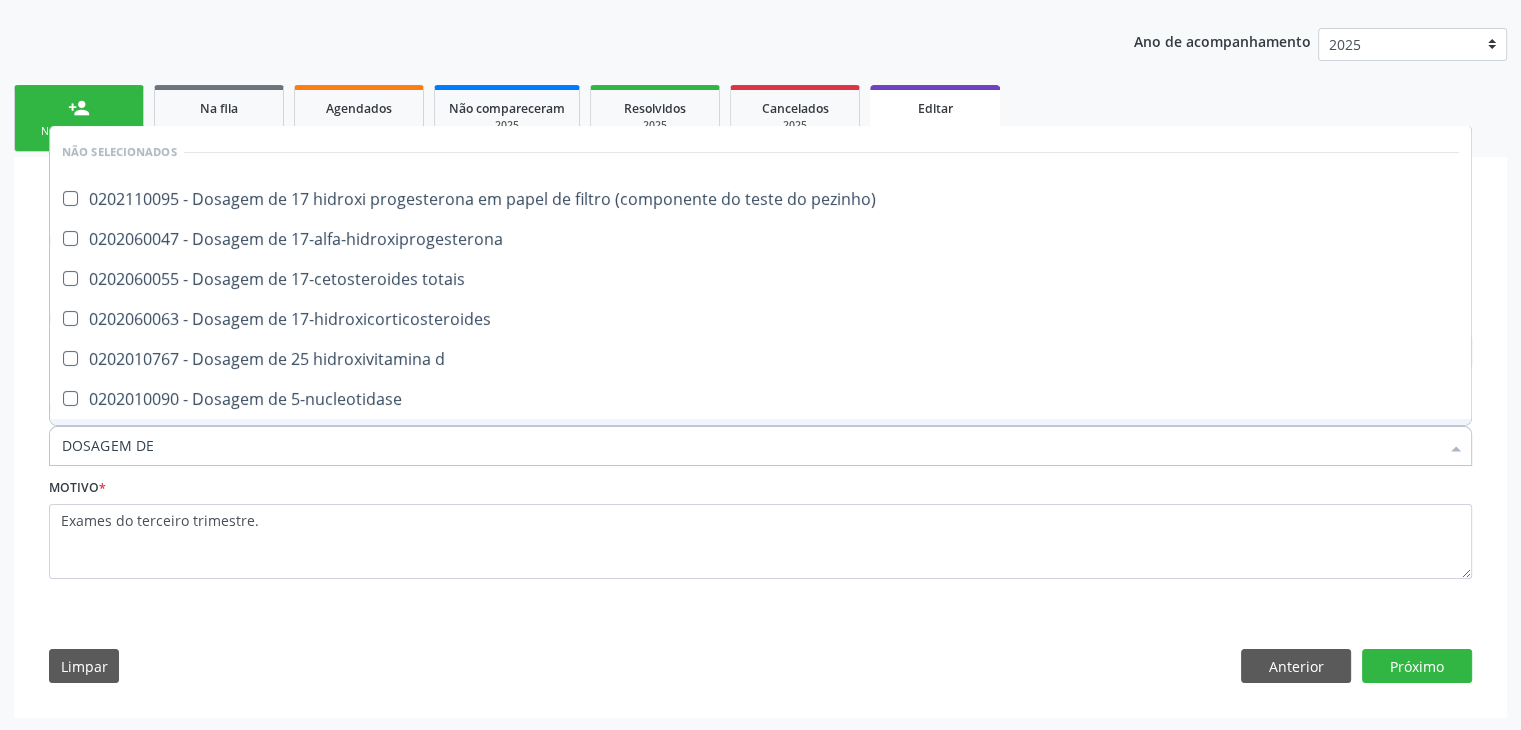 type on "DOSAGEM DE TSH" 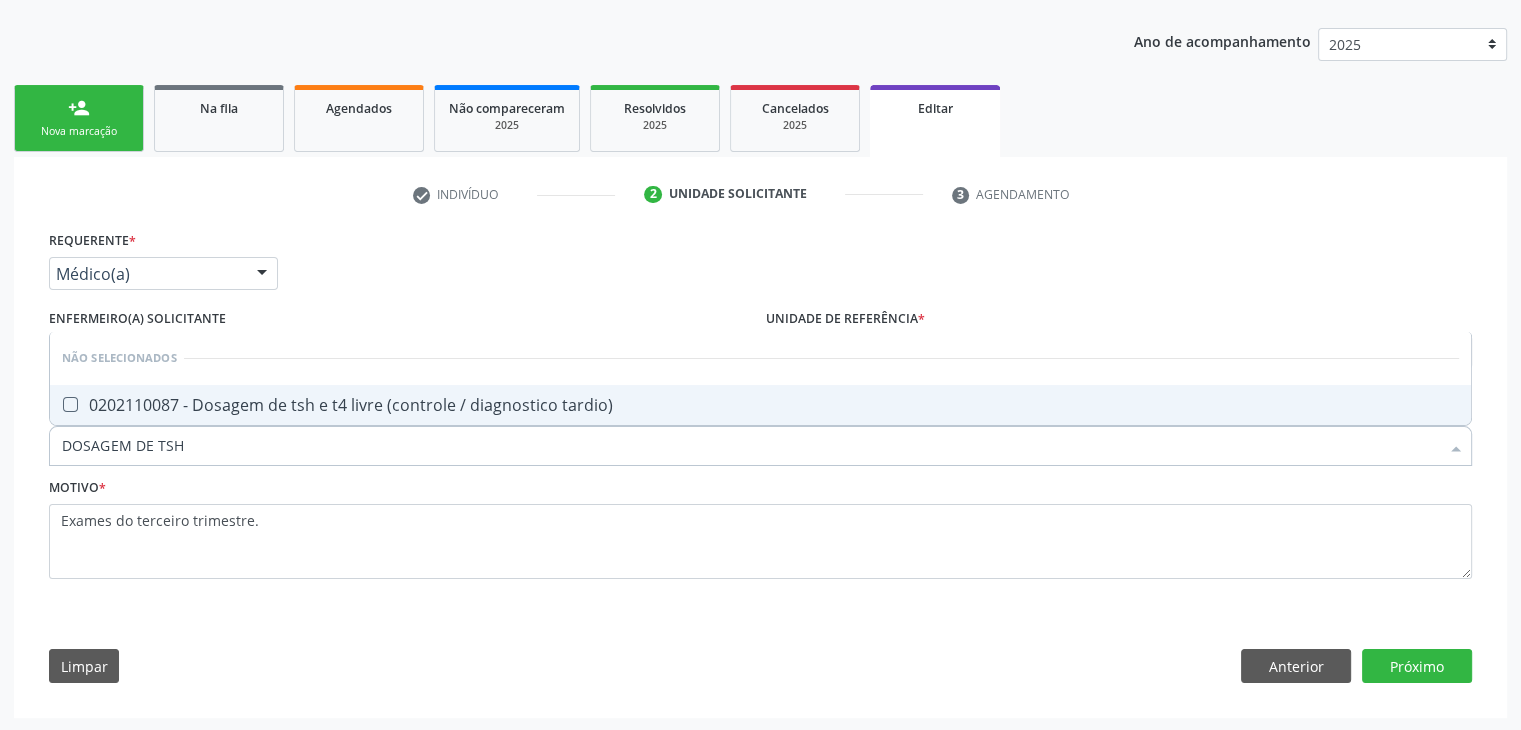 click on "0202110087 - Dosagem de tsh e t4 livre (controle / diagnostico tardio)" at bounding box center [760, 405] 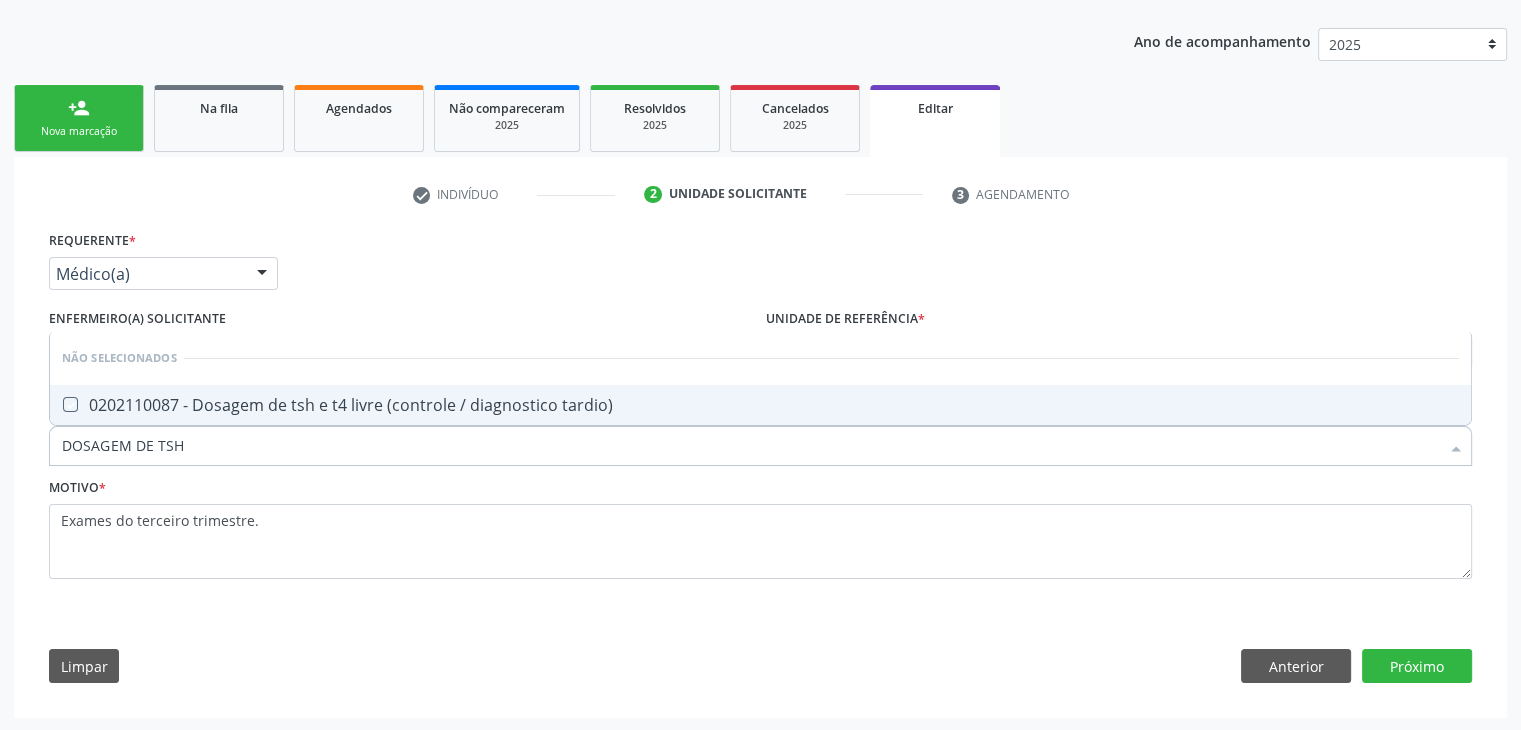 checkbox on "true" 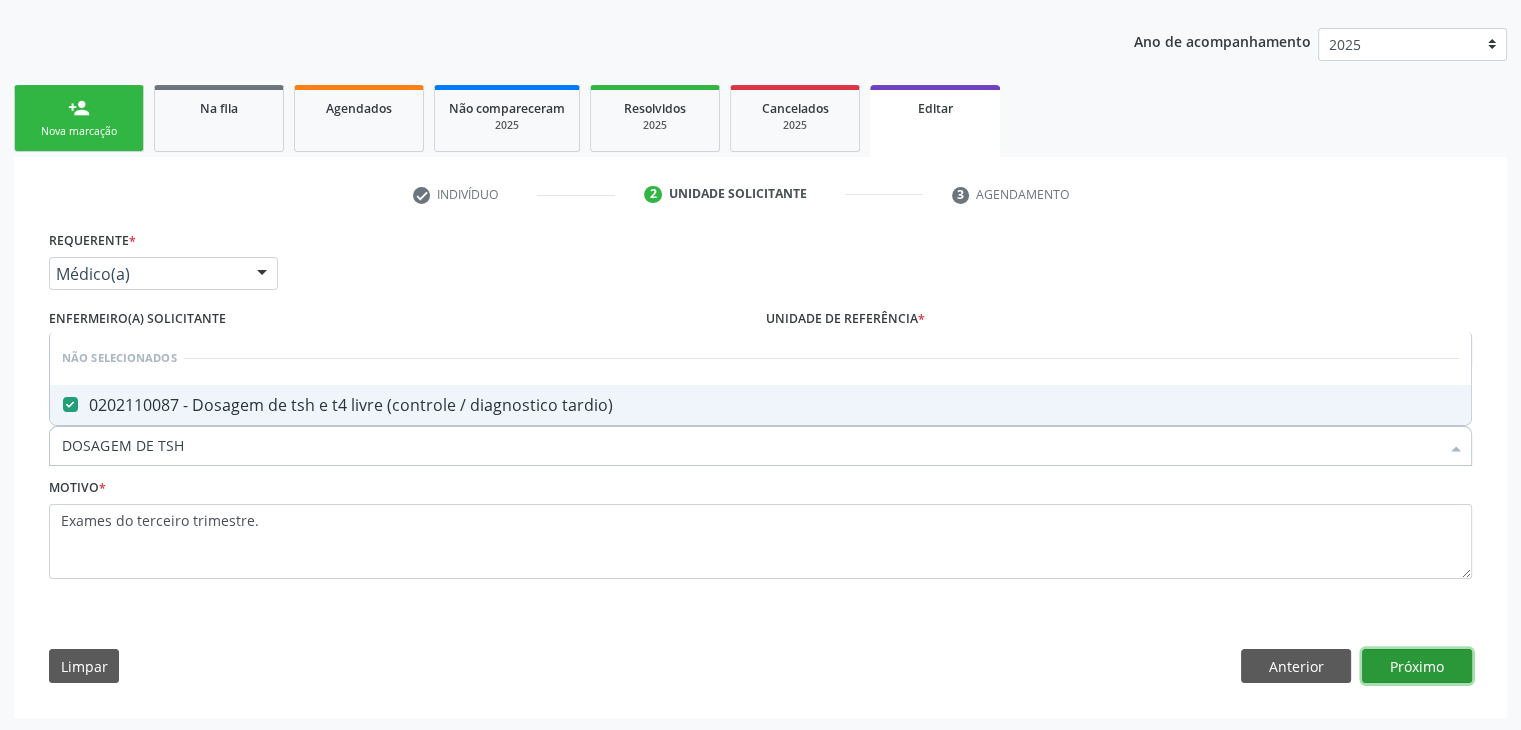 click on "Próximo" at bounding box center [1417, 666] 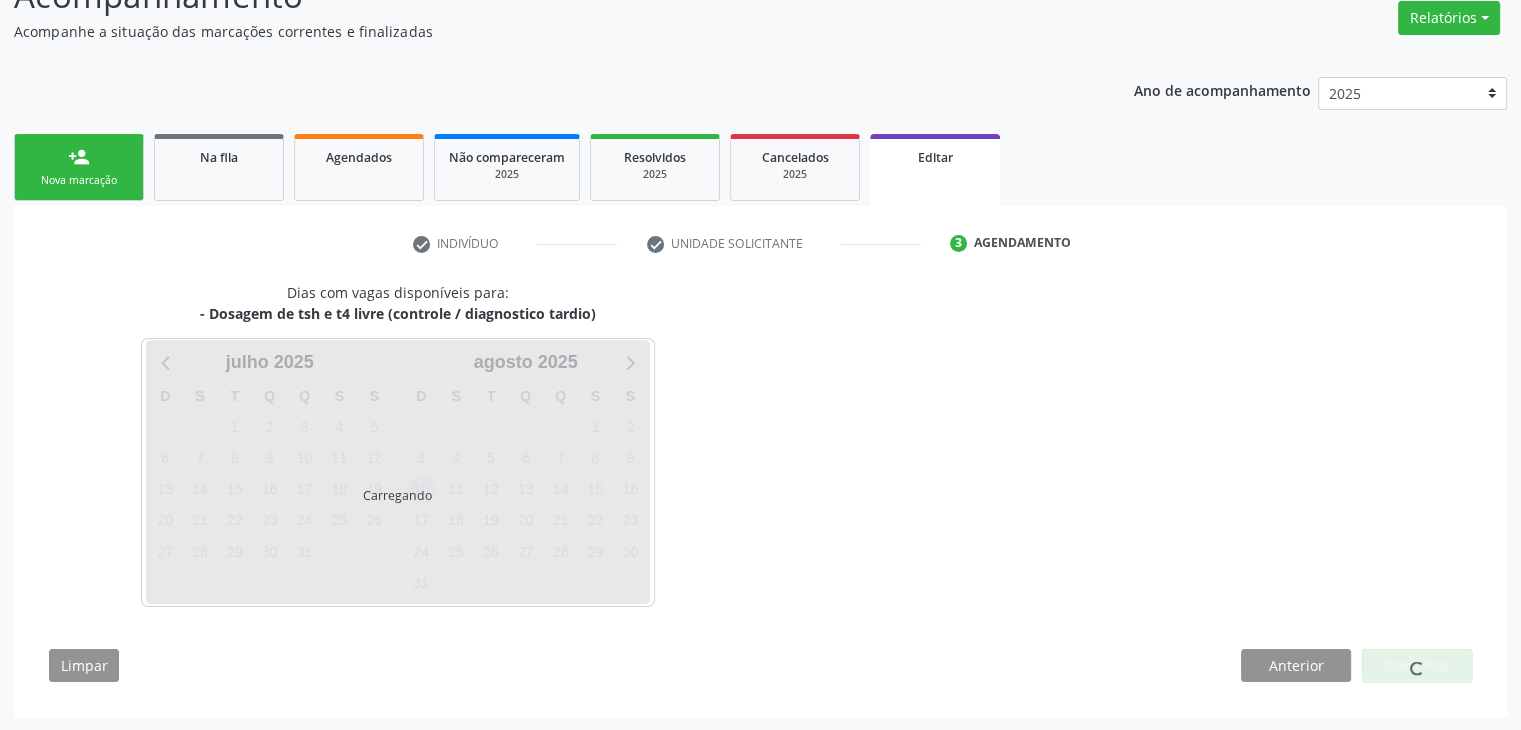 scroll, scrollTop: 165, scrollLeft: 0, axis: vertical 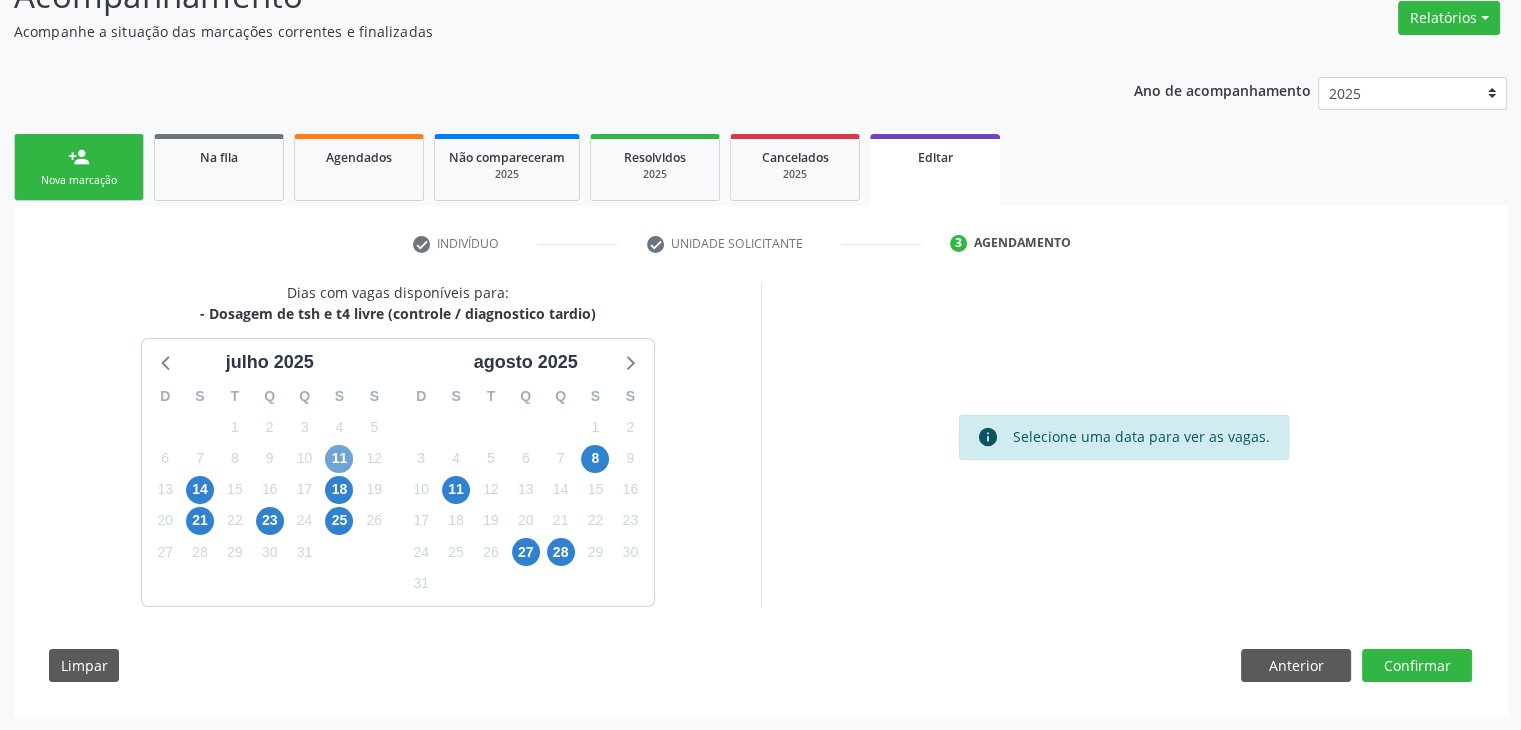 click on "11" at bounding box center (339, 459) 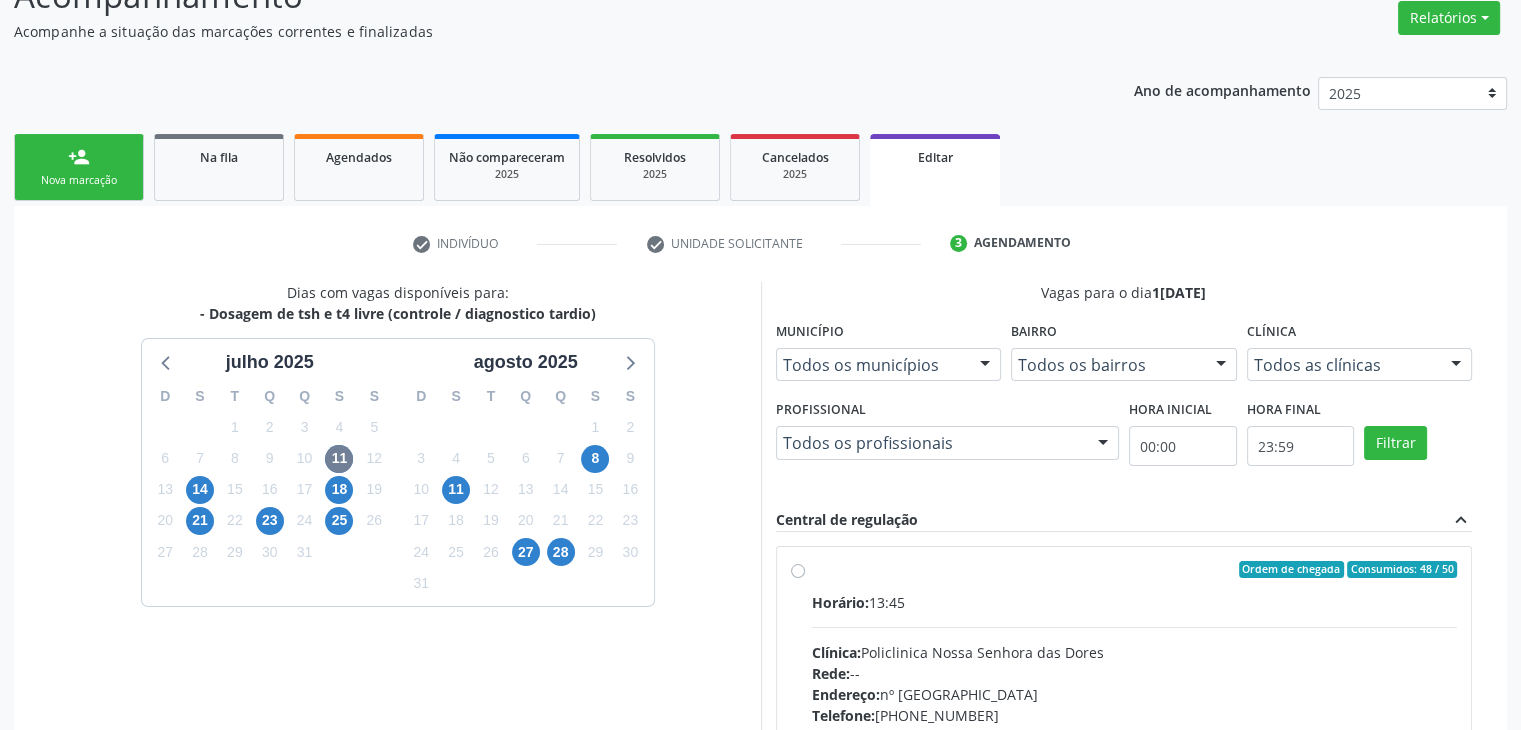 click on "Ordem de chegada
Consumidos: 48 / 50
Horário:   13:45
Clínica:  Policlinica Nossa Senhora das Dores
Rede:
--
Endereço:   nº 94, Centro, Mairi - BA
Telefone:   (74) 36322104
Profissional:
--
Informações adicionais sobre o atendimento
Idade de atendimento:
Sem restrição
Gênero(s) atendido(s):
Sem restrição
Informações adicionais:
--" at bounding box center (1135, 714) 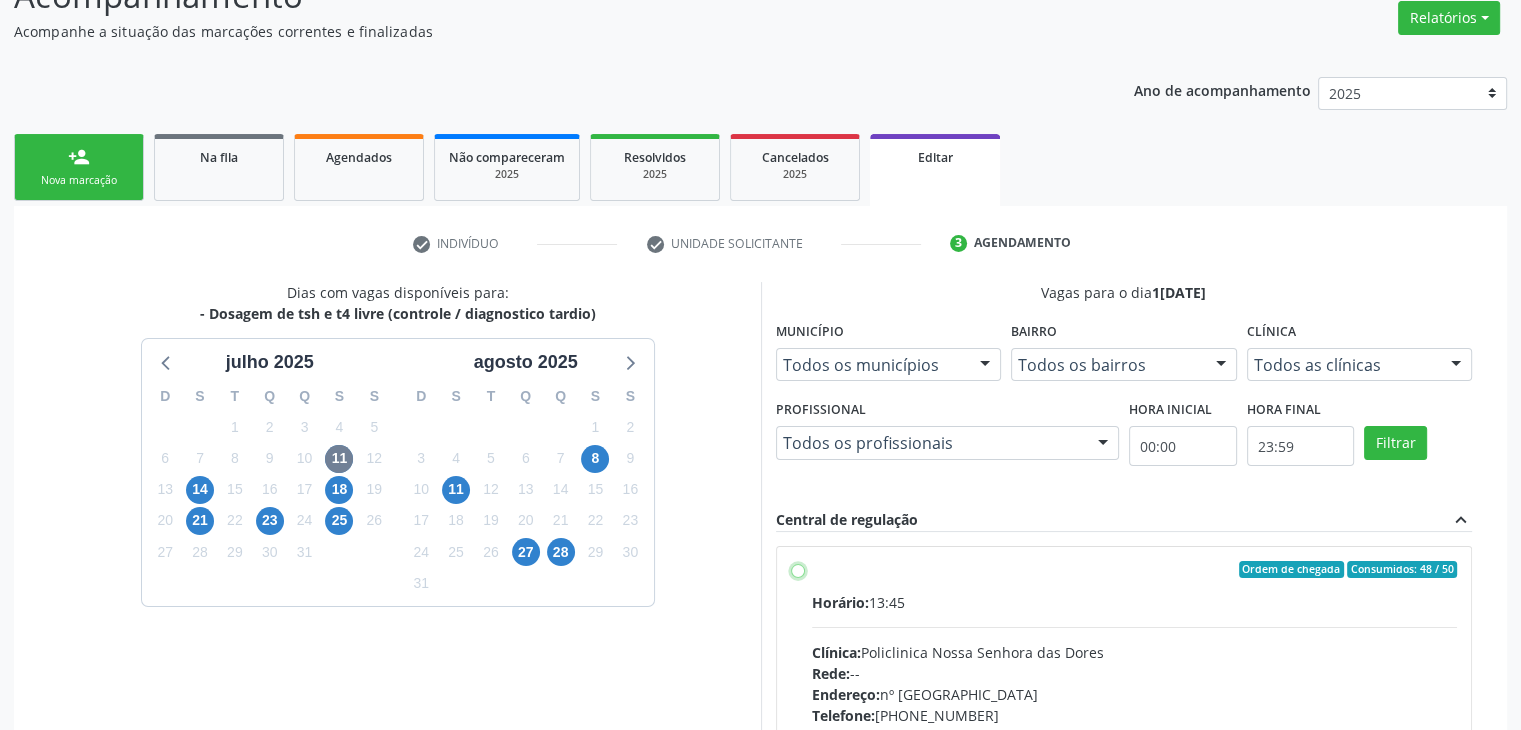 click on "Ordem de chegada
Consumidos: 48 / 50
Horário:   13:45
Clínica:  Policlinica Nossa Senhora das Dores
Rede:
--
Endereço:   nº 94, Centro, Mairi - BA
Telefone:   (74) 36322104
Profissional:
--
Informações adicionais sobre o atendimento
Idade de atendimento:
Sem restrição
Gênero(s) atendido(s):
Sem restrição
Informações adicionais:
--" at bounding box center [798, 570] 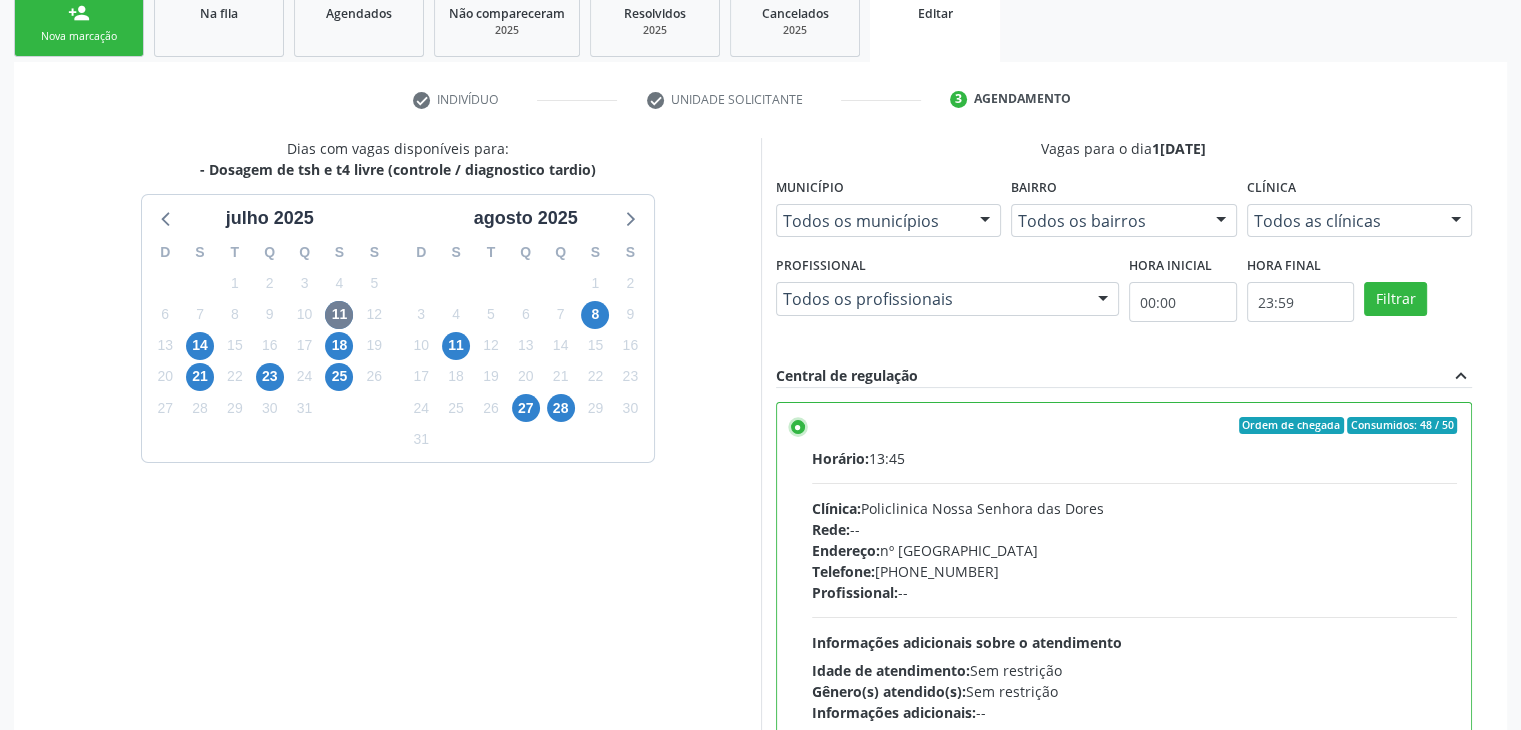 scroll, scrollTop: 490, scrollLeft: 0, axis: vertical 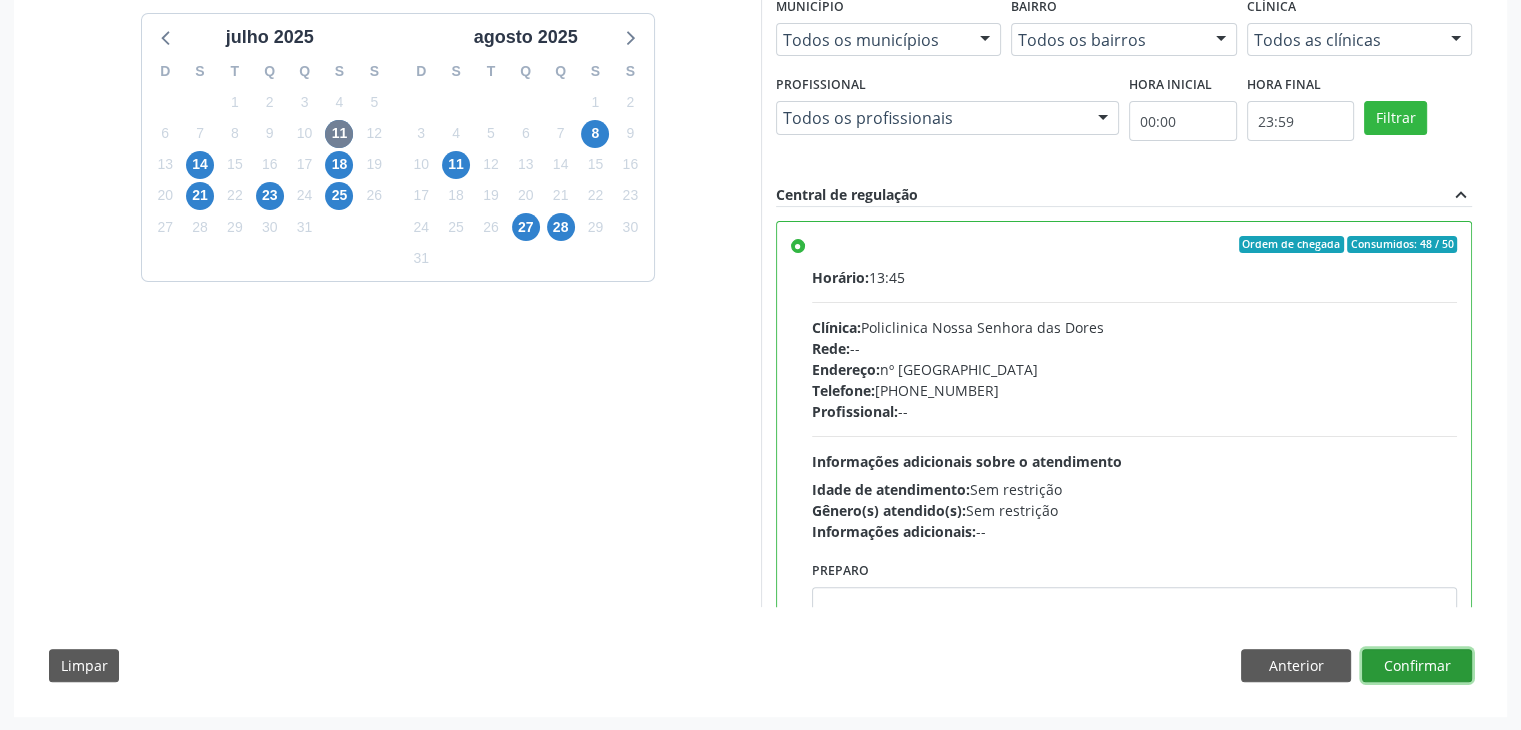 click on "Confirmar" at bounding box center (1417, 666) 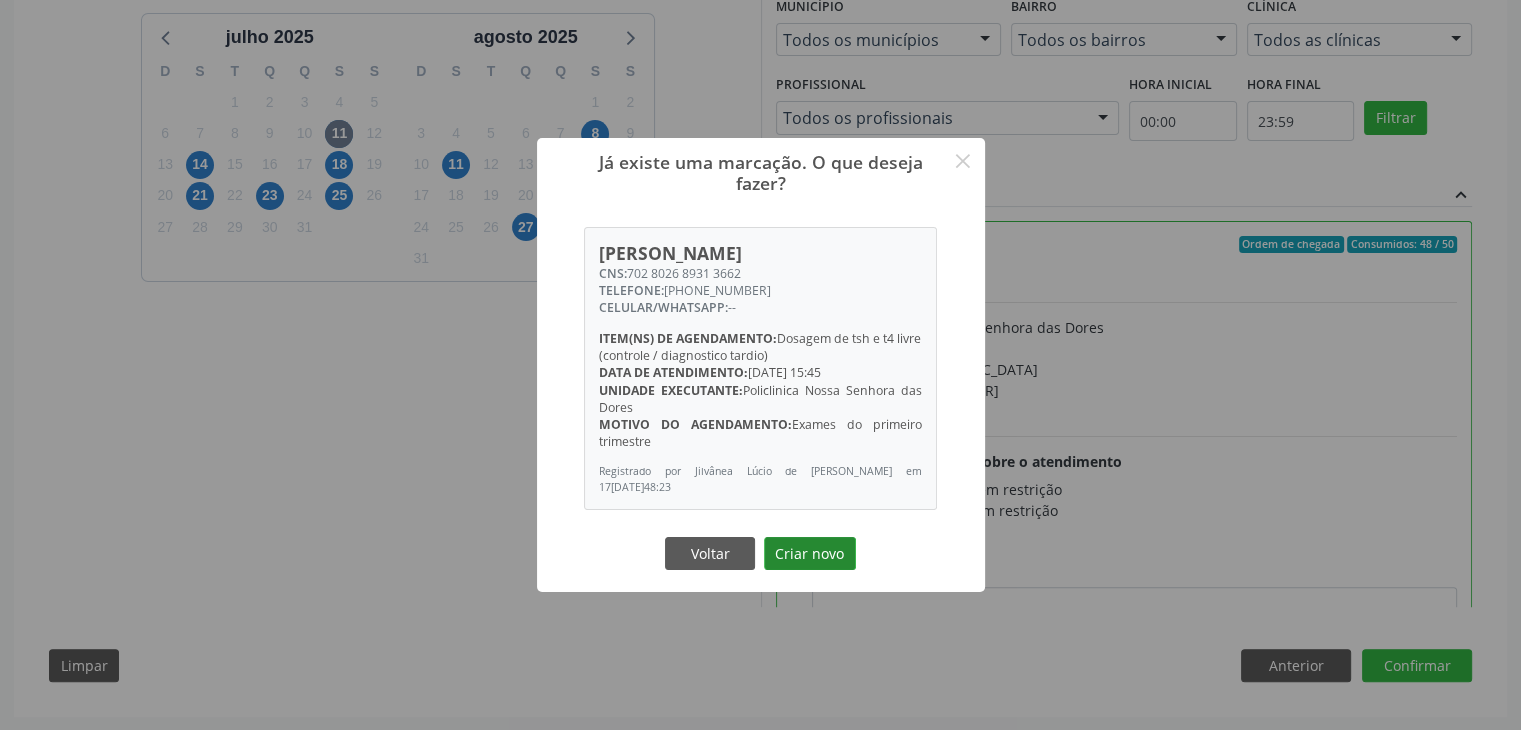 click on "Criar novo" at bounding box center [810, 554] 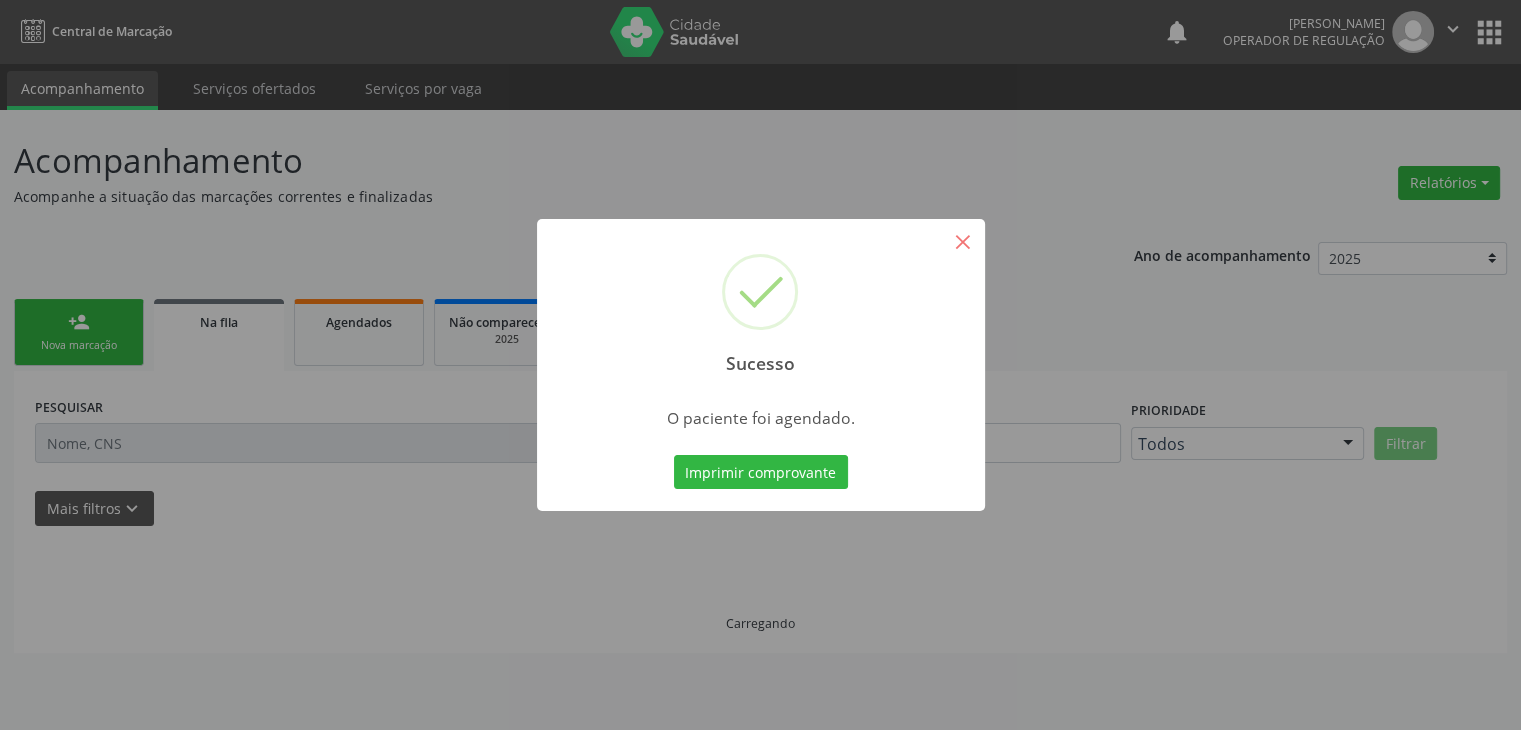 scroll, scrollTop: 0, scrollLeft: 0, axis: both 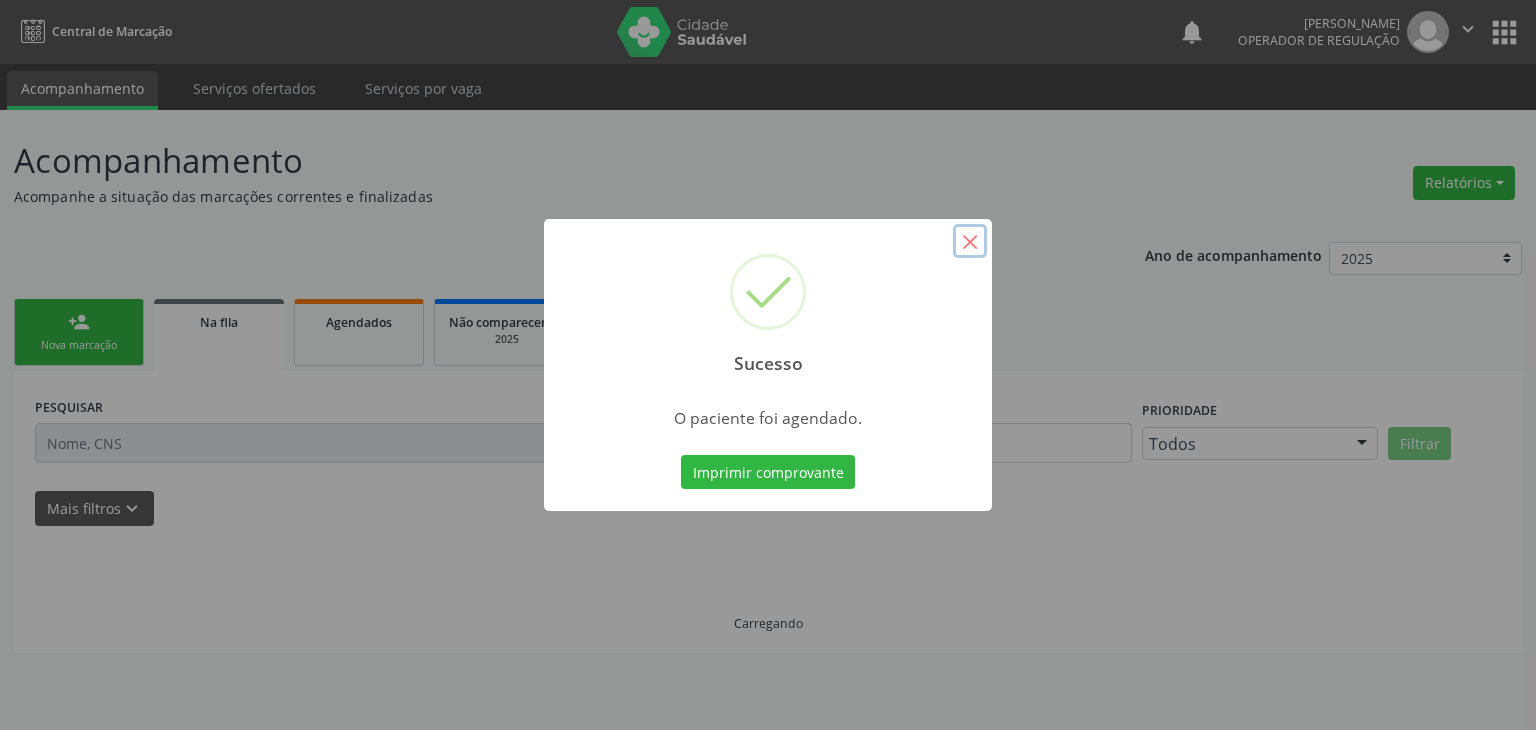 click on "×" at bounding box center [970, 241] 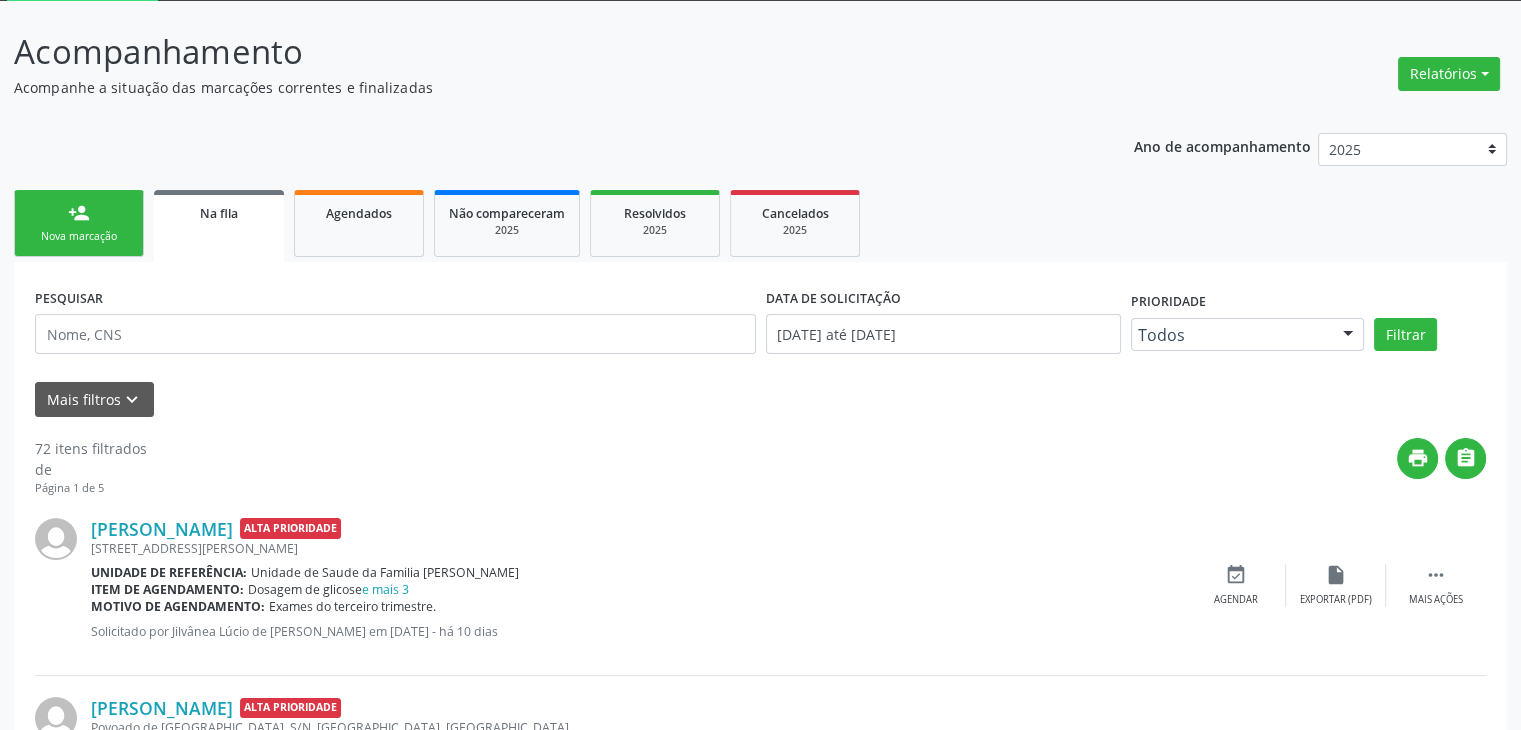 scroll, scrollTop: 200, scrollLeft: 0, axis: vertical 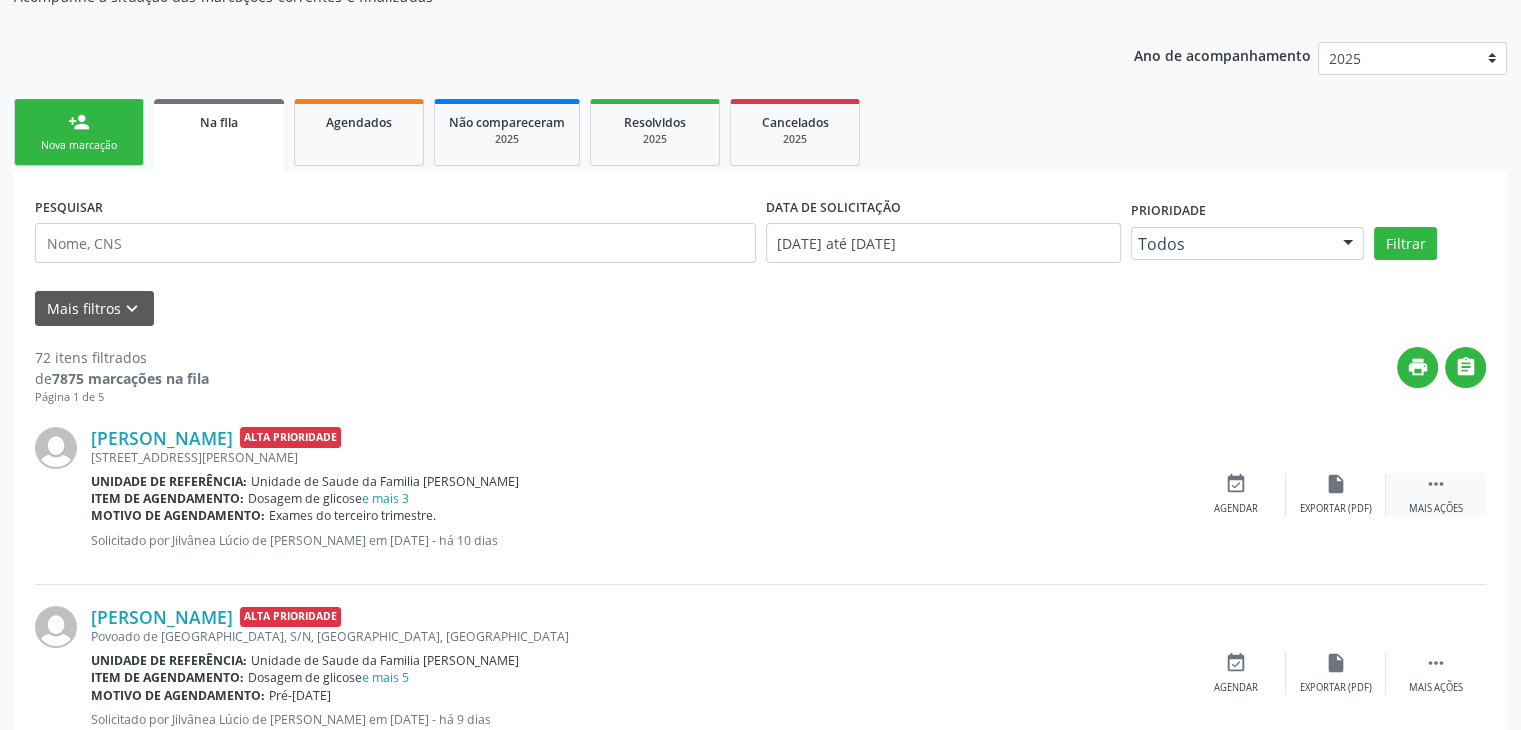 click on "
Mais ações" at bounding box center [1436, 494] 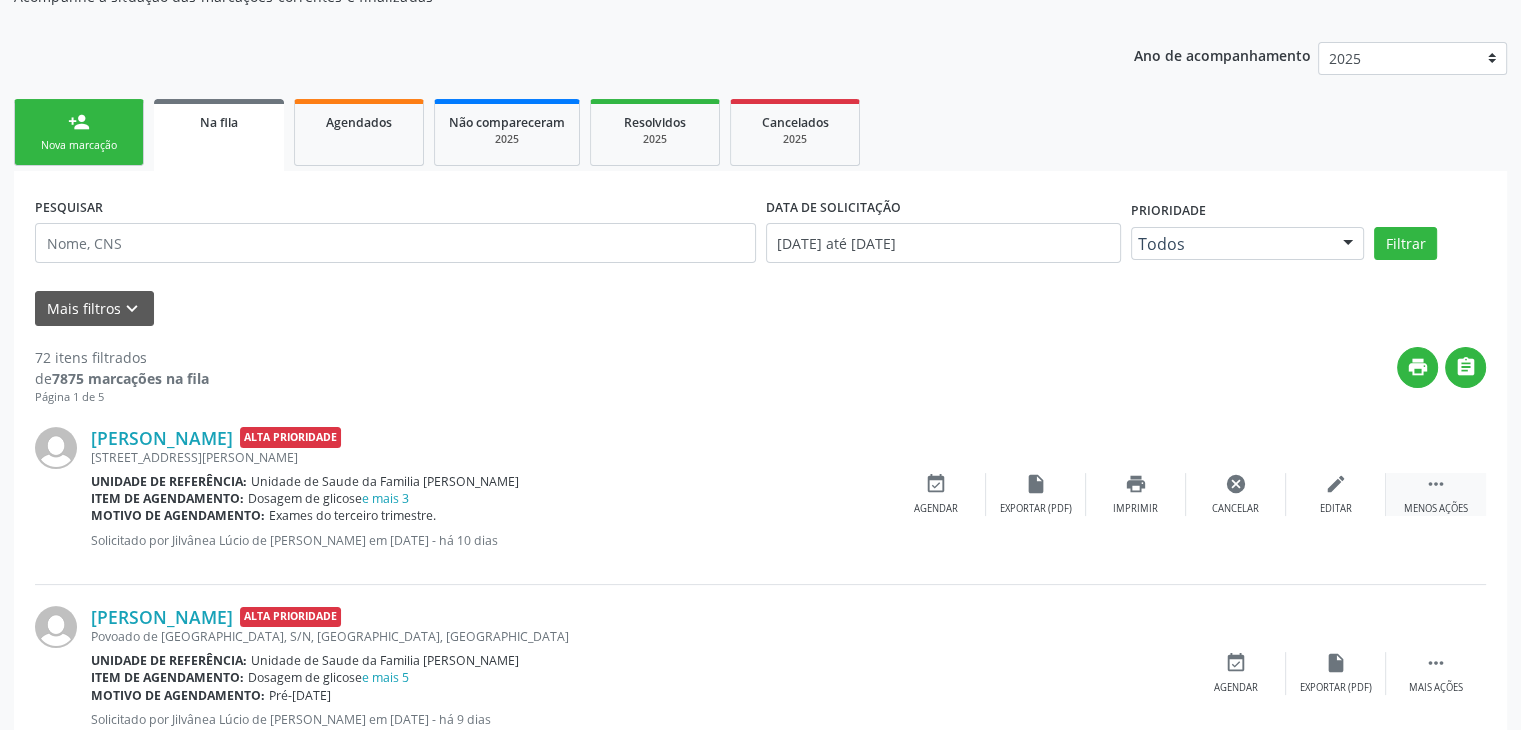 click on "edit
Editar" at bounding box center [1336, 494] 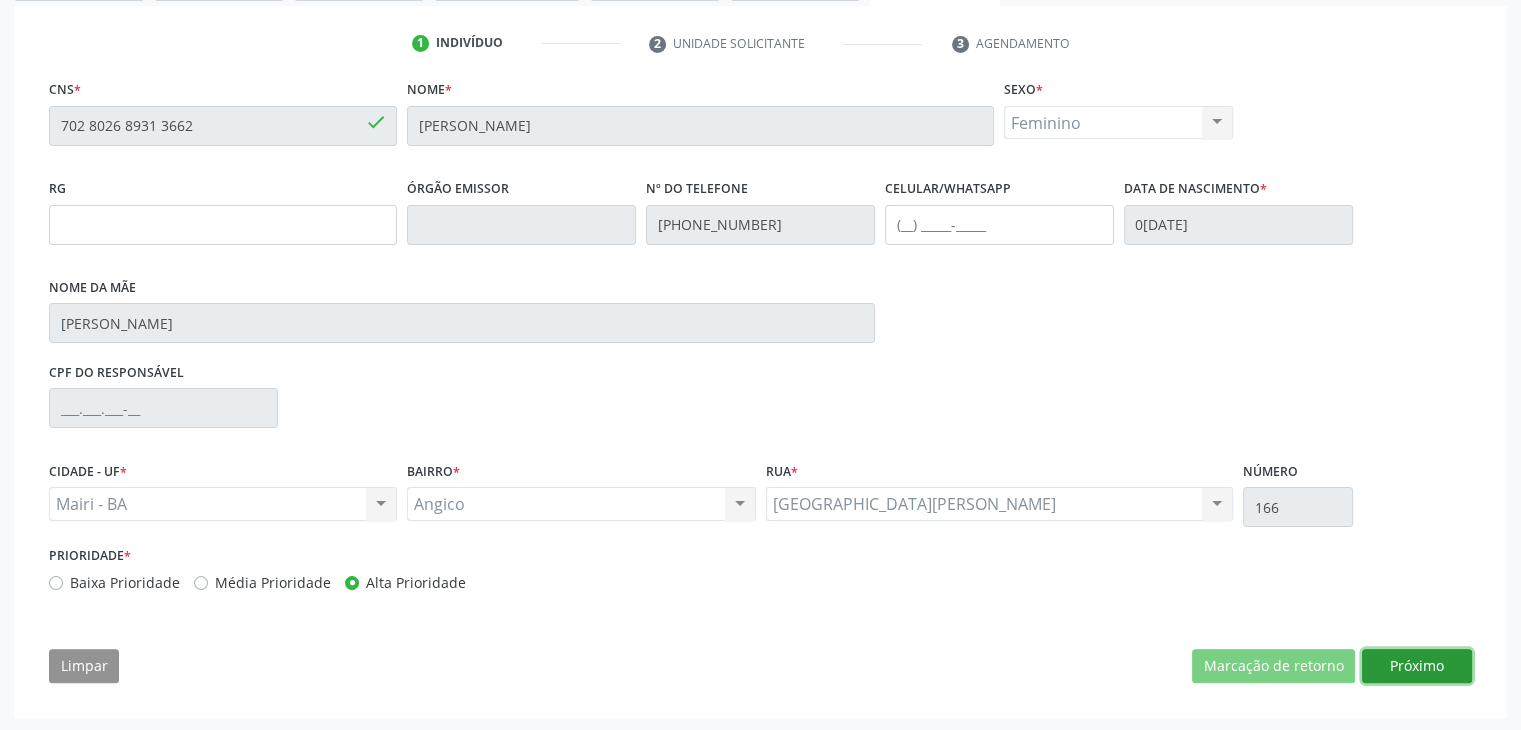 click on "Próximo" at bounding box center (1417, 666) 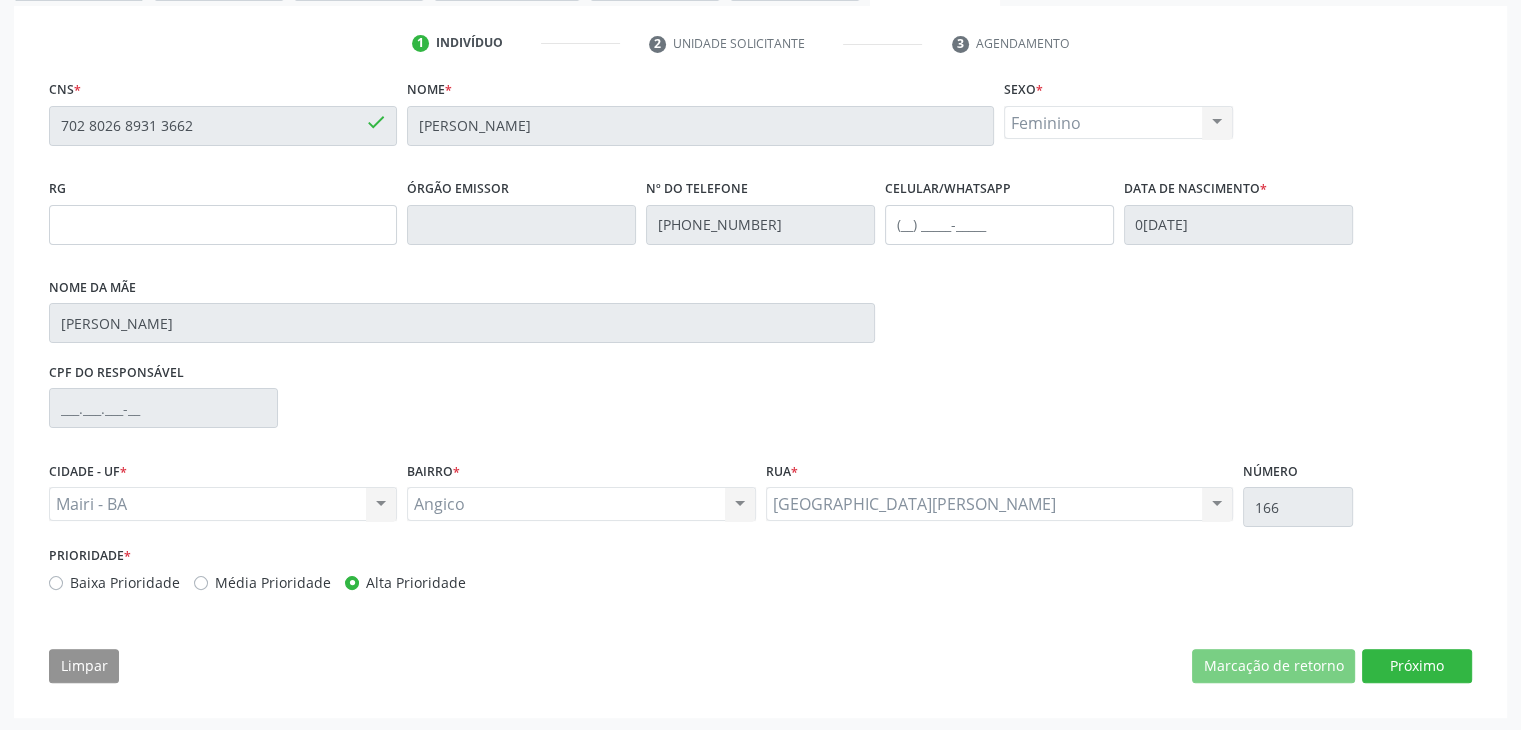 scroll, scrollTop: 214, scrollLeft: 0, axis: vertical 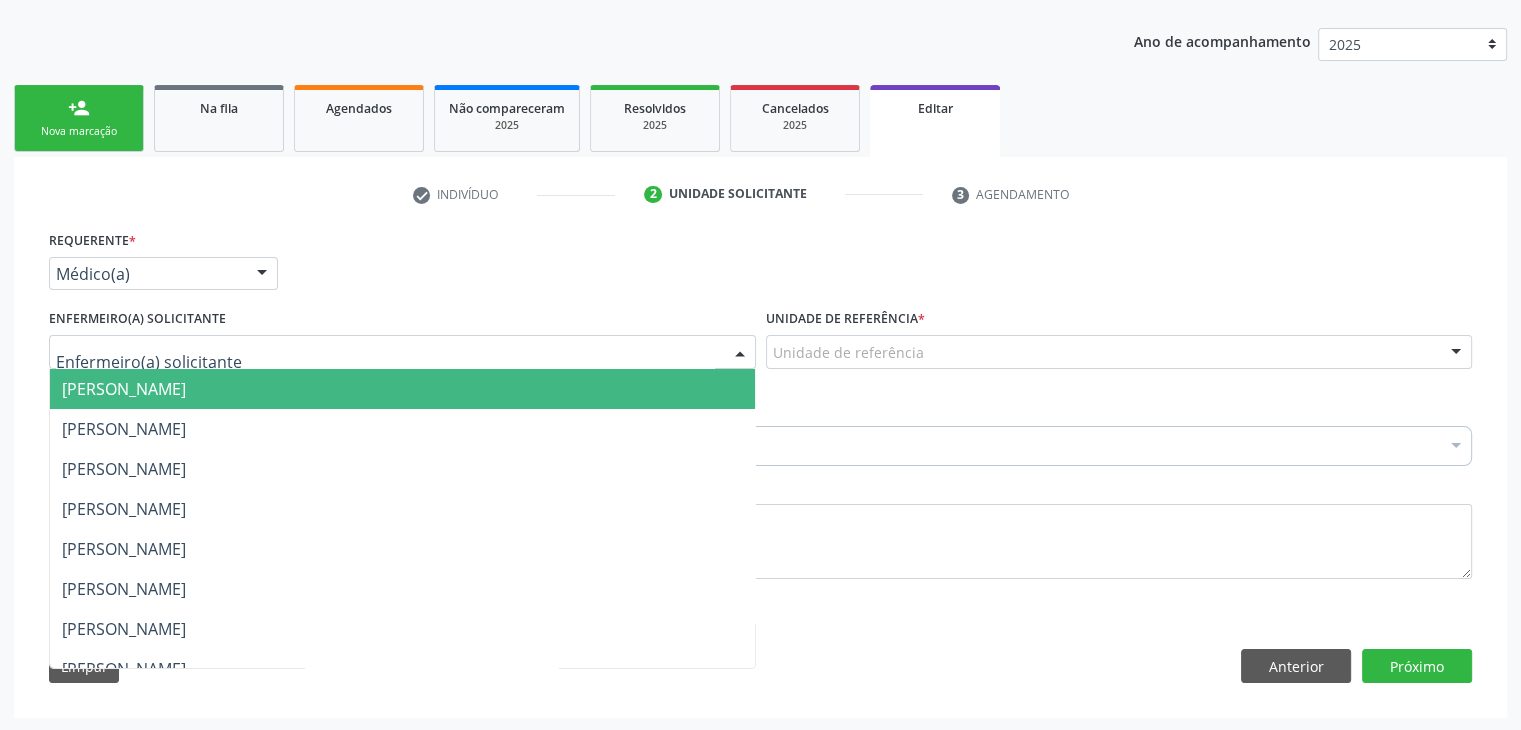 click on "[PERSON_NAME]" at bounding box center [402, 389] 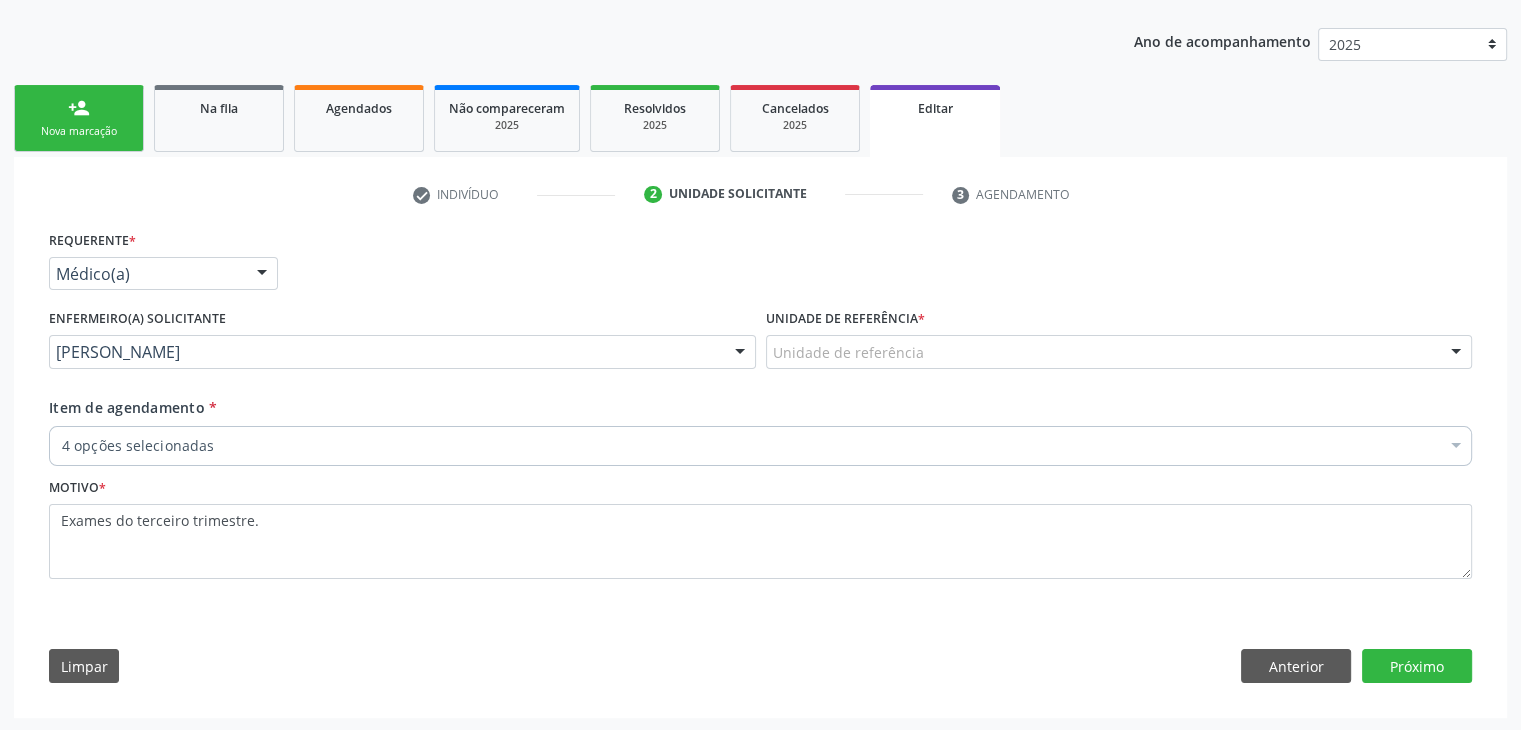 click on "Unidade de referência" at bounding box center [1119, 352] 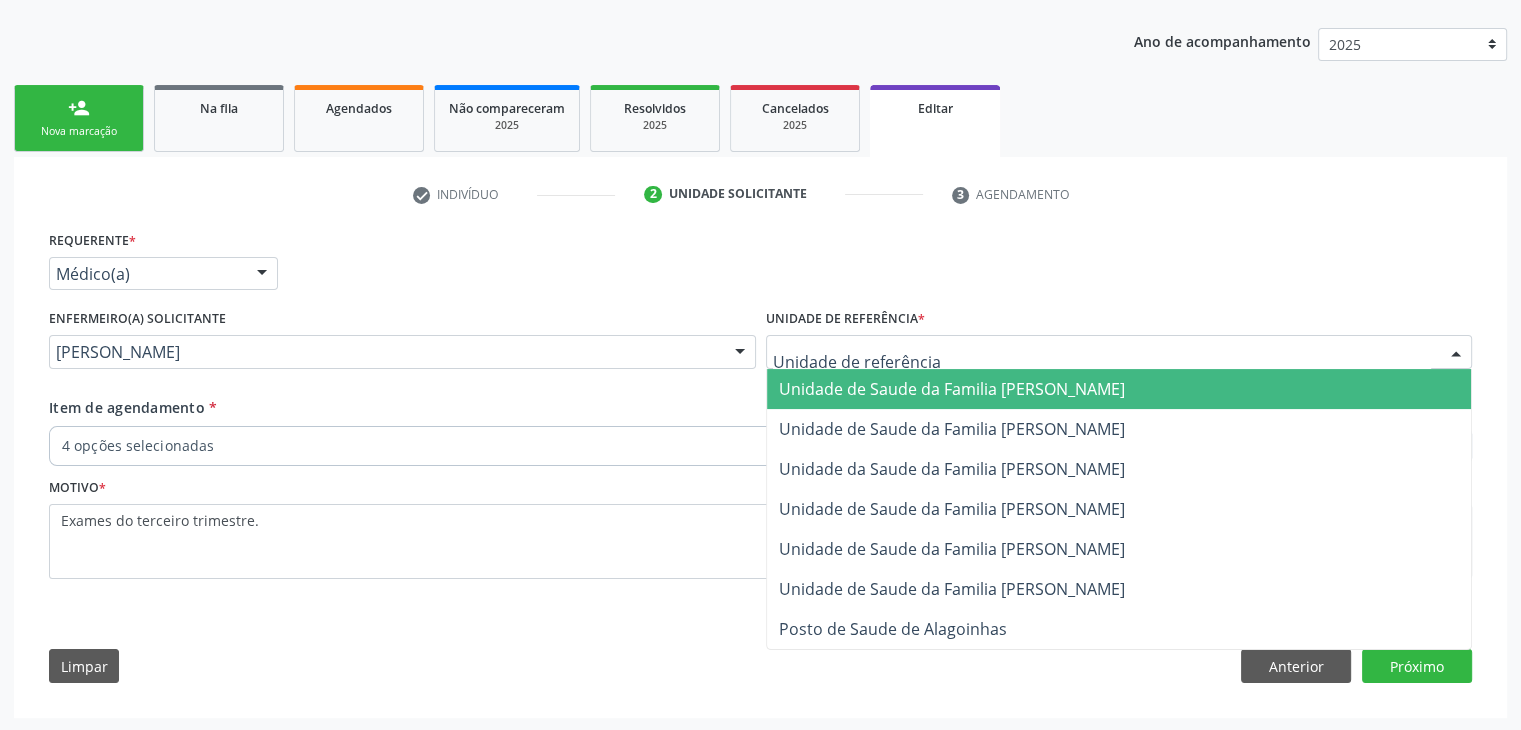 click on "Unidade de Saude da Familia [PERSON_NAME]" at bounding box center (952, 389) 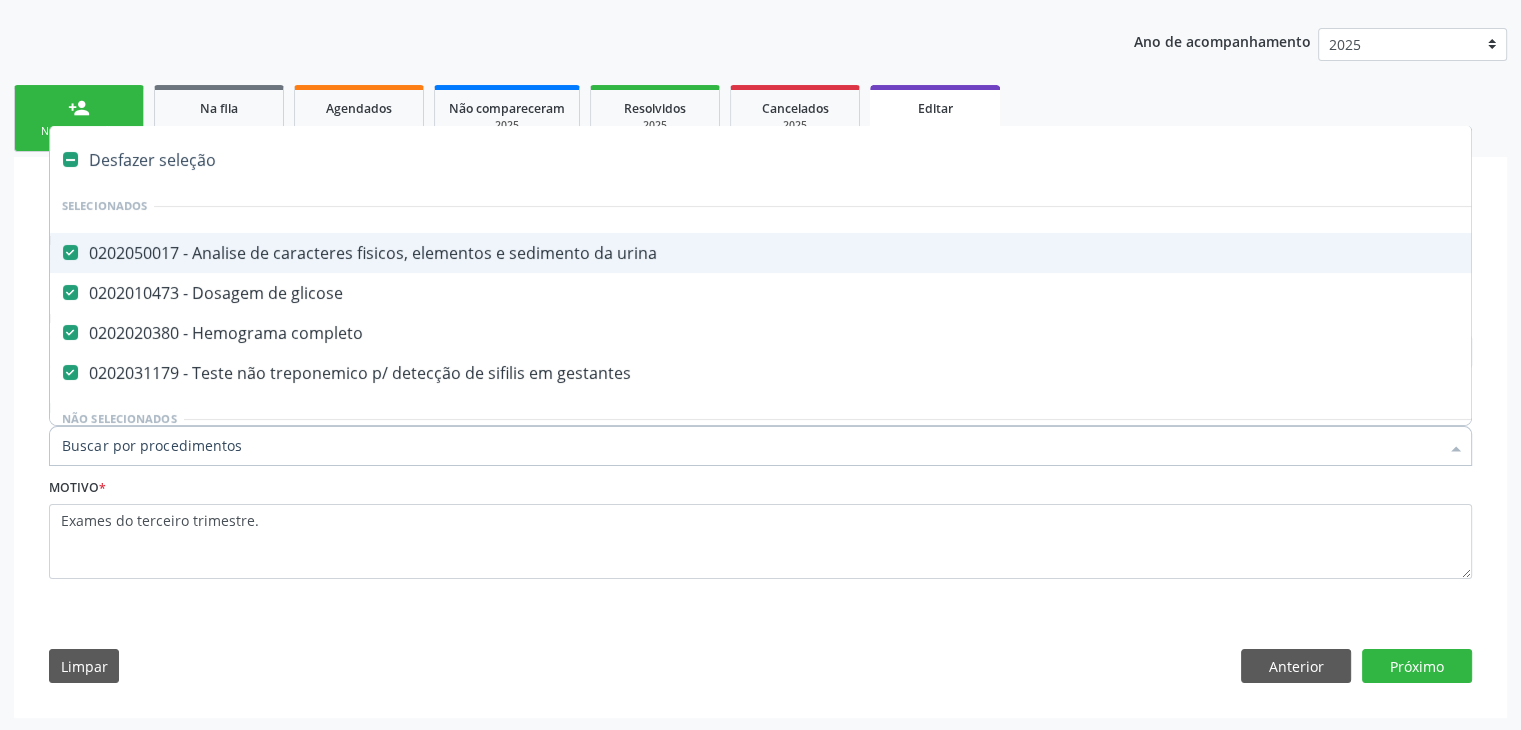 click at bounding box center [760, 446] 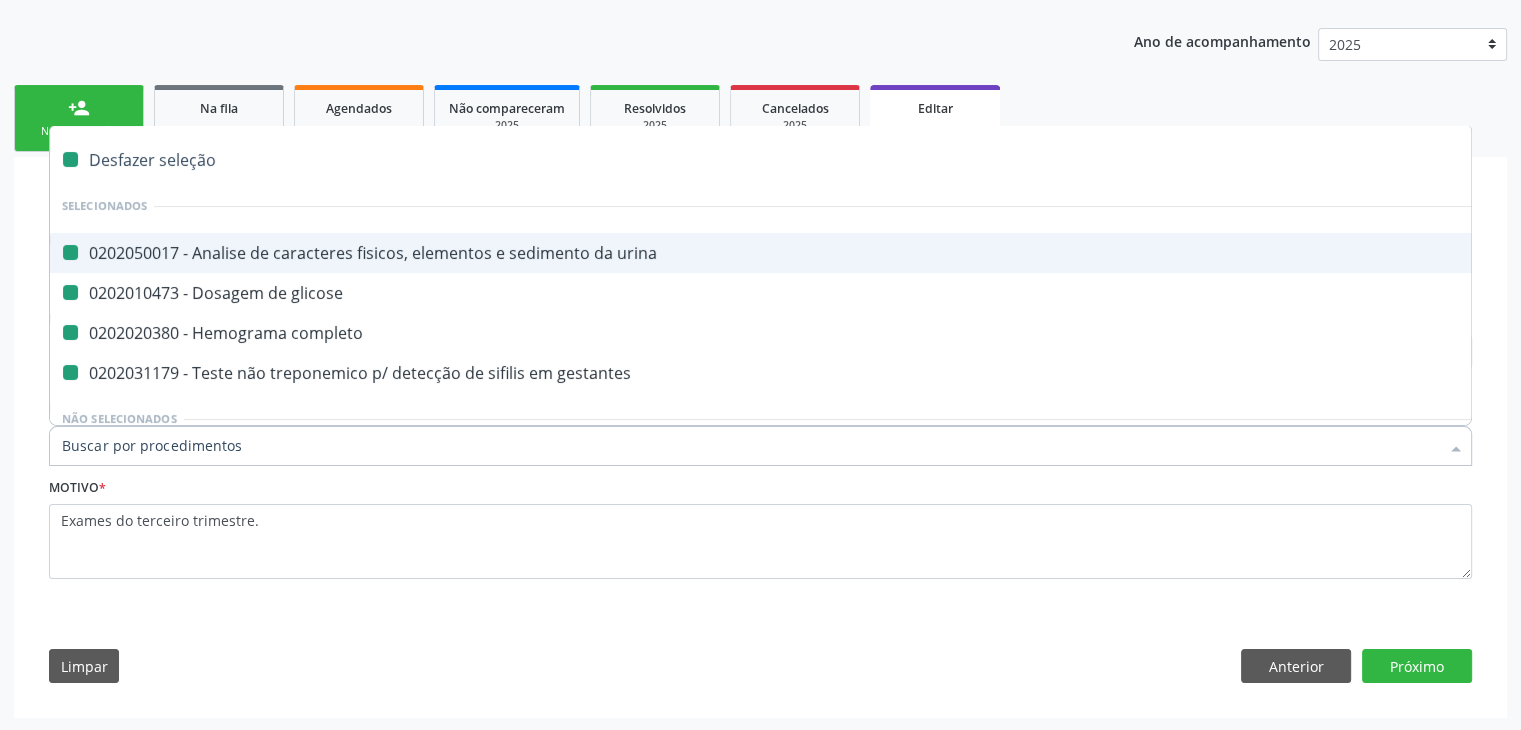 checkbox on "false" 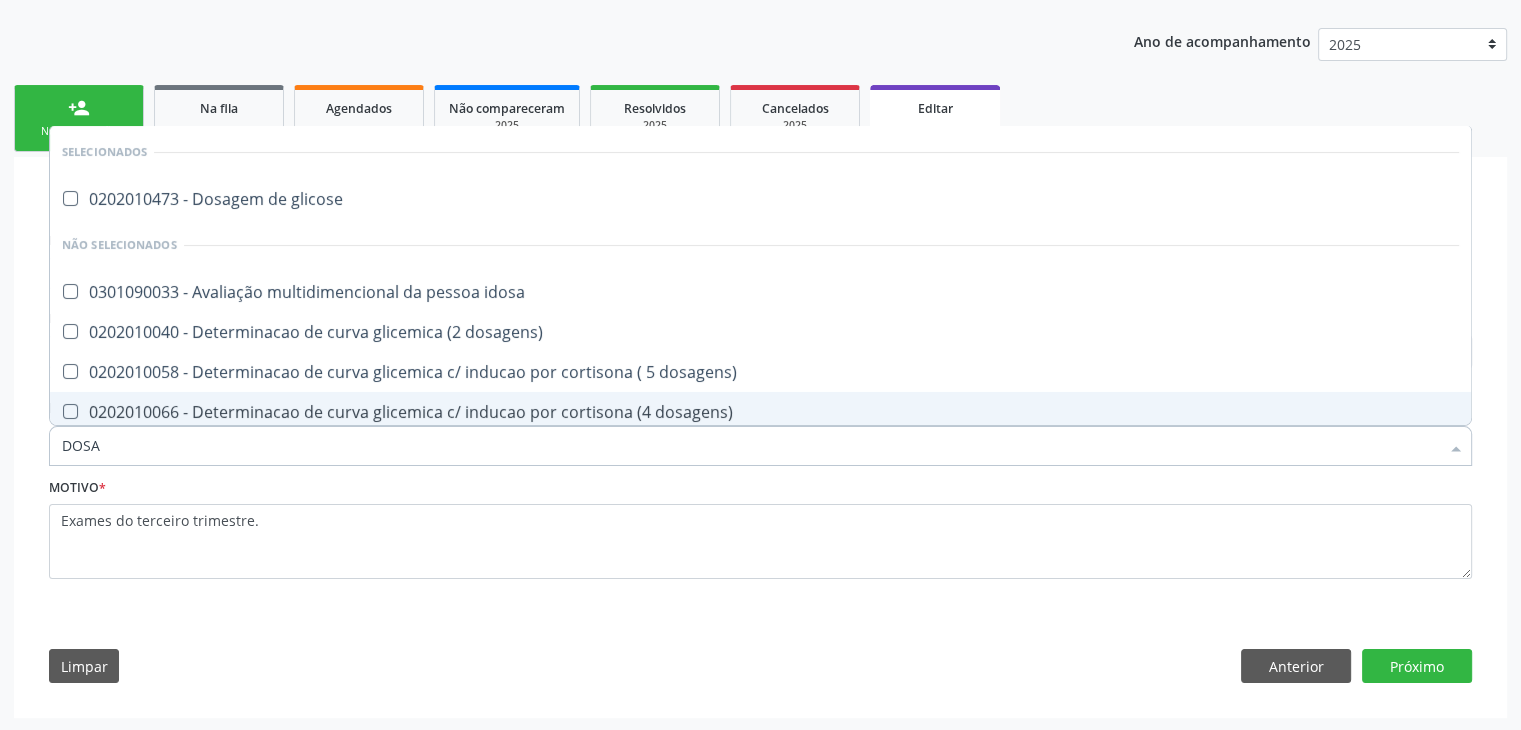 type on "DOSAGEM DE TSH" 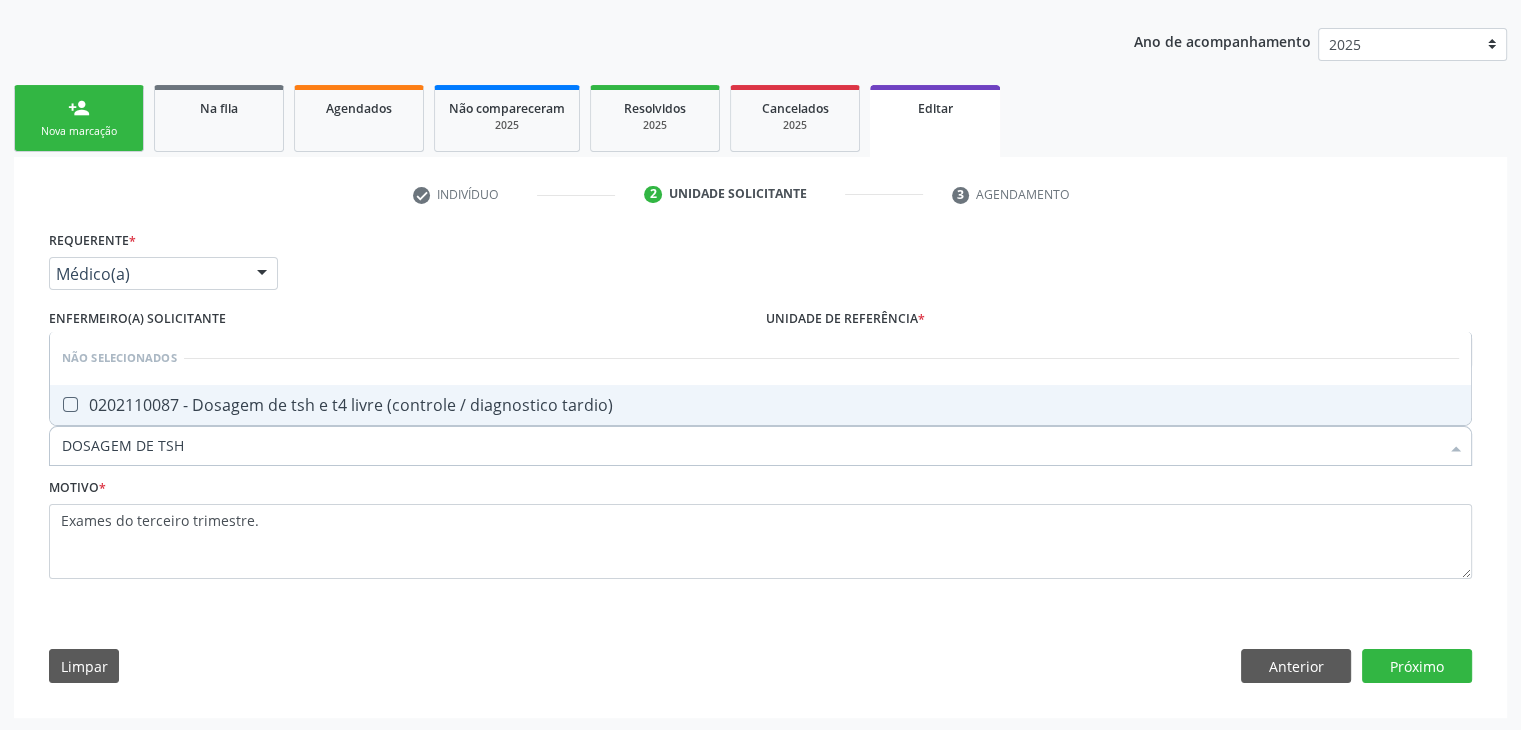 click on "0202110087 - Dosagem de tsh e t4 livre (controle / diagnostico tardio)" at bounding box center [760, 405] 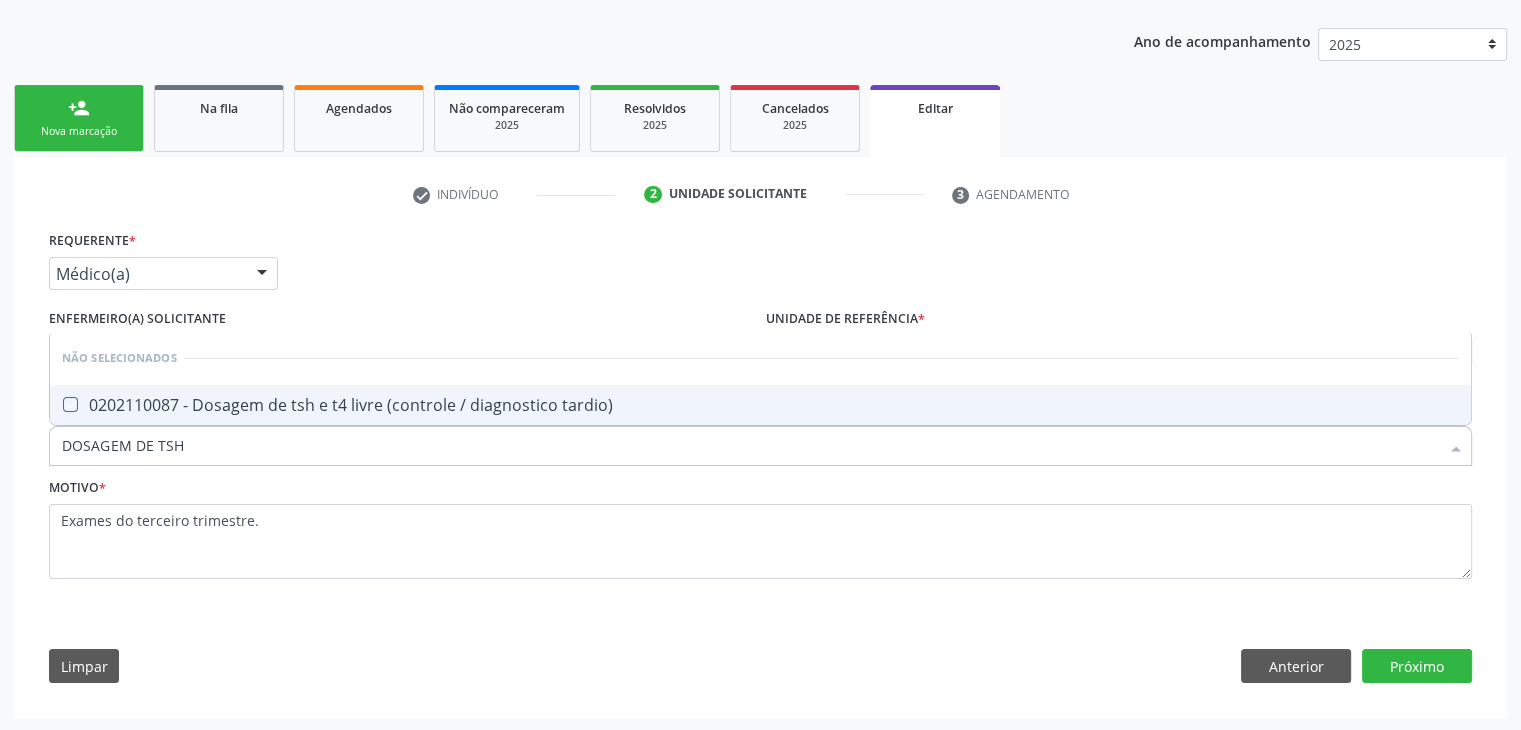 checkbox on "true" 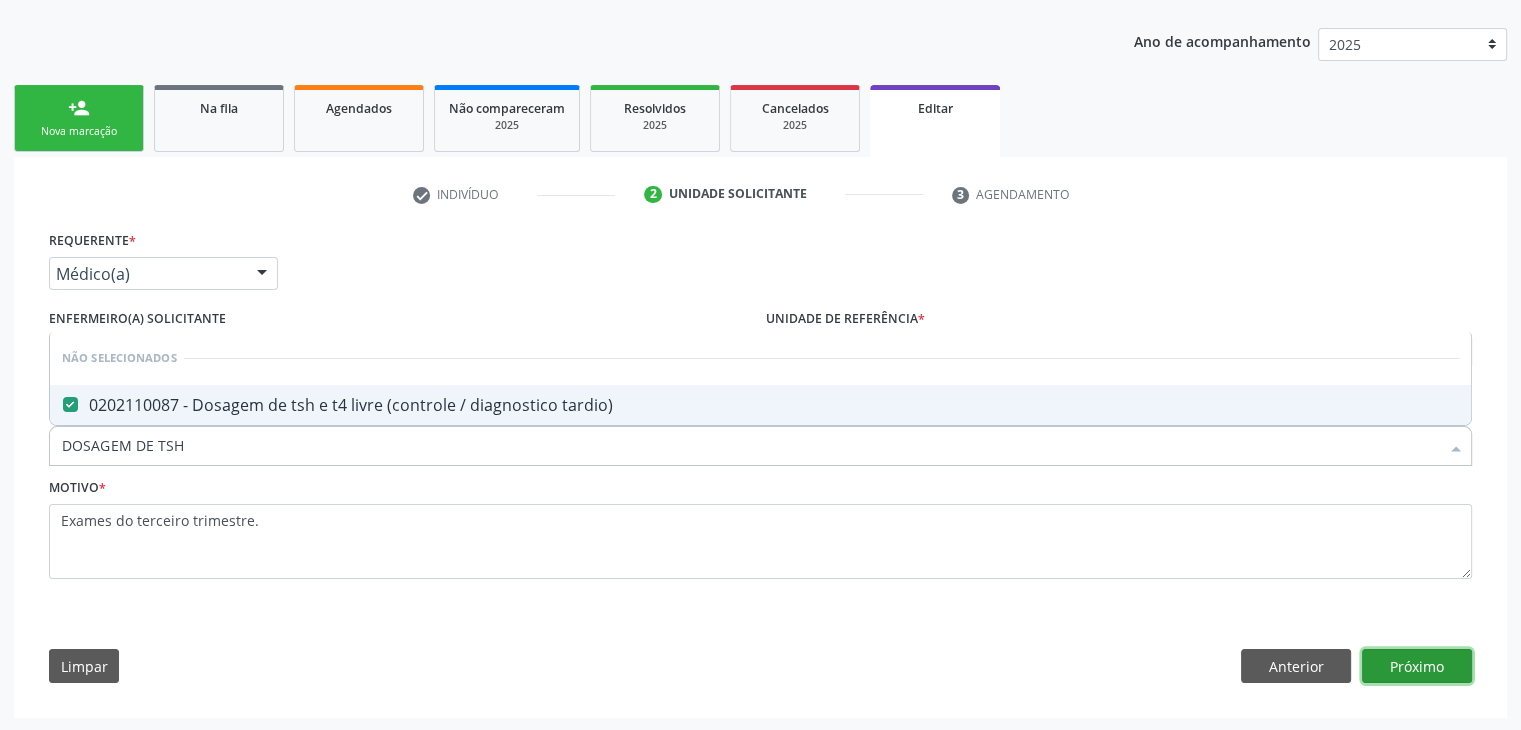 click on "Próximo" at bounding box center (1417, 666) 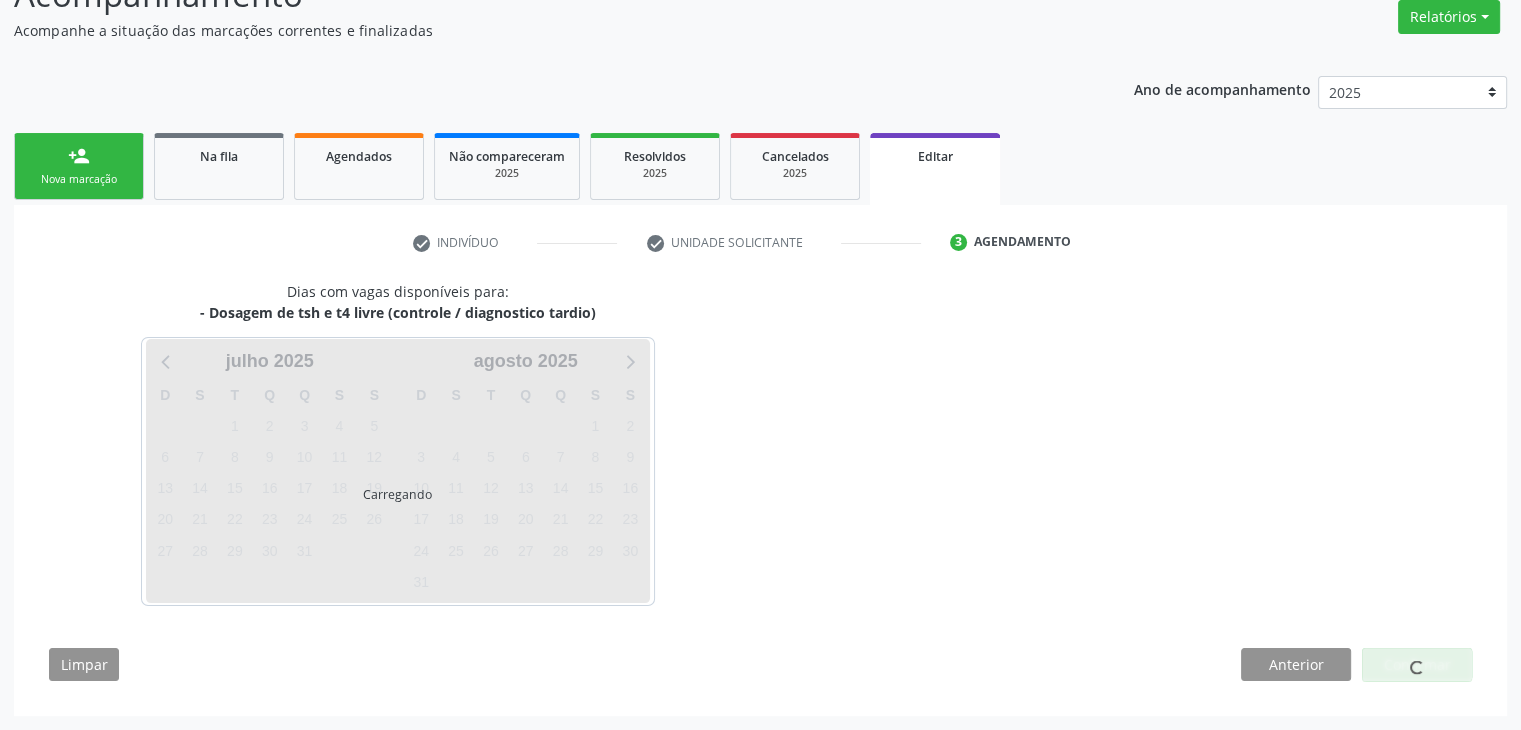 scroll, scrollTop: 165, scrollLeft: 0, axis: vertical 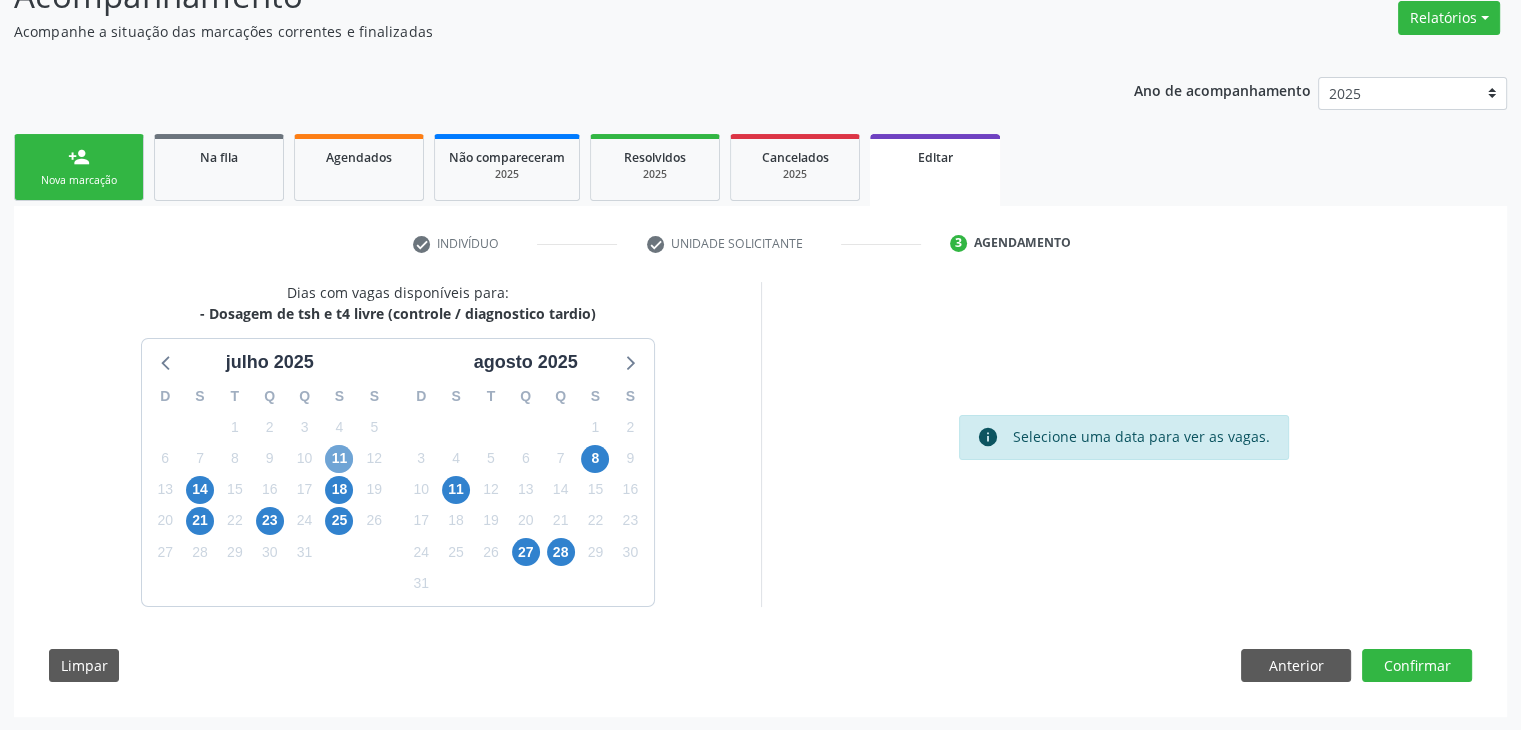 click on "11" at bounding box center (339, 459) 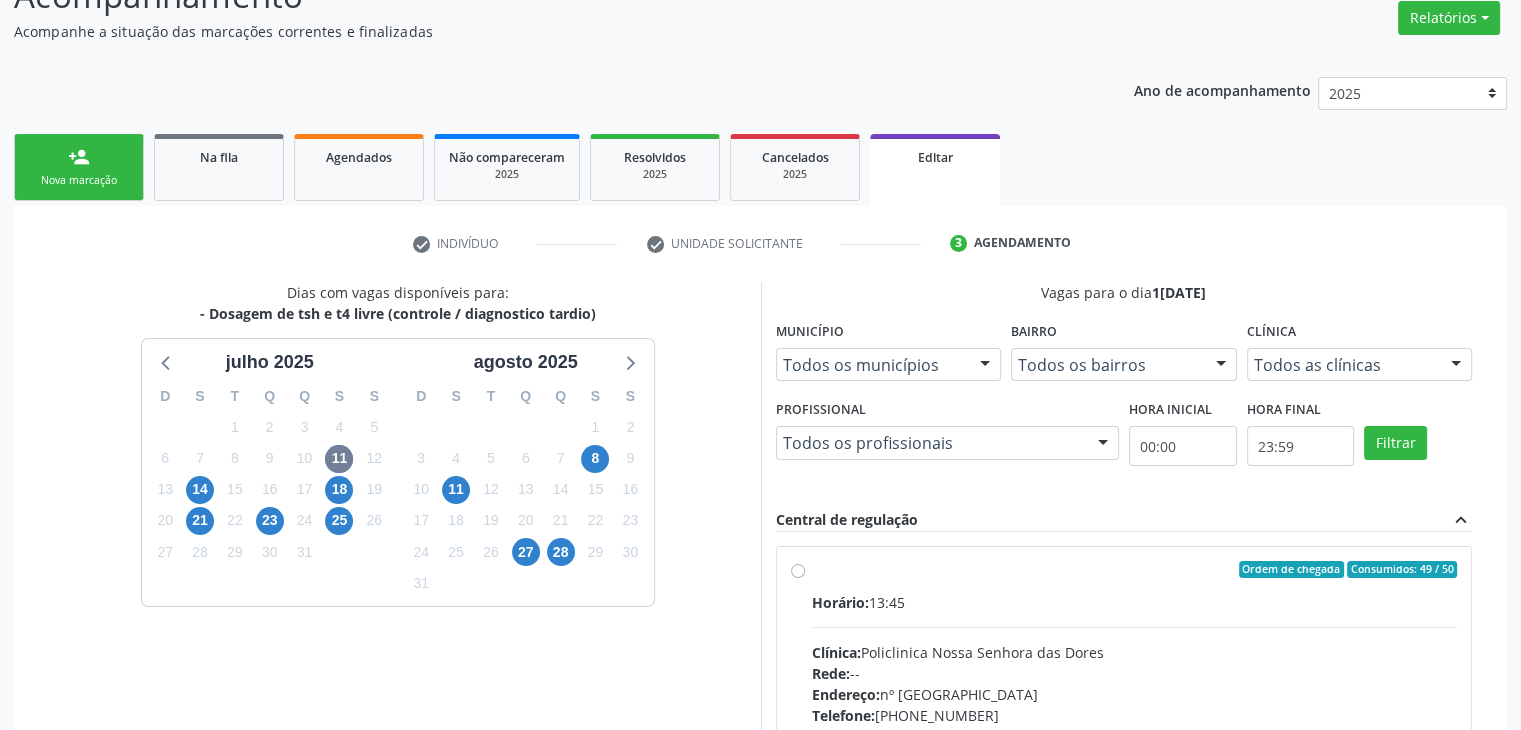 click on "Horário:   13:45" at bounding box center (1135, 602) 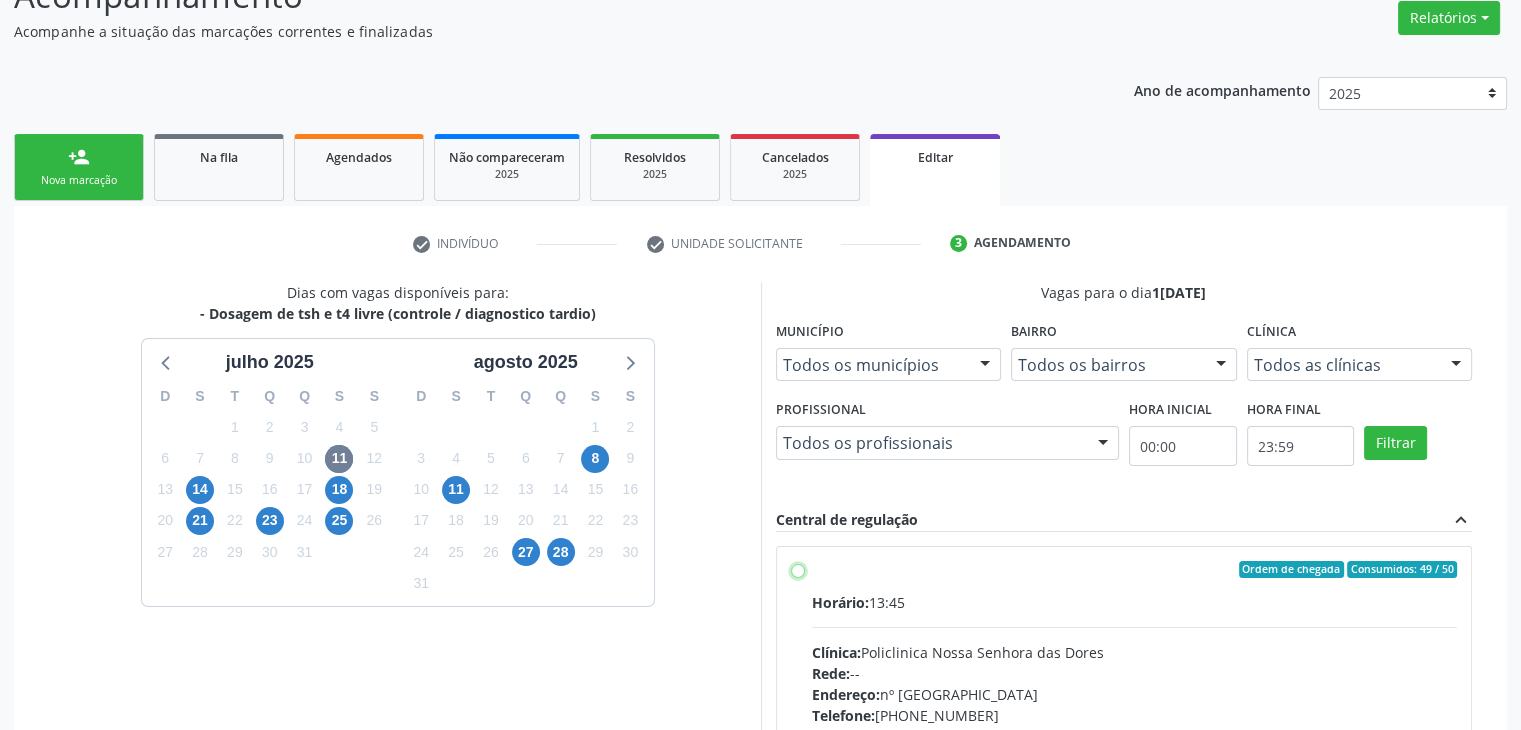 click on "Ordem de chegada
Consumidos: 49 / 50
Horário:   13:45
Clínica:  Policlinica Nossa Senhora das Dores
Rede:
--
Endereço:   nº 94, Centro, Mairi - BA
Telefone:   (74) 36322104
Profissional:
--
Informações adicionais sobre o atendimento
Idade de atendimento:
Sem restrição
Gênero(s) atendido(s):
Sem restrição
Informações adicionais:
--" at bounding box center (798, 570) 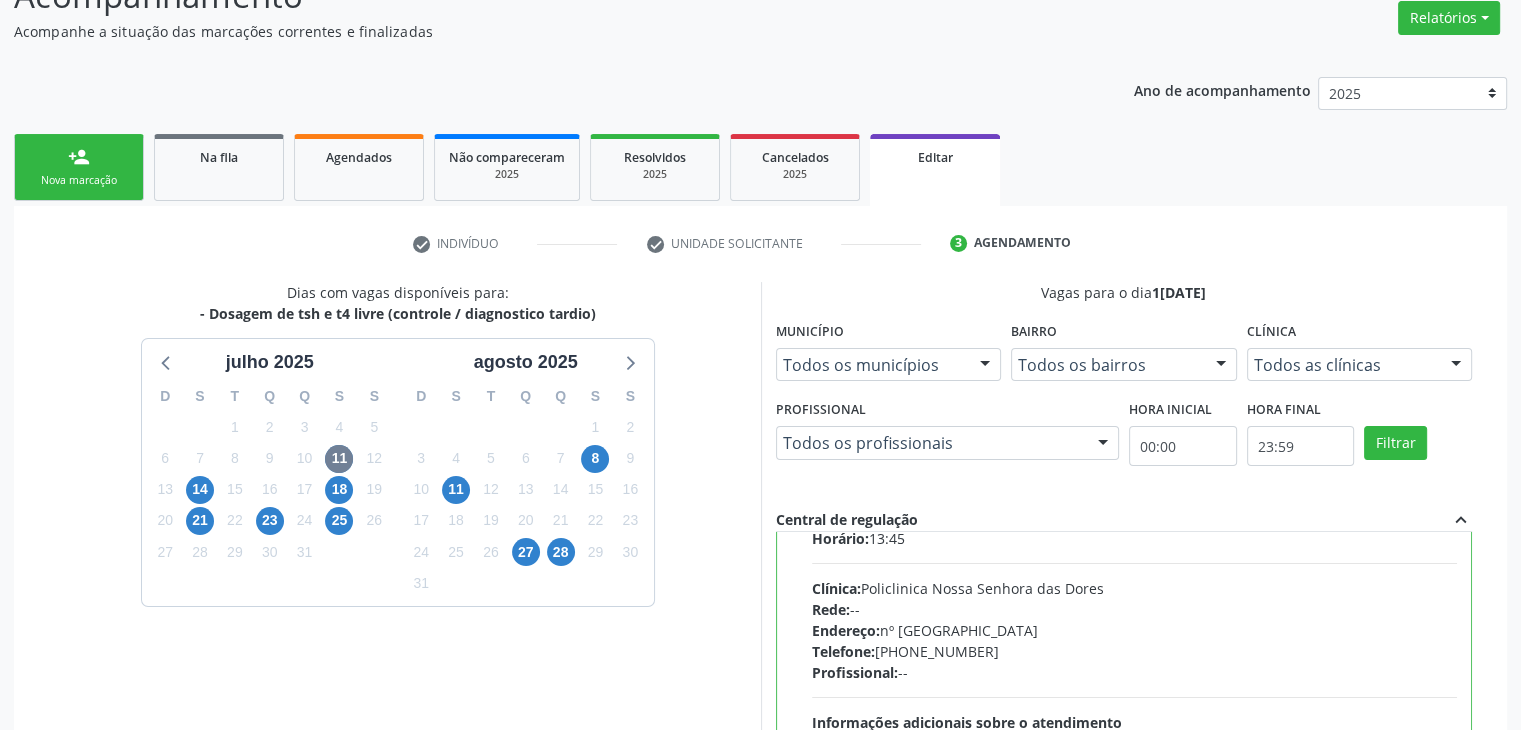 scroll, scrollTop: 98, scrollLeft: 0, axis: vertical 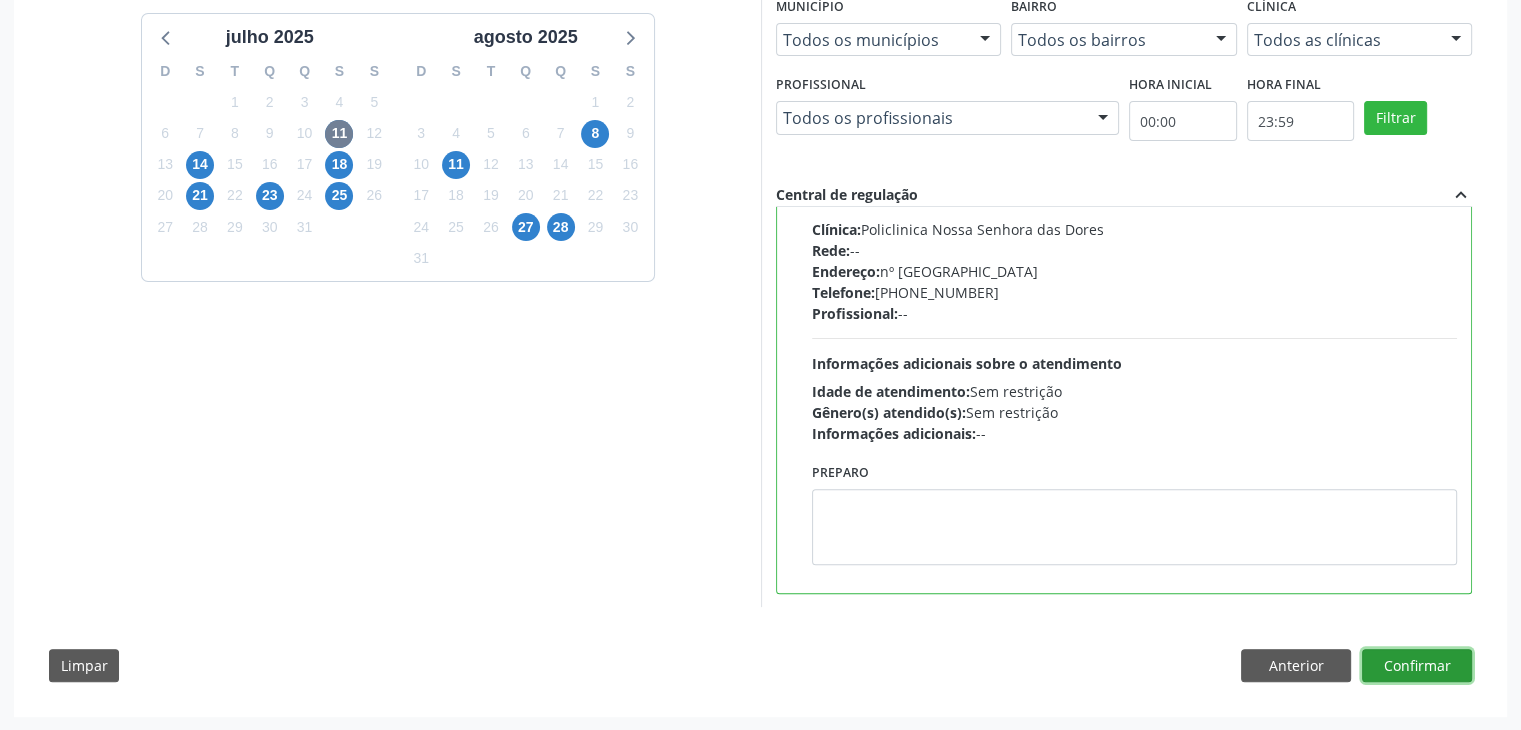 click on "Confirmar" at bounding box center (1417, 666) 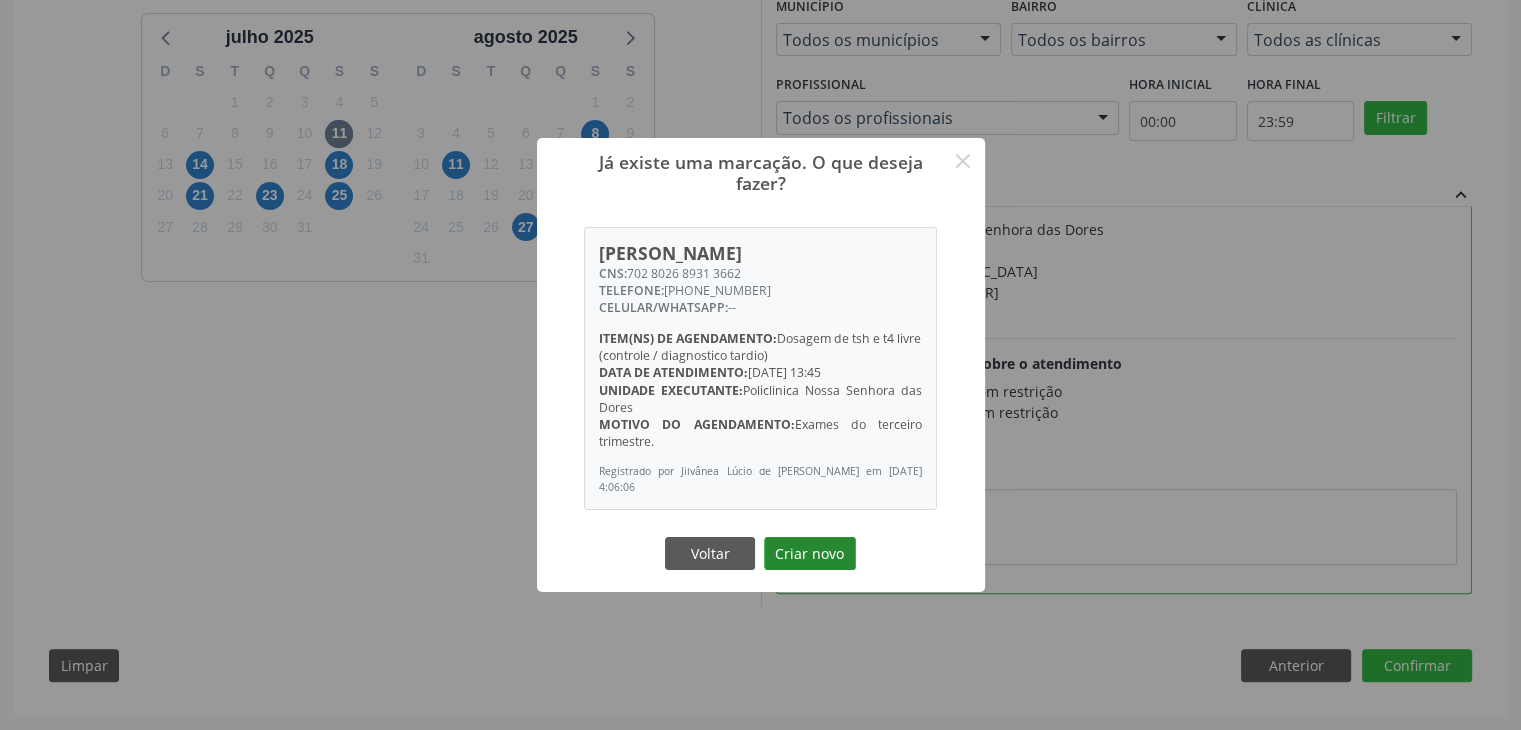 click on "Criar novo" at bounding box center [810, 554] 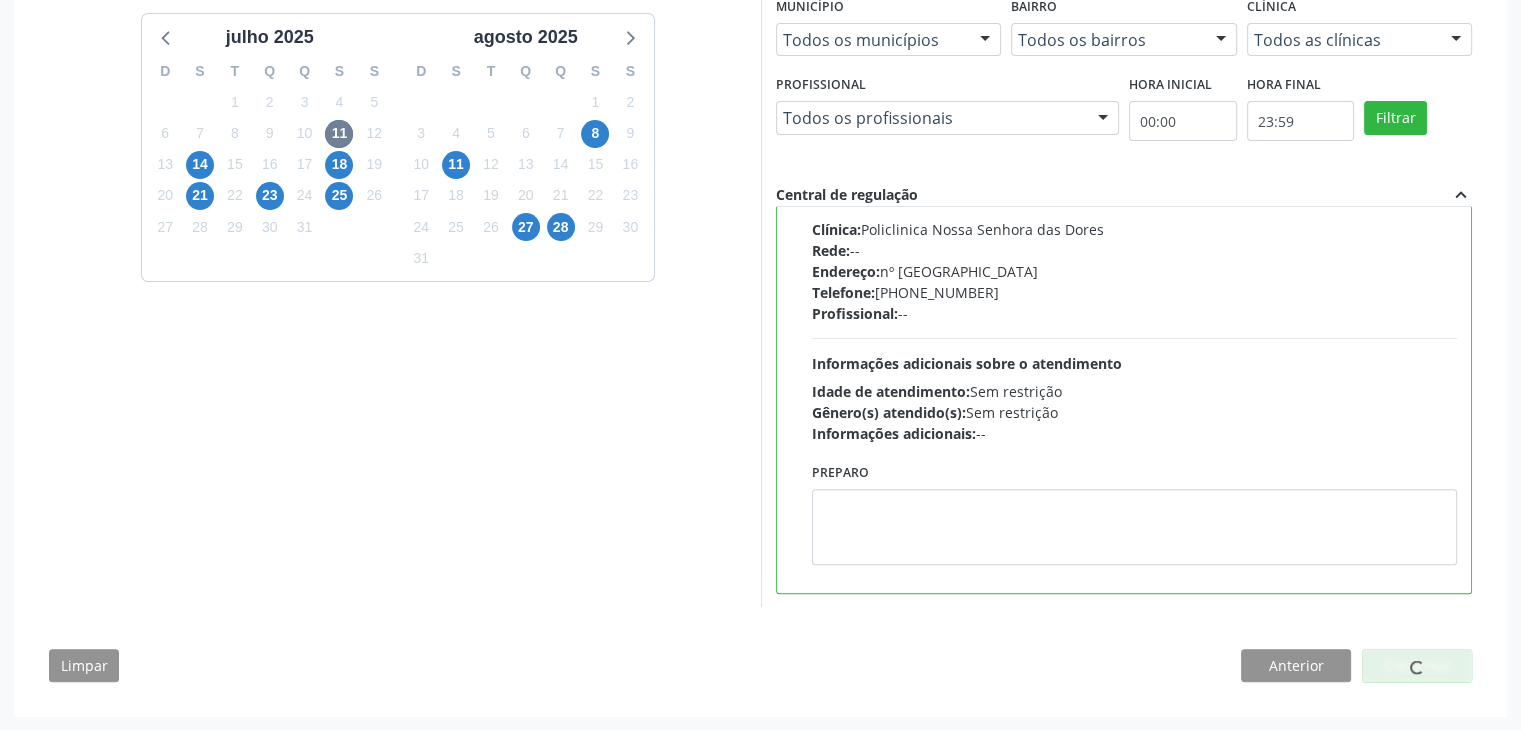 scroll, scrollTop: 0, scrollLeft: 0, axis: both 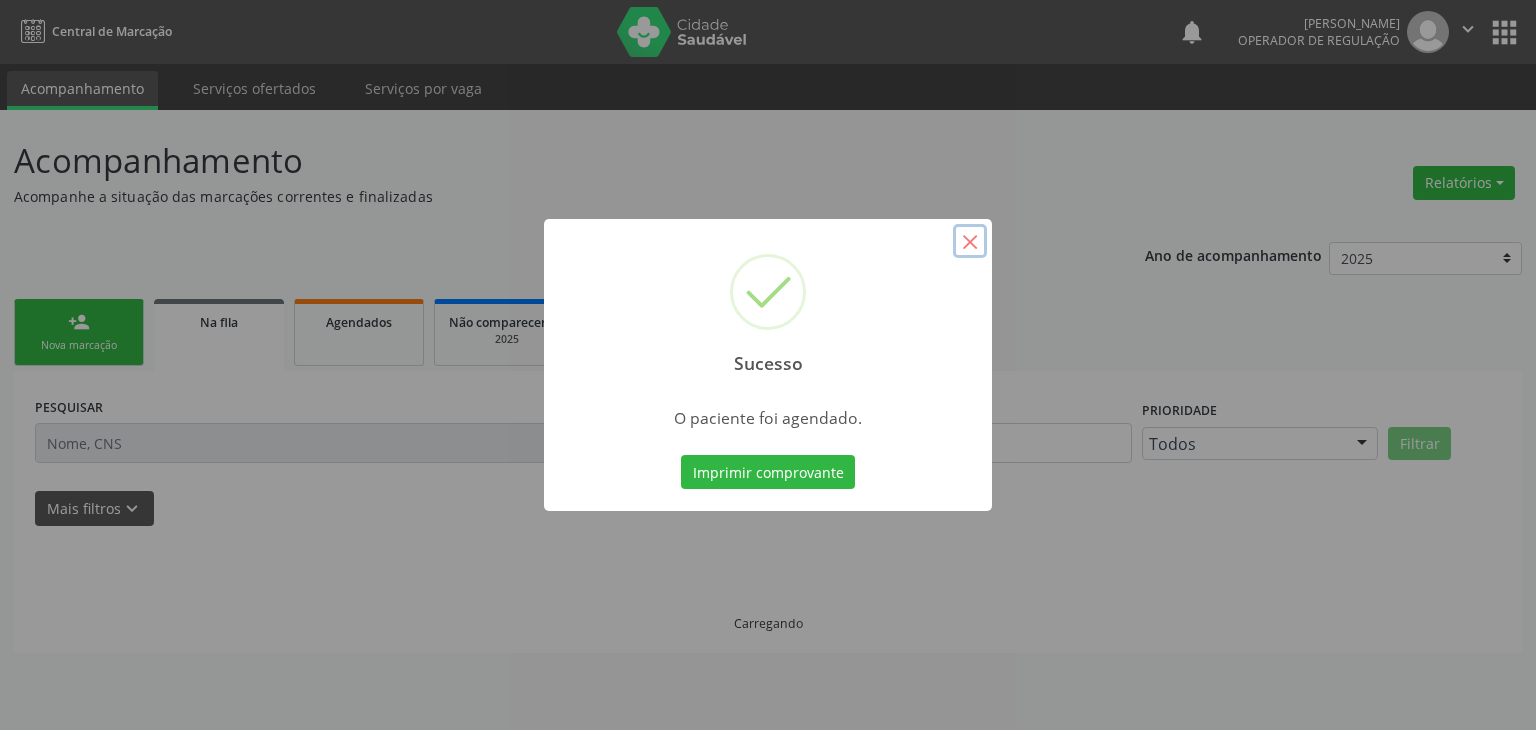 click on "×" at bounding box center [970, 241] 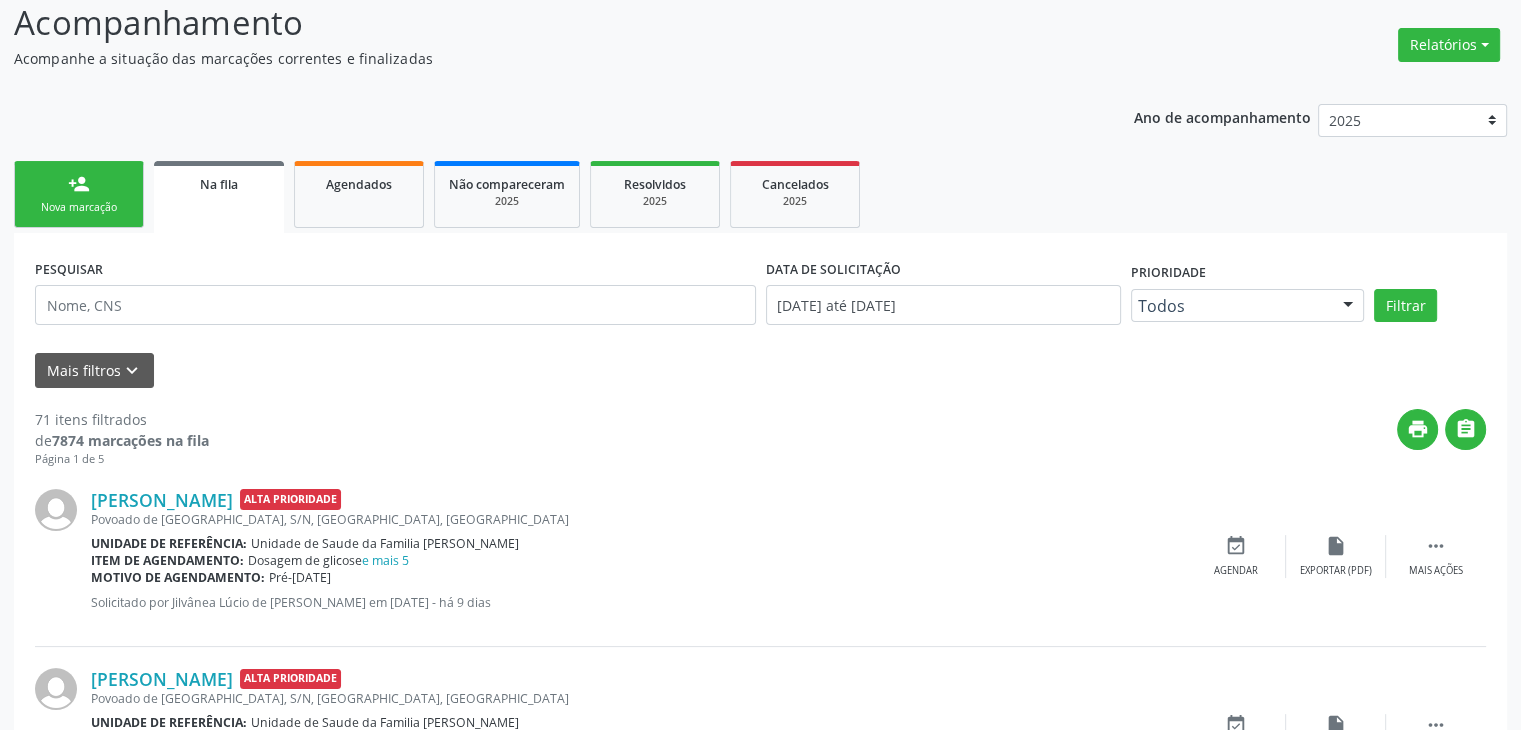 scroll, scrollTop: 400, scrollLeft: 0, axis: vertical 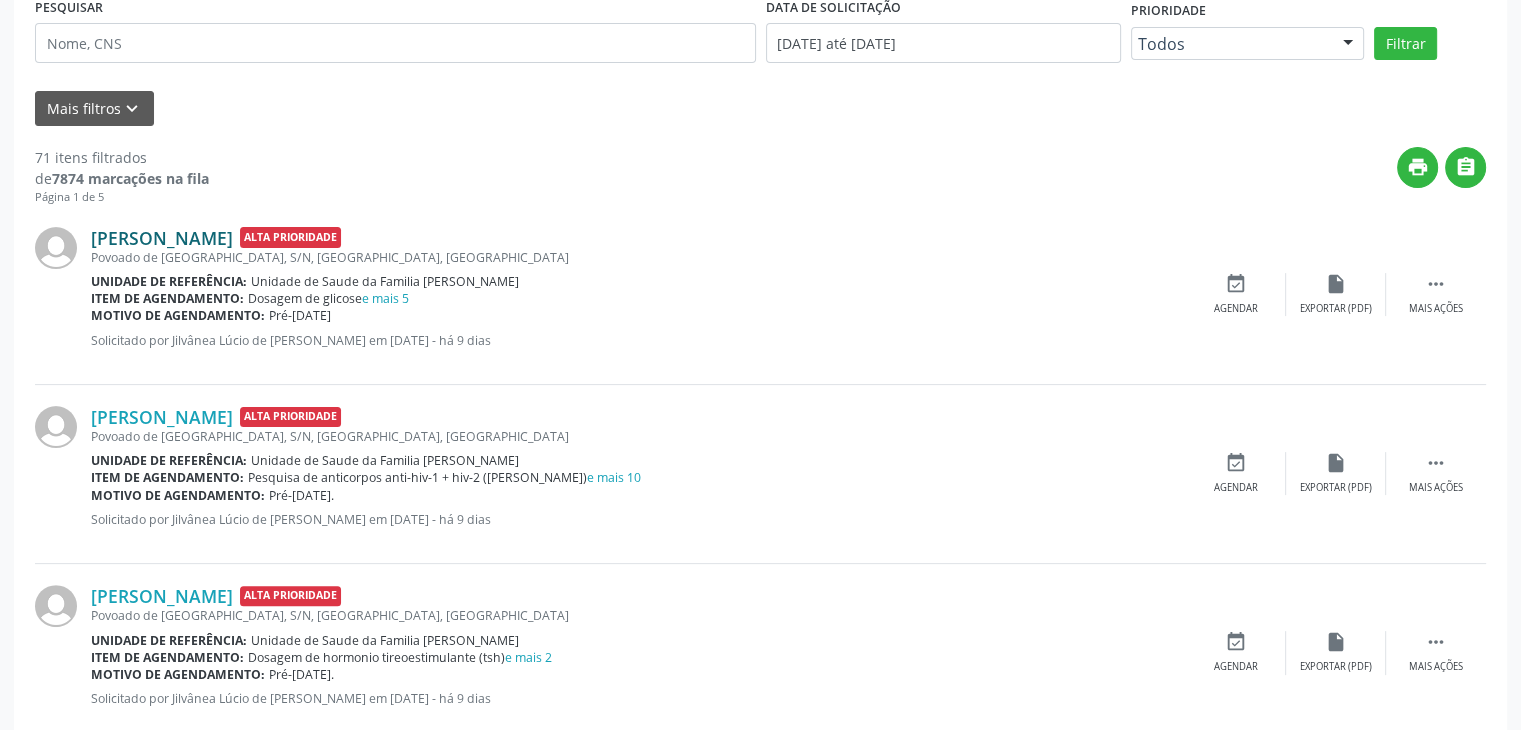 click on "[PERSON_NAME]" at bounding box center [162, 238] 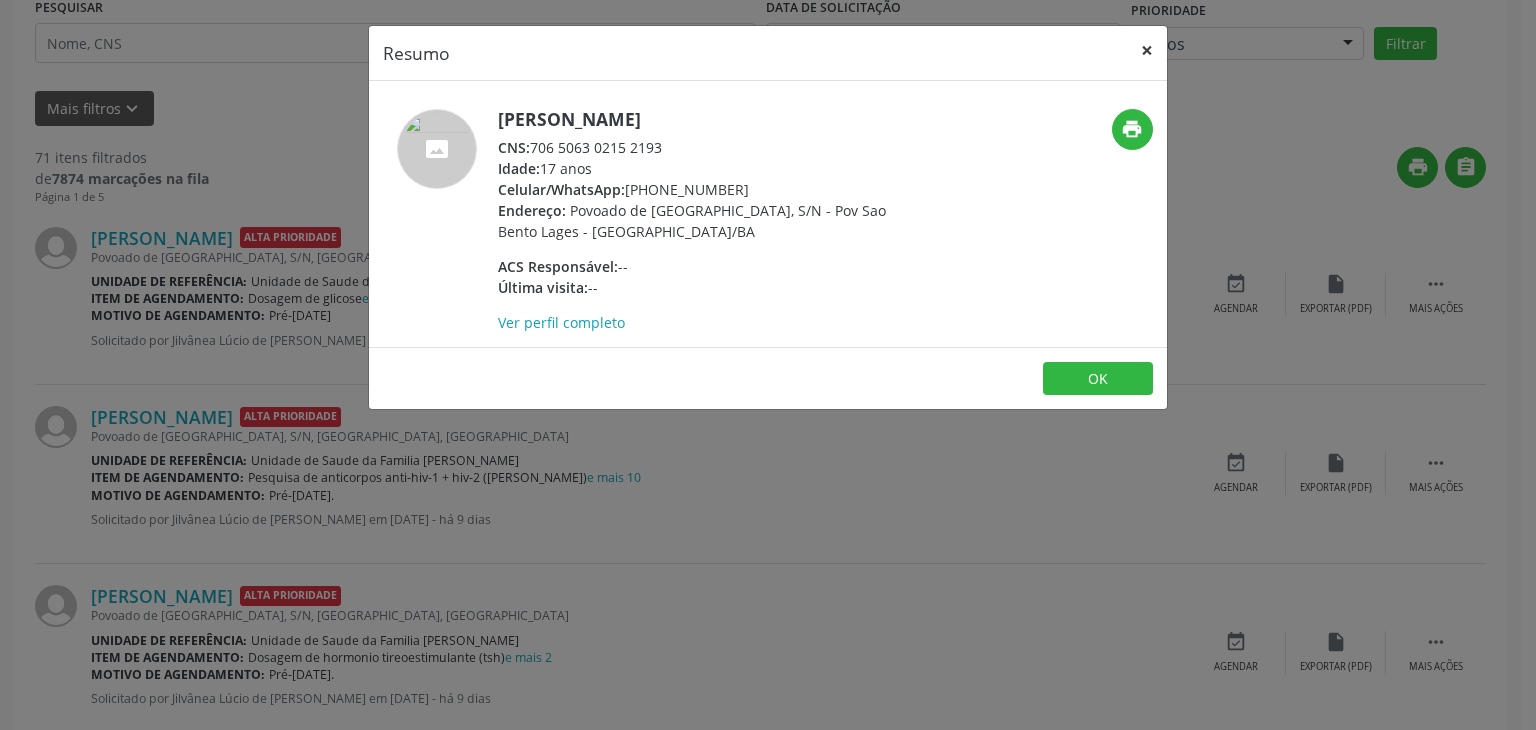 click on "×" at bounding box center [1147, 50] 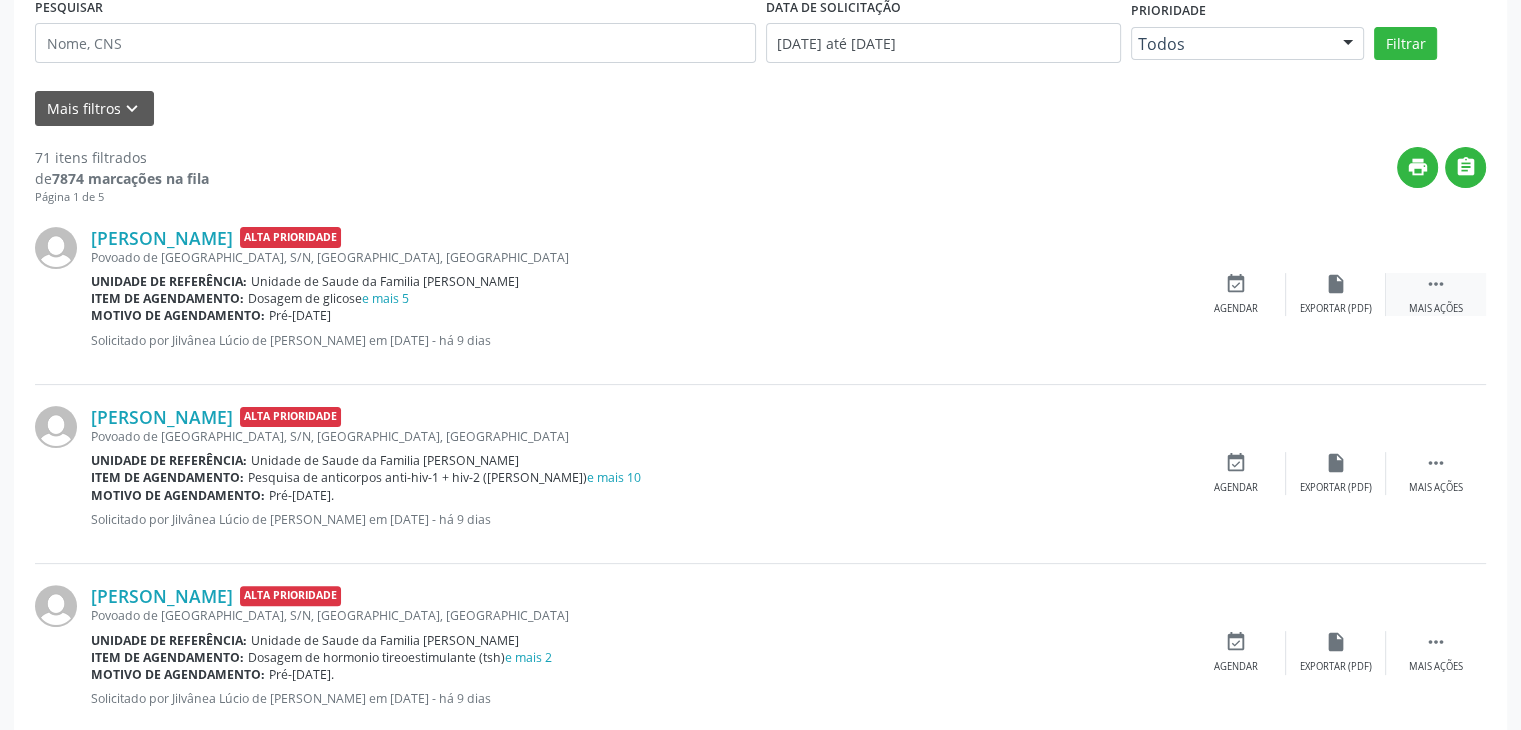 click on "
Mais ações" at bounding box center [1436, 294] 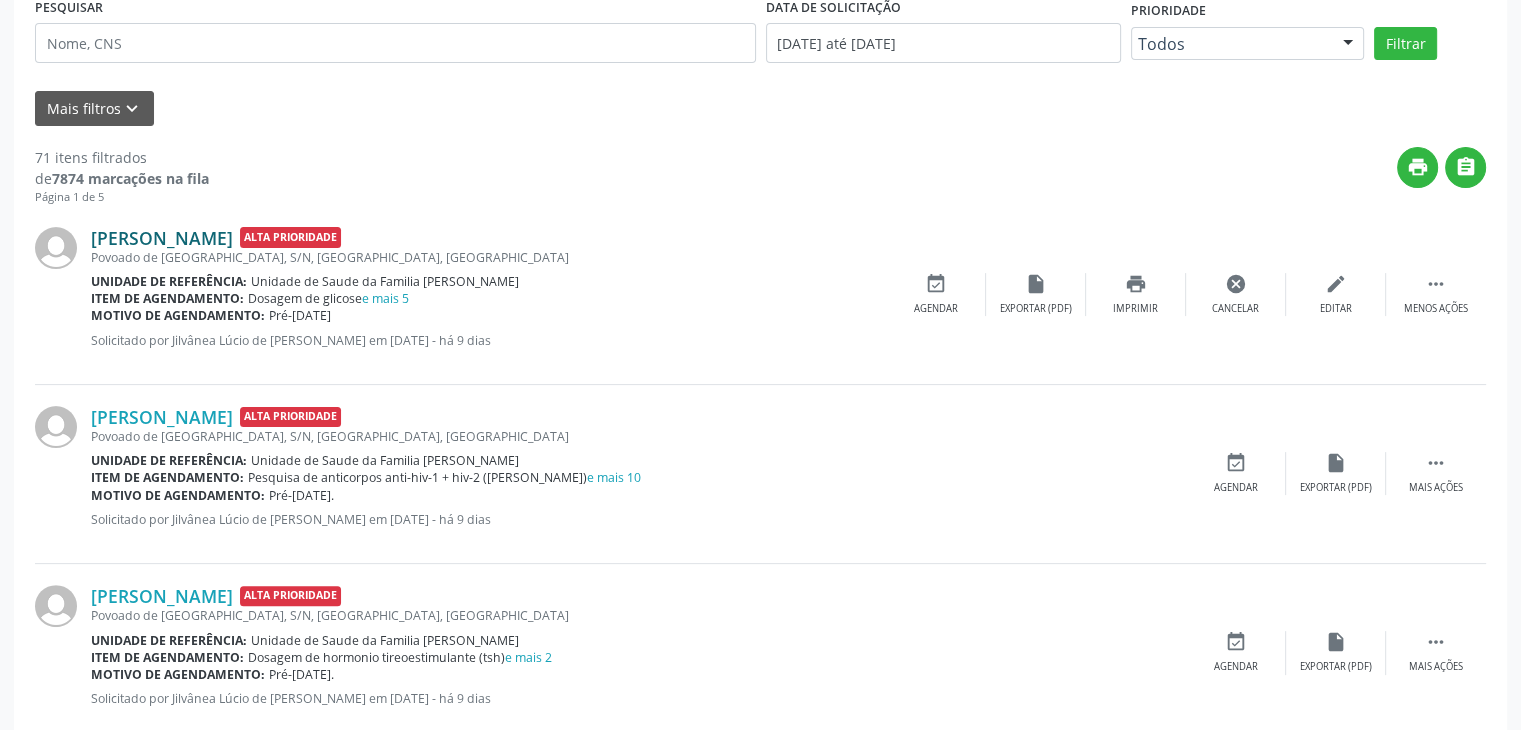 click on "[PERSON_NAME]" at bounding box center [162, 238] 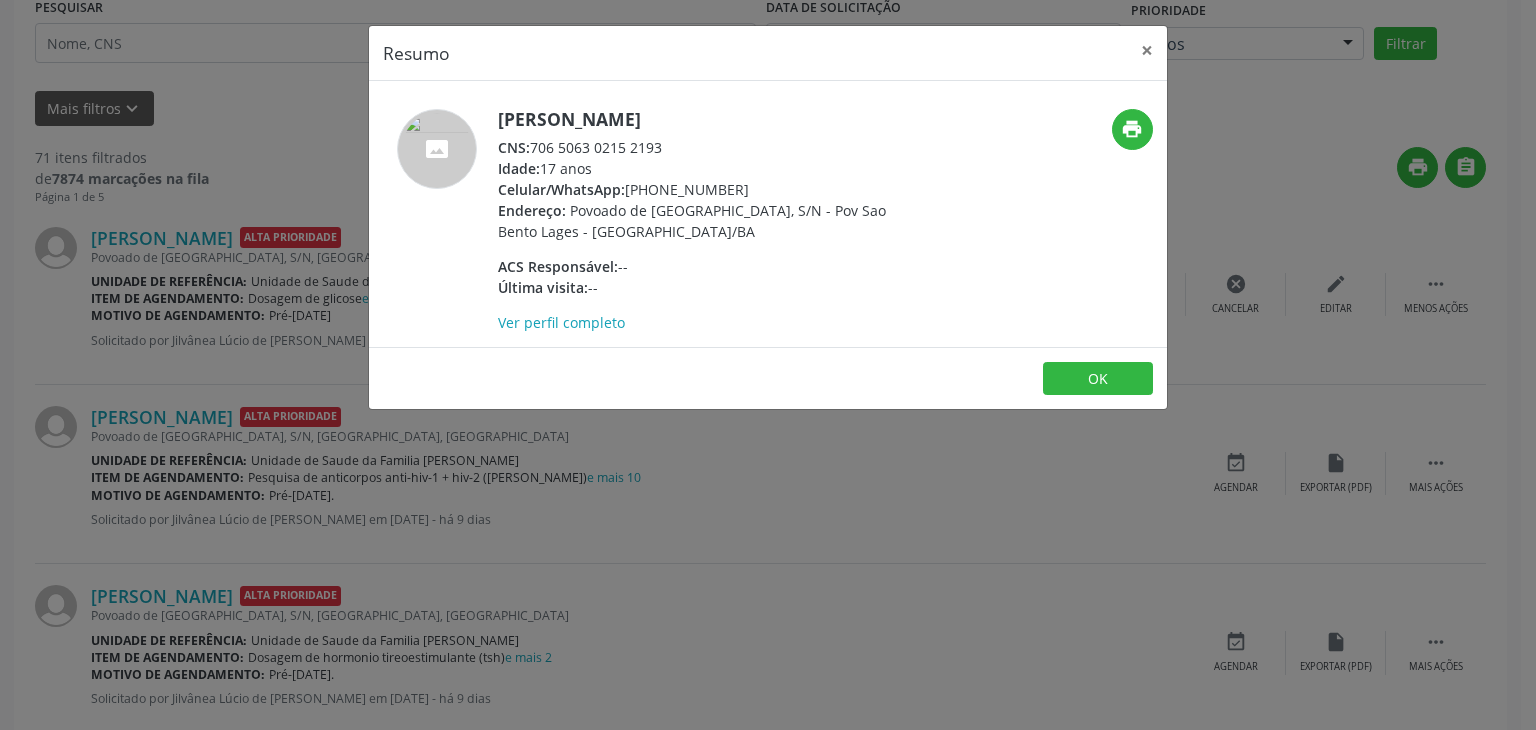 drag, startPoint x: 496, startPoint y: 117, endPoint x: 726, endPoint y: 117, distance: 230 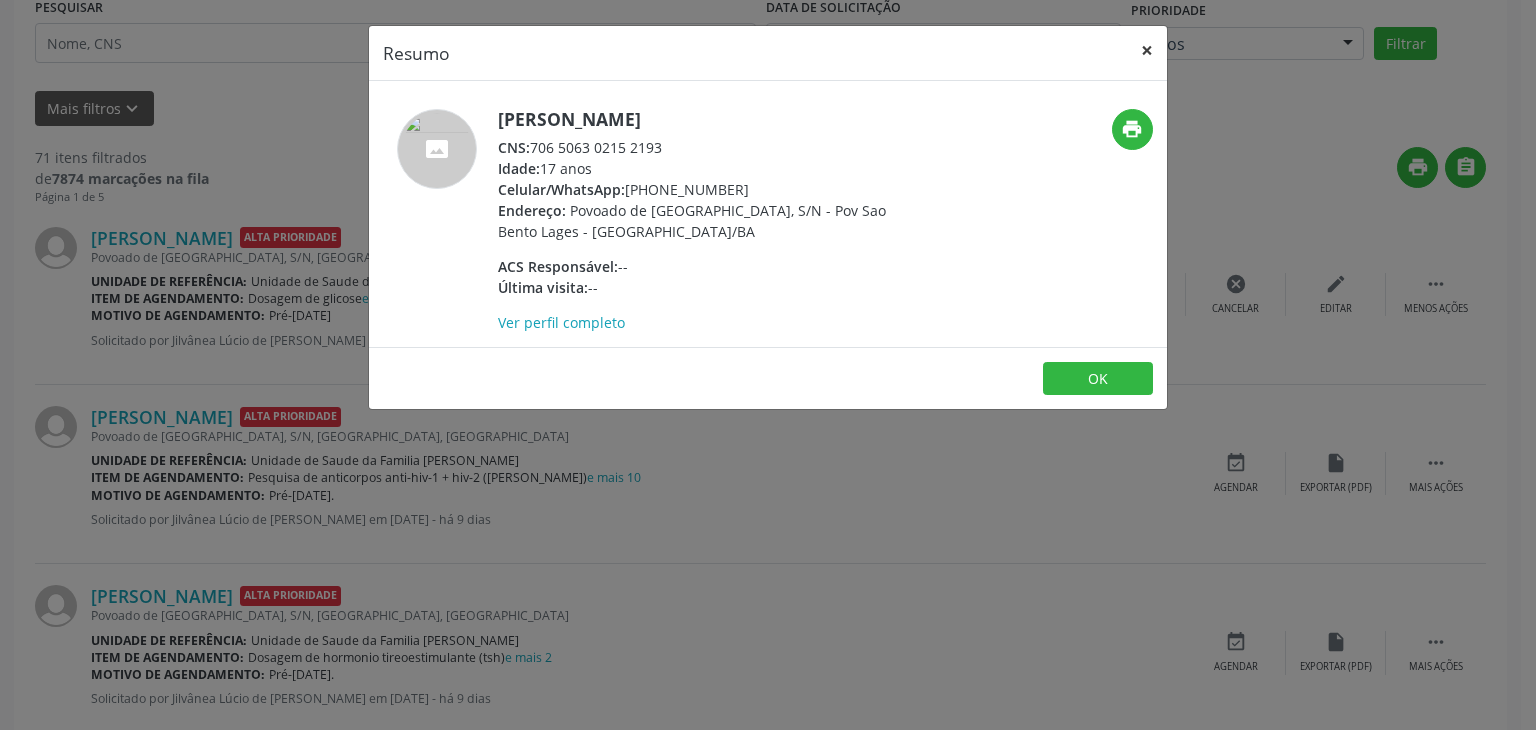 click on "×" at bounding box center (1147, 50) 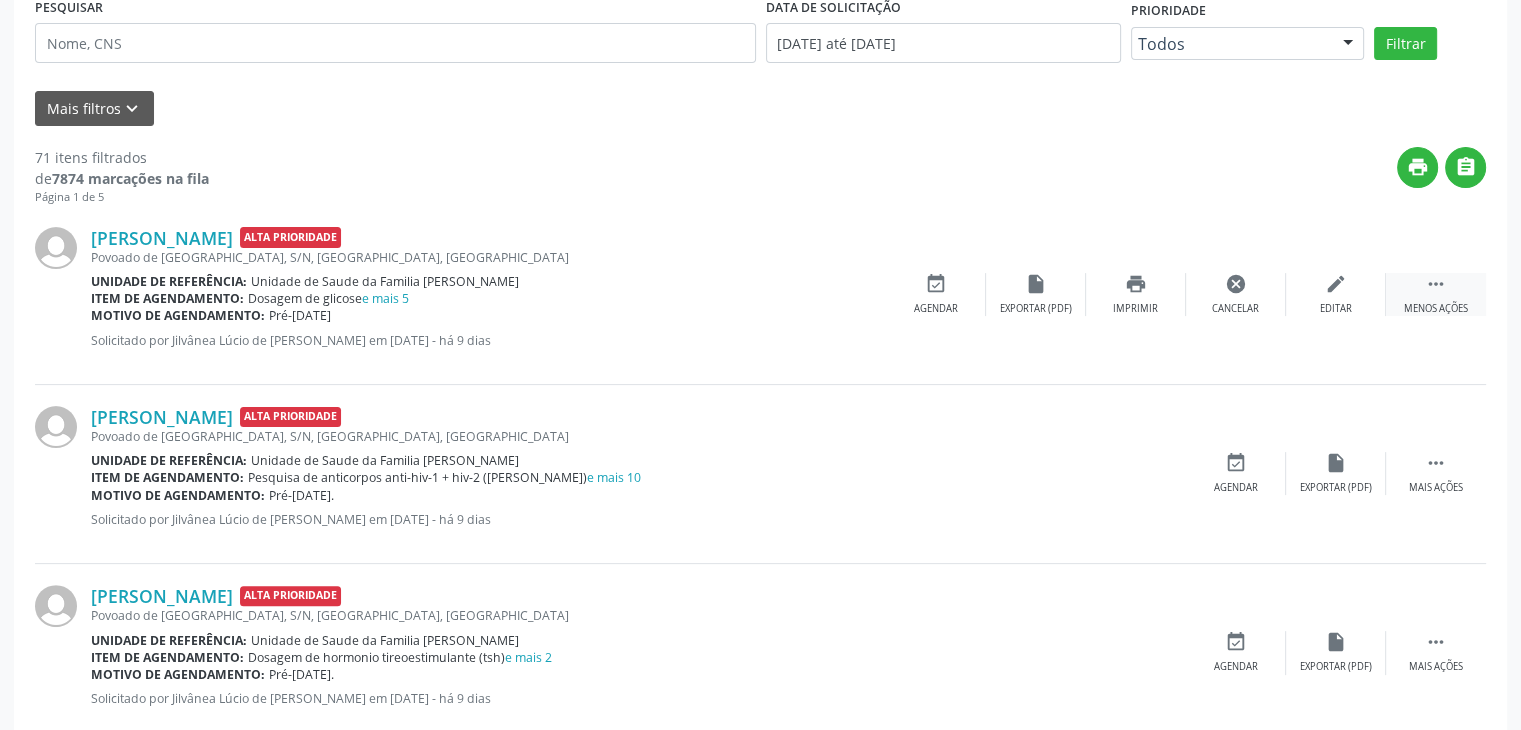 click on "" at bounding box center [1436, 284] 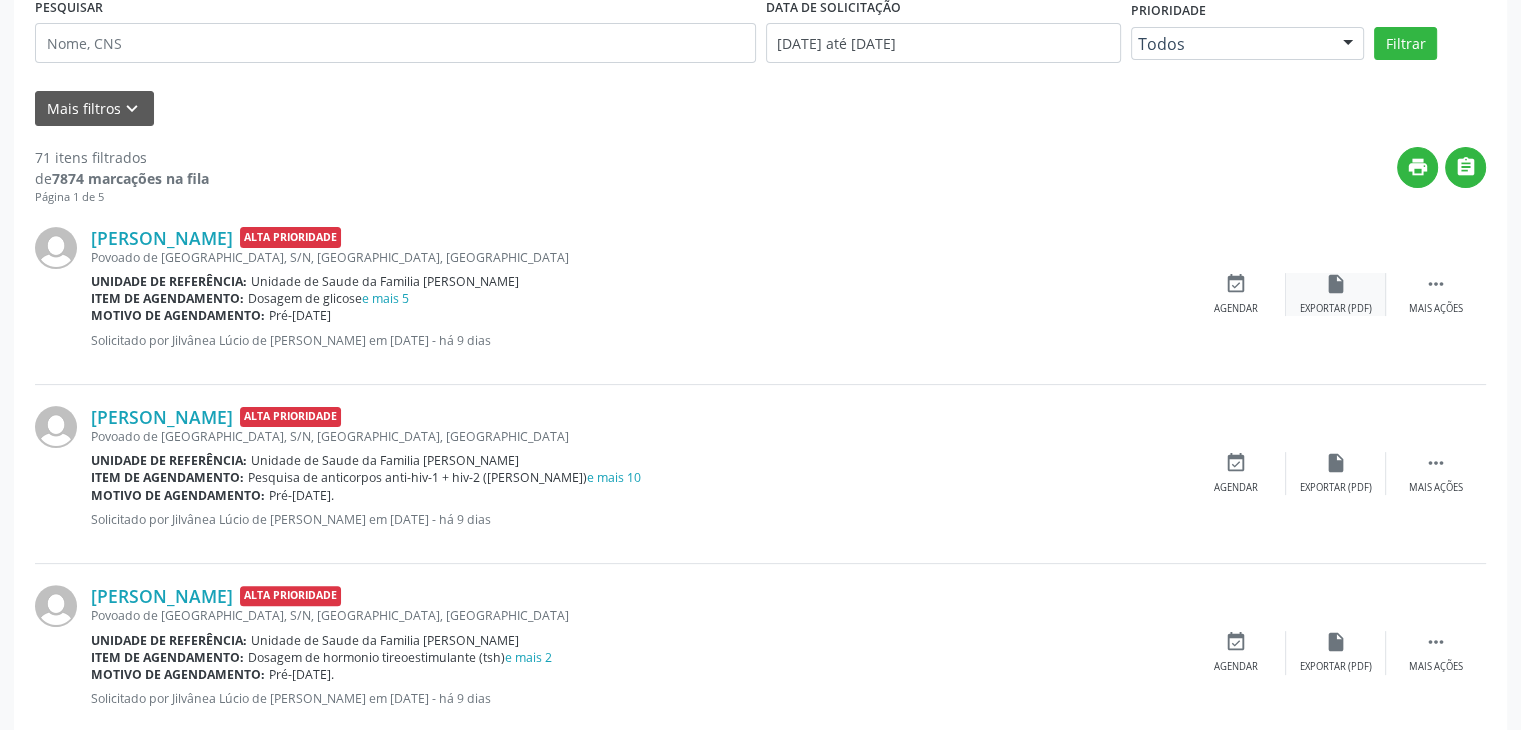 click on "Exportar (PDF)" at bounding box center (1336, 309) 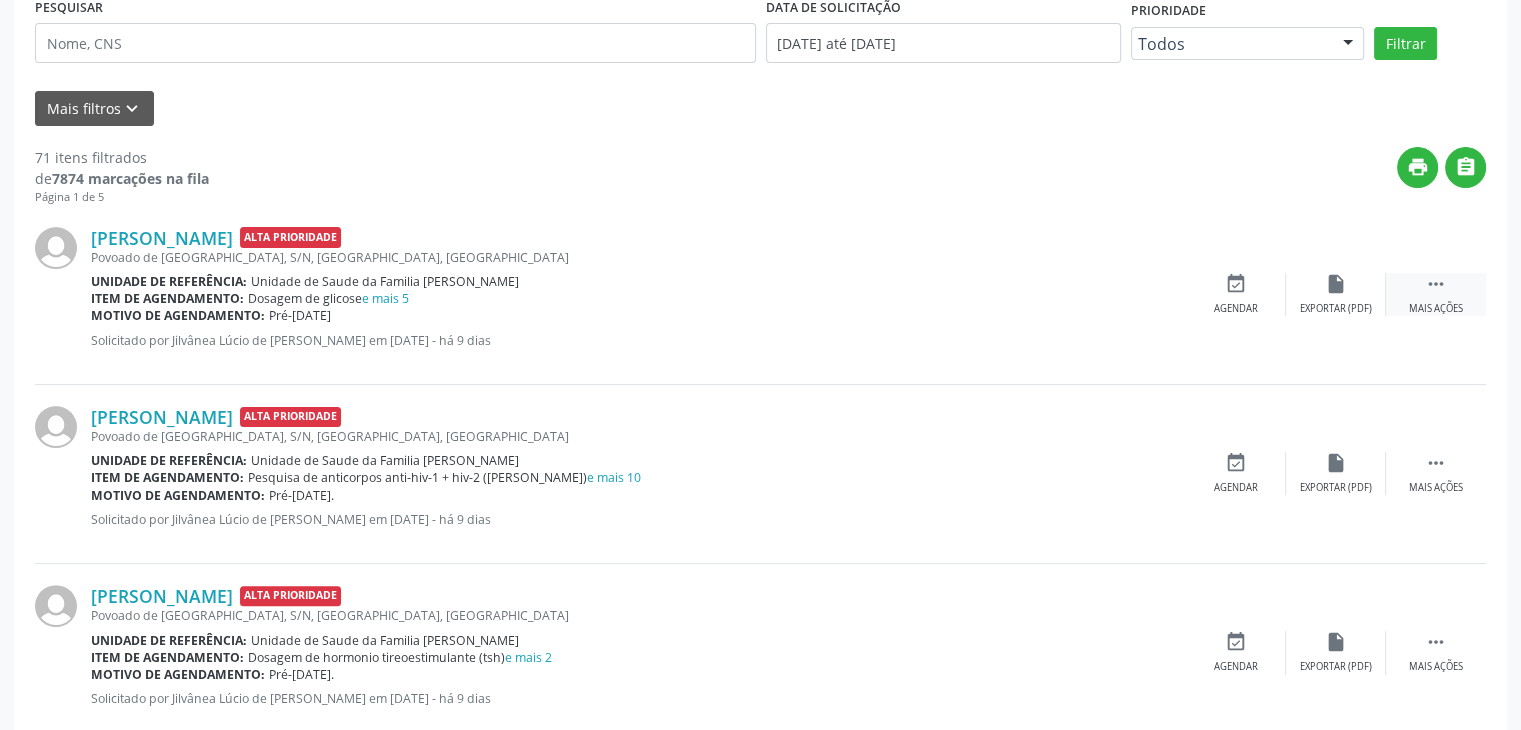 click on "Mais ações" at bounding box center [1436, 309] 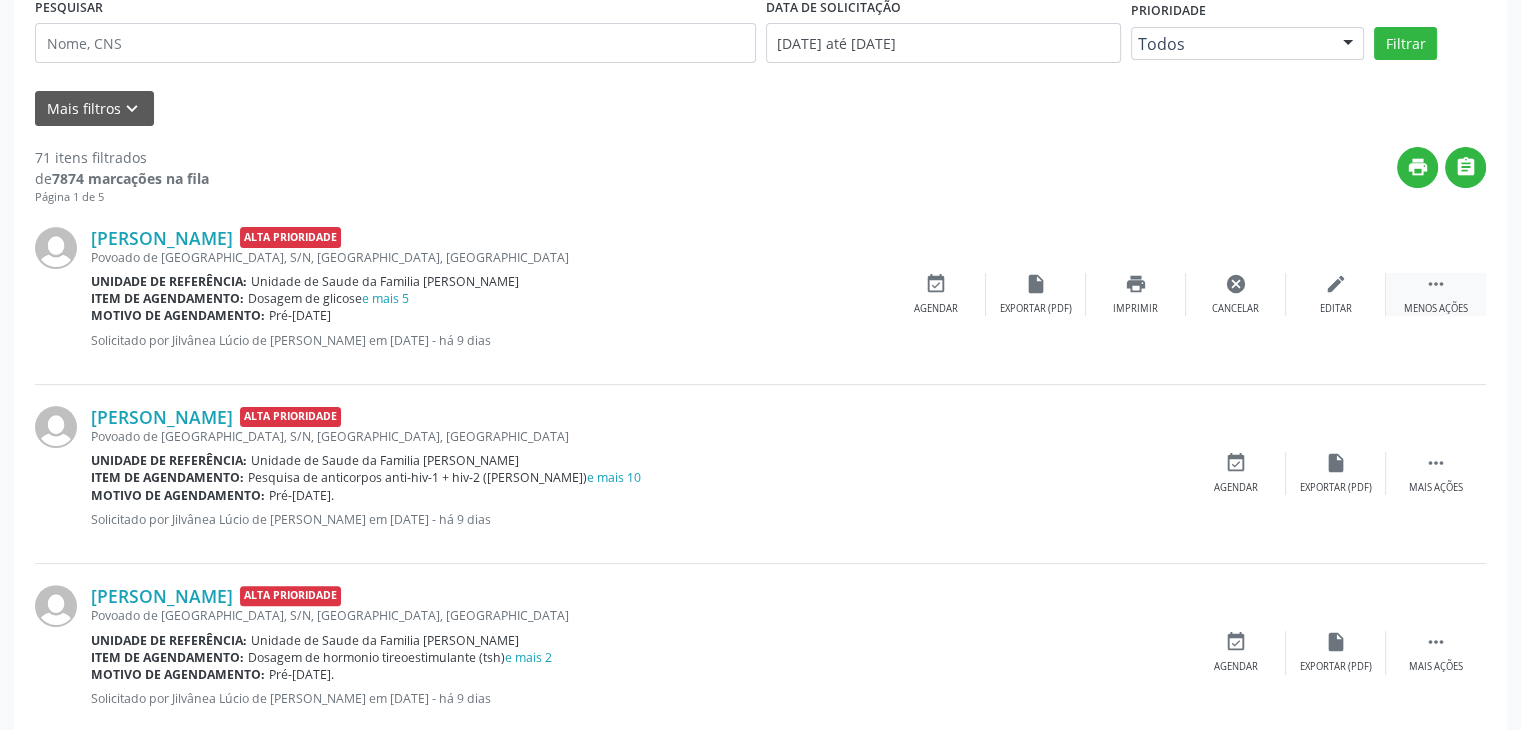click on "
Menos ações" at bounding box center [1436, 294] 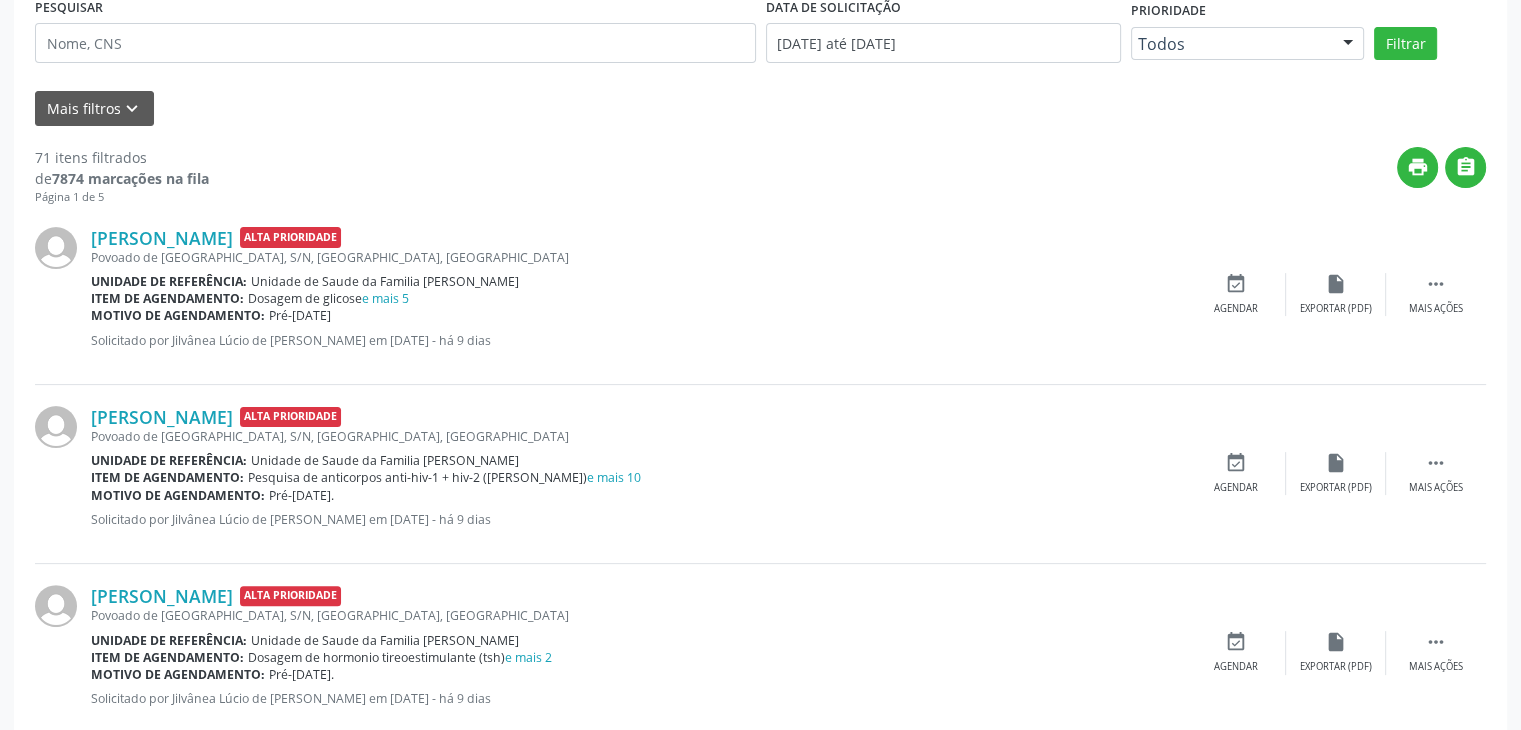 click on "Angela Pereira da Silva
Alta Prioridade
Povoado de Sao Bento das Lages, S/N, Pov Sao Bento Lages, Mairi - BA
Unidade de referência:
Unidade de Saude da Familia Jonathas Laurentino de Santana
Item de agendamento:
Dosagem de glicose
e mais 5
Motivo de agendamento:
Pré-natal
Solicitado por Jilvânea Lúcio de Jesus Cerqueira em 08/07/2025 - há 9 dias

Mais ações
insert_drive_file
Exportar (PDF)
event_available
Agendar" at bounding box center [760, 295] 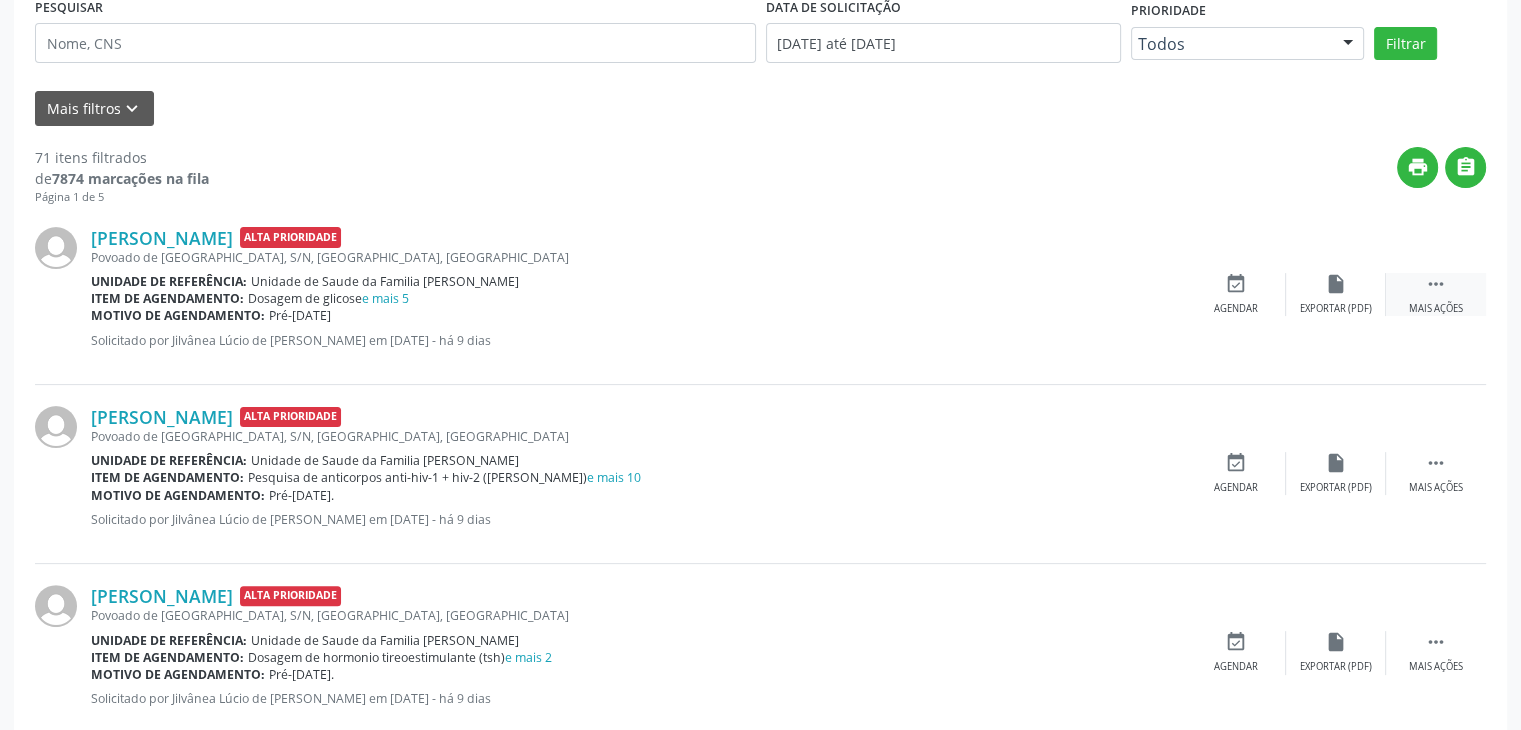 click on "
Mais ações" at bounding box center [1436, 294] 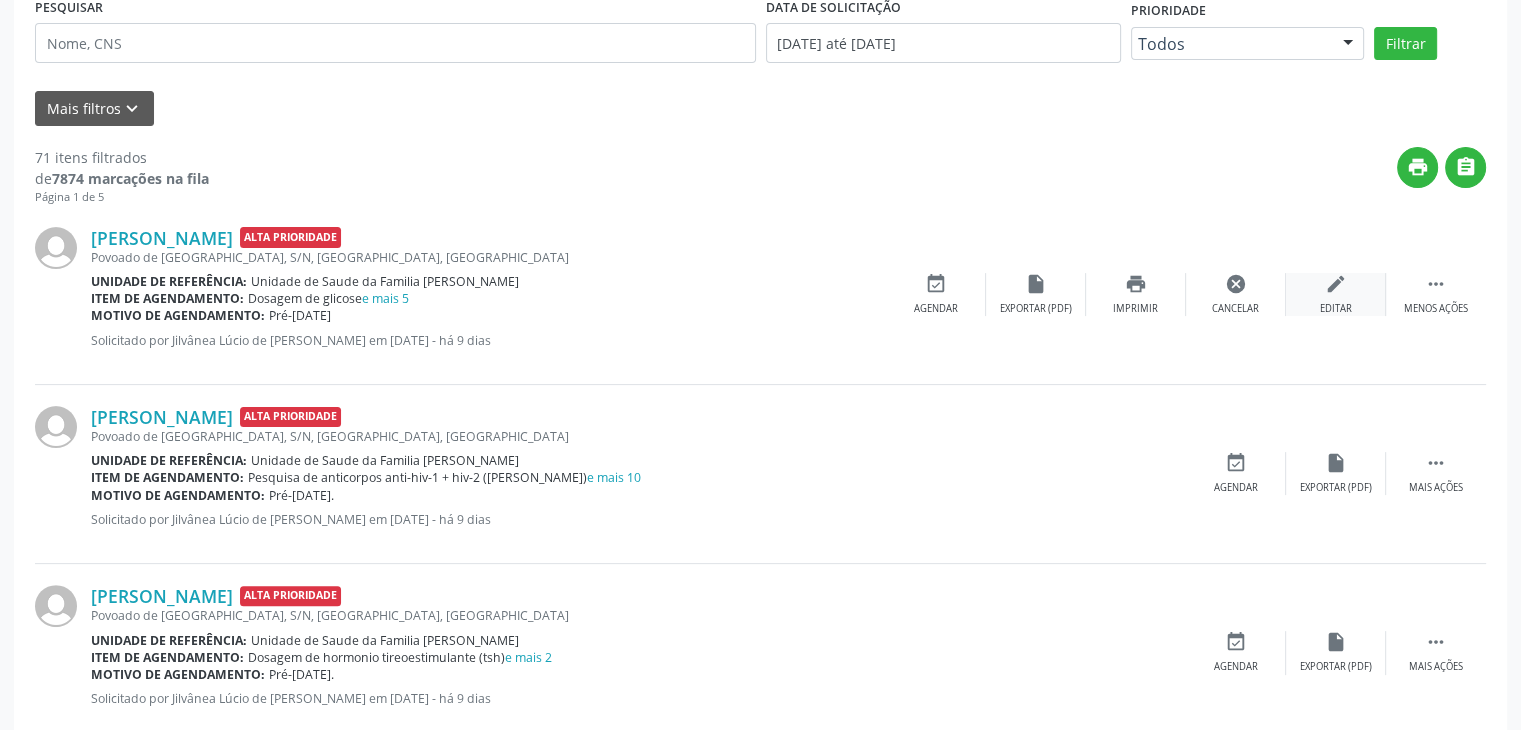click on "edit
Editar" at bounding box center (1336, 294) 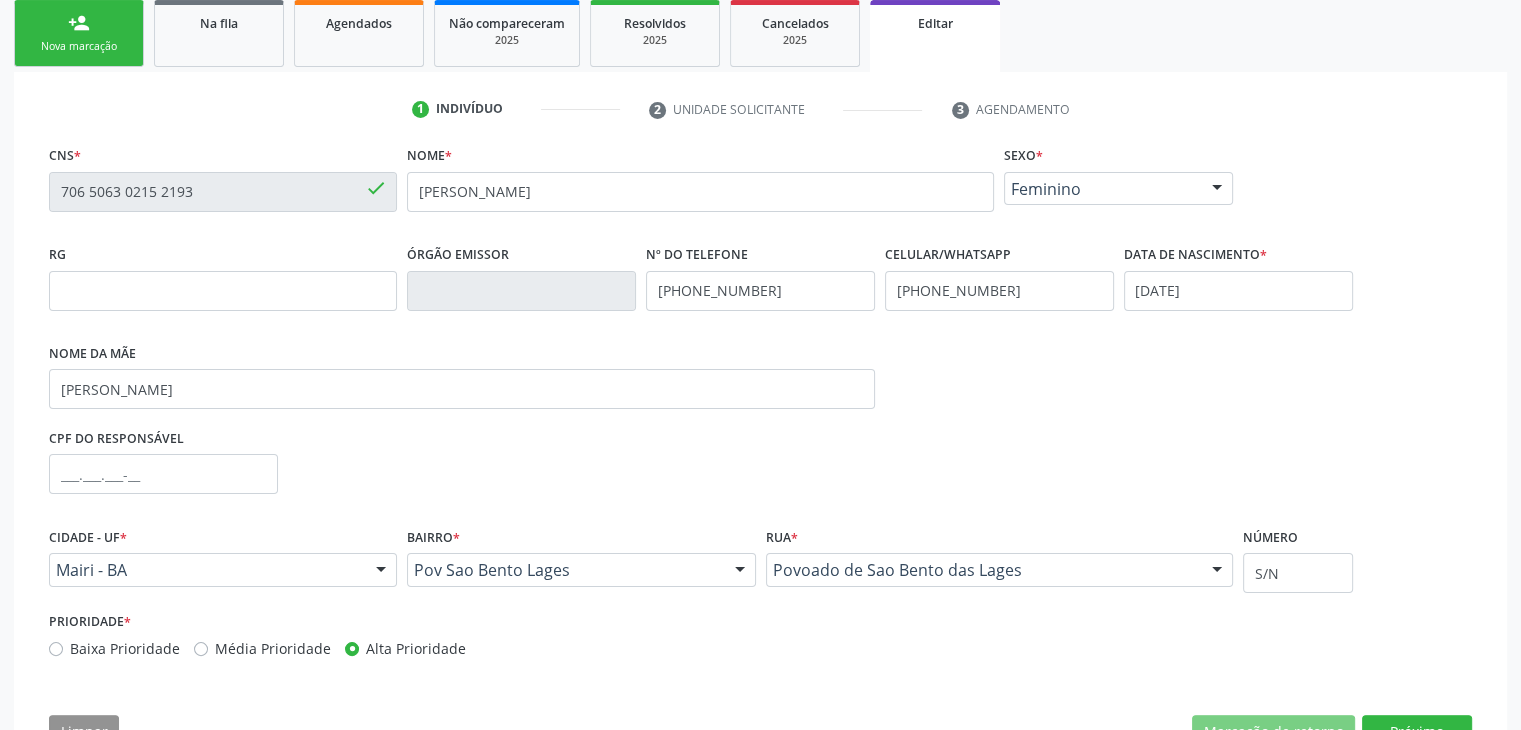 scroll, scrollTop: 365, scrollLeft: 0, axis: vertical 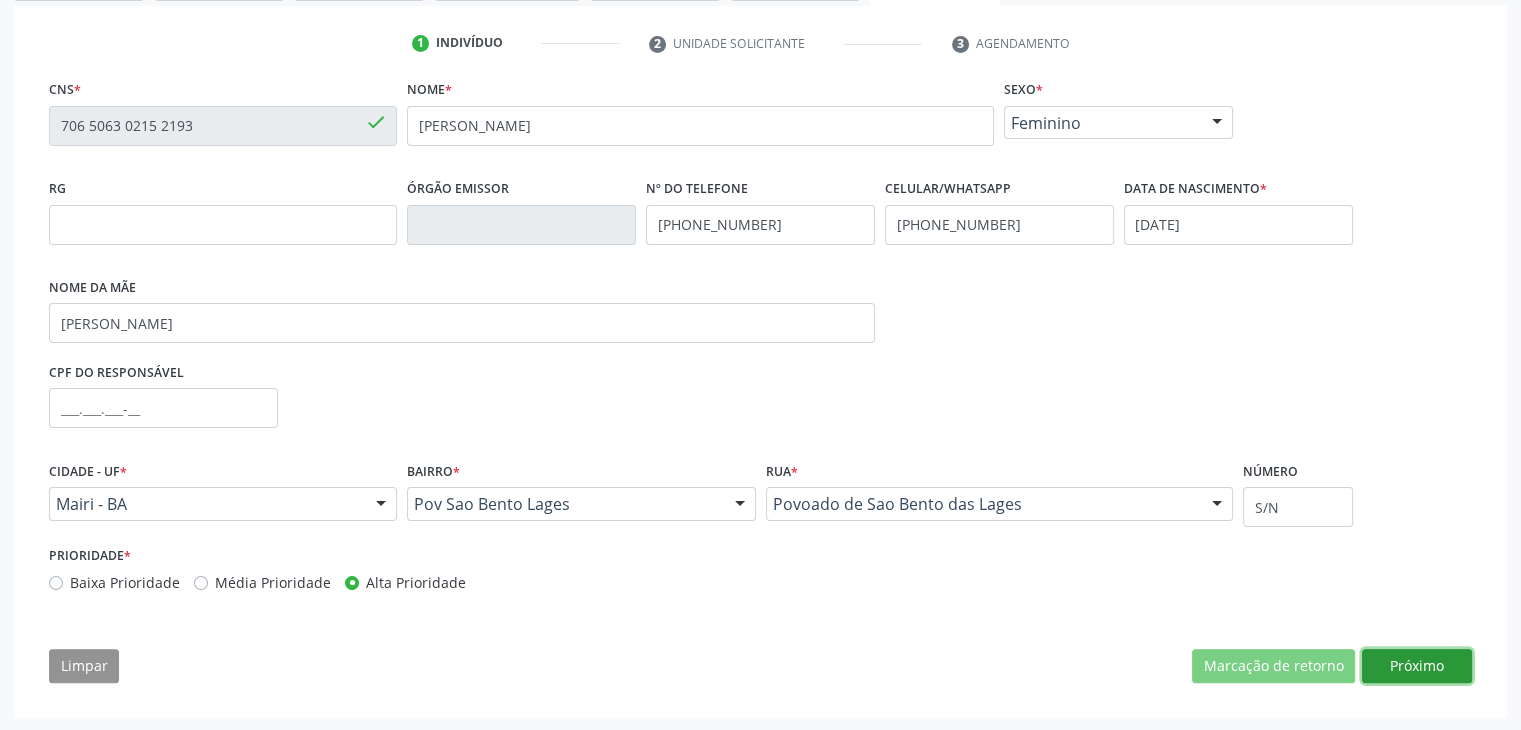 click on "Próximo" at bounding box center (1417, 666) 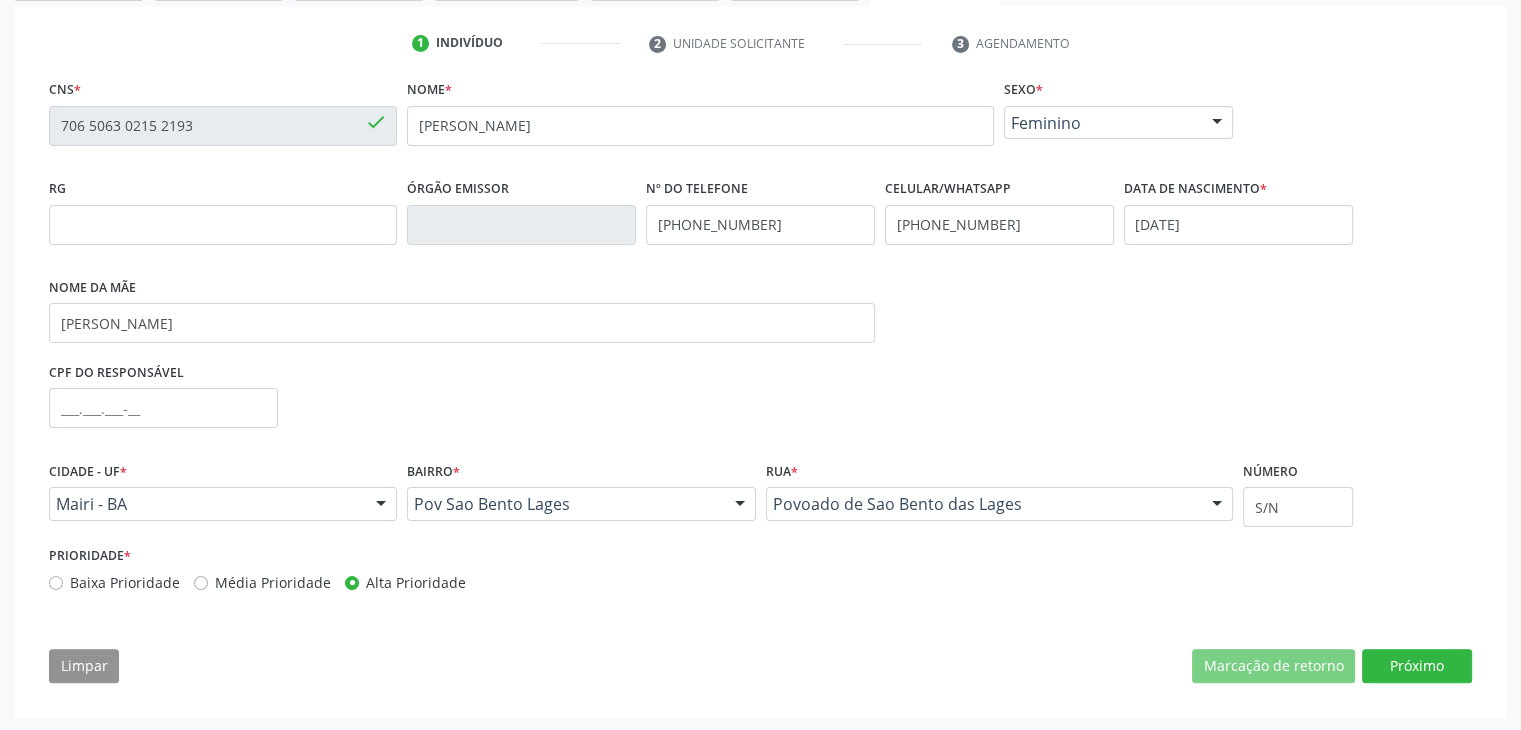 scroll, scrollTop: 200, scrollLeft: 0, axis: vertical 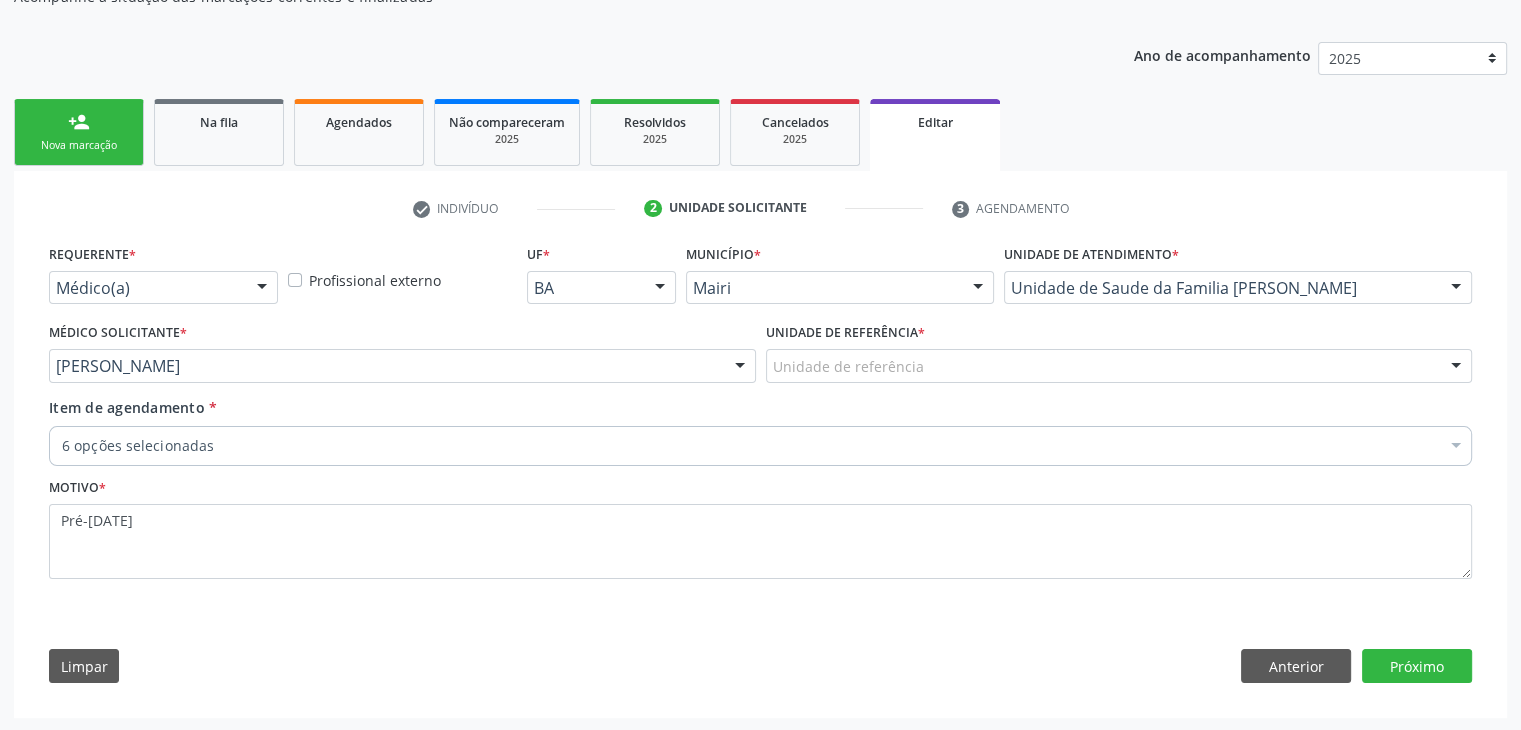 click on "Unidade de referência" at bounding box center (1119, 366) 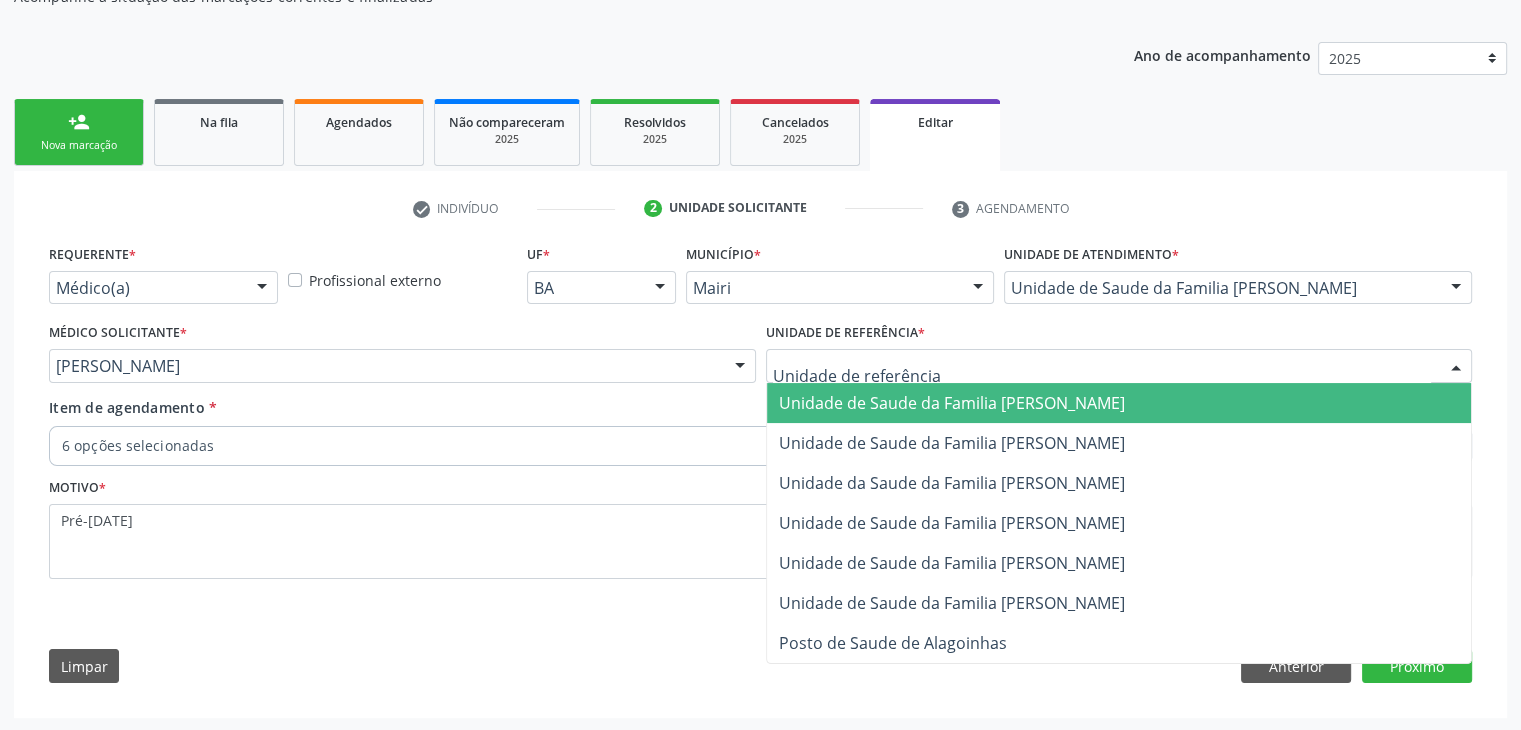 click on "Unidade de Saude da Familia [PERSON_NAME]" at bounding box center (952, 403) 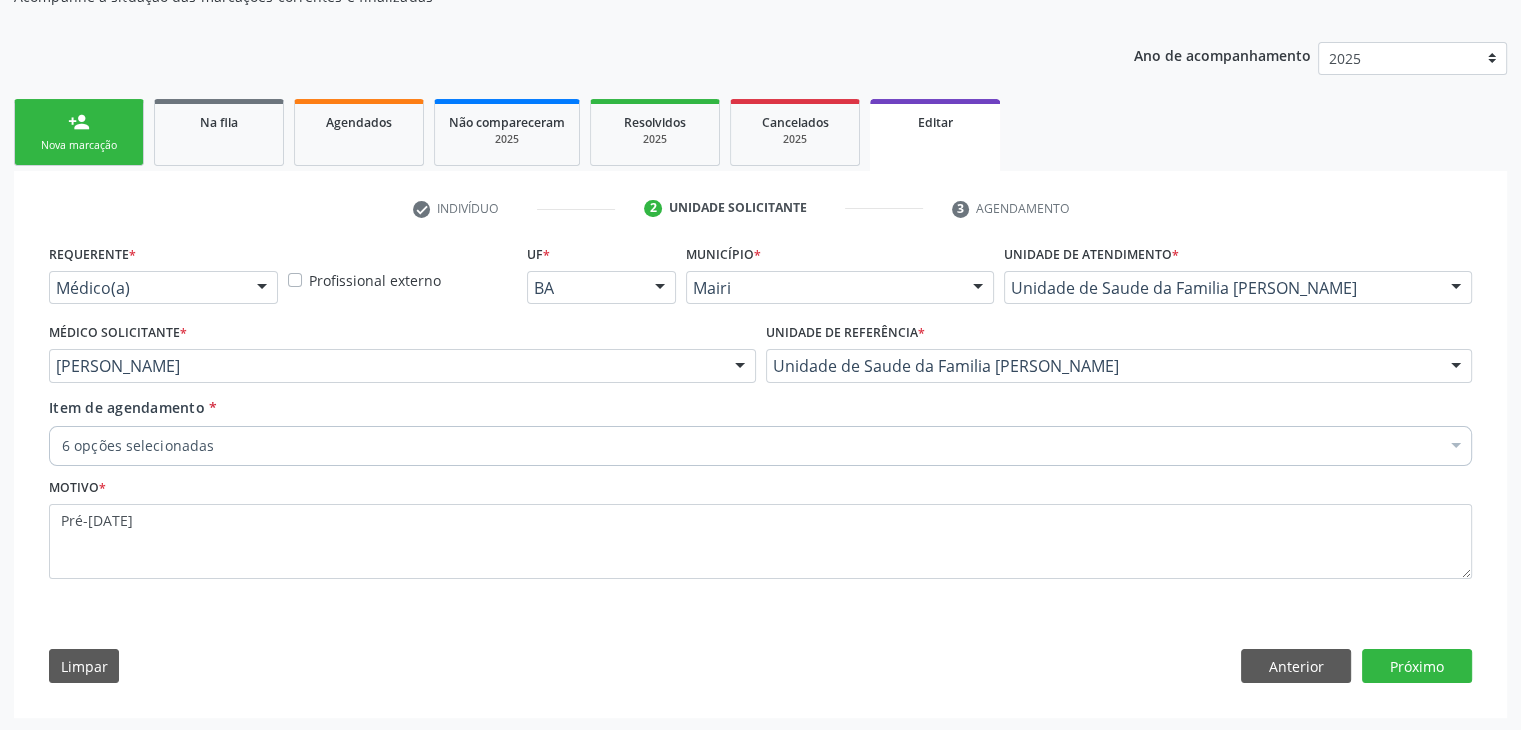 click on "6 opções selecionadas" at bounding box center (760, 446) 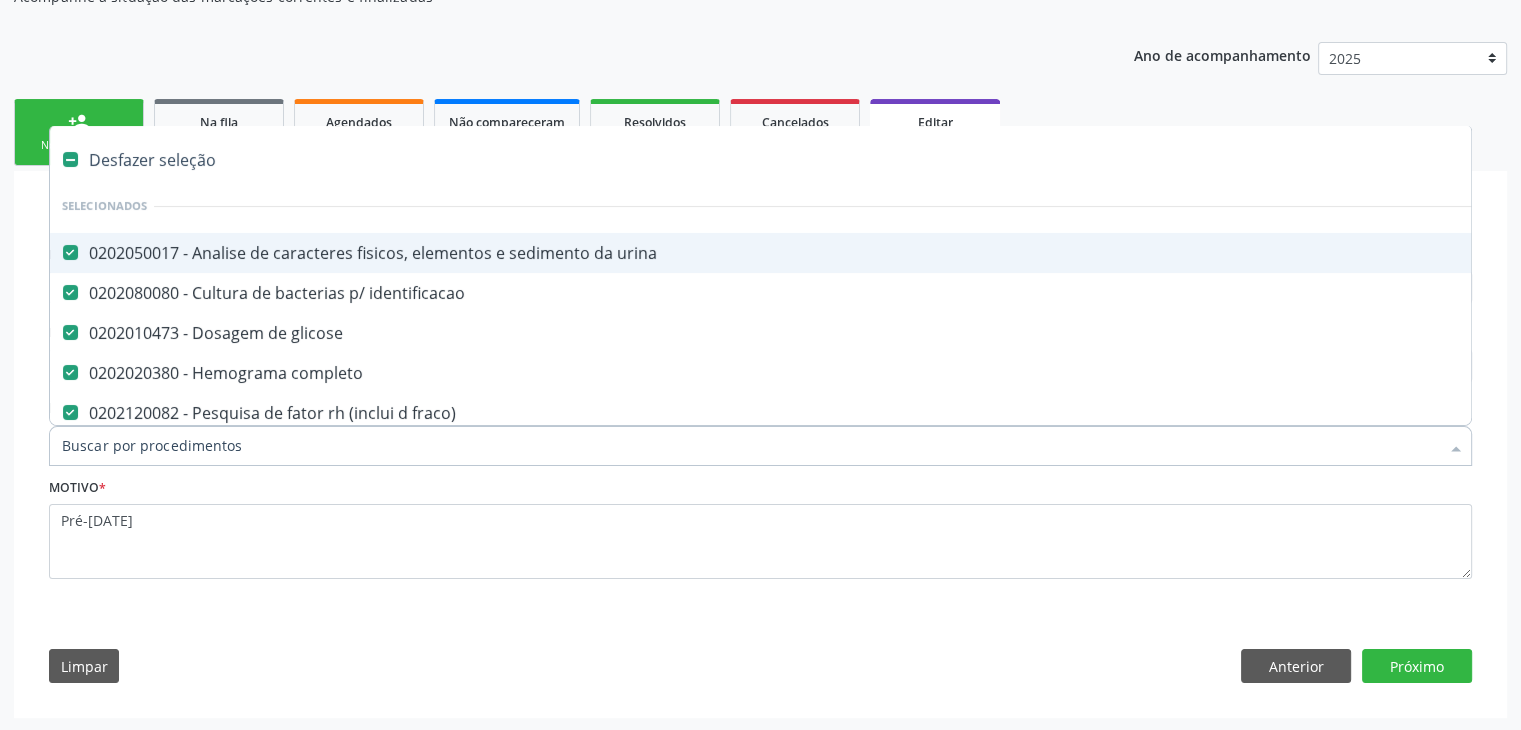 click on "Desfazer seleção" at bounding box center [831, 160] 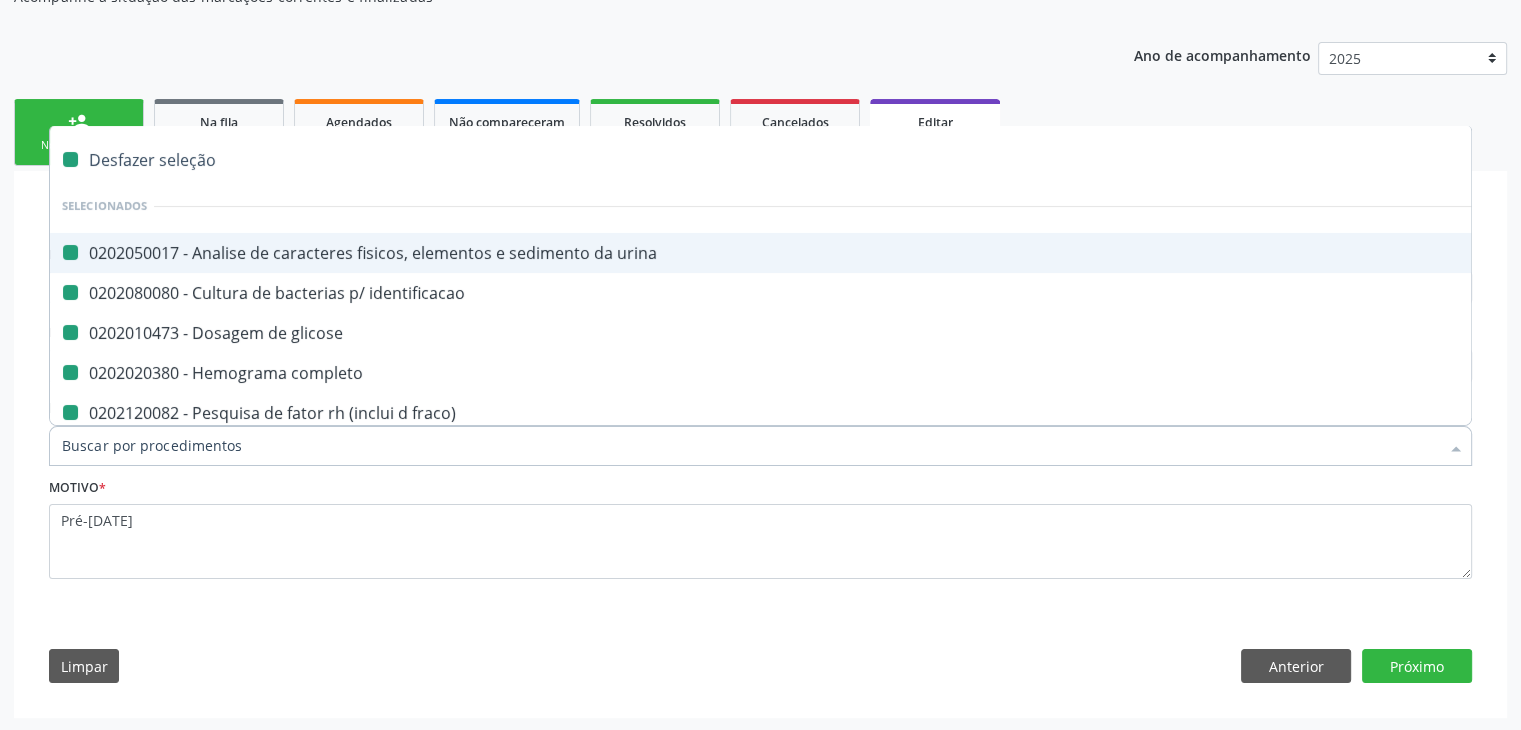 checkbox on "false" 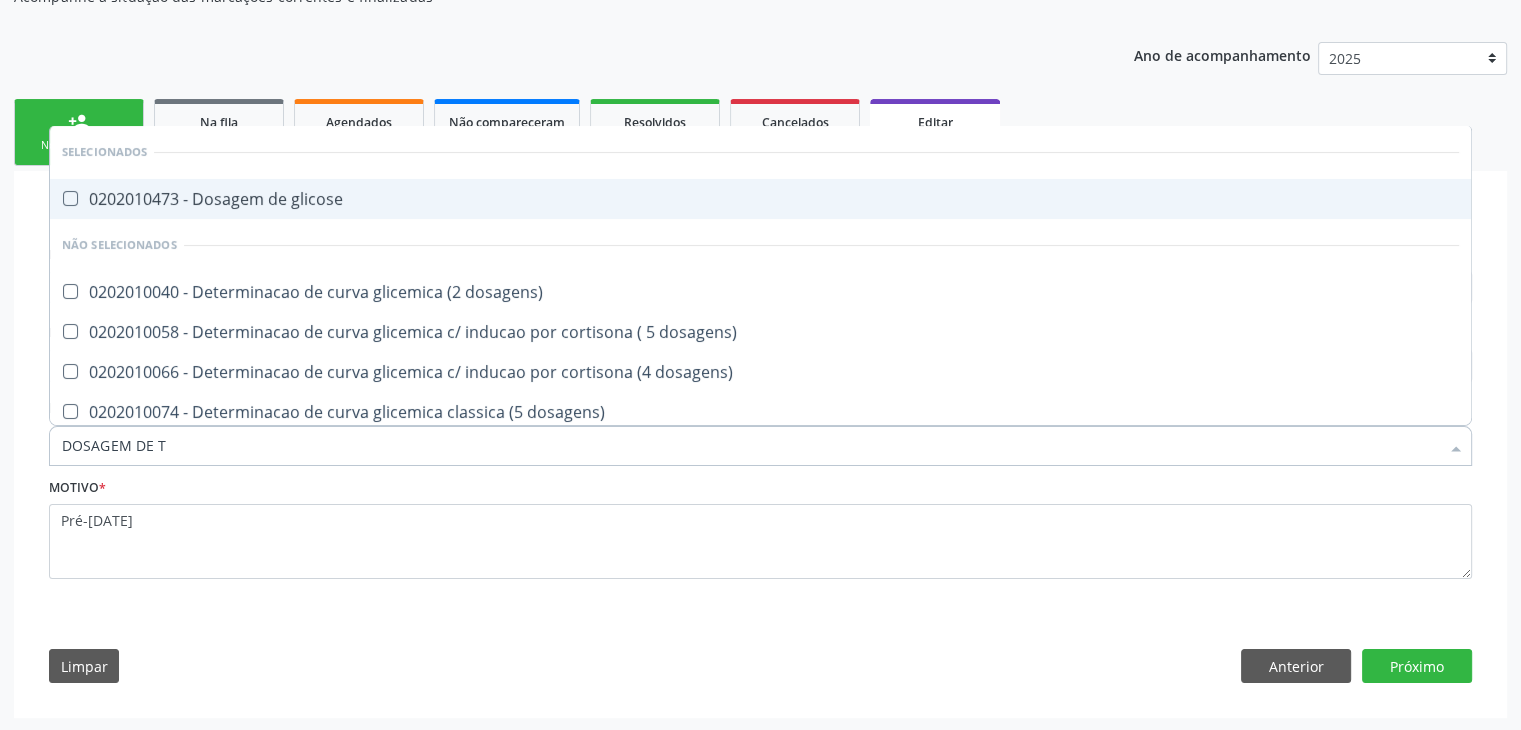 type on "DOSAGEM DE TS" 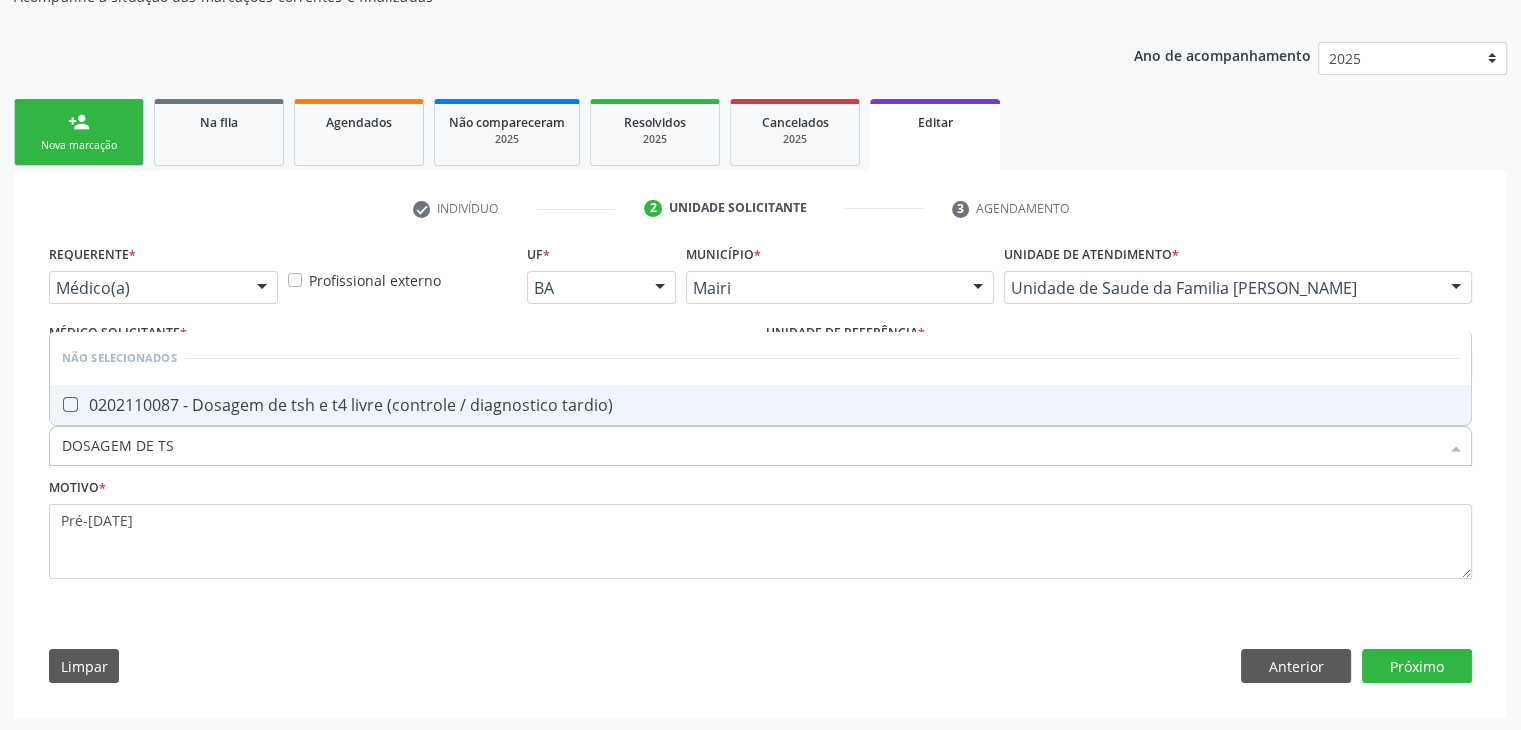 click on "0202110087 - Dosagem de tsh e t4 livre (controle / diagnostico tardio)" at bounding box center (760, 405) 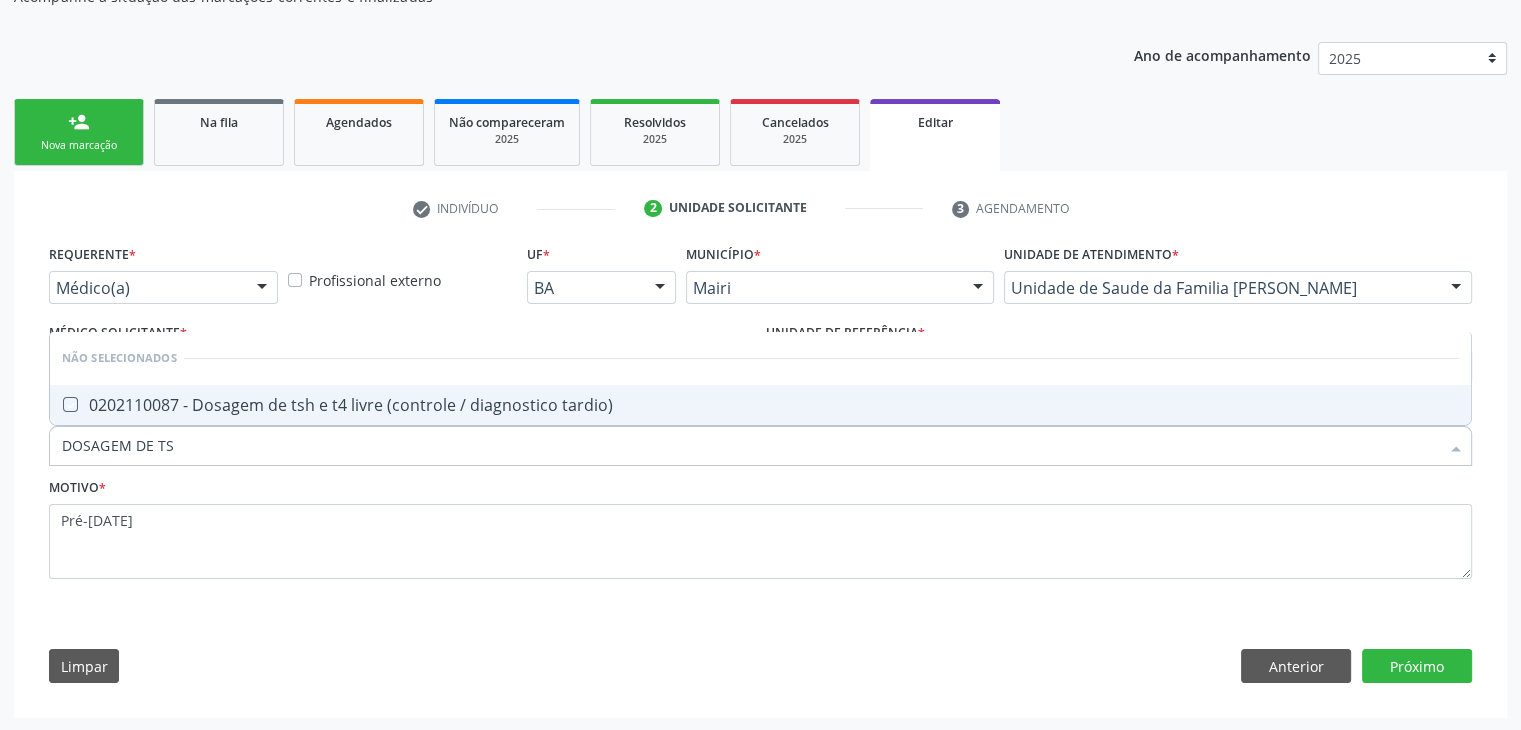checkbox on "true" 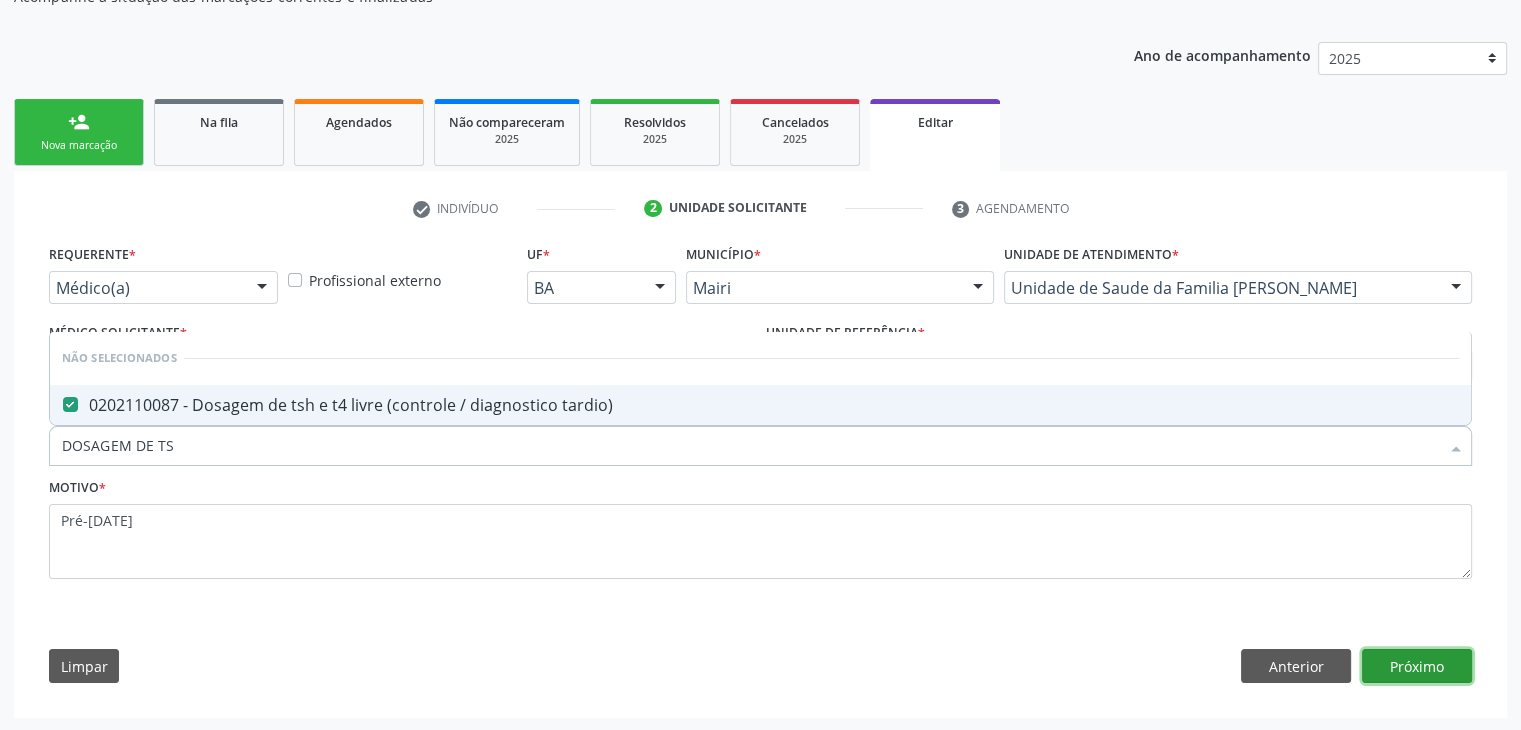 click on "Próximo" at bounding box center (1417, 666) 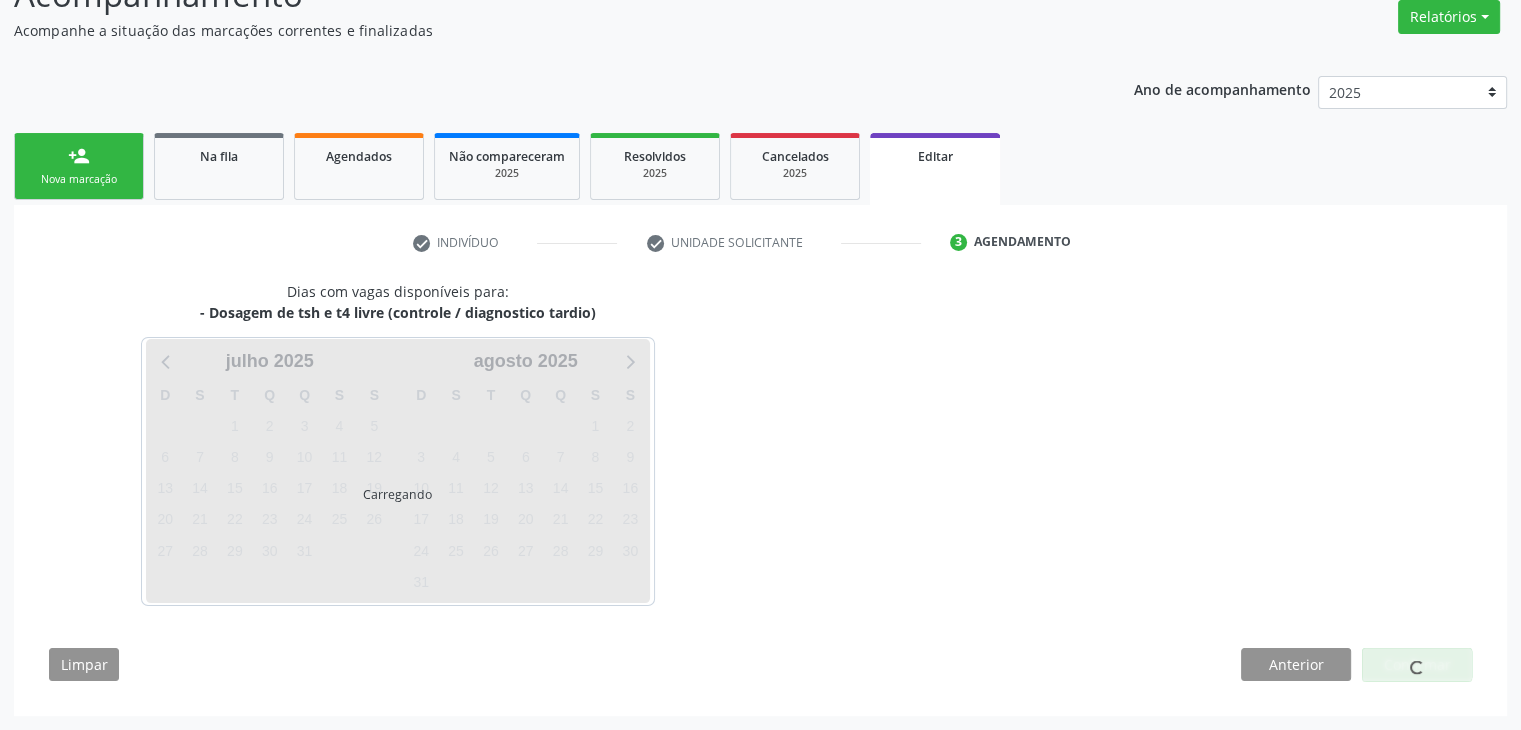 scroll, scrollTop: 165, scrollLeft: 0, axis: vertical 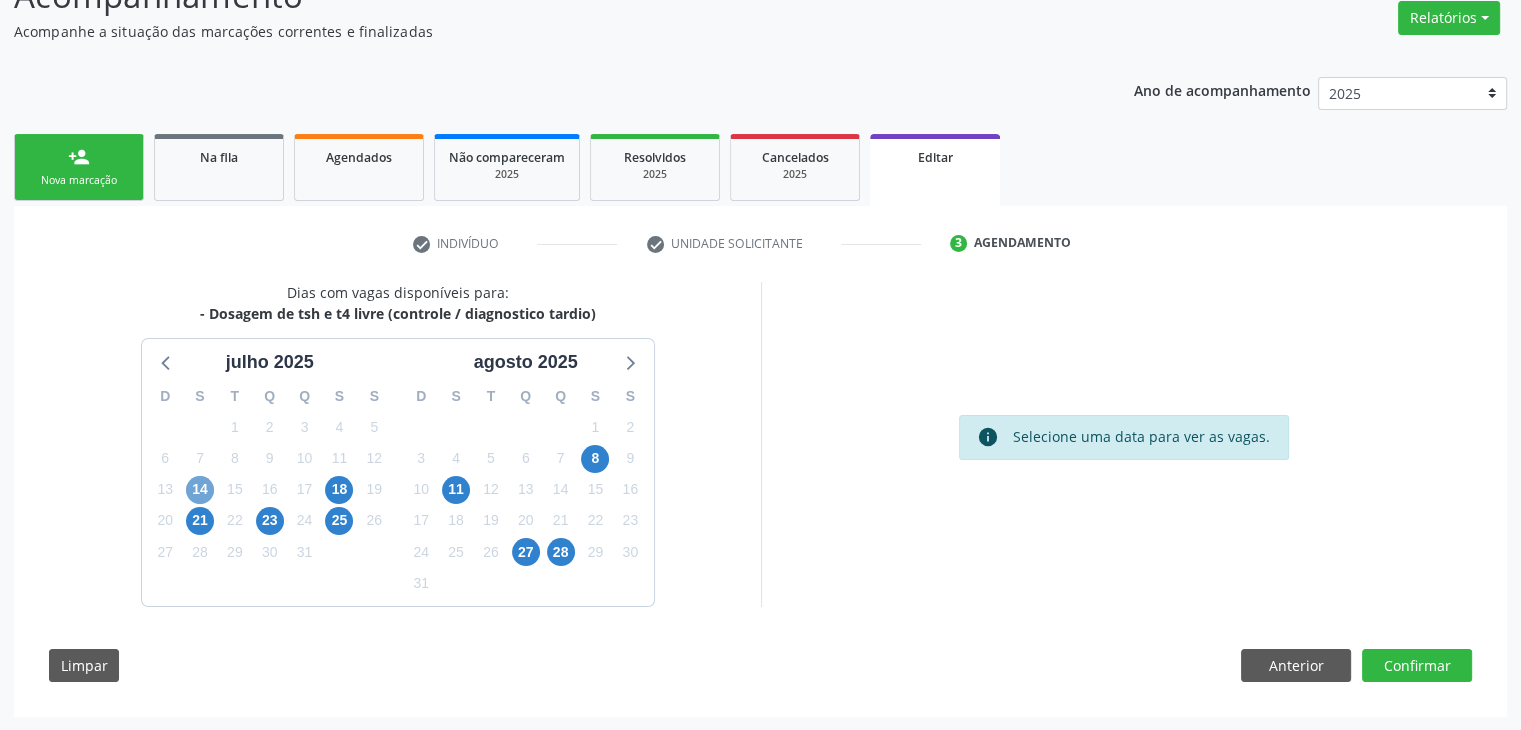 click on "14" at bounding box center [200, 490] 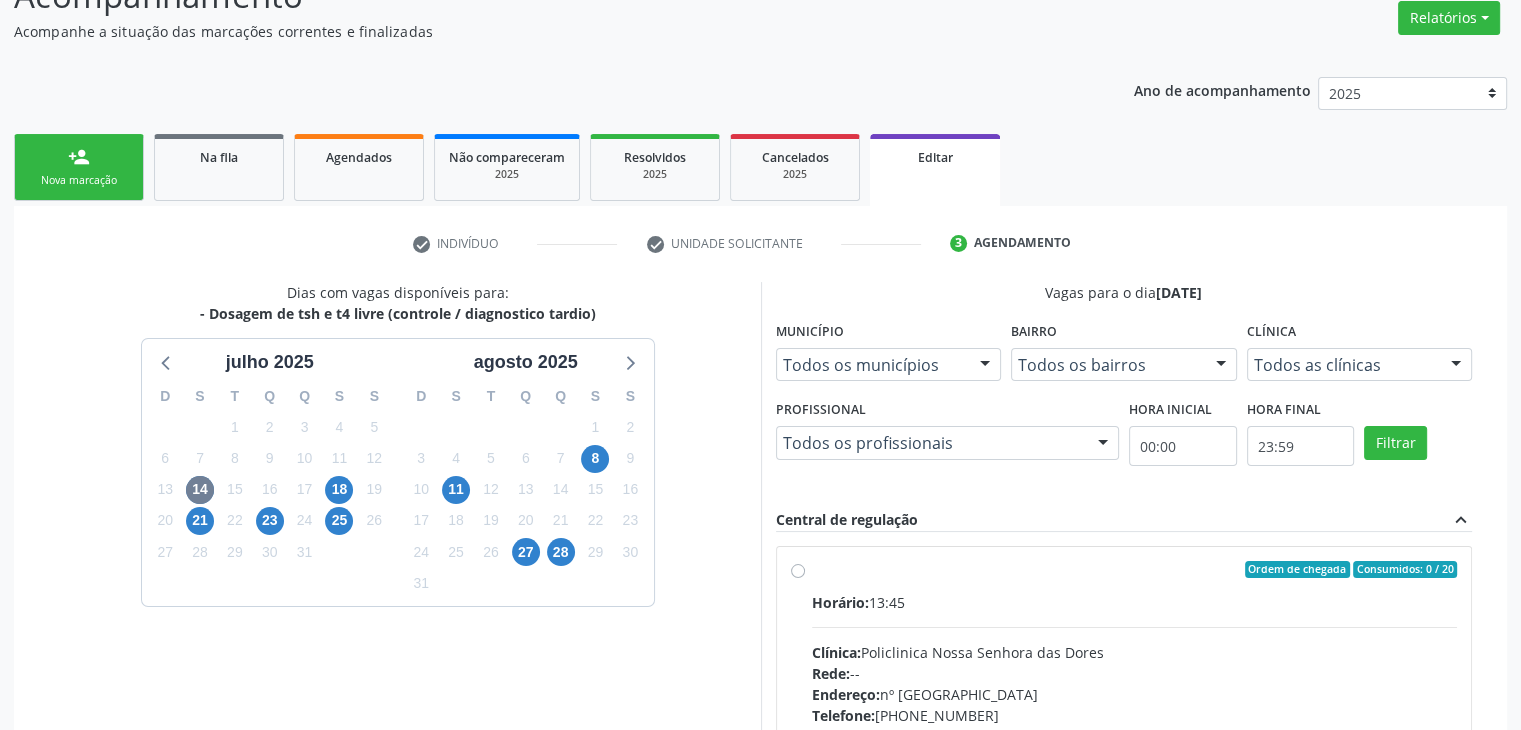 click on "Horário:   13:45" at bounding box center [1135, 602] 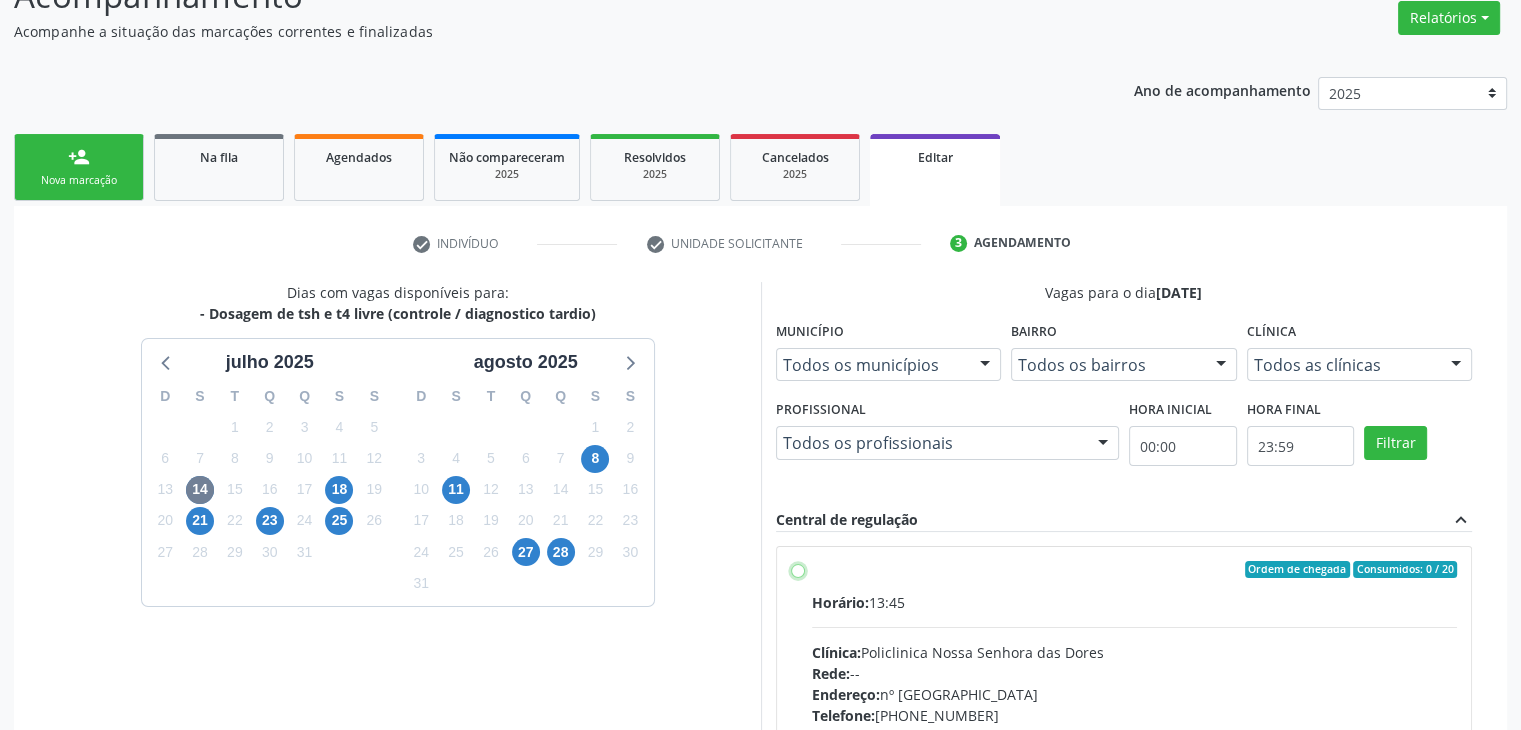 click on "Ordem de chegada
Consumidos: 0 / 20
Horário:   13:45
Clínica:  Policlinica Nossa Senhora das Dores
Rede:
--
Endereço:   nº 94, Centro, Mairi - BA
Telefone:   (74) 36322104
Profissional:
--
Informações adicionais sobre o atendimento
Idade de atendimento:
Sem restrição
Gênero(s) atendido(s):
Sem restrição
Informações adicionais:
--" at bounding box center (798, 570) 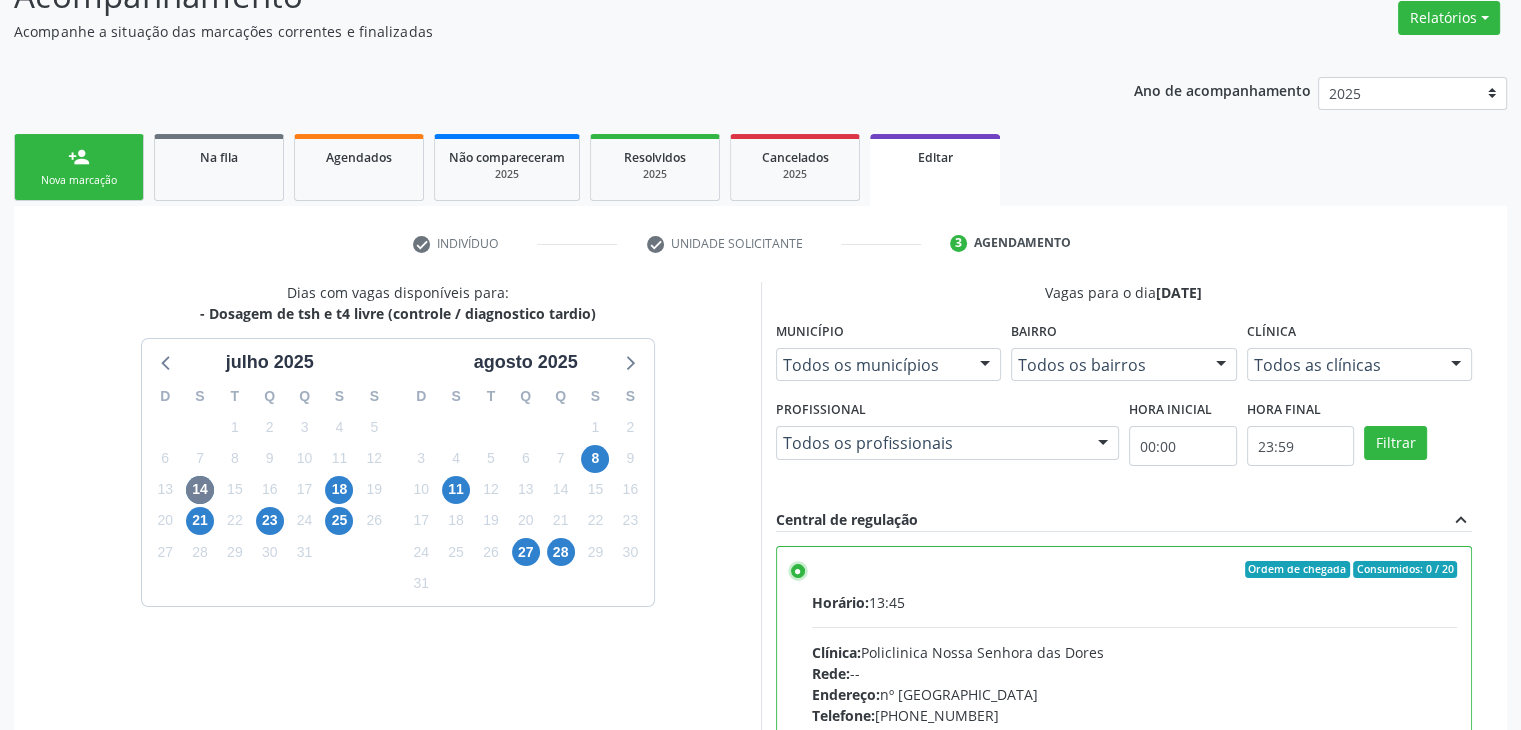scroll, scrollTop: 490, scrollLeft: 0, axis: vertical 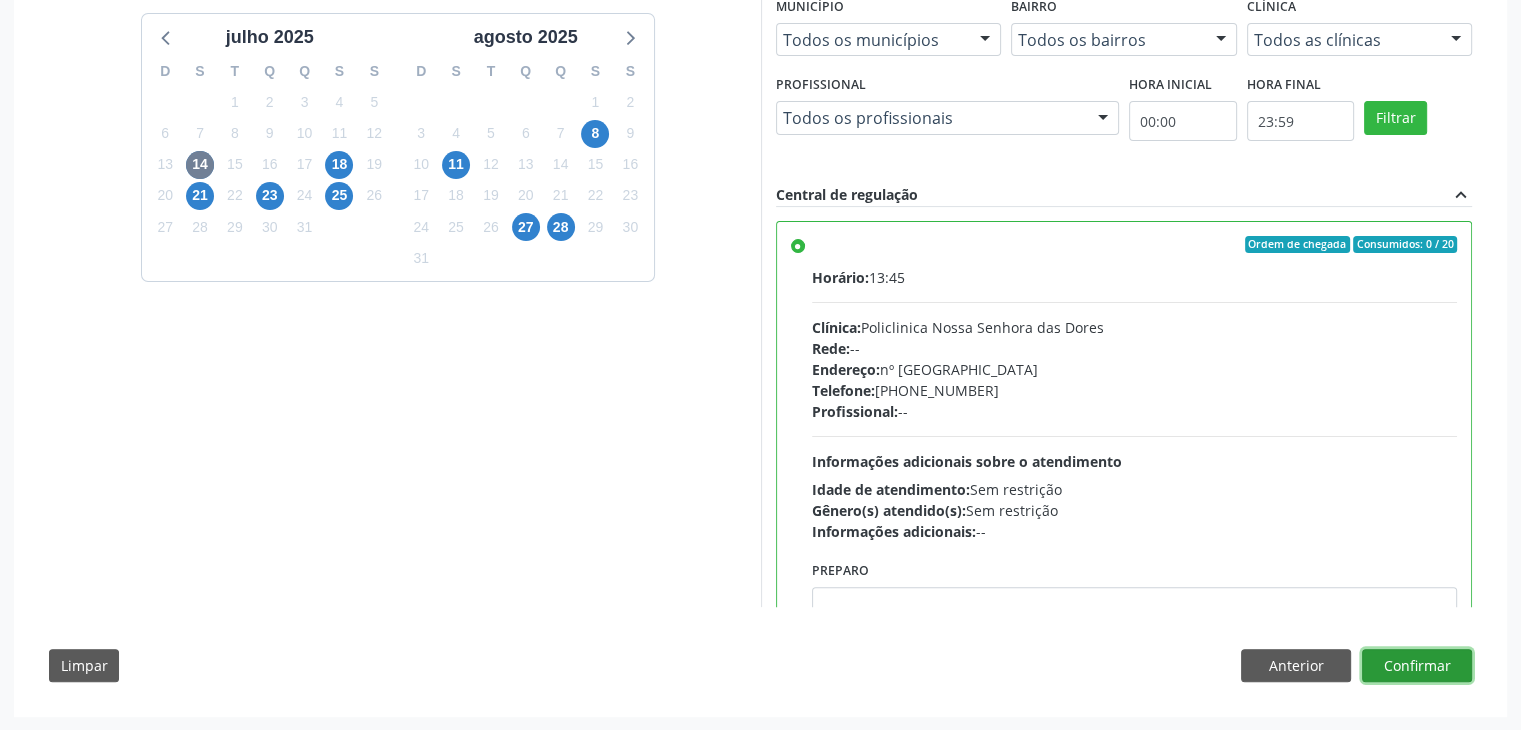 click on "Confirmar" at bounding box center [1417, 666] 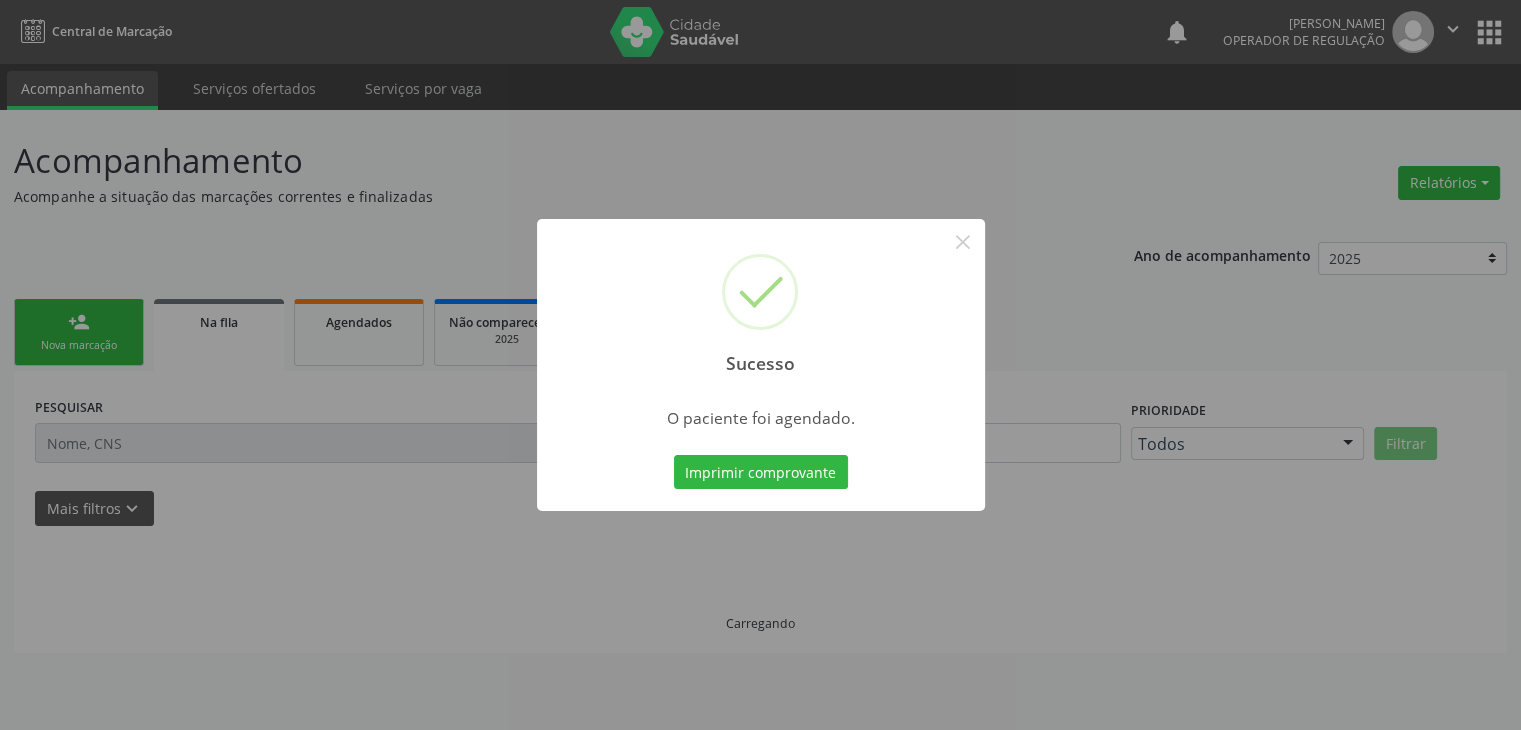 scroll, scrollTop: 0, scrollLeft: 0, axis: both 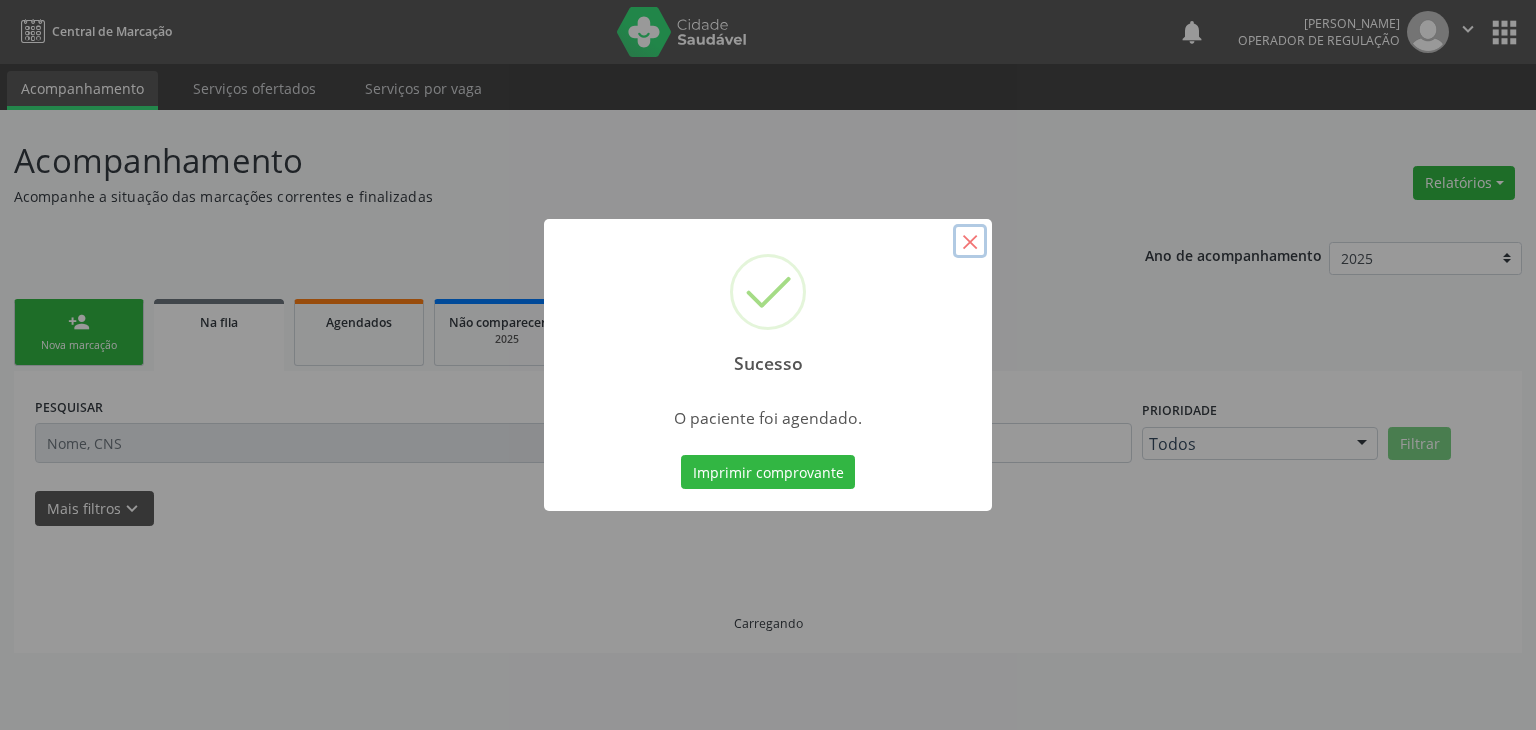 click on "×" at bounding box center (970, 241) 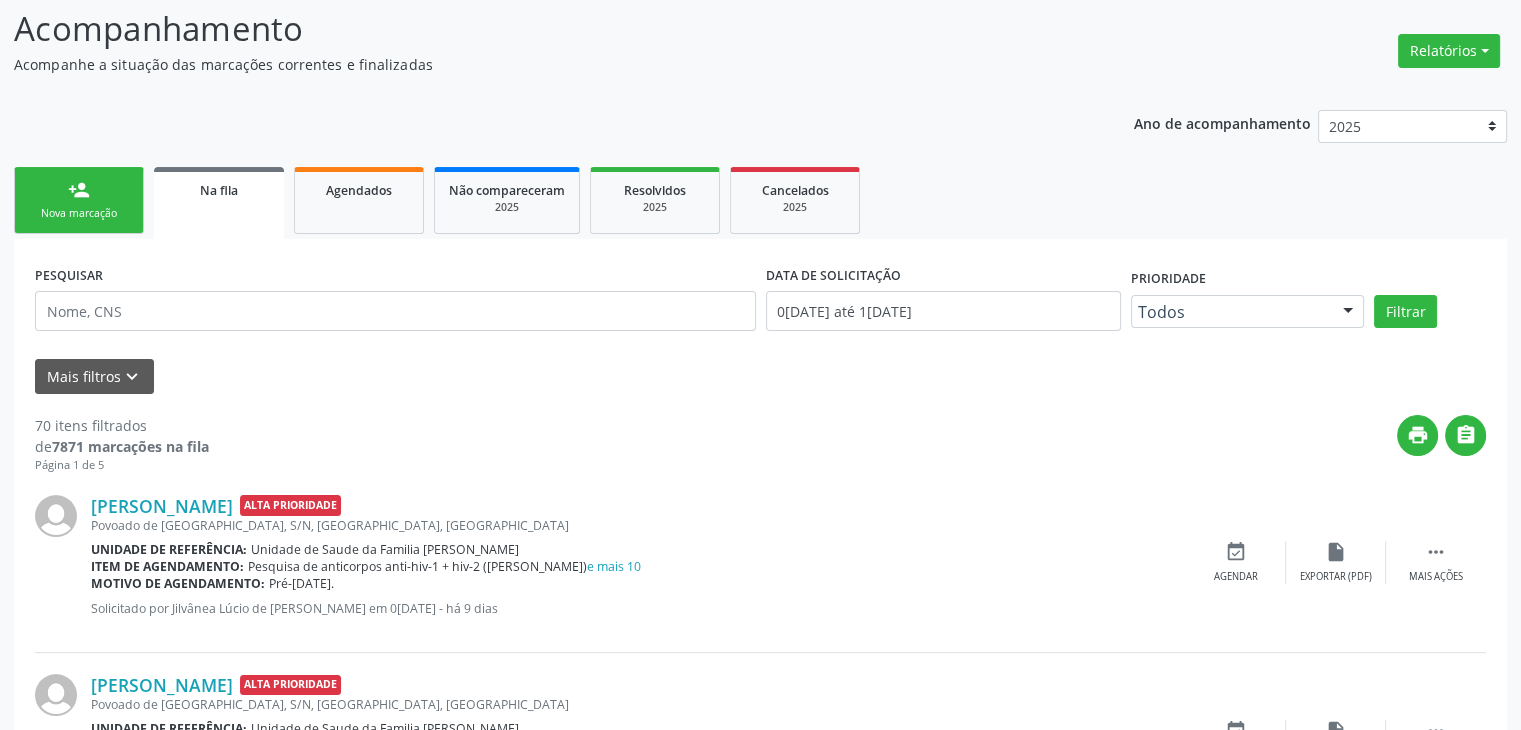 scroll, scrollTop: 400, scrollLeft: 0, axis: vertical 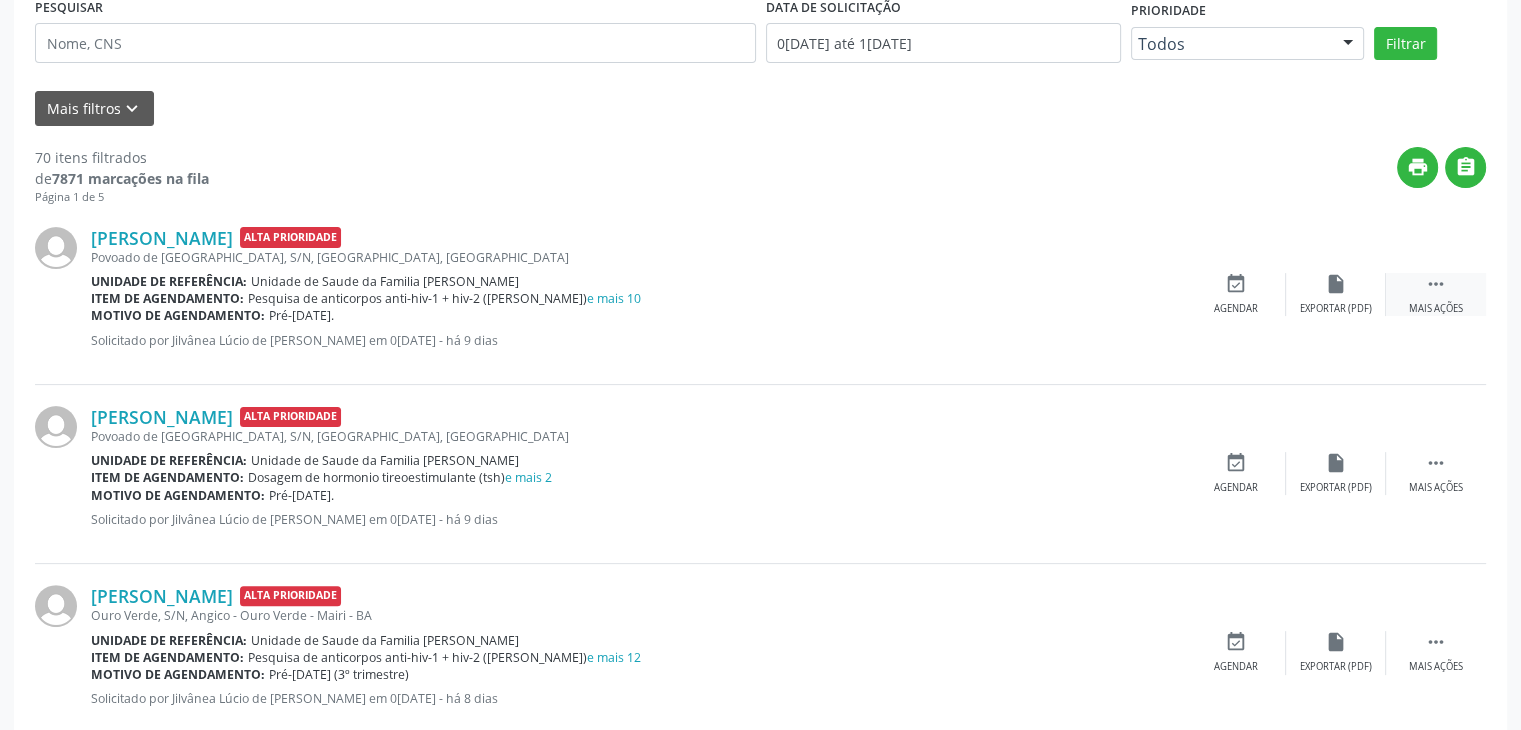 click on "" at bounding box center [1436, 284] 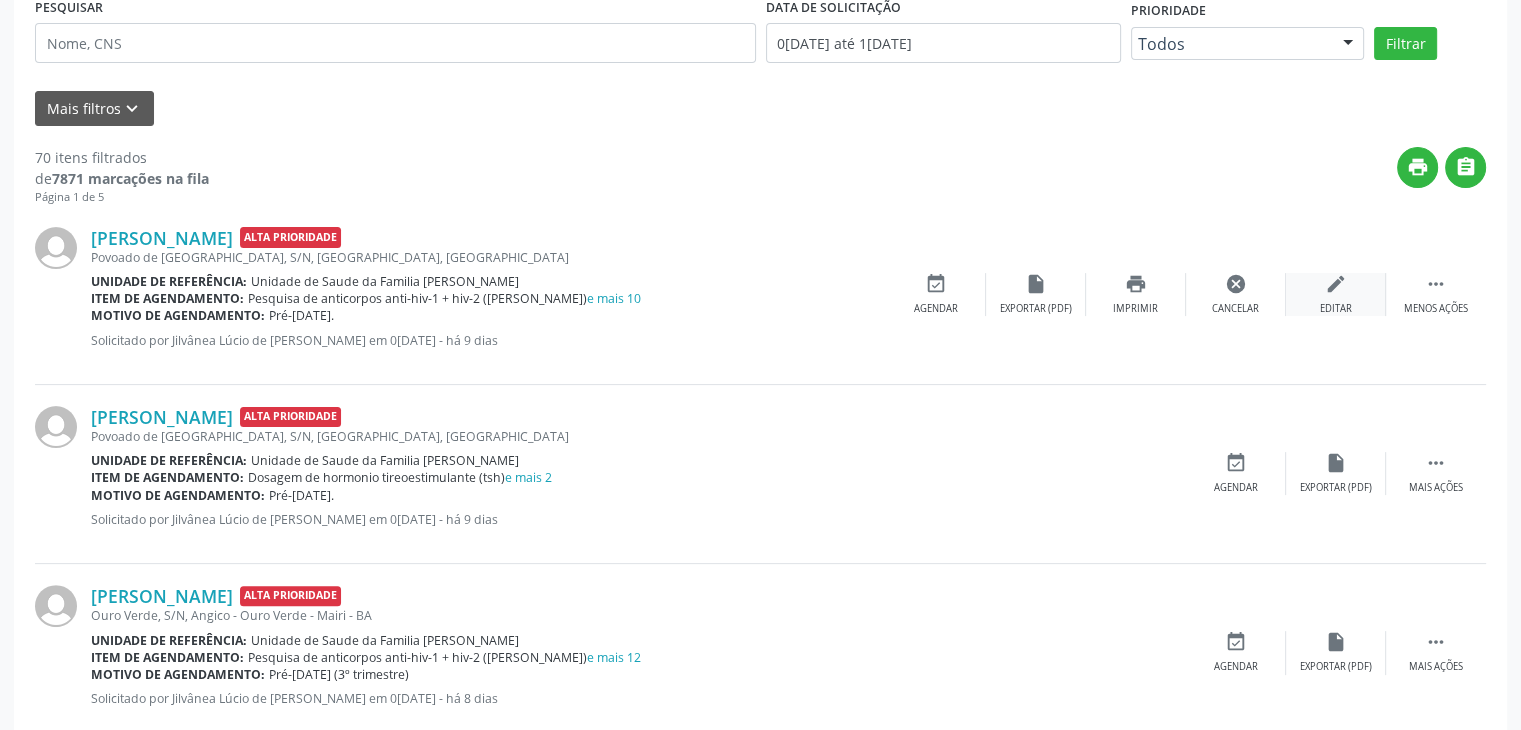 click on "edit
Editar" at bounding box center [1336, 294] 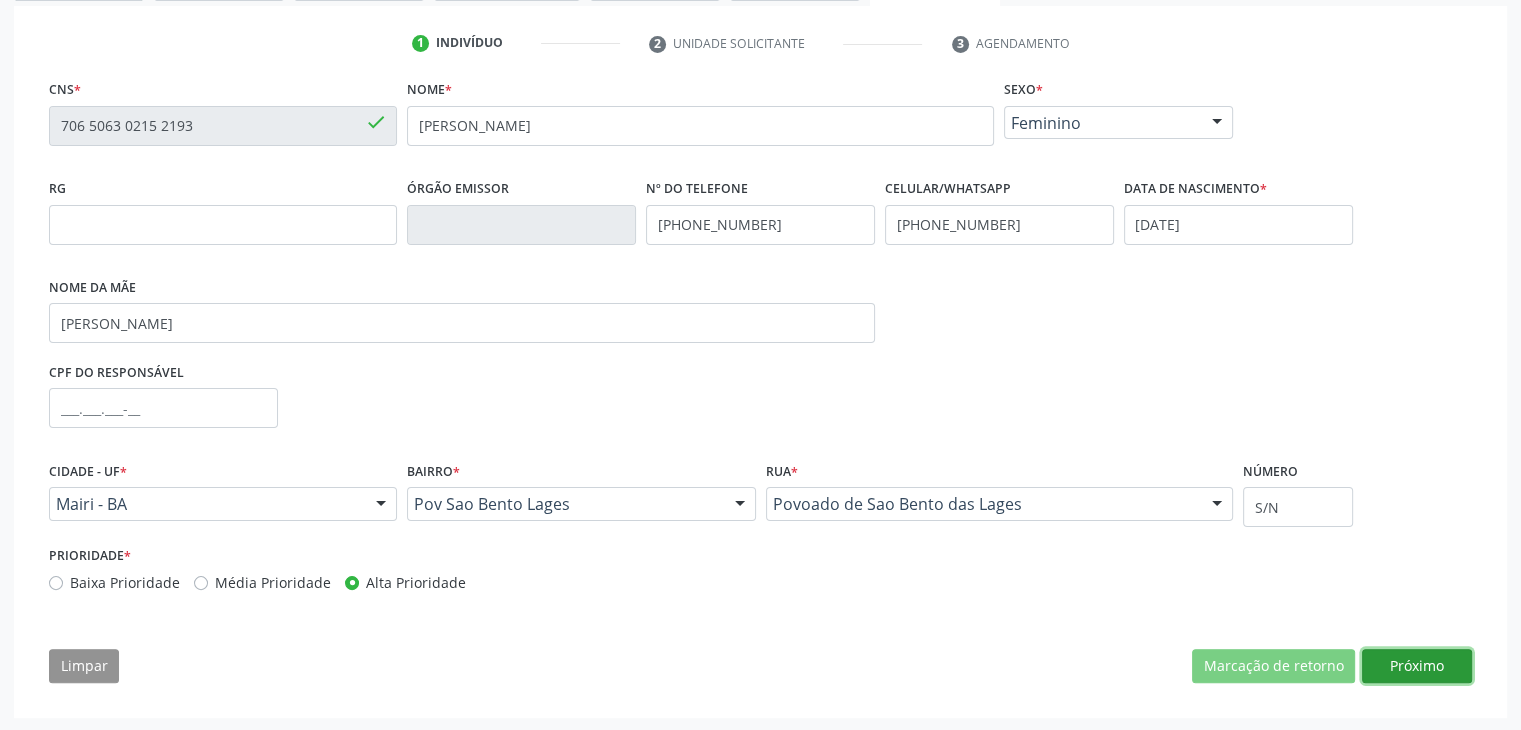 click on "Próximo" at bounding box center (1417, 666) 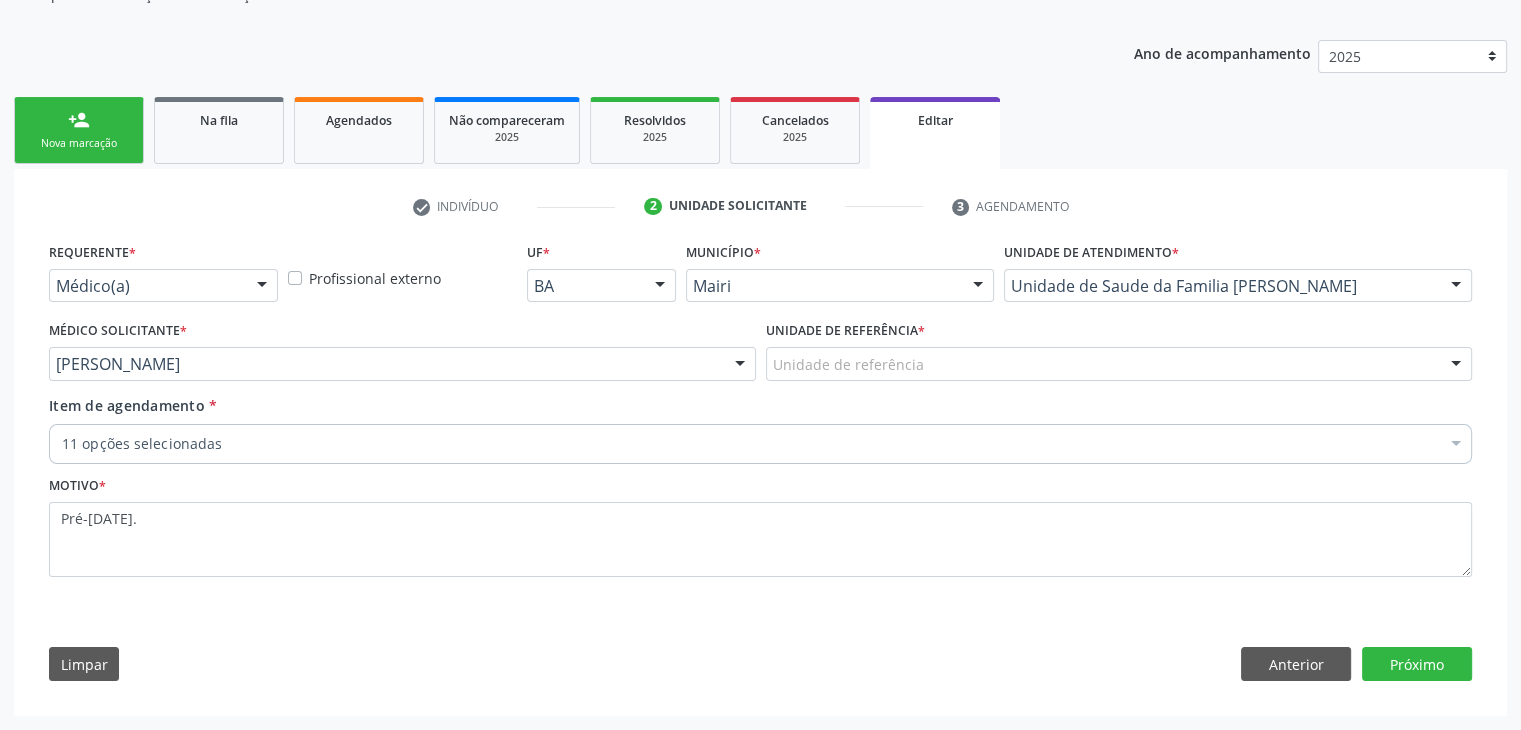 scroll, scrollTop: 200, scrollLeft: 0, axis: vertical 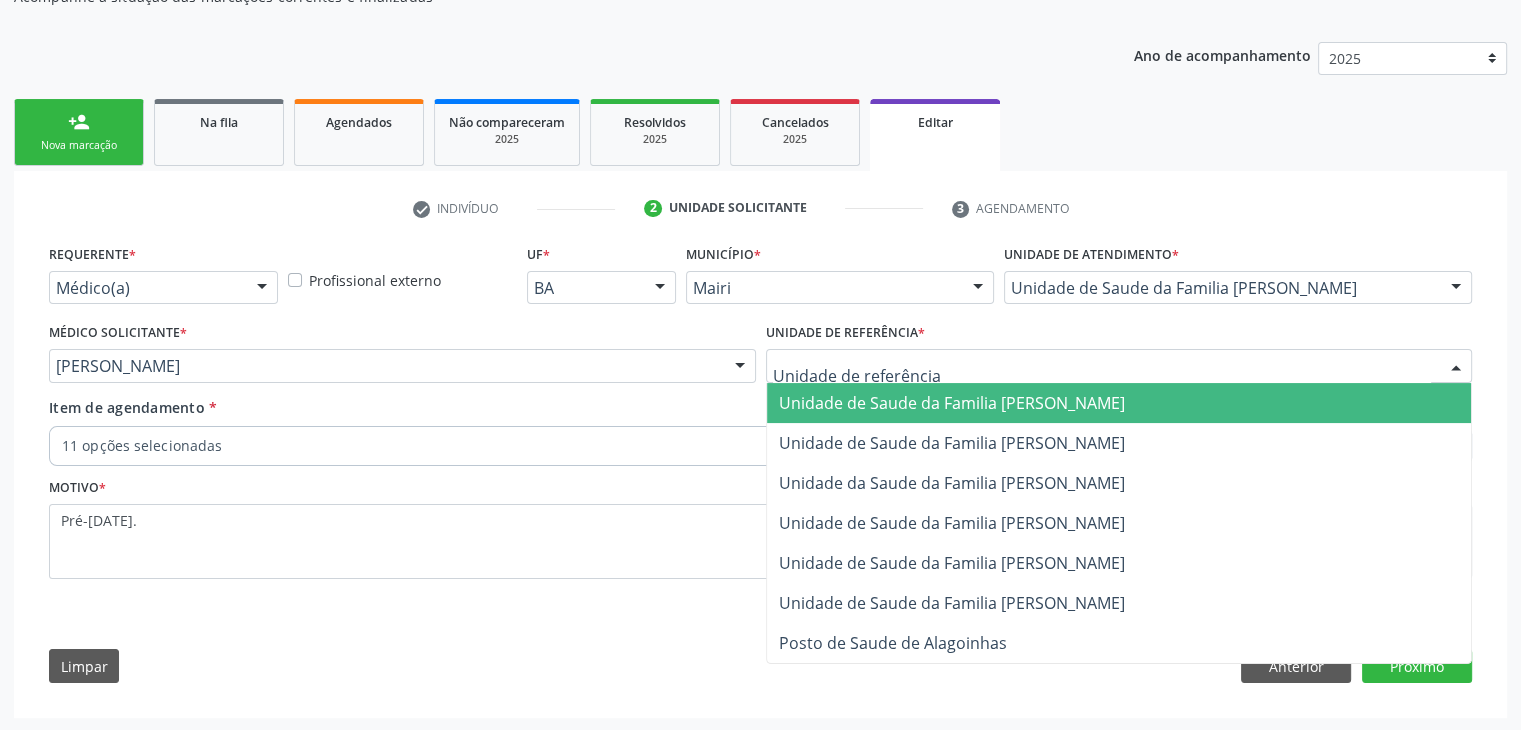 click on "Unidade de Saude da Familia [PERSON_NAME]" at bounding box center (952, 403) 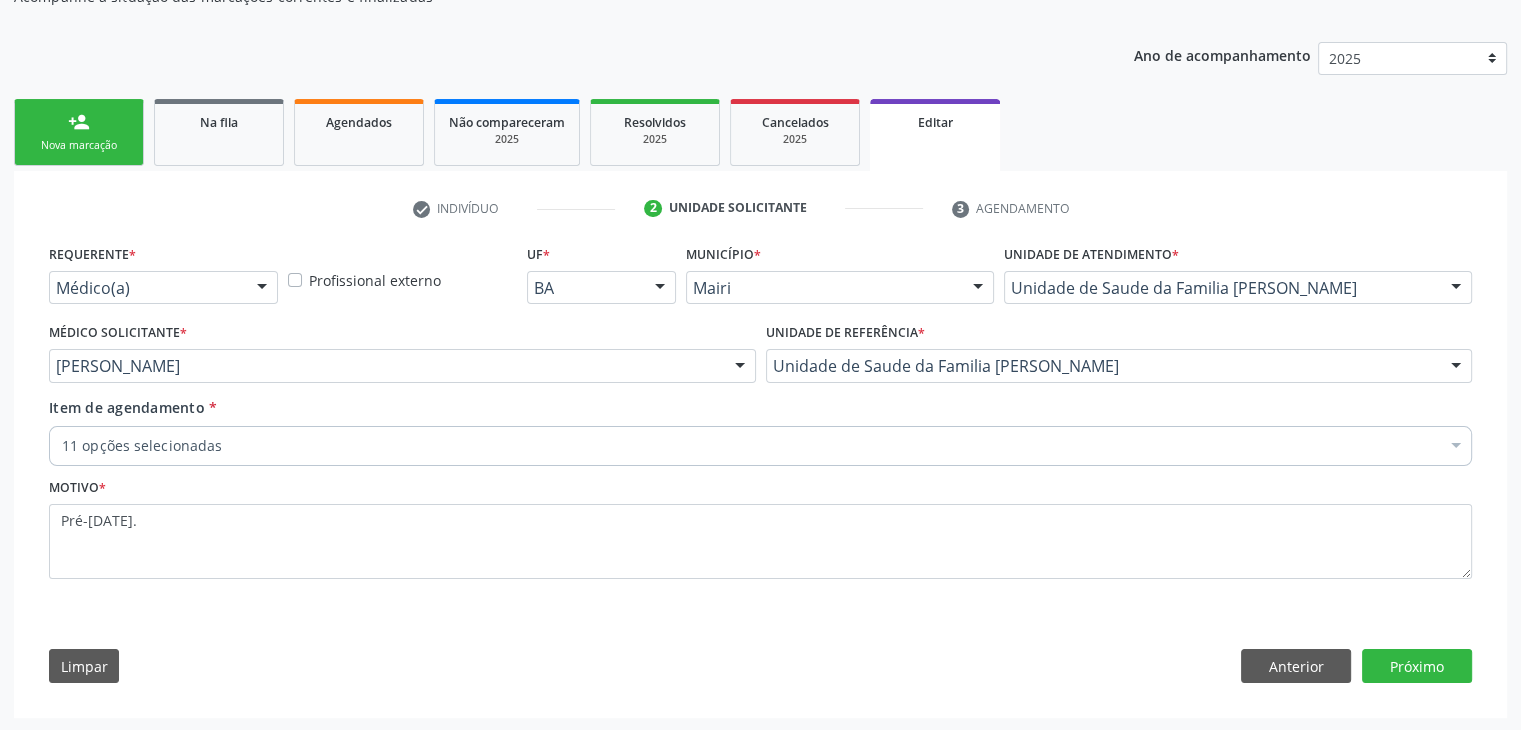 click on "11 opções selecionadas" at bounding box center [760, 446] 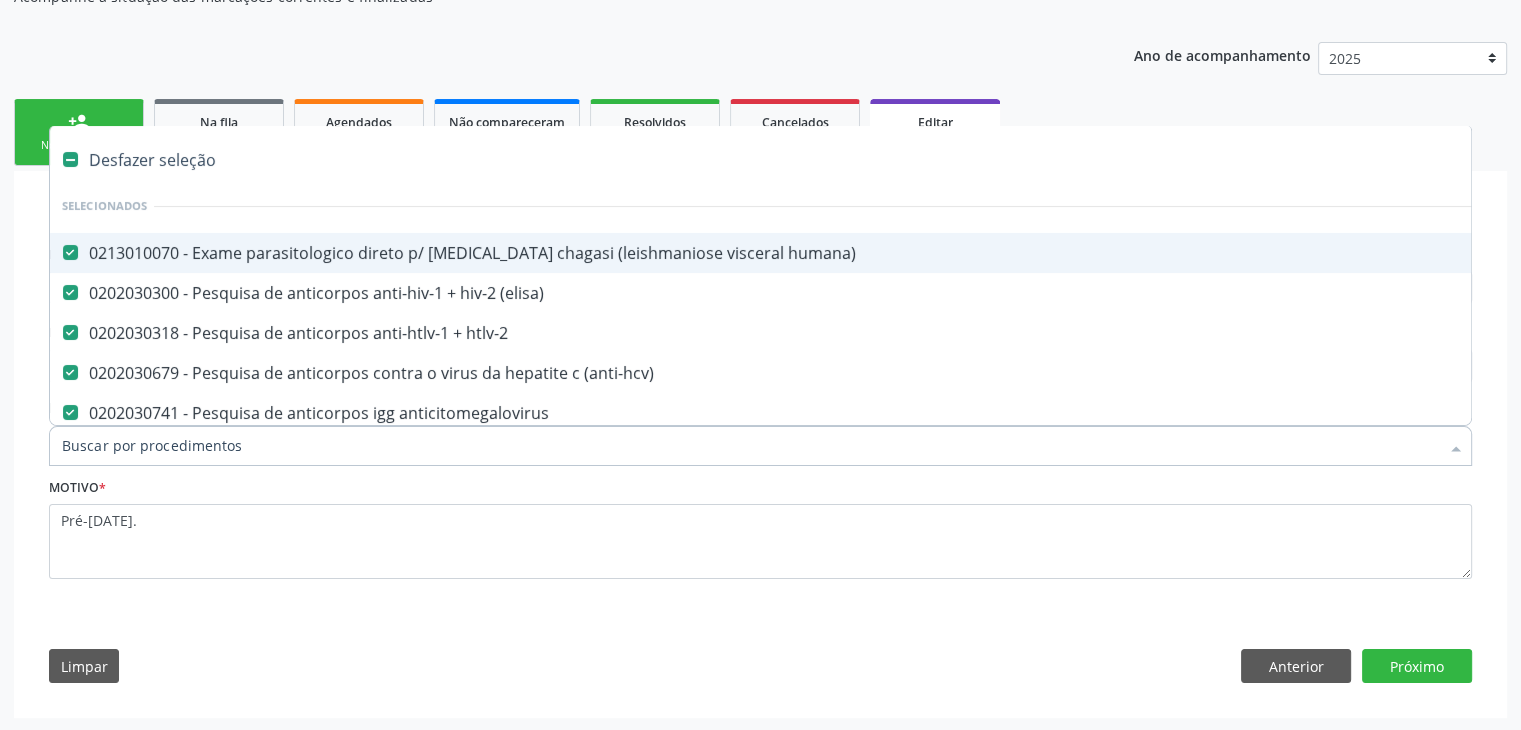 click on "Desfazer seleção" at bounding box center (831, 160) 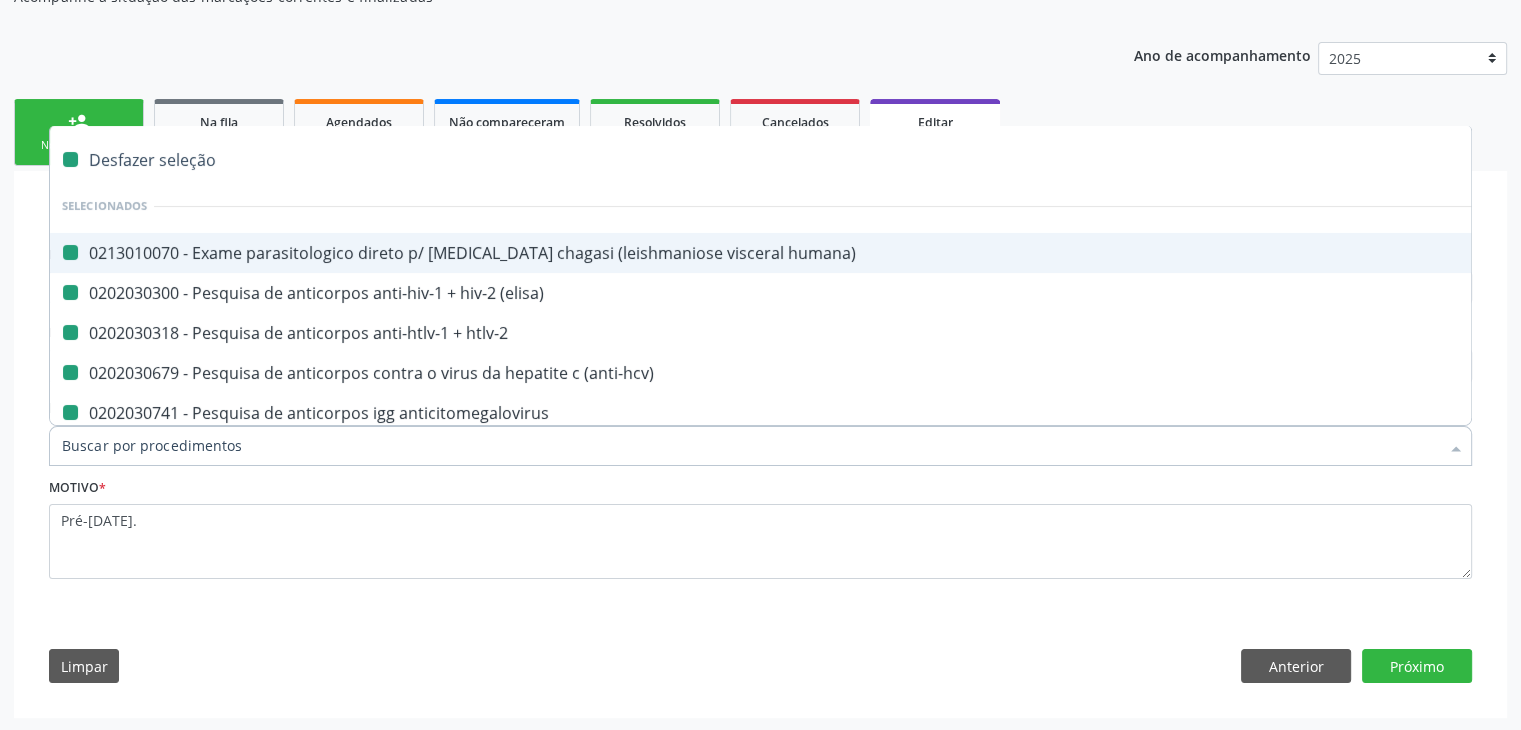 checkbox on "false" 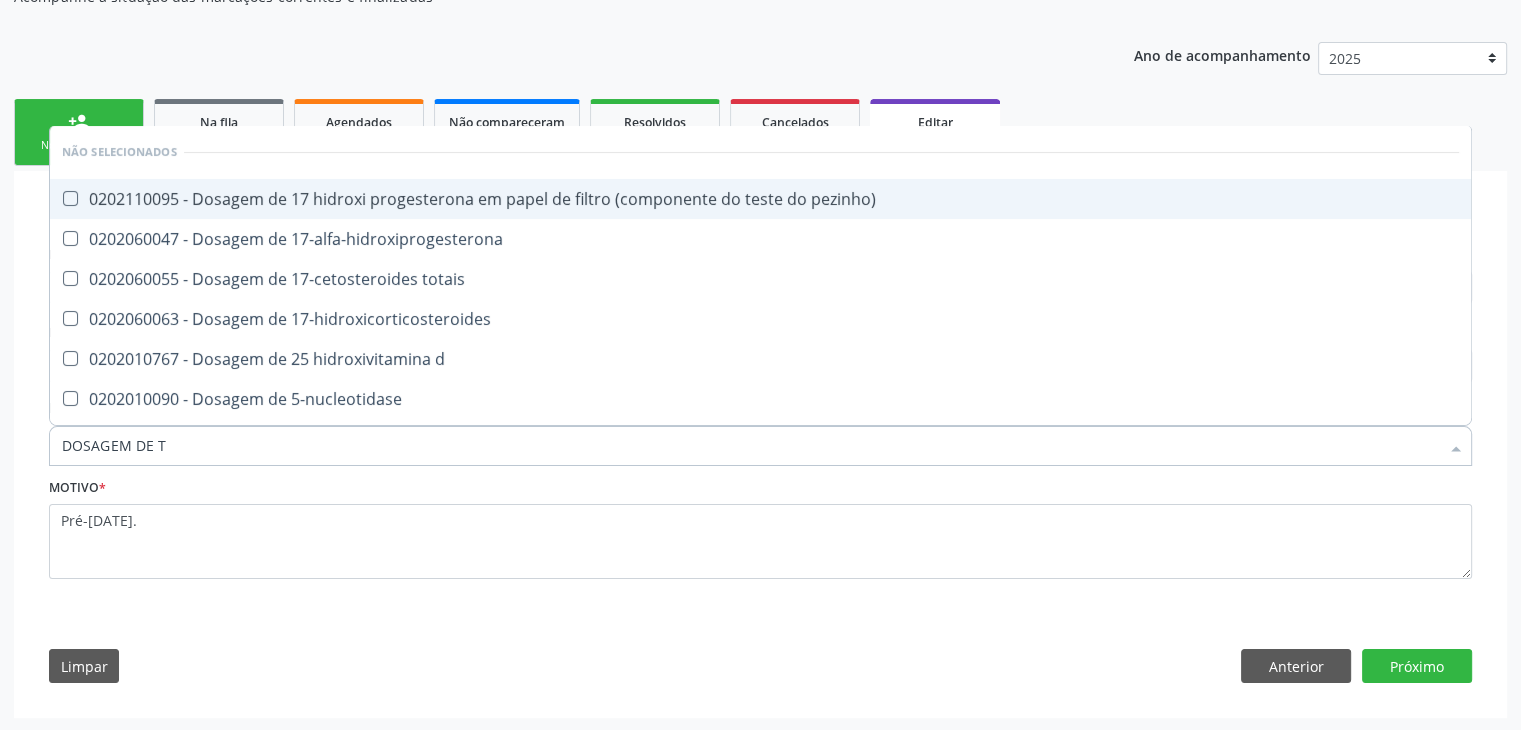 type on "DOSAGEM DE TS" 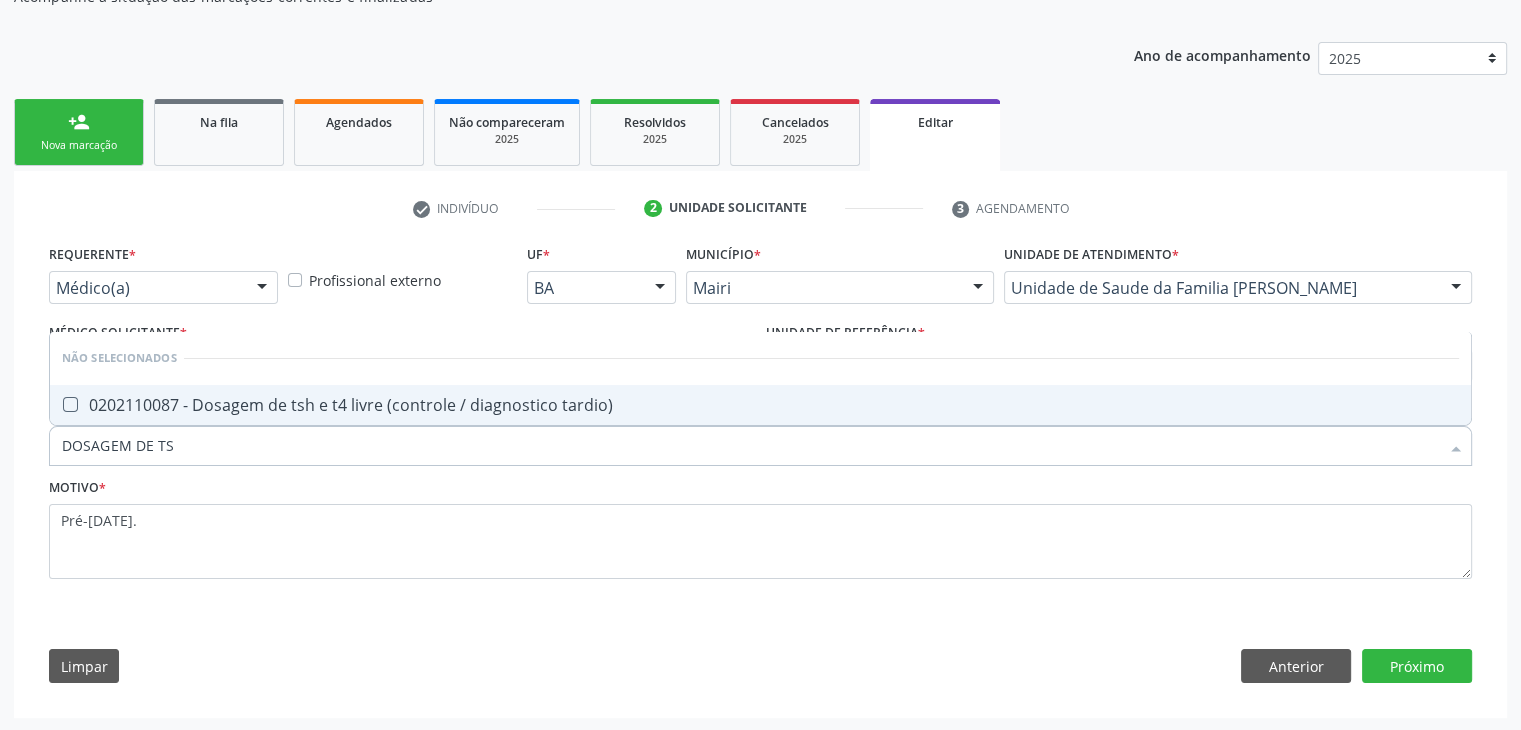 click on "0202110087 - Dosagem de tsh e t4 livre (controle / diagnostico tardio)" at bounding box center [760, 405] 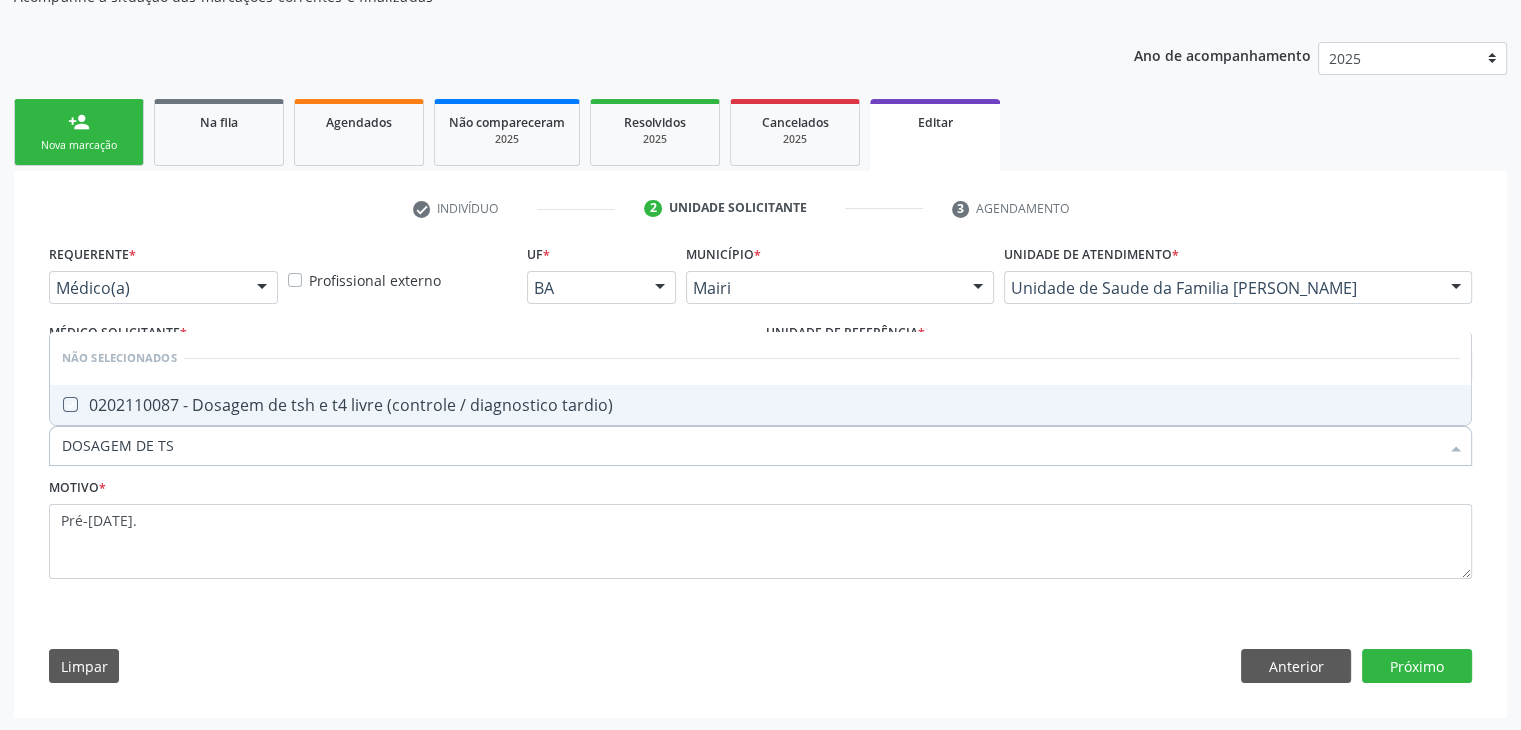 checkbox on "true" 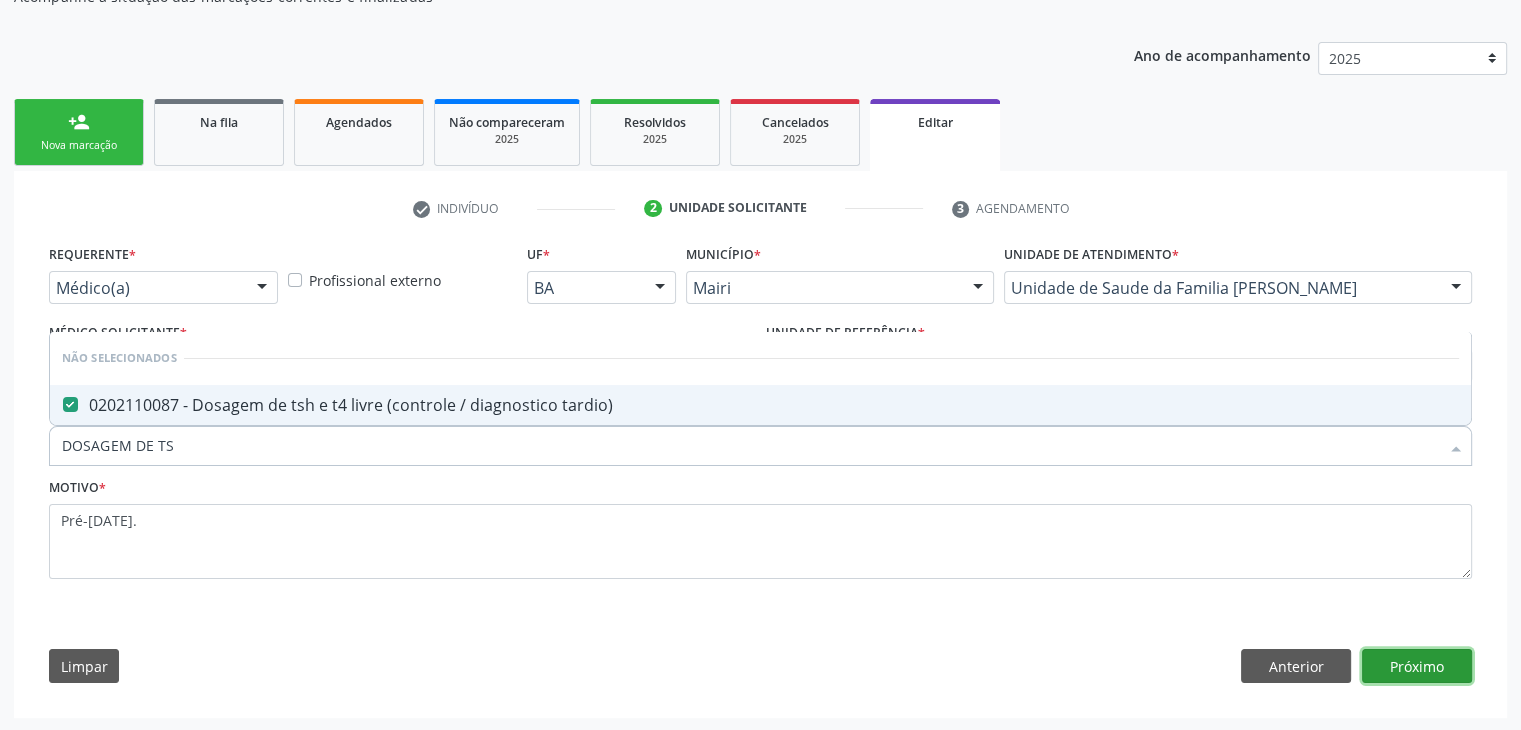 click on "Próximo" at bounding box center [1417, 666] 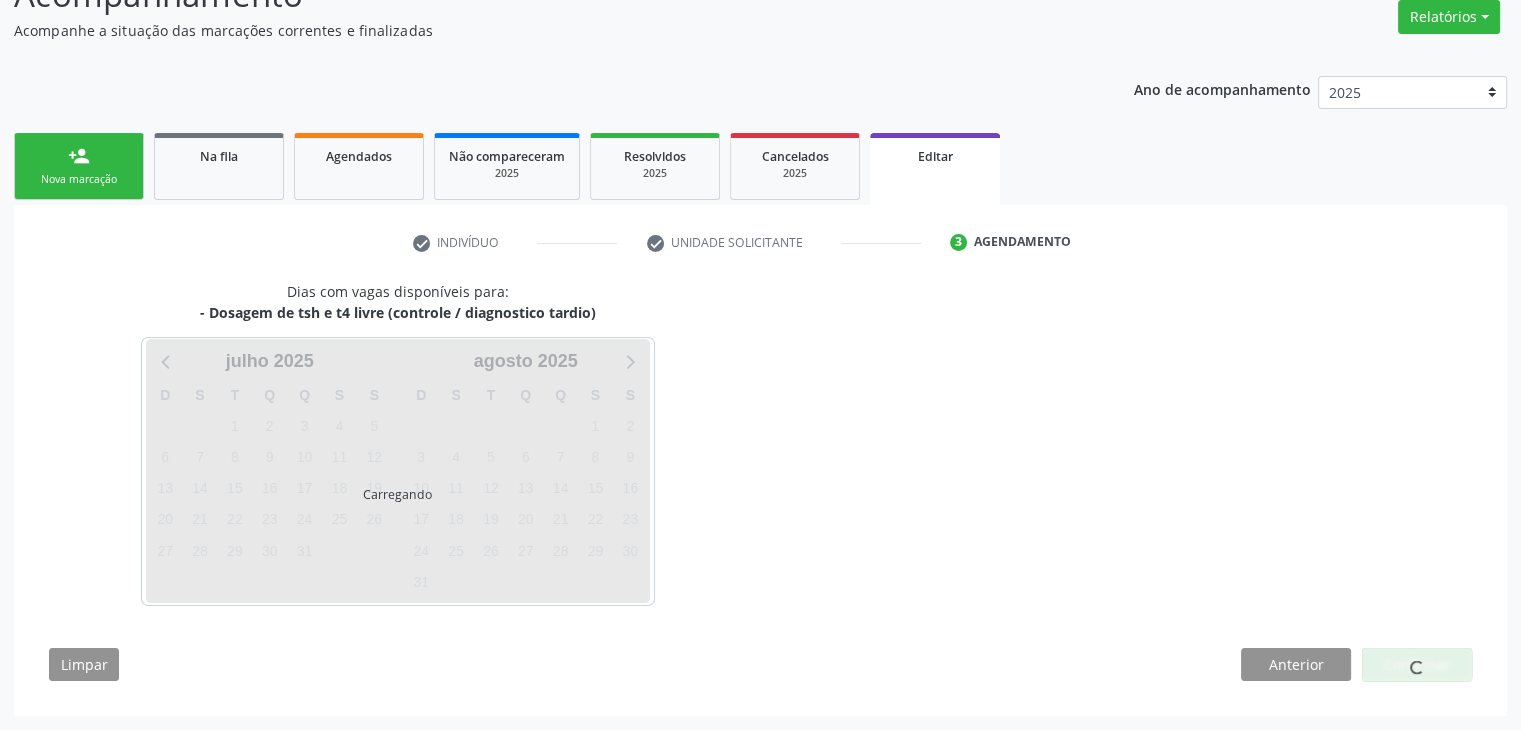 scroll, scrollTop: 165, scrollLeft: 0, axis: vertical 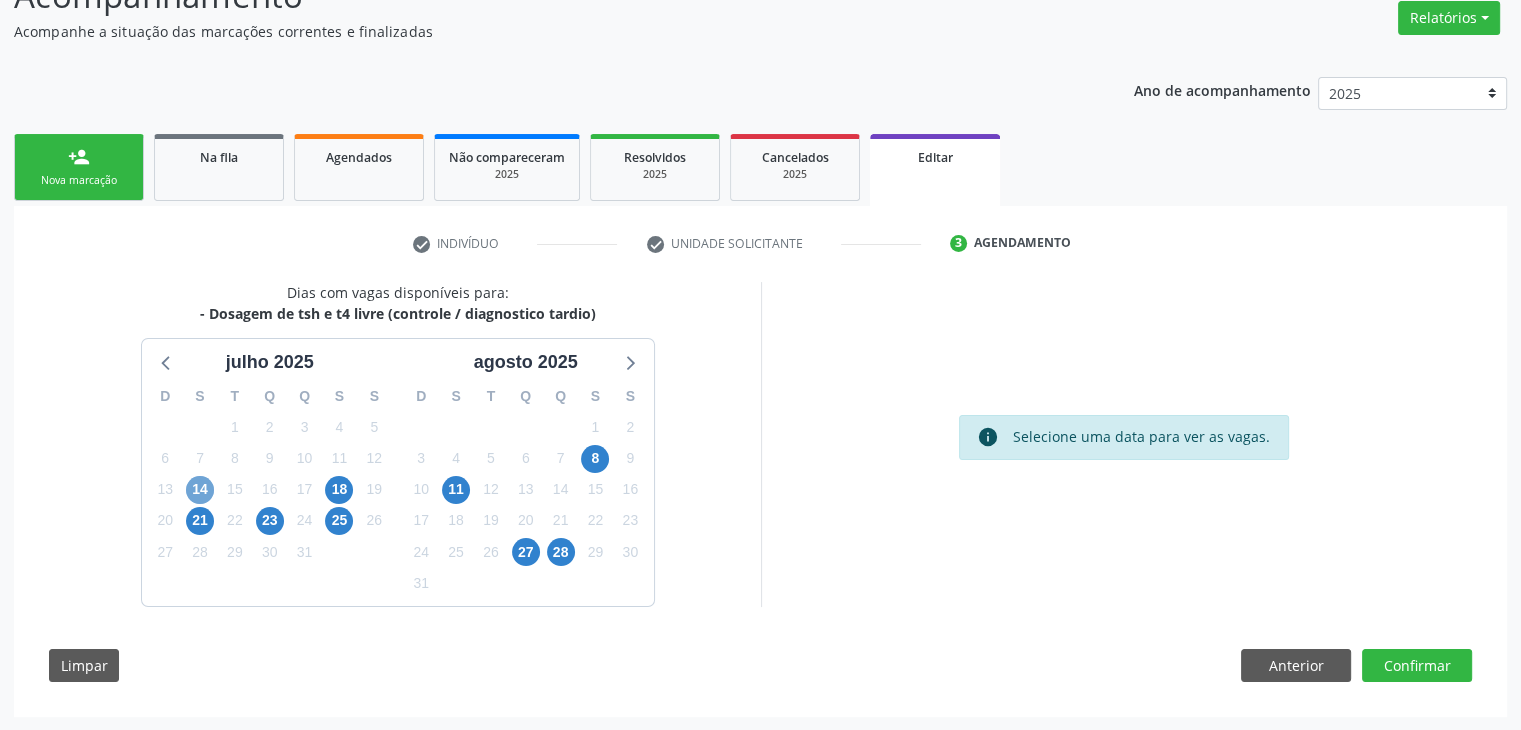 click on "14" at bounding box center (200, 490) 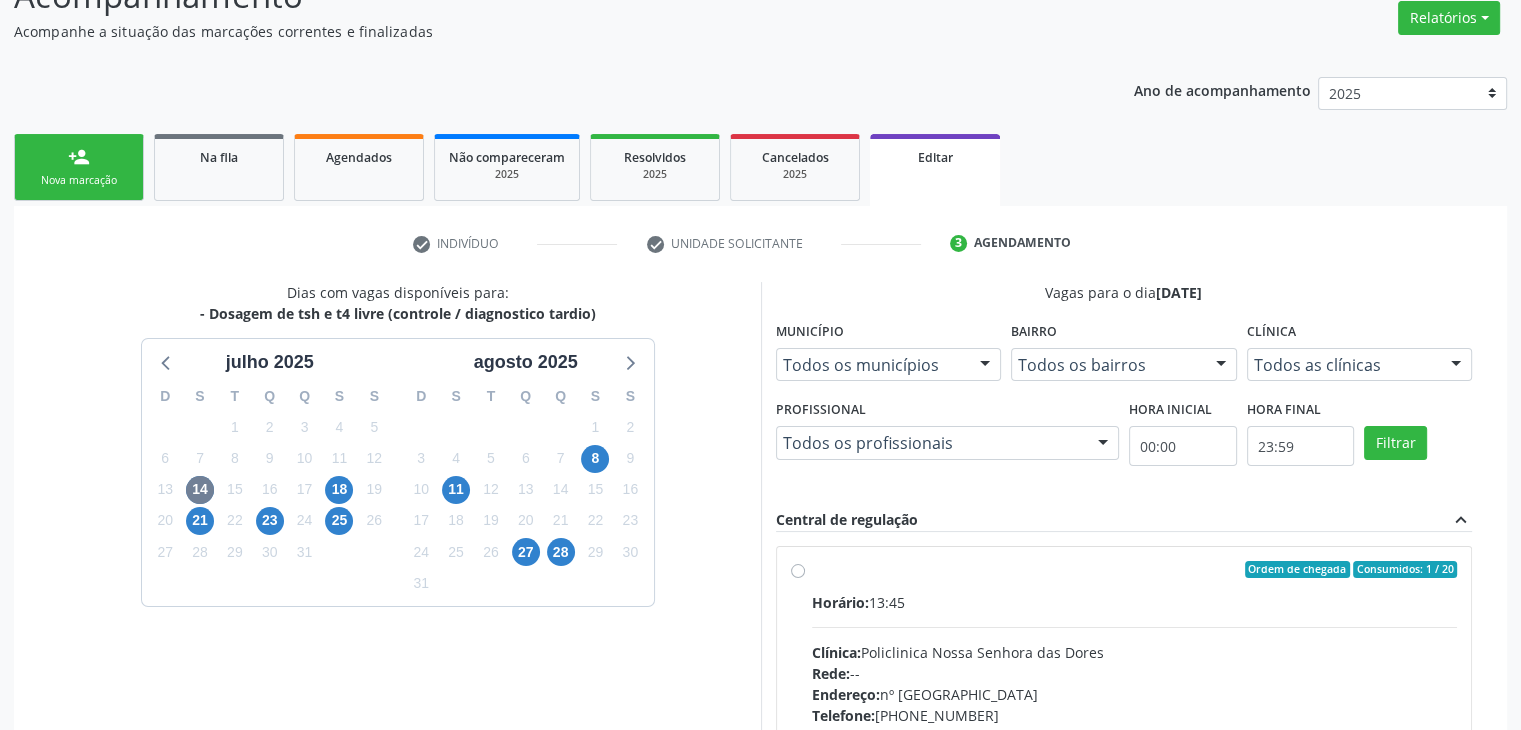 click on "Clínica:  Policlinica Nossa Senhora das Dores" at bounding box center [1135, 652] 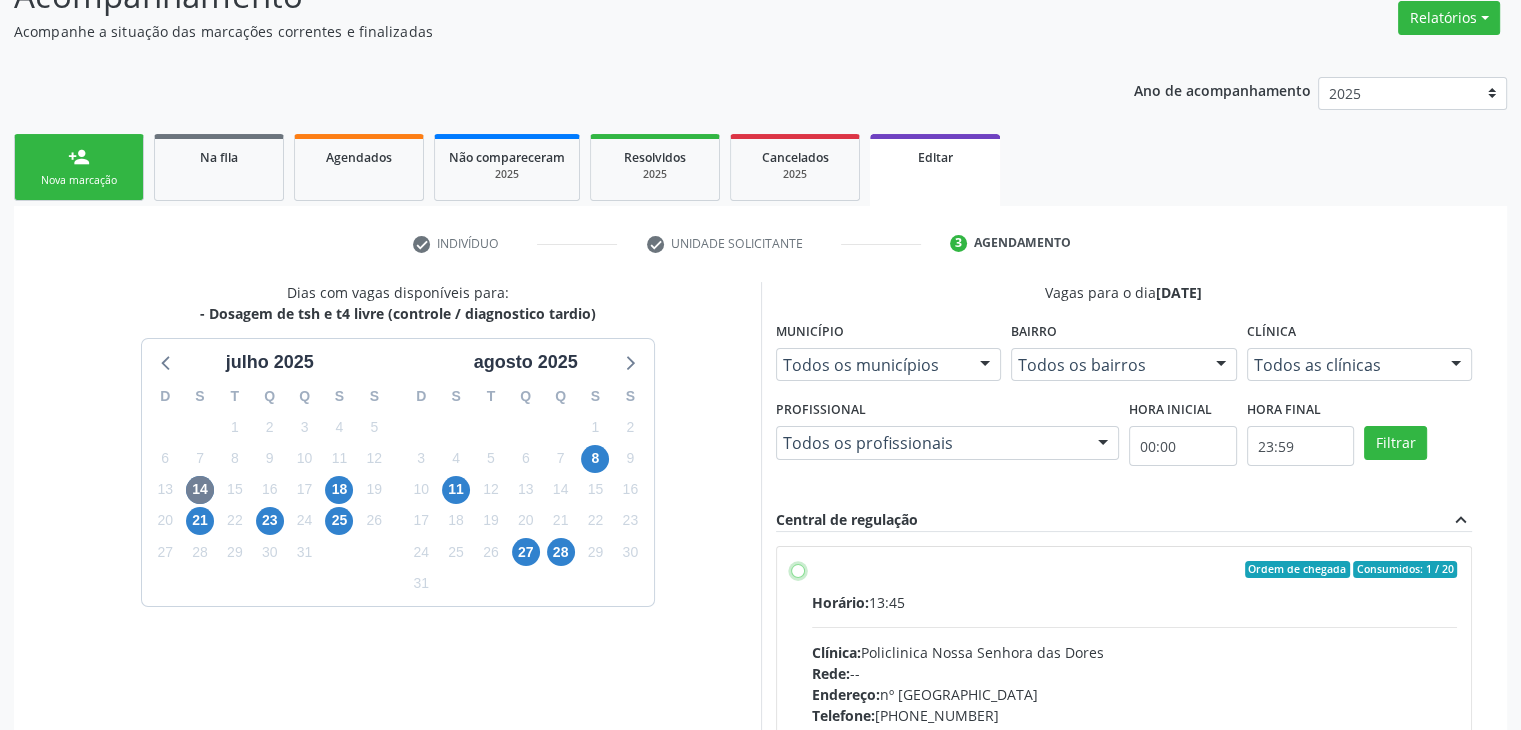 click on "Ordem de chegada
Consumidos: 1 / 20
Horário:   13:45
Clínica:  Policlinica Nossa Senhora das Dores
Rede:
--
Endereço:   nº 94, Centro, Mairi - BA
Telefone:   (74) 36322104
Profissional:
--
Informações adicionais sobre o atendimento
Idade de atendimento:
Sem restrição
Gênero(s) atendido(s):
Sem restrição
Informações adicionais:
--" at bounding box center [798, 570] 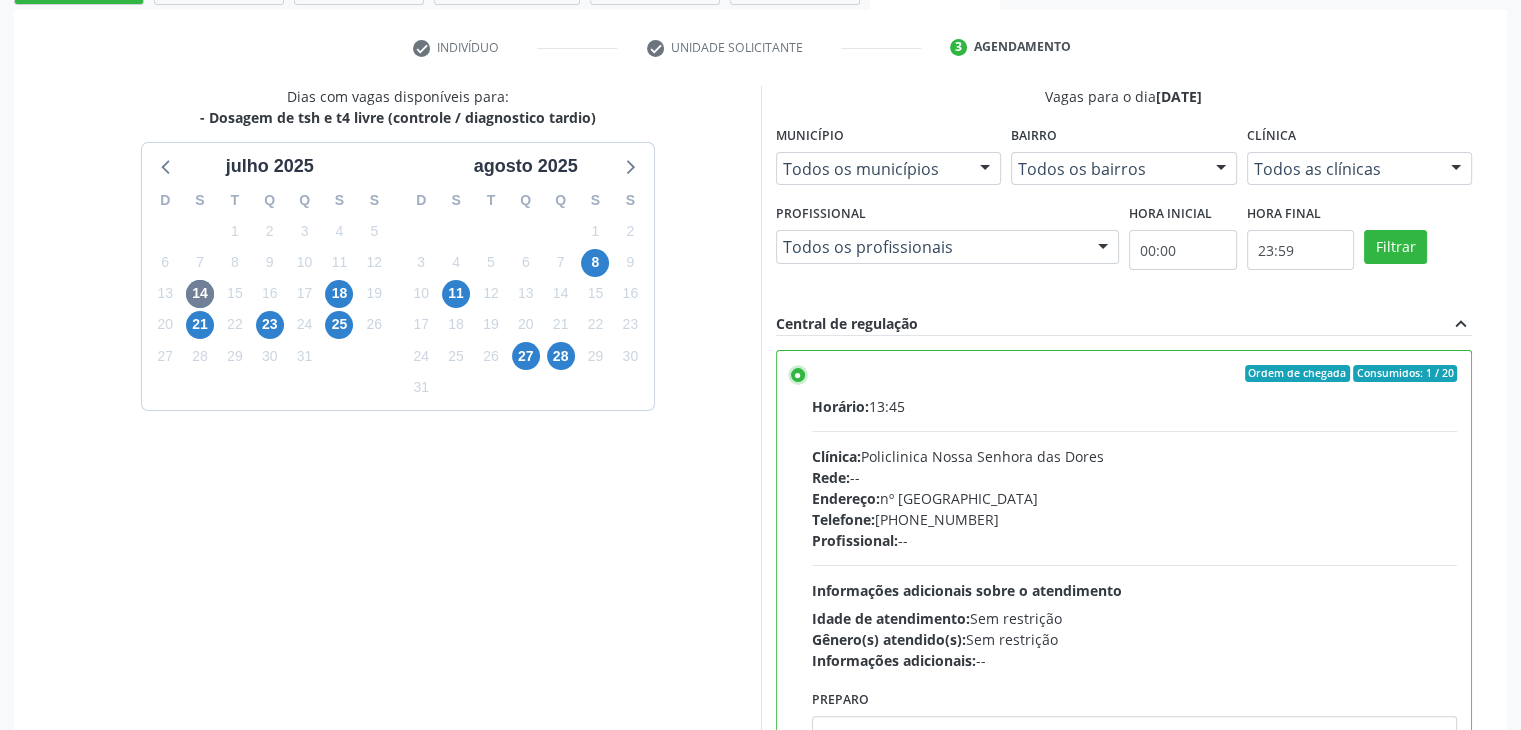 scroll, scrollTop: 490, scrollLeft: 0, axis: vertical 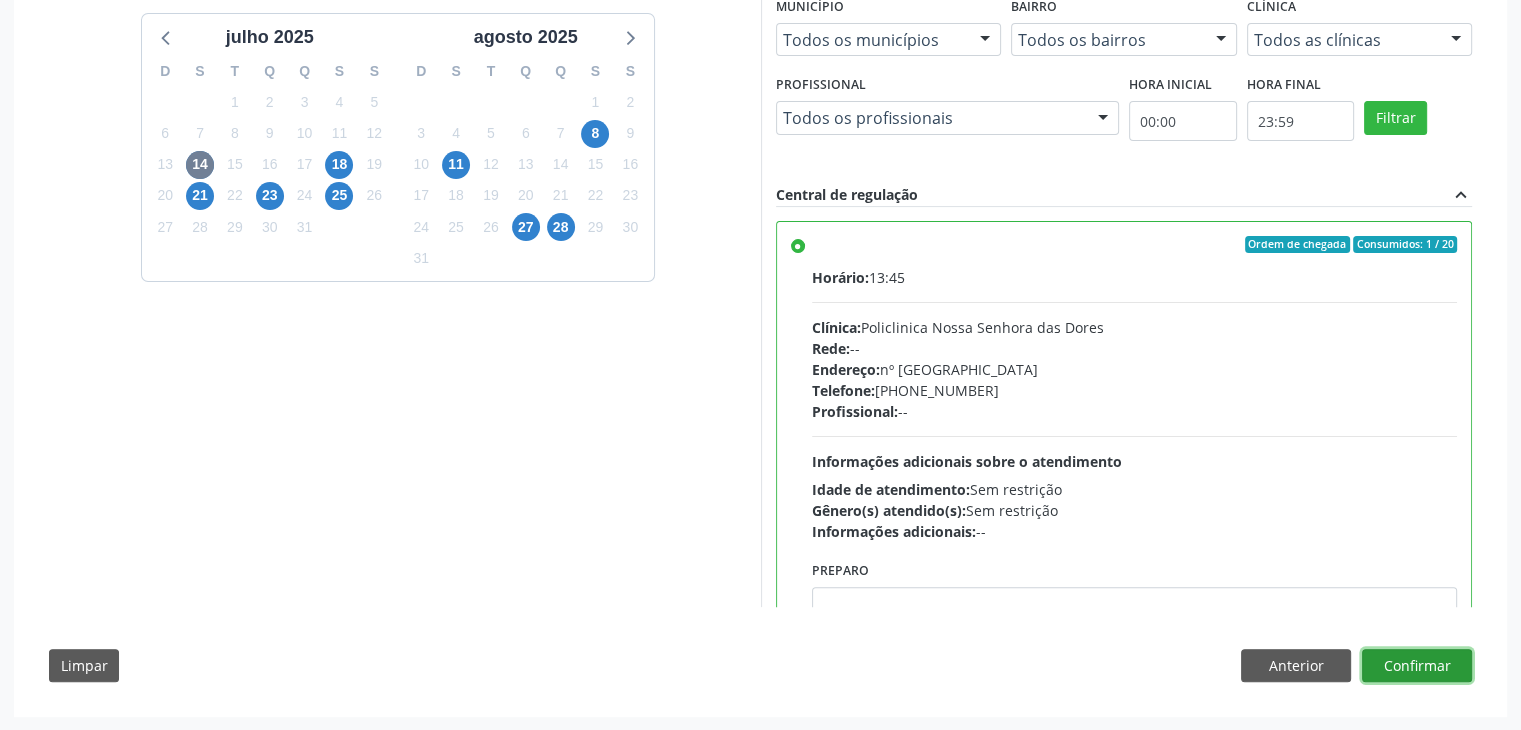 click on "Confirmar" at bounding box center [1417, 666] 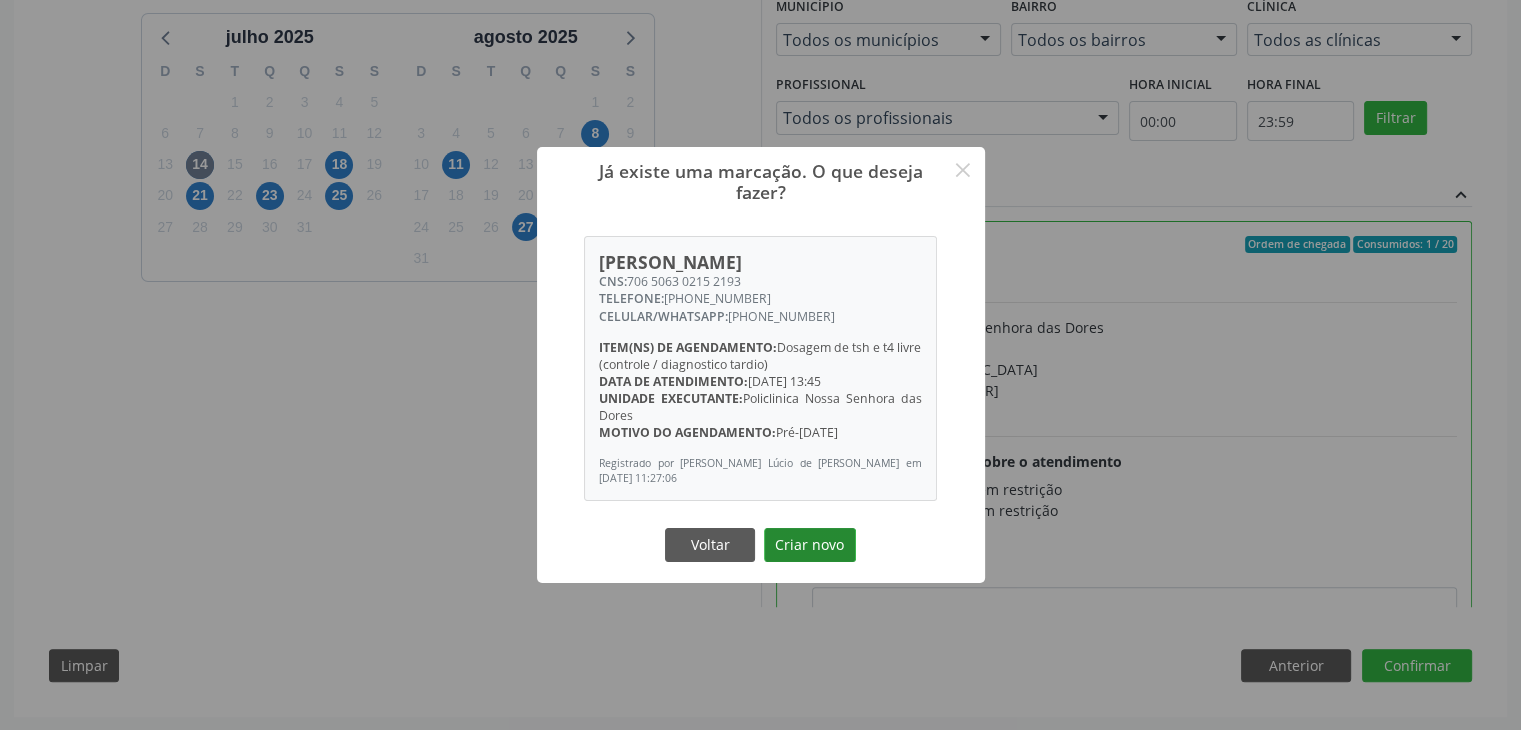 click on "Criar novo" at bounding box center (810, 545) 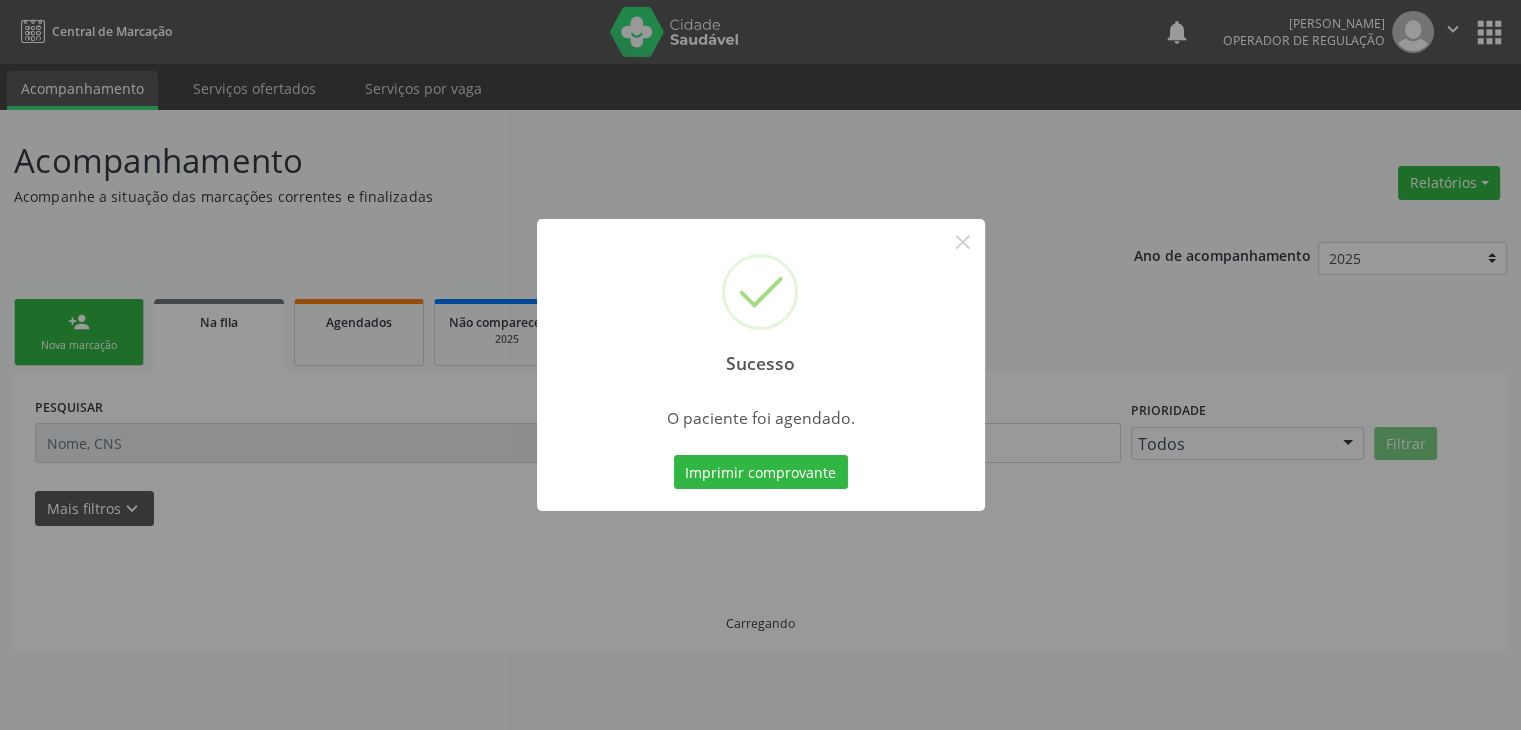 scroll, scrollTop: 0, scrollLeft: 0, axis: both 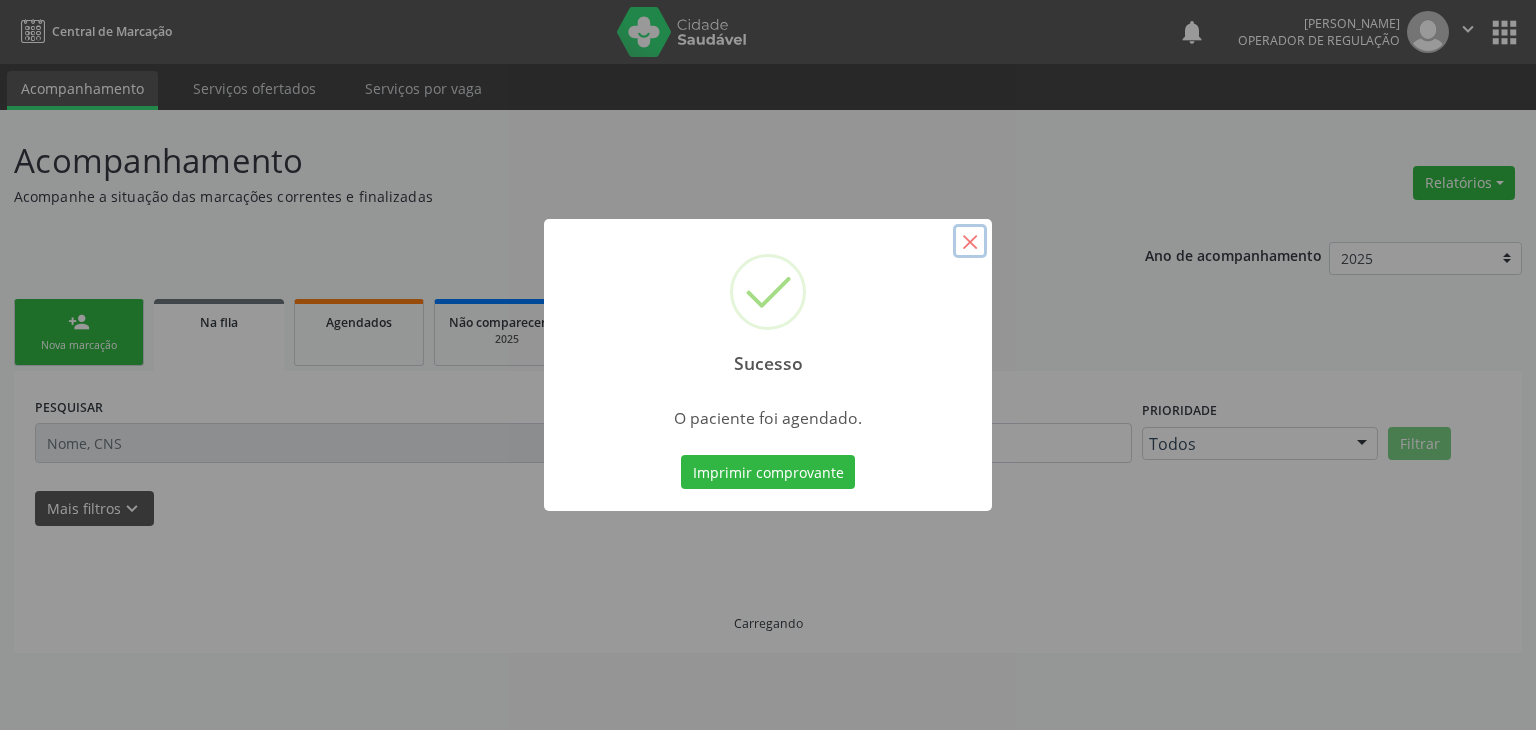 click on "×" at bounding box center (970, 241) 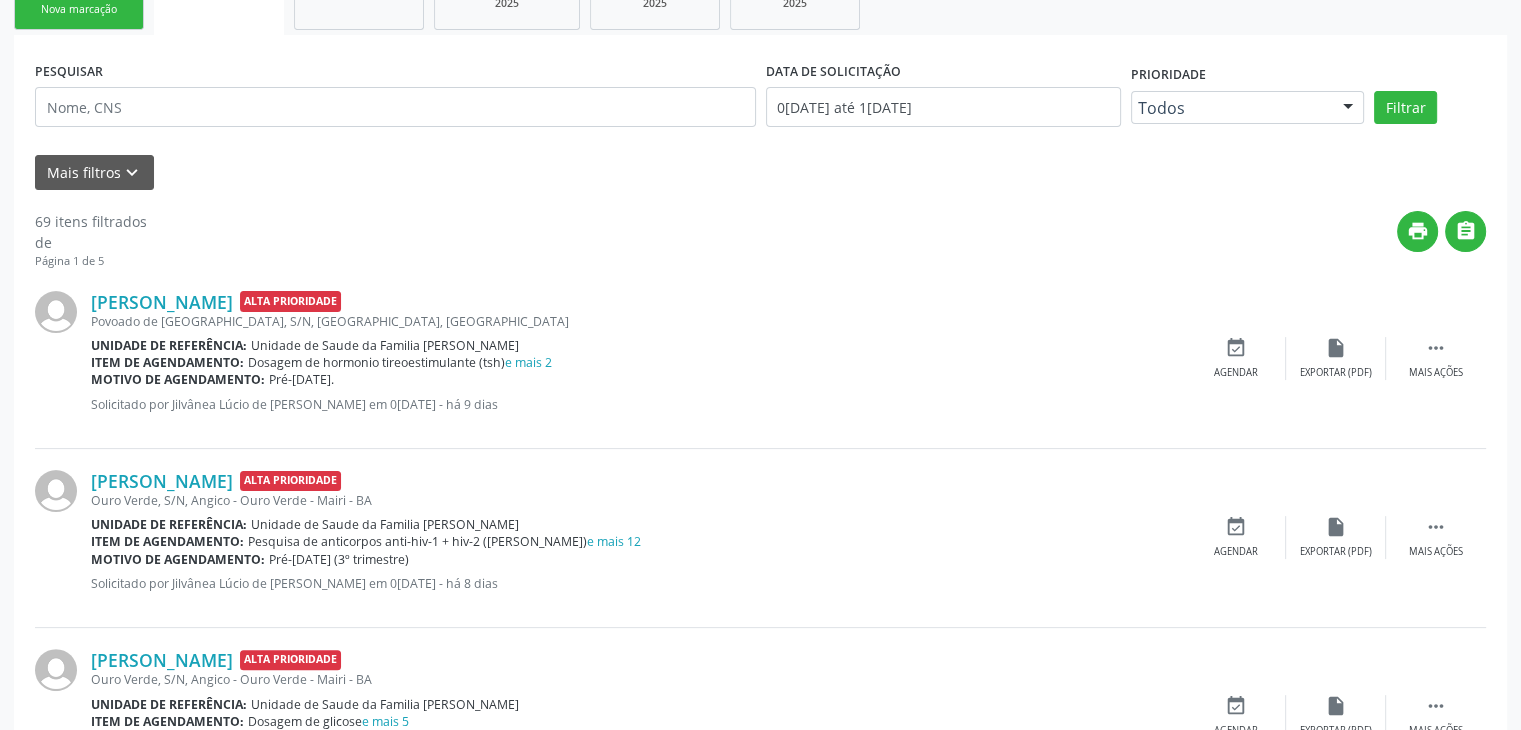 scroll, scrollTop: 400, scrollLeft: 0, axis: vertical 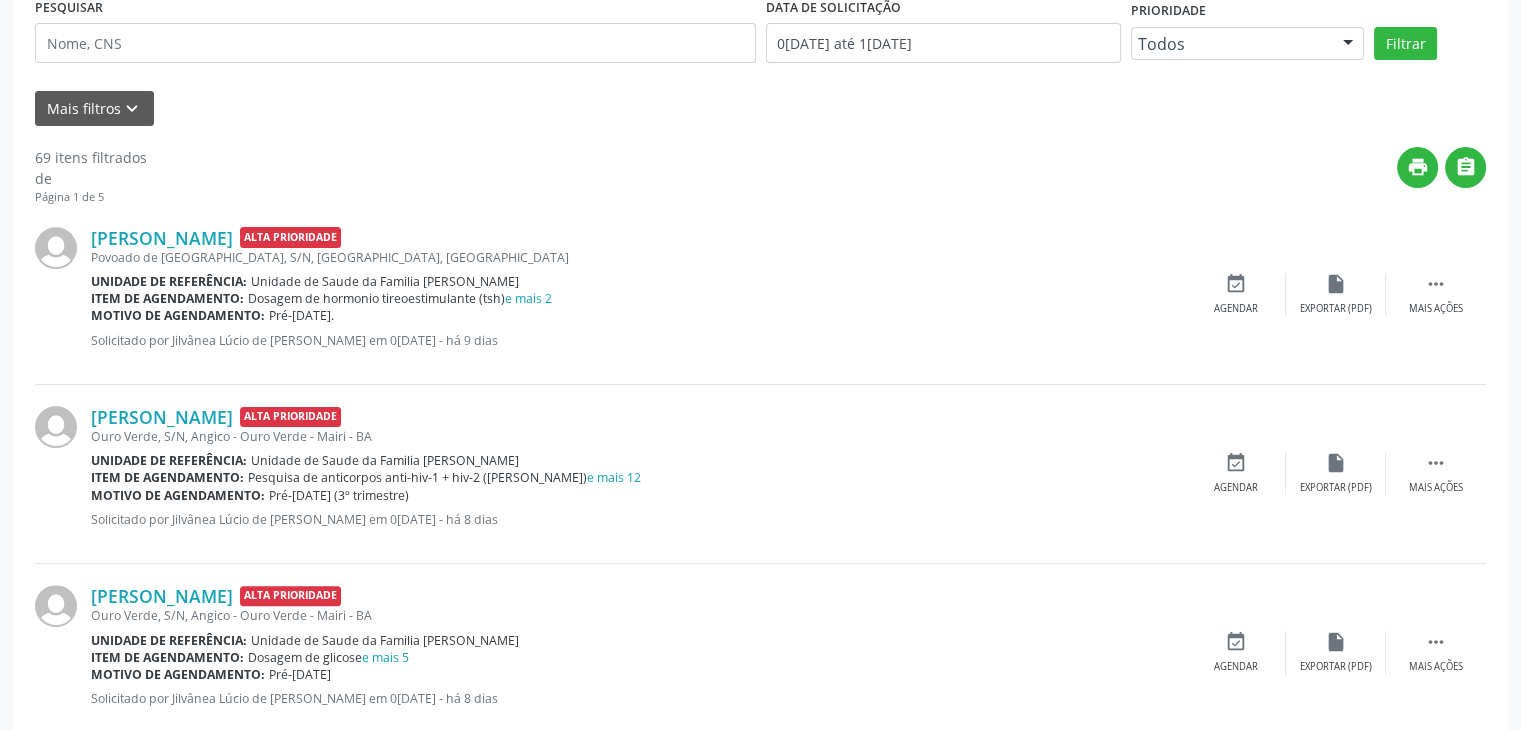 click on "Angela Pereira da Silva
Alta Prioridade
Povoado de Sao Bento das Lages, S/N, Pov Sao Bento Lages, Mairi - BA
Unidade de referência:
Unidade de Saude da Familia Jonathas Laurentino de Santana
Item de agendamento:
Dosagem de hormonio tireoestimulante (tsh)
e mais 2
Motivo de agendamento:
Pré-natal.
Solicitado por Jilvânea Lúcio de Jesus Cerqueira em 08/07/2025 - há 9 dias

Mais ações
insert_drive_file
Exportar (PDF)
event_available
Agendar" at bounding box center (760, 295) 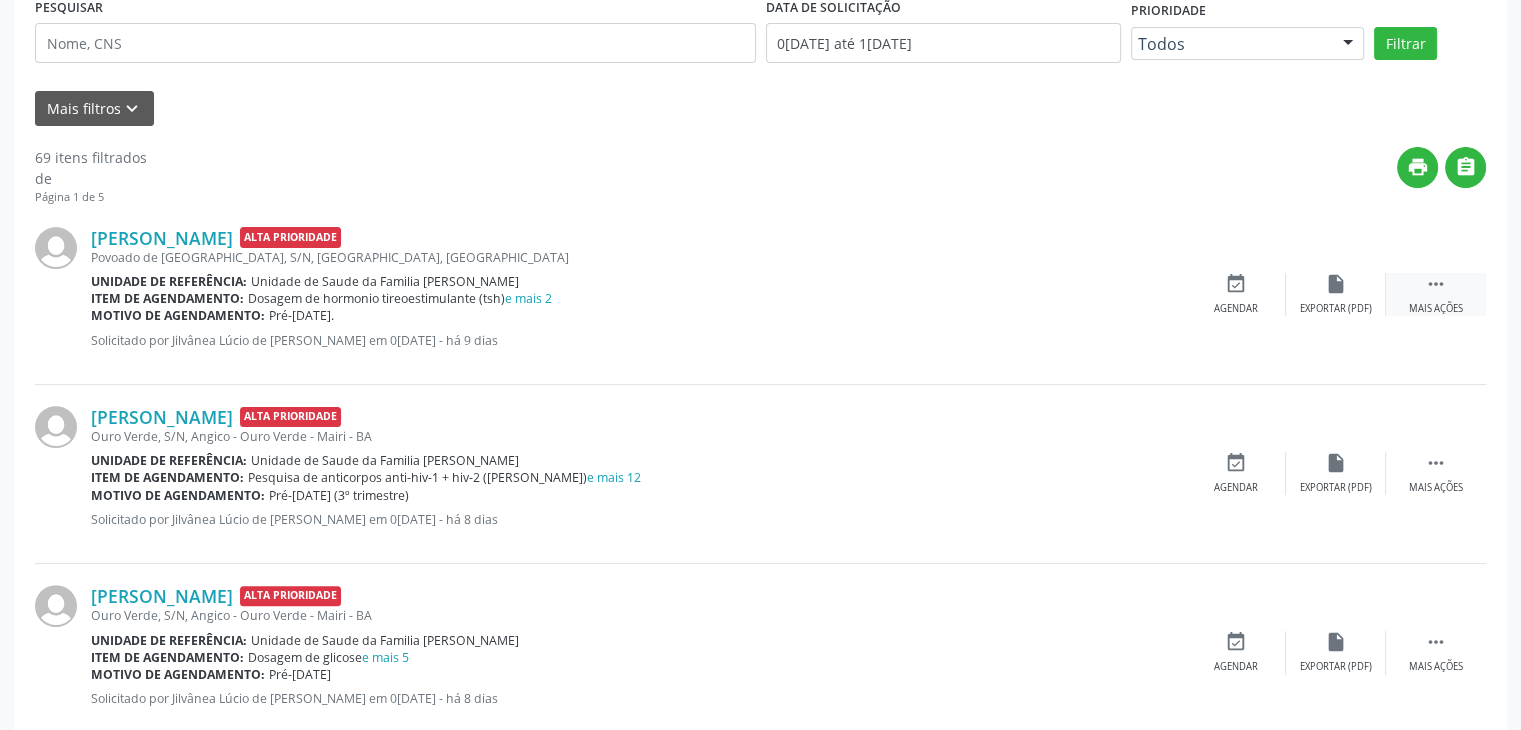 click on "
Mais ações" at bounding box center (1436, 294) 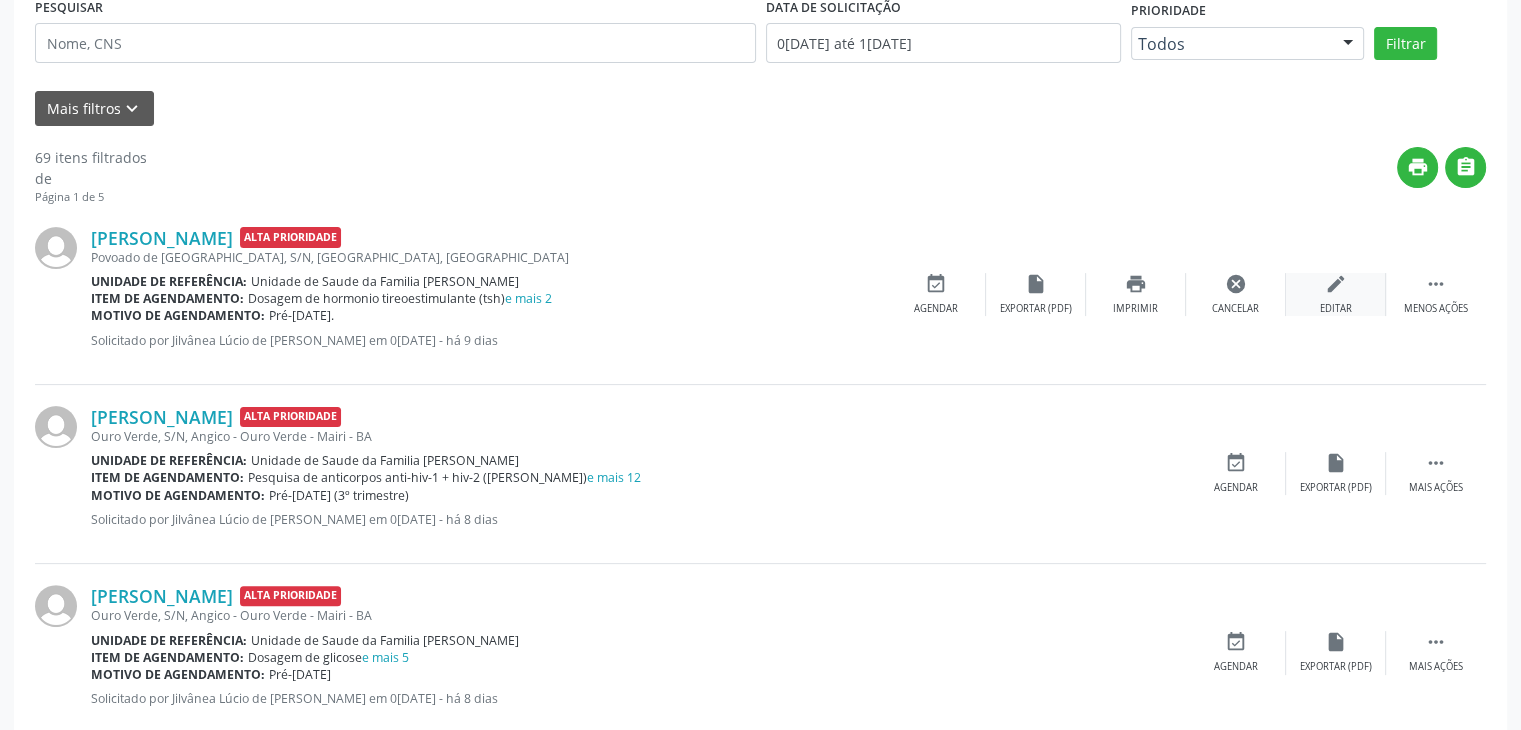 click on "edit" at bounding box center (1336, 284) 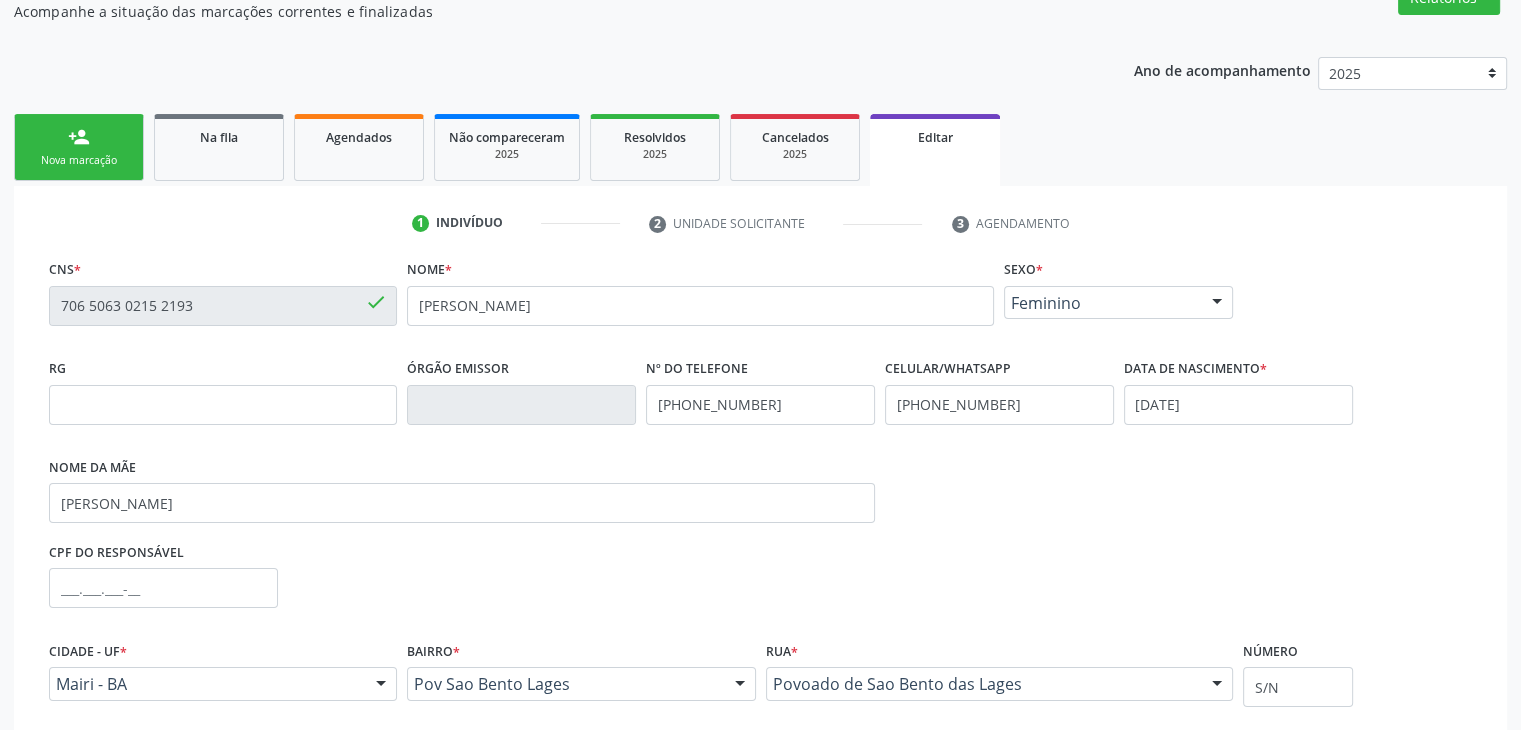 scroll, scrollTop: 365, scrollLeft: 0, axis: vertical 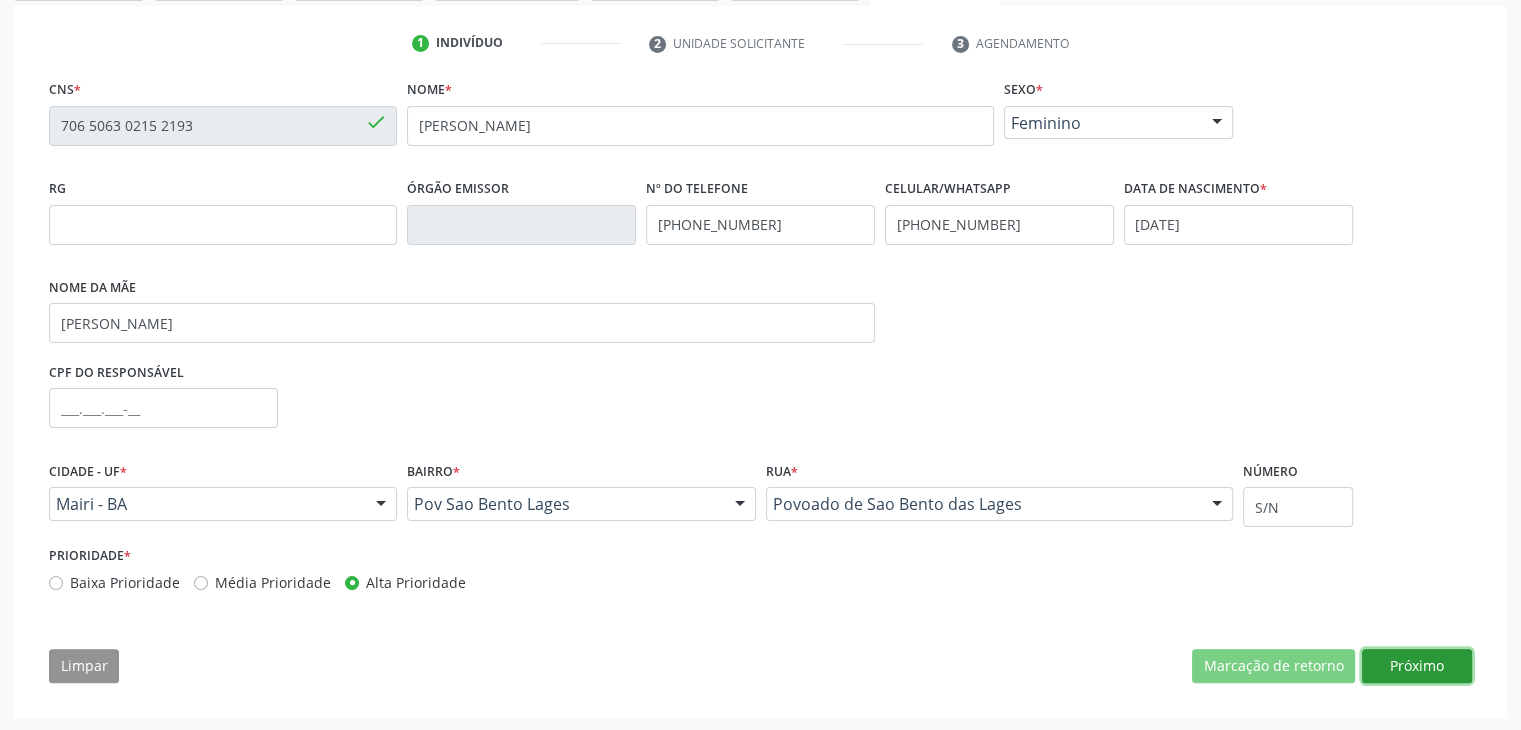 click on "Próximo" at bounding box center [1417, 666] 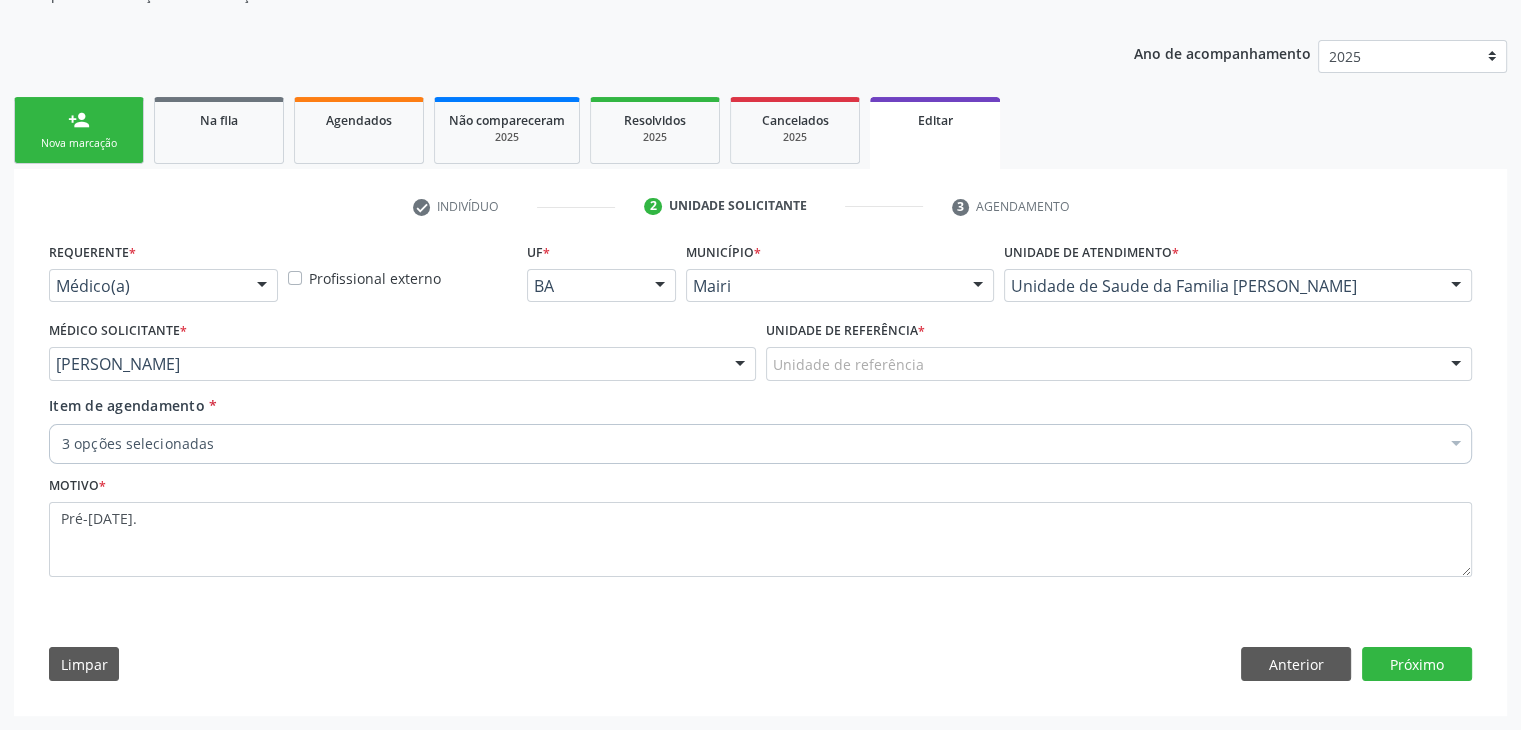 scroll, scrollTop: 200, scrollLeft: 0, axis: vertical 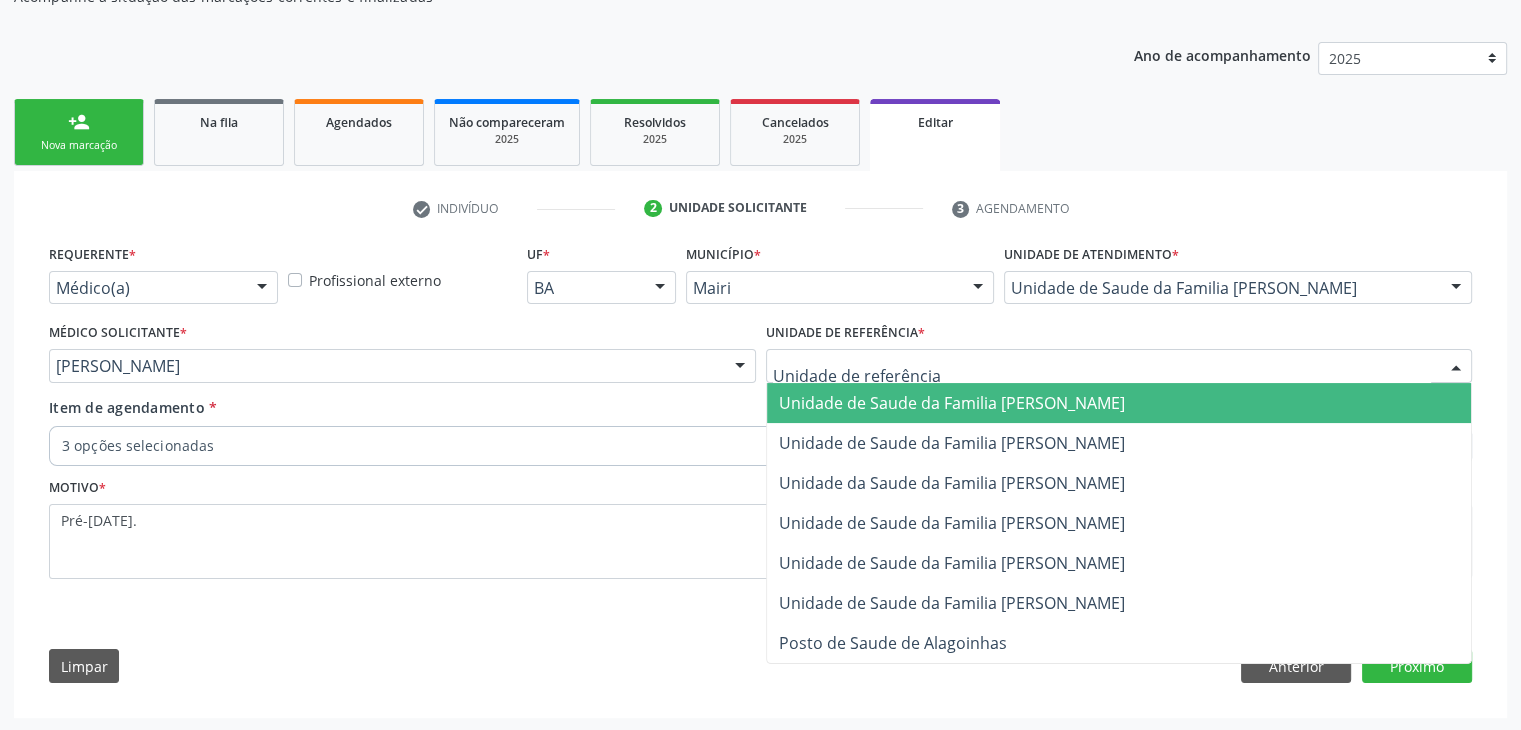 click at bounding box center (1119, 366) 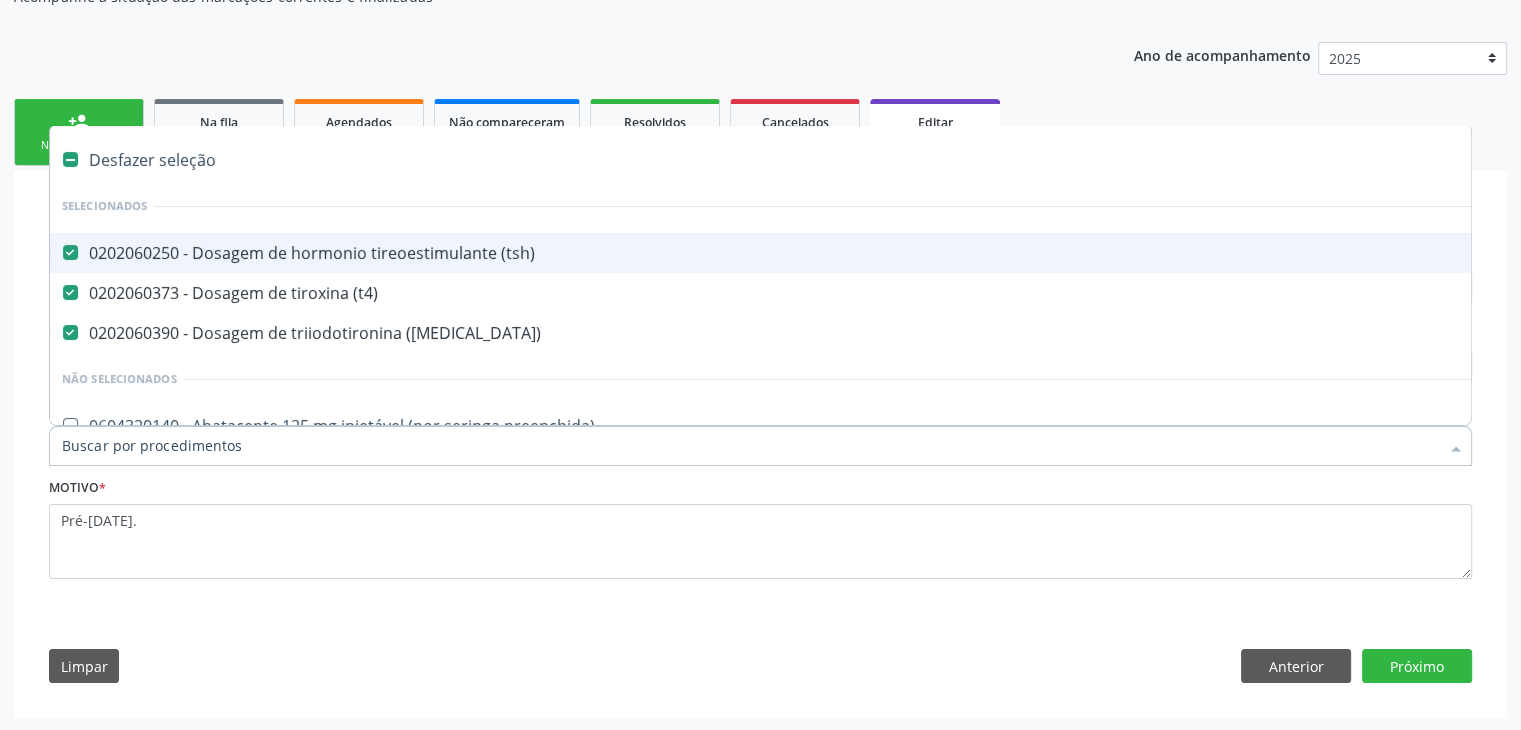 click on "Desfazer seleção" at bounding box center [831, 160] 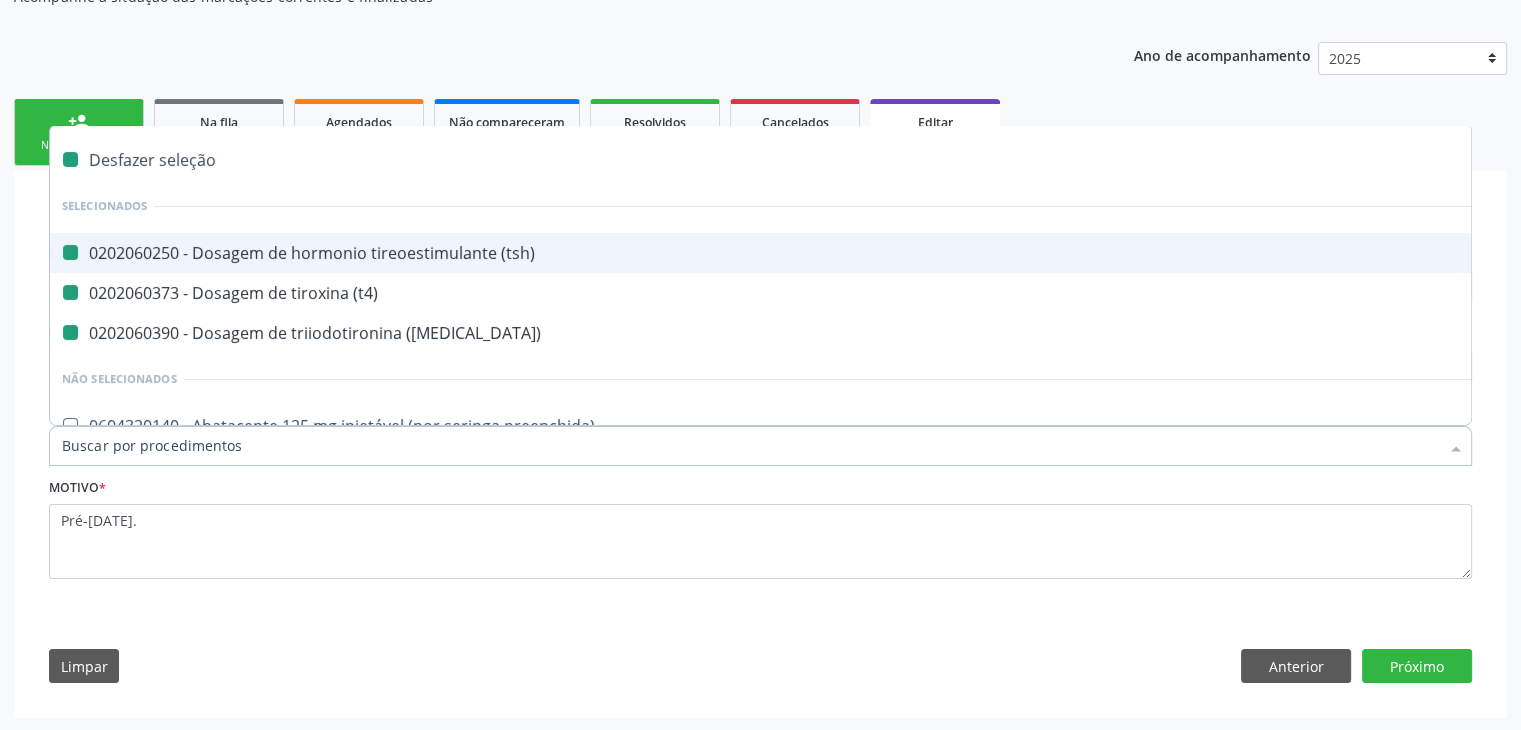 checkbox on "false" 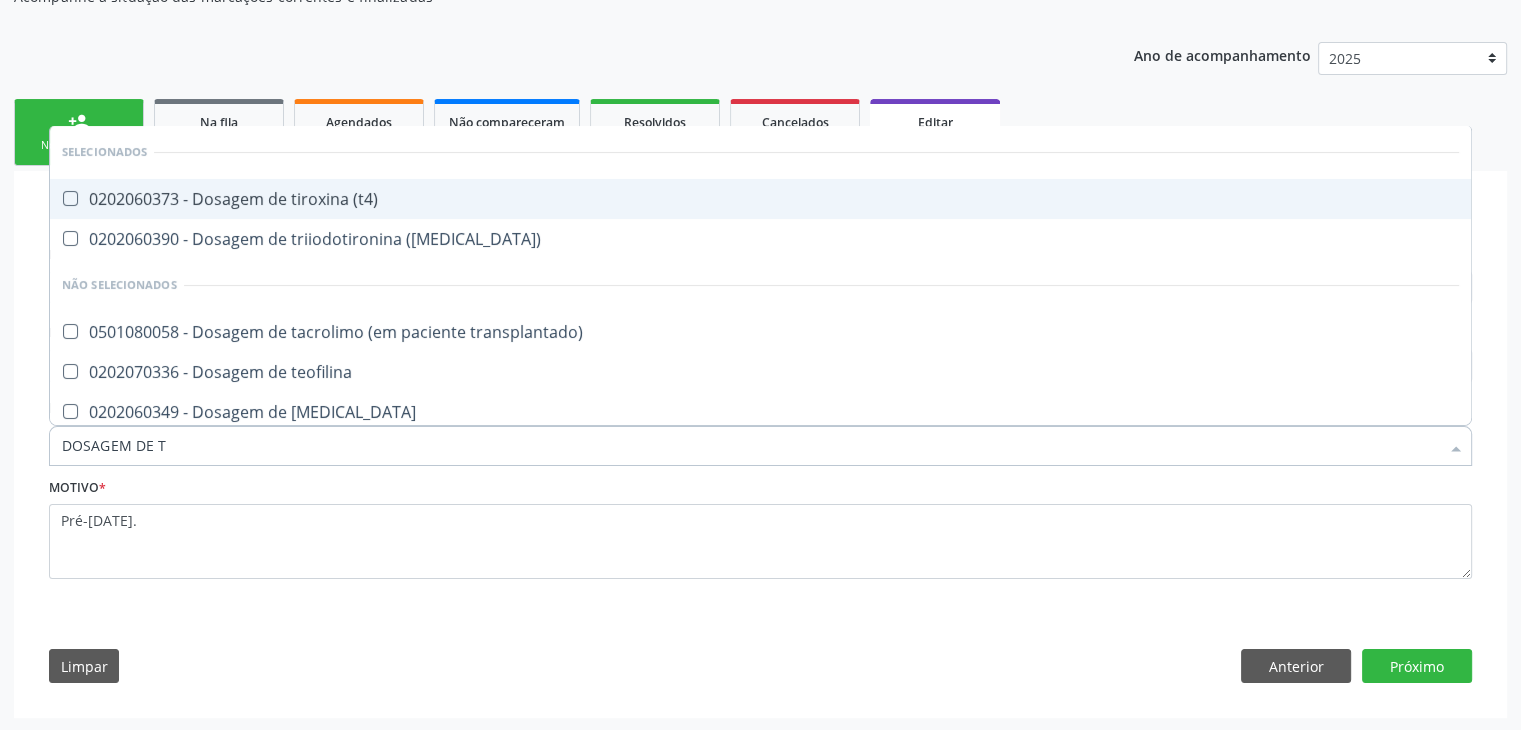 type on "DOSAGEM DE TS" 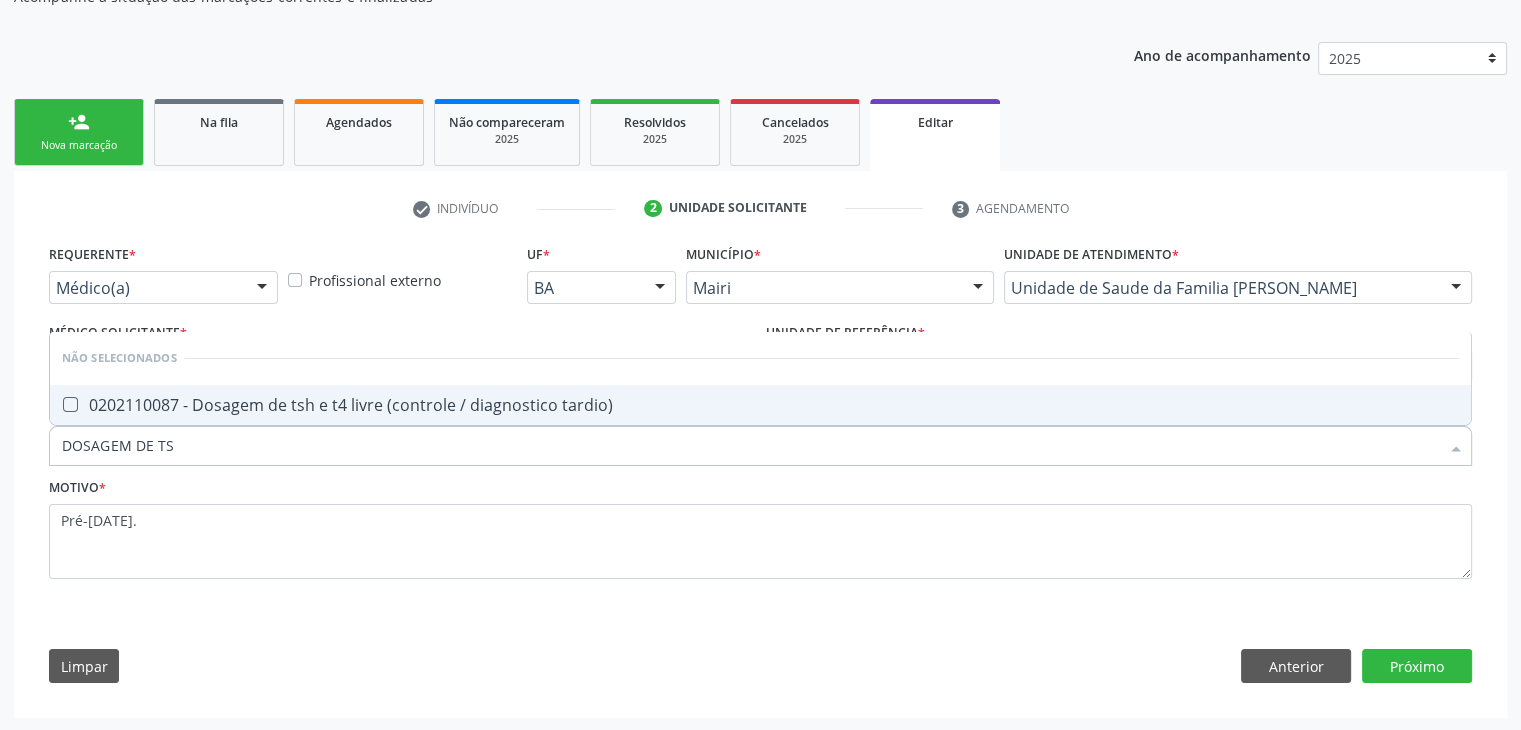 click on "0202110087 - Dosagem de tsh e t4 livre (controle / diagnostico tardio)" at bounding box center (760, 405) 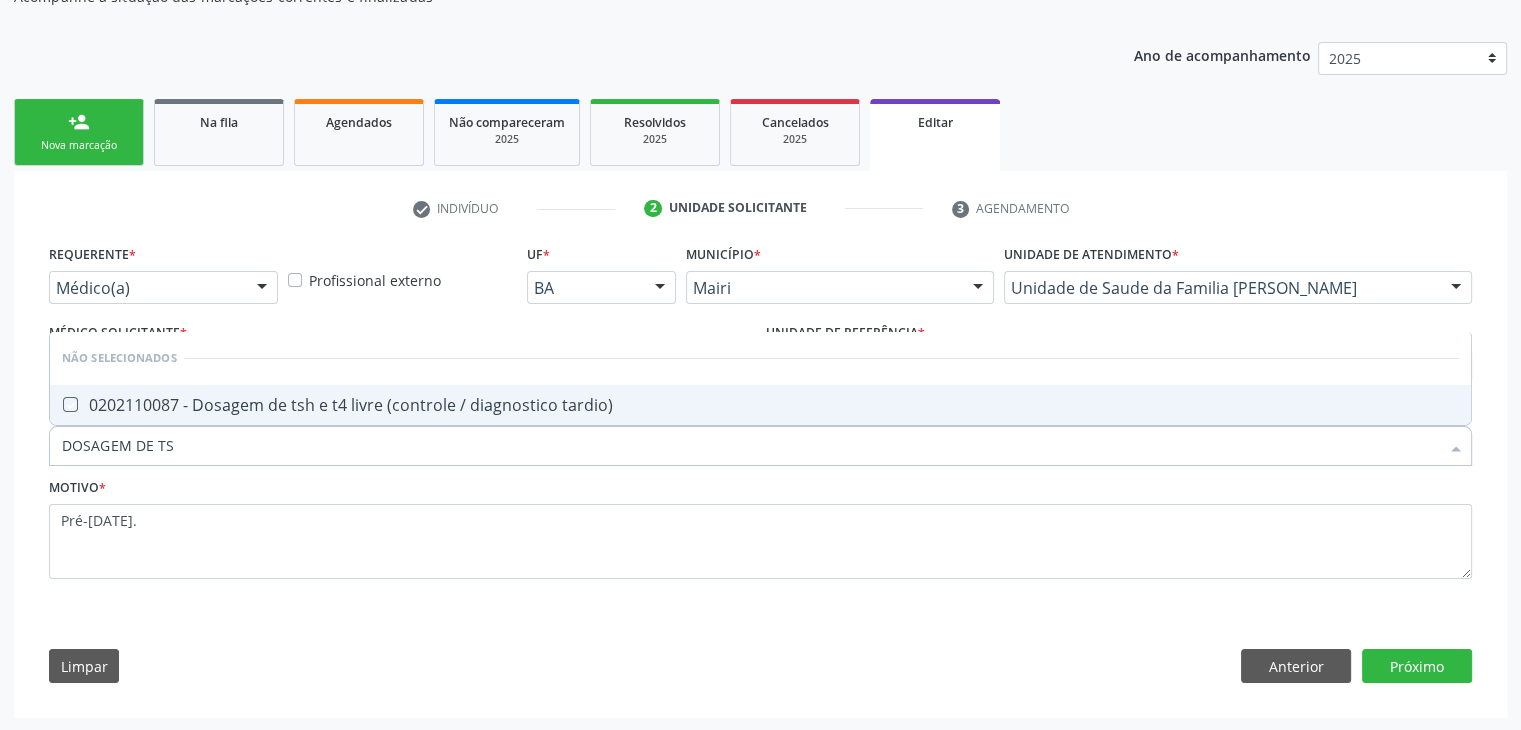 checkbox on "true" 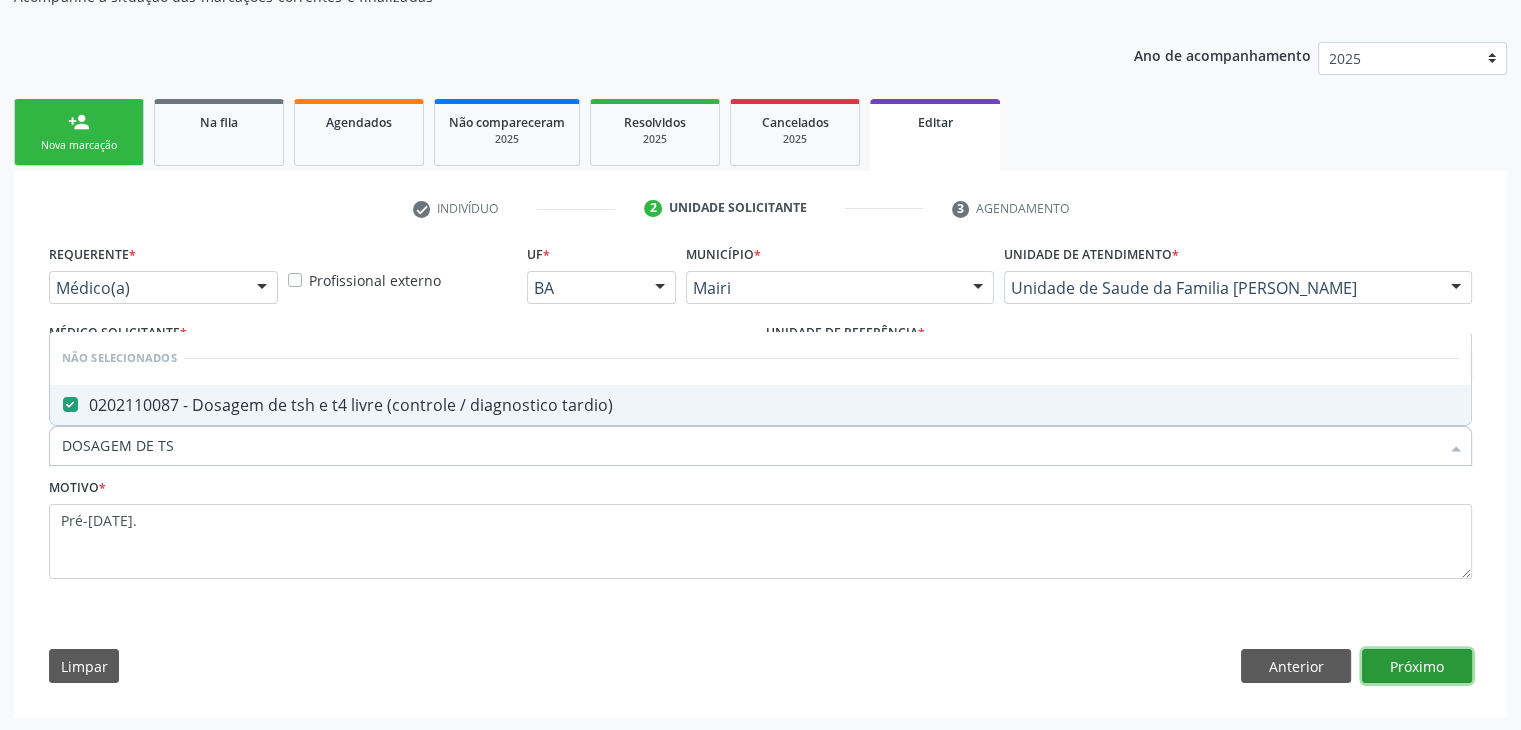 click on "Próximo" at bounding box center [1417, 666] 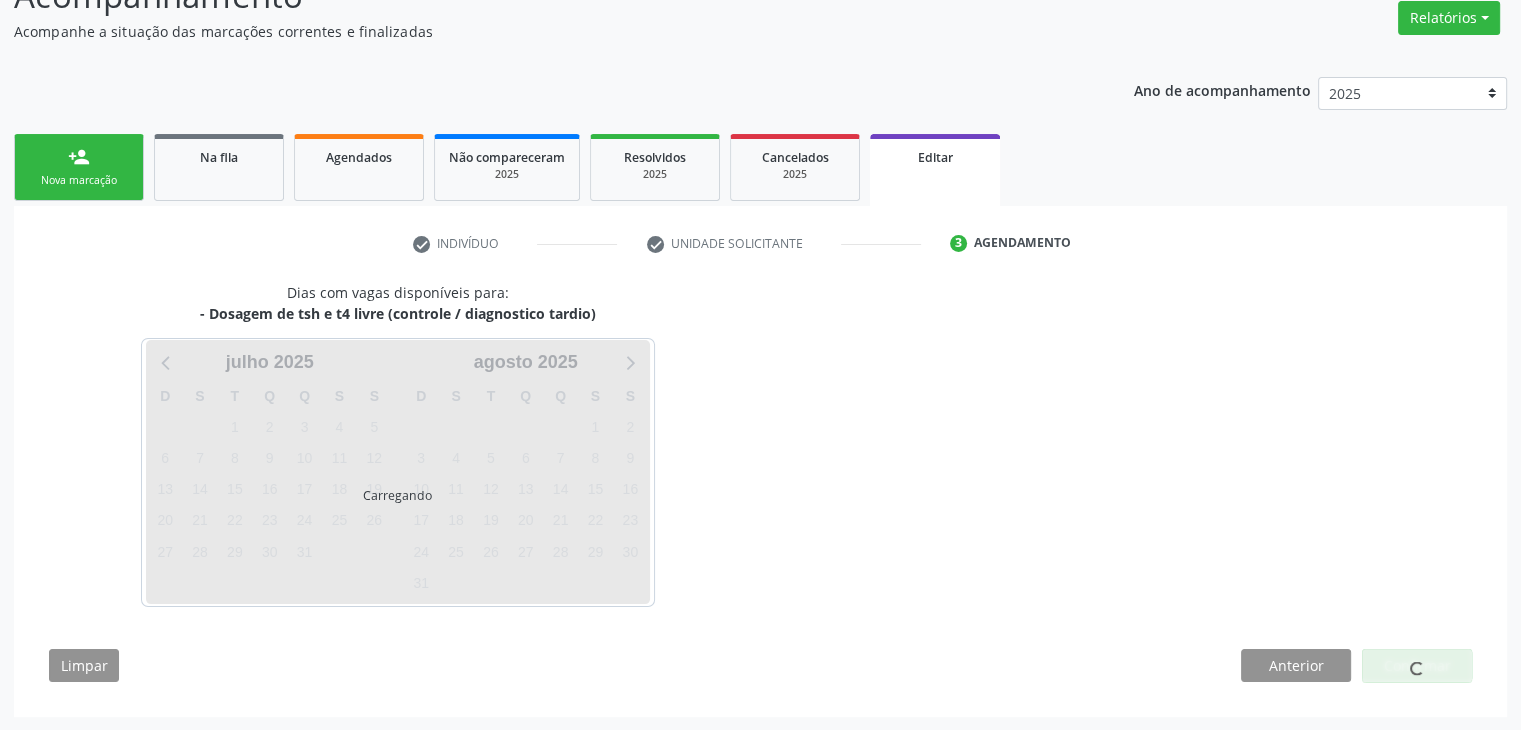 scroll, scrollTop: 165, scrollLeft: 0, axis: vertical 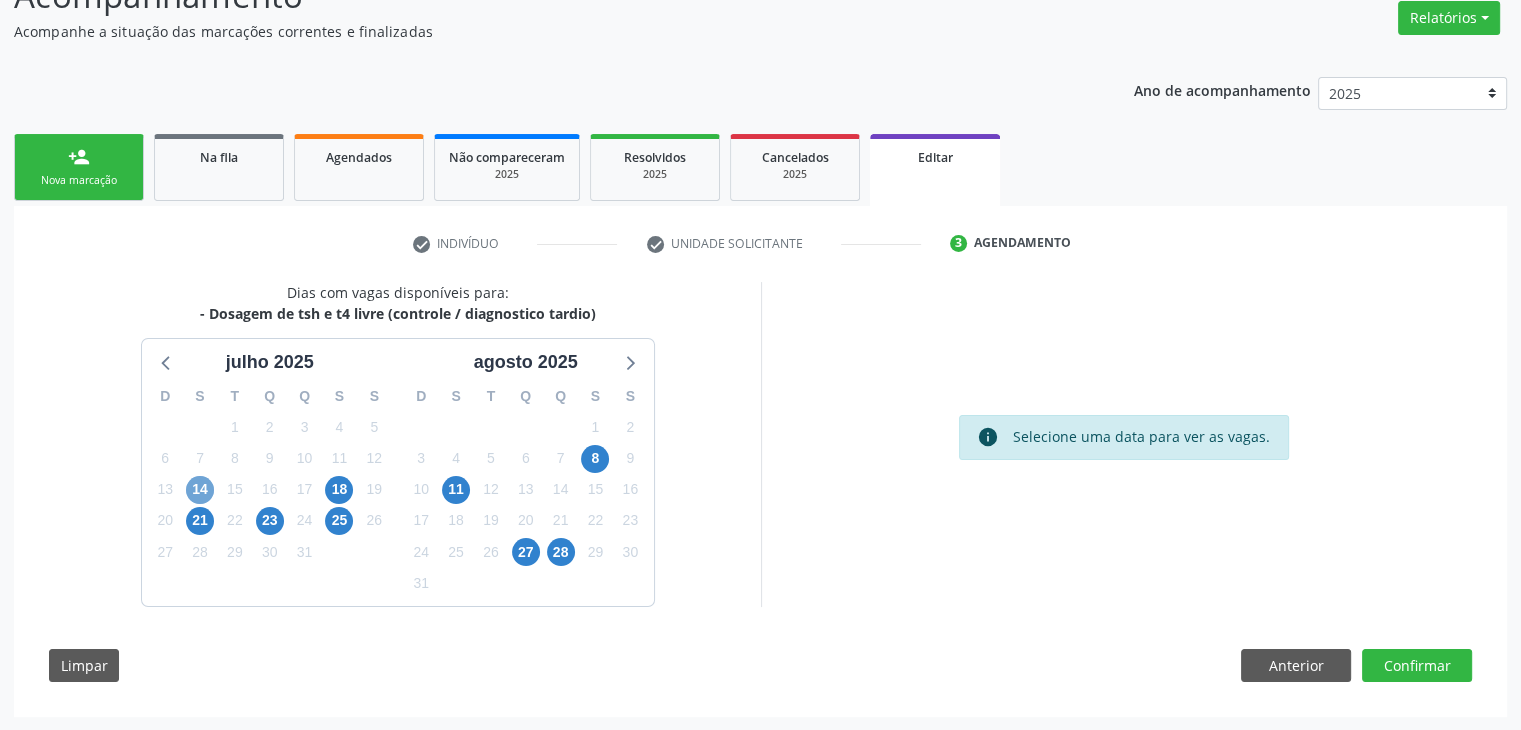click on "14" at bounding box center [200, 490] 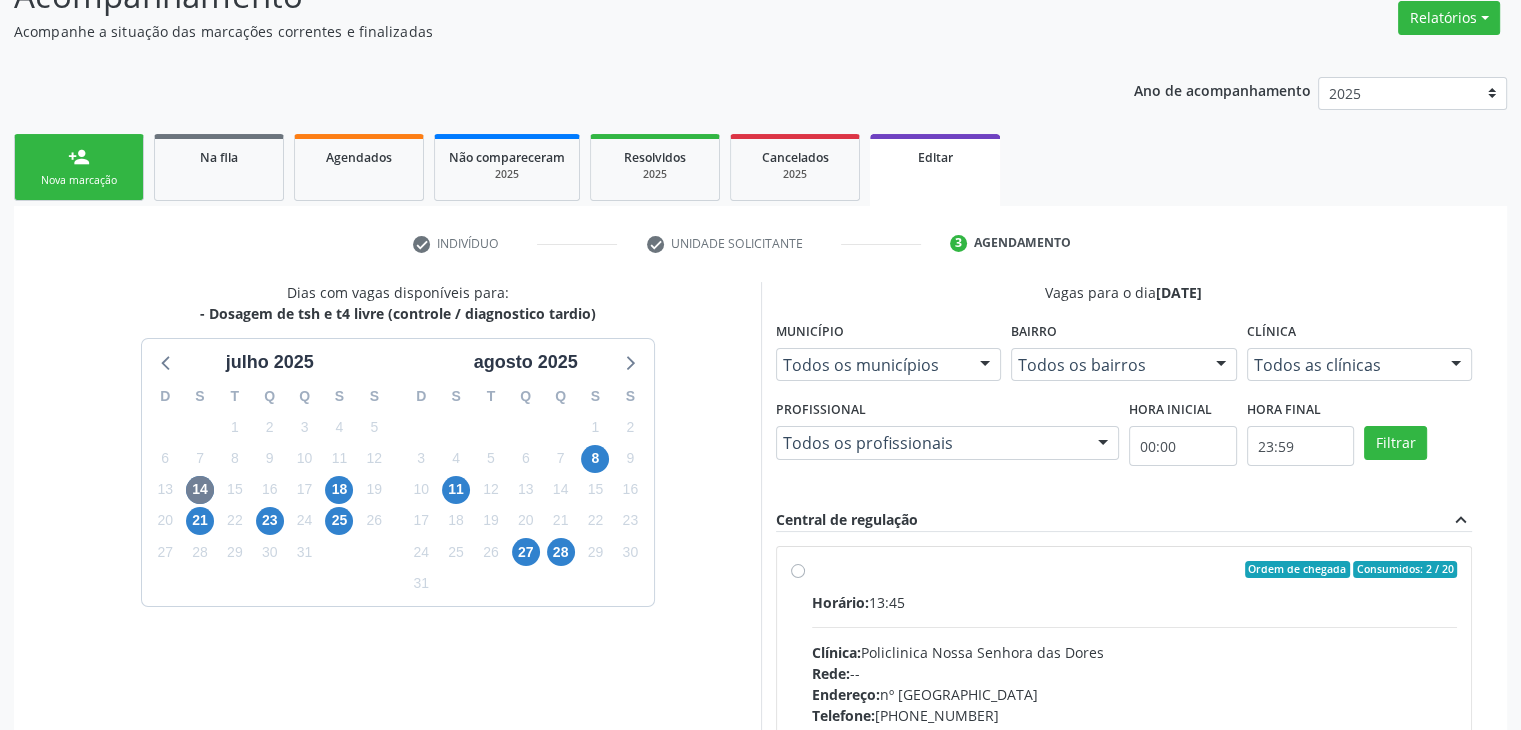 click on "Horário:   13:45
Clínica:  Policlinica [GEOGRAPHIC_DATA]
Rede:
--
Endereço:   [STREET_ADDRESS]
Telefone:   [PHONE_NUMBER]
Profissional:
--
Informações adicionais sobre o atendimento
Idade de atendimento:
Sem restrição
Gênero(s) atendido(s):
Sem restrição
Informações adicionais:
--" at bounding box center (1135, 729) 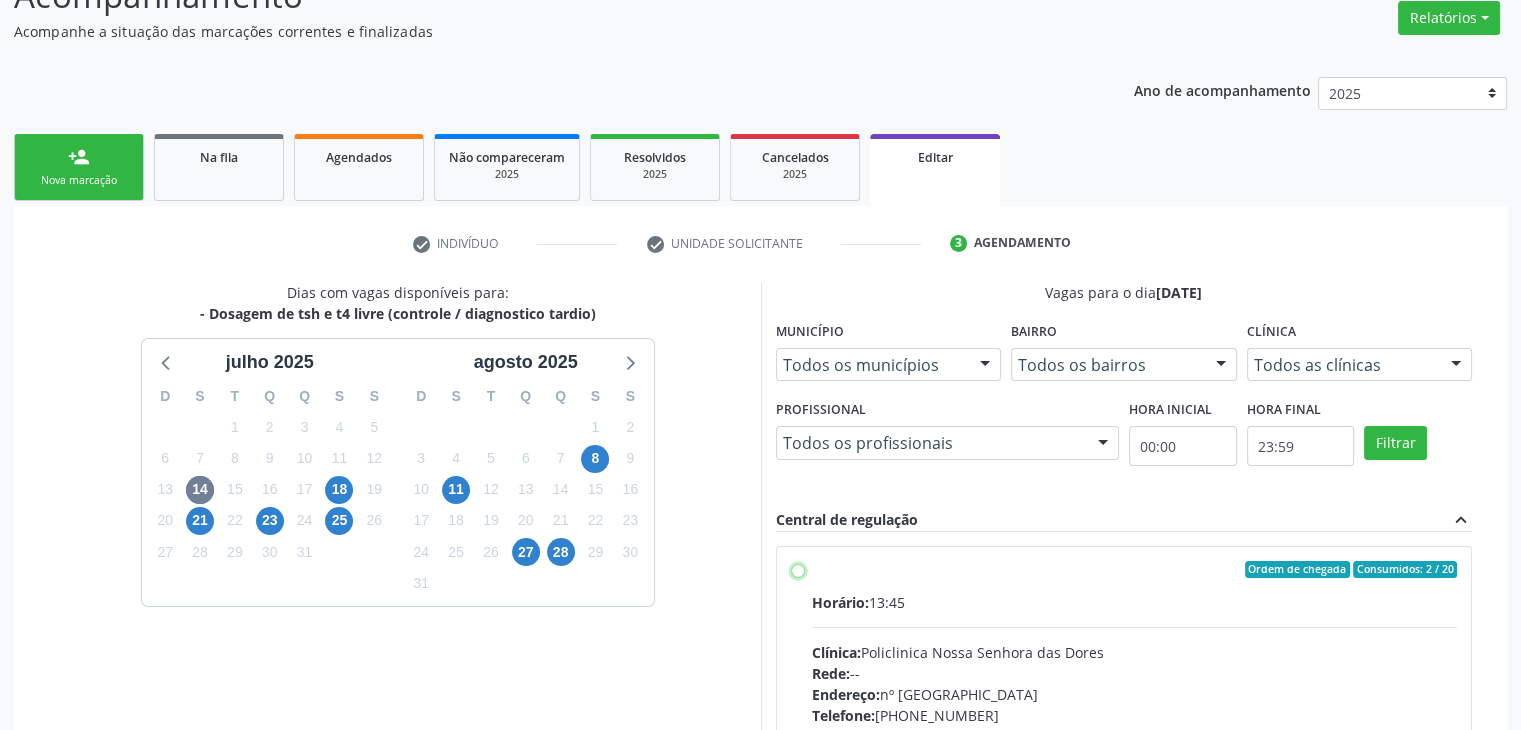 click on "Ordem de chegada
Consumidos: 2 / 20
Horário:   13:45
Clínica:  Policlinica Nossa Senhora das Dores
Rede:
--
Endereço:   nº 94, Centro, Mairi - BA
Telefone:   (74) 36322104
Profissional:
--
Informações adicionais sobre o atendimento
Idade de atendimento:
Sem restrição
Gênero(s) atendido(s):
Sem restrição
Informações adicionais:
--" at bounding box center (798, 570) 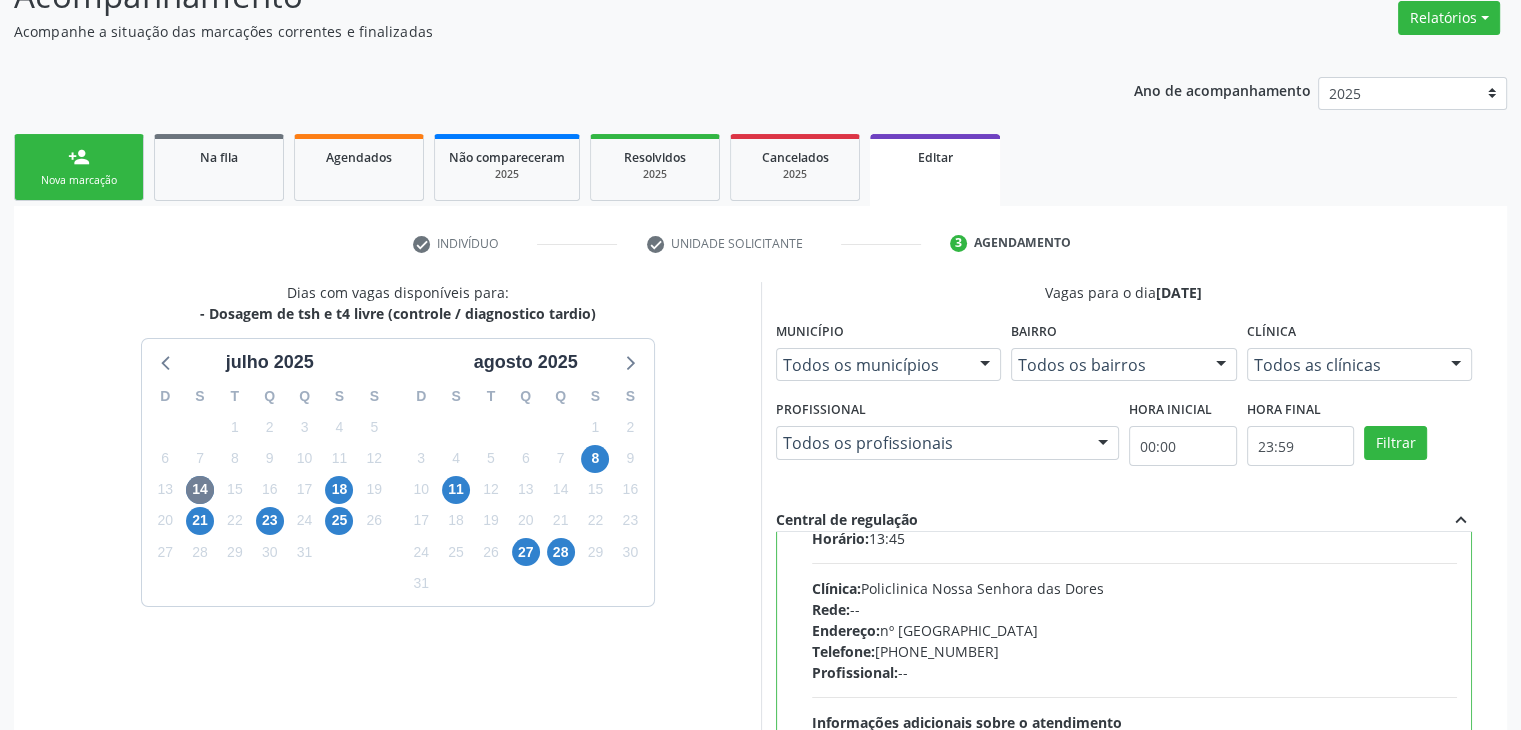 scroll, scrollTop: 98, scrollLeft: 0, axis: vertical 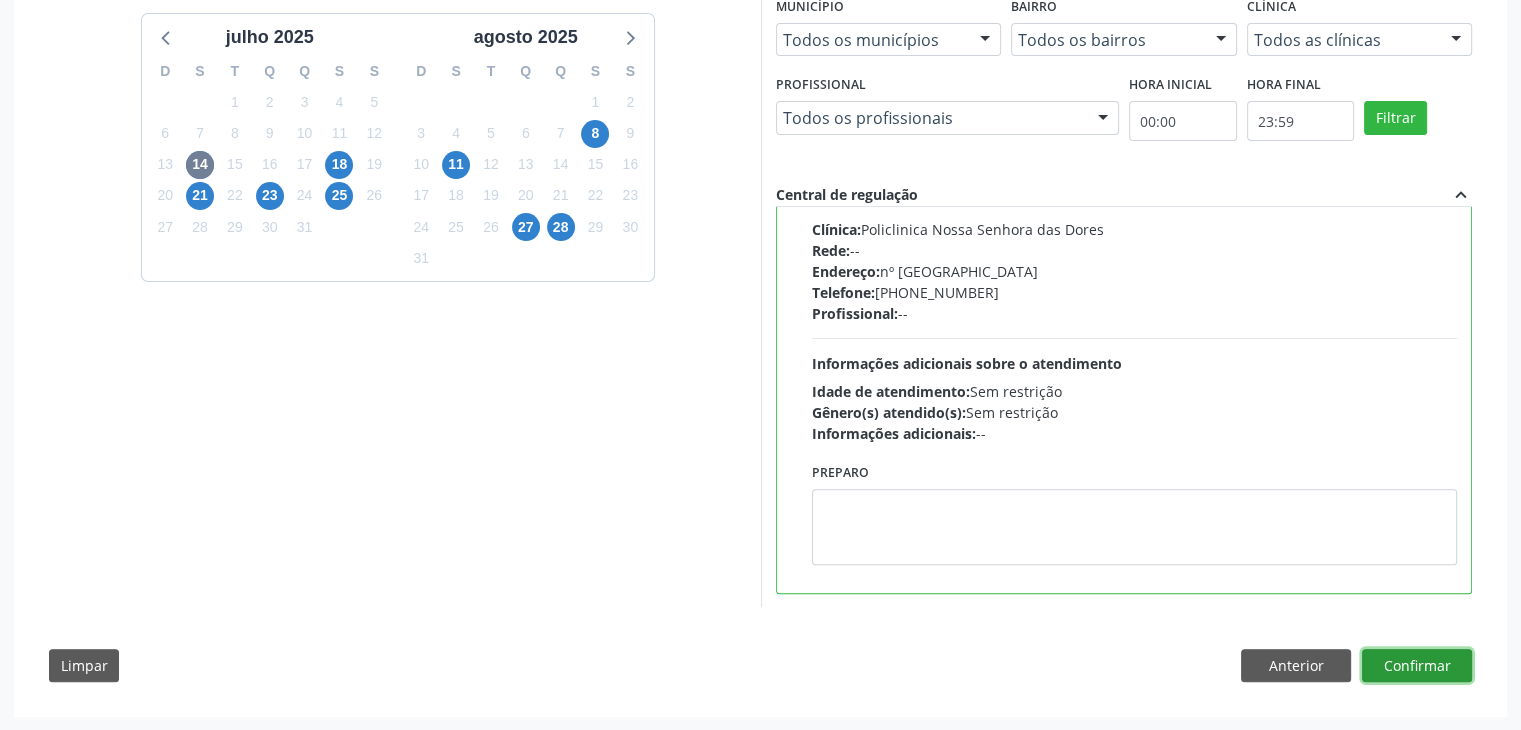 click on "Confirmar" at bounding box center (1417, 666) 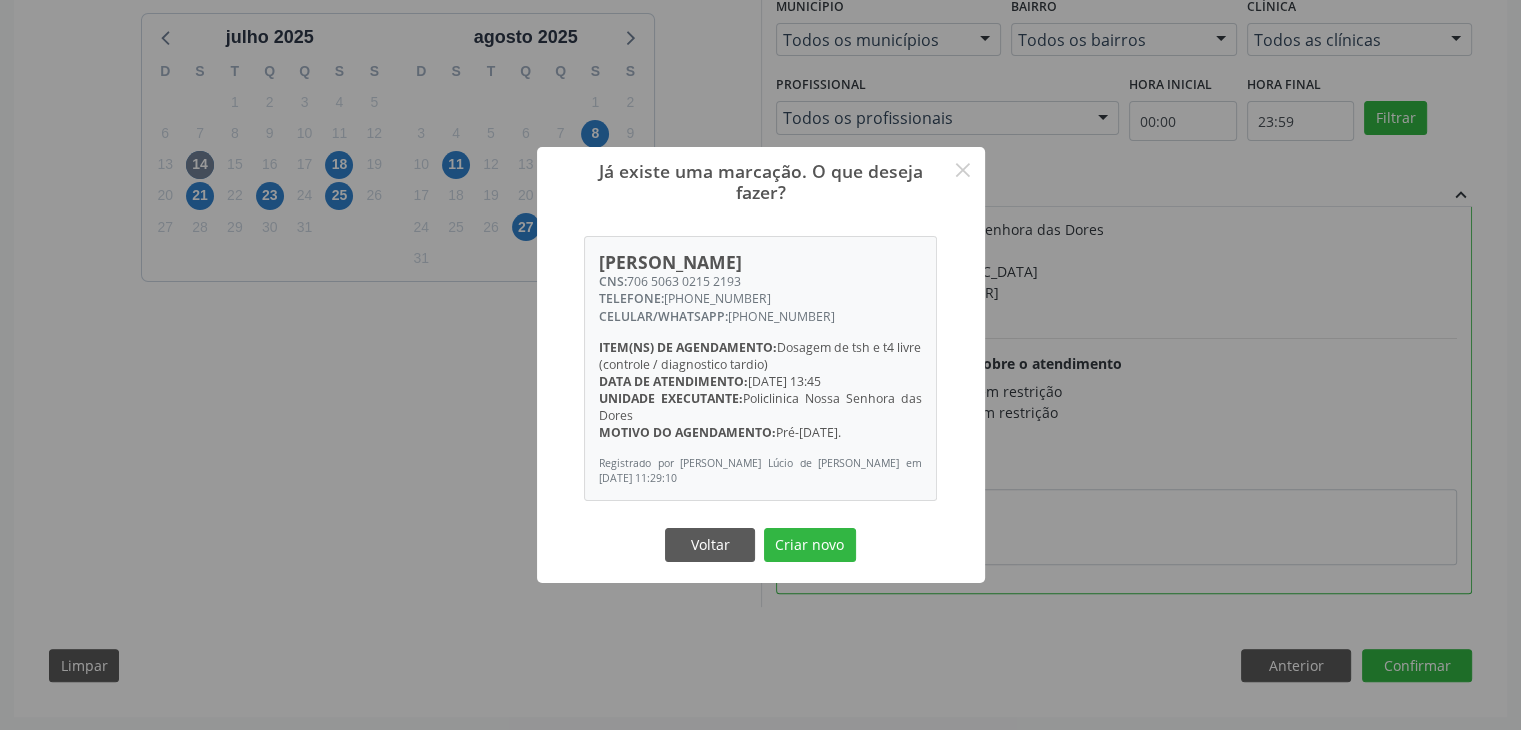 click on "Voltar Criar novo" at bounding box center [761, 545] 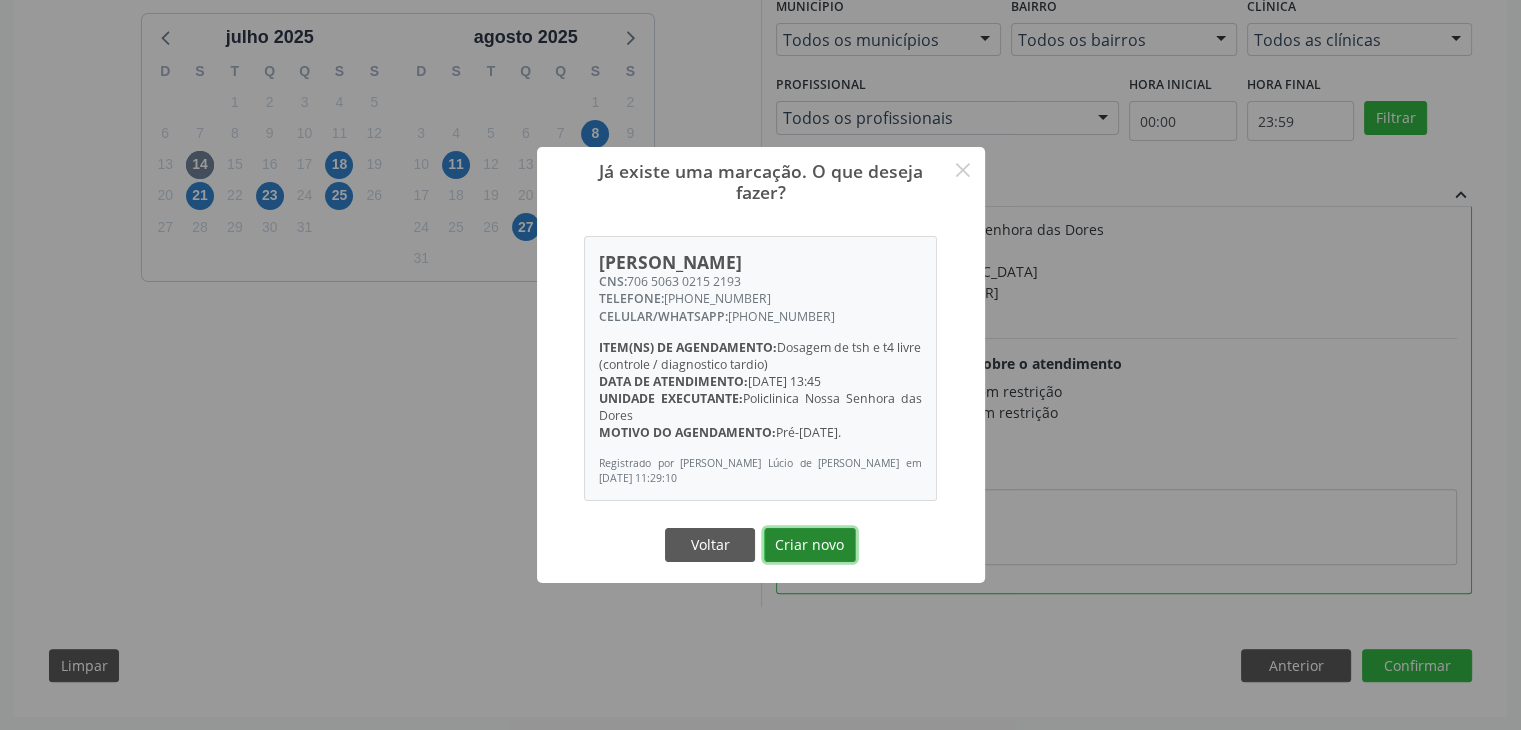 click on "Criar novo" at bounding box center [810, 545] 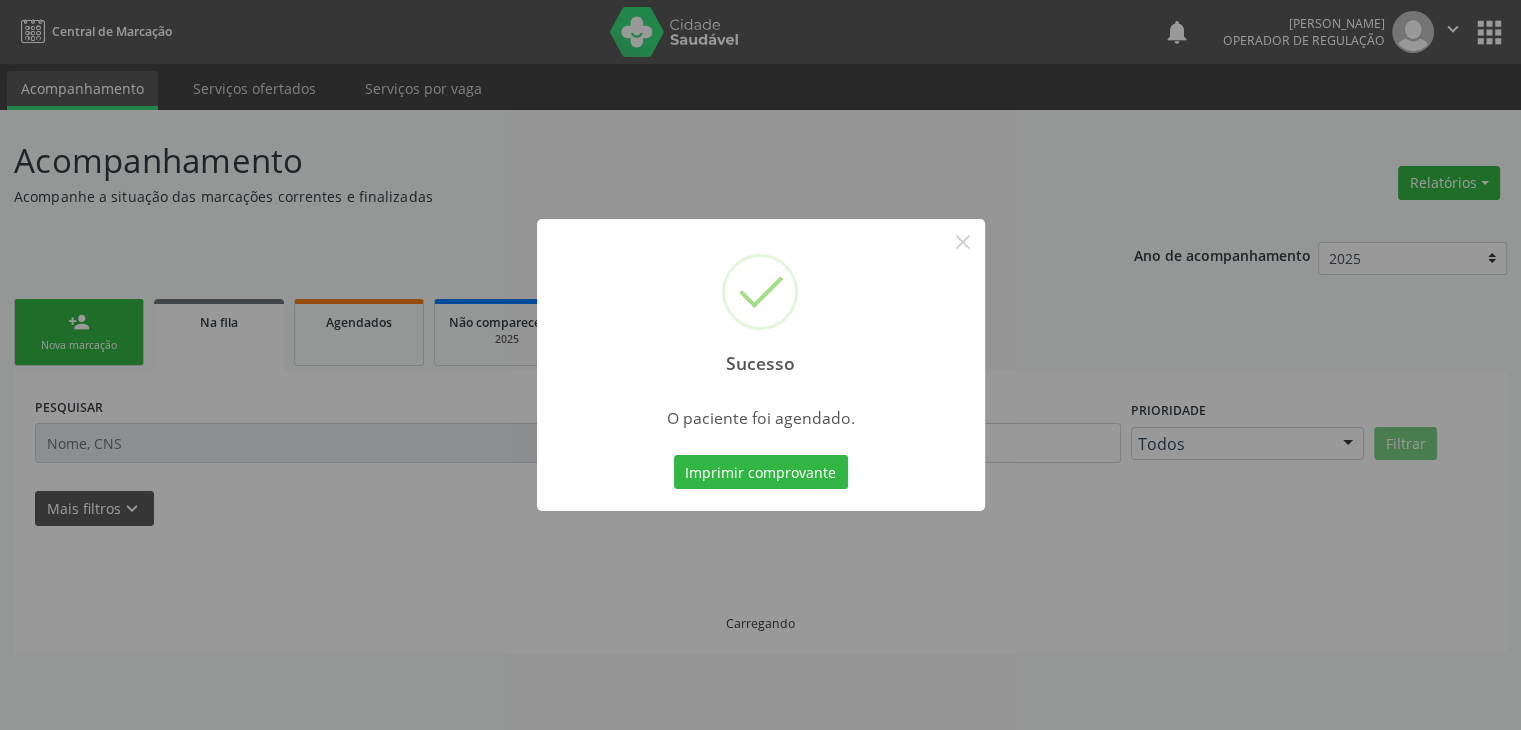 scroll, scrollTop: 0, scrollLeft: 0, axis: both 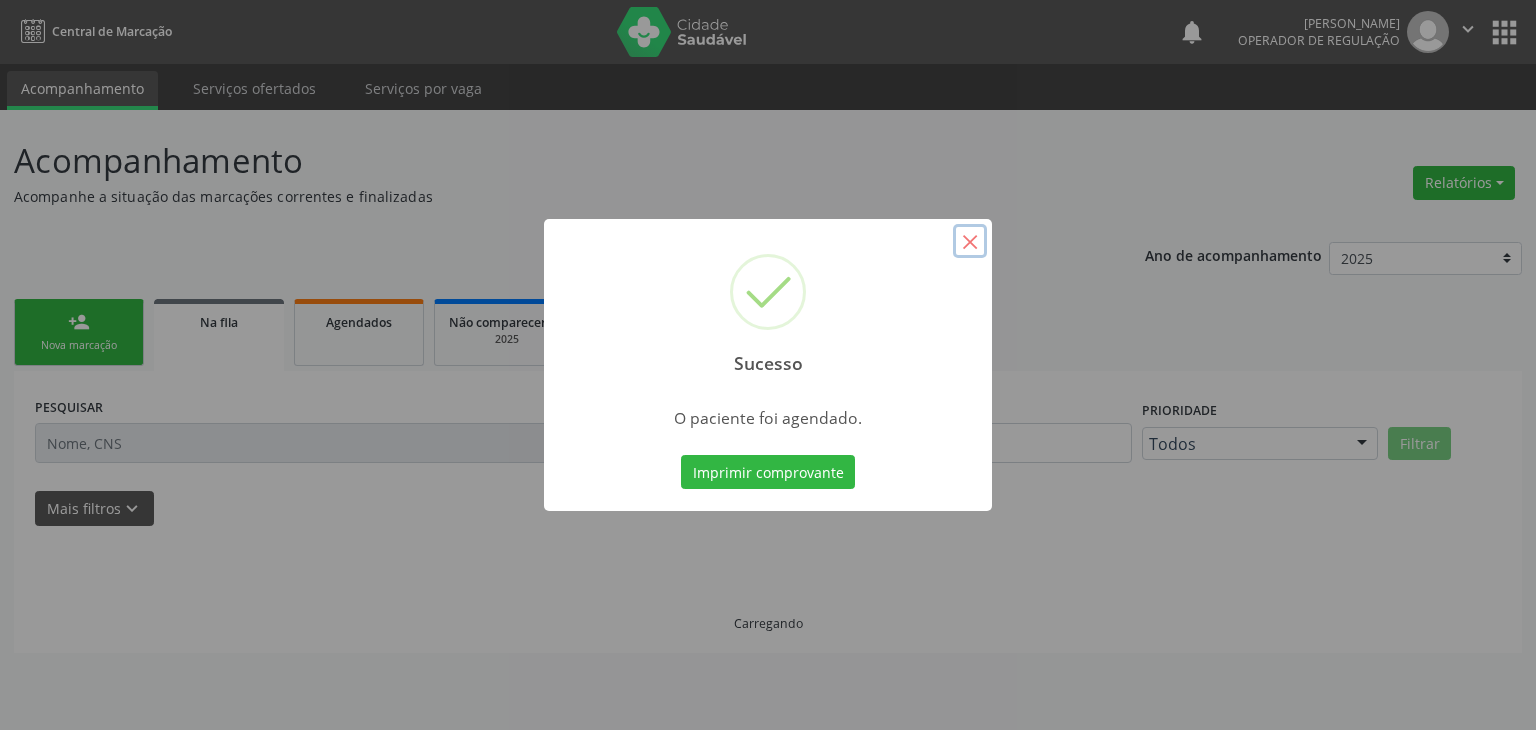 click on "×" at bounding box center [970, 241] 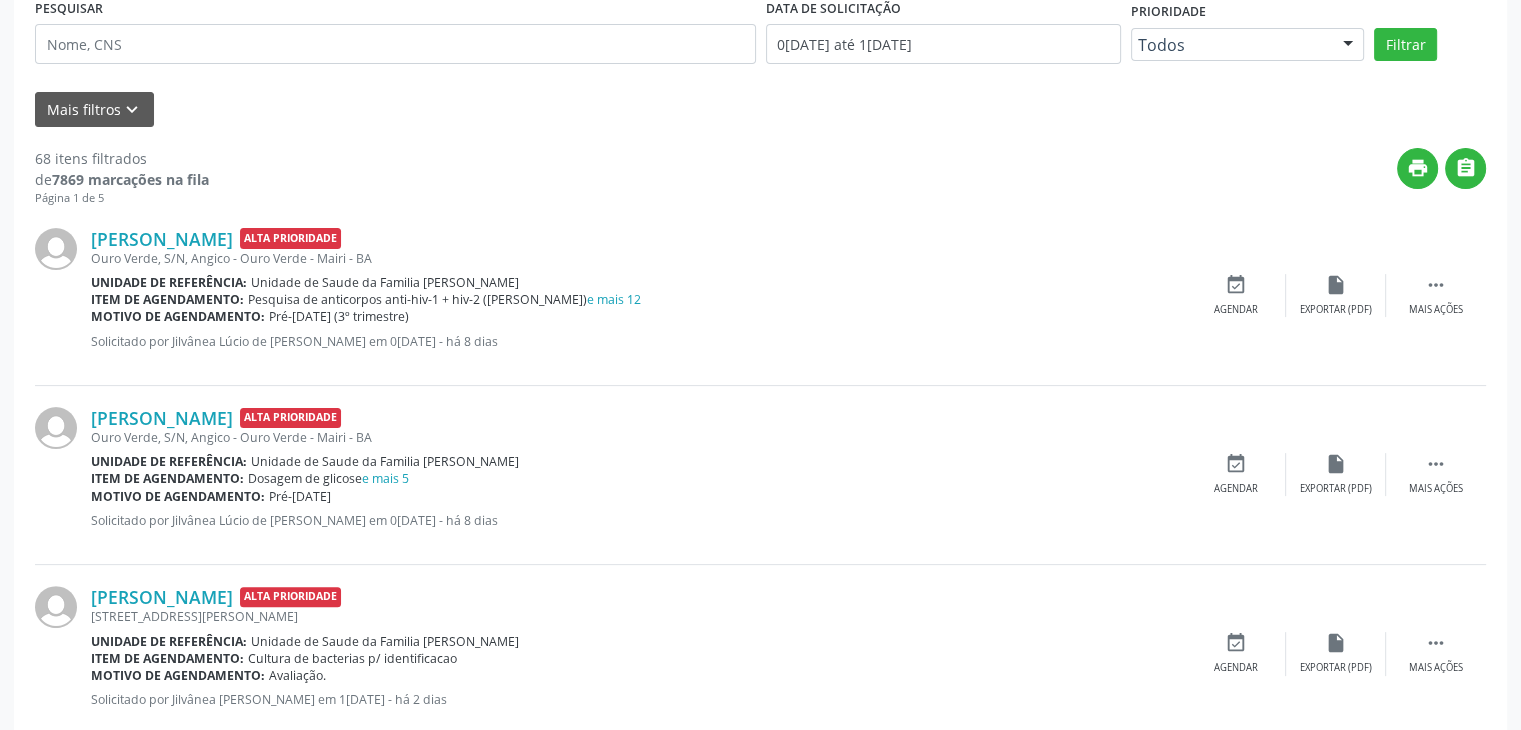 scroll, scrollTop: 400, scrollLeft: 0, axis: vertical 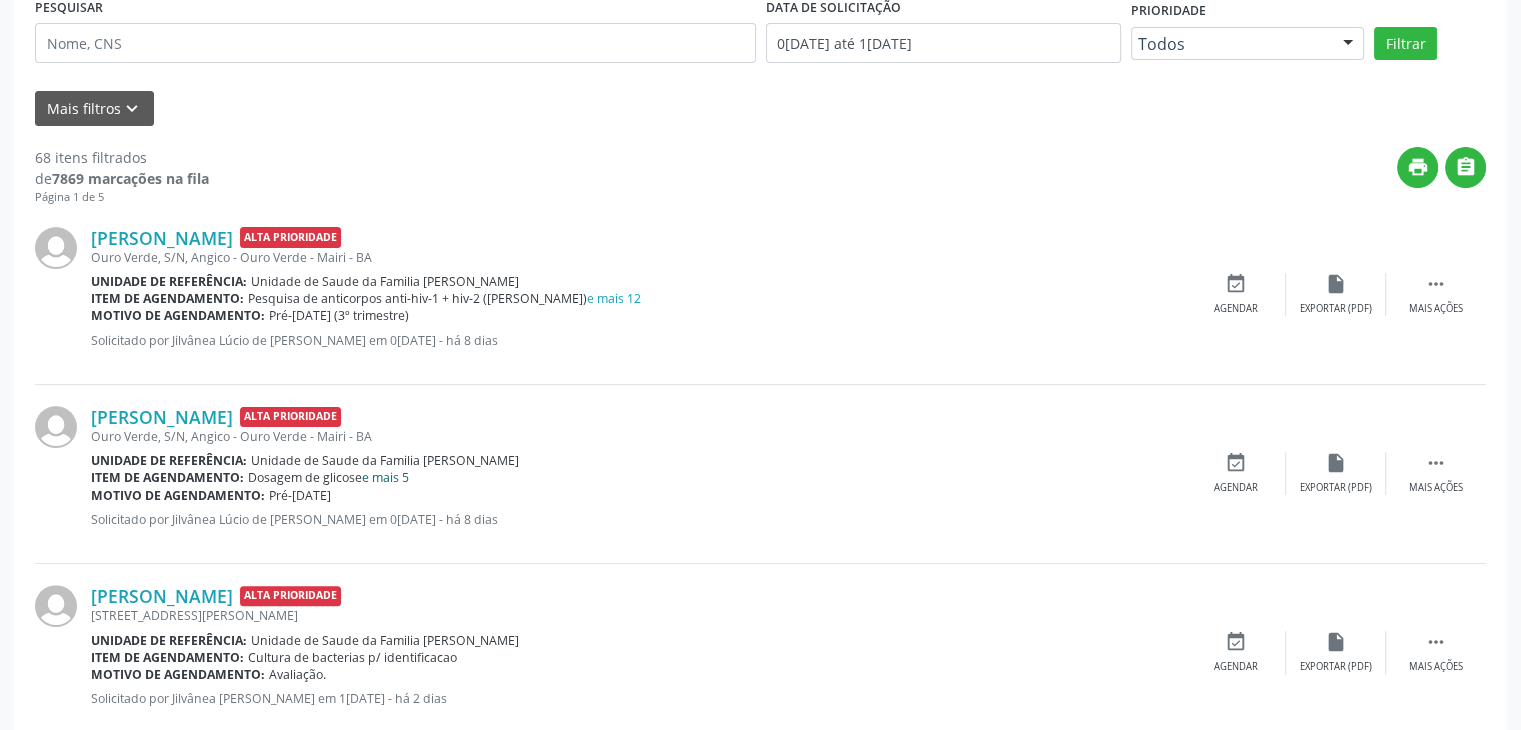 click on "e mais 5" at bounding box center (385, 477) 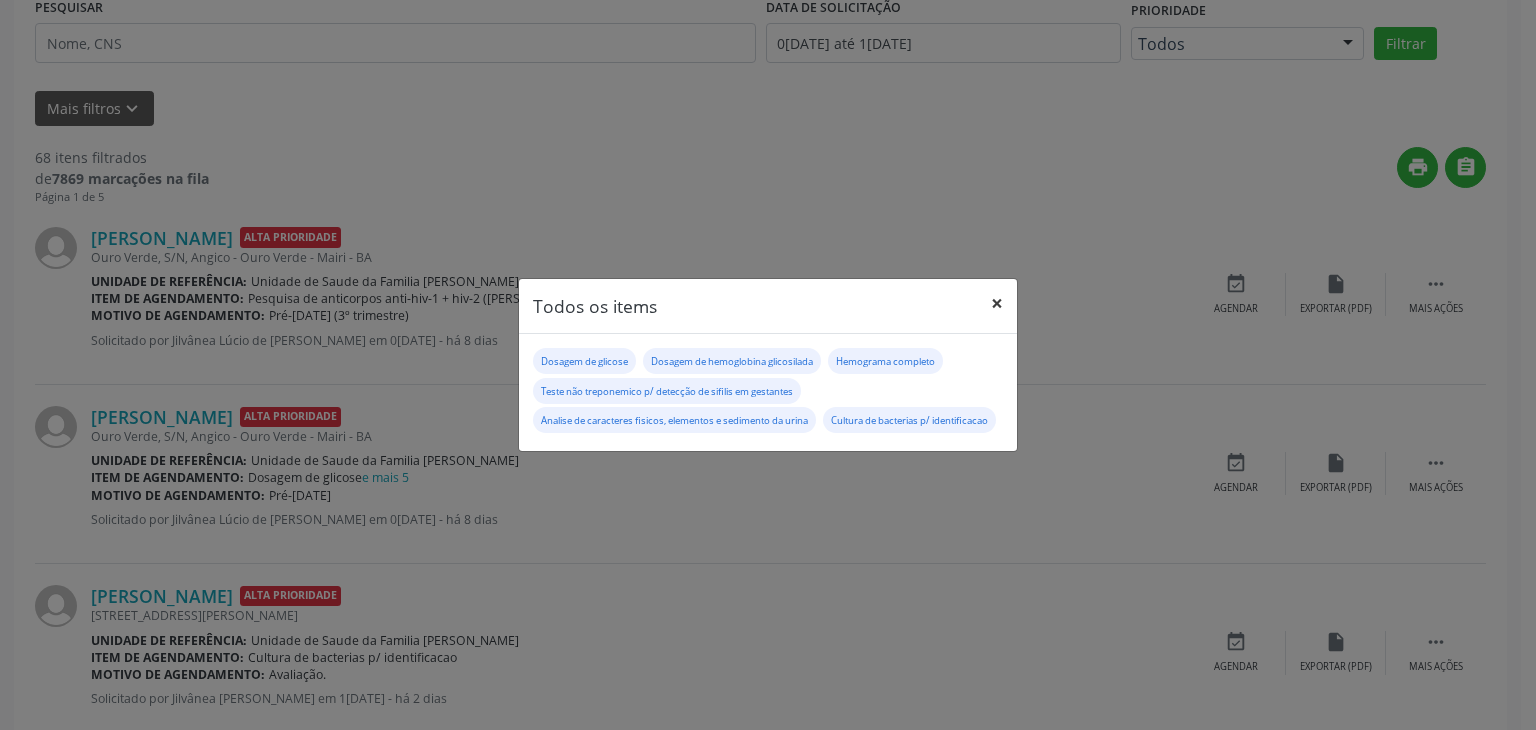 click on "×" at bounding box center [997, 303] 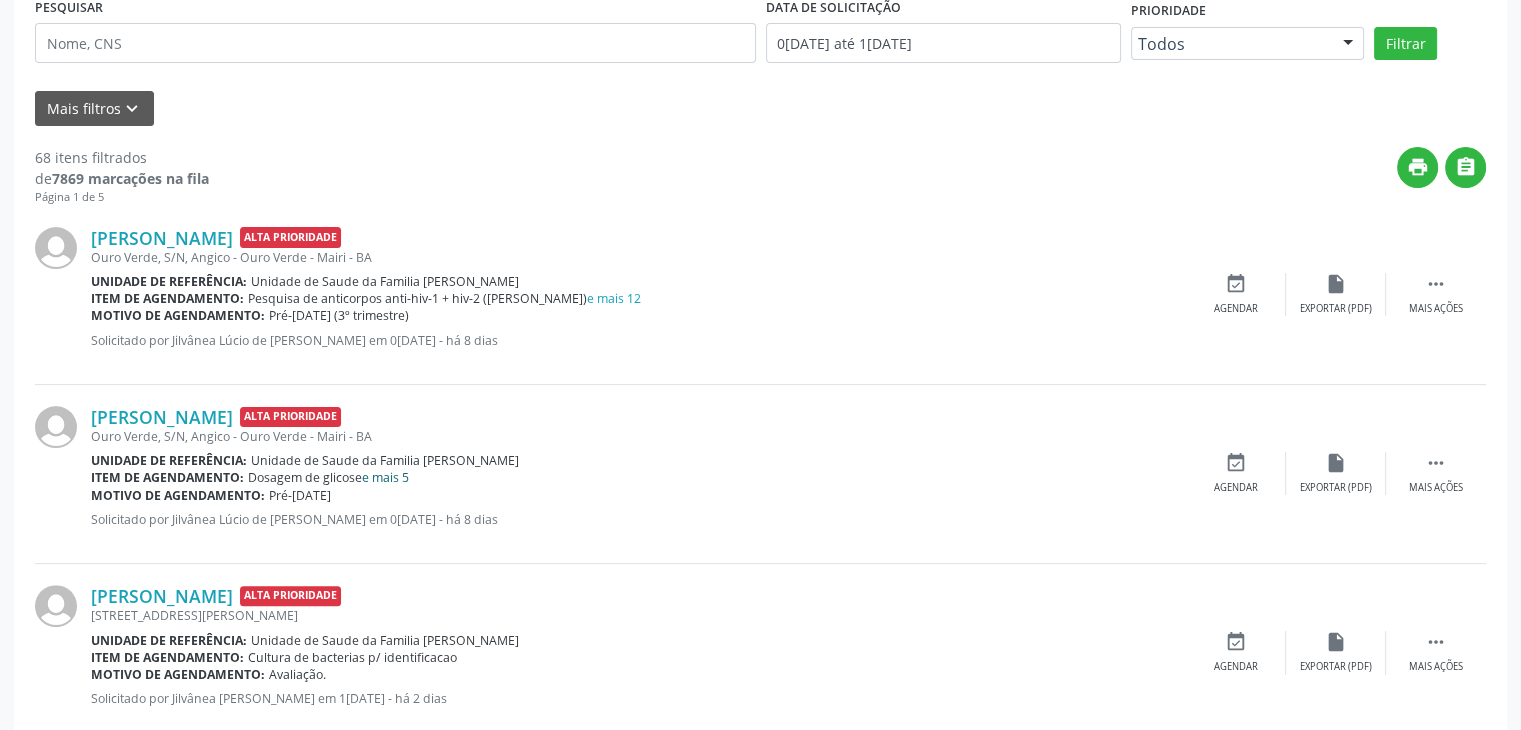 click on "e mais 5" at bounding box center [385, 477] 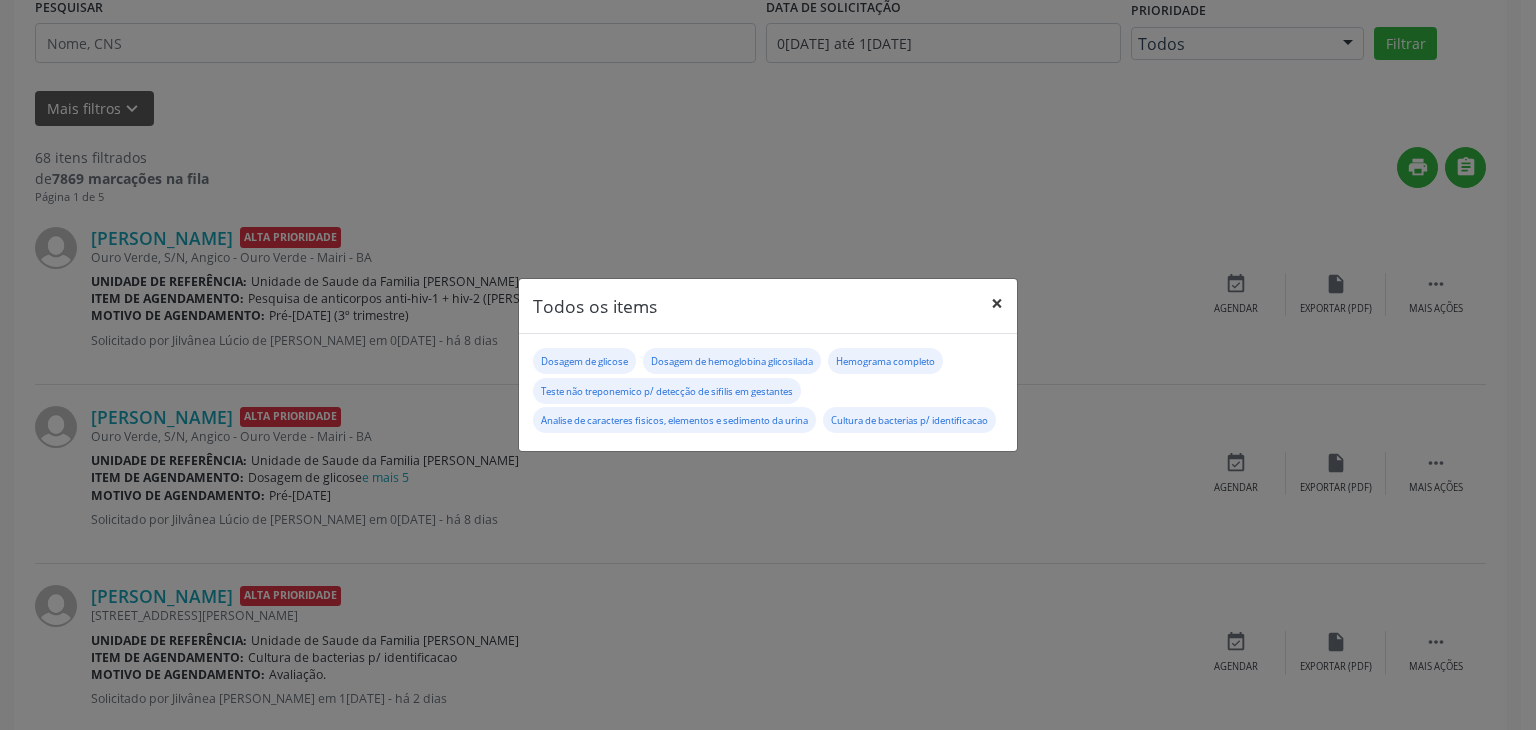 click on "×" at bounding box center (997, 303) 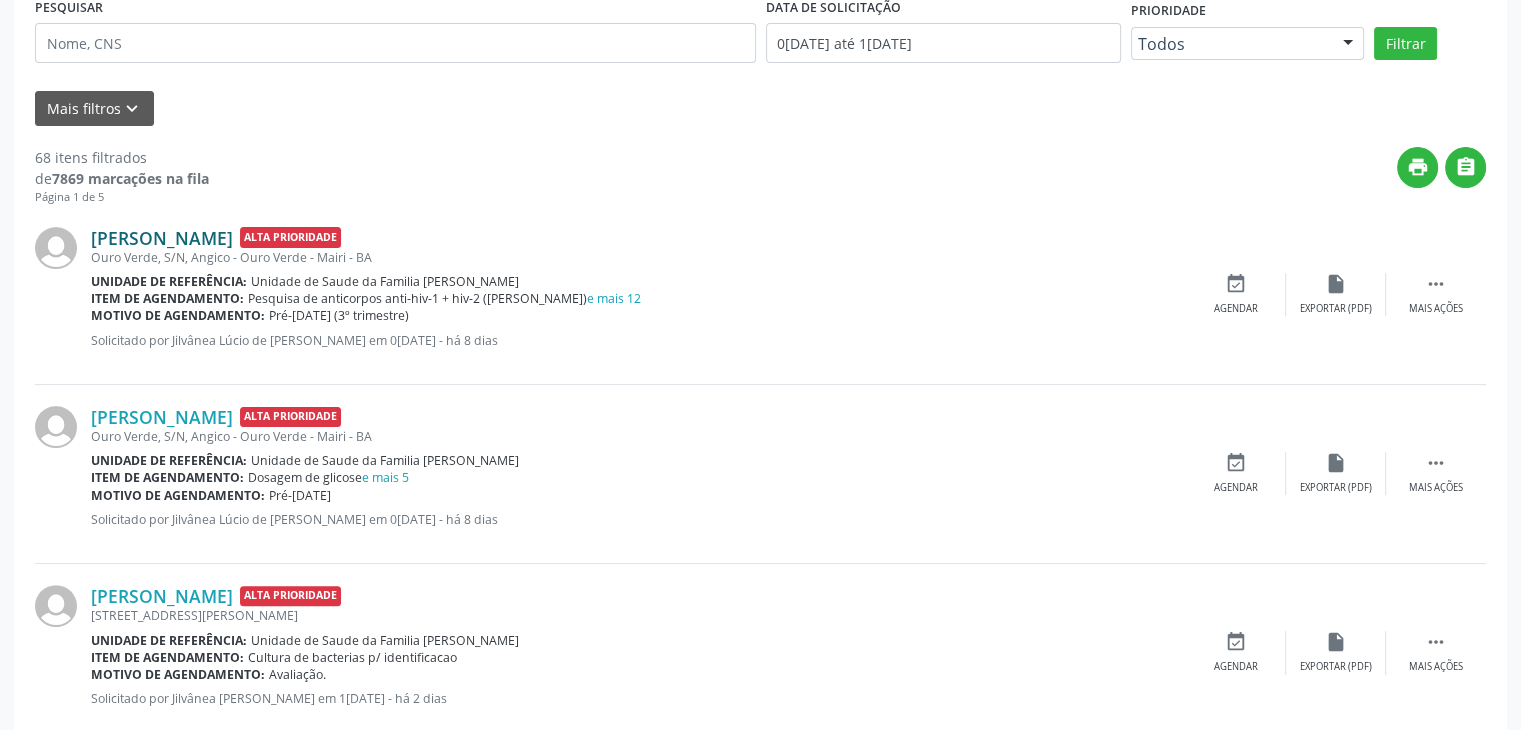 click on "[PERSON_NAME]" at bounding box center (162, 238) 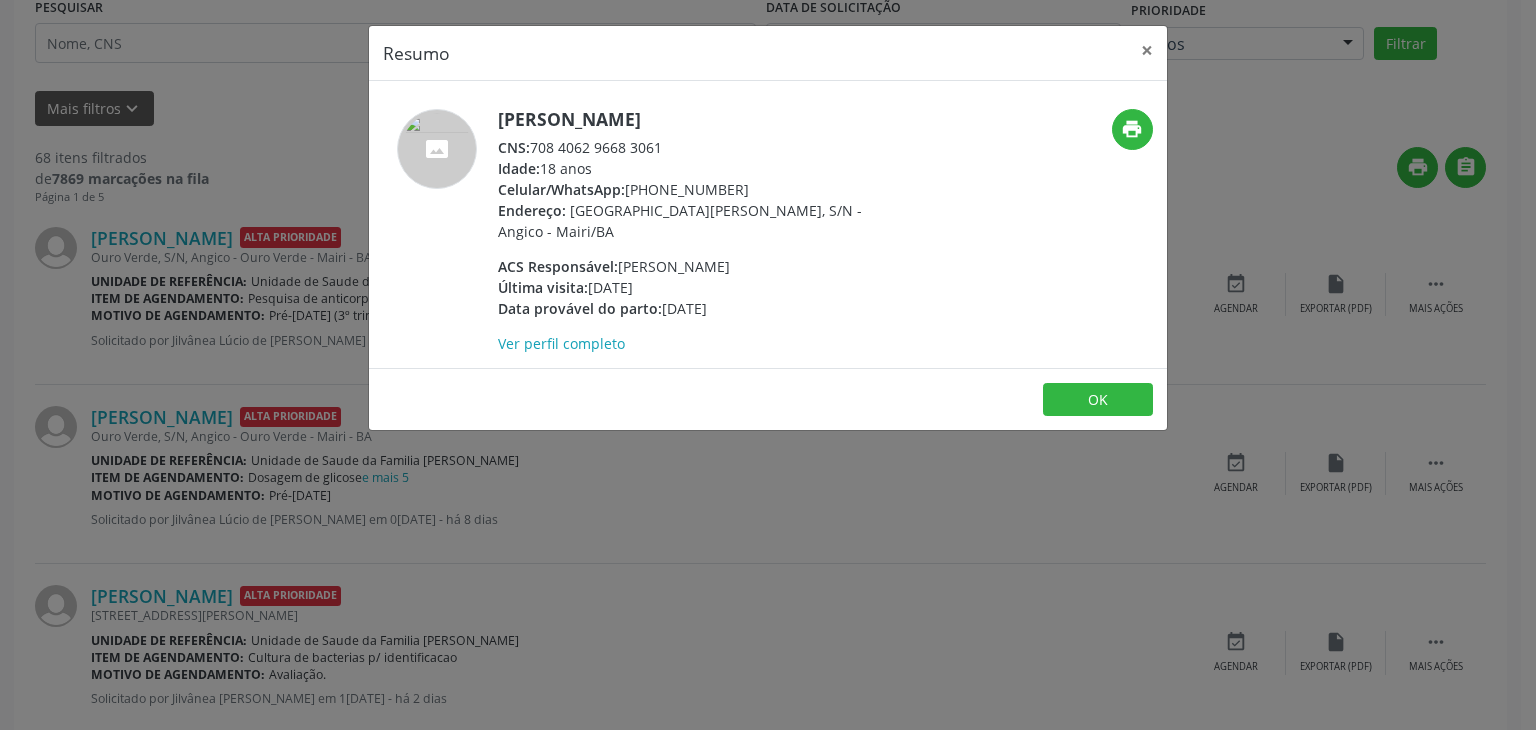 drag, startPoint x: 498, startPoint y: 117, endPoint x: 759, endPoint y: 115, distance: 261.00766 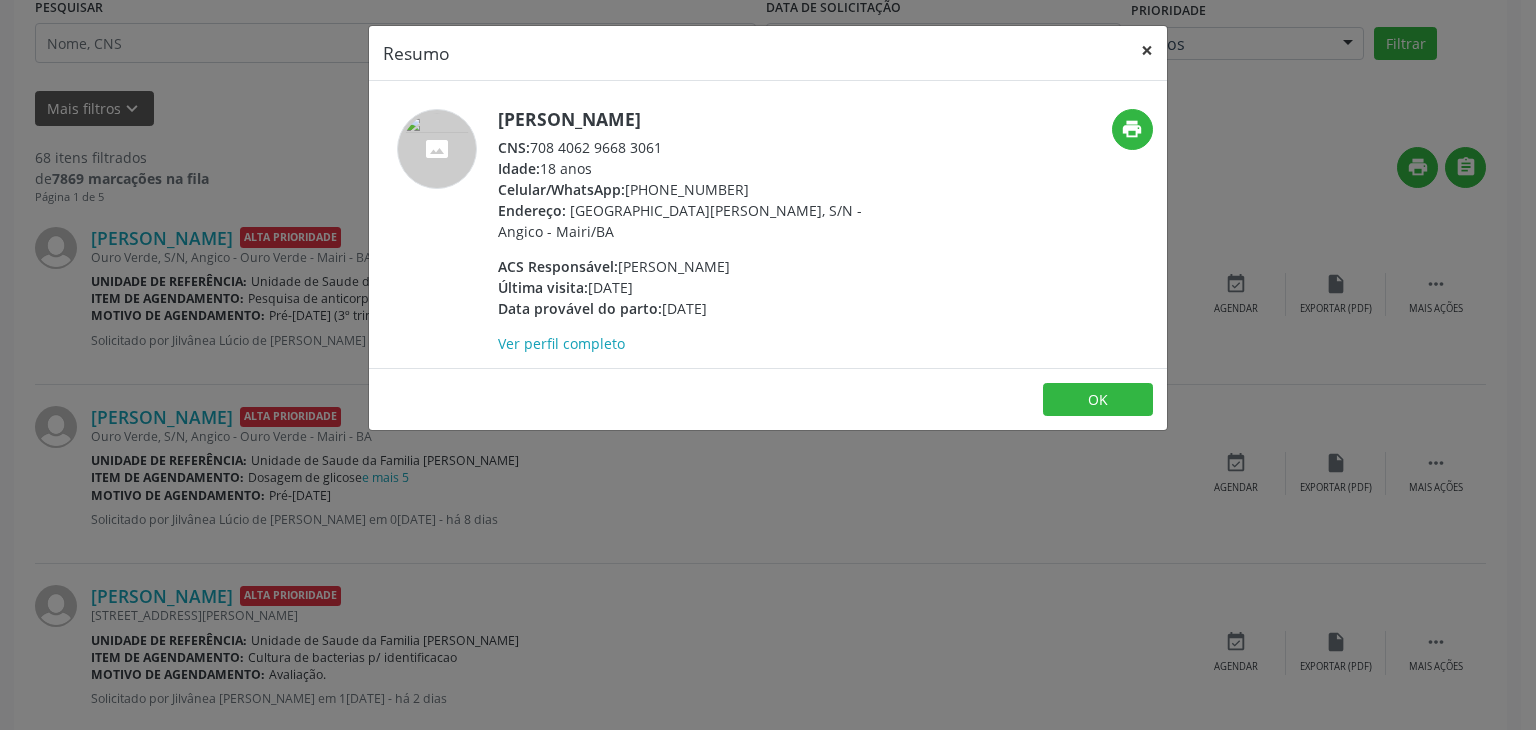 click on "×" at bounding box center (1147, 50) 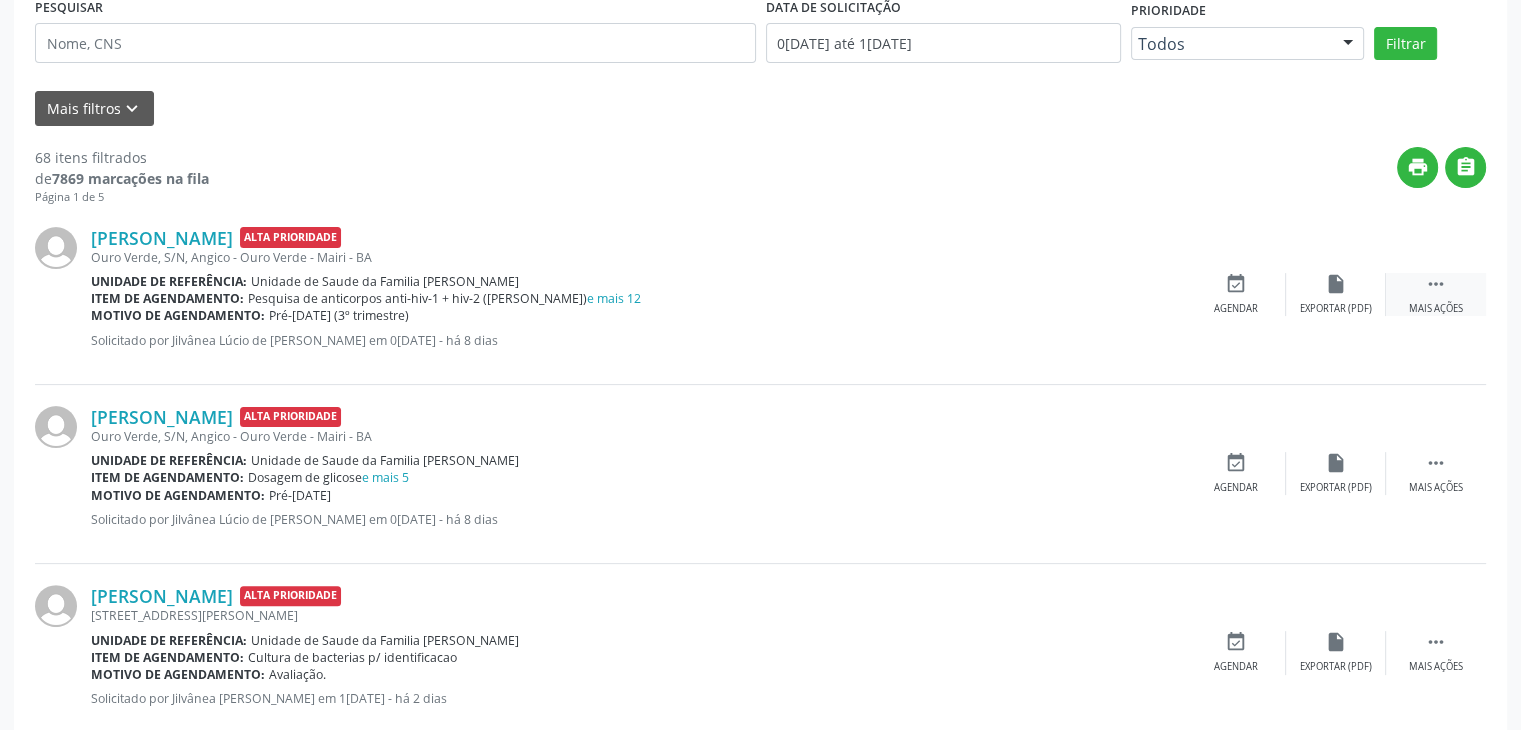 click on "Mais ações" at bounding box center (1436, 309) 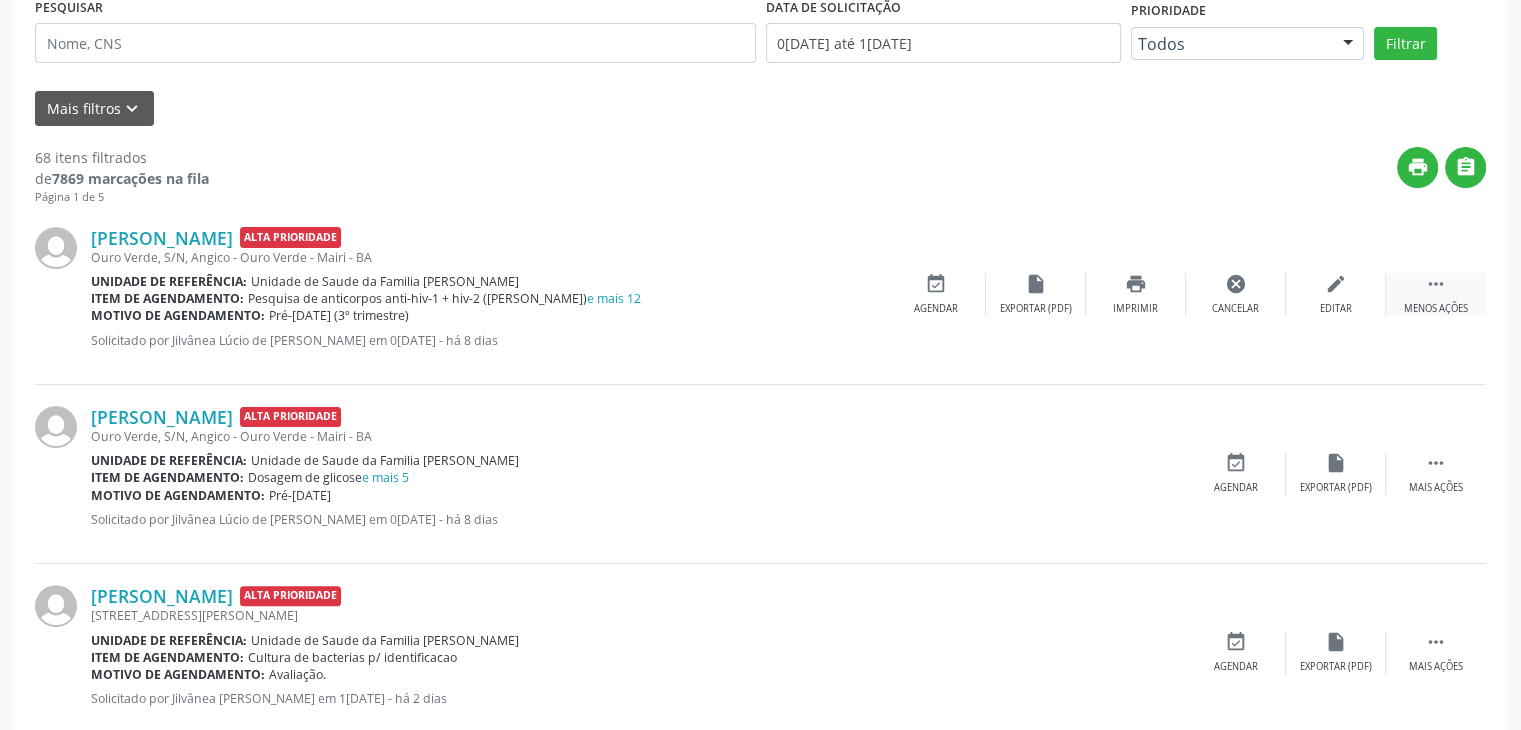 click on "
Menos ações" at bounding box center (1436, 294) 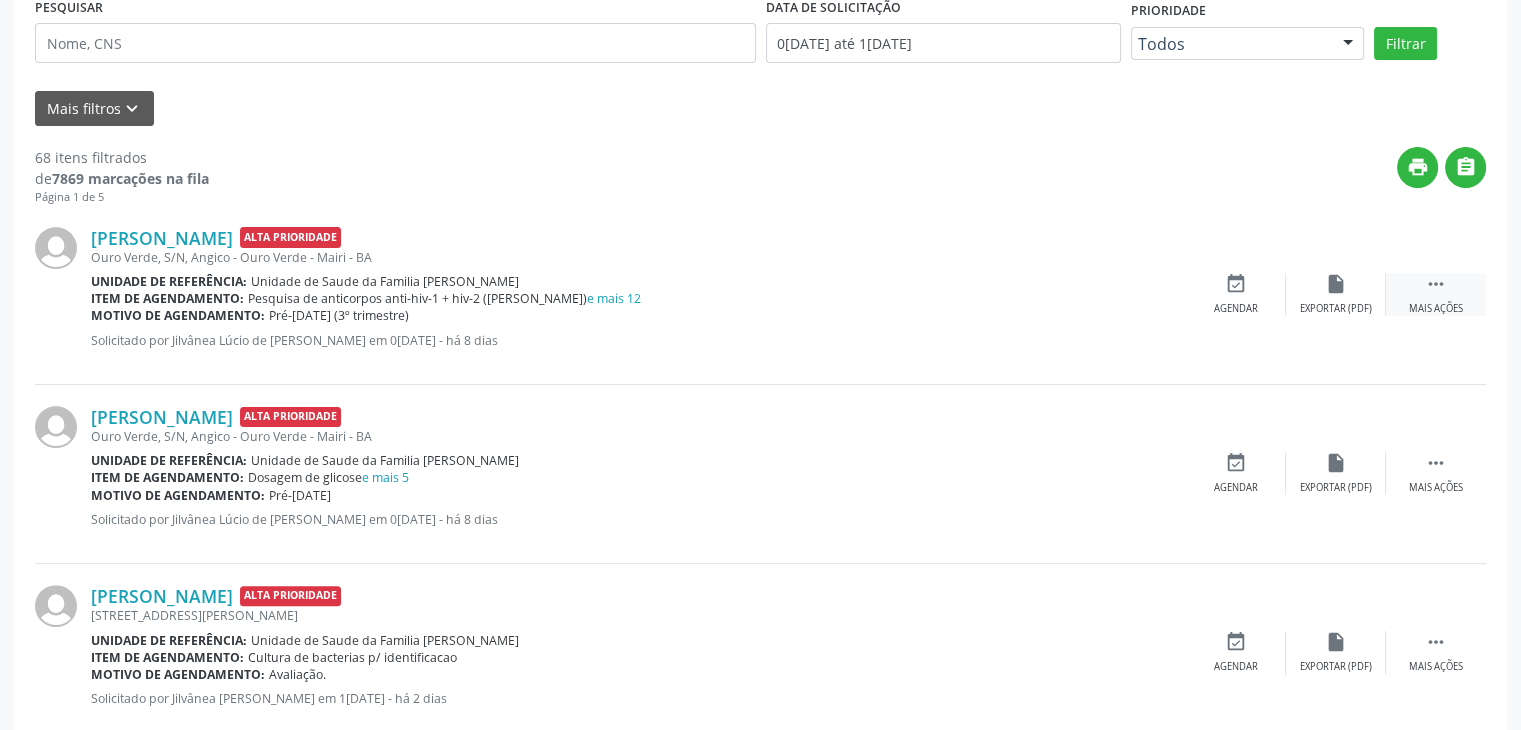 click on "
Mais ações" at bounding box center (1436, 294) 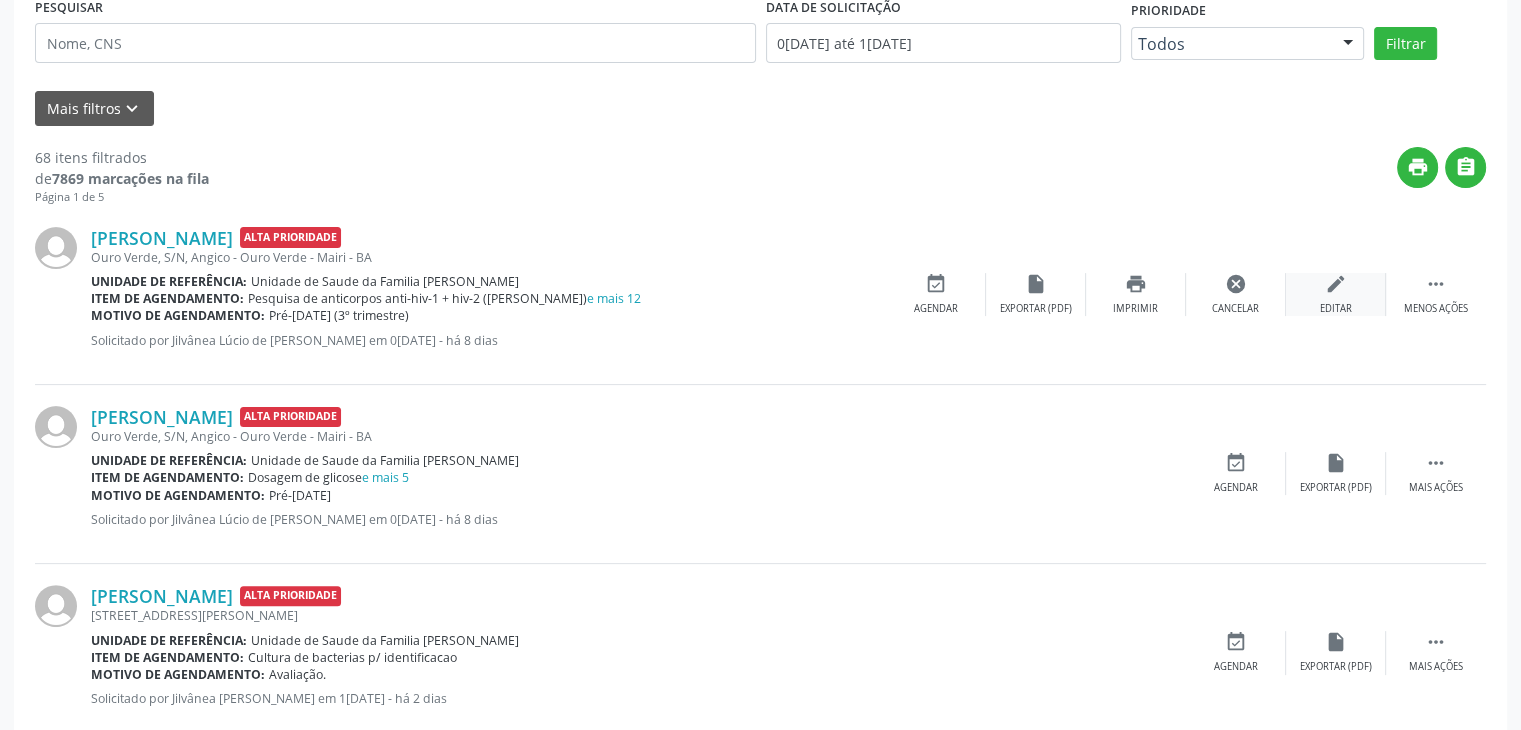 click on "edit
Editar" at bounding box center [1336, 294] 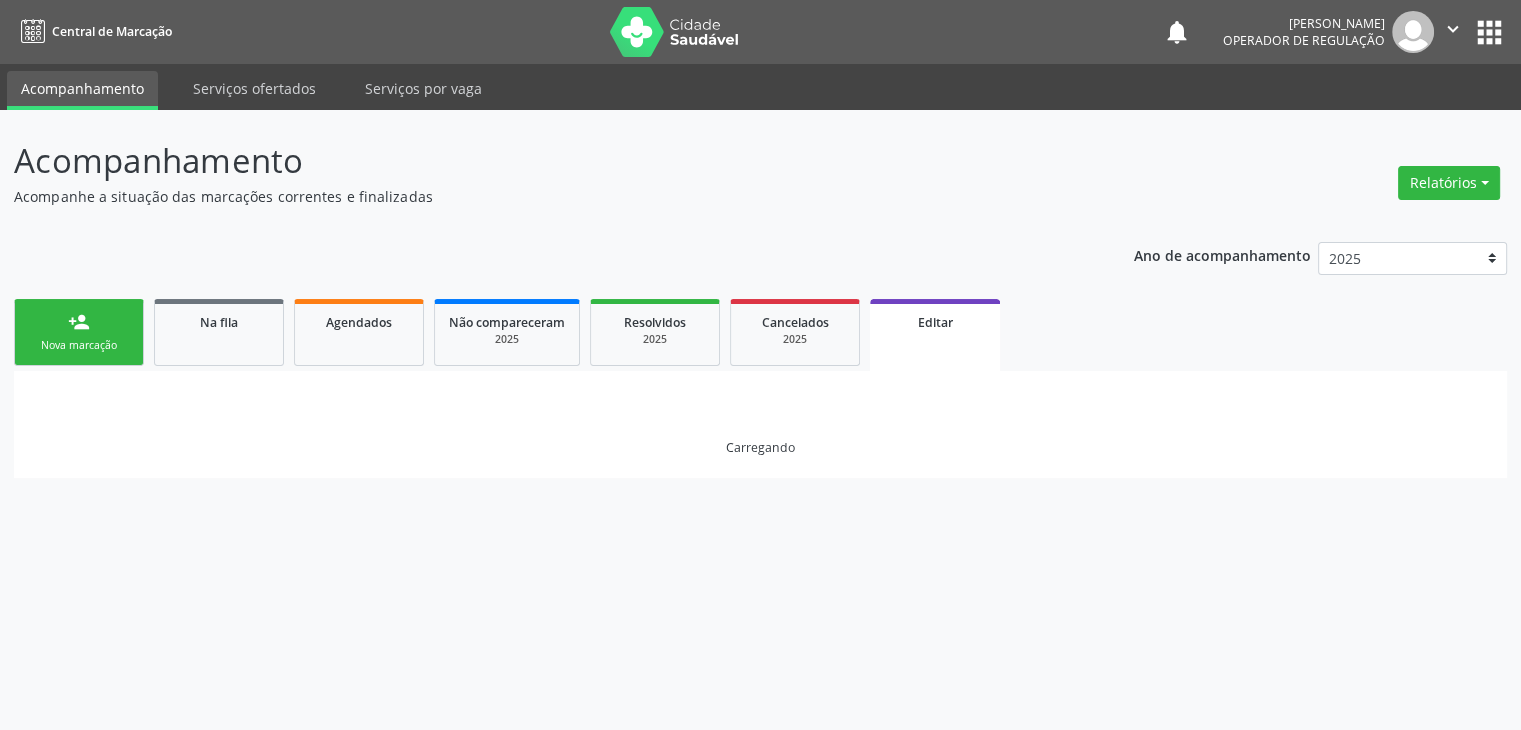 scroll, scrollTop: 0, scrollLeft: 0, axis: both 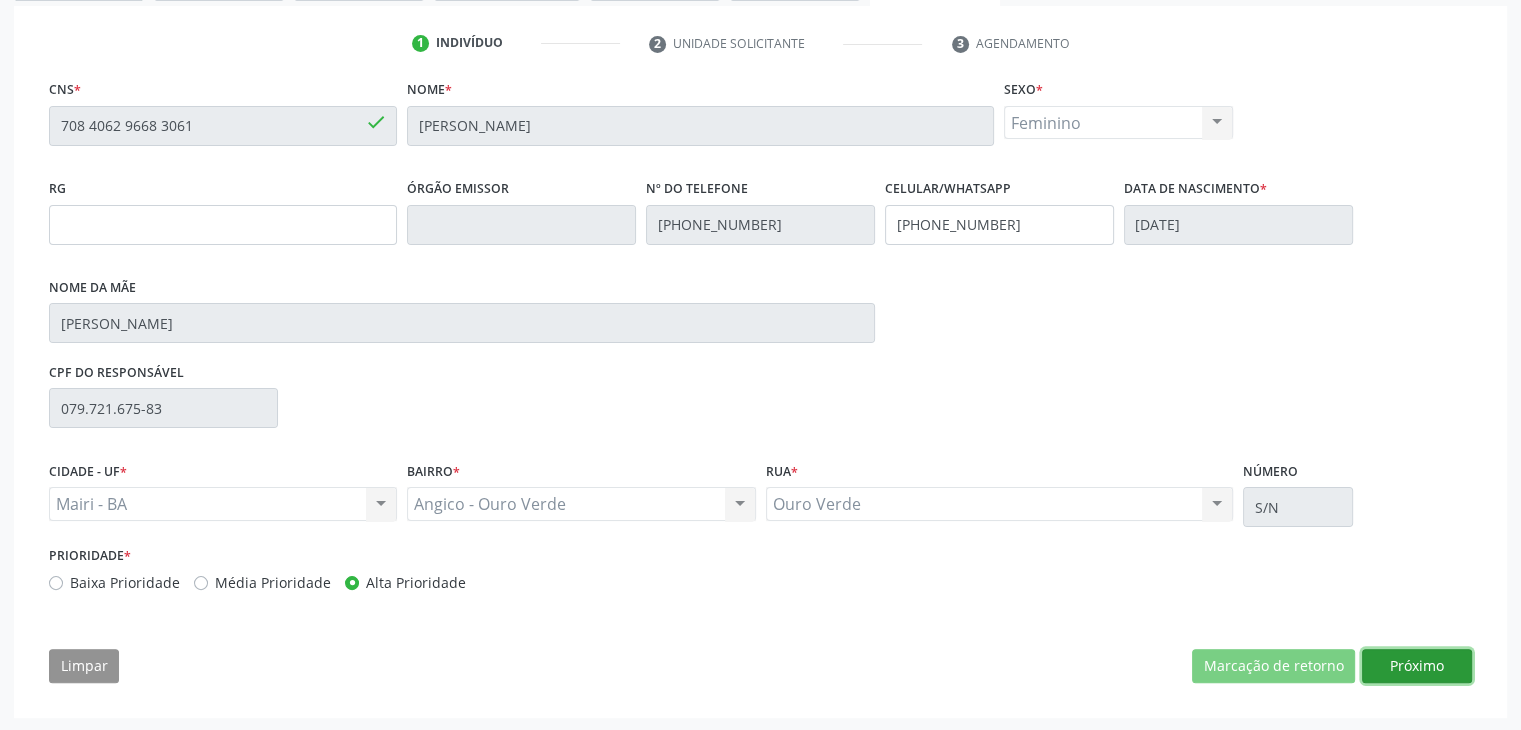 click on "Próximo" at bounding box center (1417, 666) 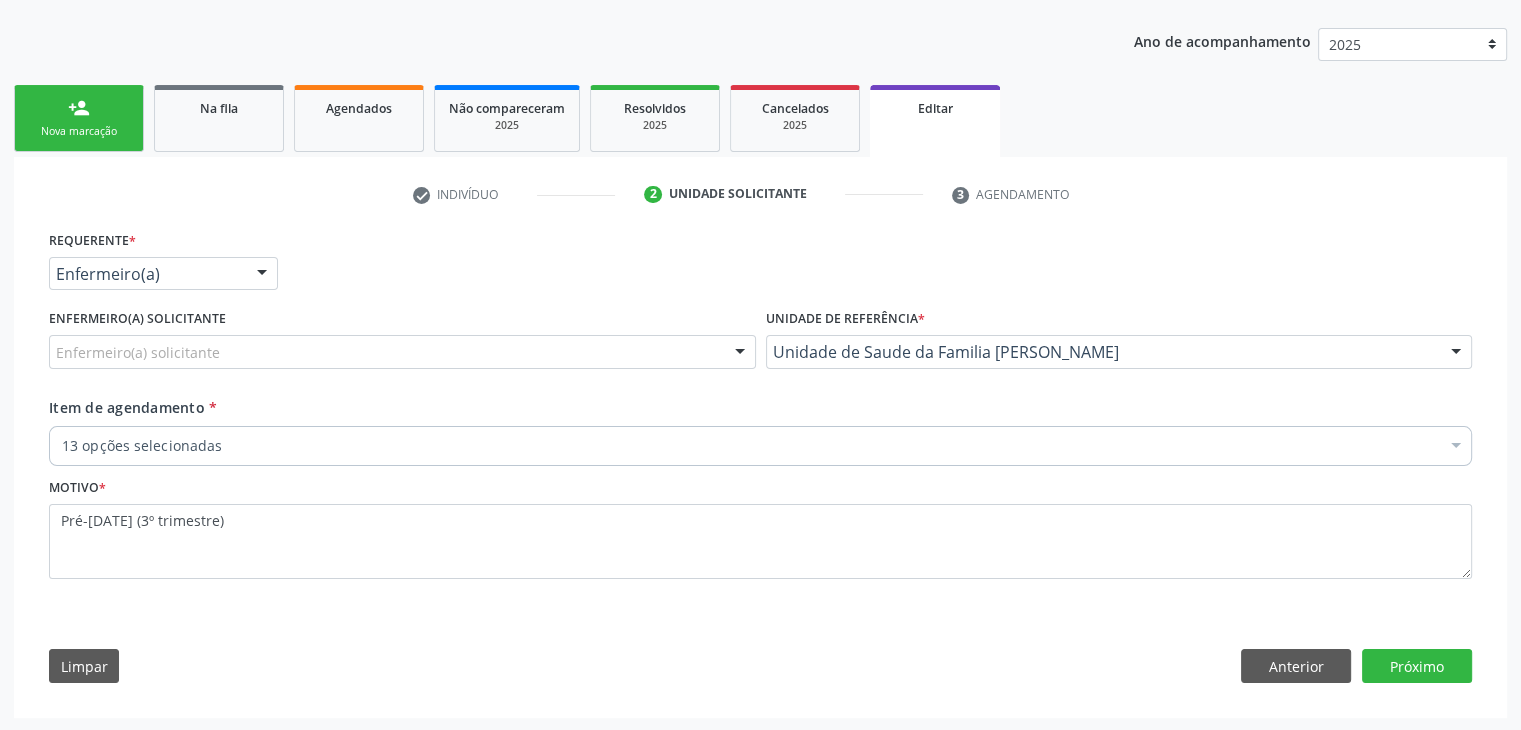 click on "Enfermeiro(a) solicitante" at bounding box center [402, 352] 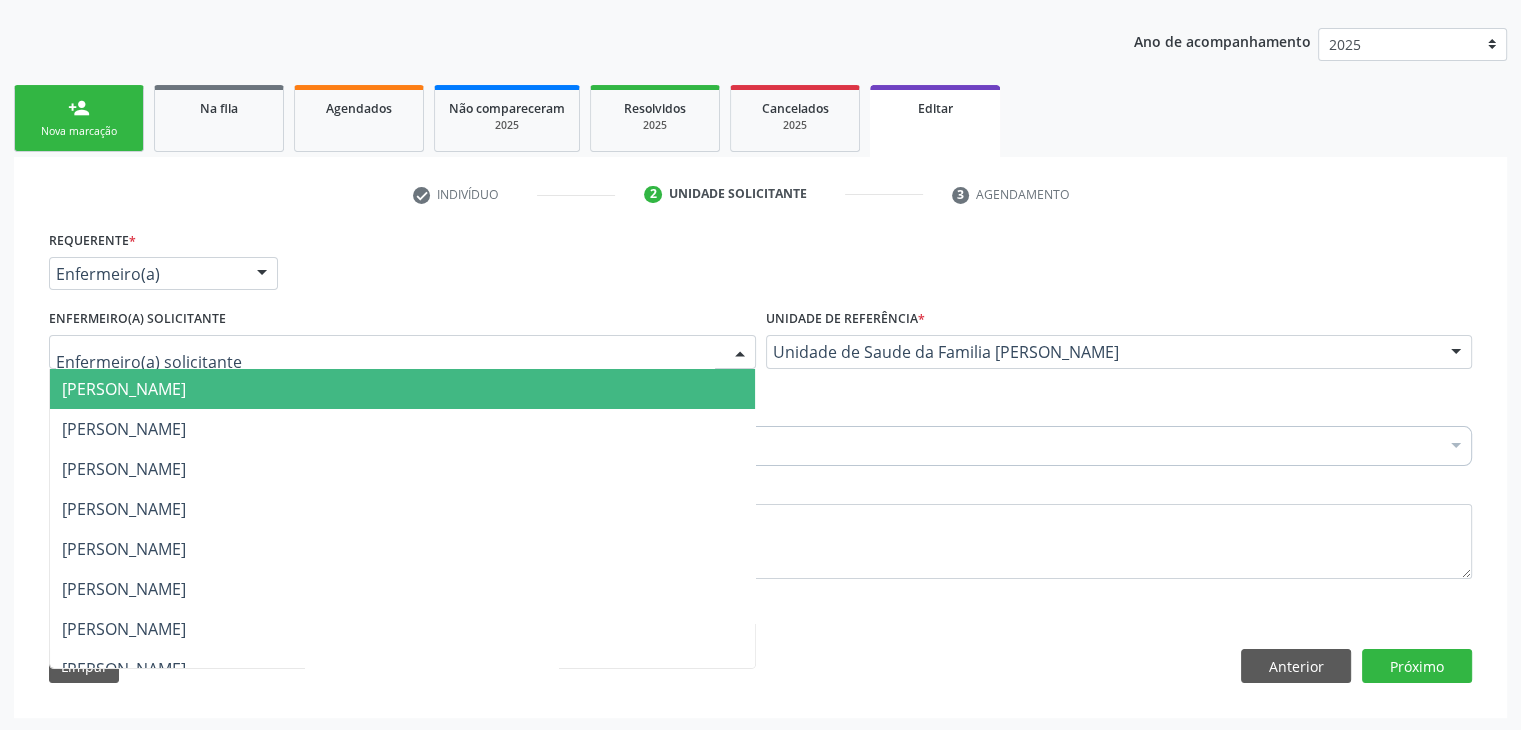 click on "[PERSON_NAME]" at bounding box center (124, 389) 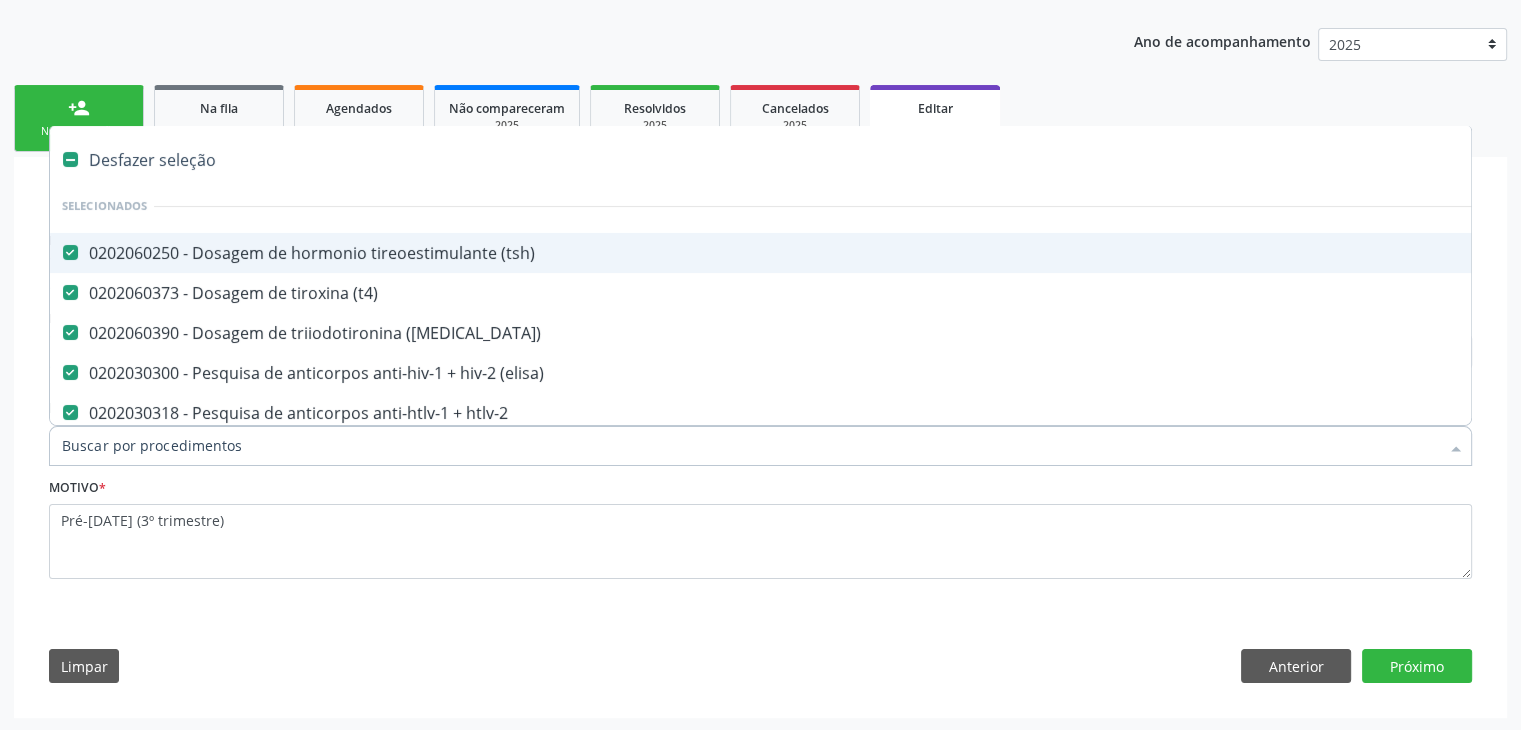 click on "Desfazer seleção" at bounding box center (831, 160) 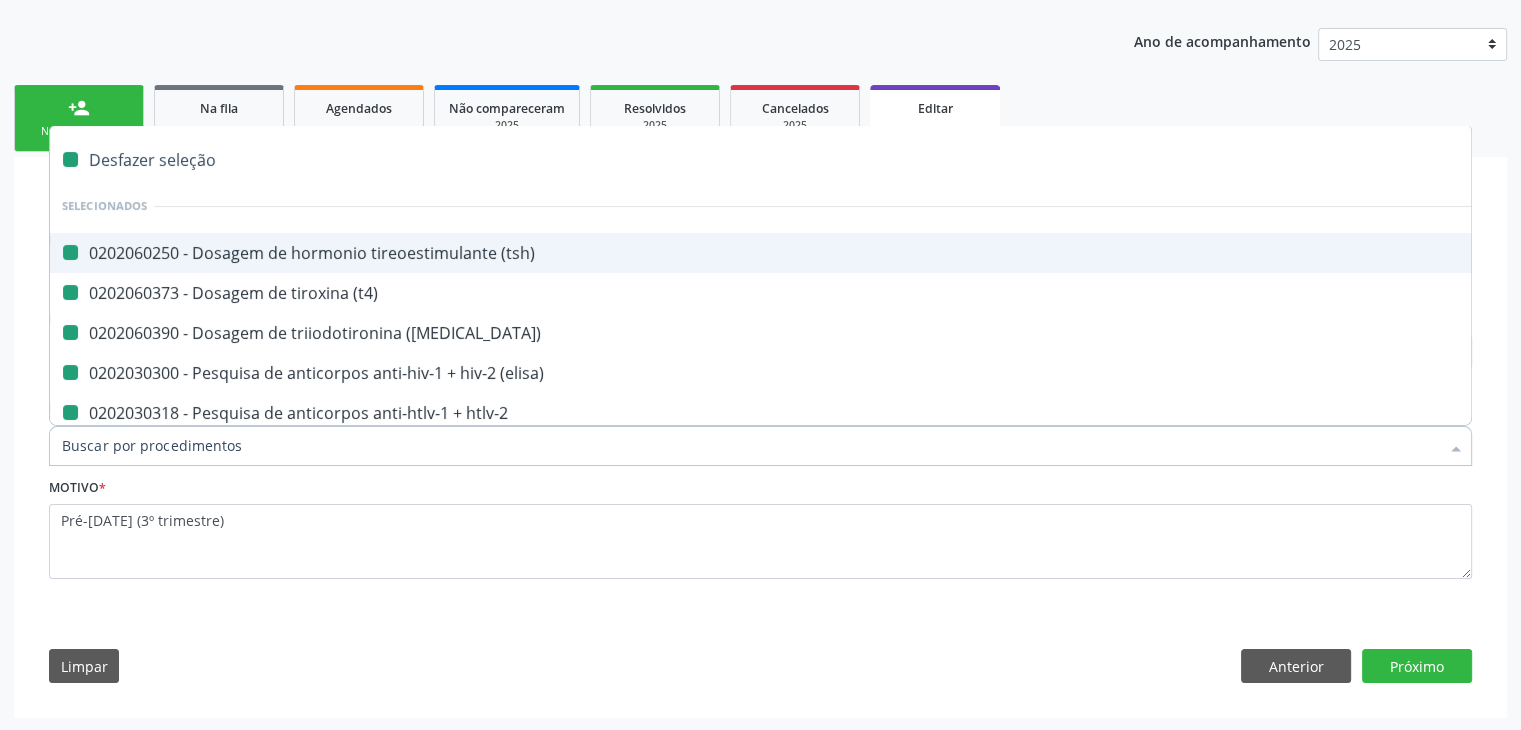 checkbox on "false" 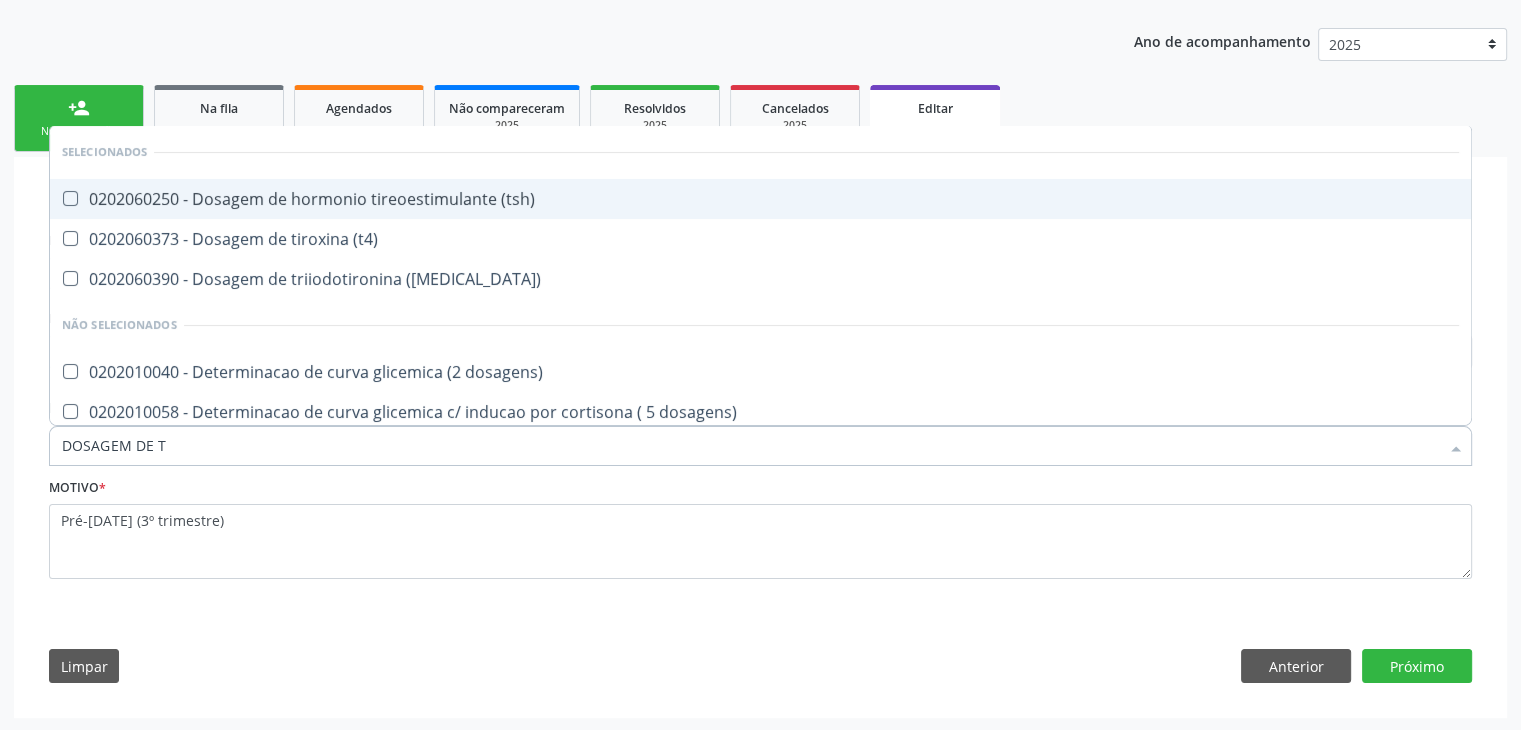 type on "DOSAGEM DE TS" 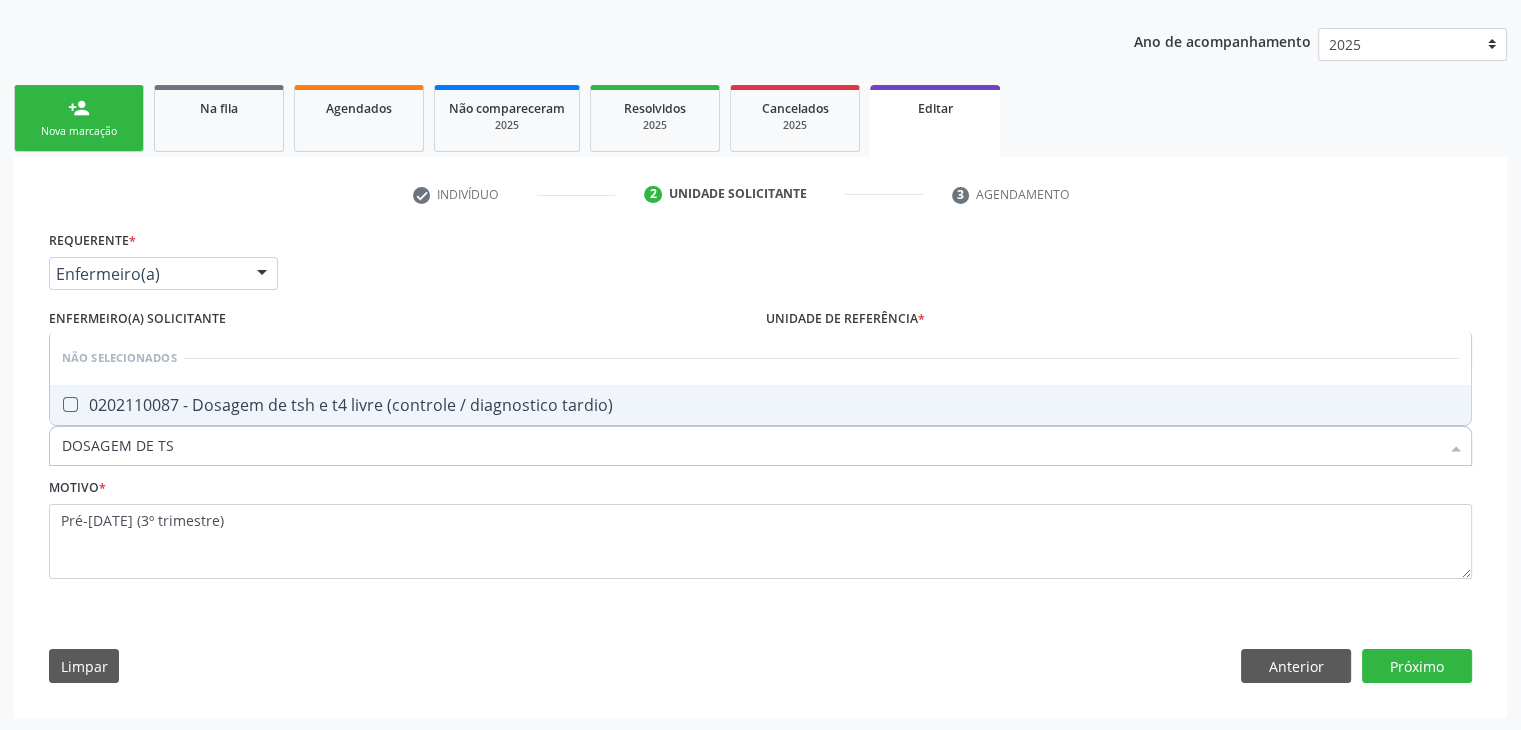 click on "0202110087 - Dosagem de tsh e t4 livre (controle / diagnostico tardio)" at bounding box center [760, 405] 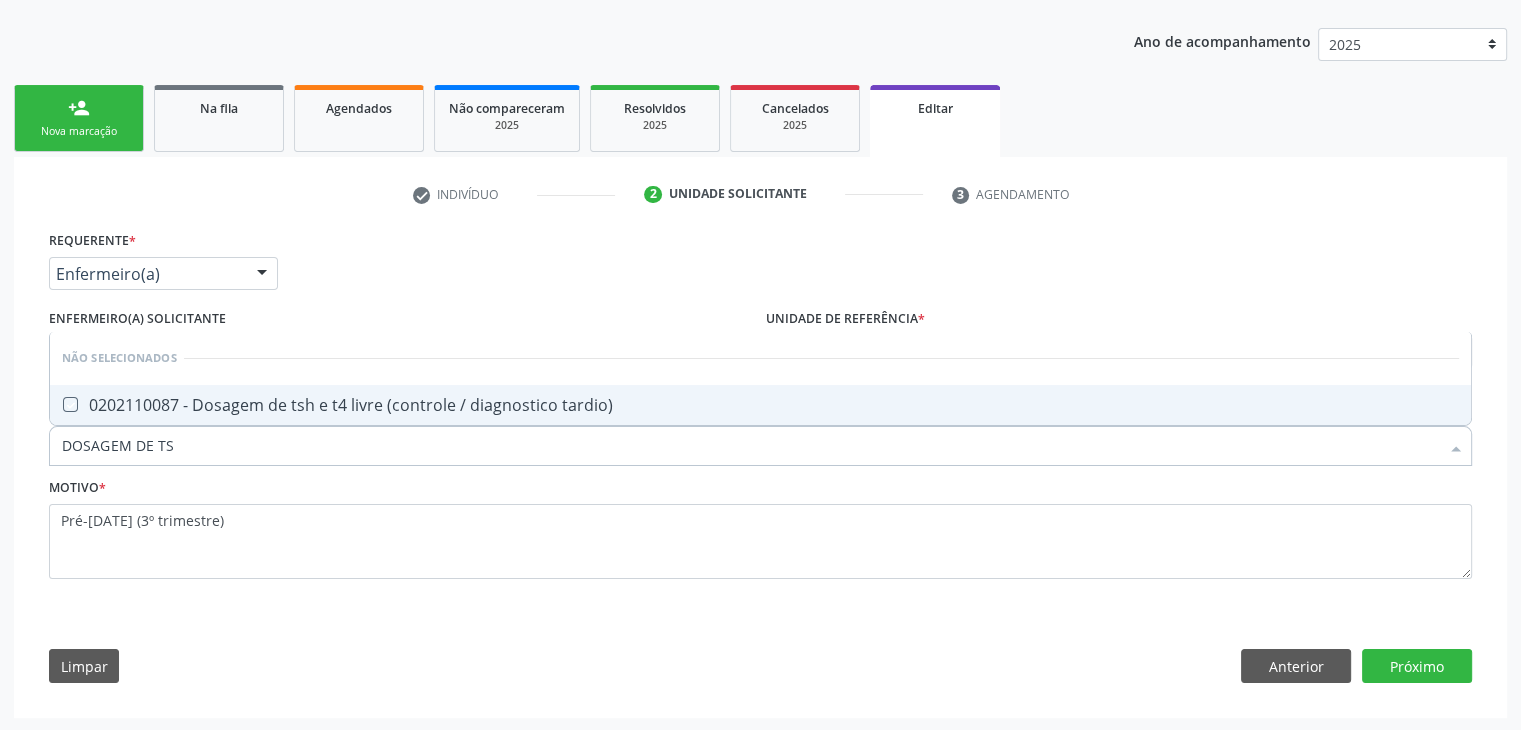checkbox on "true" 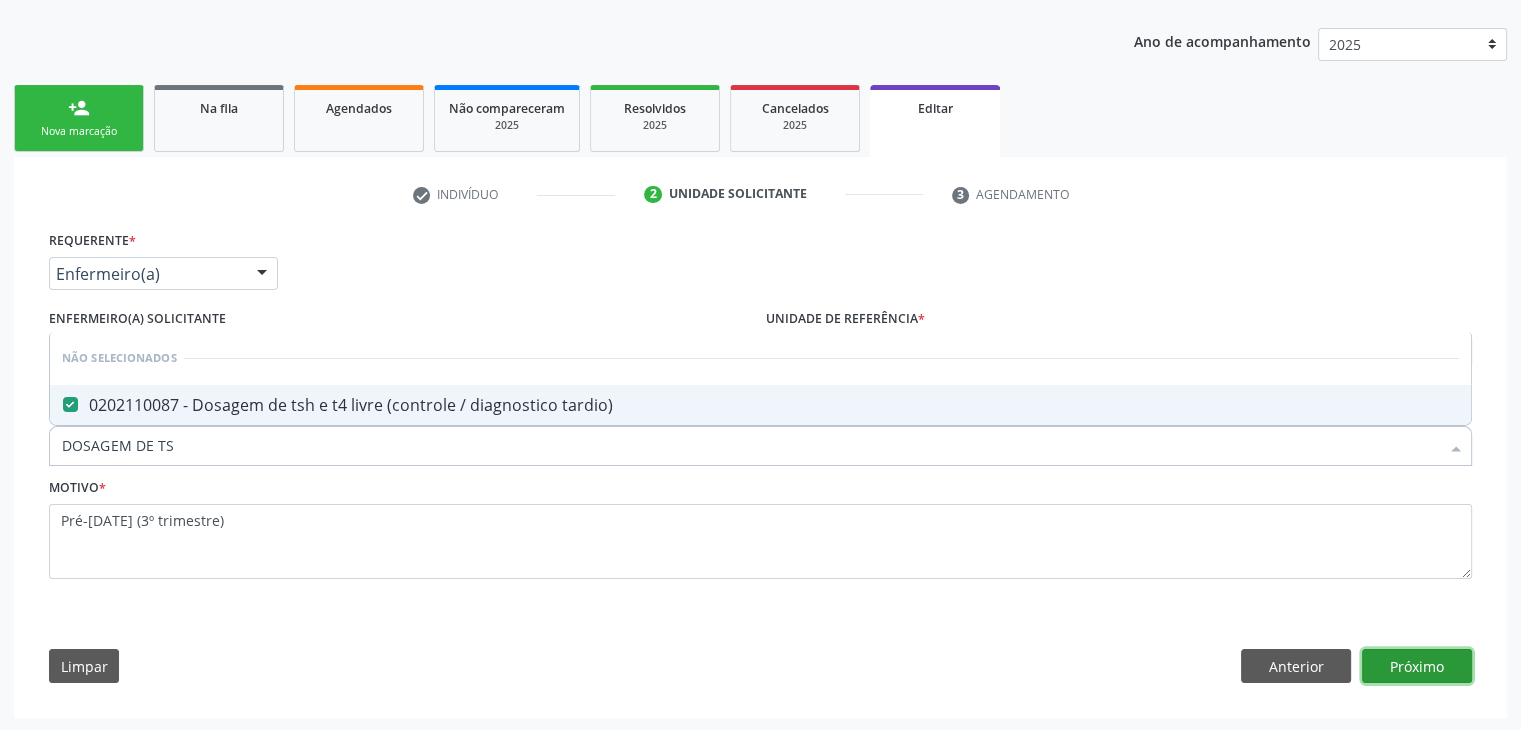 click on "Próximo" at bounding box center [1417, 666] 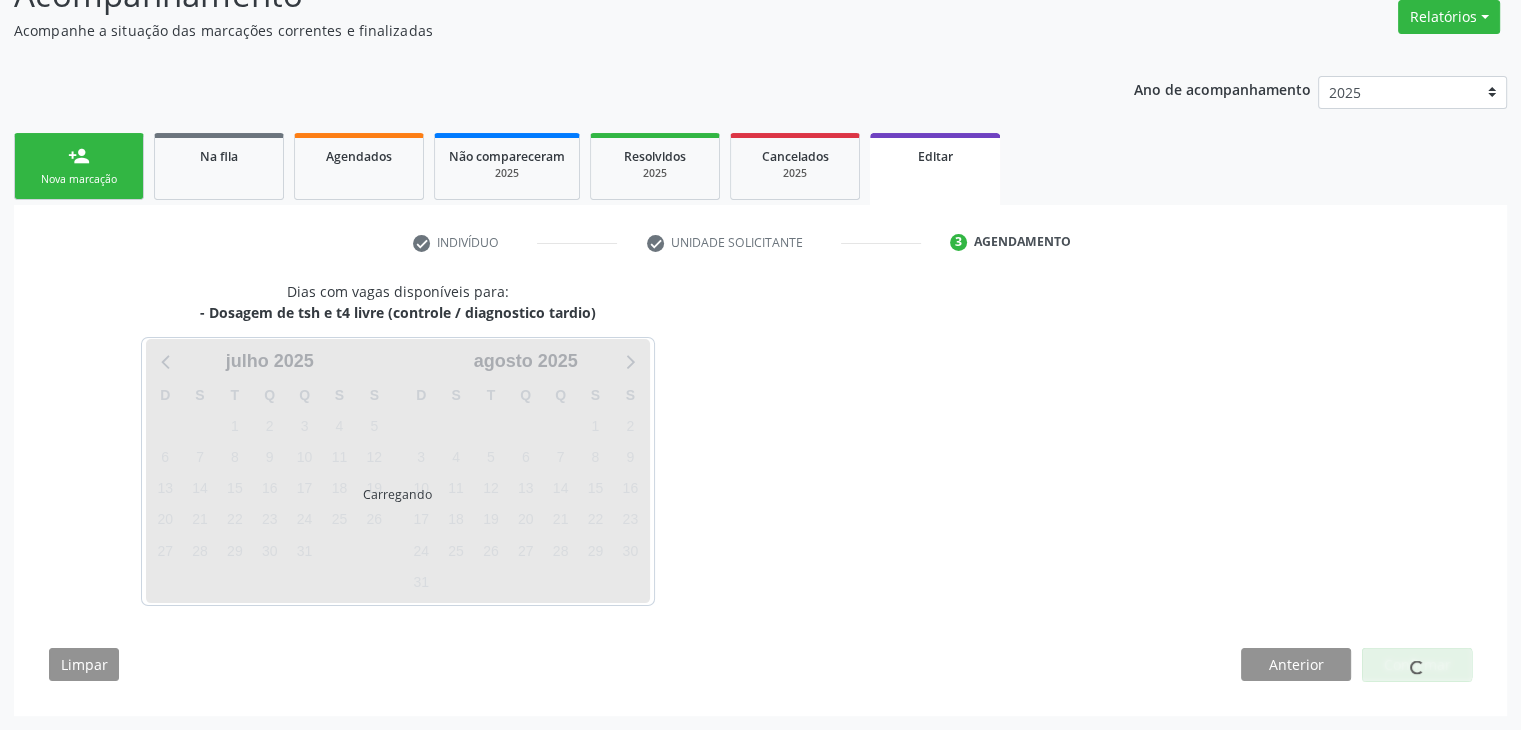 scroll, scrollTop: 165, scrollLeft: 0, axis: vertical 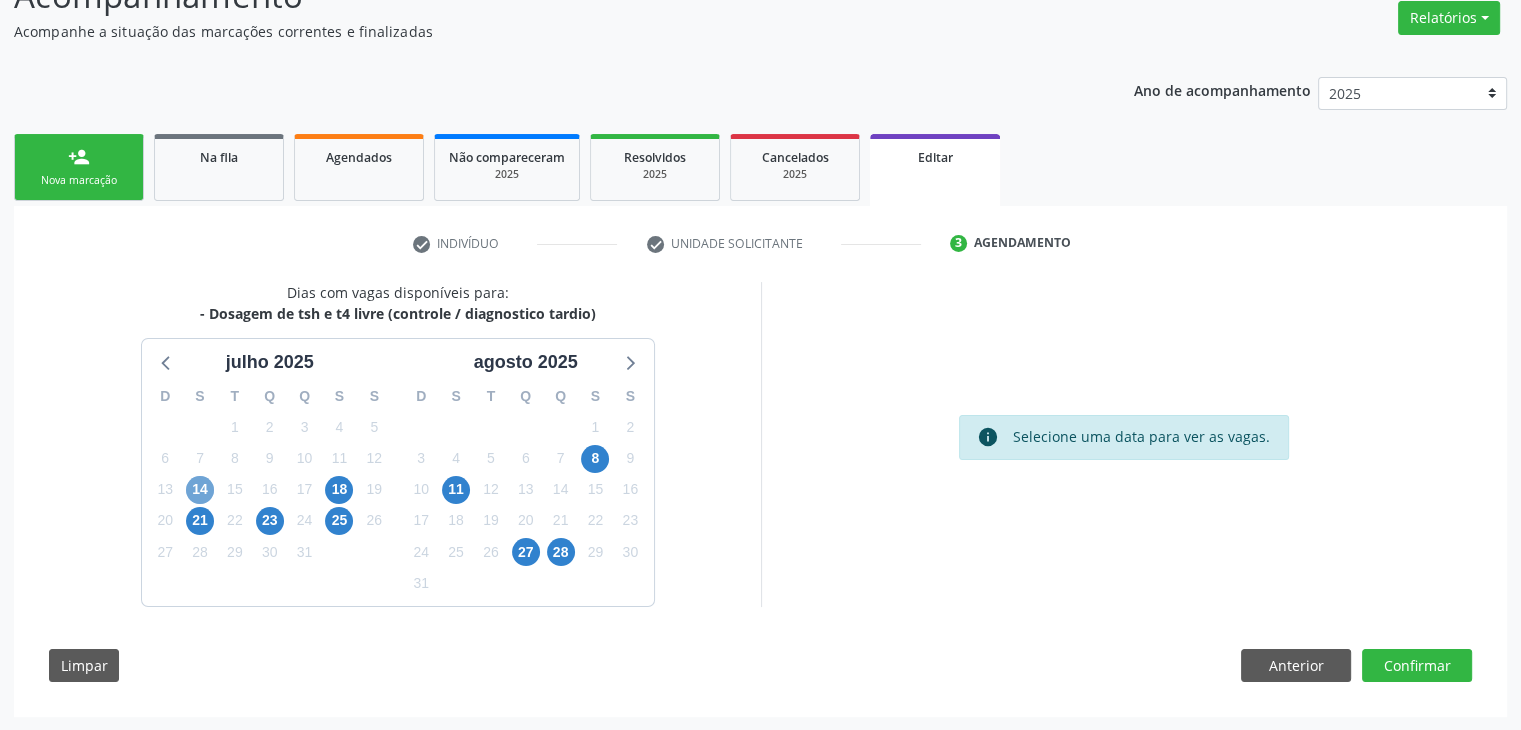click on "14" at bounding box center (200, 490) 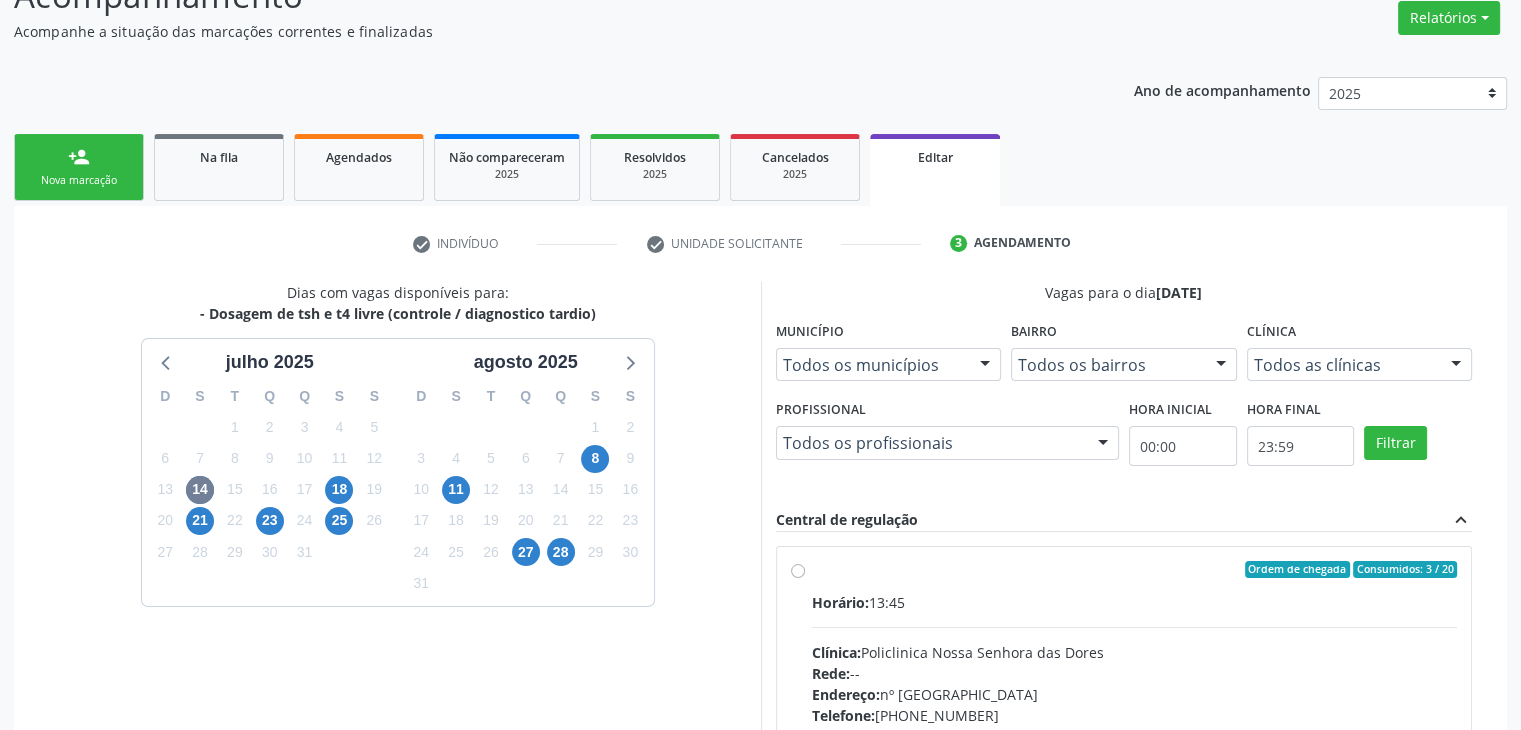 click on "Horário:   13:45
Clínica:  Policlinica [GEOGRAPHIC_DATA]
Rede:
--
Endereço:   [STREET_ADDRESS]
Telefone:   [PHONE_NUMBER]
Profissional:
--
Informações adicionais sobre o atendimento
Idade de atendimento:
Sem restrição
Gênero(s) atendido(s):
Sem restrição
Informações adicionais:
--" at bounding box center (1135, 729) 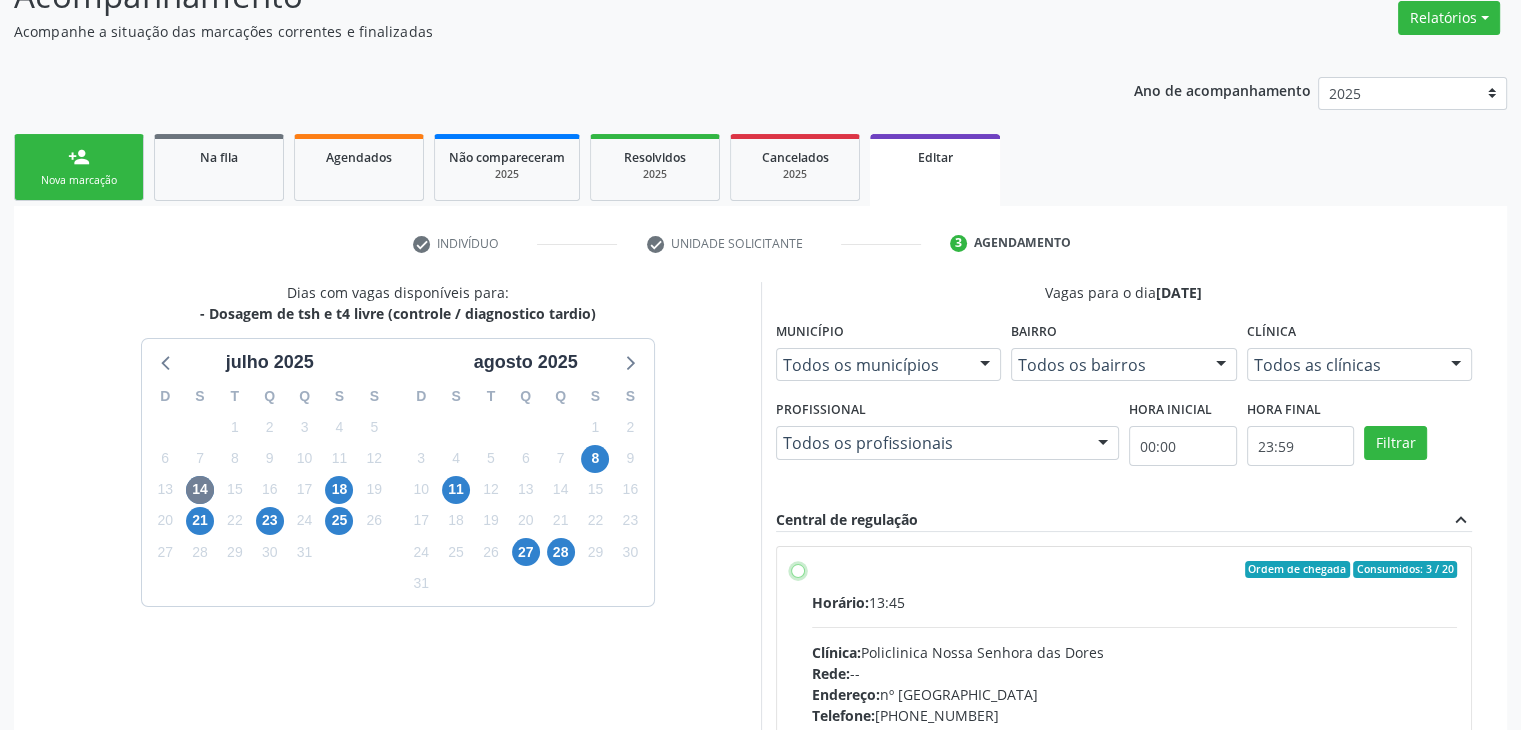 click on "Ordem de chegada
Consumidos: 3 / 20
Horário:   13:45
Clínica:  Policlinica Nossa Senhora das Dores
Rede:
--
Endereço:   nº 94, Centro, Mairi - BA
Telefone:   (74) 36322104
Profissional:
--
Informações adicionais sobre o atendimento
Idade de atendimento:
Sem restrição
Gênero(s) atendido(s):
Sem restrição
Informações adicionais:
--" at bounding box center [798, 570] 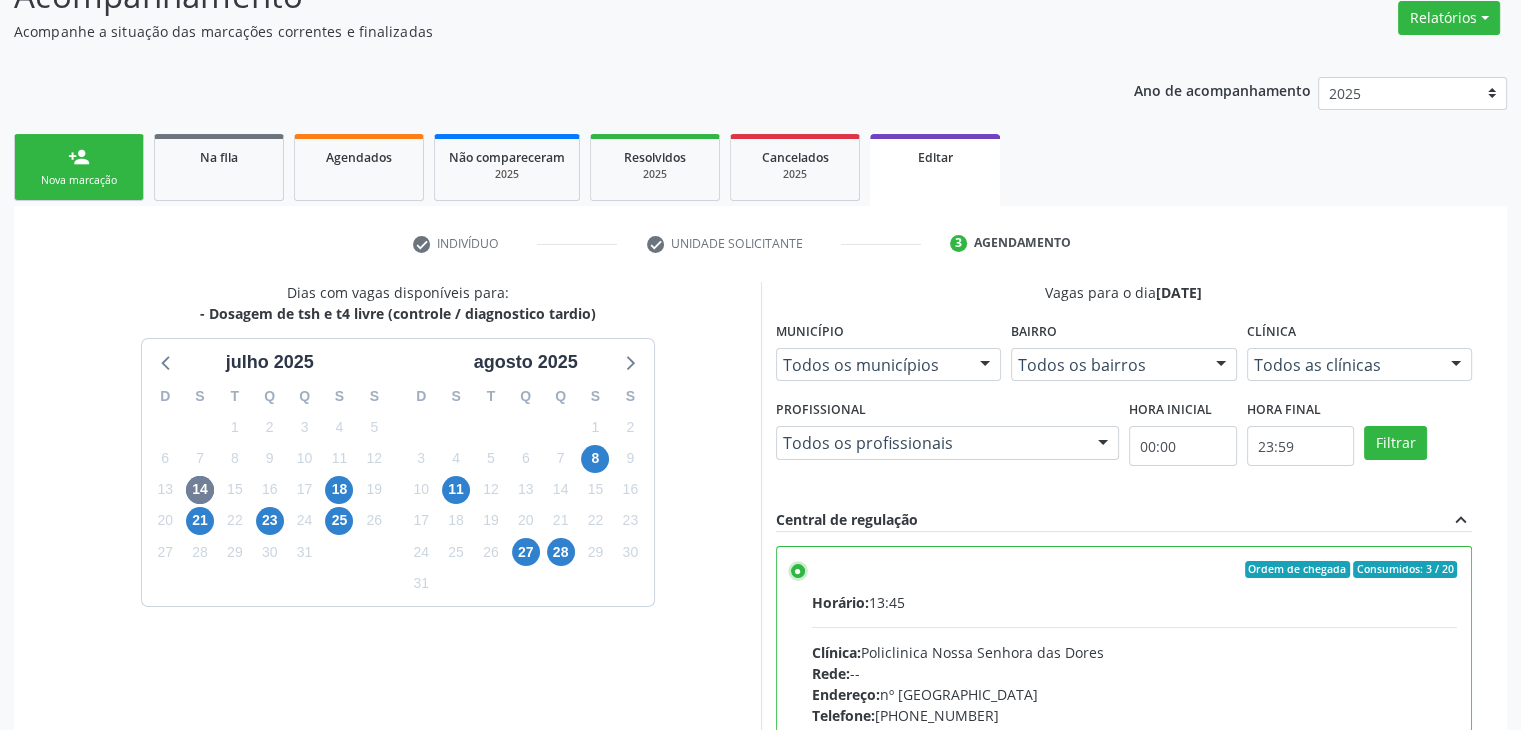 scroll, scrollTop: 490, scrollLeft: 0, axis: vertical 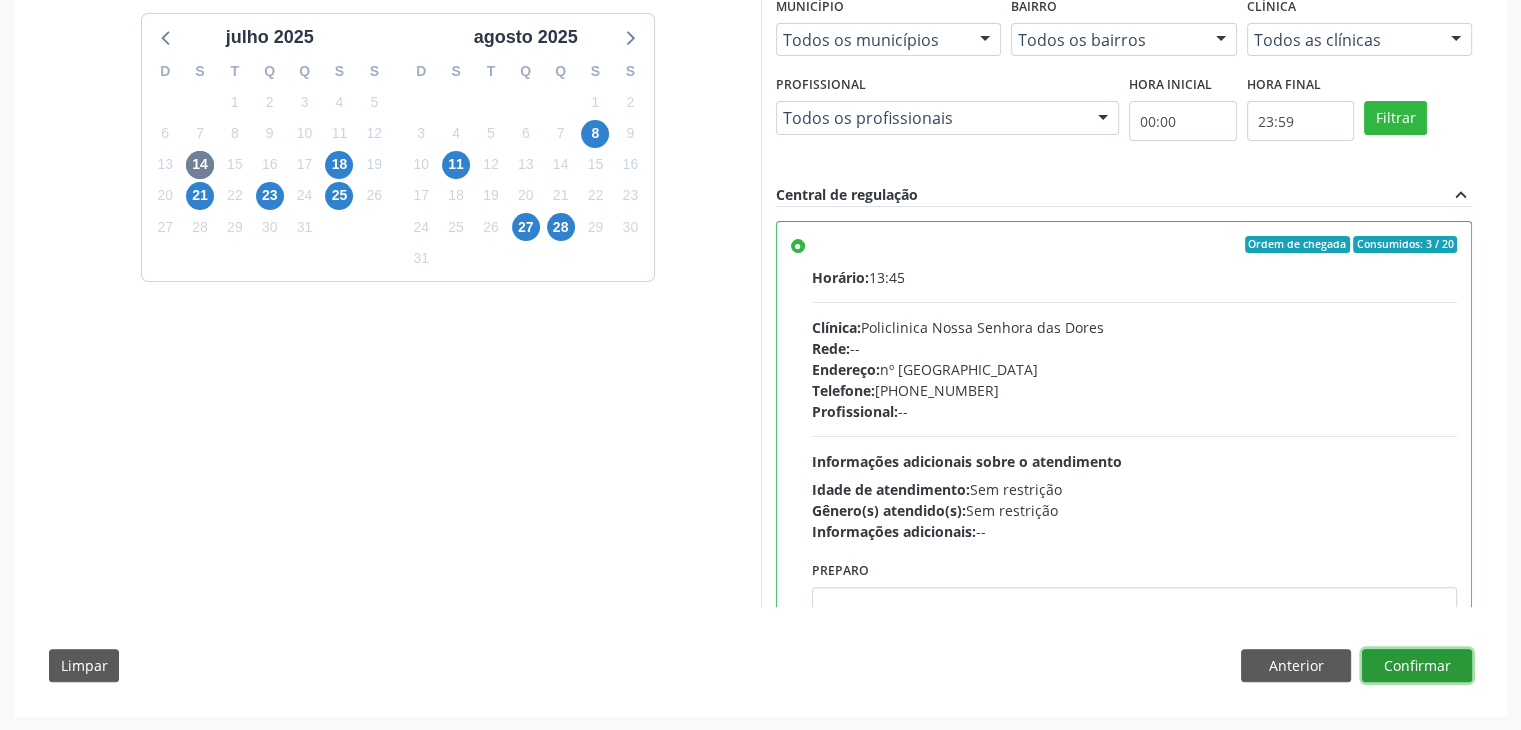 click on "Confirmar" at bounding box center [1417, 666] 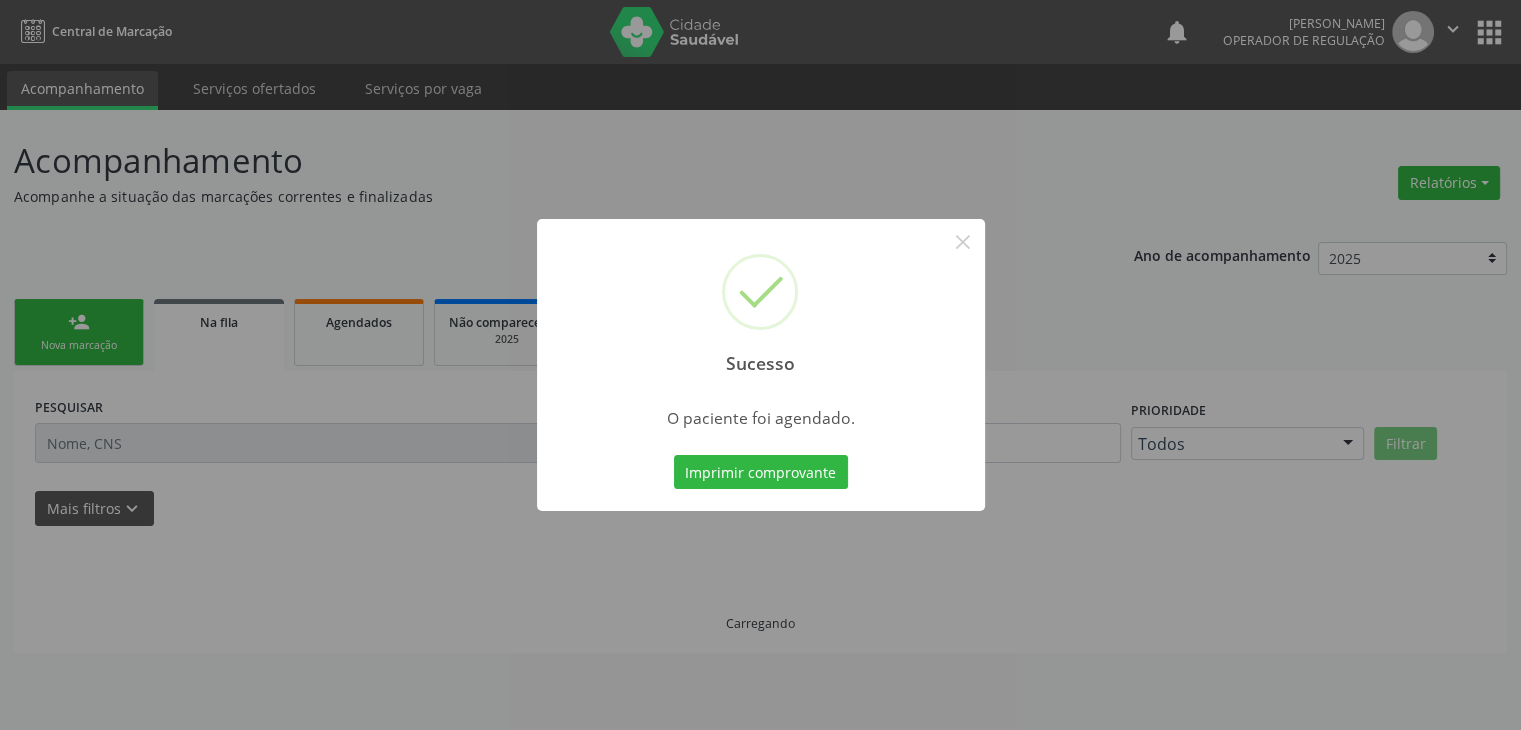 scroll, scrollTop: 0, scrollLeft: 0, axis: both 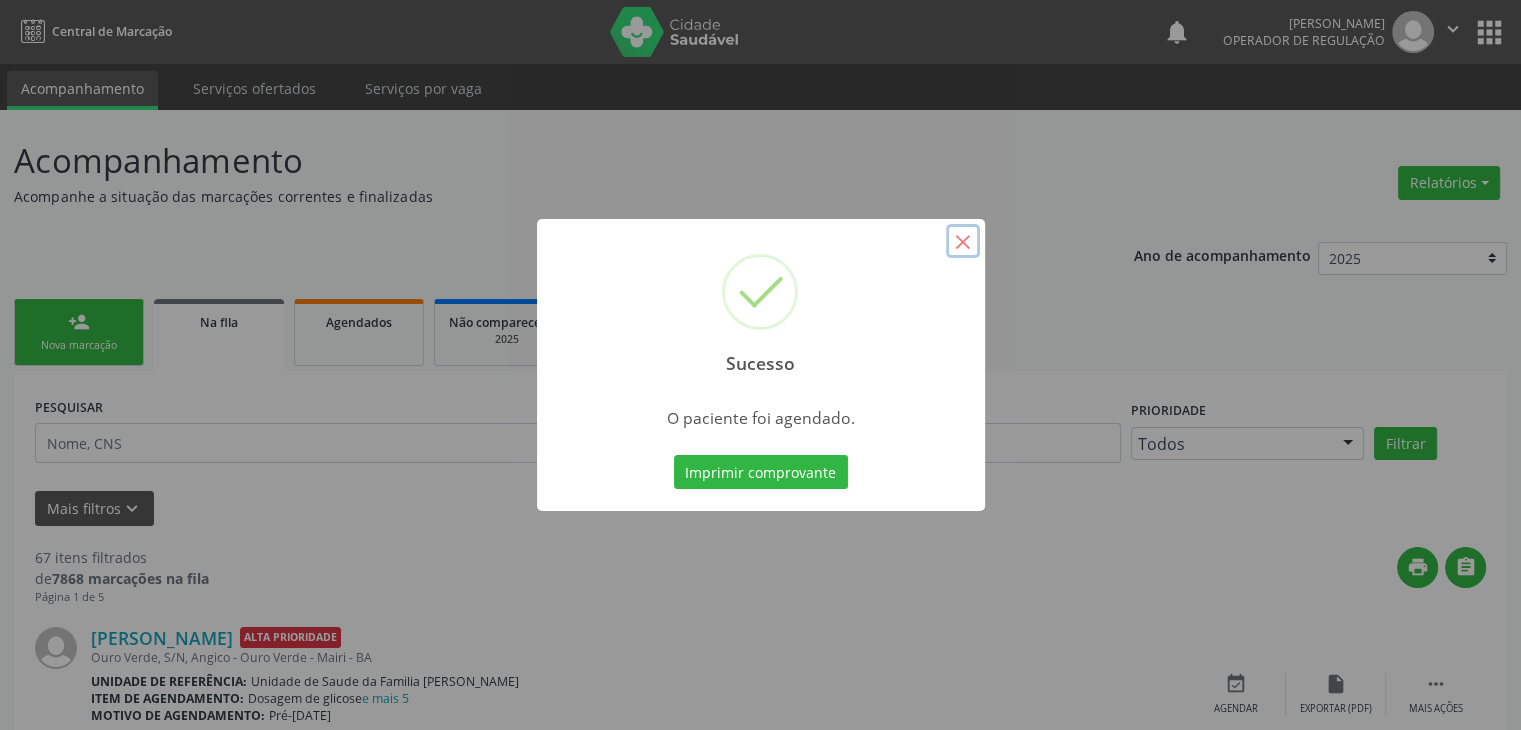 click on "×" at bounding box center [963, 241] 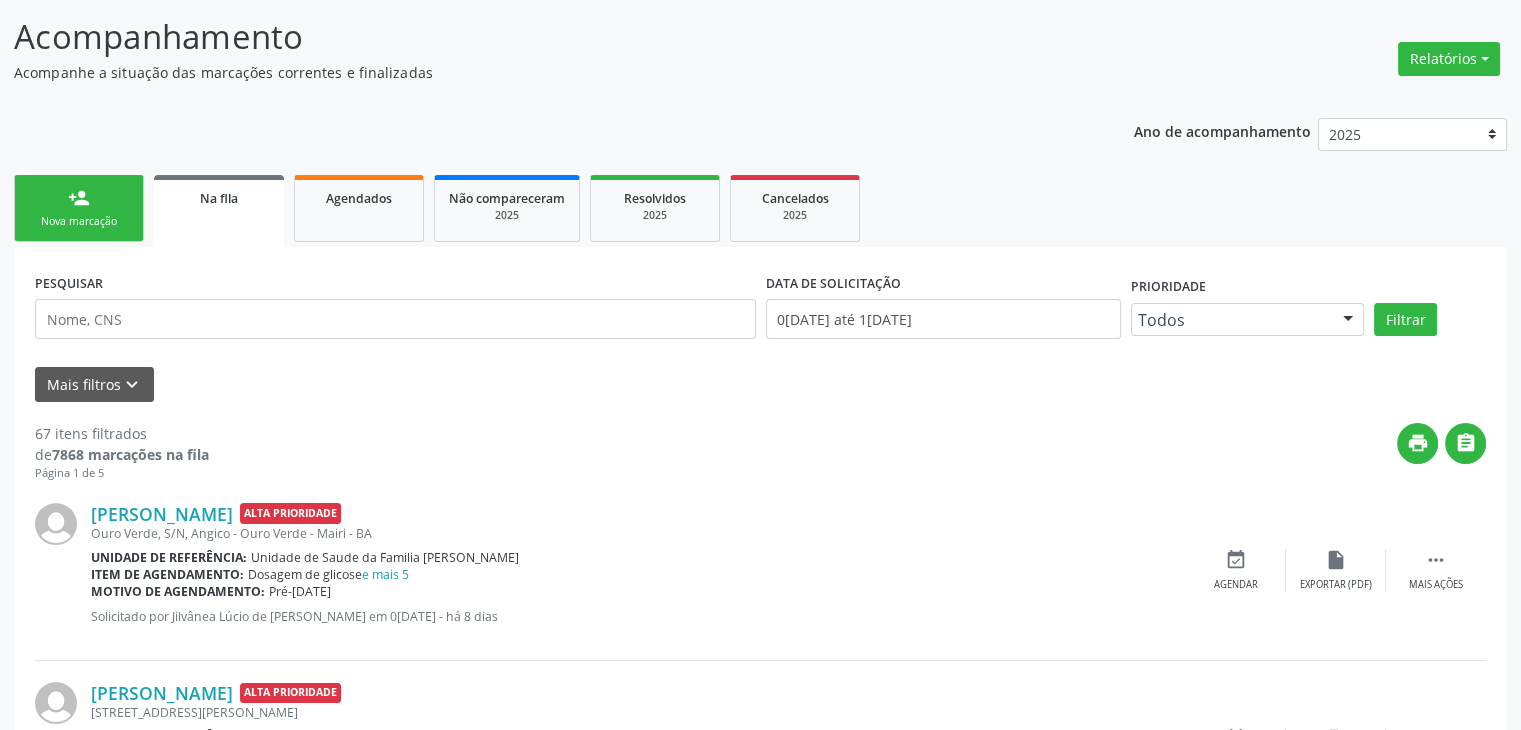 scroll, scrollTop: 300, scrollLeft: 0, axis: vertical 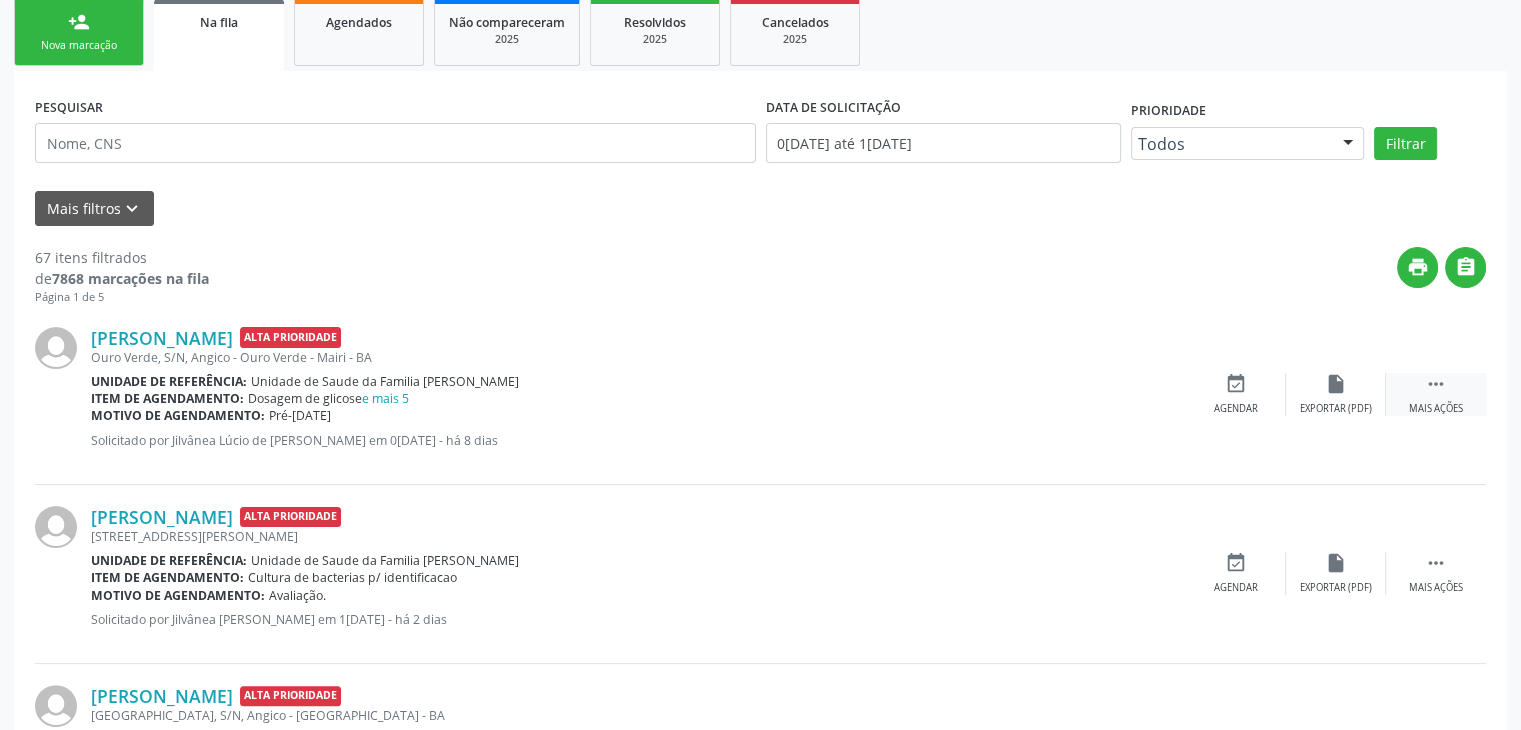 click on "
Mais ações" at bounding box center [1436, 394] 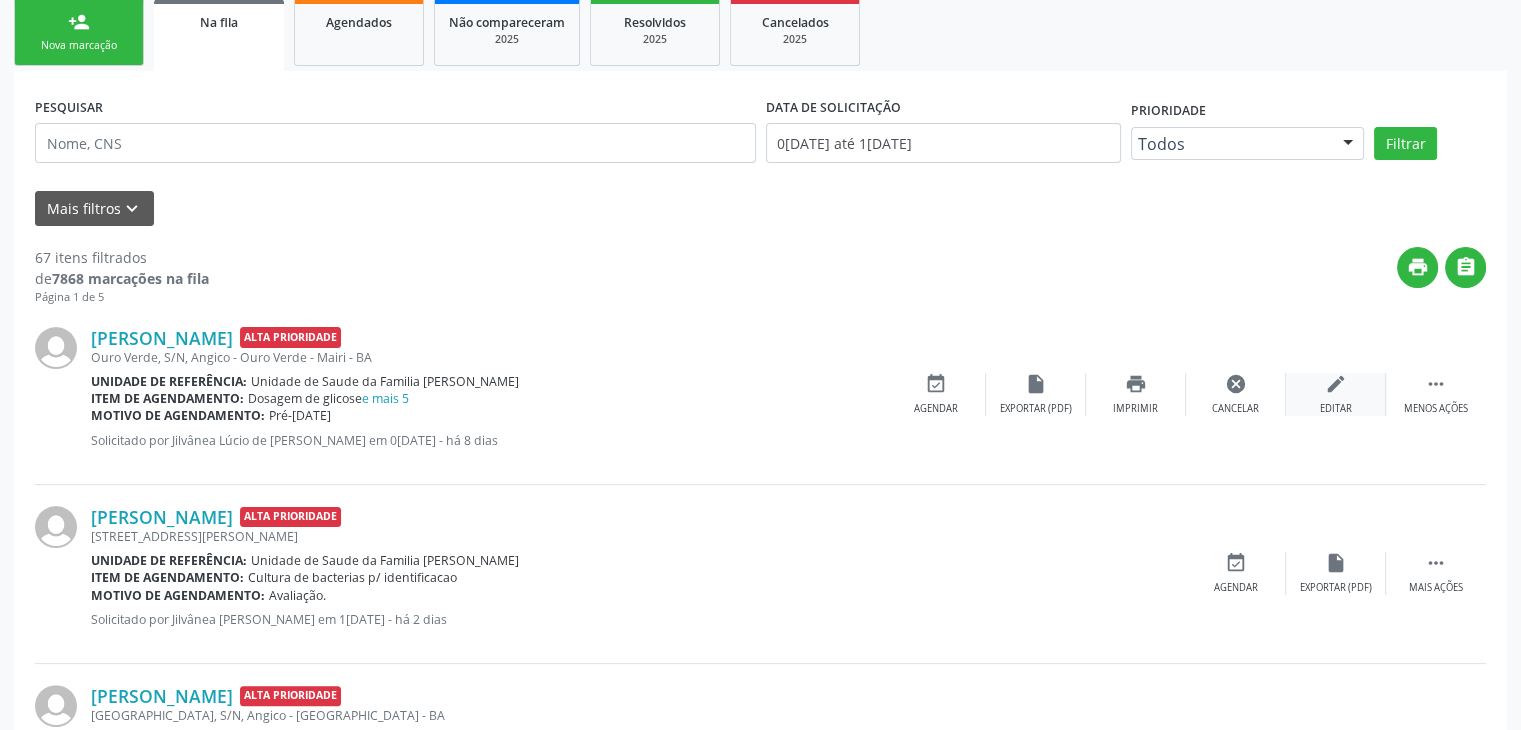 click on "edit" at bounding box center (1336, 384) 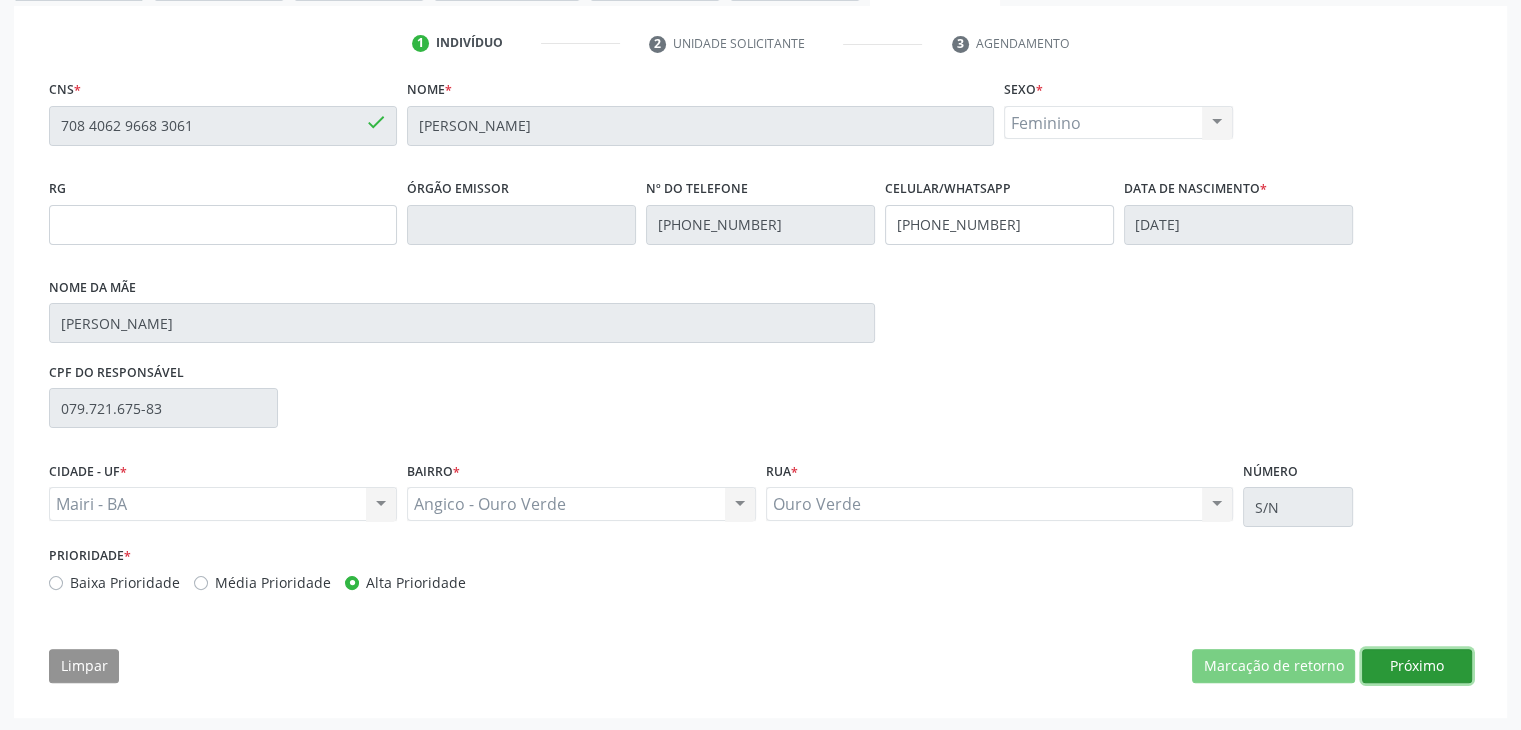 click on "Próximo" at bounding box center [1417, 666] 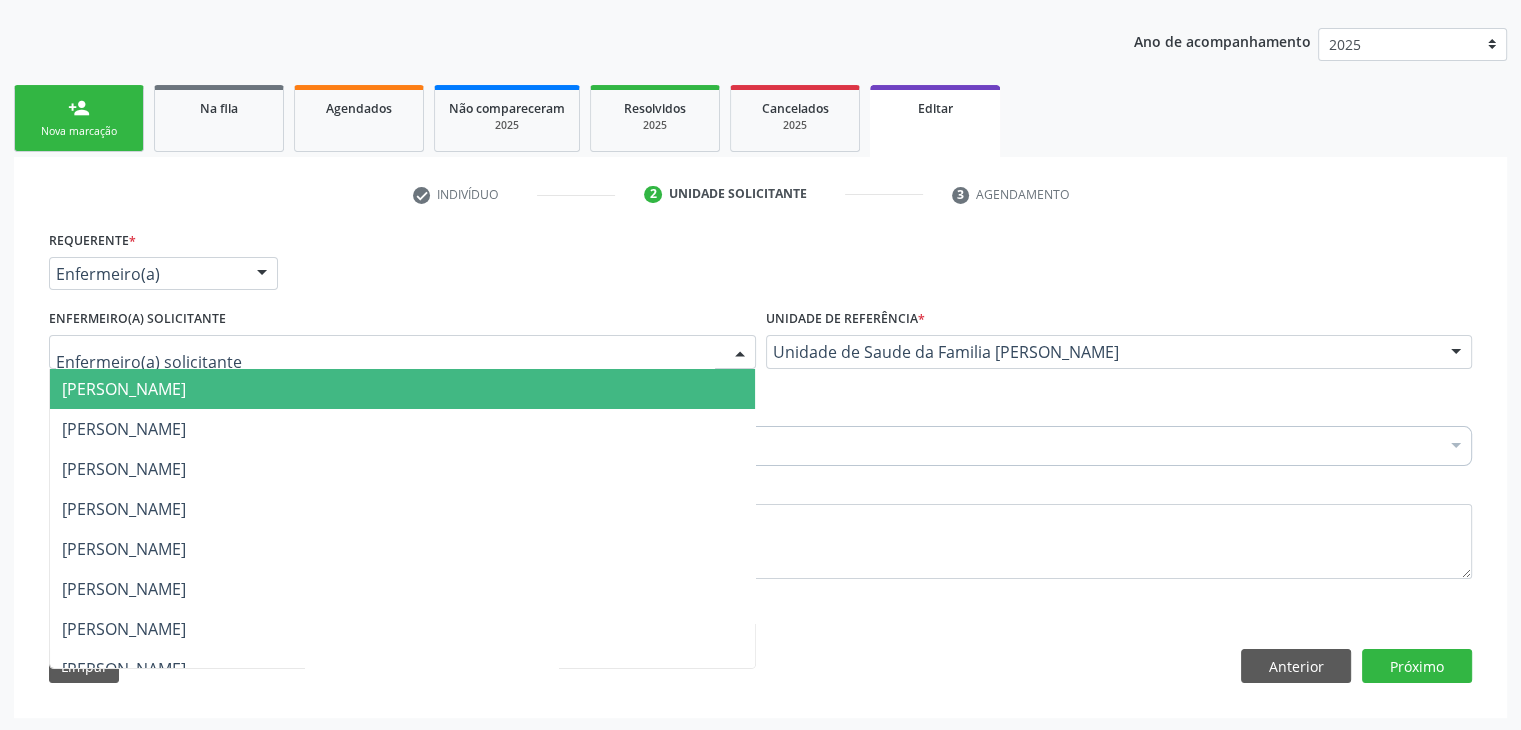 click at bounding box center [402, 352] 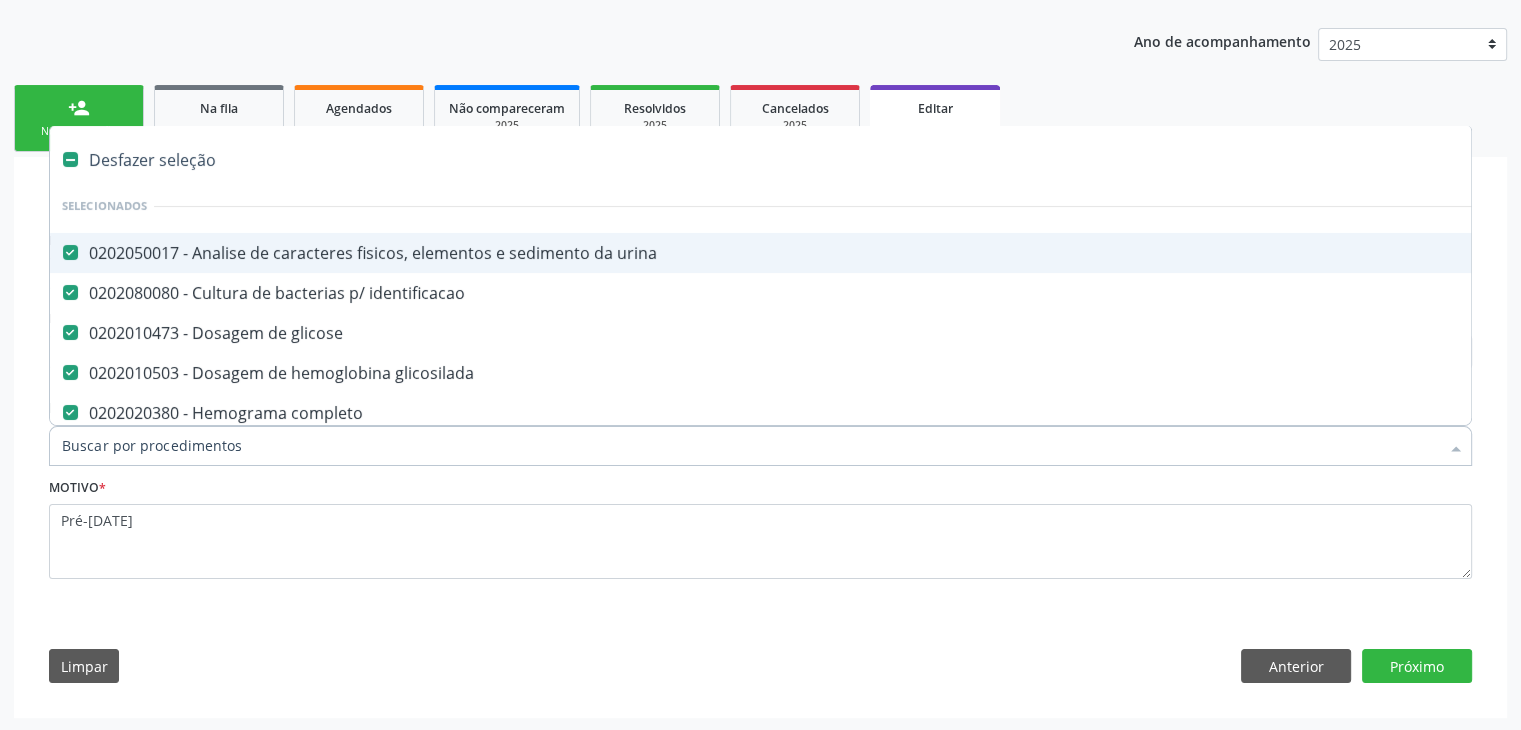 click on "Desfazer seleção" at bounding box center [831, 160] 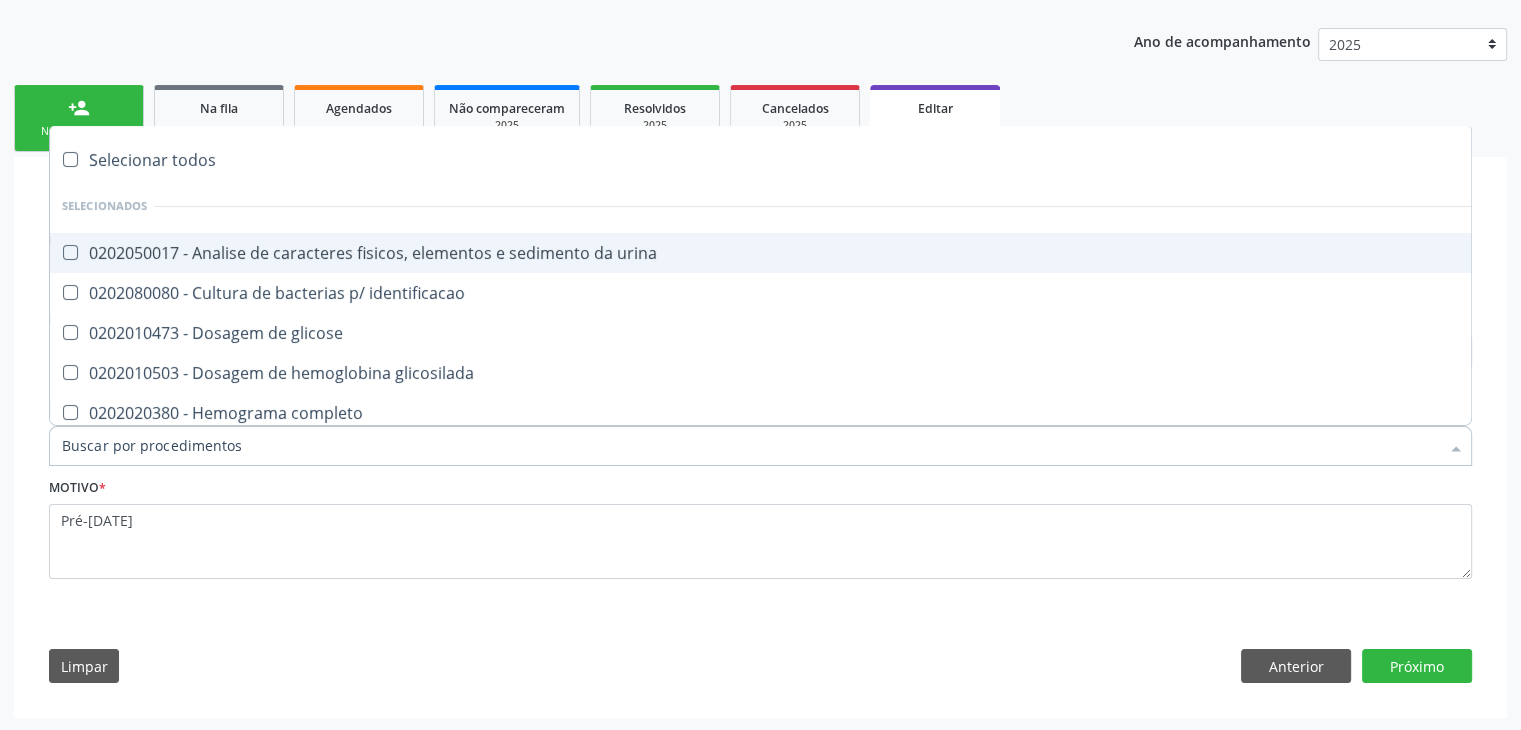 checkbox on "false" 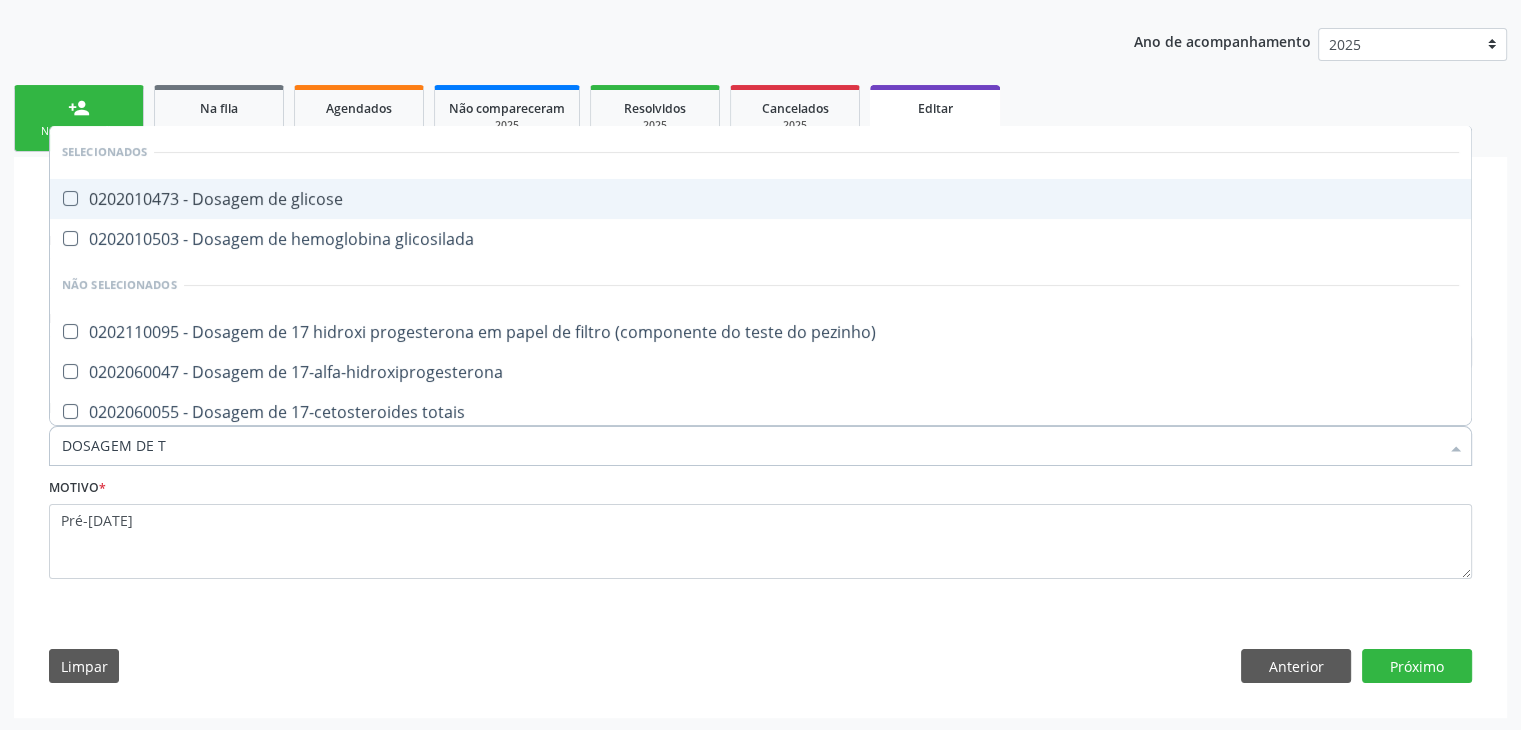 type on "DOSAGEM DE TS" 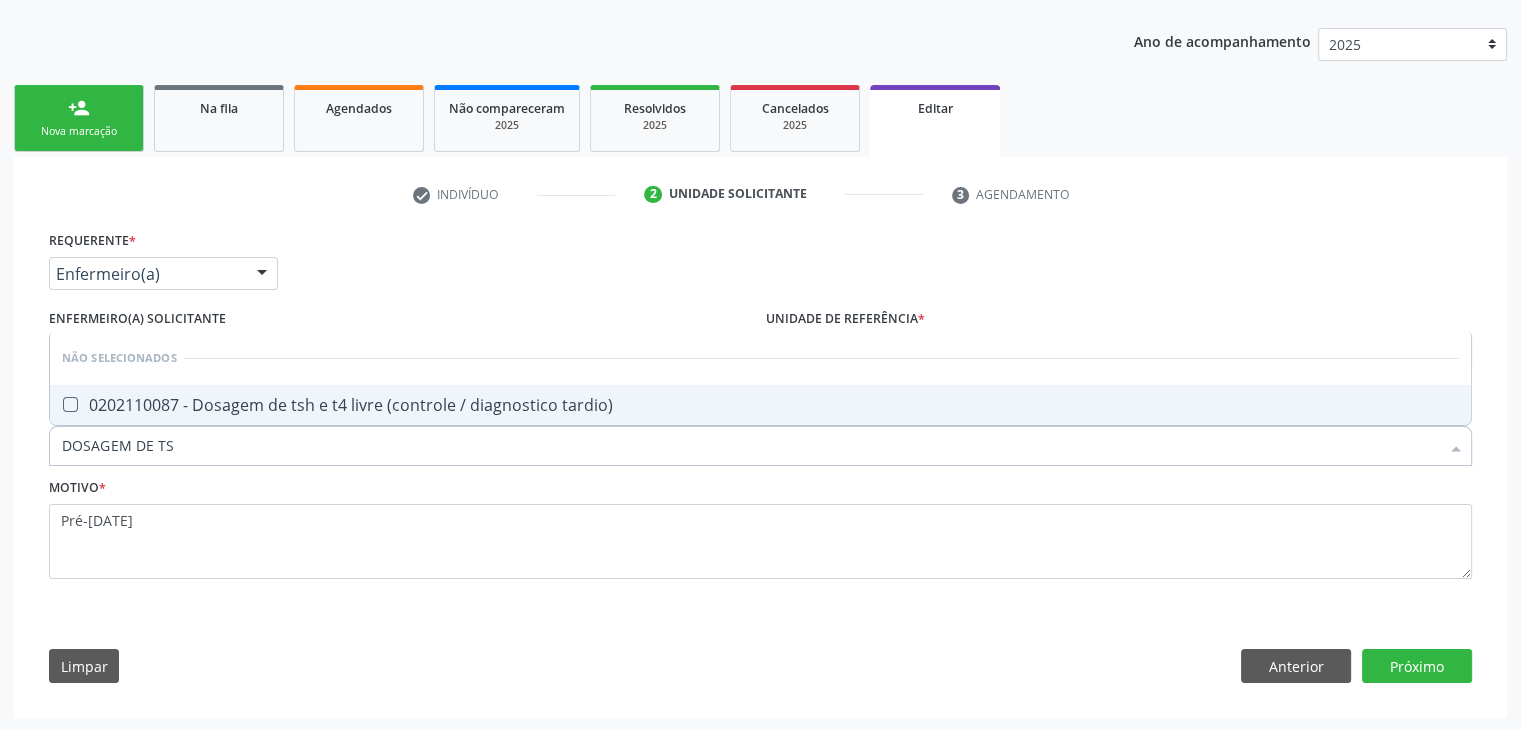 click on "0202110087 - Dosagem de tsh e t4 livre (controle / diagnostico tardio)" at bounding box center (760, 405) 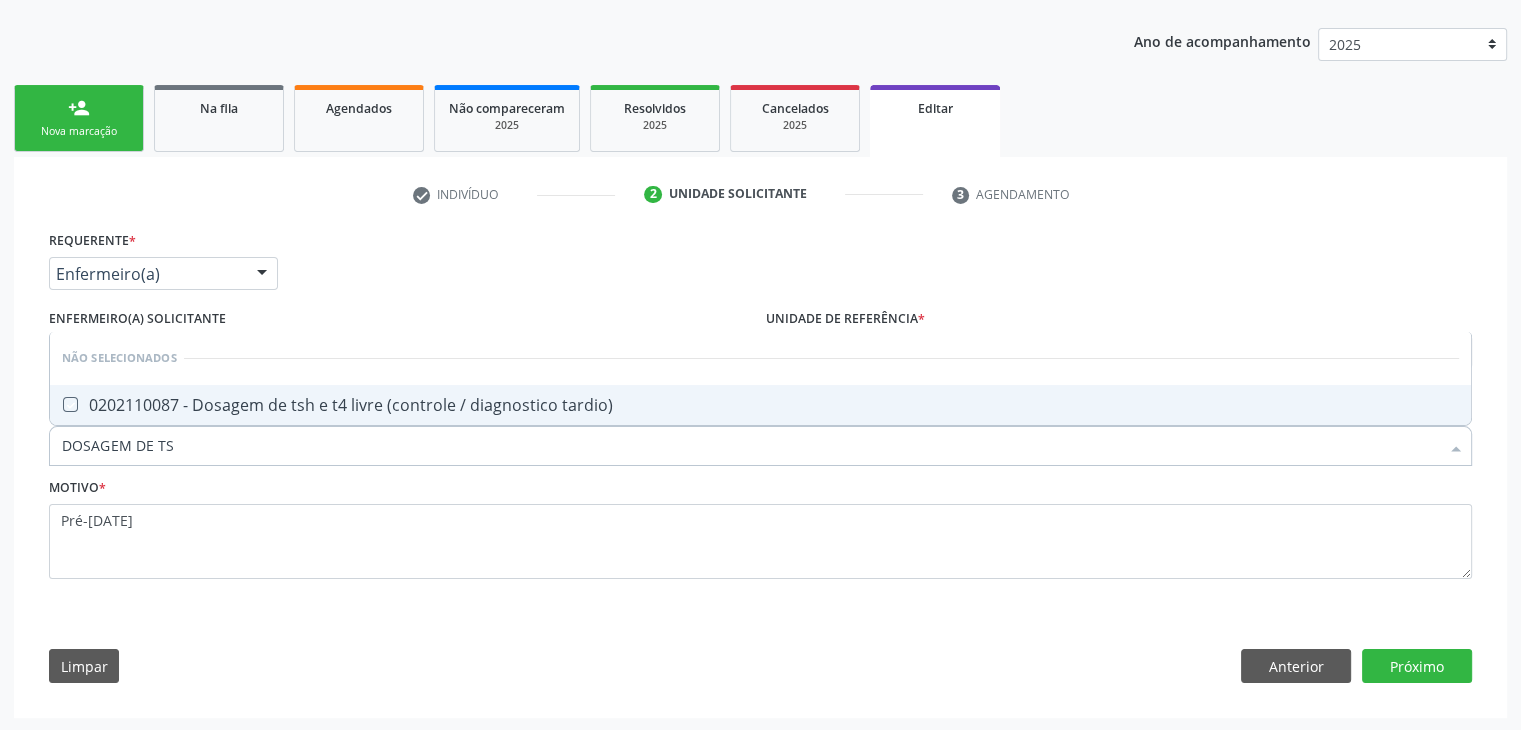 checkbox on "true" 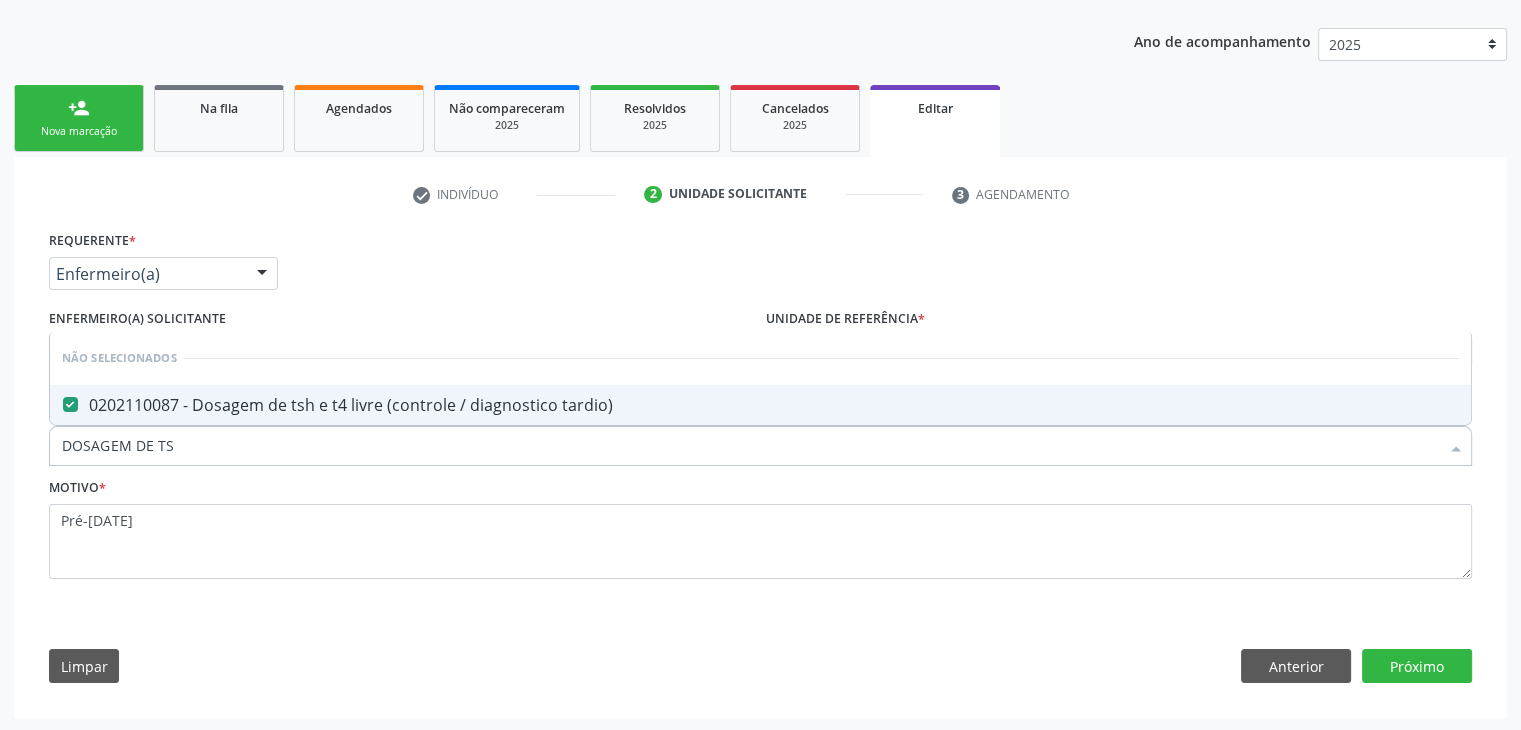 click on "Requerente
*
Enfermeiro(a)         Médico(a)   Enfermeiro(a)   Paciente
Nenhum resultado encontrado para: "   "
Não há nenhuma opção para ser exibida.
UF
BA         BA
Nenhum resultado encontrado para: "   "
Não há nenhuma opção para ser exibida.
Município
Mairi         Capim Grosso   Feira de Santana   Jacobina   Mairi   Salvador
Nenhum resultado encontrado para: "   "
Não há nenhuma opção para ser exibida.
Médico Solicitante
Por favor, selecione a Unidade de Atendimento primeiro
Nenhum resultado encontrado para: "   "
Não há nenhuma opção para ser exibida.
Enfermeiro(a) solicitante
Jaqueline Soares Lima         Jaqueline Soares Lima   Karolline Matos da Silva   Jadna Araujo de Almeida   Ingryd Rodrigues Silva   Edna Augusta Barbosa" at bounding box center (760, 461) 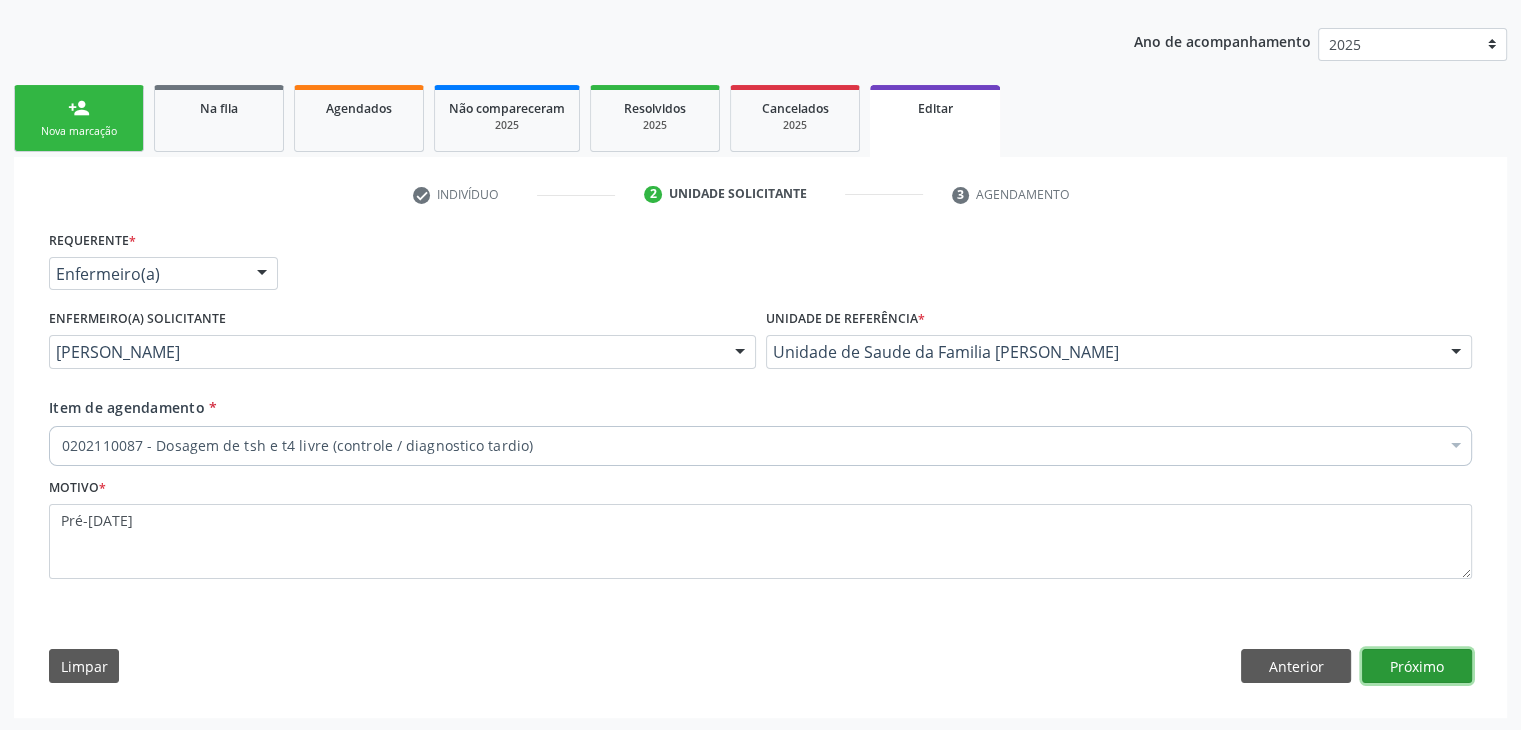 click on "Próximo" at bounding box center (1417, 666) 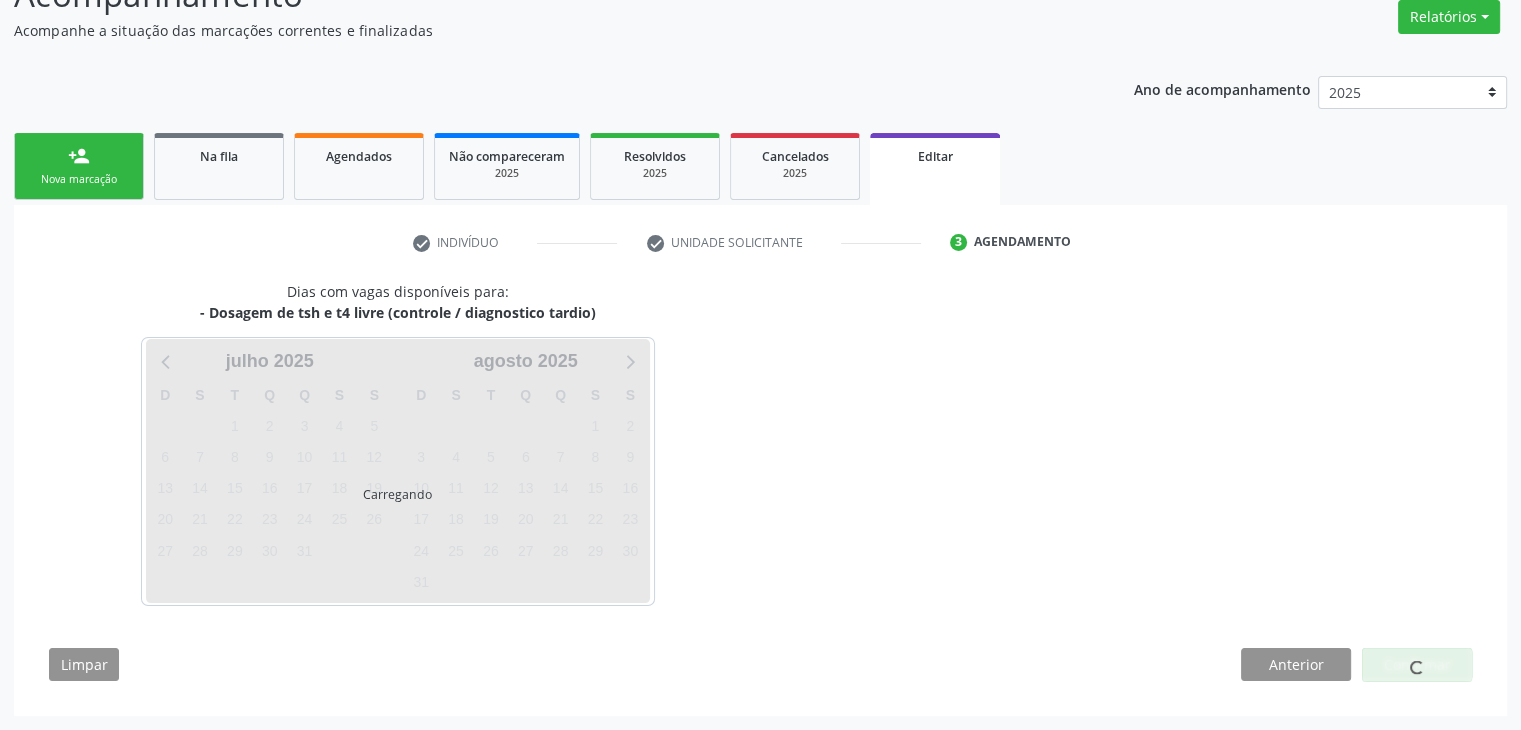 scroll, scrollTop: 165, scrollLeft: 0, axis: vertical 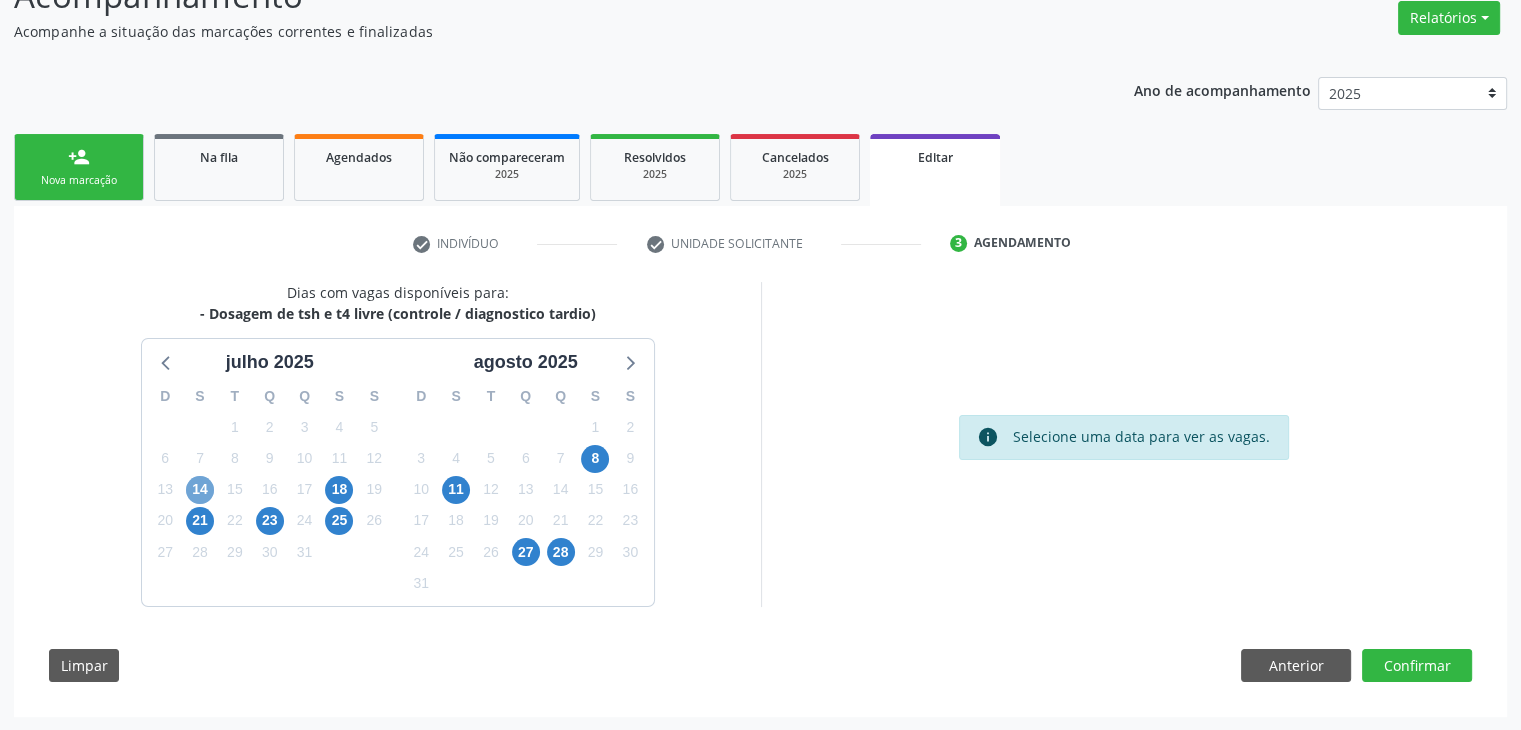 click on "14" at bounding box center [200, 490] 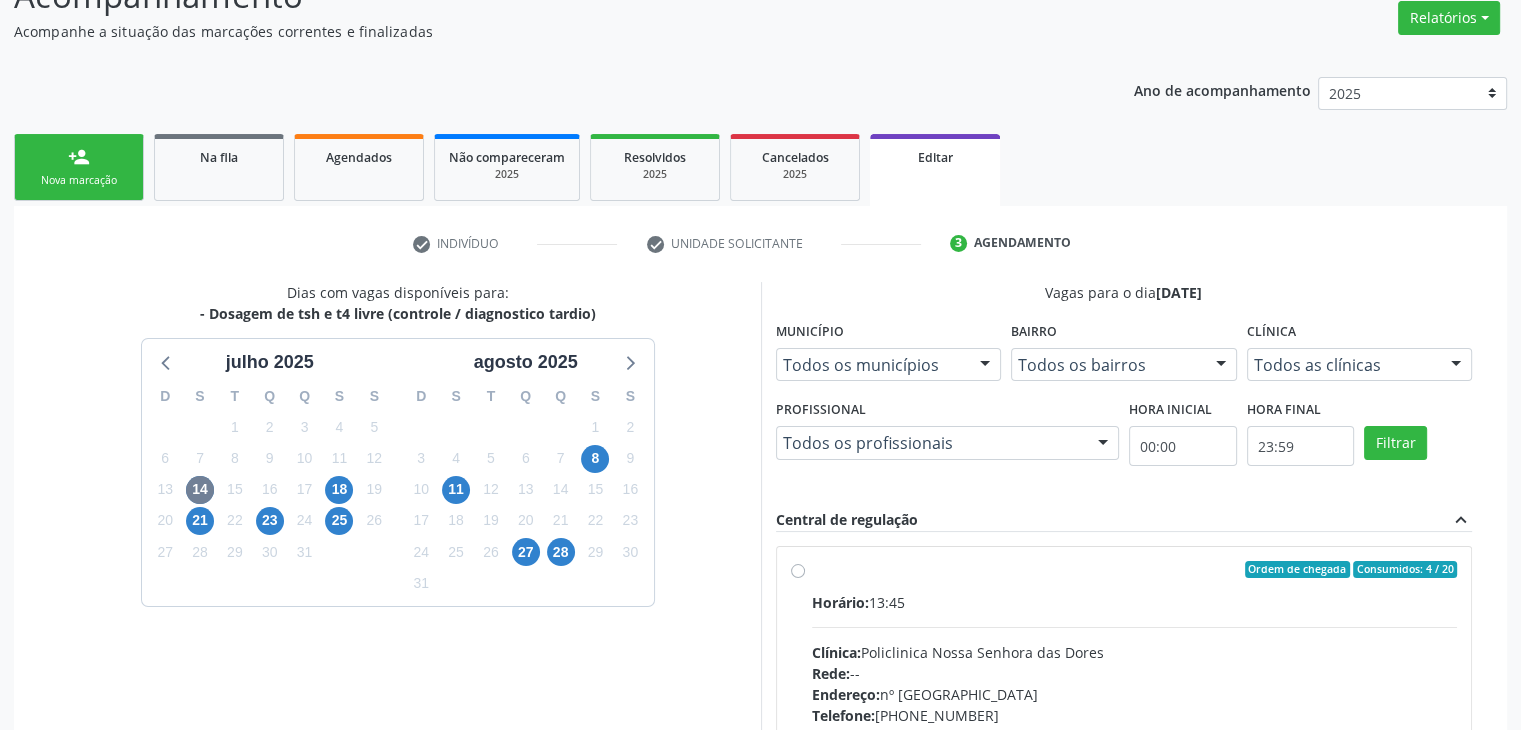 click on "Horário:   13:45" at bounding box center [1135, 602] 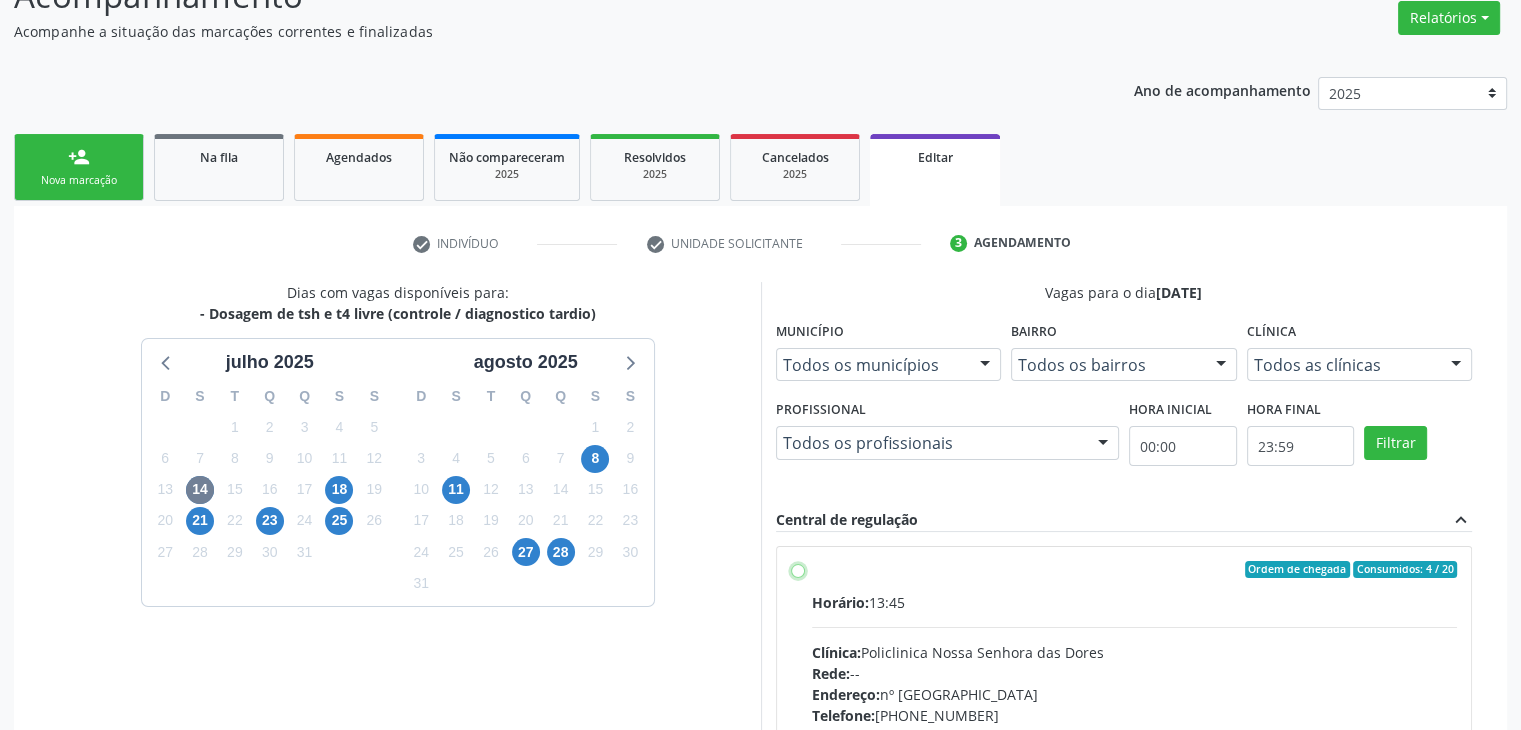 click on "Ordem de chegada
Consumidos: 4 / 20
Horário:   13:45
Clínica:  Policlinica Nossa Senhora das Dores
Rede:
--
Endereço:   nº 94, Centro, Mairi - BA
Telefone:   (74) 36322104
Profissional:
--
Informações adicionais sobre o atendimento
Idade de atendimento:
Sem restrição
Gênero(s) atendido(s):
Sem restrição
Informações adicionais:
--" at bounding box center (798, 570) 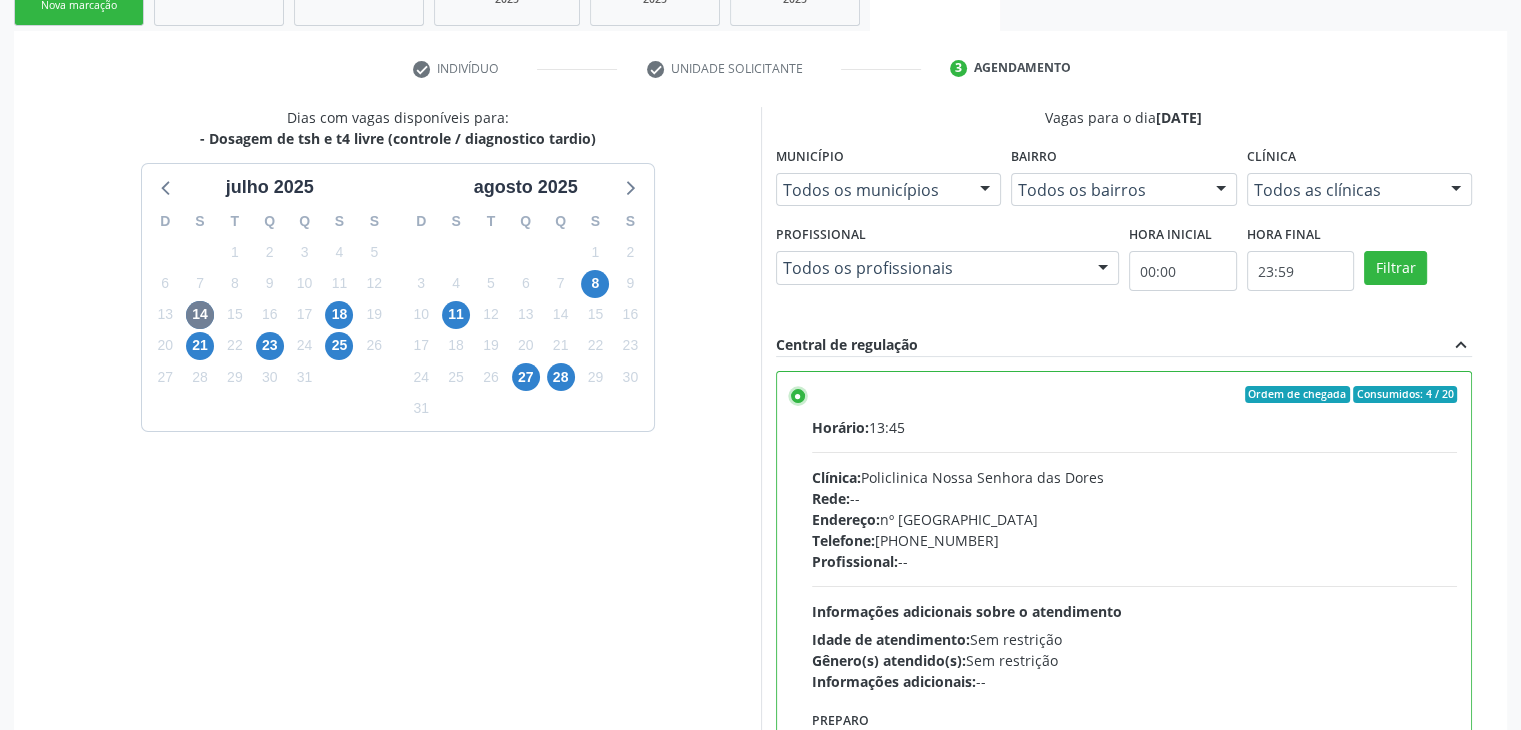 scroll, scrollTop: 490, scrollLeft: 0, axis: vertical 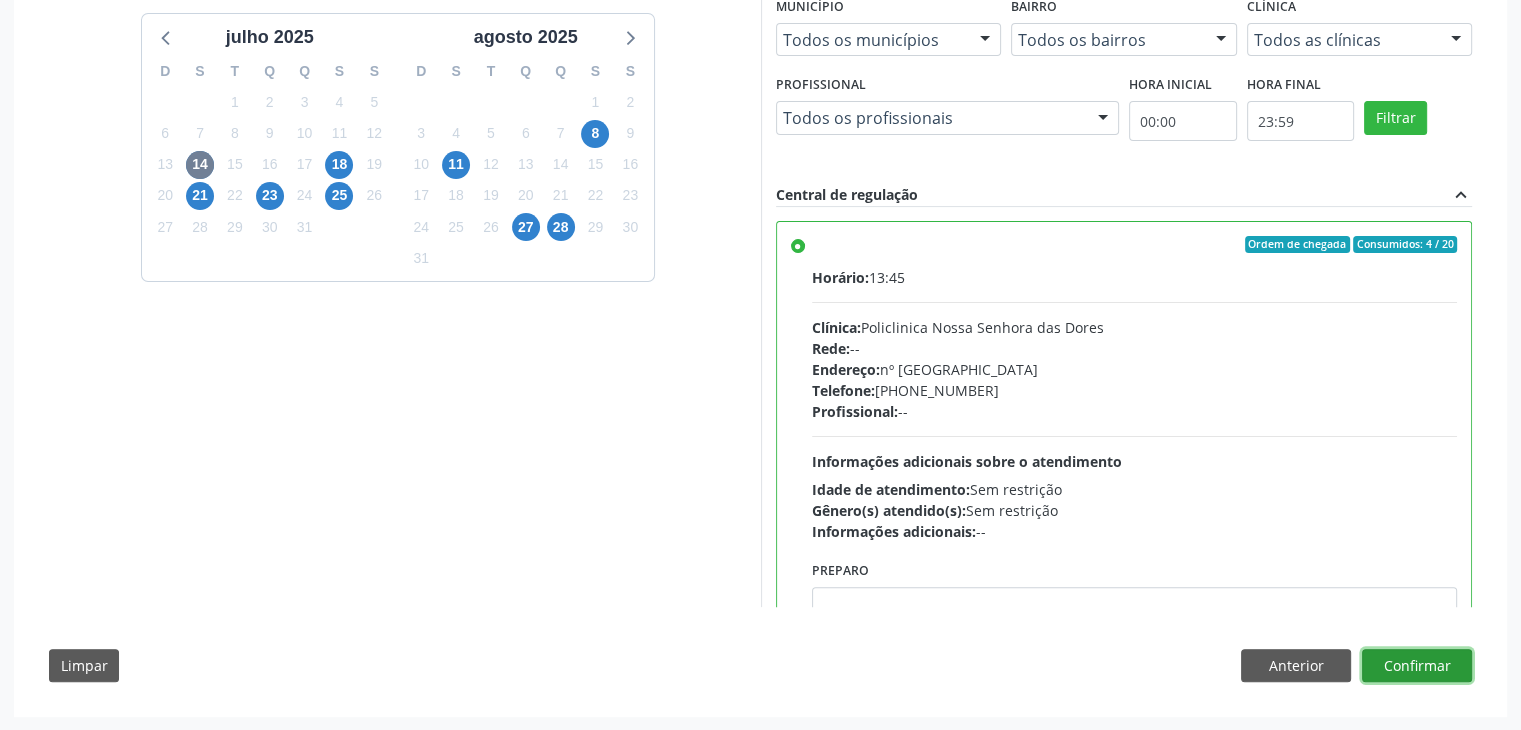 click on "Confirmar" at bounding box center [1417, 666] 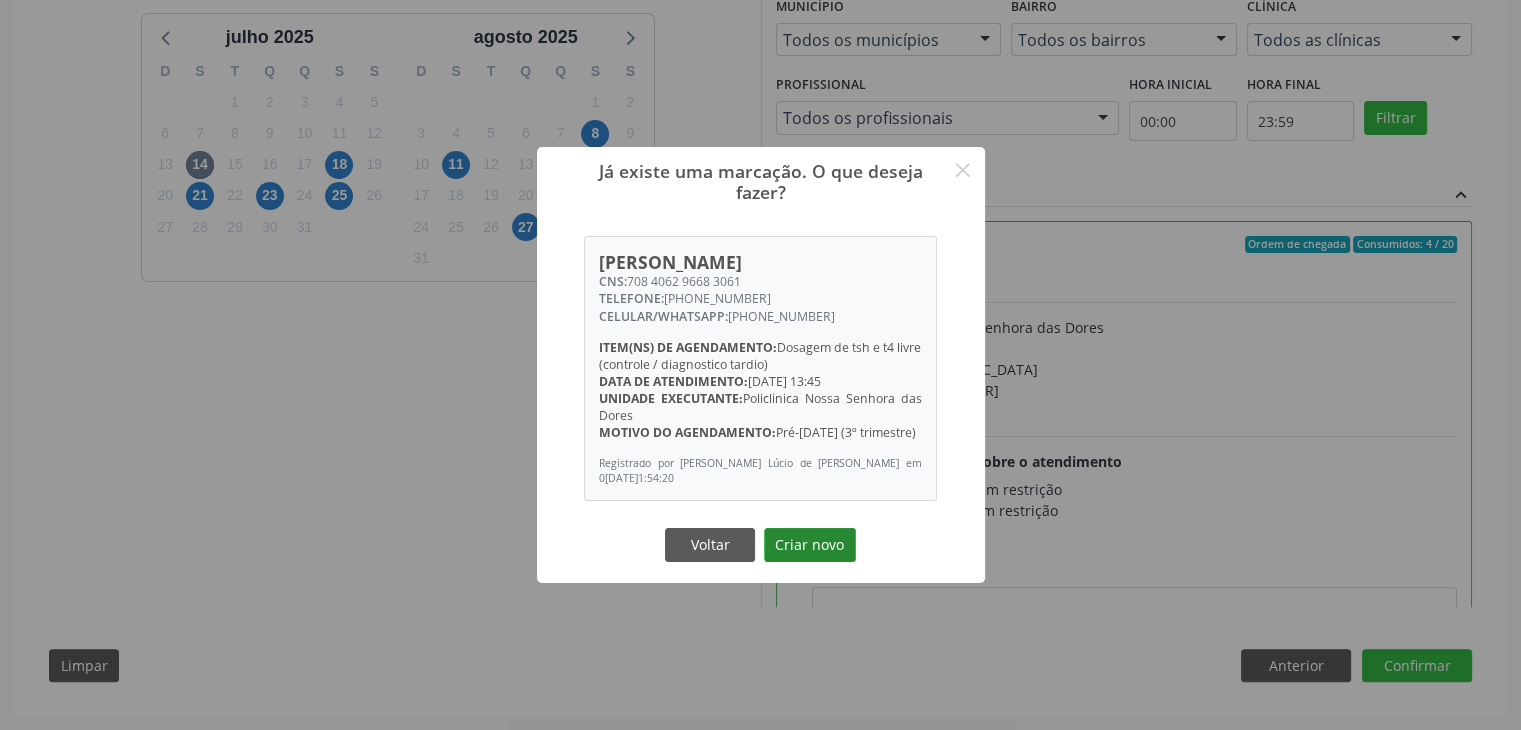 click on "Criar novo" at bounding box center [810, 545] 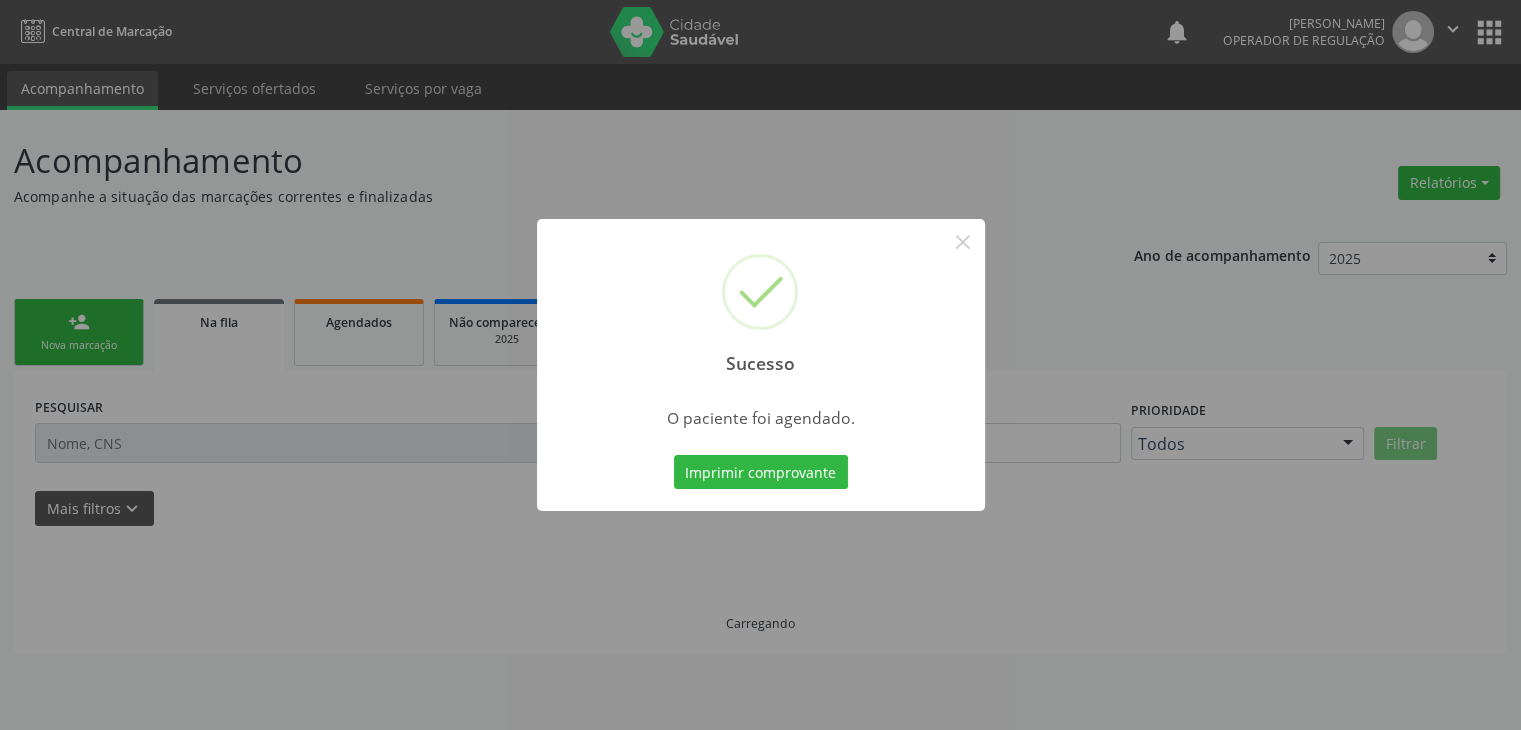 scroll, scrollTop: 0, scrollLeft: 0, axis: both 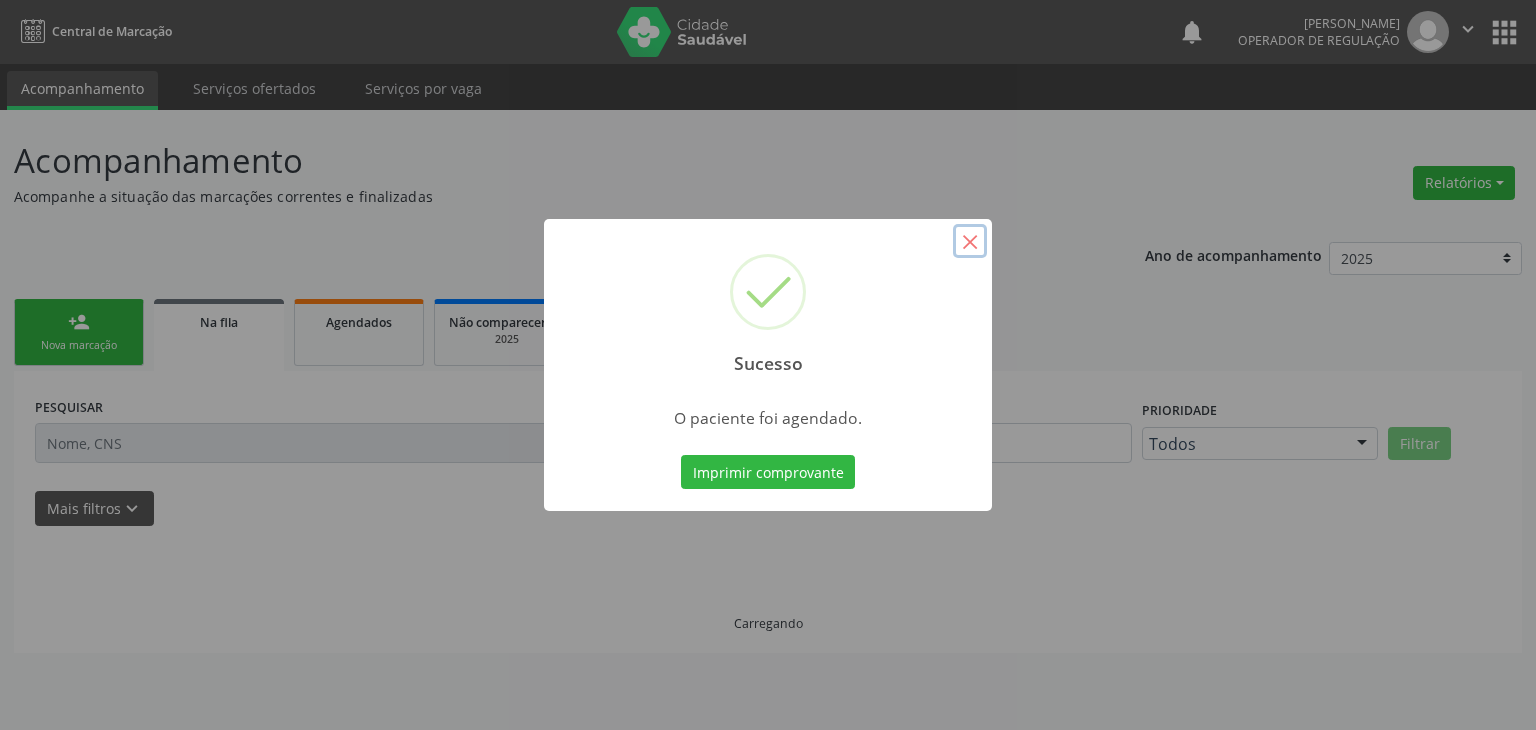 click on "×" at bounding box center (970, 241) 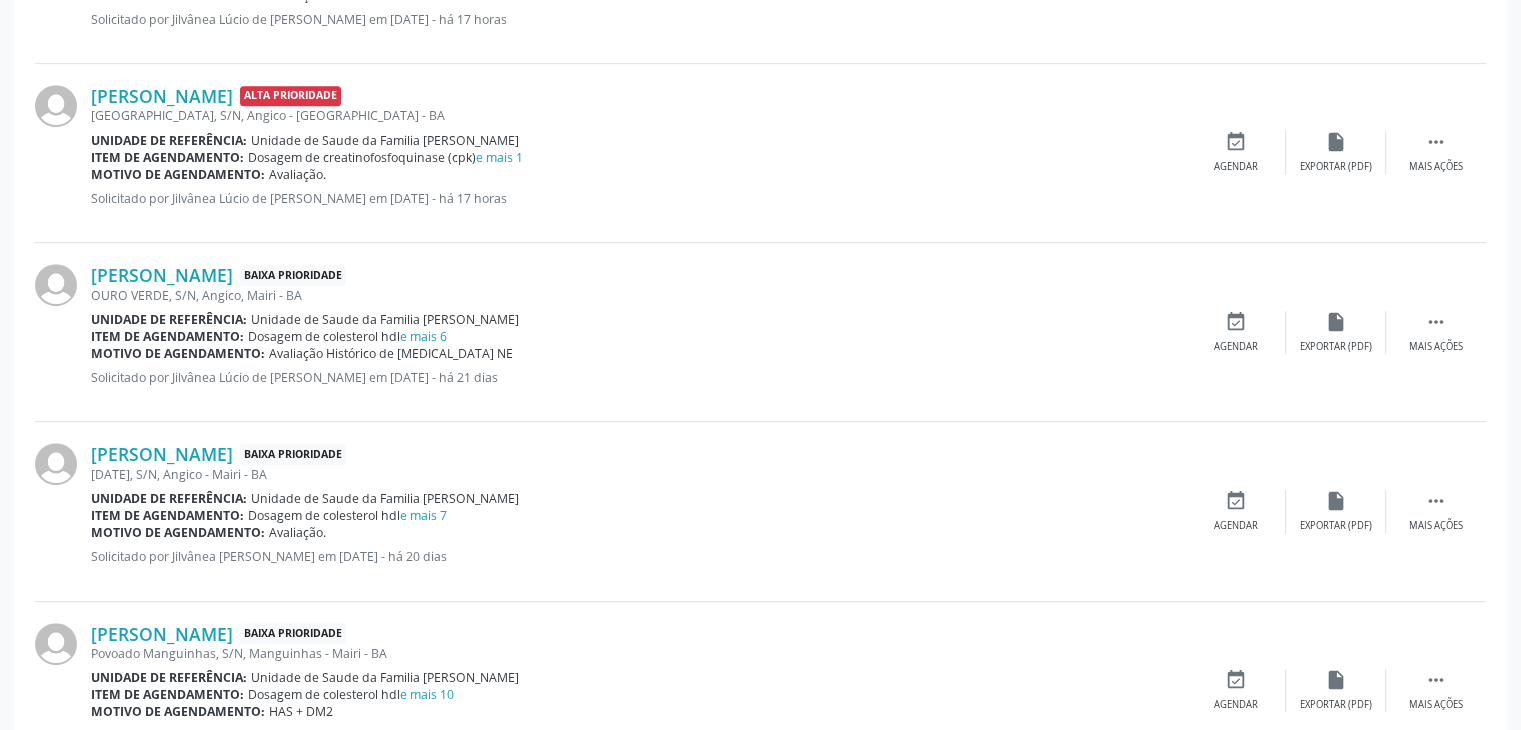 scroll, scrollTop: 1000, scrollLeft: 0, axis: vertical 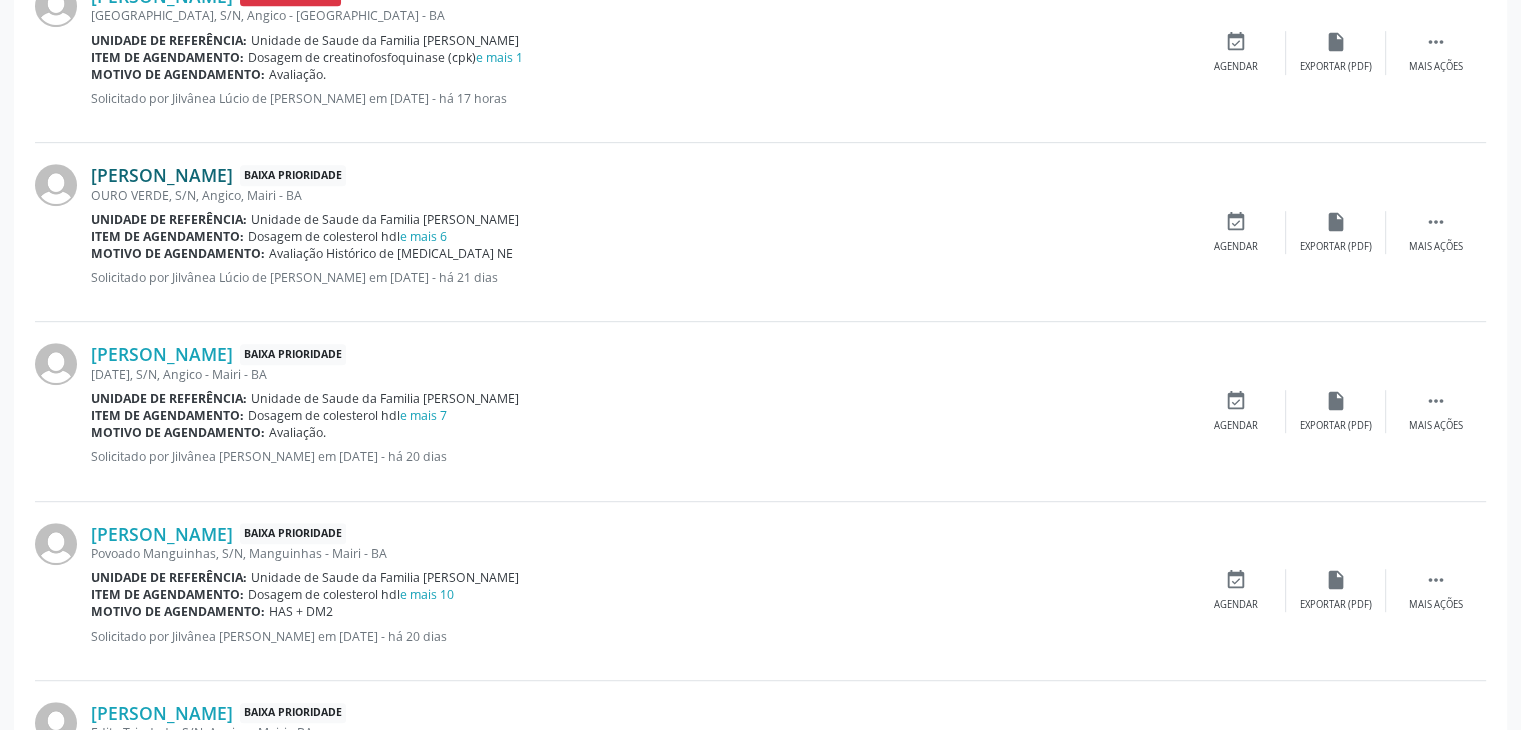 click on "[PERSON_NAME]" at bounding box center (162, 175) 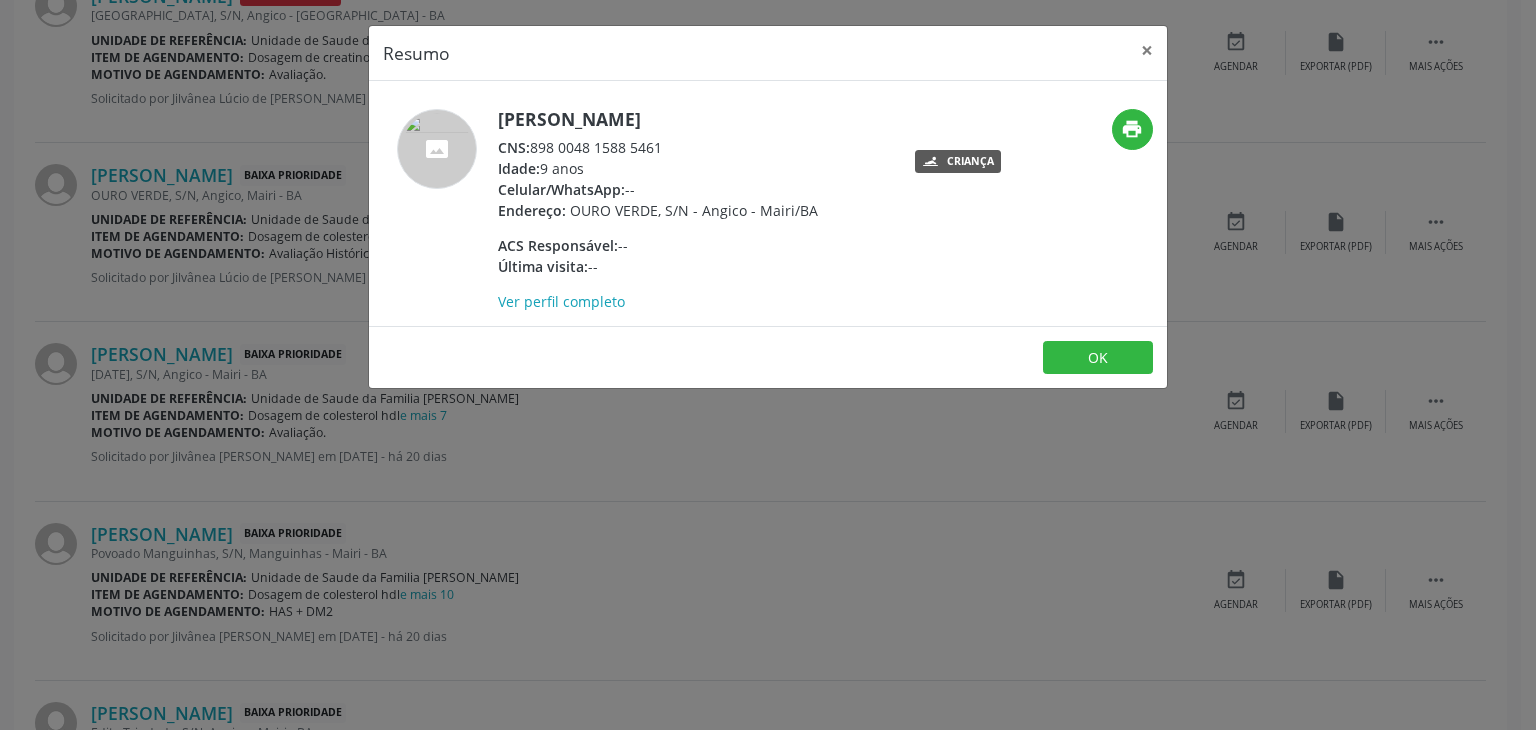 drag, startPoint x: 498, startPoint y: 116, endPoint x: 678, endPoint y: 115, distance: 180.00278 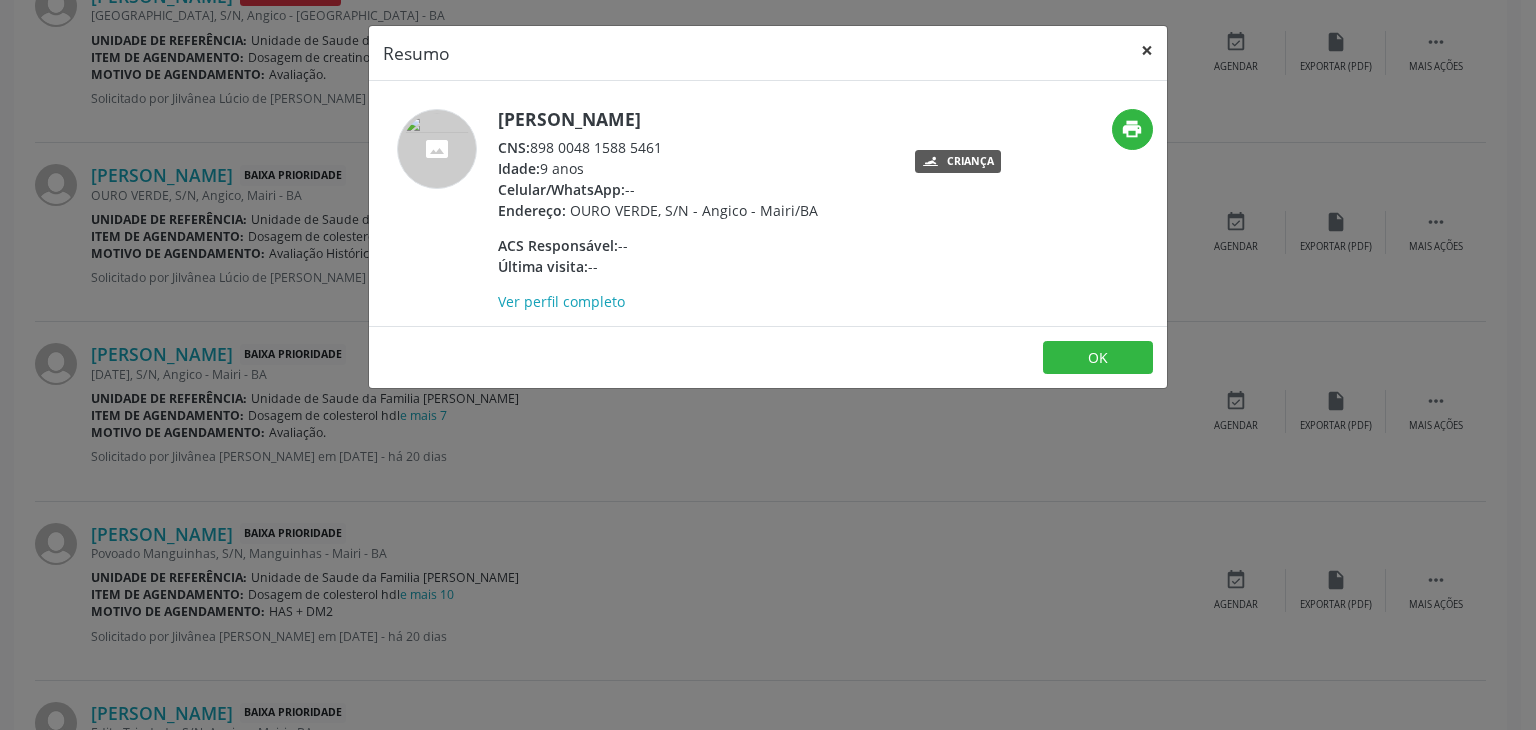 click on "×" at bounding box center [1147, 50] 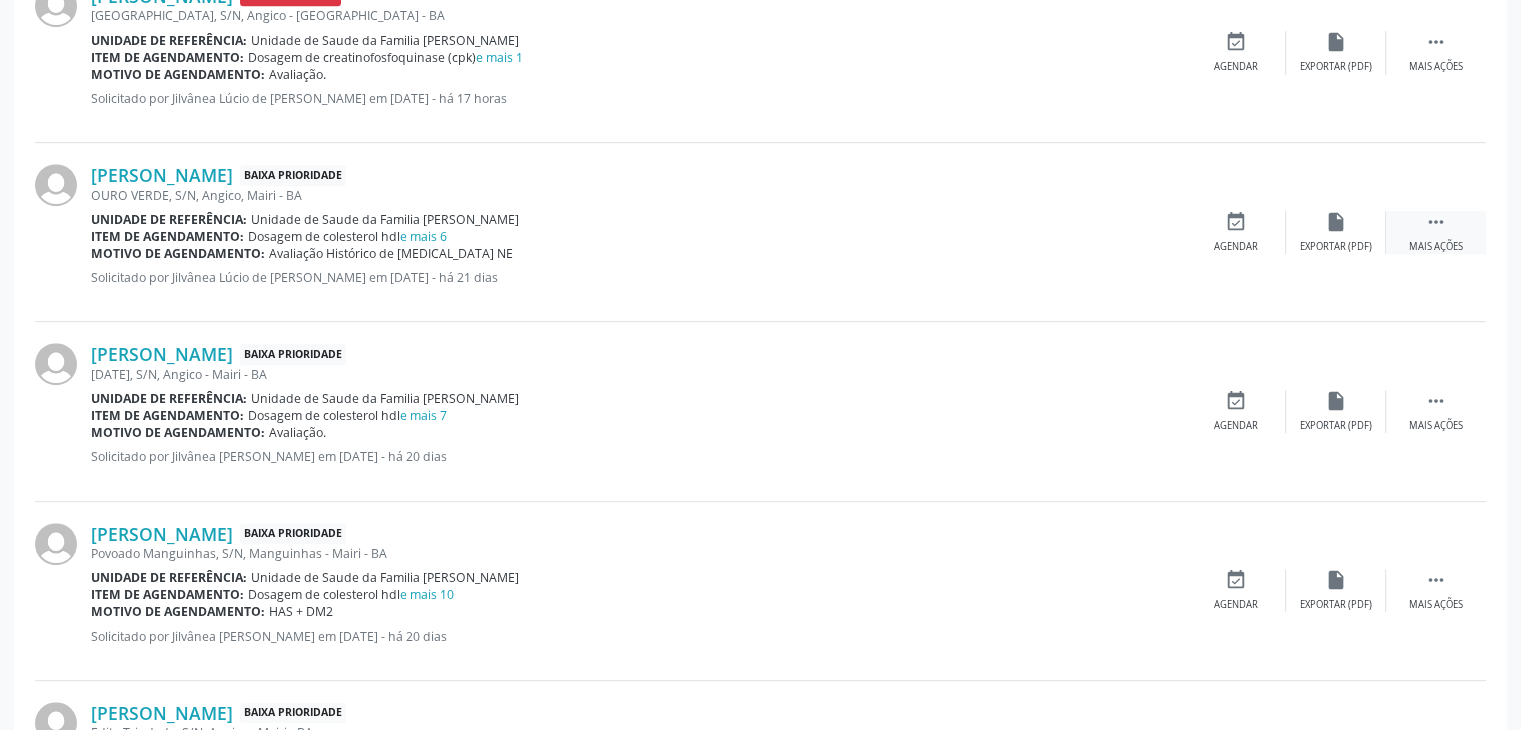 click on "
Mais ações" at bounding box center (1436, 232) 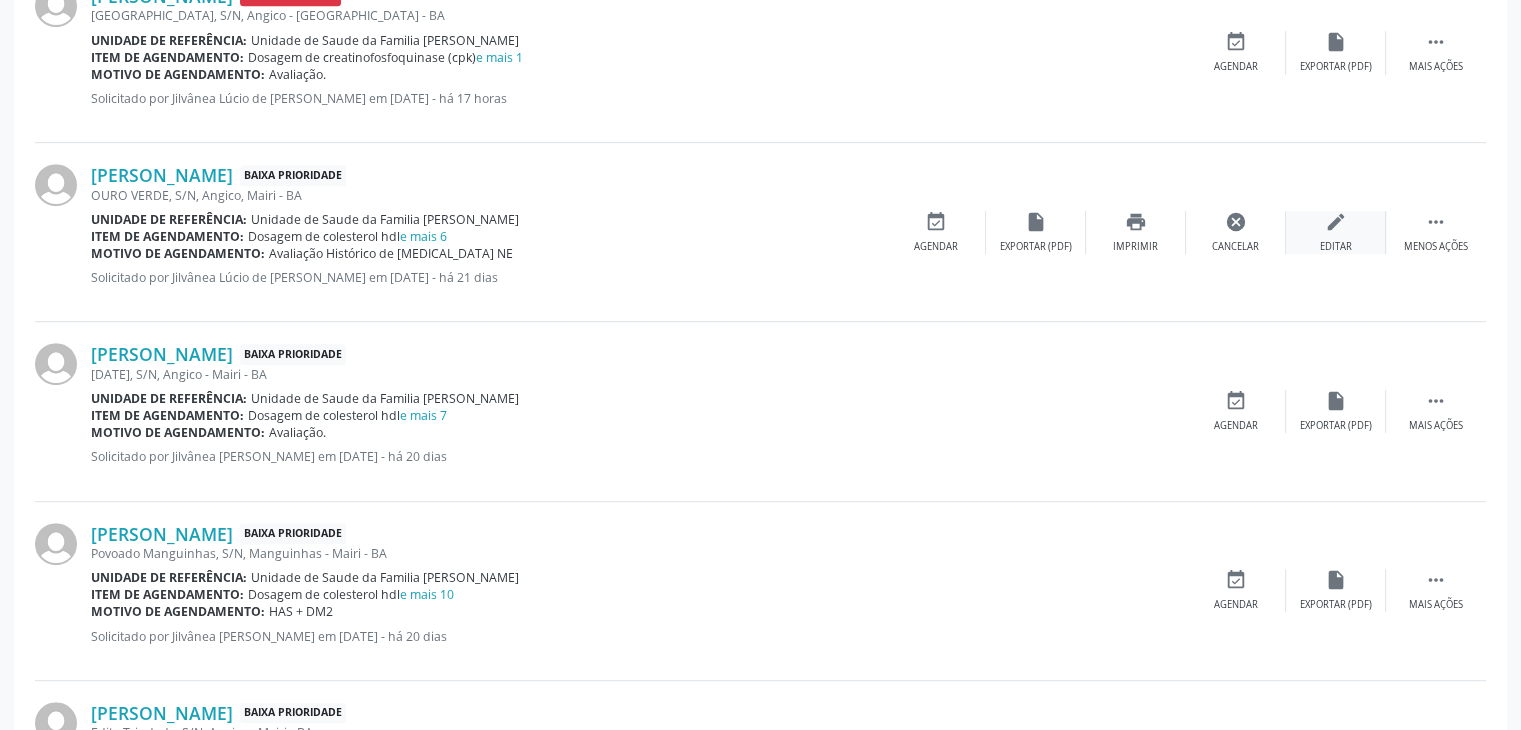 click on "edit
Editar" at bounding box center [1336, 232] 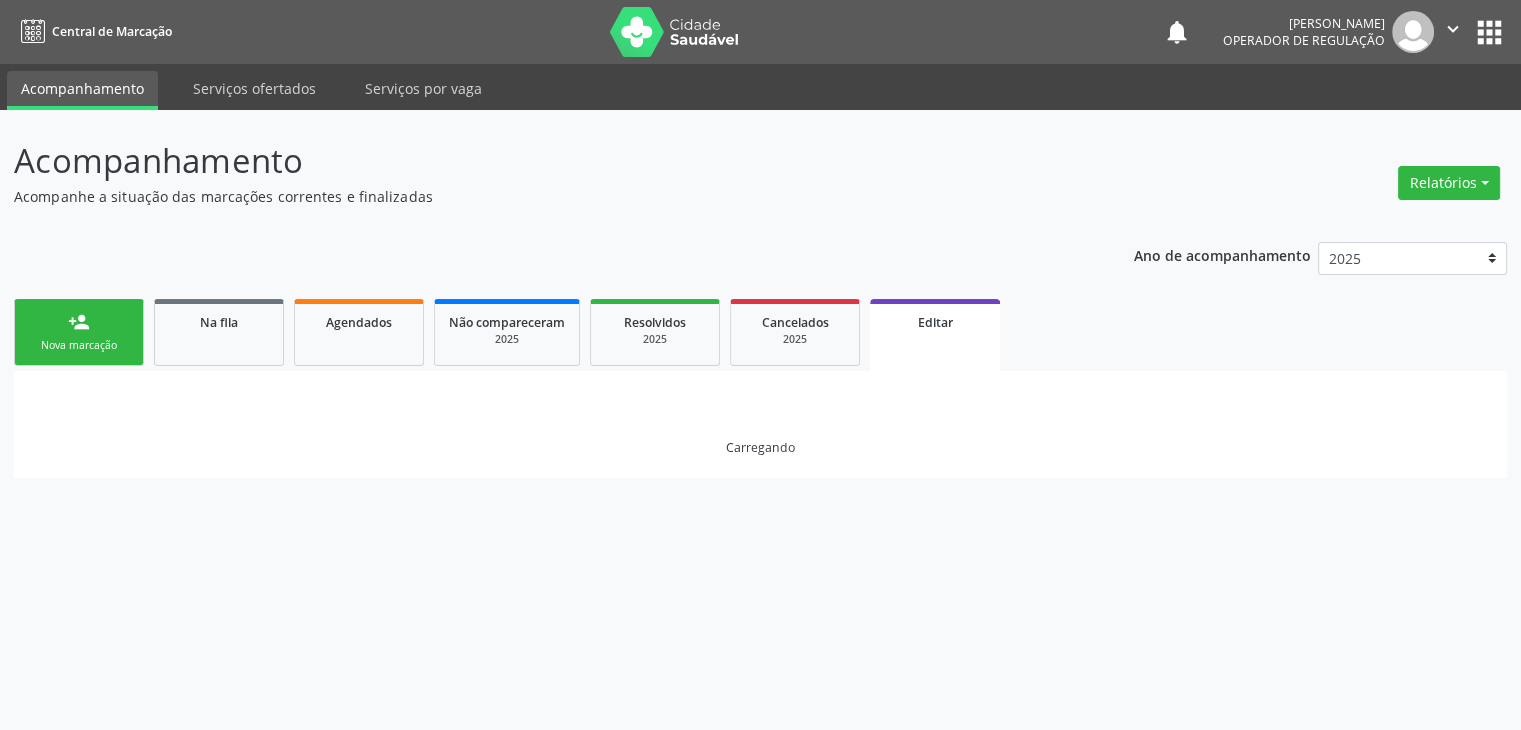 scroll, scrollTop: 0, scrollLeft: 0, axis: both 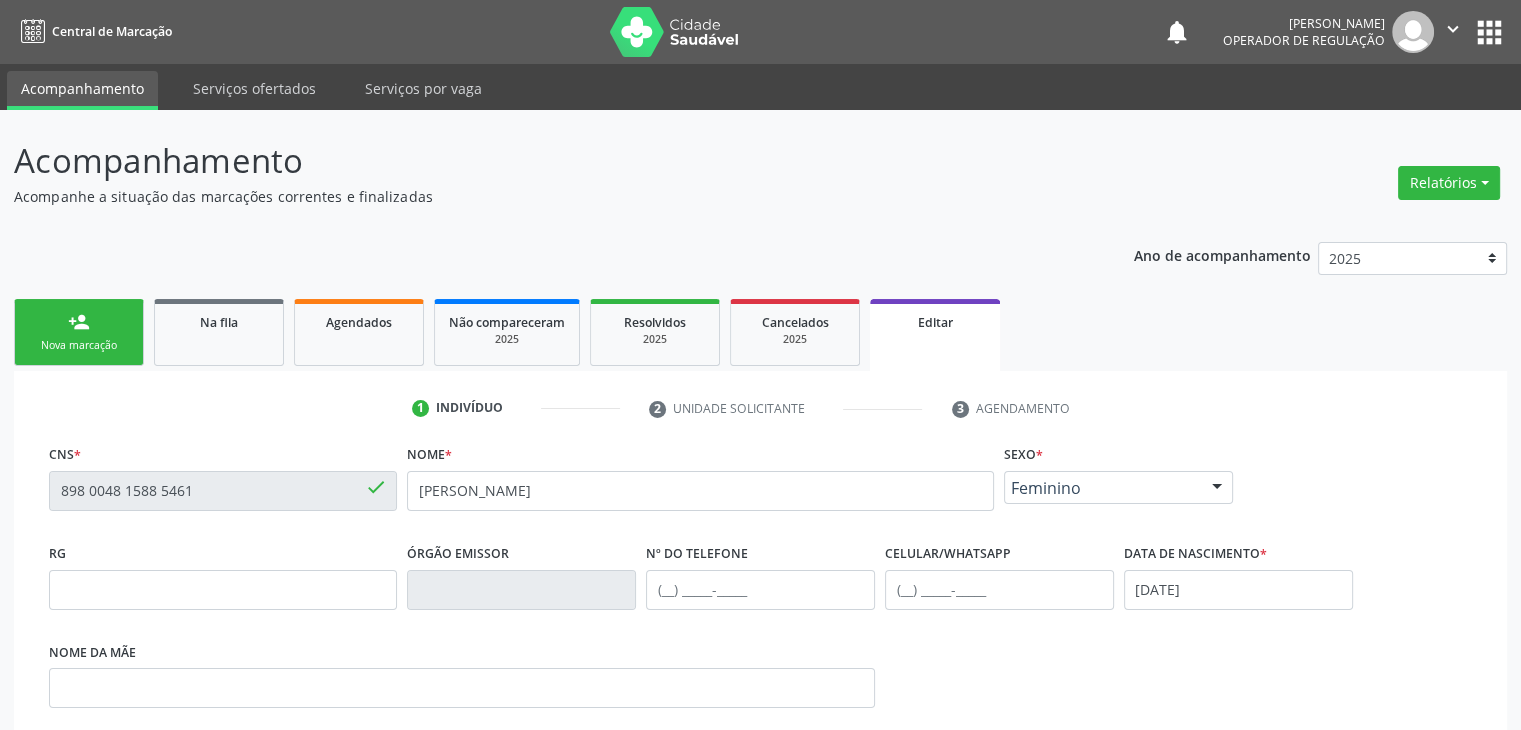 click on "Ano de acompanhamento
2025 2024 2023 2022 2021 2020 2019" at bounding box center (1320, 261) 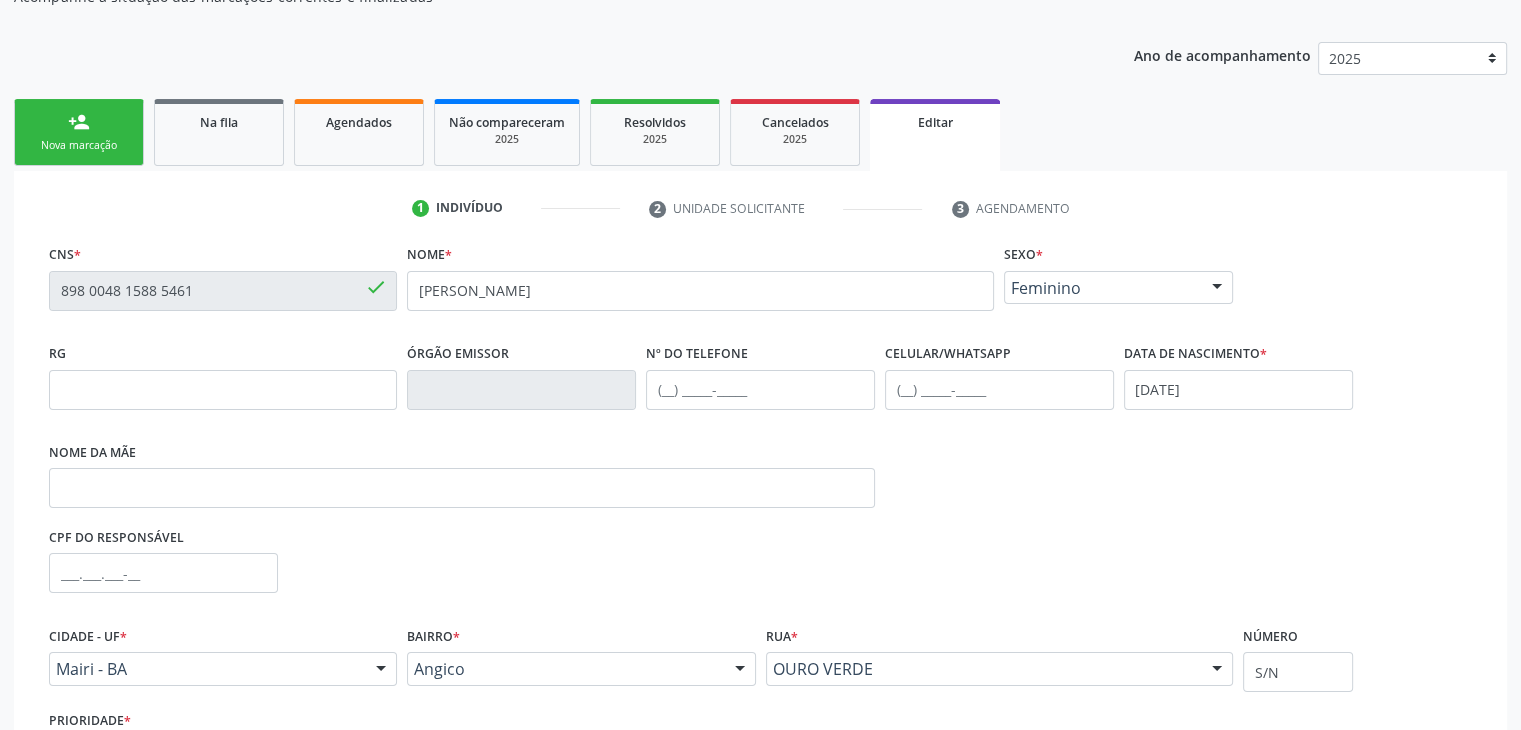 scroll, scrollTop: 365, scrollLeft: 0, axis: vertical 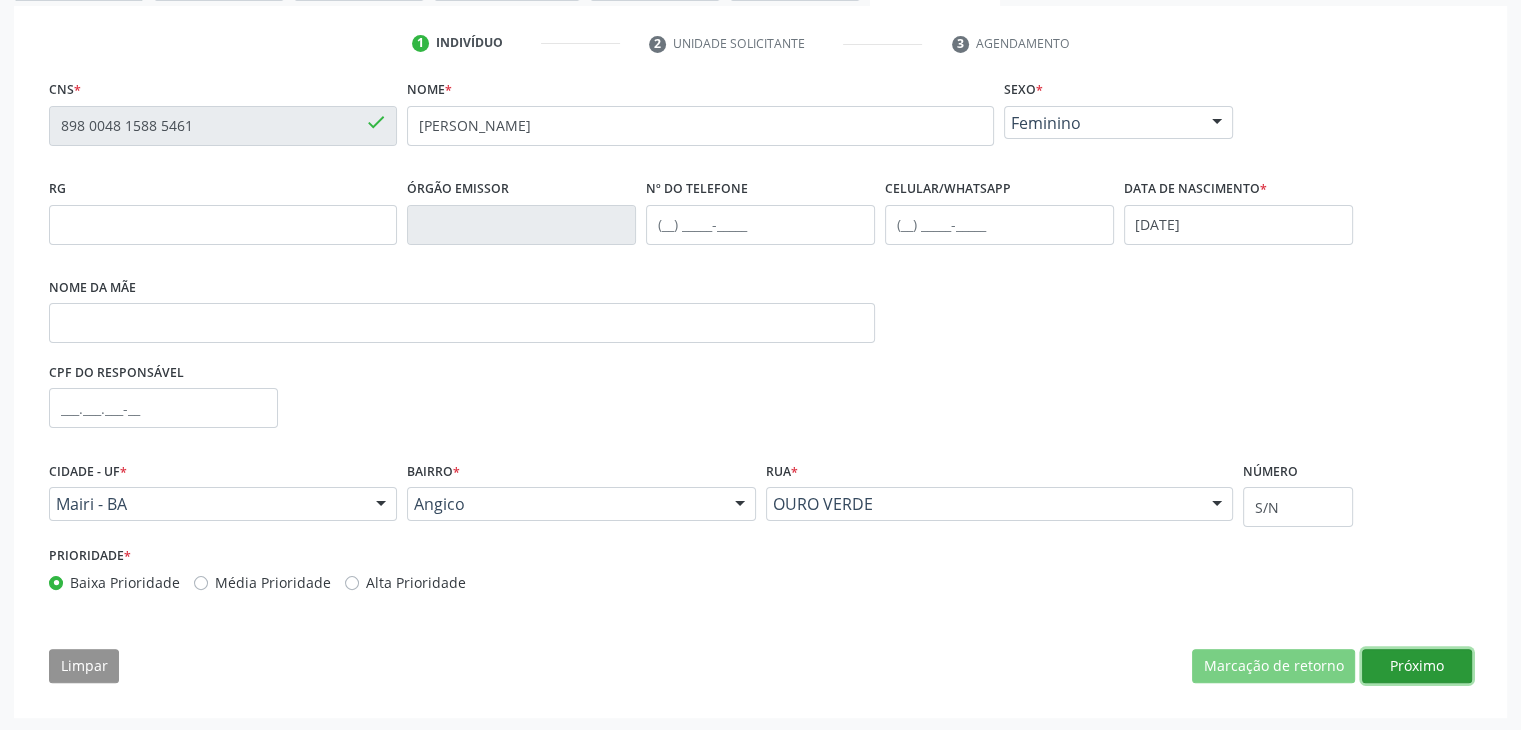 click on "Próximo" at bounding box center (1417, 666) 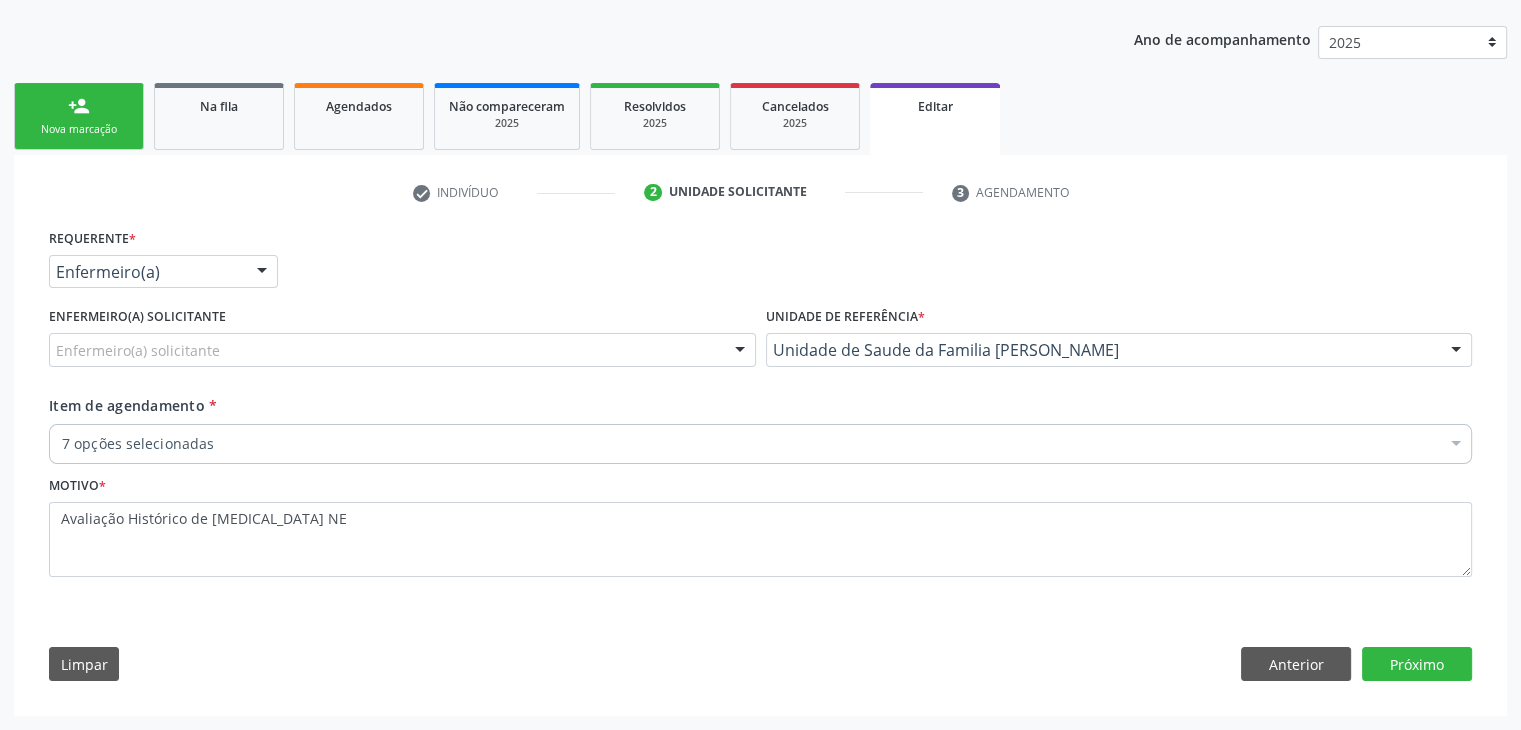 scroll, scrollTop: 214, scrollLeft: 0, axis: vertical 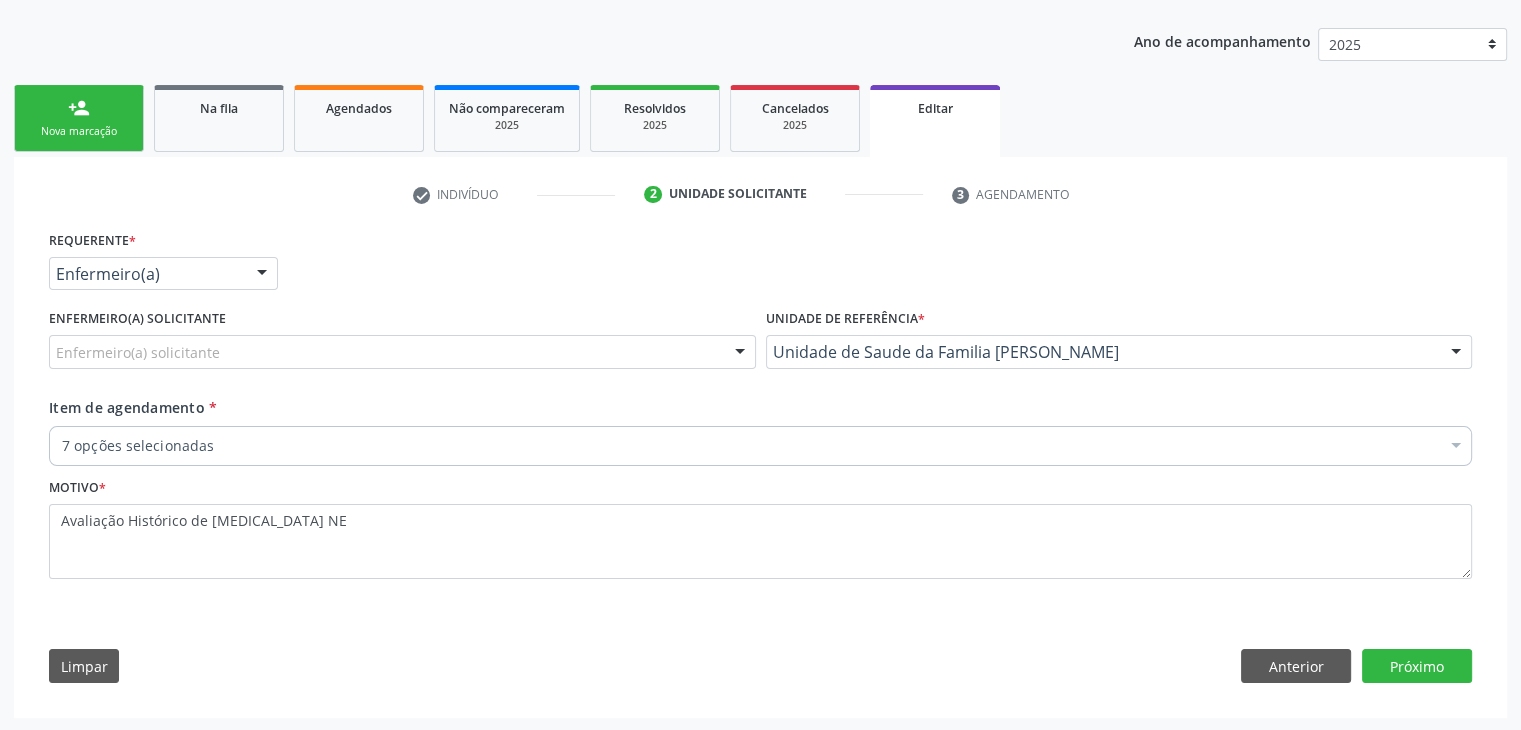 click on "Enfermeiro(a) solicitante
Enfermeiro(a) solicitante
Jaqueline Soares Lima   Karolline Matos da Silva   Jadna Araujo de Almeida   Ingryd Rodrigues Silva   Edna Augusta Barbosa   Indira Oliveira Nunes Santos   Jordenia Rios Barbosa Reis   Xenia Vieira Rios   Suane de Oliveira Rios Barbosa   Monize Lima Sousa   Vanusa Sales Rios   Janaina Santana Silva   Luana Mendes Silva   Taize Oliveira Araújo Ferreira   Alexsandra Rios Santana
Nenhum resultado encontrado para: "   "
Não há nenhuma opção para ser exibida." at bounding box center (402, 343) 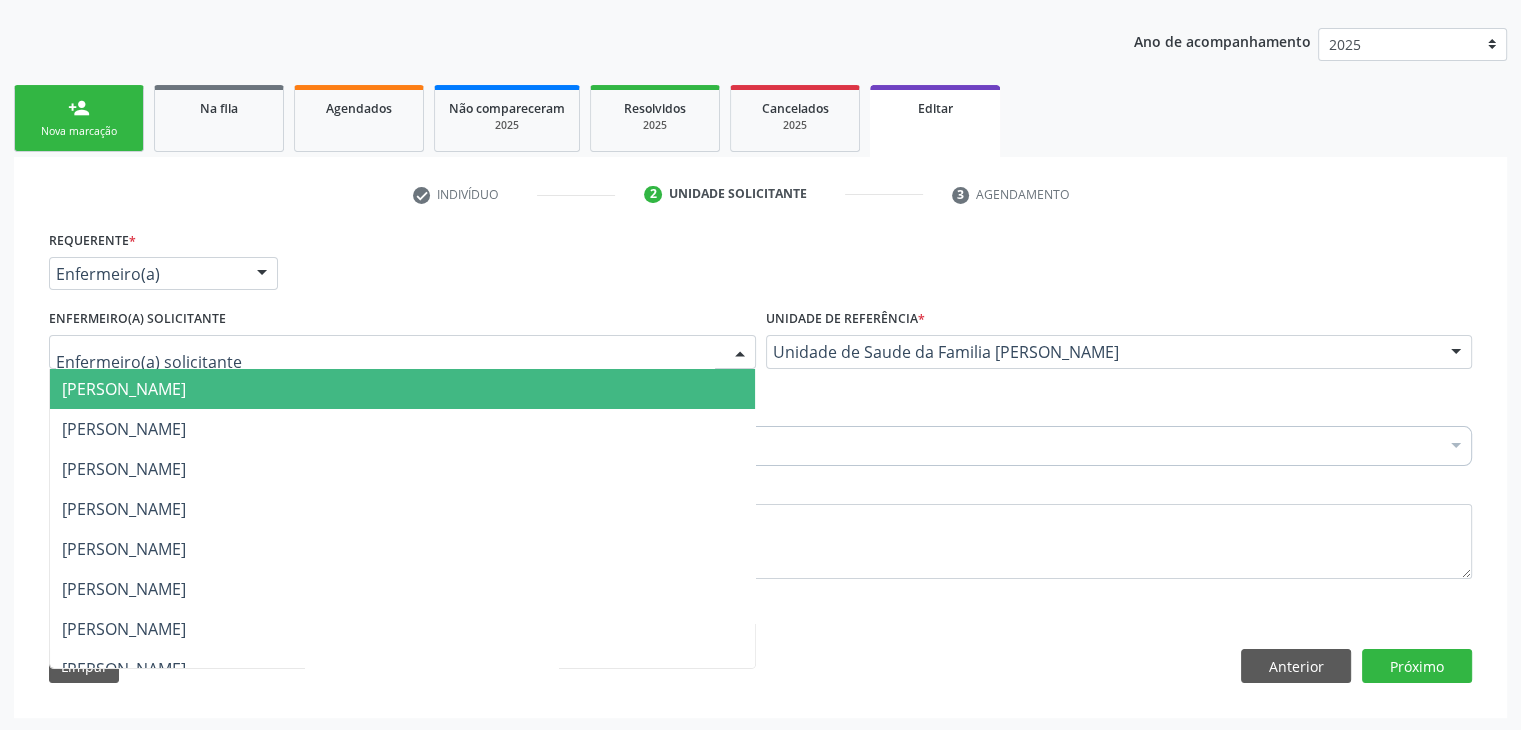 click at bounding box center (402, 352) 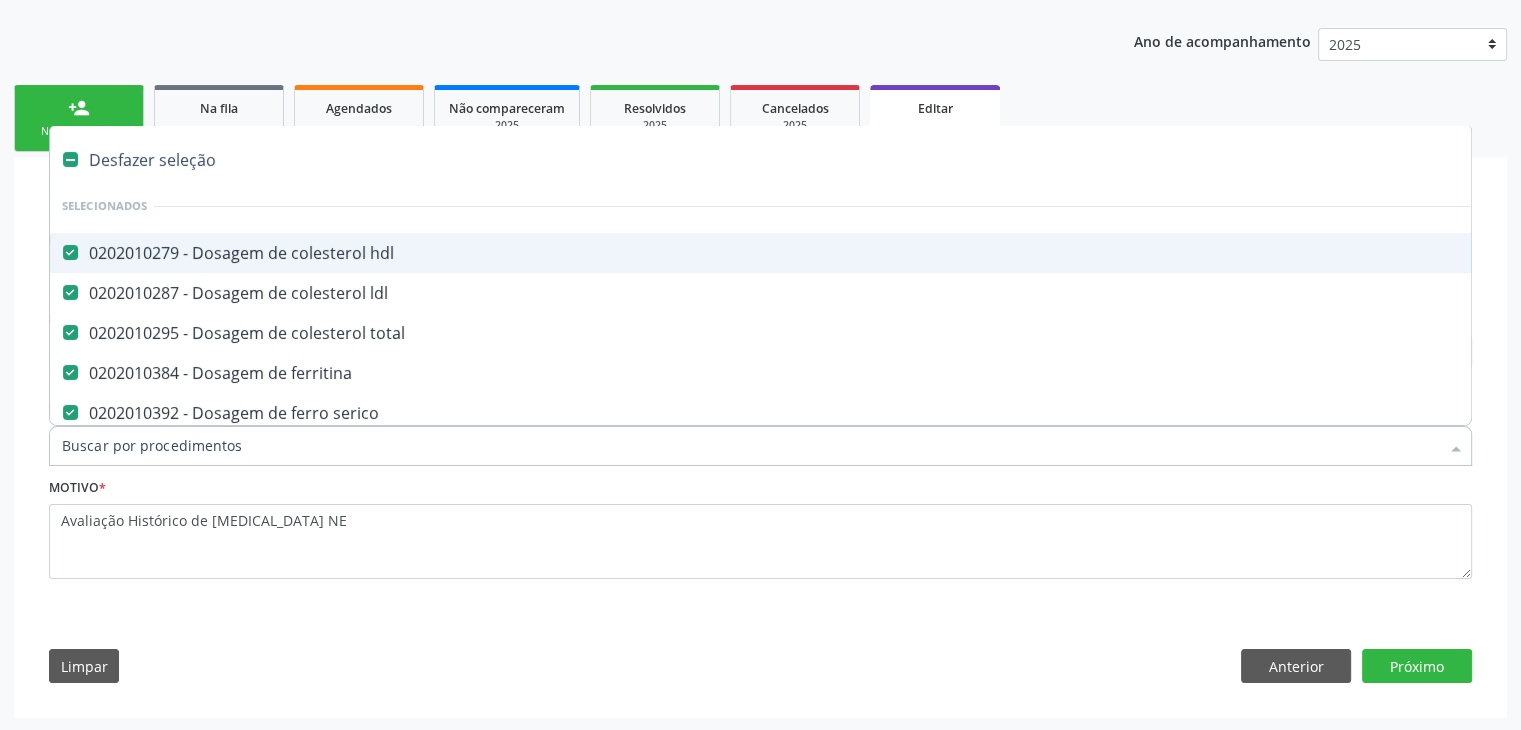 click on "Desfazer seleção" at bounding box center [831, 160] 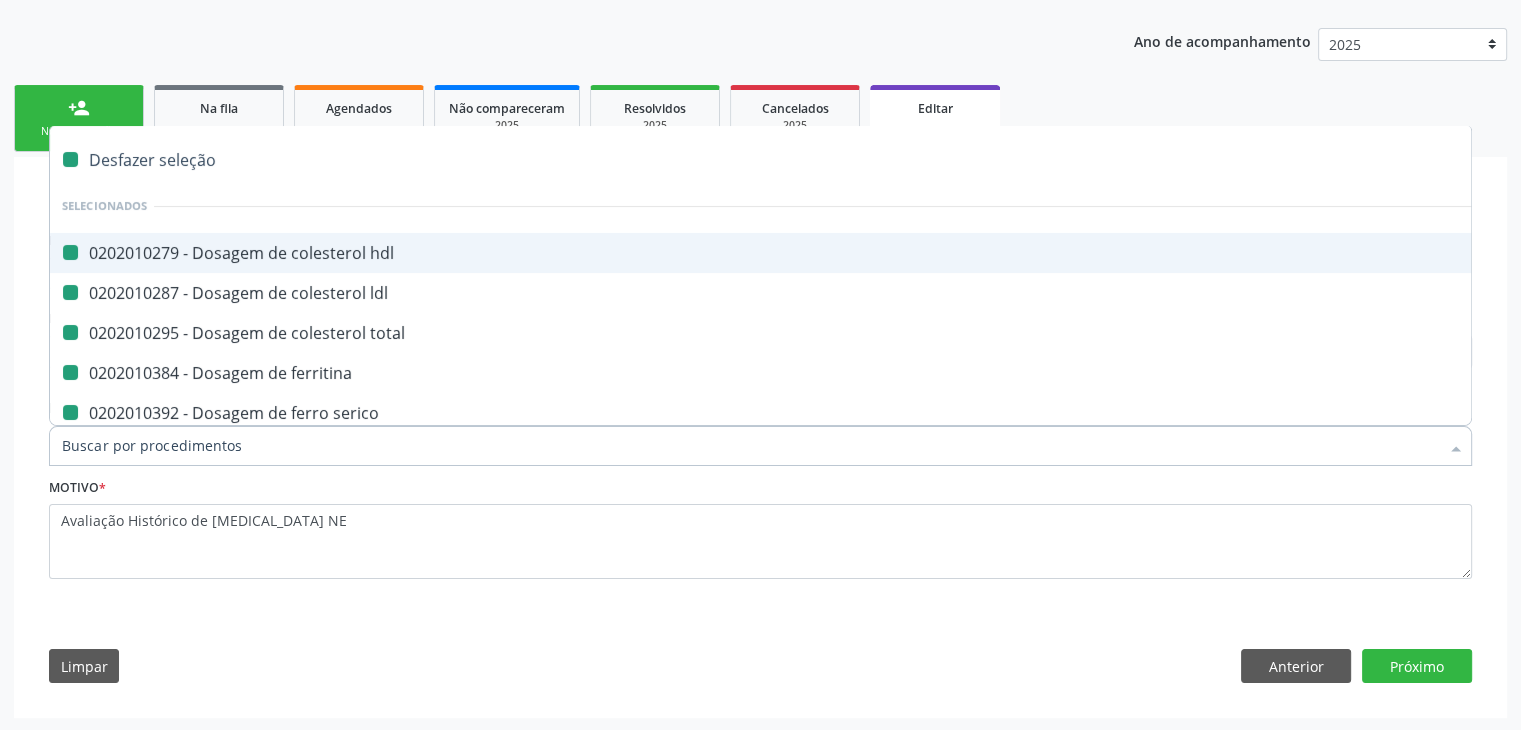 checkbox on "false" 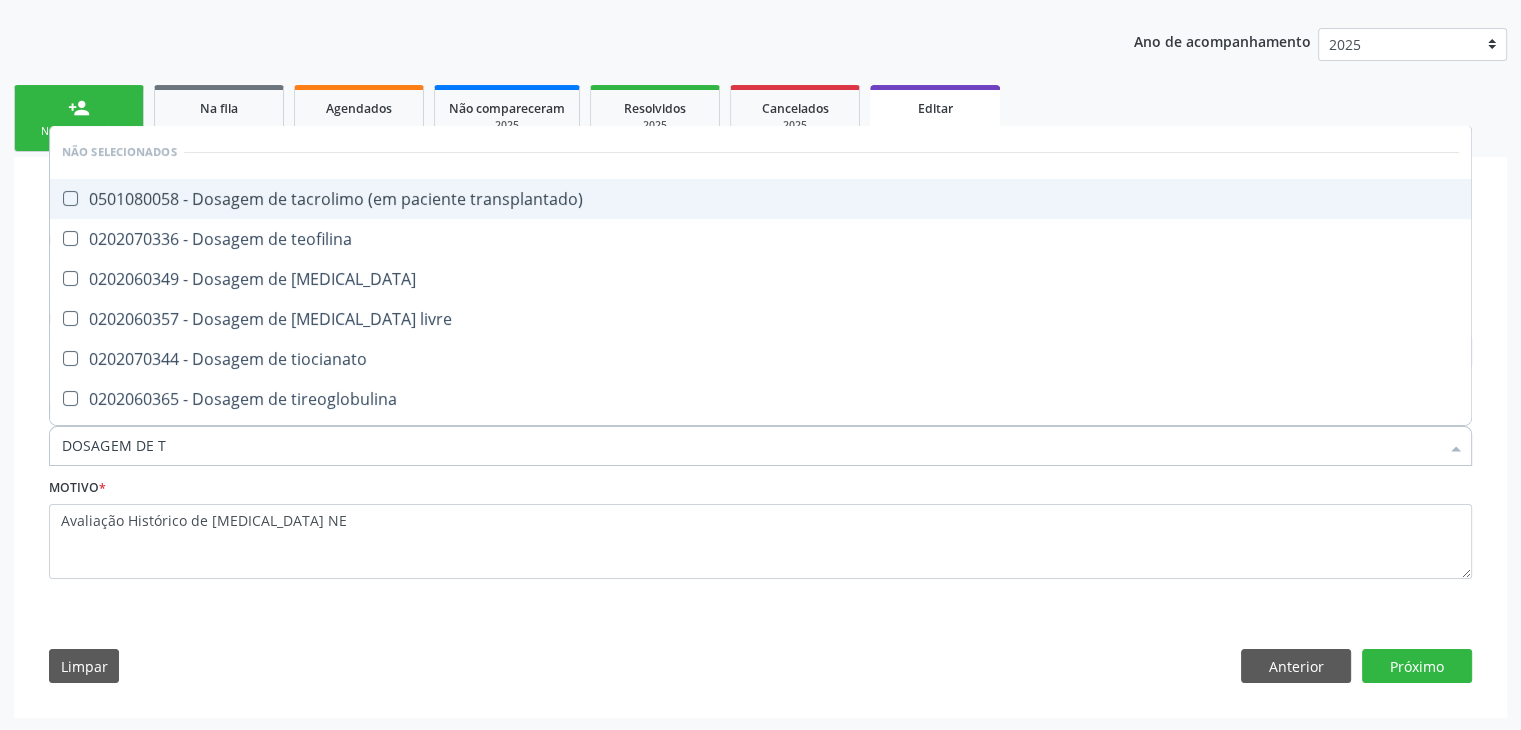 type on "DOSAGEM DE TS" 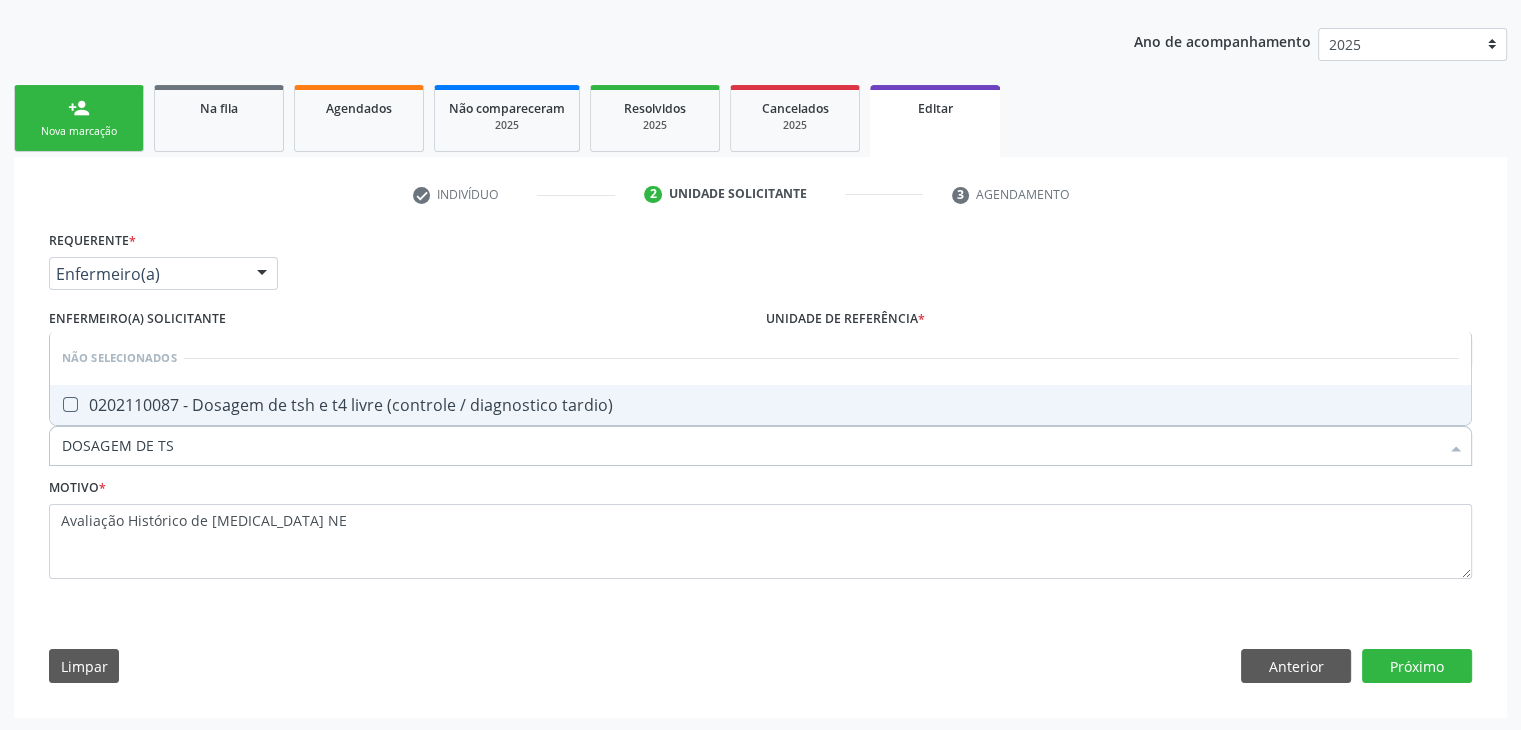 click on "0202110087 - Dosagem de tsh e t4 livre (controle / diagnostico tardio)" at bounding box center (760, 405) 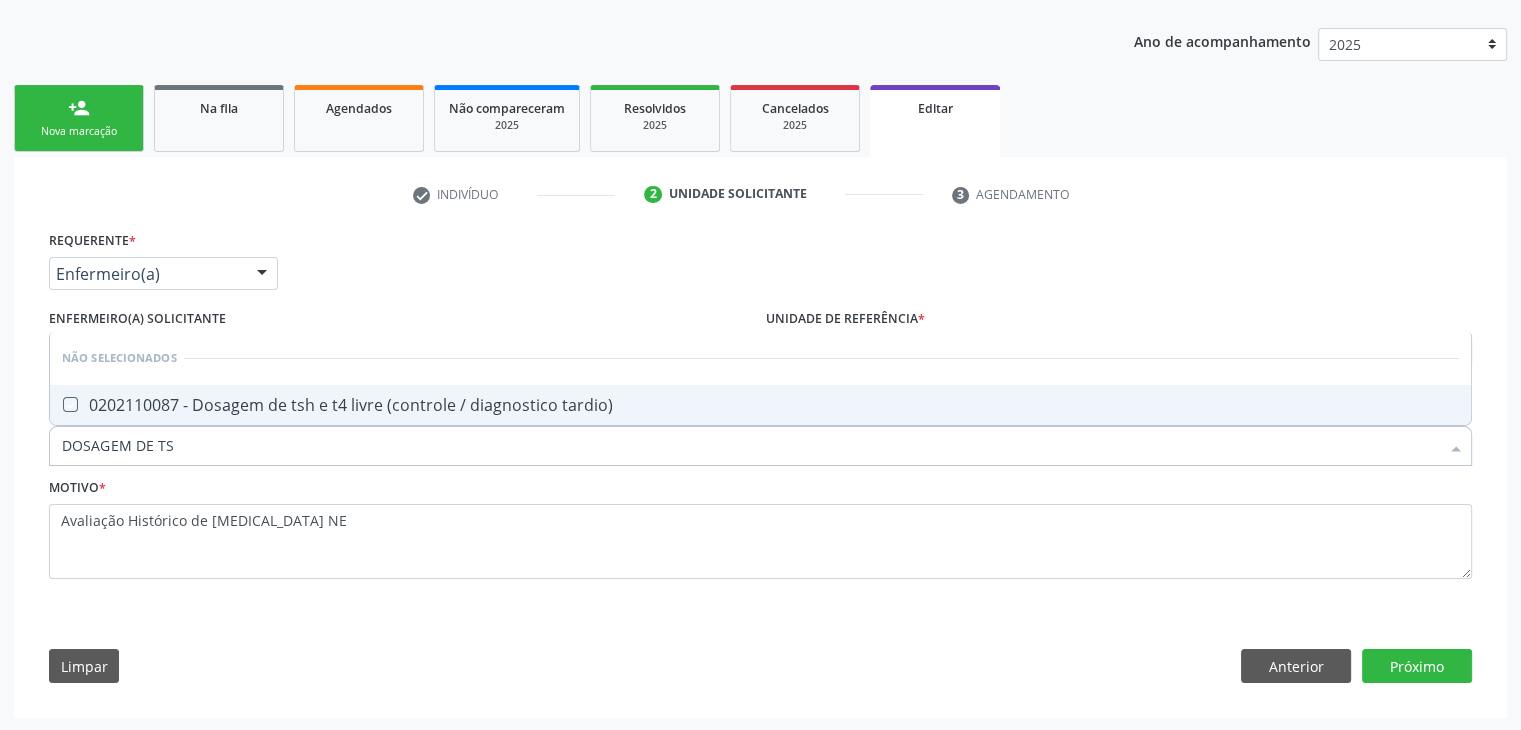 checkbox on "true" 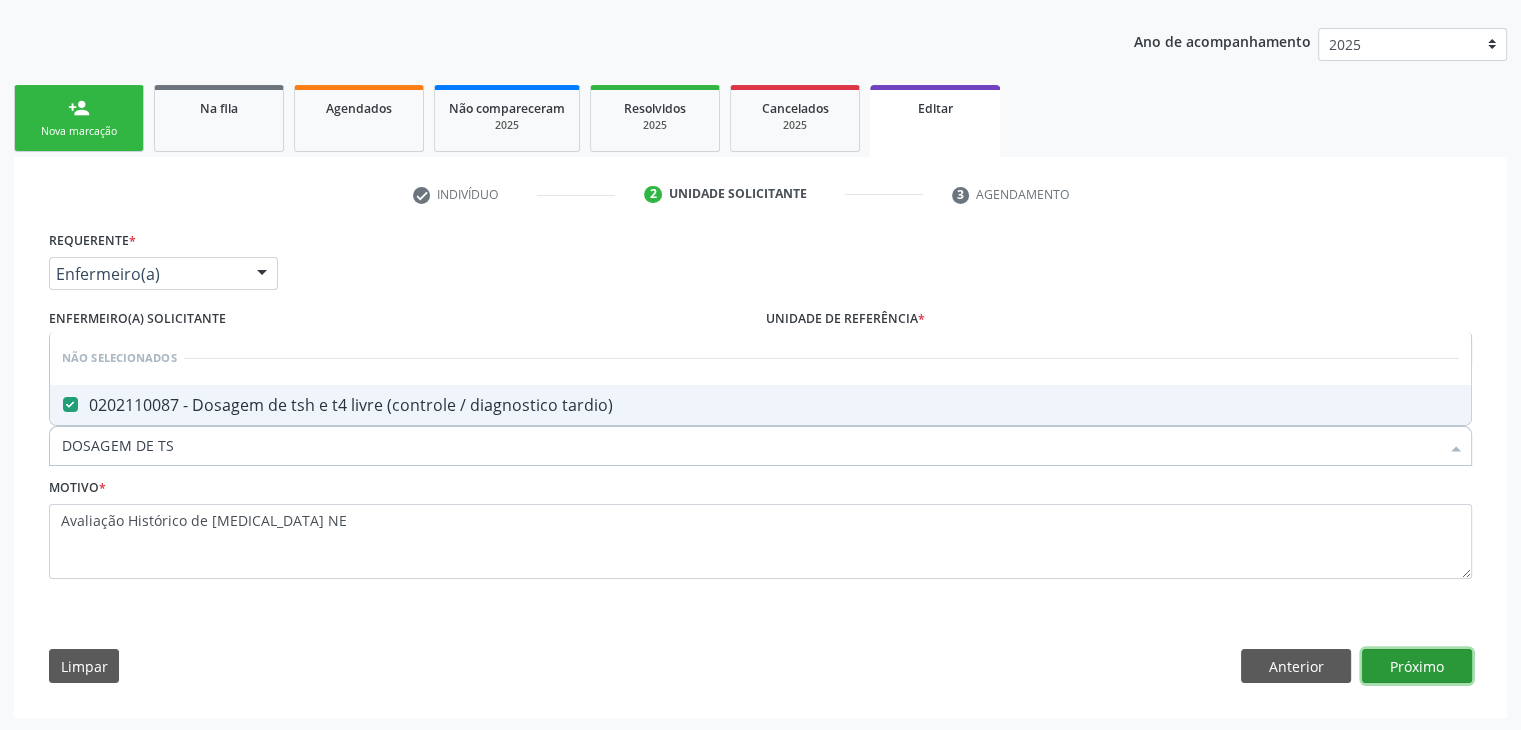 click on "Próximo" at bounding box center (1417, 666) 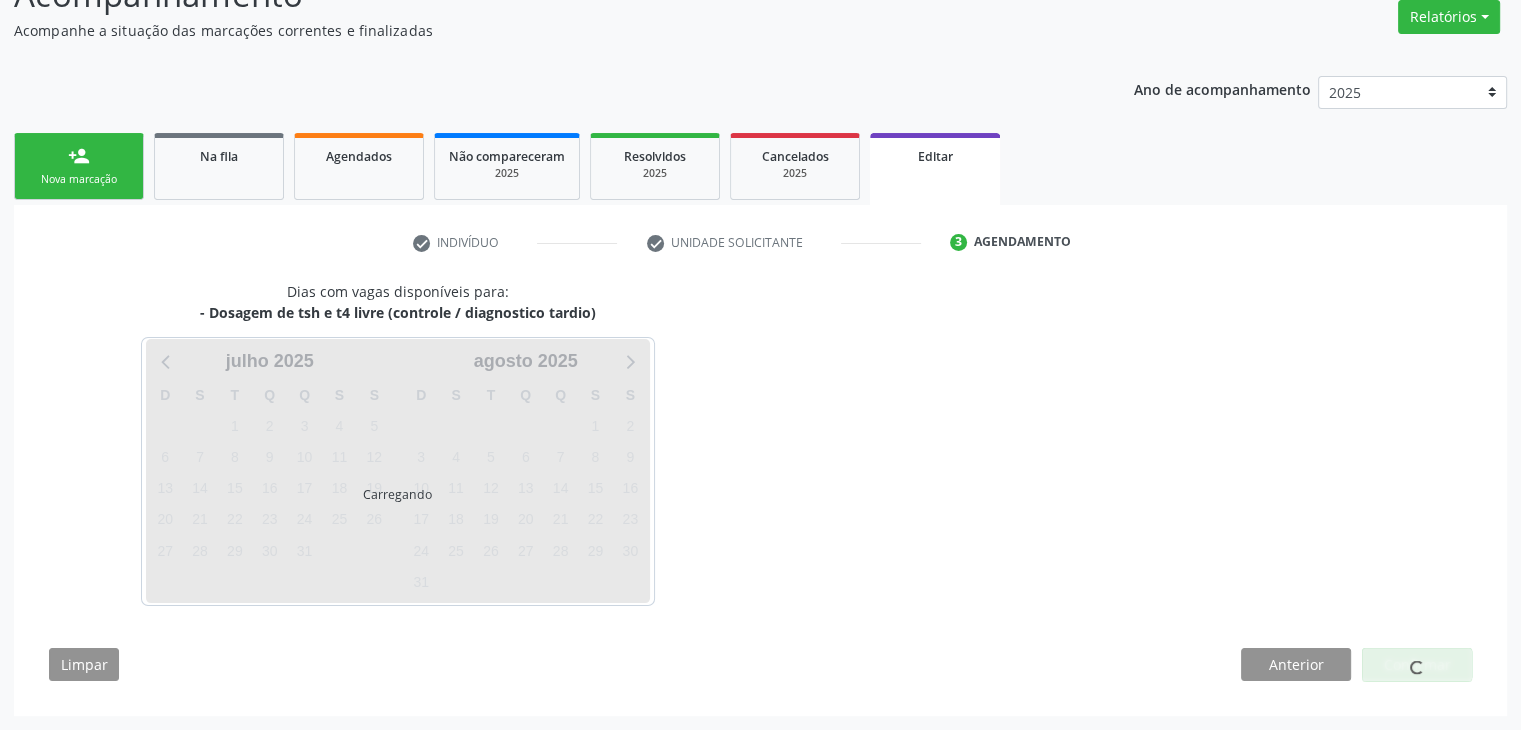 scroll, scrollTop: 165, scrollLeft: 0, axis: vertical 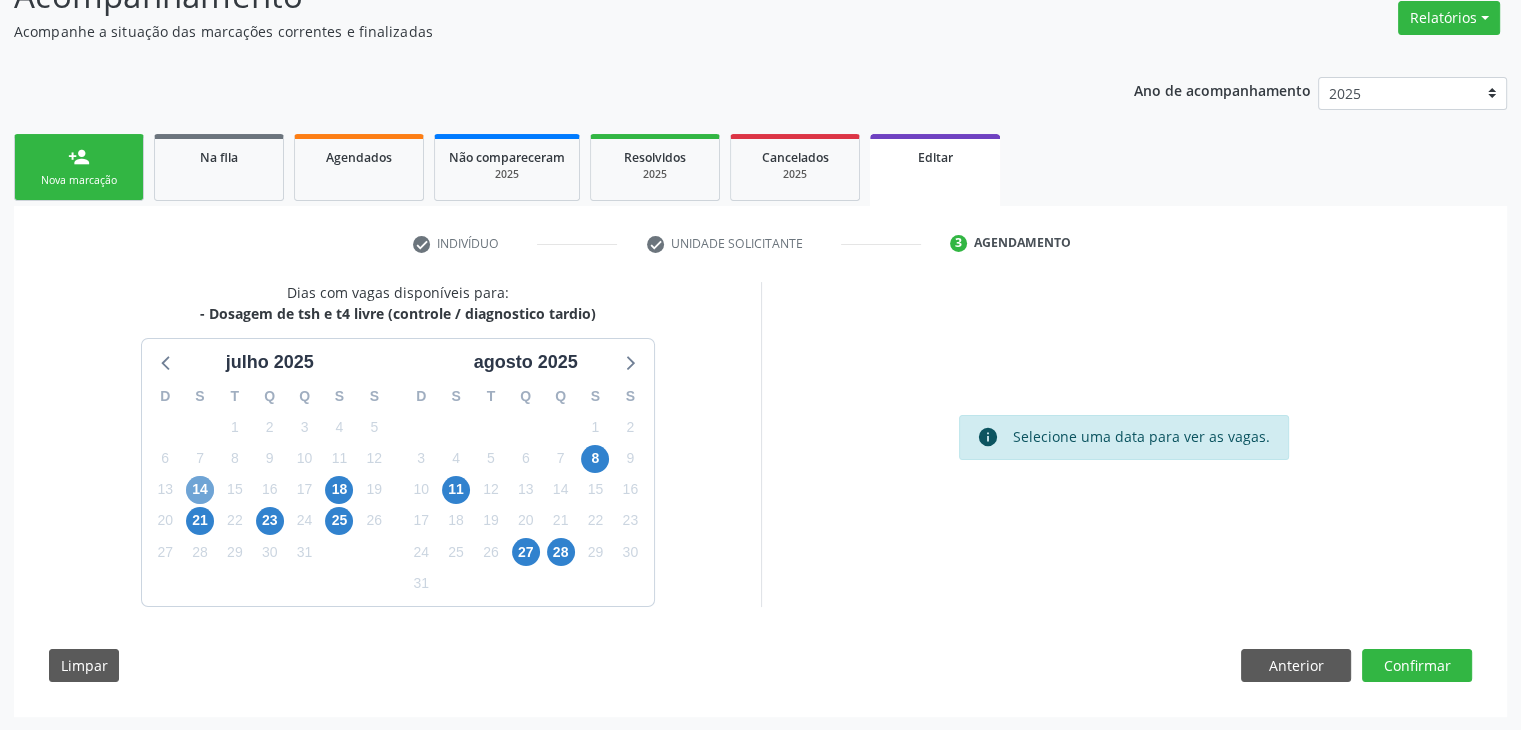 click on "14" at bounding box center [200, 490] 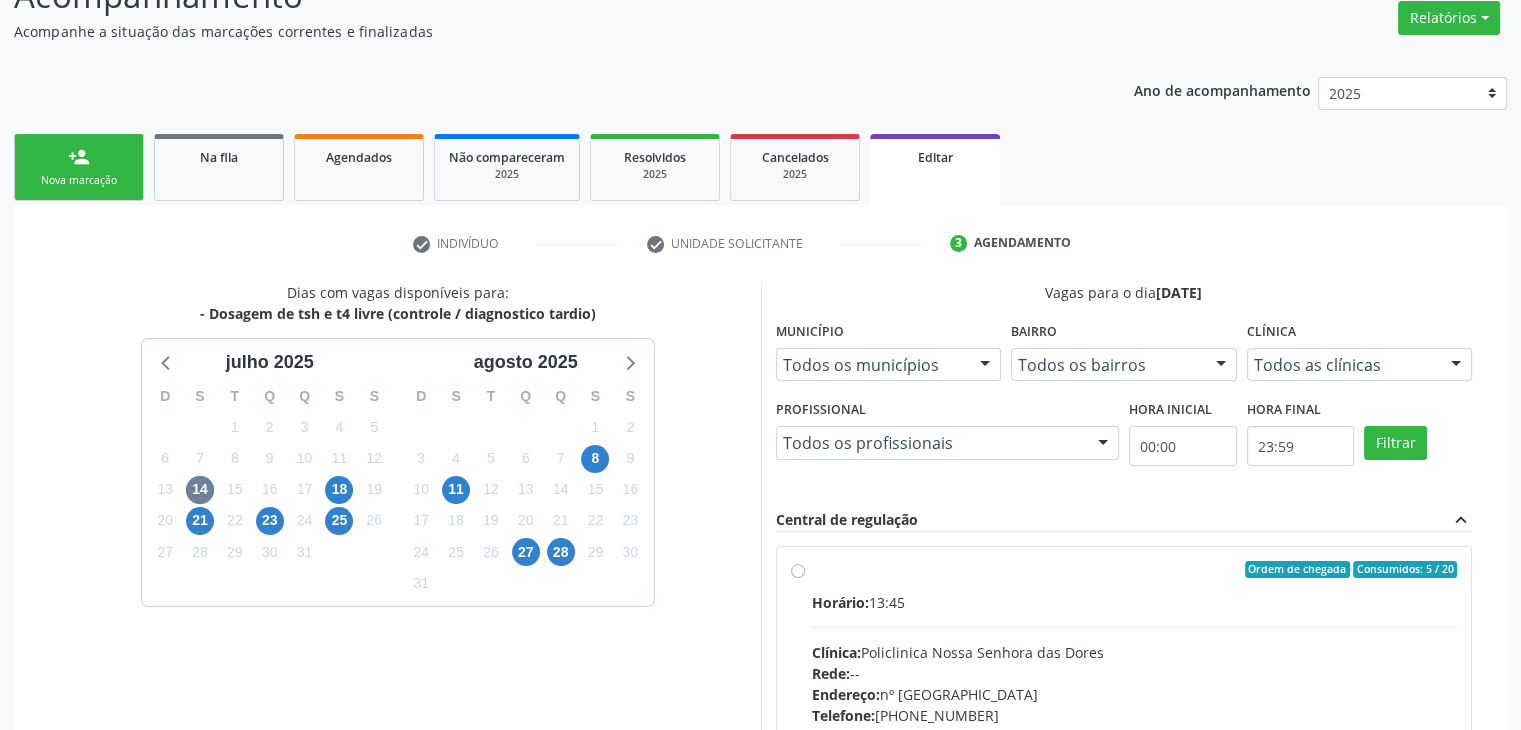 click on "Horário:   13:45
Clínica:  Policlinica [GEOGRAPHIC_DATA]
Rede:
--
Endereço:   [STREET_ADDRESS]
Telefone:   [PHONE_NUMBER]
Profissional:
--
Informações adicionais sobre o atendimento
Idade de atendimento:
Sem restrição
Gênero(s) atendido(s):
Sem restrição
Informações adicionais:
--" at bounding box center (1135, 729) 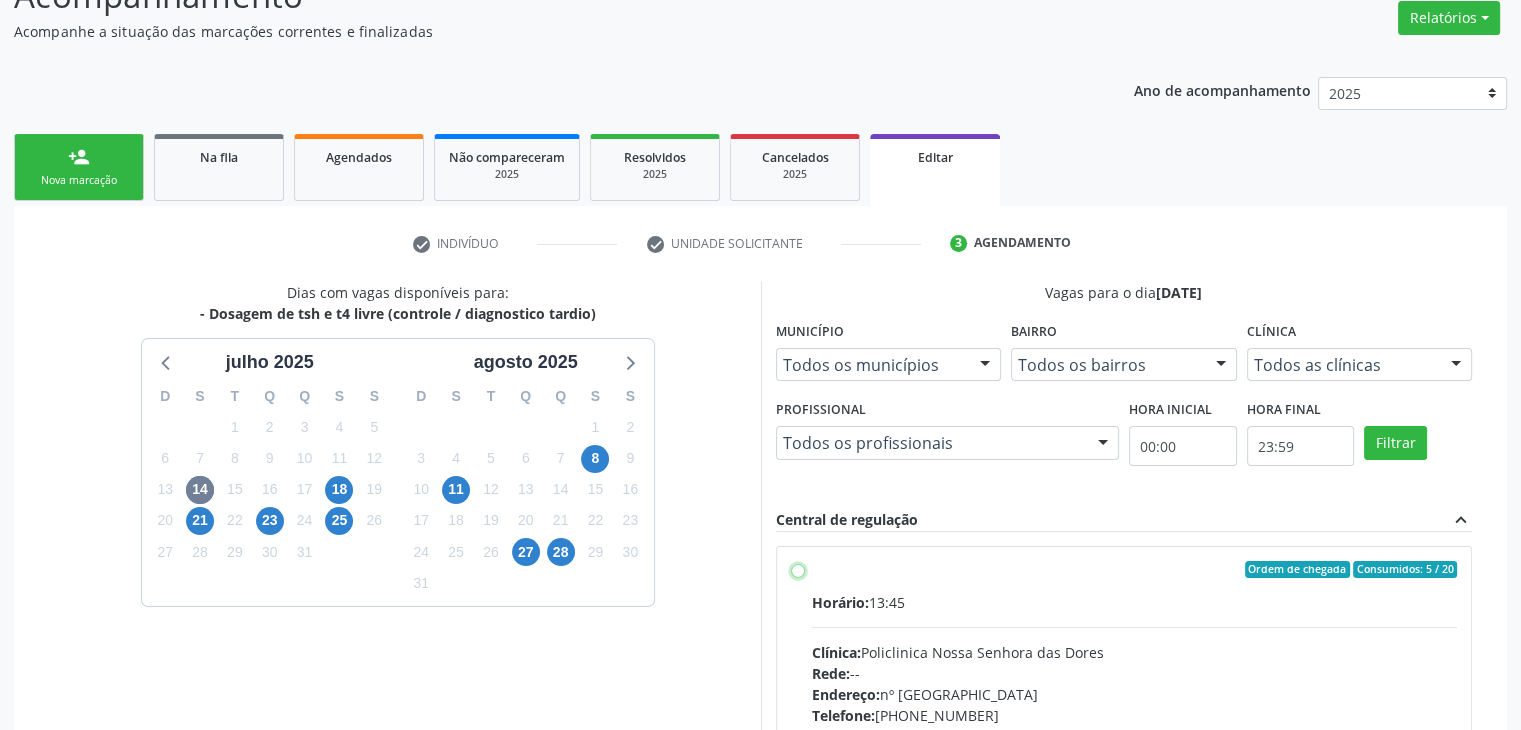 click on "Ordem de chegada
Consumidos: 5 / 20
Horário:   13:45
Clínica:  Policlinica Nossa Senhora das Dores
Rede:
--
Endereço:   nº 94, Centro, Mairi - BA
Telefone:   (74) 36322104
Profissional:
--
Informações adicionais sobre o atendimento
Idade de atendimento:
Sem restrição
Gênero(s) atendido(s):
Sem restrição
Informações adicionais:
--" at bounding box center [798, 570] 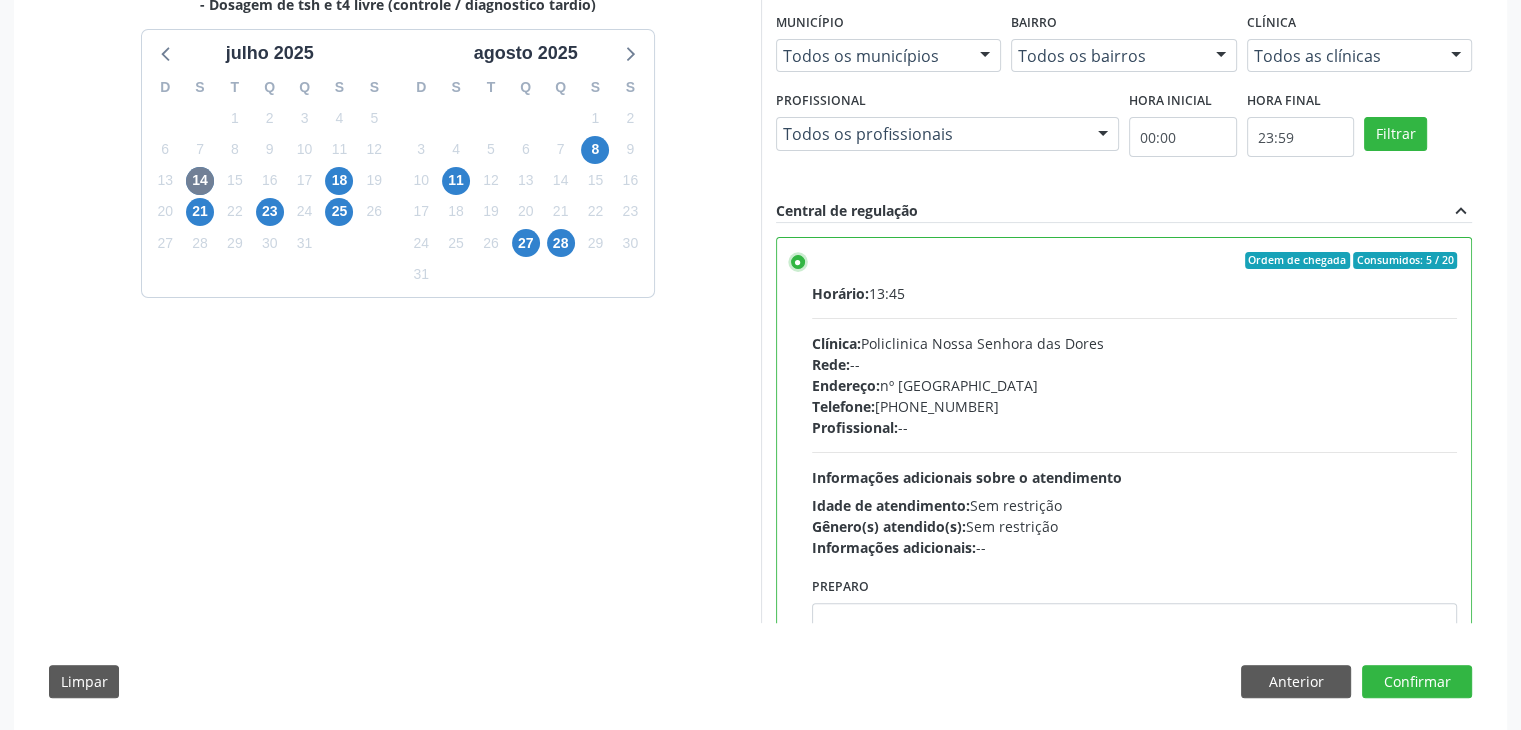 scroll, scrollTop: 490, scrollLeft: 0, axis: vertical 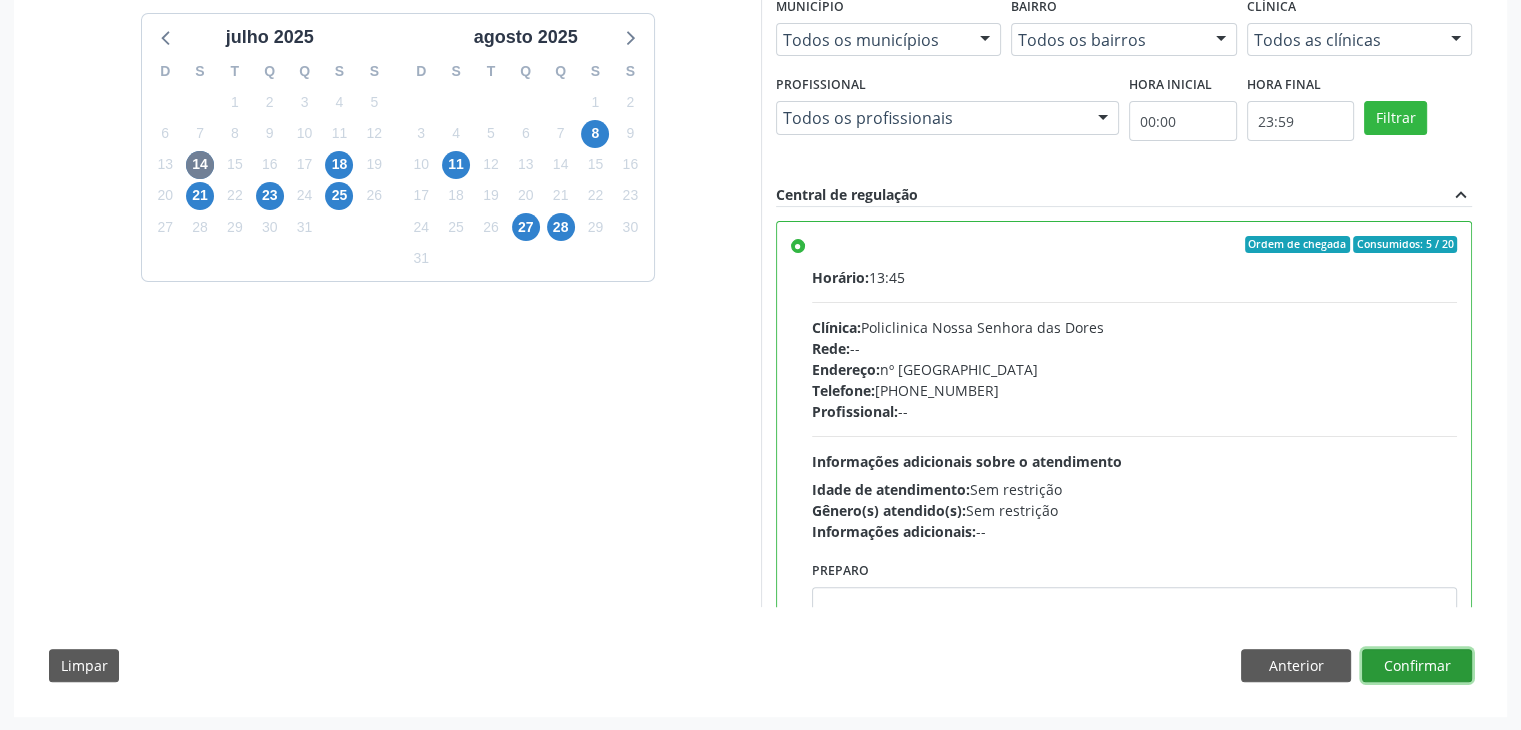 click on "Confirmar" at bounding box center [1417, 666] 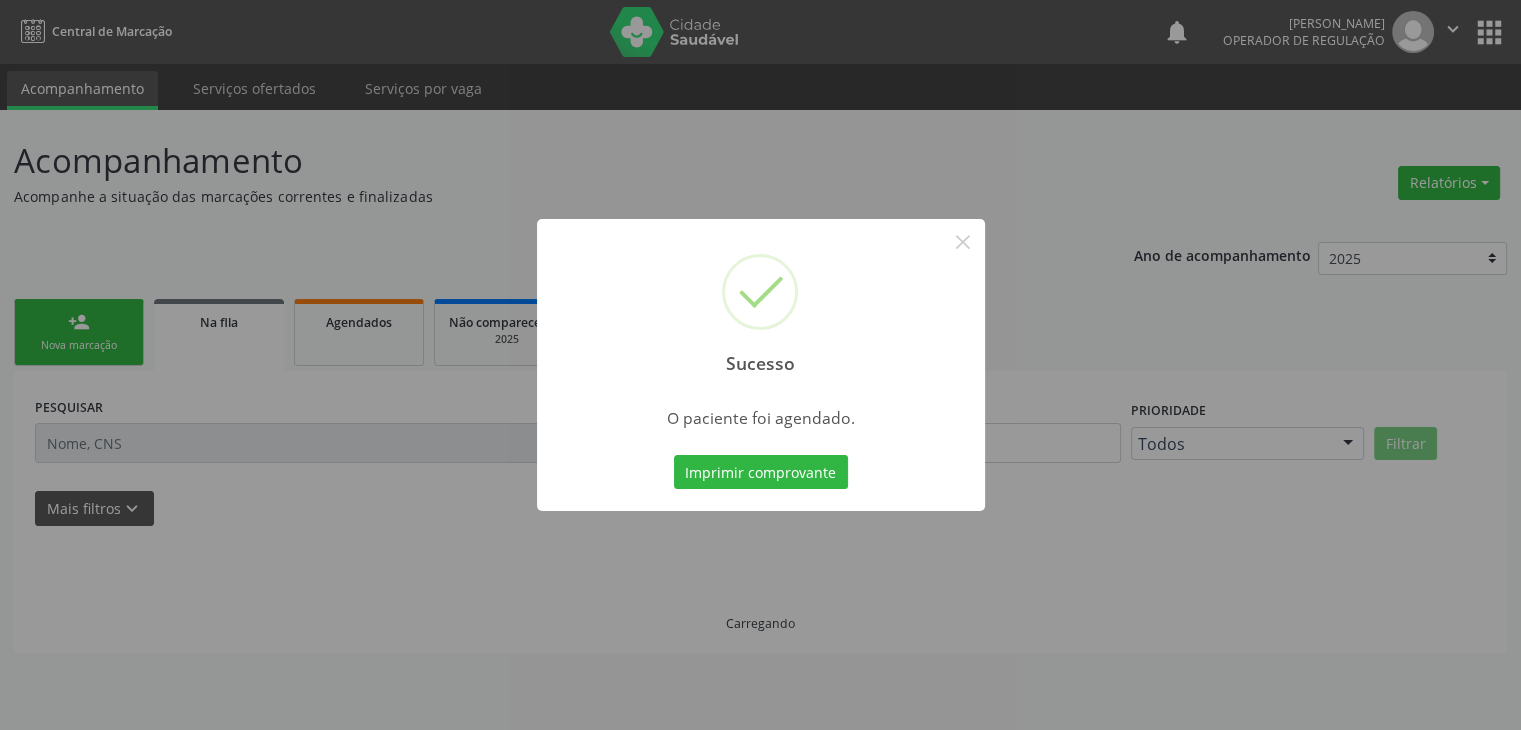 scroll, scrollTop: 0, scrollLeft: 0, axis: both 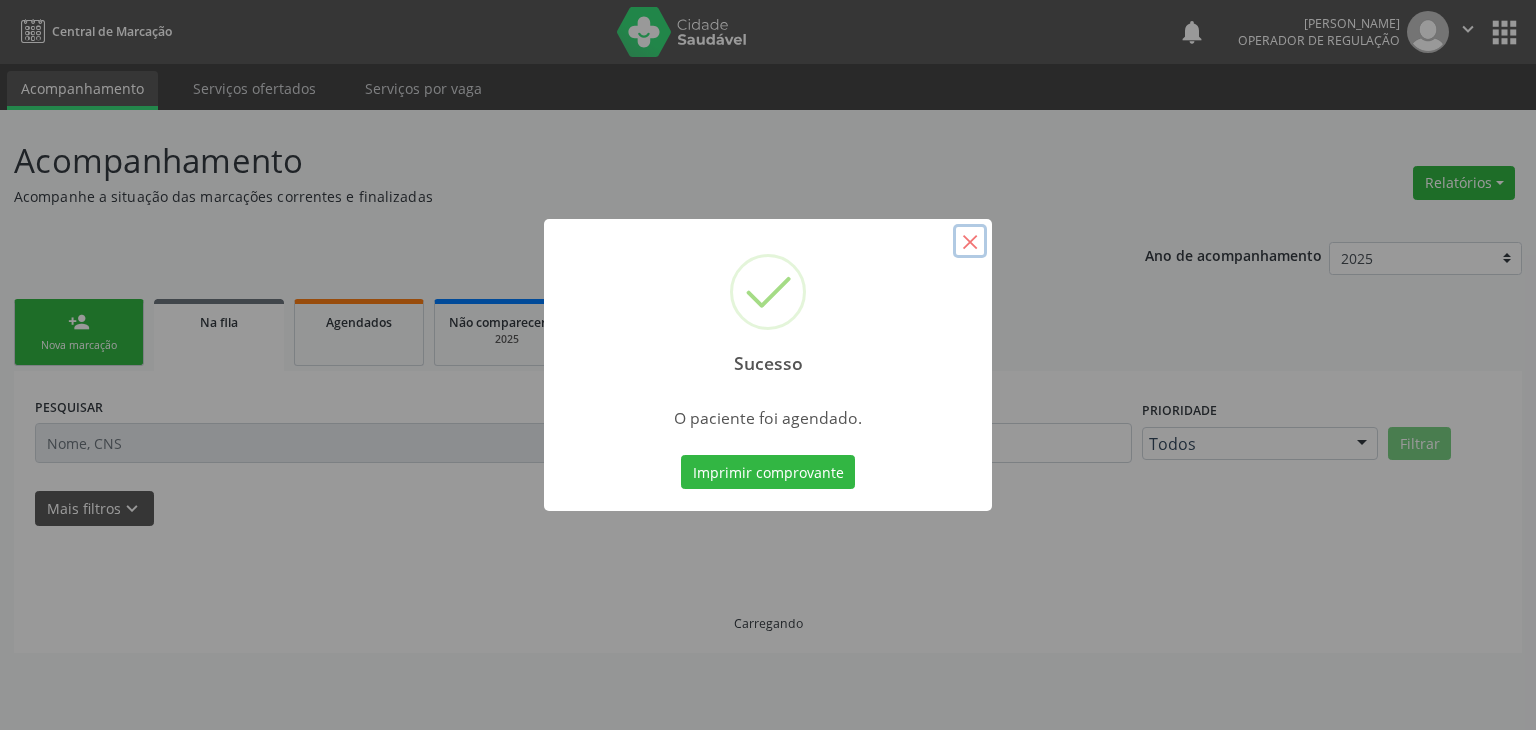 click on "×" at bounding box center [970, 241] 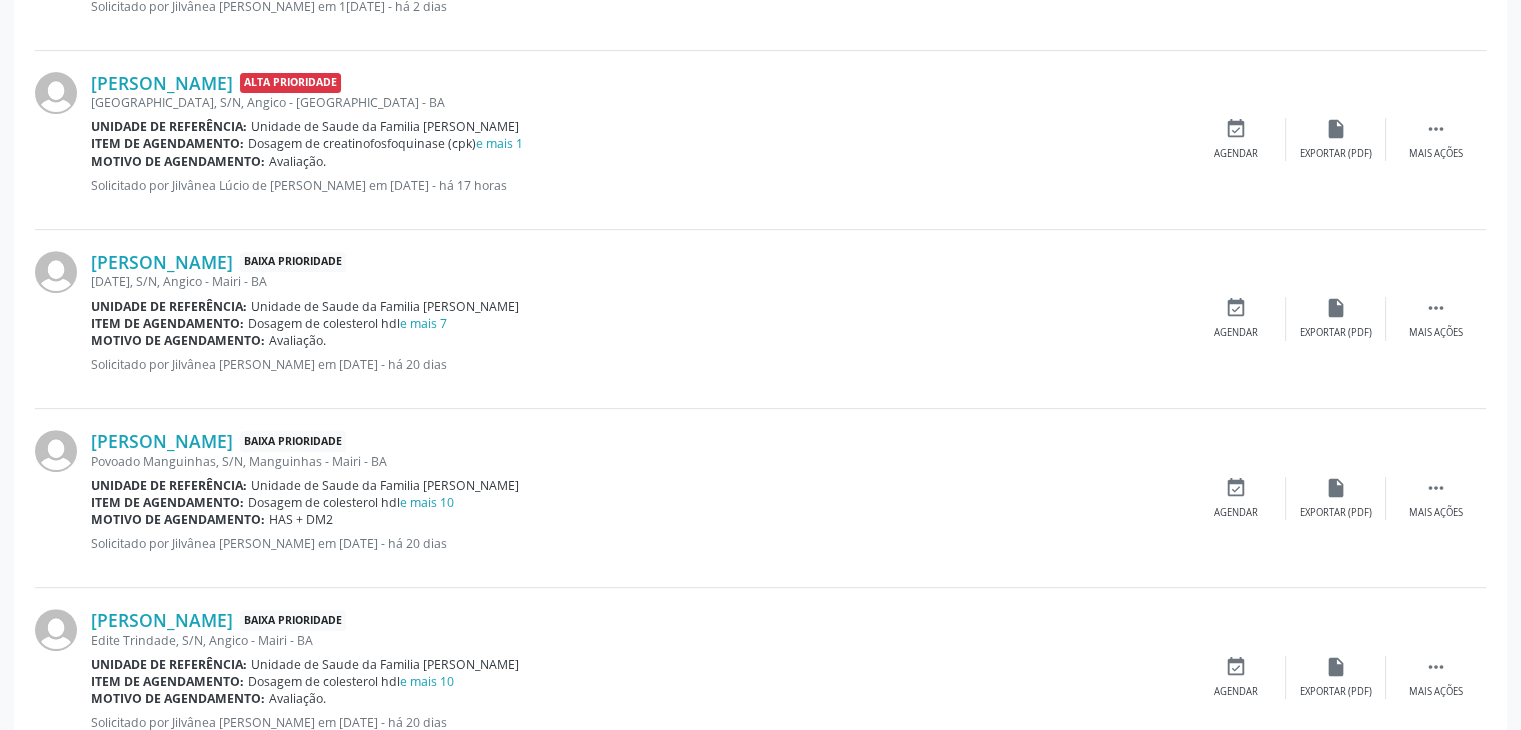 scroll, scrollTop: 700, scrollLeft: 0, axis: vertical 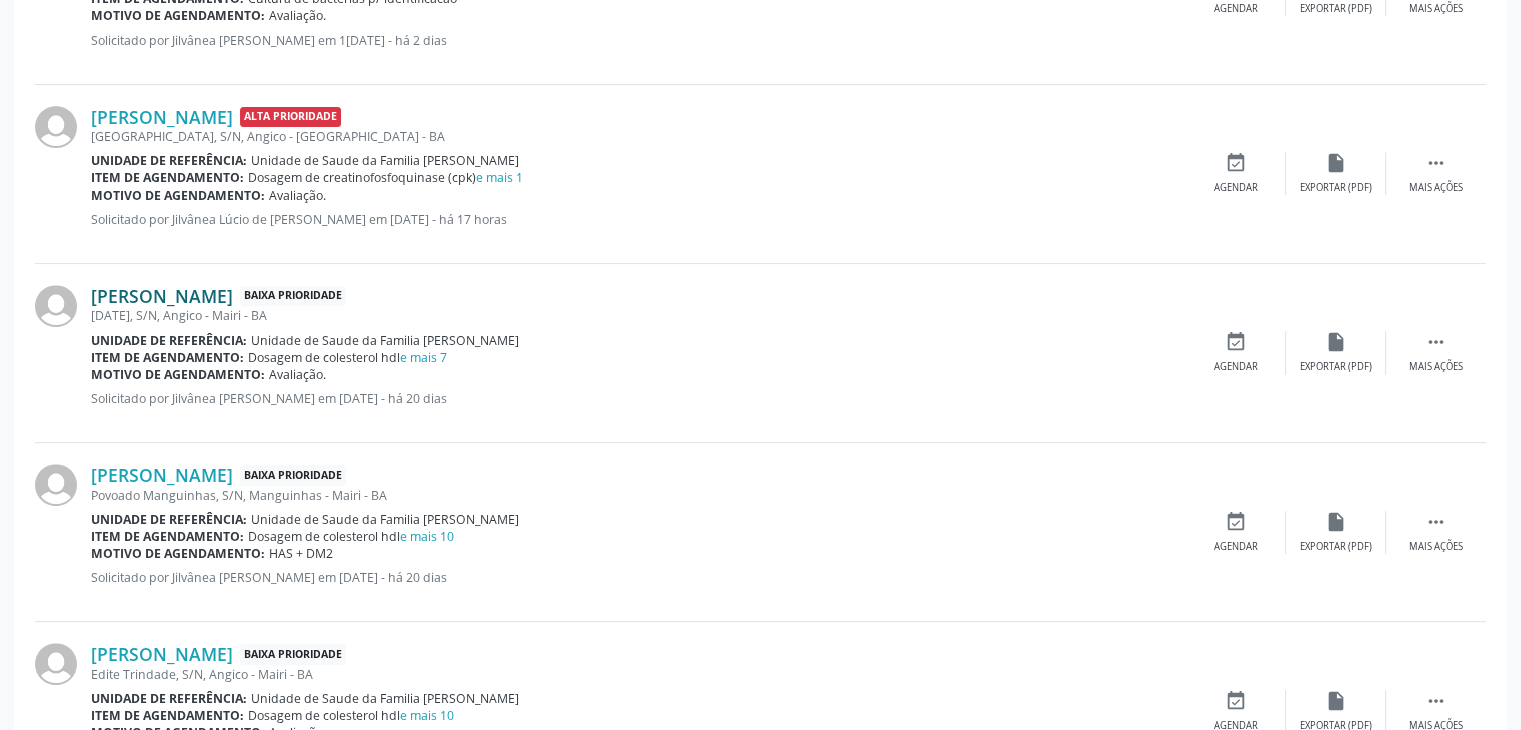 click on "[PERSON_NAME]" at bounding box center (162, 296) 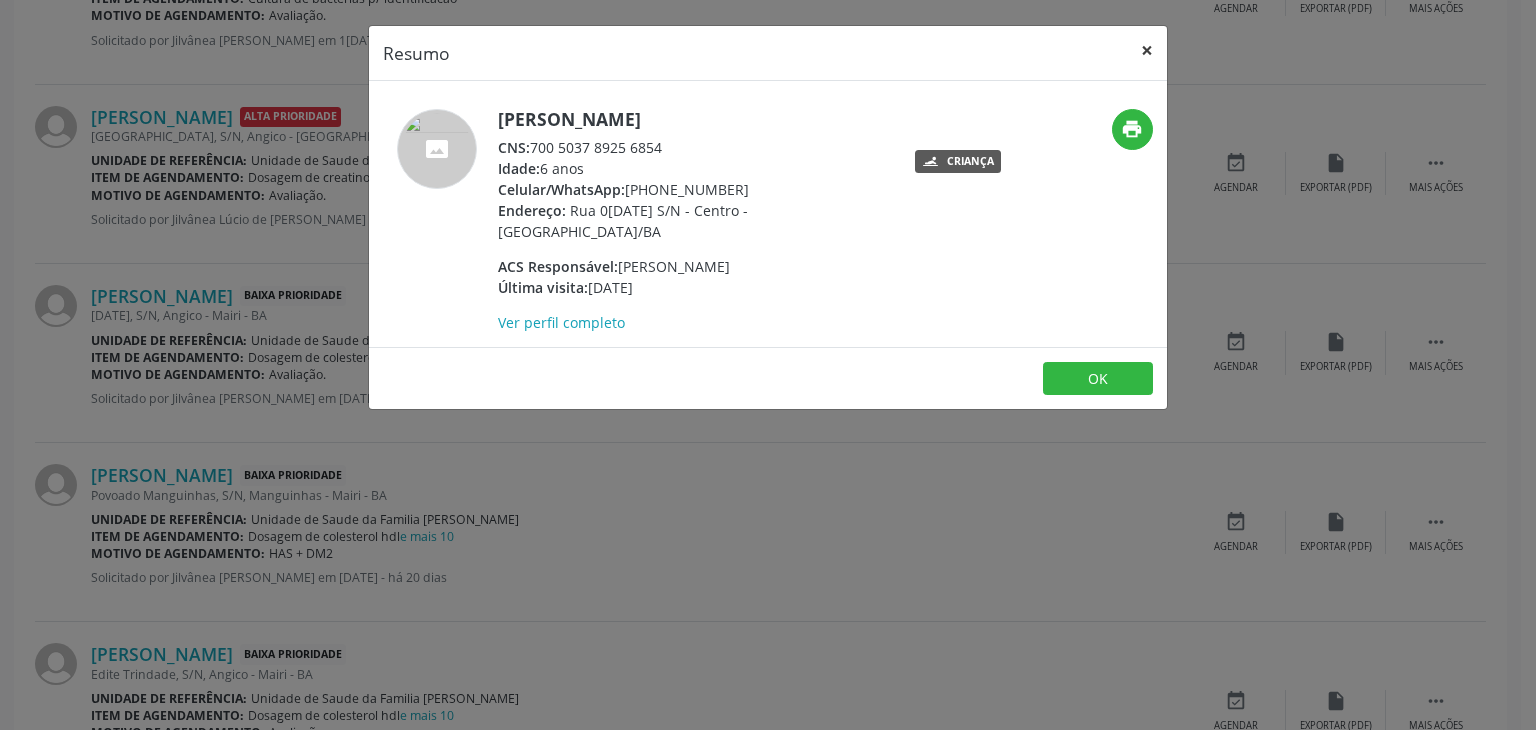 click on "×" at bounding box center (1147, 50) 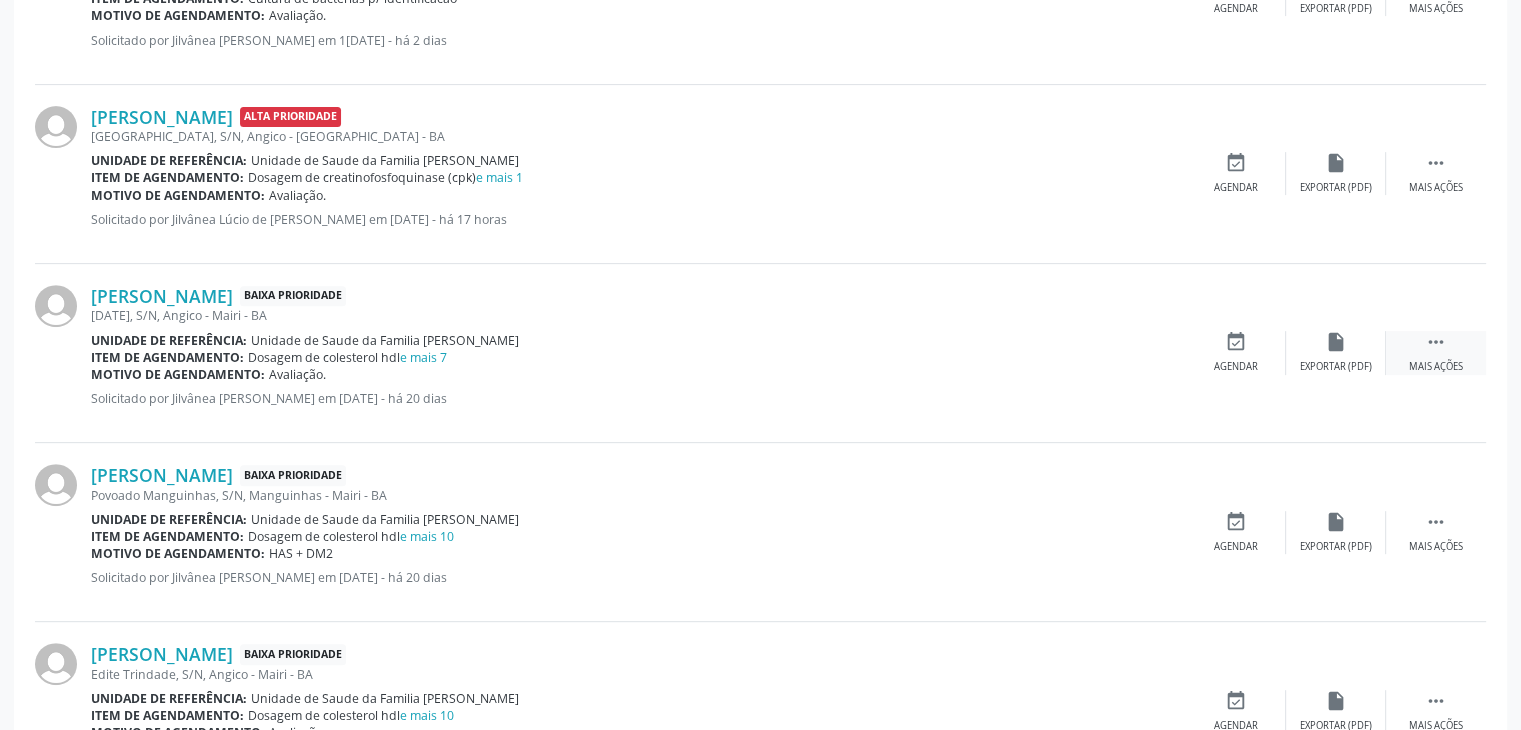 click on "Mais ações" at bounding box center (1436, 367) 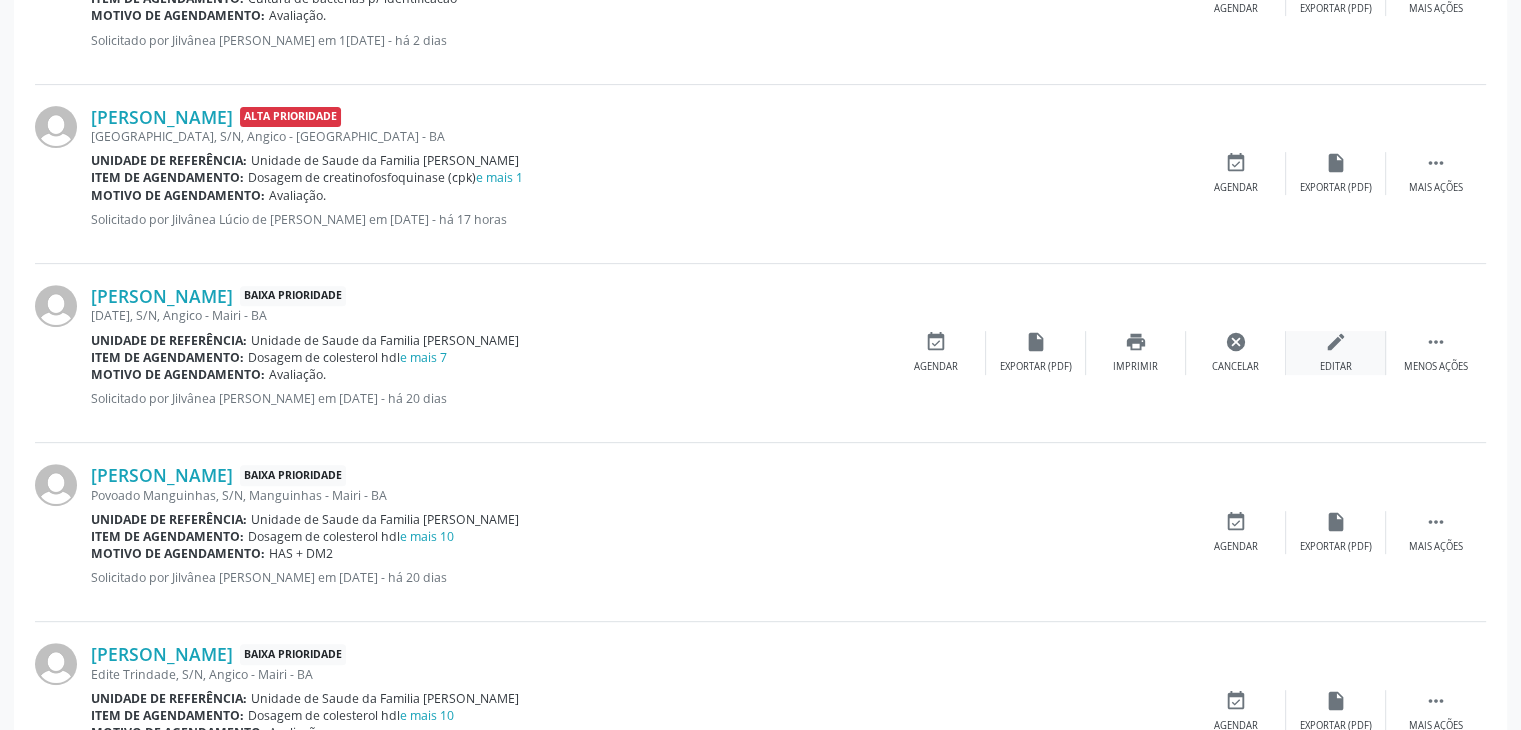 click on "edit
Editar" at bounding box center [1336, 352] 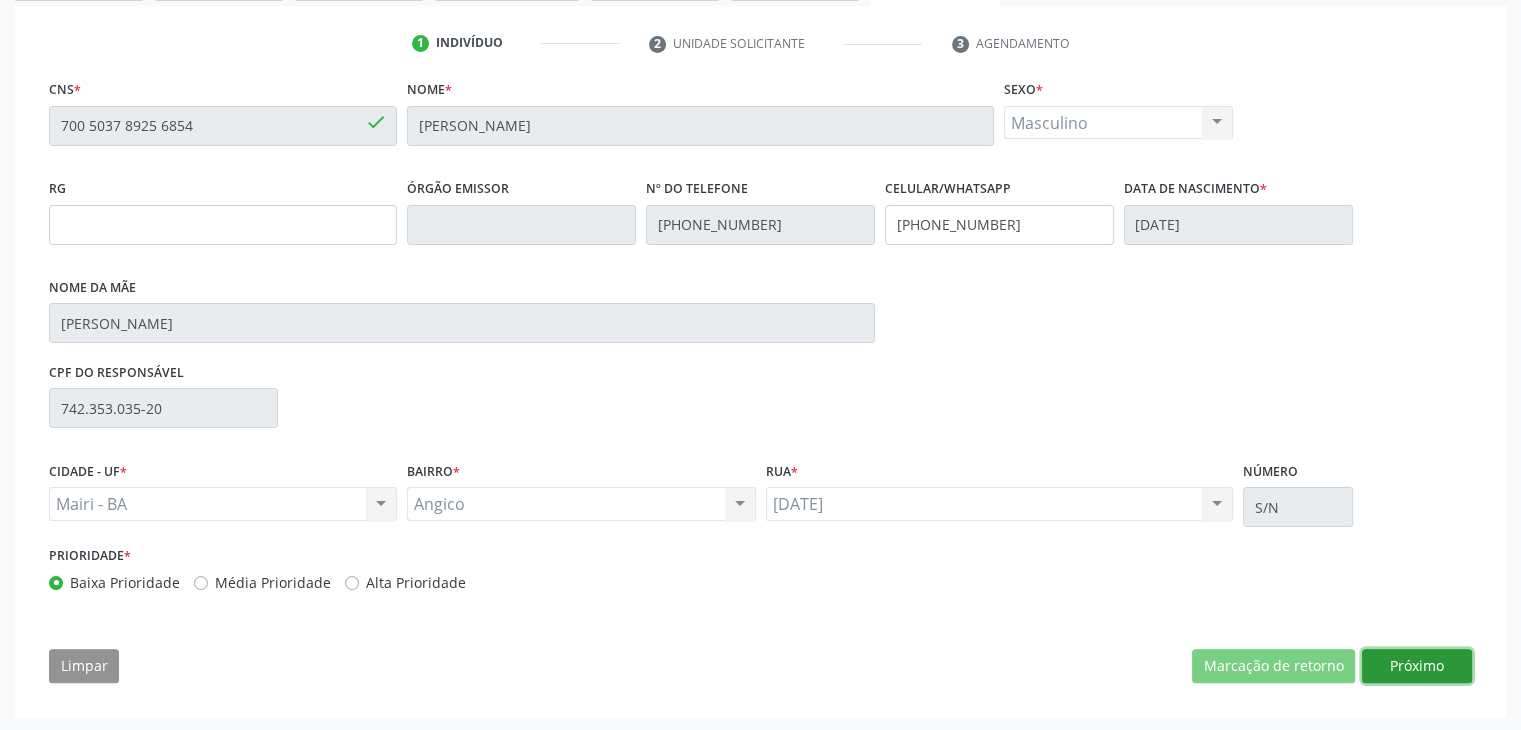 click on "Próximo" at bounding box center [1417, 666] 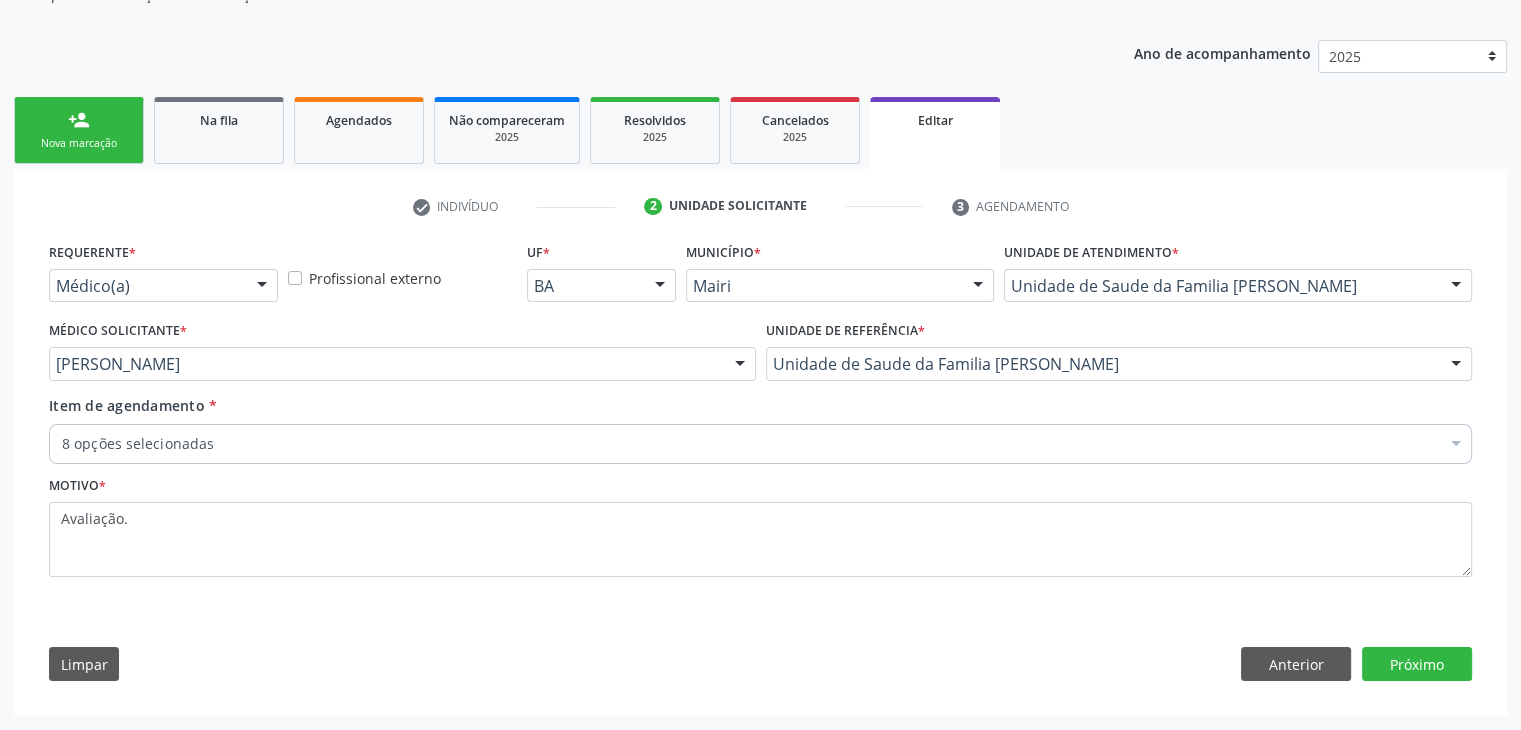 scroll, scrollTop: 200, scrollLeft: 0, axis: vertical 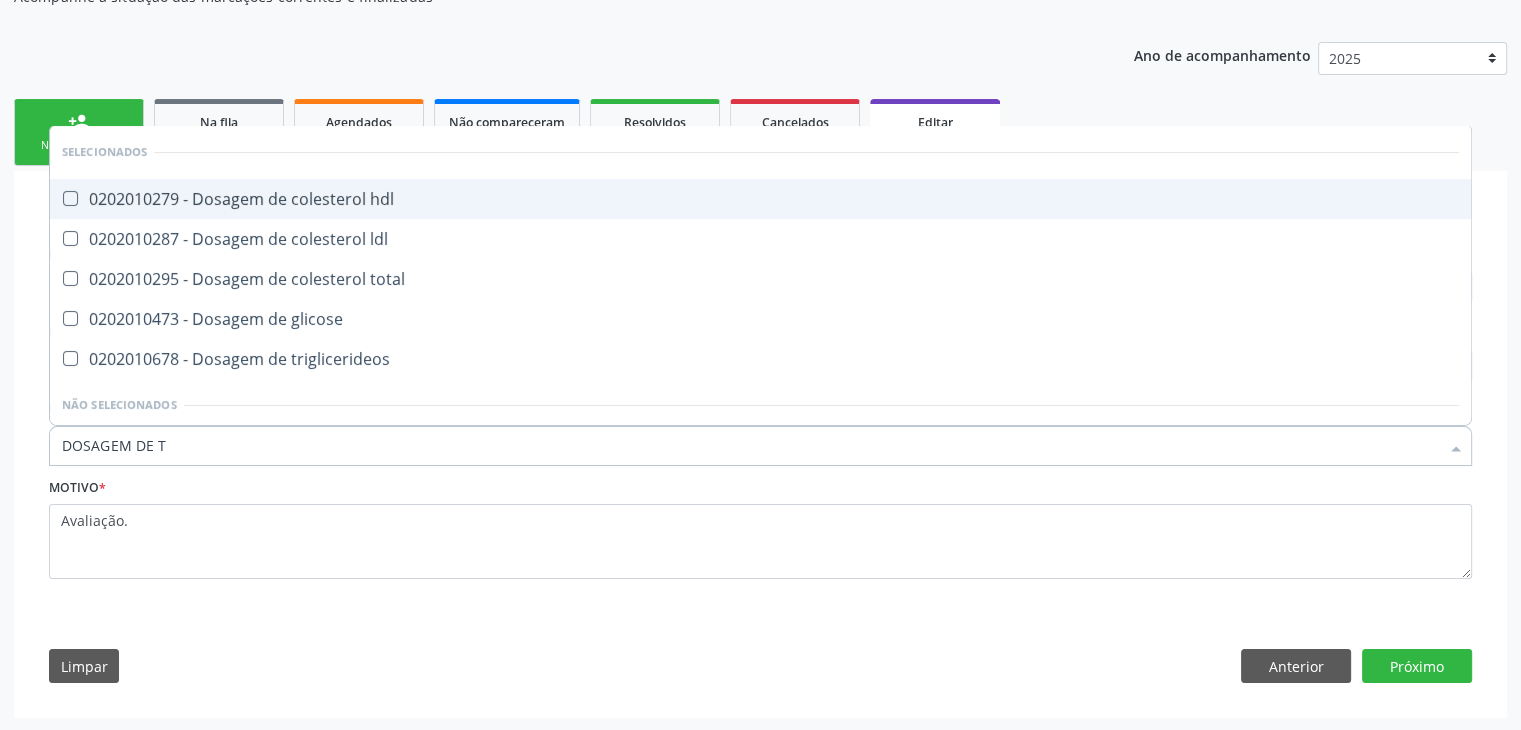 type on "DOSAGEM DE TS" 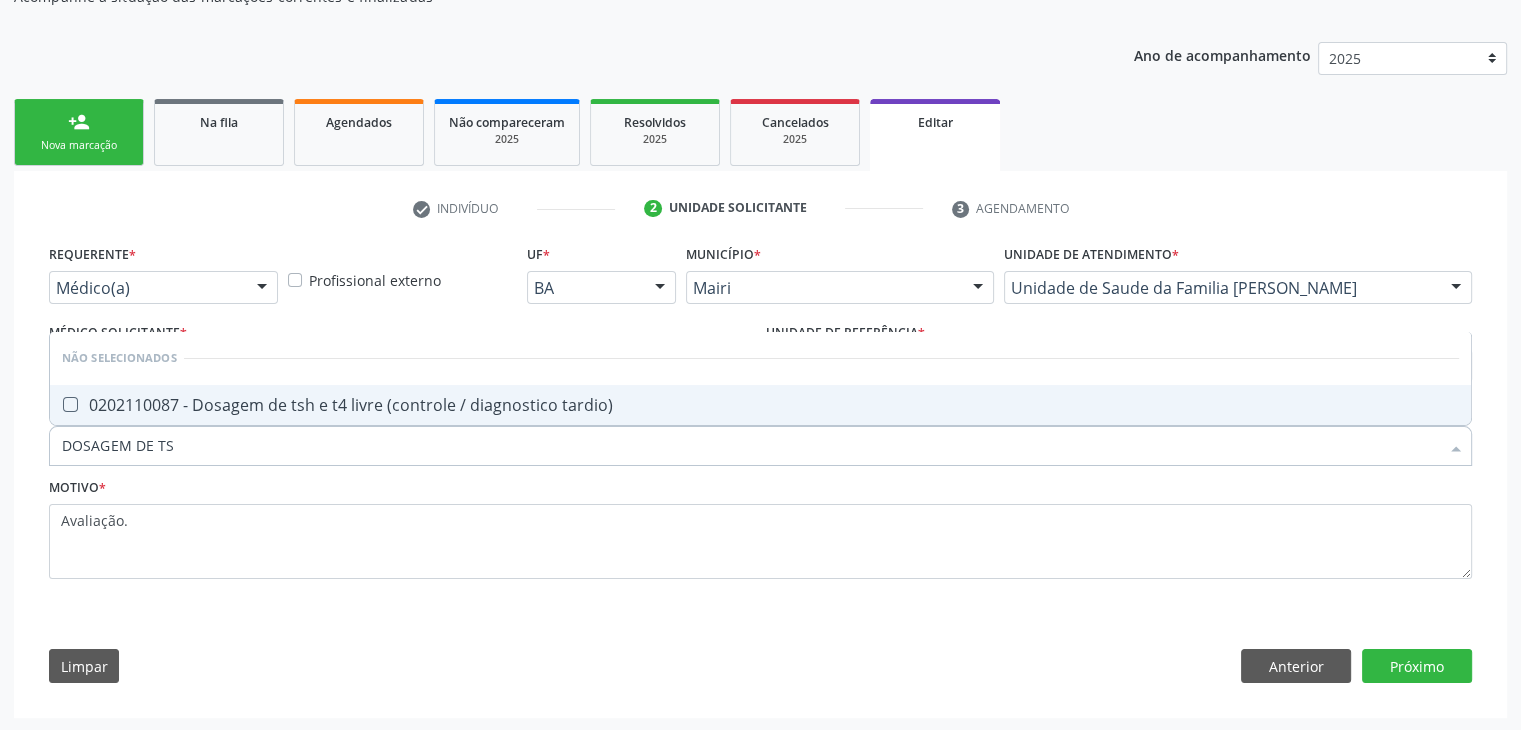 click on "0202110087 - Dosagem de tsh e t4 livre (controle / diagnostico tardio)" at bounding box center [760, 405] 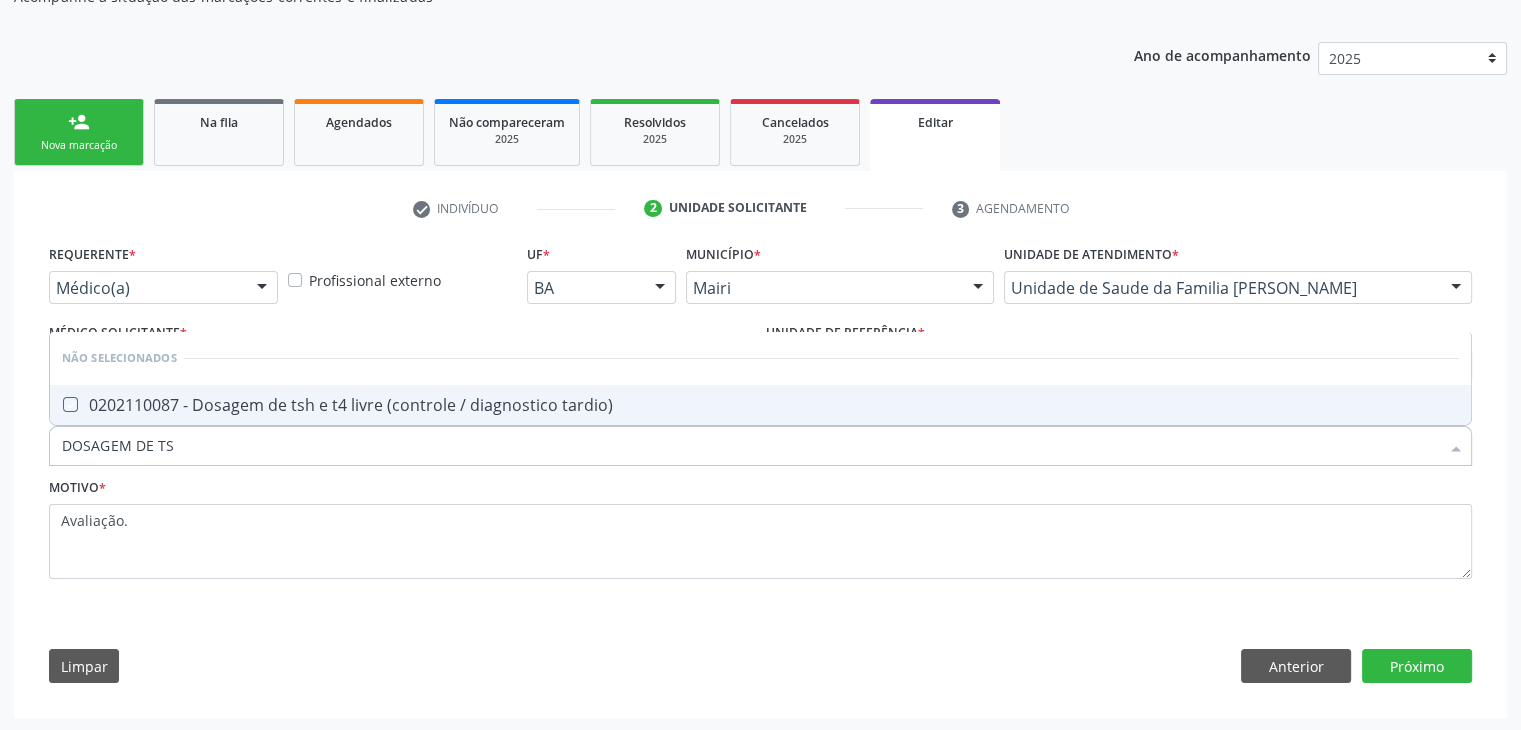 checkbox on "true" 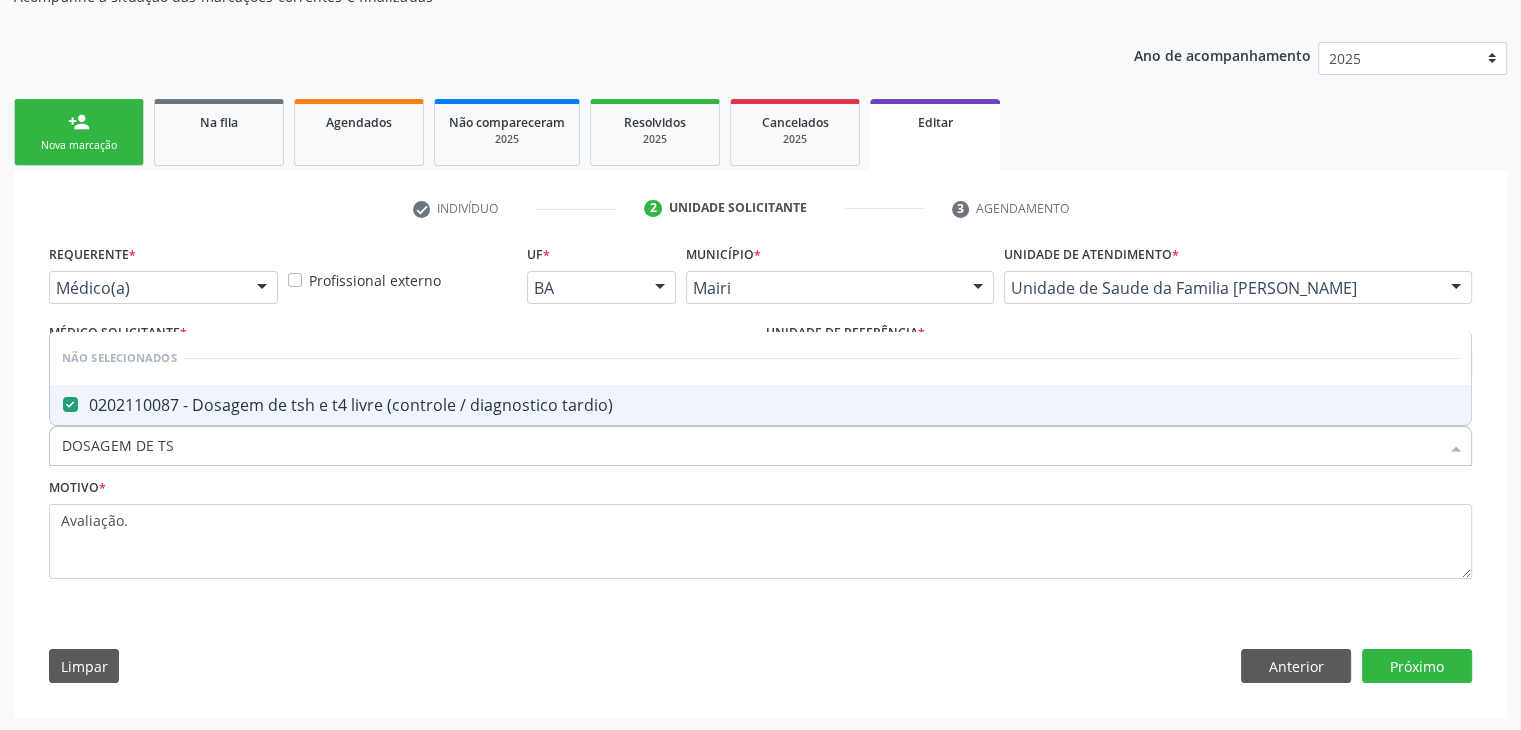 click on "Requerente
*
Médico(a)         Médico(a)   Enfermeiro(a)   Paciente
Nenhum resultado encontrado para: "   "
Não há nenhuma opção para ser exibida.
Profissional externo
UF
*
BA         BA
Nenhum resultado encontrado para: "   "
Não há nenhuma opção para ser exibida.
Município
*
[PERSON_NAME] Grosso   Feira de Santana   [PERSON_NAME] resultado encontrado para: "   "
Não há nenhuma opção para ser exibida.
Unidade de atendimento
*
Unidade de Saude da Familia [PERSON_NAME]         Academia da Saude de Mairi   Academia de Saude do Angico   Caf Centro de Abasteciemto Farmaceutico   Calon Proteses Dentarias   Caps [PERSON_NAME]   [PERSON_NAME]   Ceo [GEOGRAPHIC_DATA]   [GEOGRAPHIC_DATA][PERSON_NAME] Deputado [PERSON_NAME]" at bounding box center (760, 468) 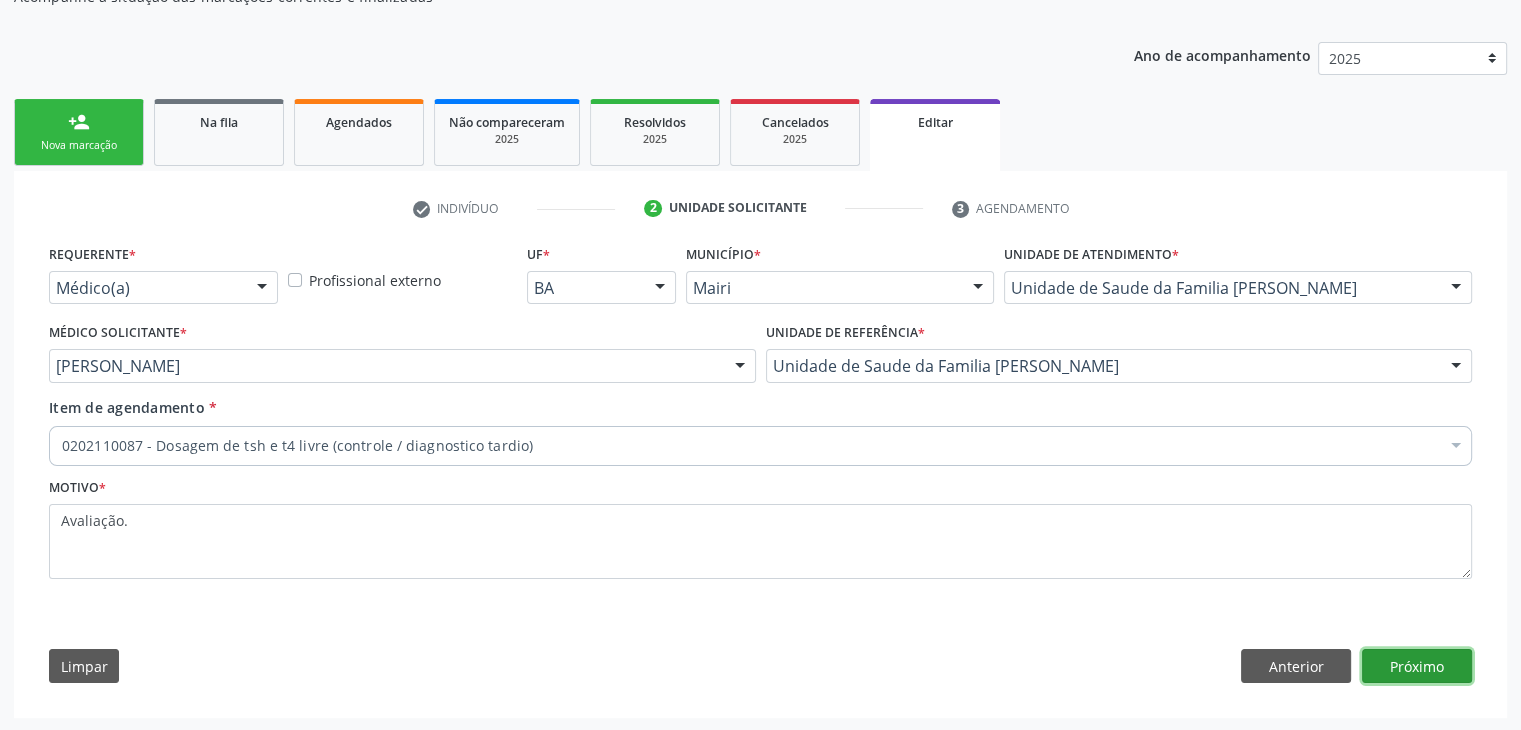click on "Próximo" at bounding box center (1417, 666) 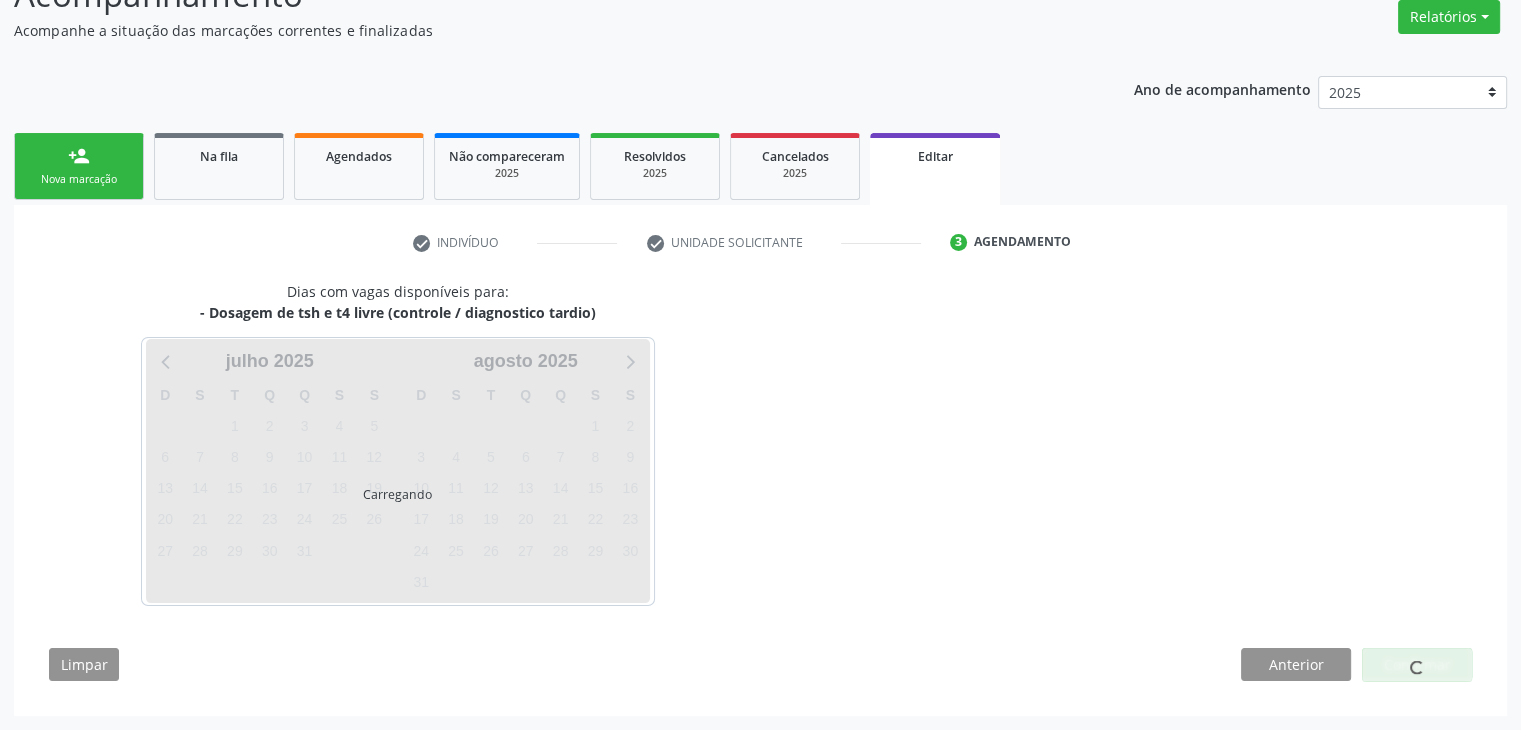scroll, scrollTop: 165, scrollLeft: 0, axis: vertical 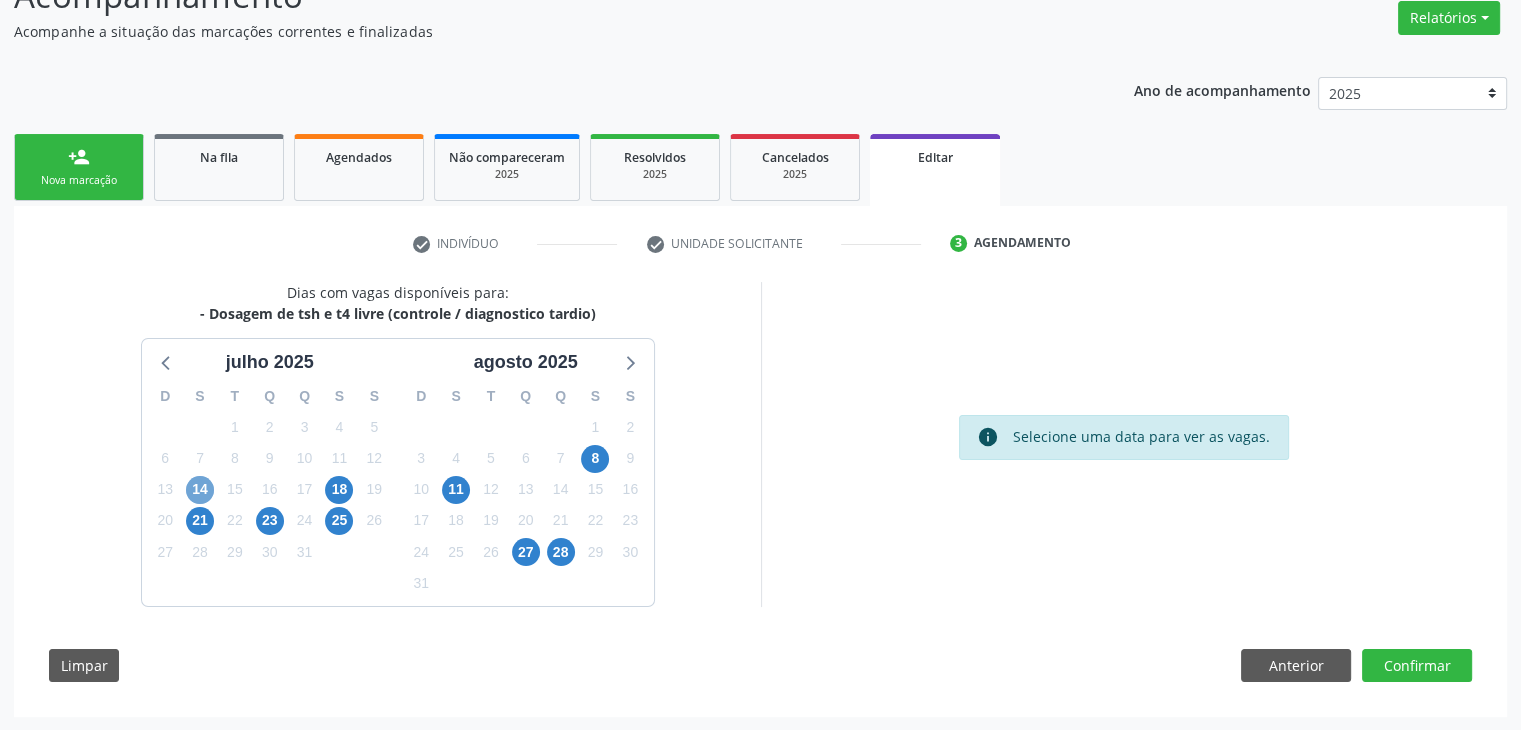 click on "14" at bounding box center [200, 490] 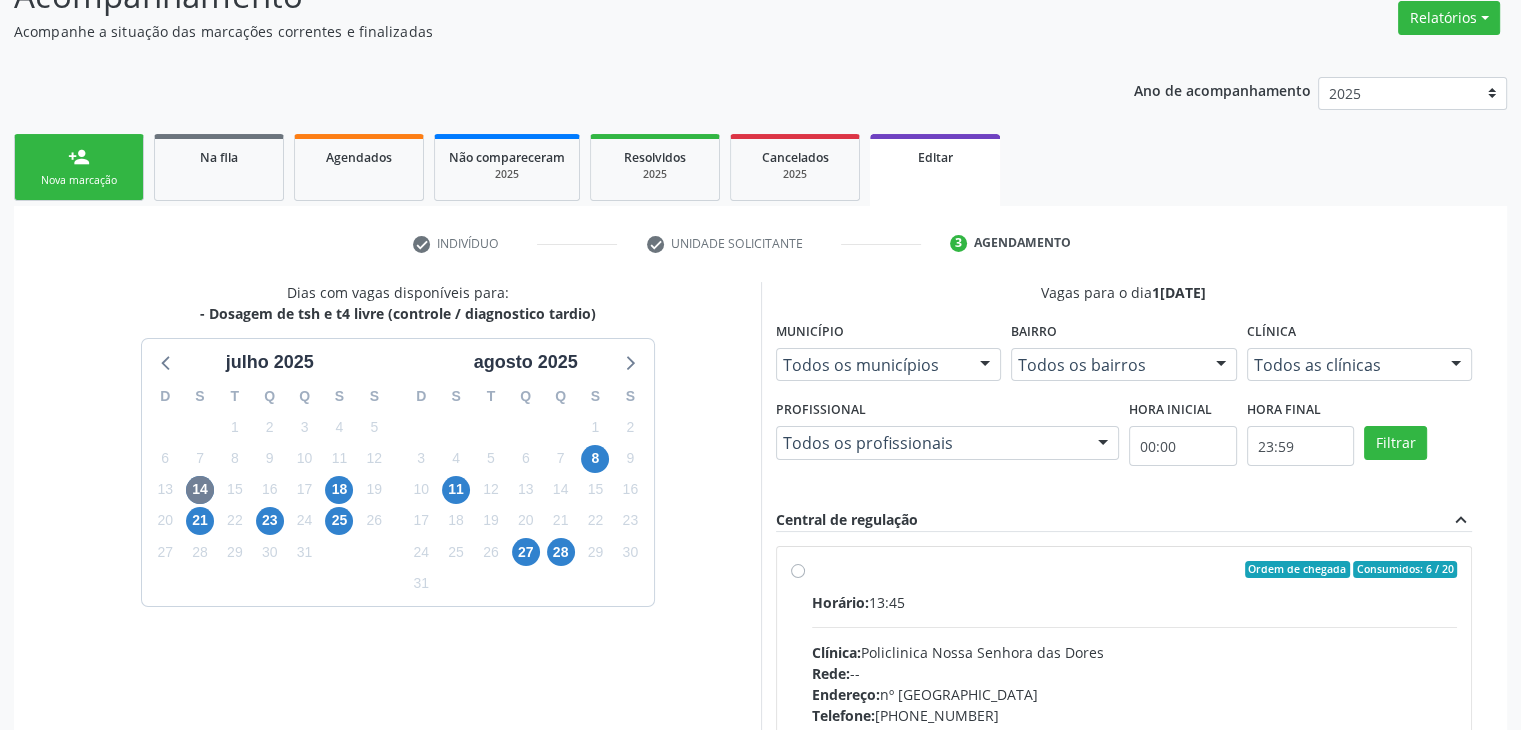 click on "Horário:   13:45
Clínica:  Policlinica [GEOGRAPHIC_DATA]
Rede:
--
Endereço:   [STREET_ADDRESS]
Telefone:   [PHONE_NUMBER]
Profissional:
--
Informações adicionais sobre o atendimento
Idade de atendimento:
Sem restrição
Gênero(s) atendido(s):
Sem restrição
Informações adicionais:
--" at bounding box center [1135, 729] 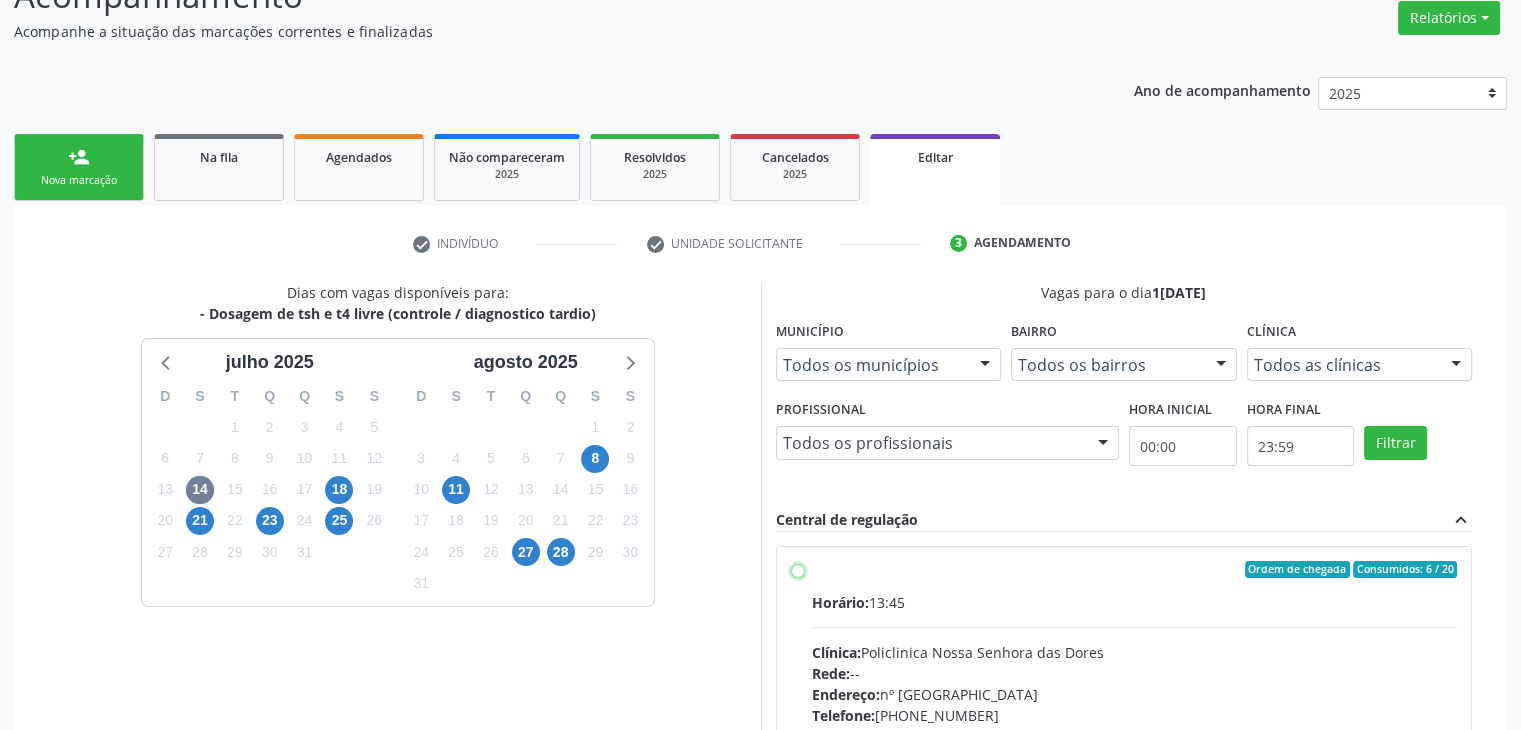 click on "Ordem de chegada
Consumidos: 6 / 20
Horário:   13:45
Clínica:  Policlinica [GEOGRAPHIC_DATA]
Rede:
--
Endereço:   [STREET_ADDRESS]
Telefone:   [PHONE_NUMBER]
Profissional:
--
Informações adicionais sobre o atendimento
Idade de atendimento:
Sem restrição
Gênero(s) atendido(s):
Sem restrição
Informações adicionais:
--" at bounding box center [798, 570] 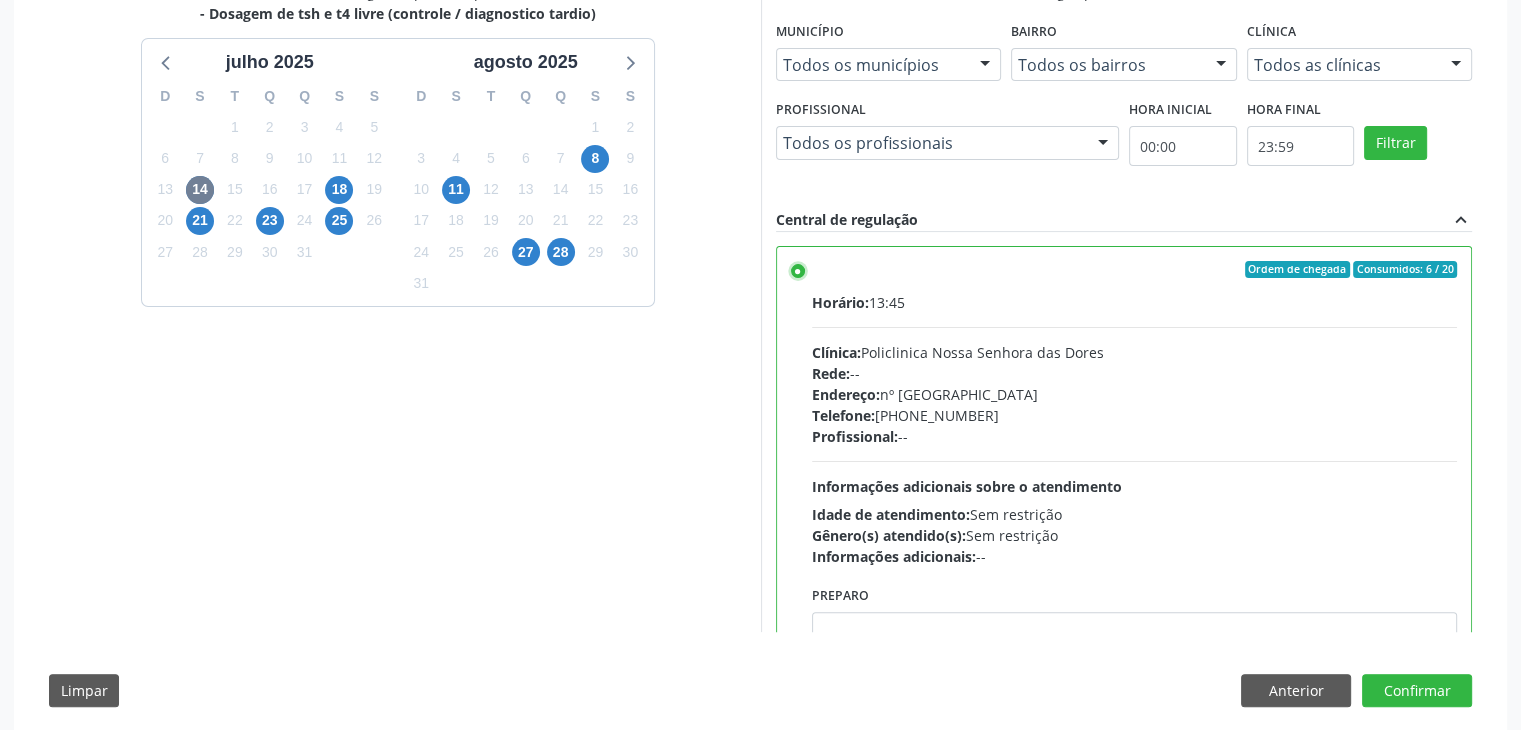 scroll, scrollTop: 490, scrollLeft: 0, axis: vertical 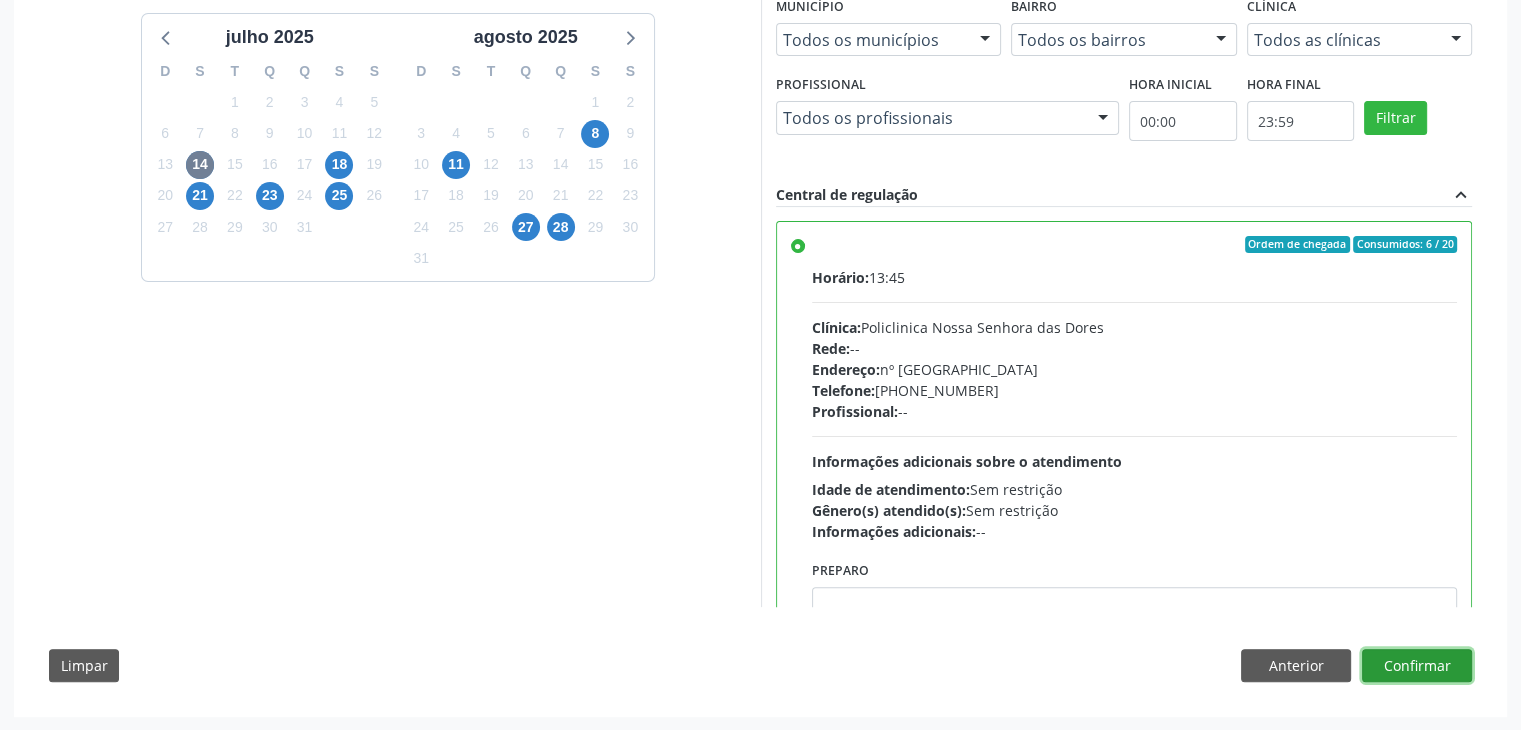 click on "Confirmar" at bounding box center [1417, 666] 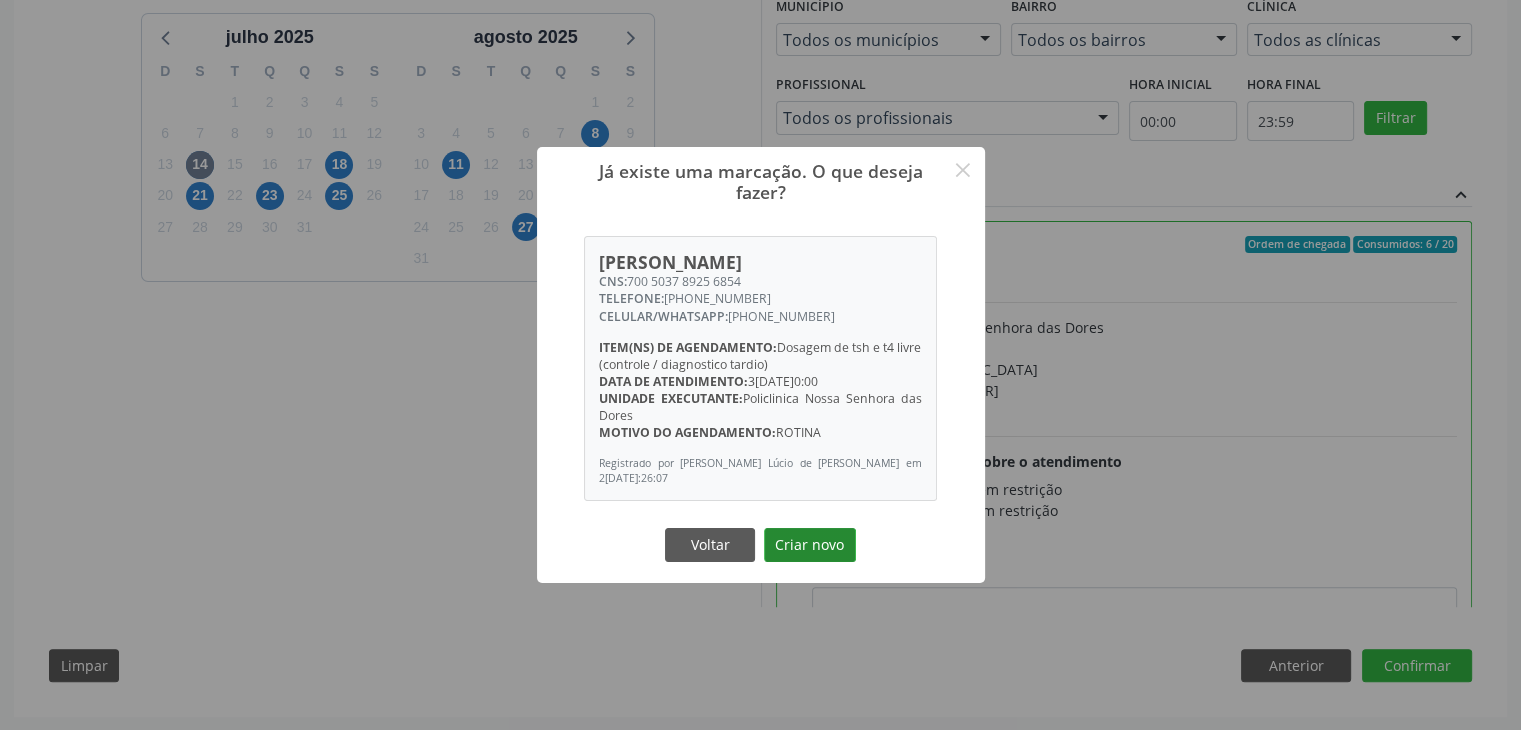 click on "Criar novo" at bounding box center [810, 545] 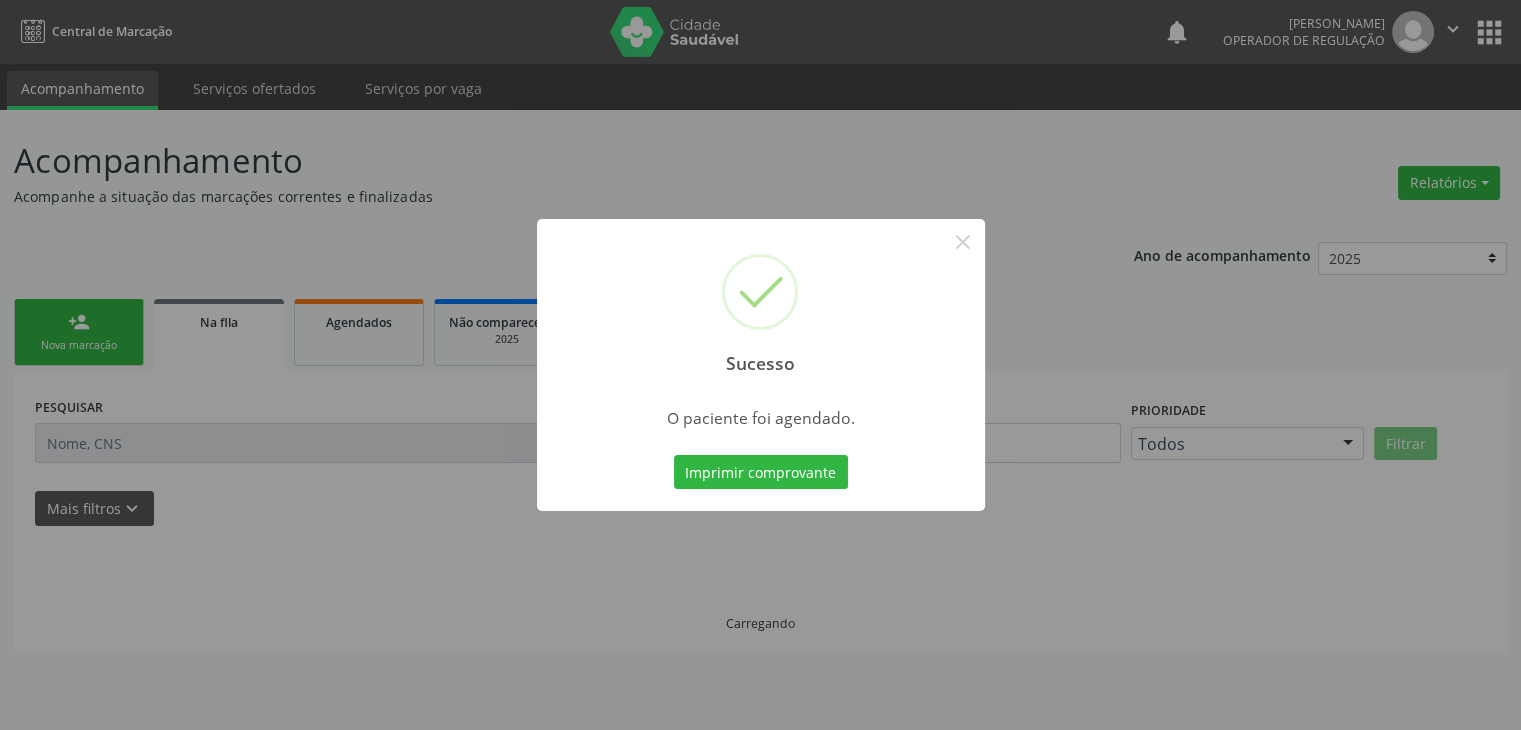 scroll, scrollTop: 0, scrollLeft: 0, axis: both 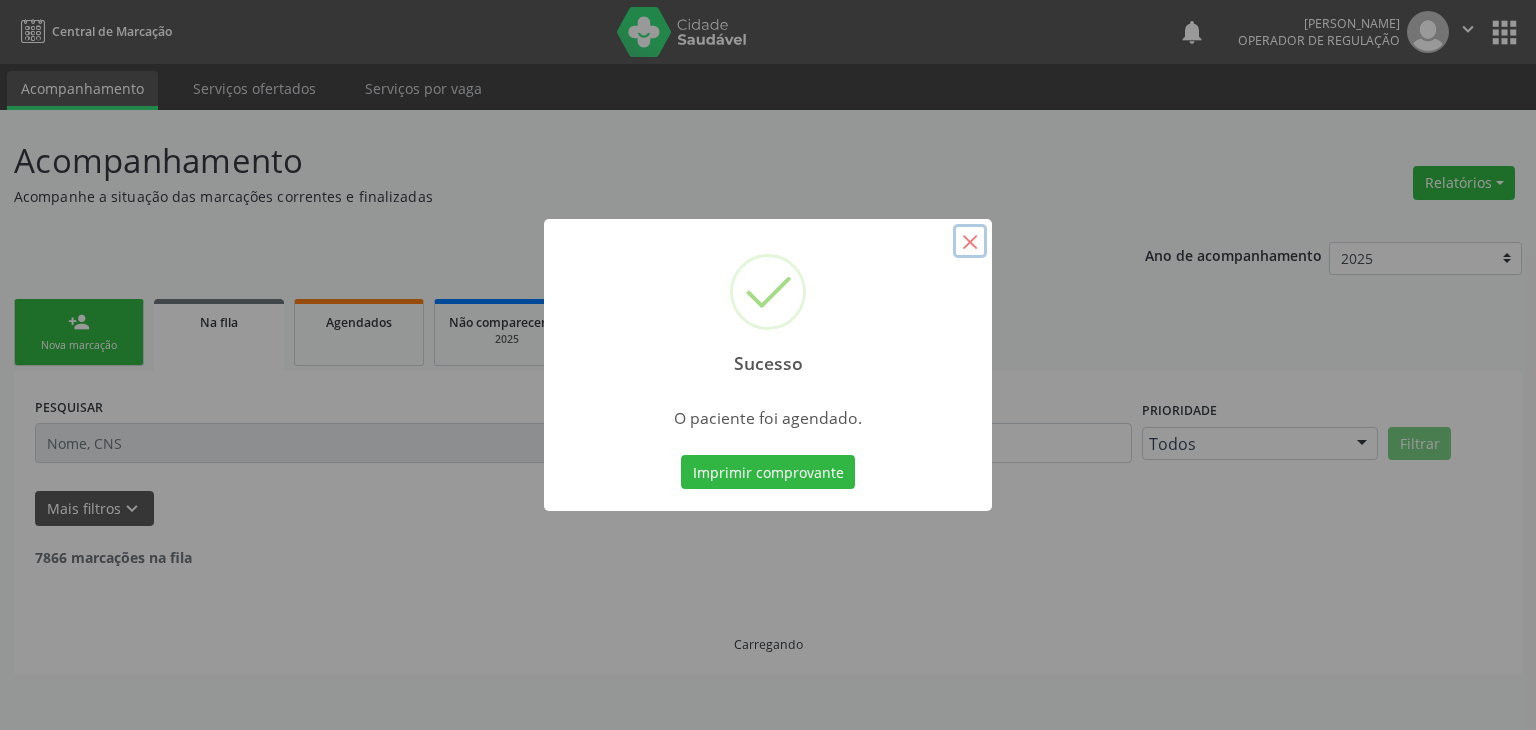 click on "×" at bounding box center (970, 241) 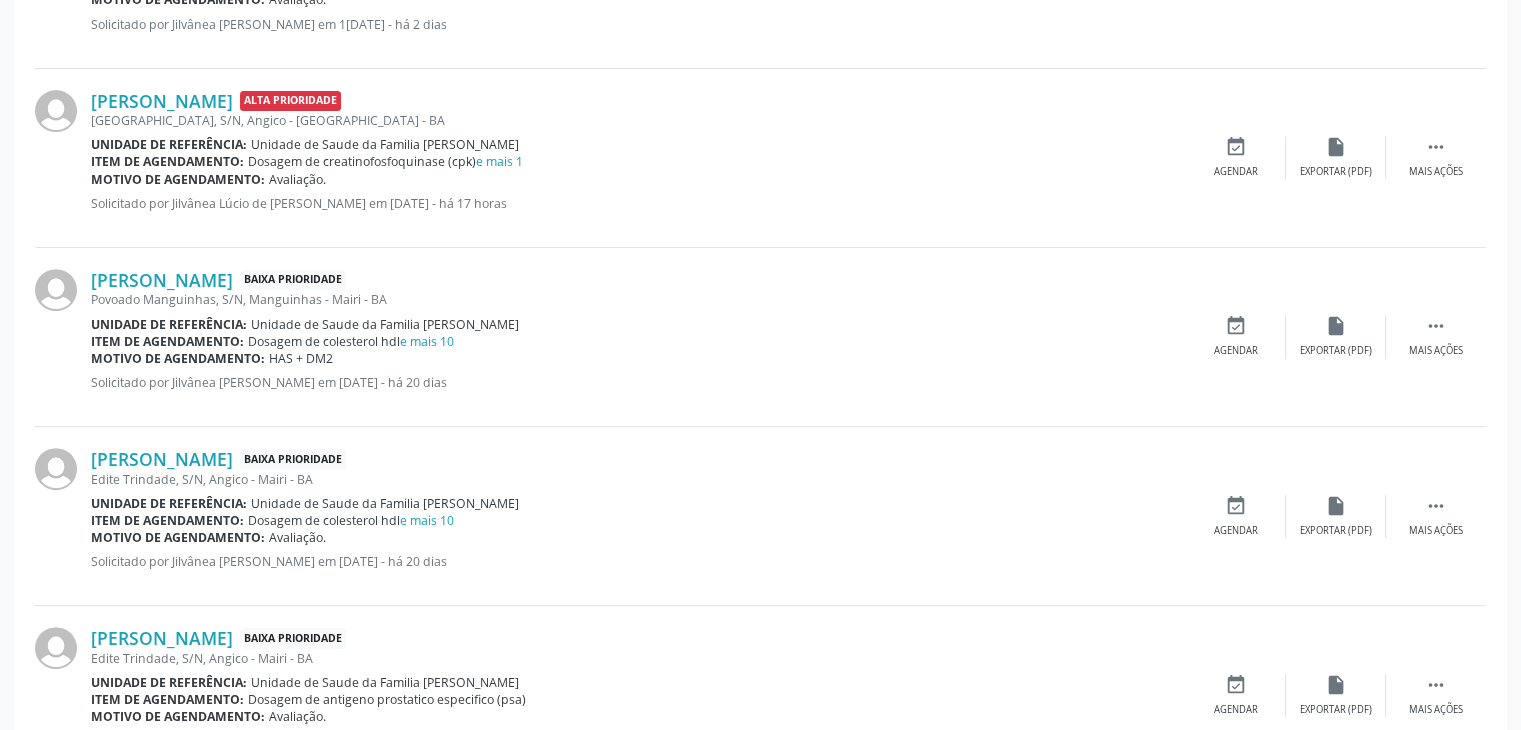 scroll, scrollTop: 700, scrollLeft: 0, axis: vertical 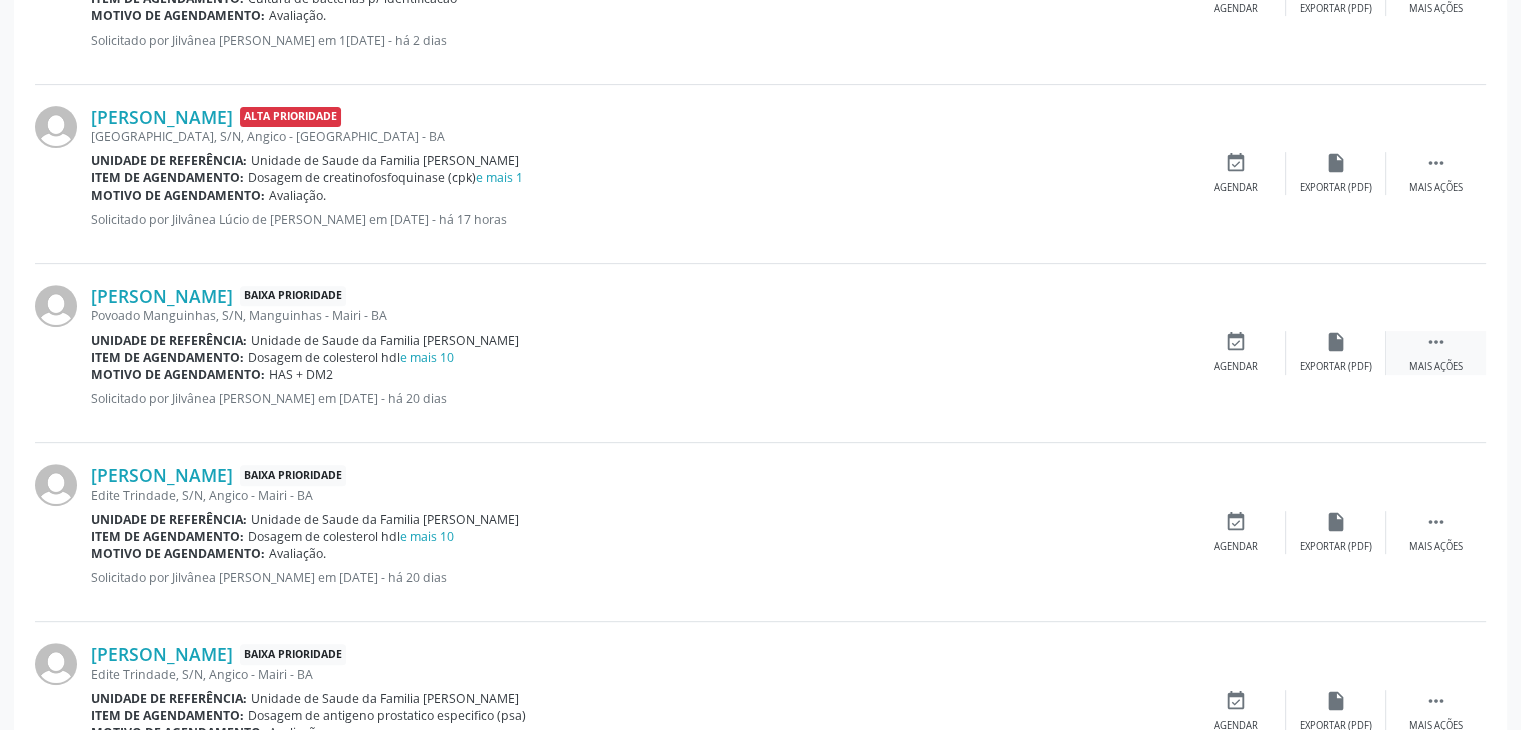 click on "" at bounding box center (1436, 342) 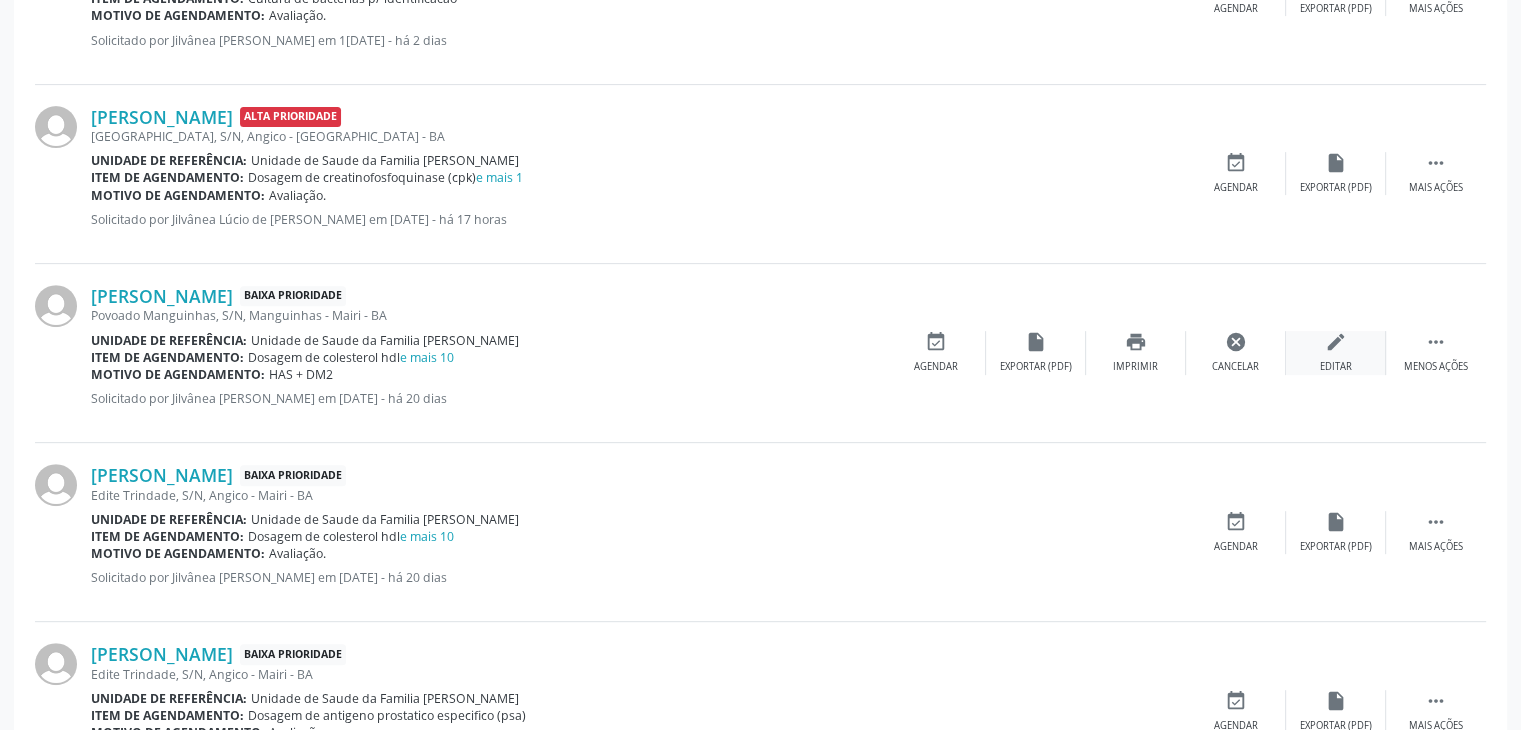 click on "edit
Editar" at bounding box center (1336, 352) 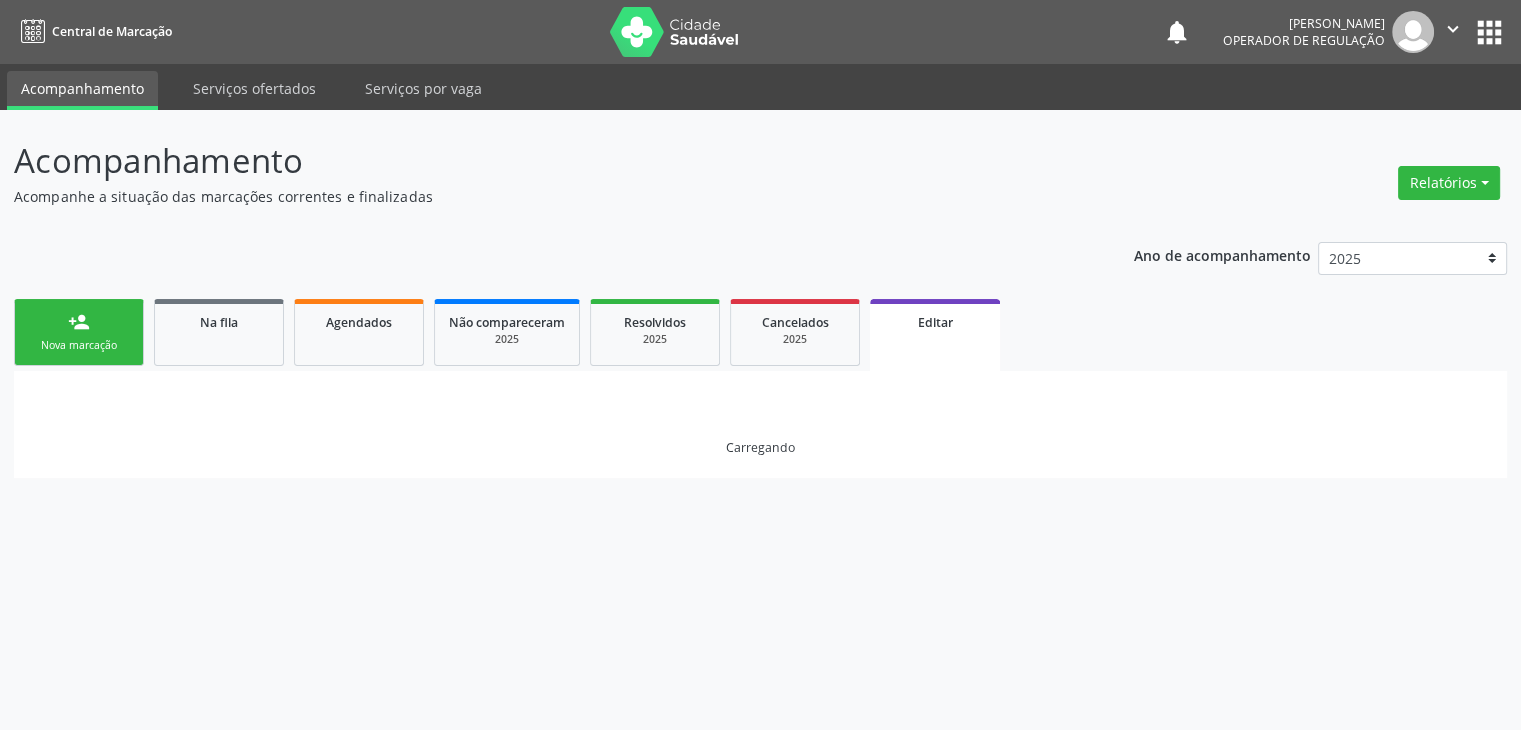 scroll, scrollTop: 0, scrollLeft: 0, axis: both 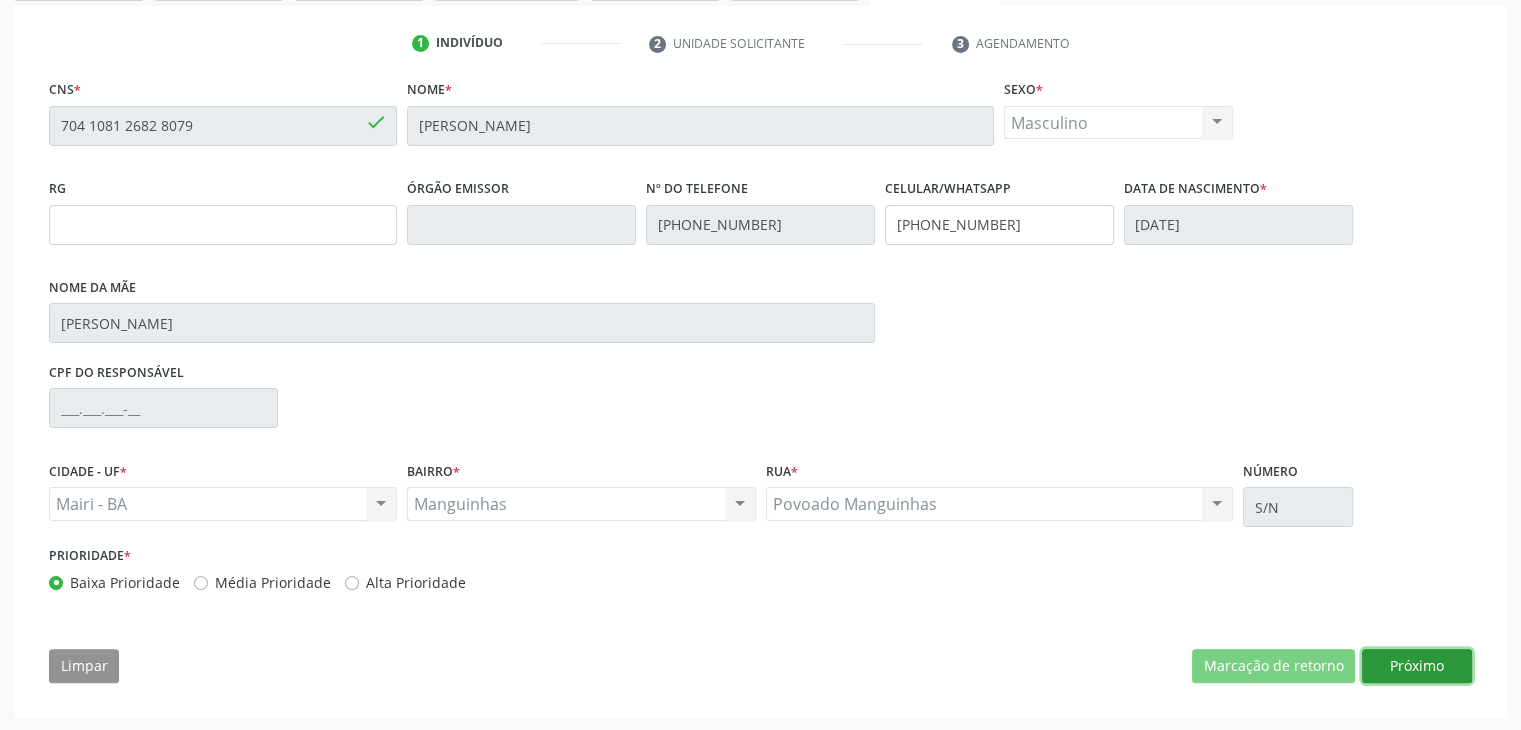 click on "Próximo" at bounding box center [1417, 666] 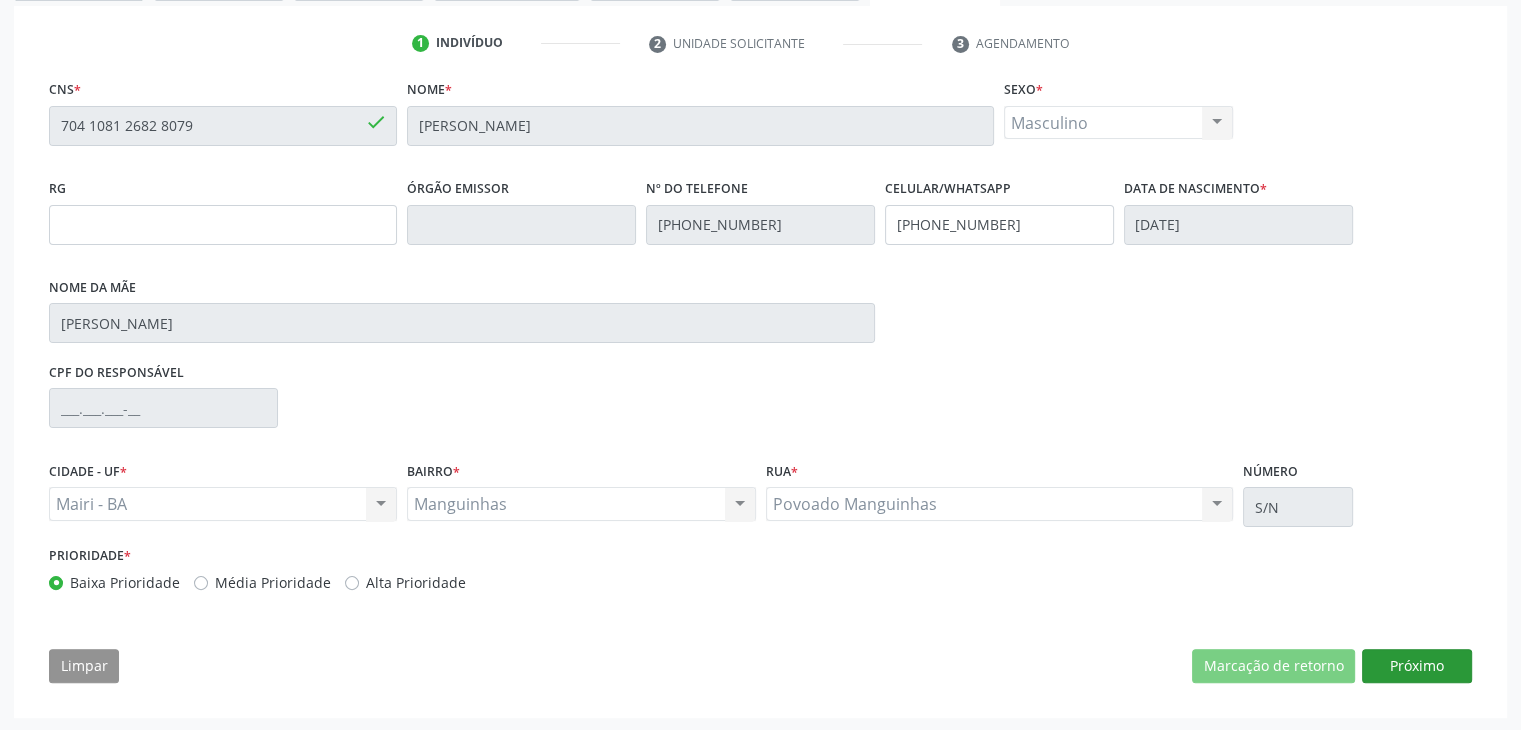 scroll, scrollTop: 200, scrollLeft: 0, axis: vertical 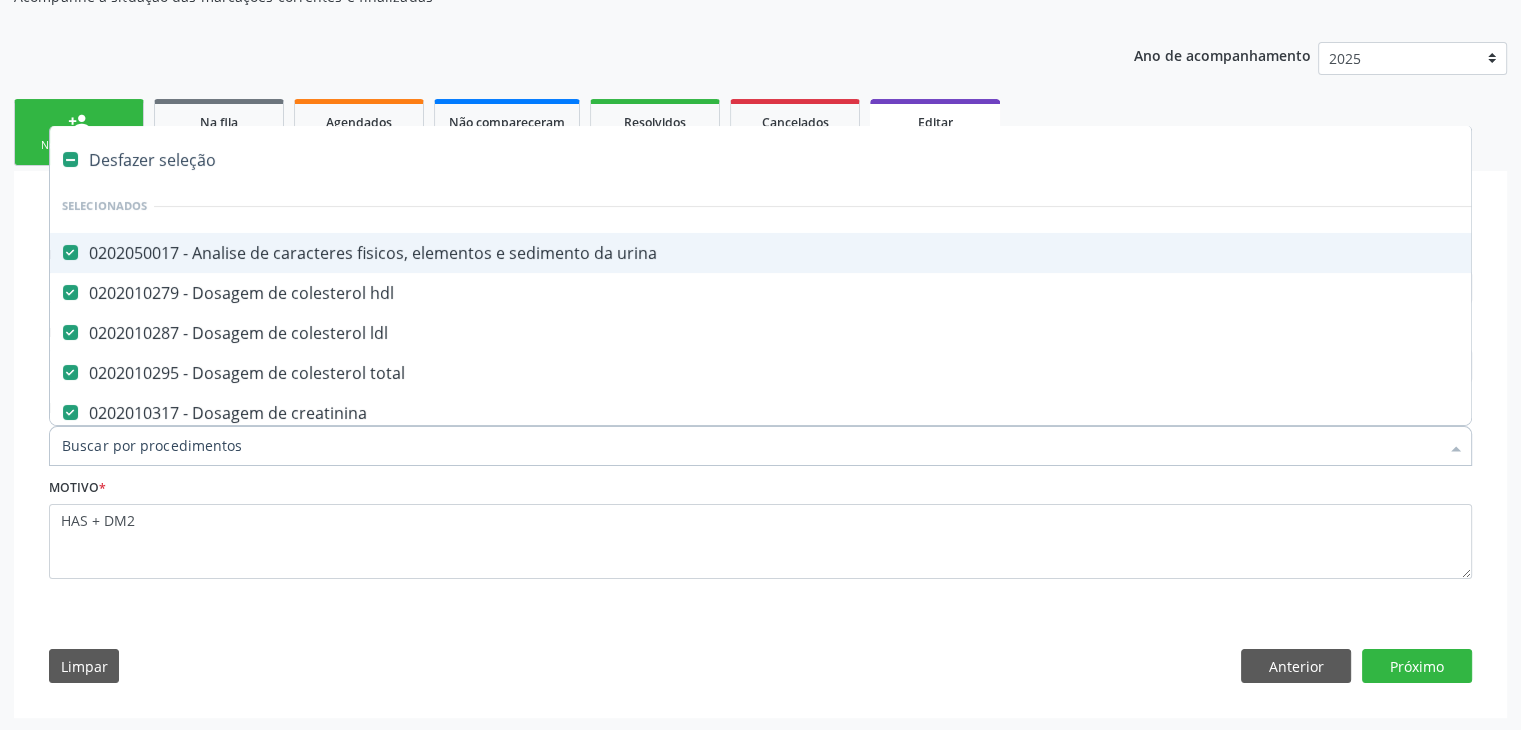 click on "Desfazer seleção" at bounding box center [831, 160] 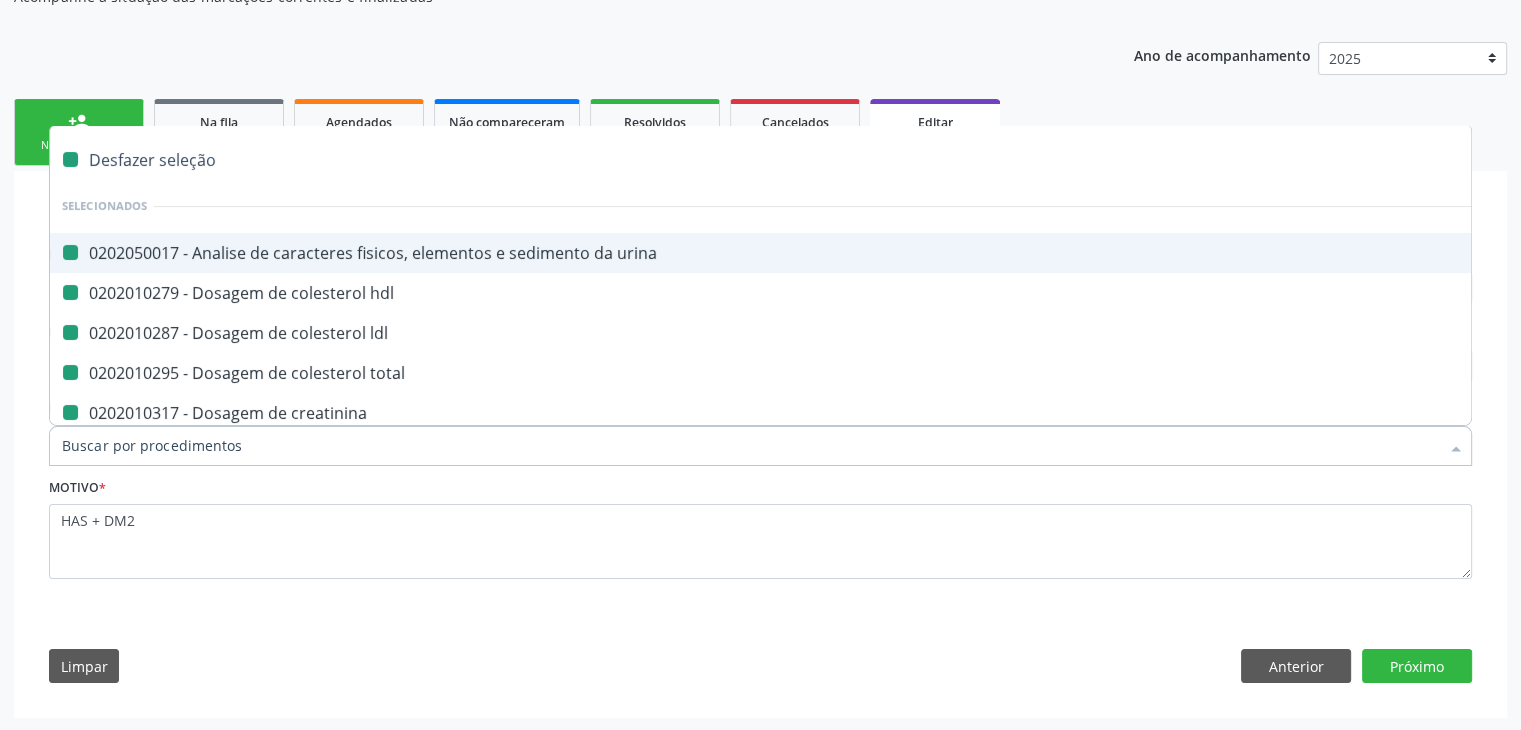 checkbox on "false" 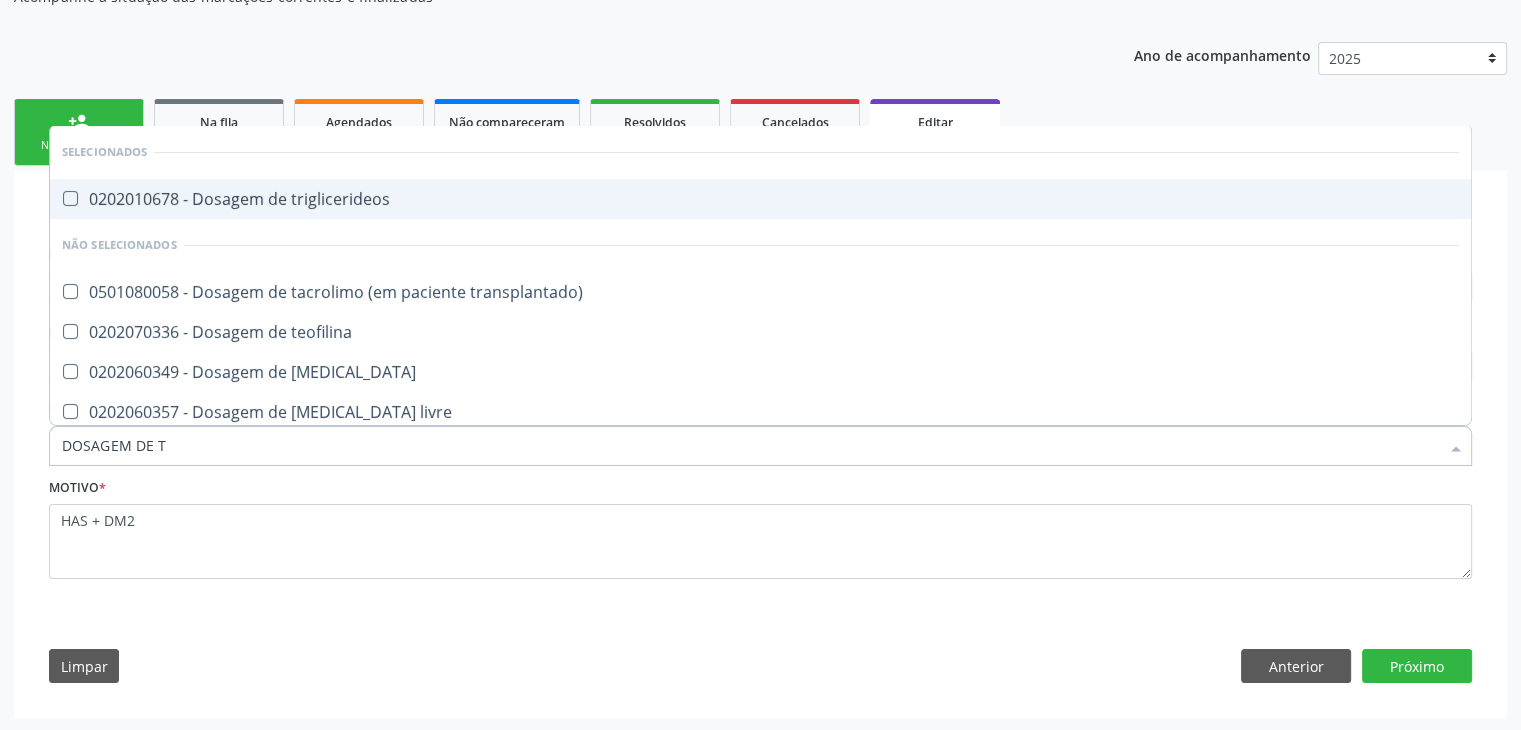 type on "DOSAGEM DE TS" 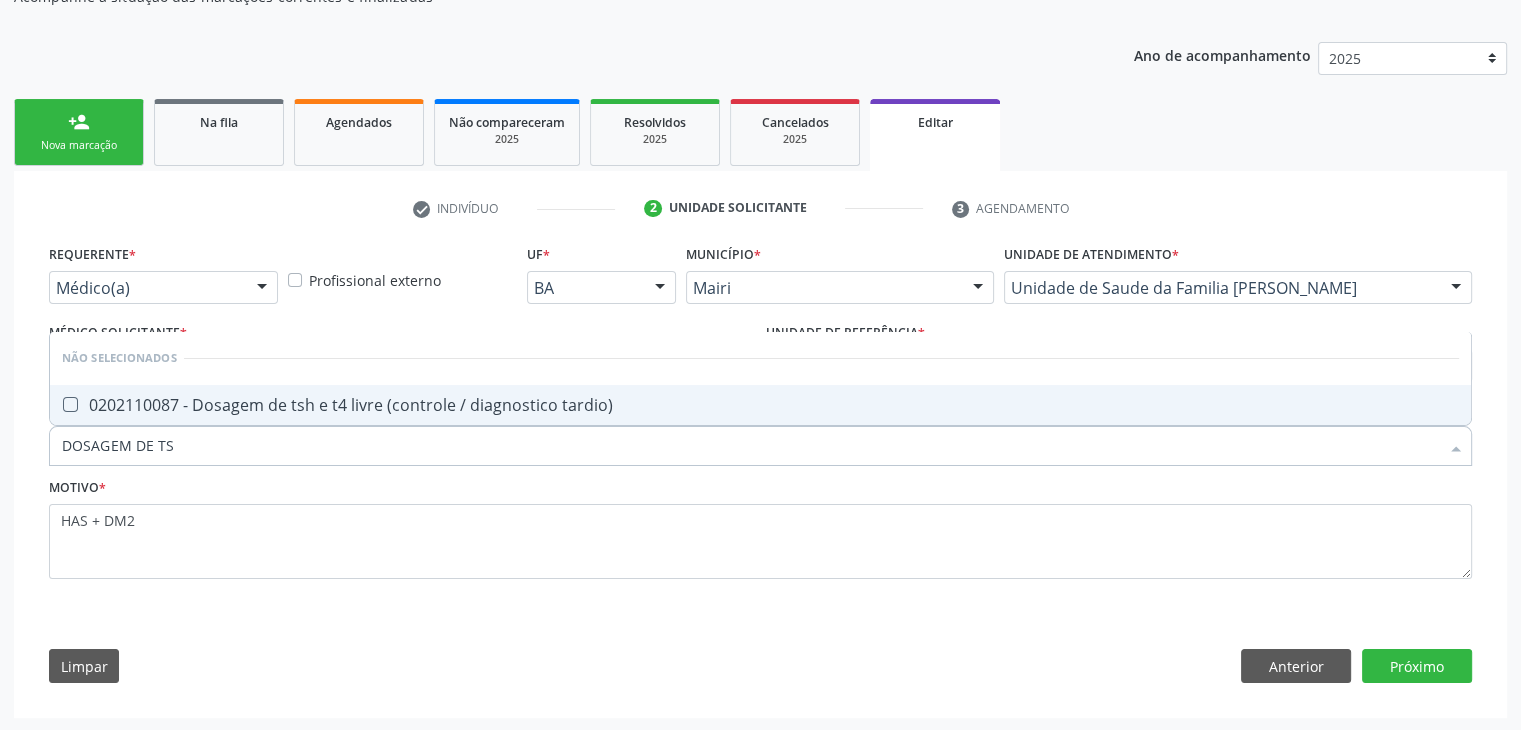 click on "0202110087 - Dosagem de tsh e t4 livre (controle / diagnostico tardio)" at bounding box center (760, 405) 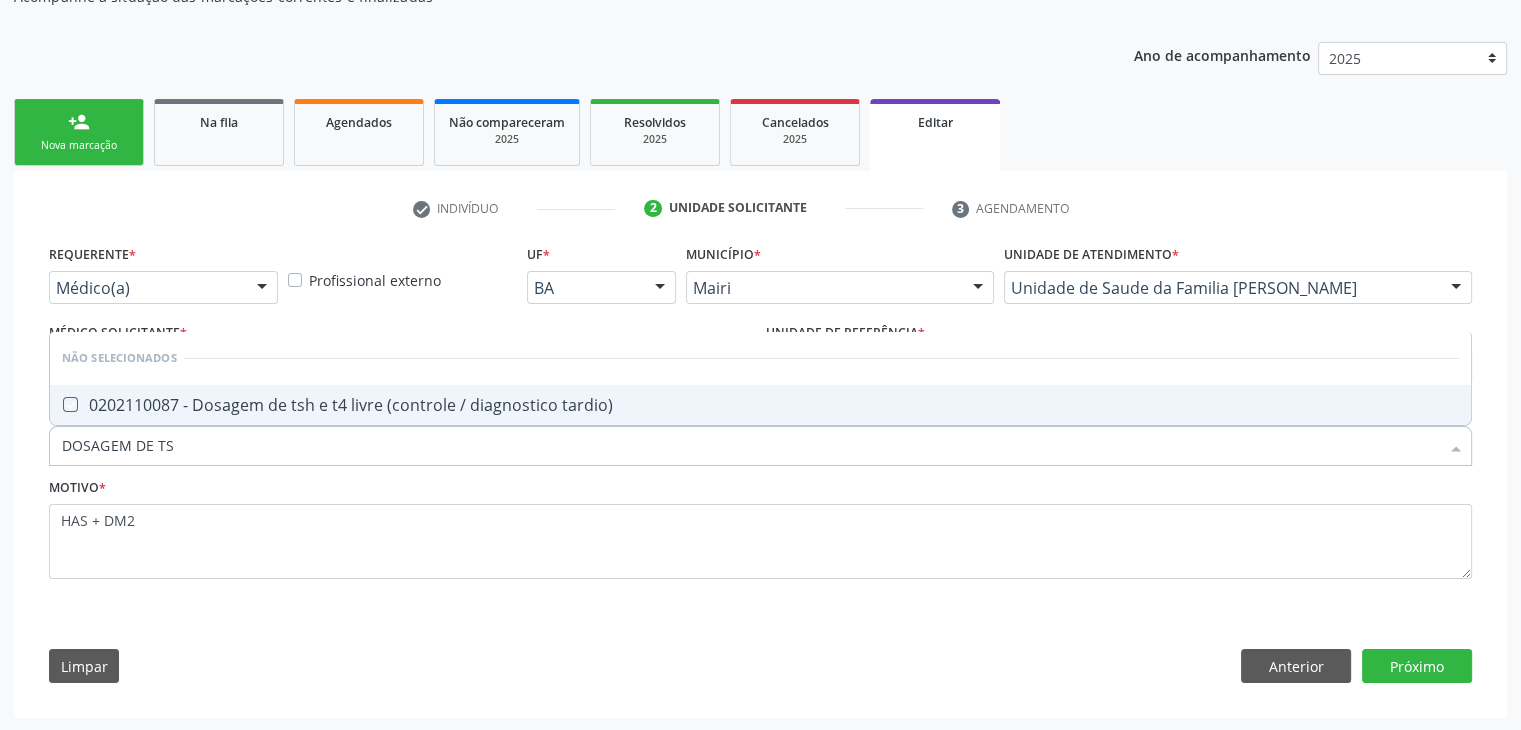 checkbox on "true" 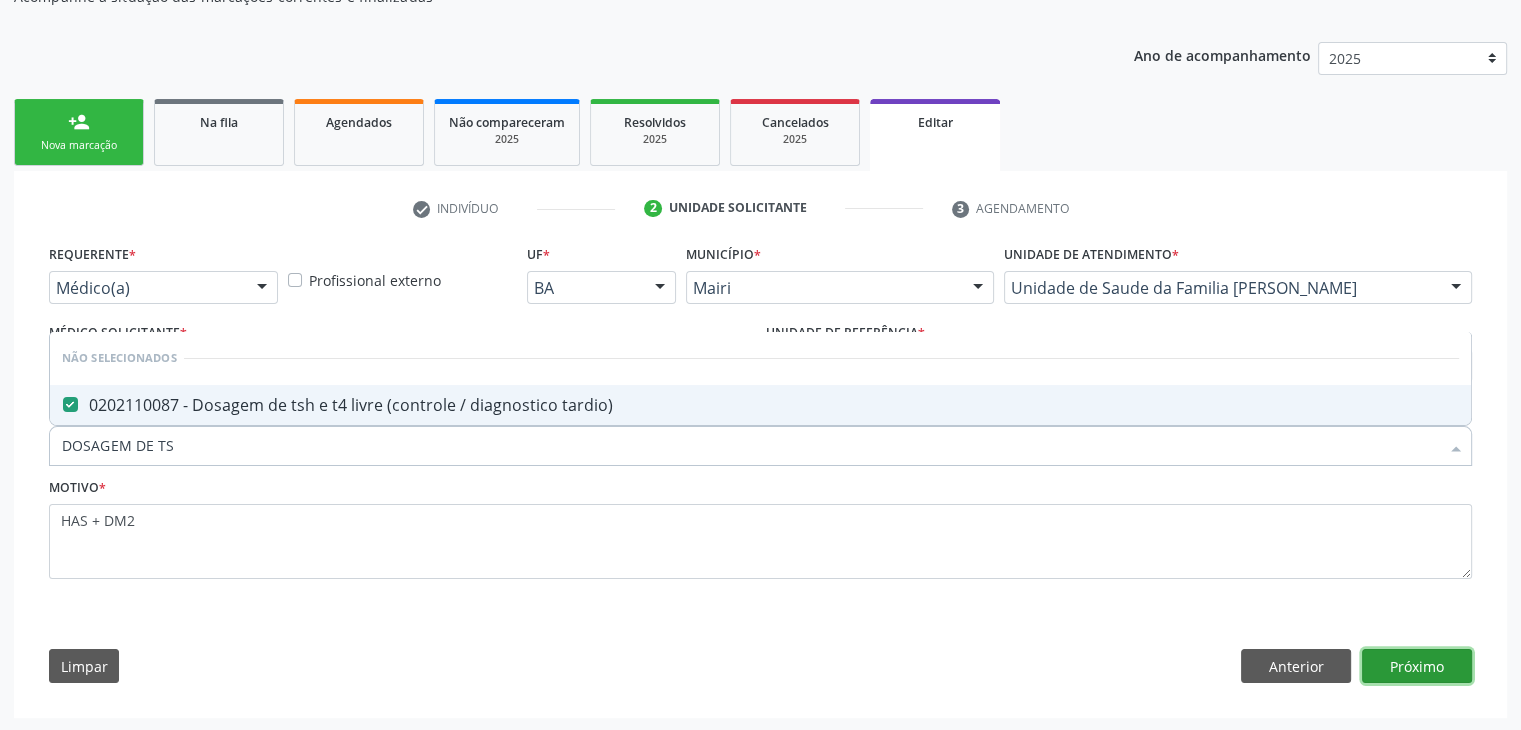 click on "Próximo" at bounding box center [1417, 666] 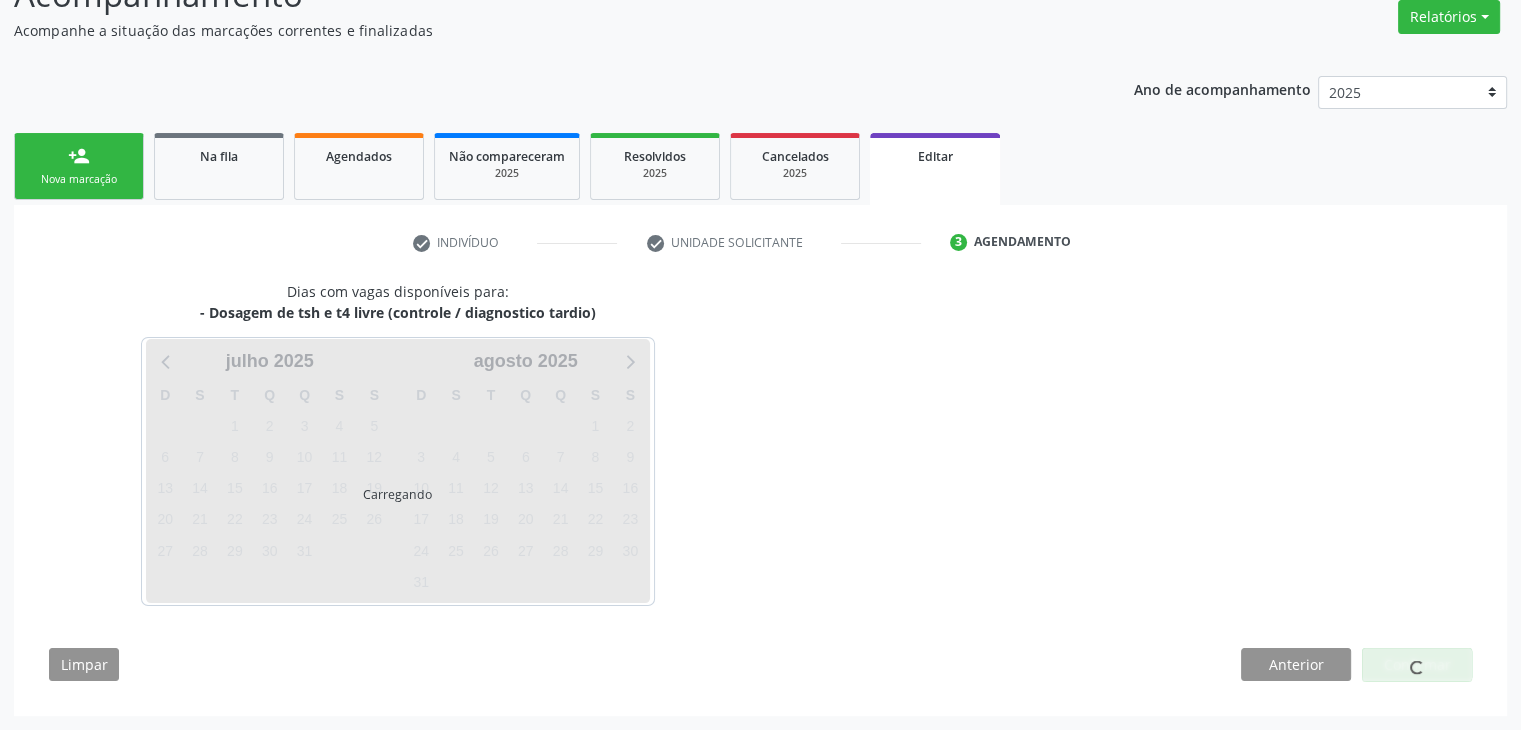 scroll, scrollTop: 165, scrollLeft: 0, axis: vertical 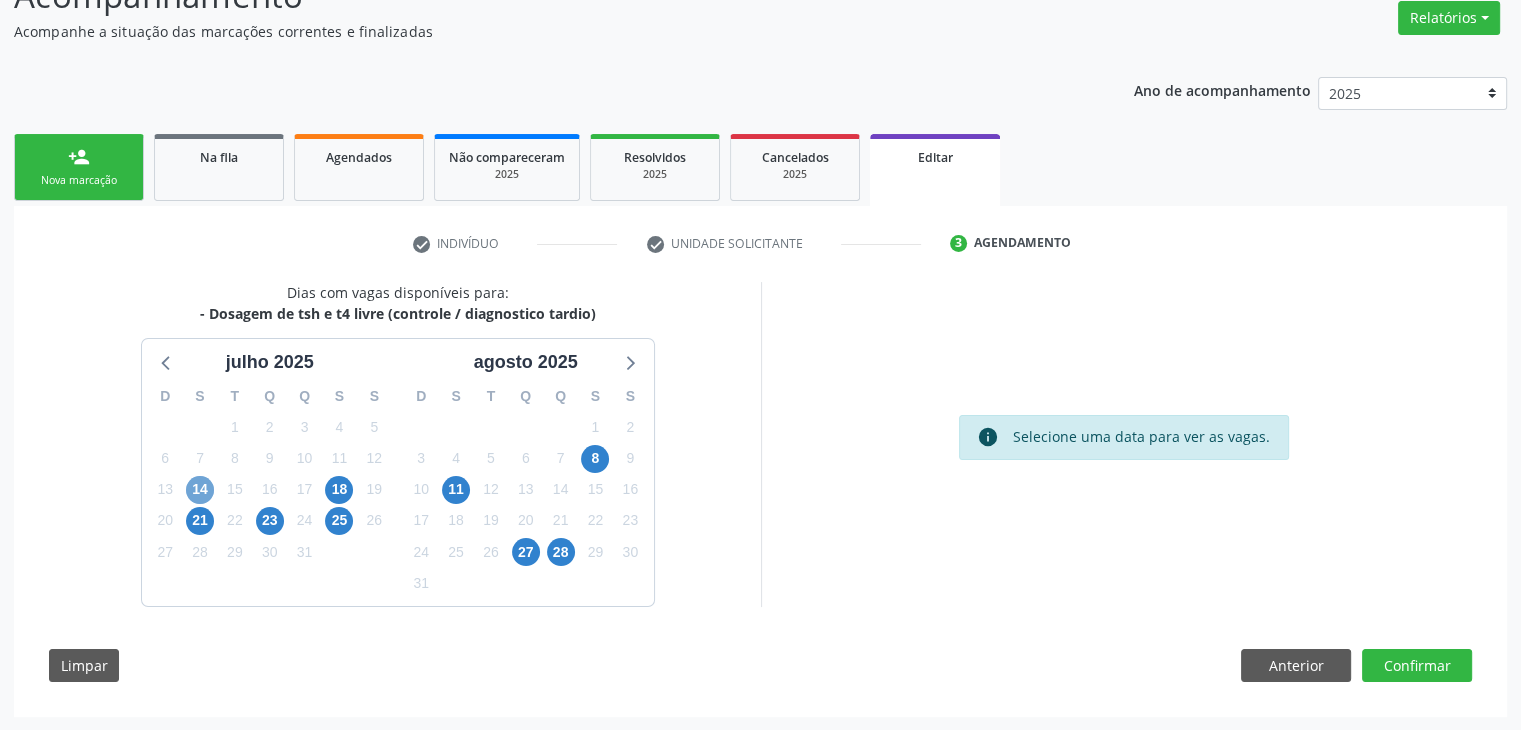 click on "14" at bounding box center (200, 490) 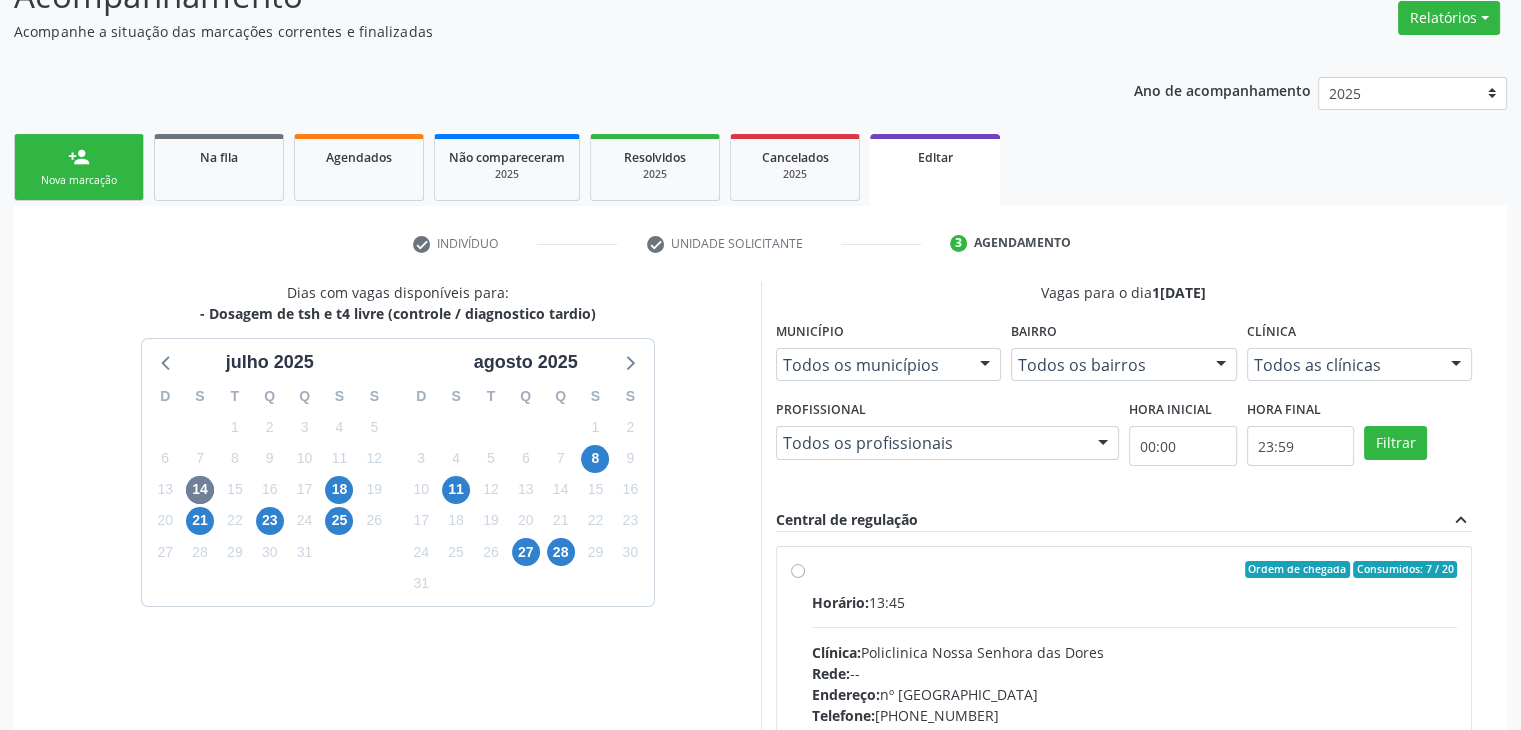 click on "Ordem de chegada
Consumidos: 7 / 20
Horário:   13:45
Clínica:  Policlinica Nossa Senhora das Dores
Rede:
--
Endereço:   [STREET_ADDRESS]
Telefone:   [PHONE_NUMBER]
Profissional:
--
Informações adicionais sobre o atendimento
Idade de atendimento:
Sem restrição
Gênero(s) atendido(s):
Sem restrição
Informações adicionais:
--" at bounding box center [1135, 714] 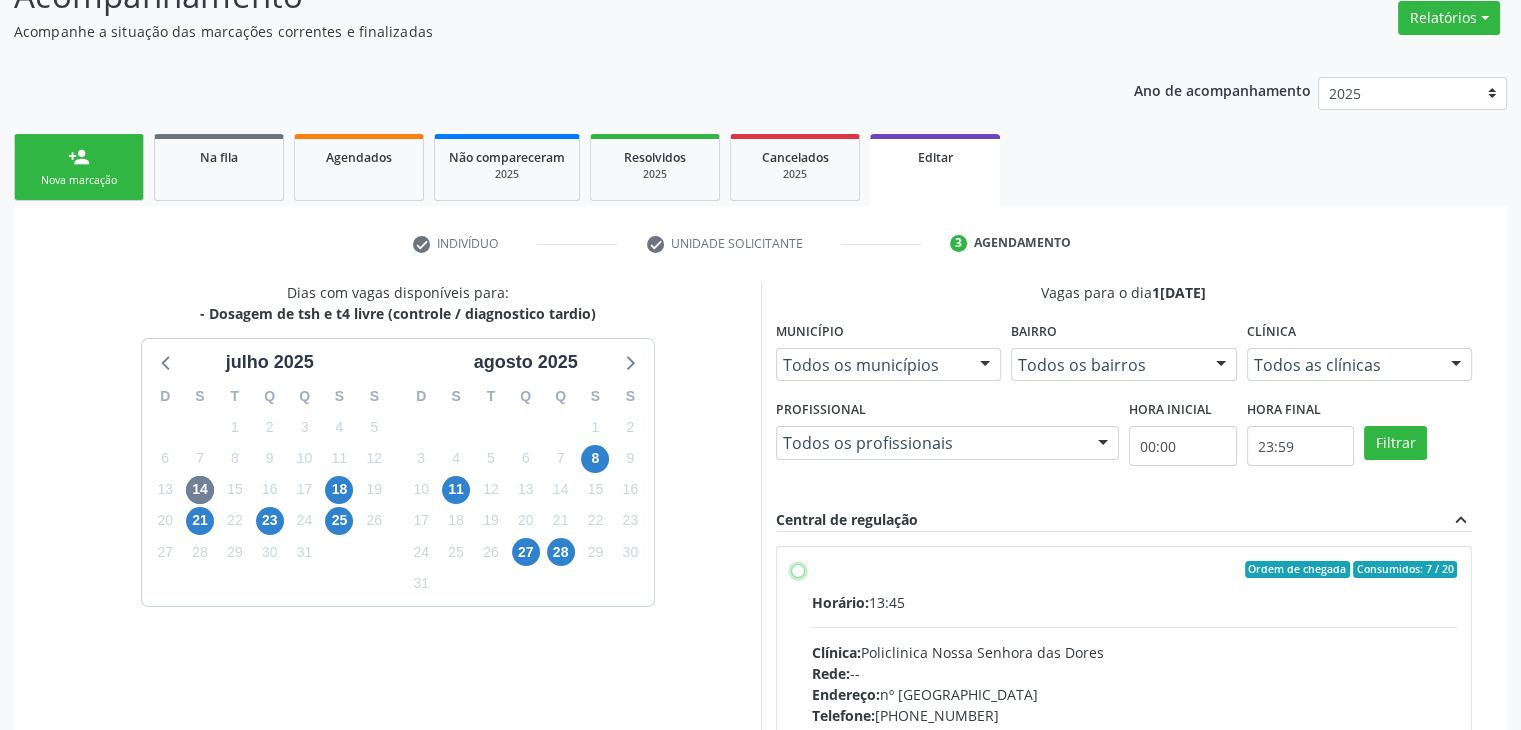 click on "Ordem de chegada
Consumidos: 7 / 20
Horário:   13:45
Clínica:  Policlinica Nossa Senhora das Dores
Rede:
--
Endereço:   [STREET_ADDRESS]
Telefone:   [PHONE_NUMBER]
Profissional:
--
Informações adicionais sobre o atendimento
Idade de atendimento:
Sem restrição
Gênero(s) atendido(s):
Sem restrição
Informações adicionais:
--" at bounding box center (798, 570) 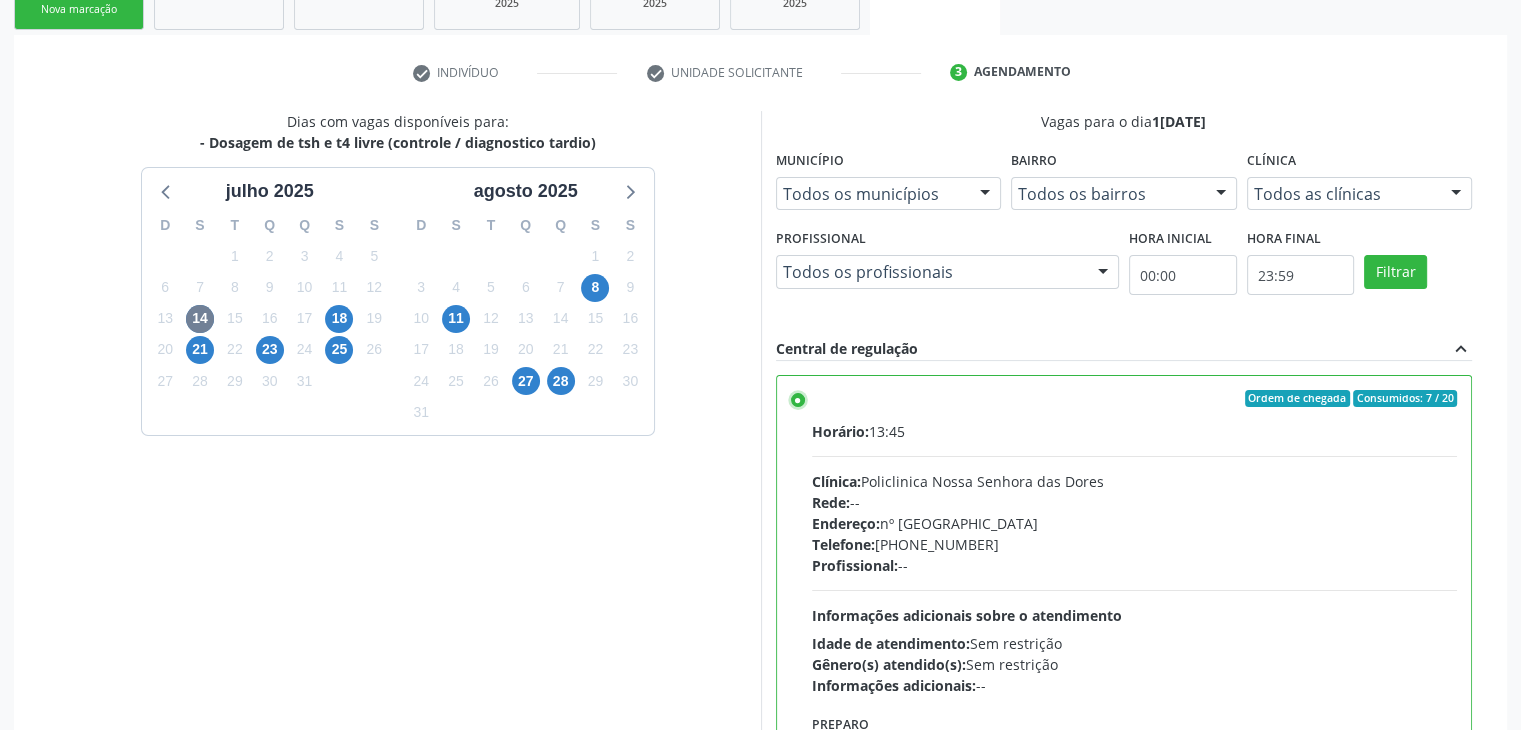 scroll, scrollTop: 490, scrollLeft: 0, axis: vertical 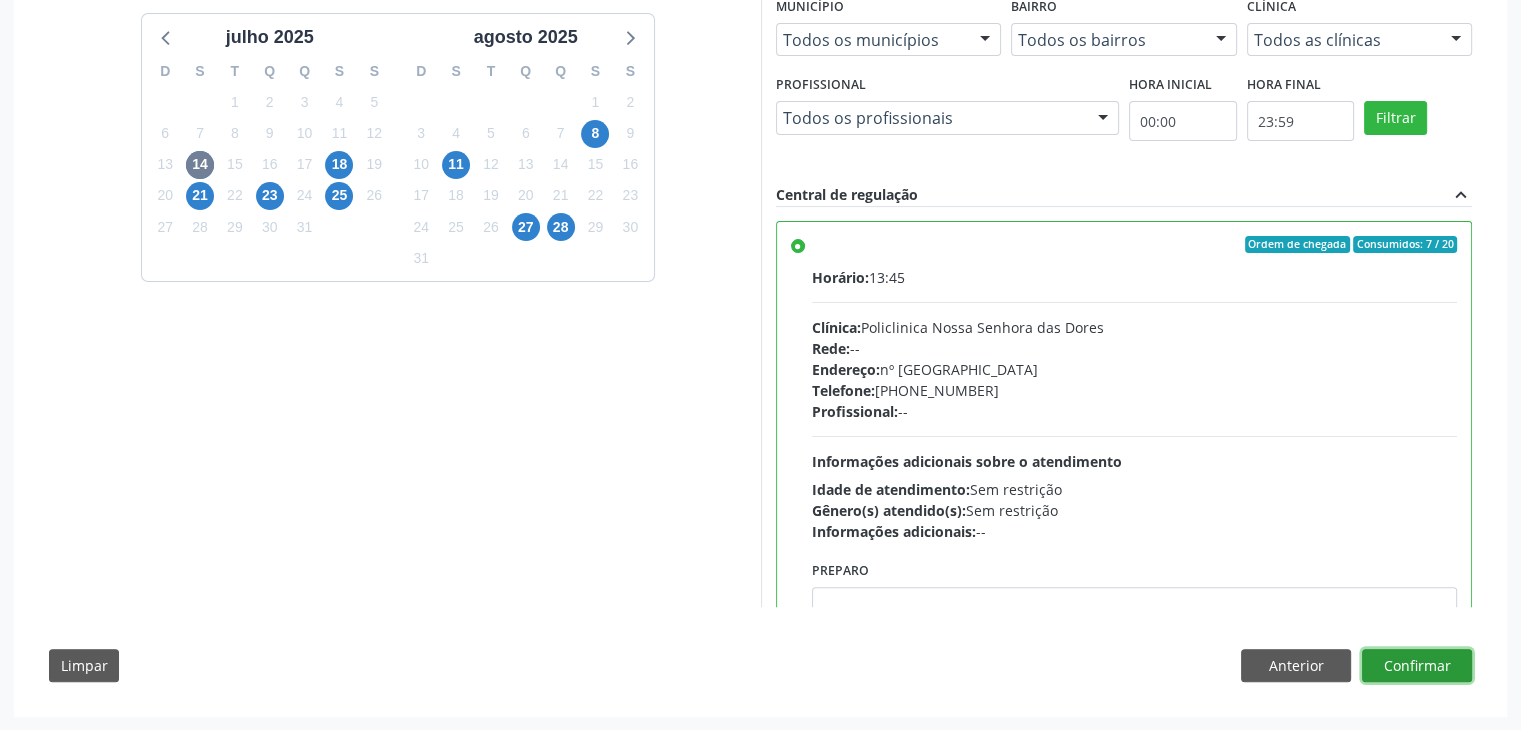 click on "Confirmar" at bounding box center (1417, 666) 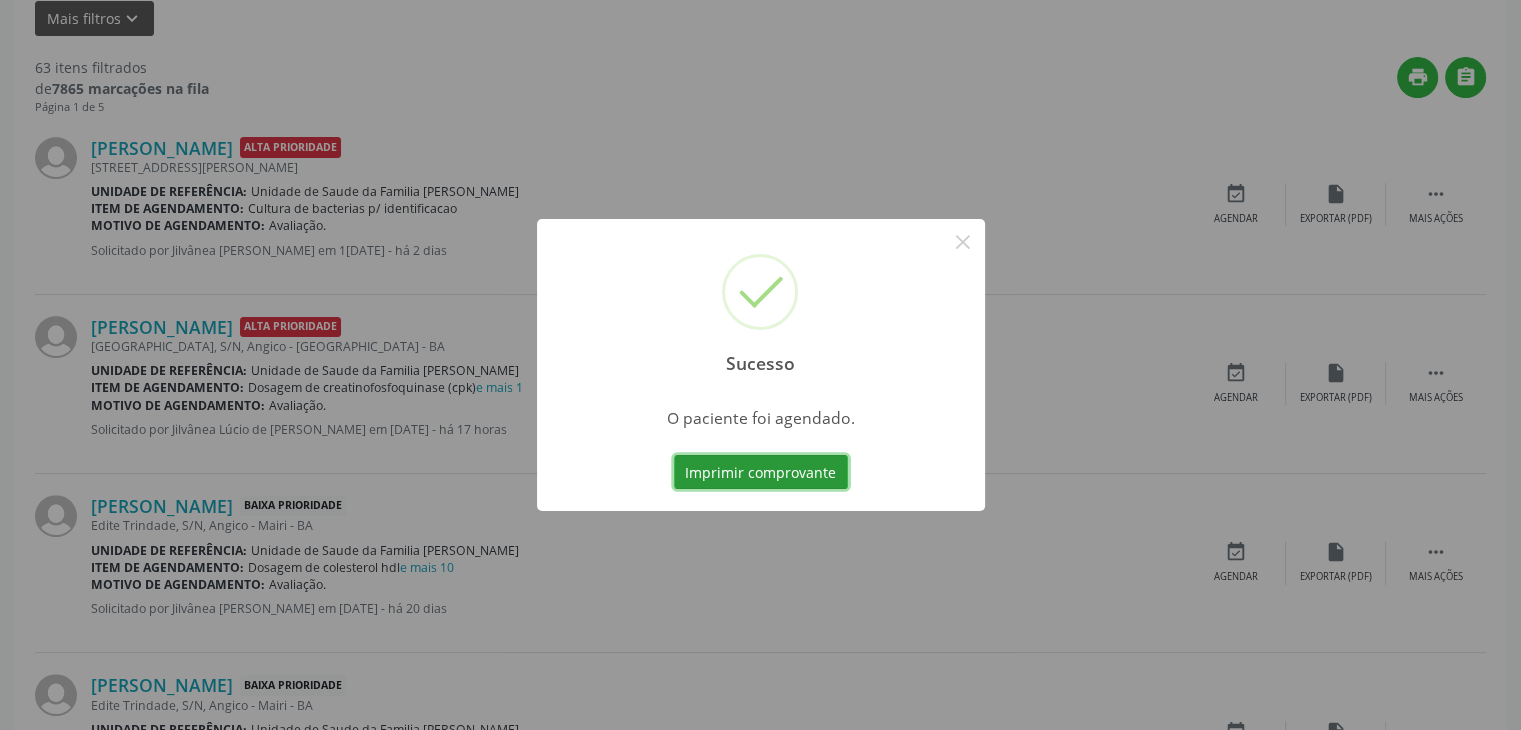 scroll, scrollTop: 0, scrollLeft: 0, axis: both 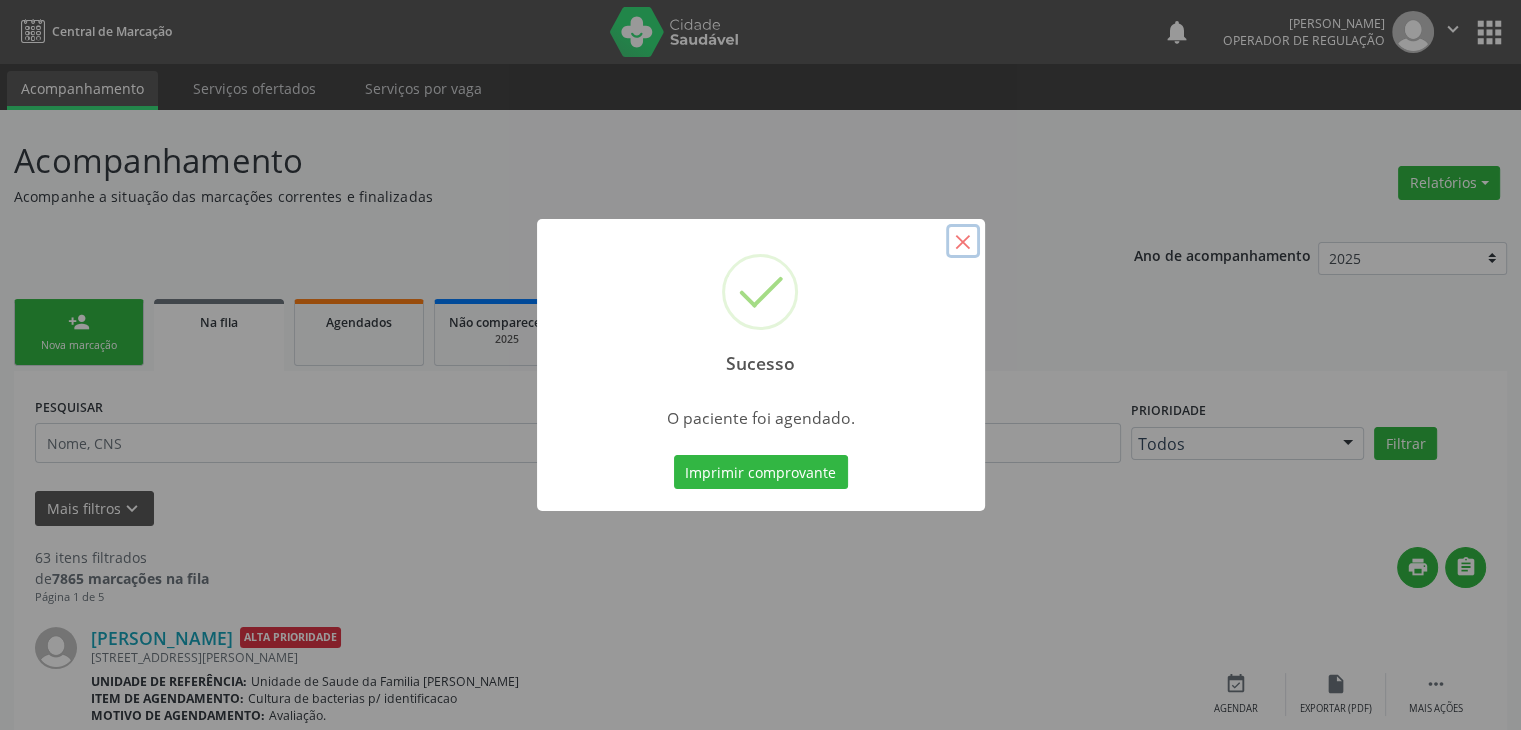 click on "×" at bounding box center (963, 241) 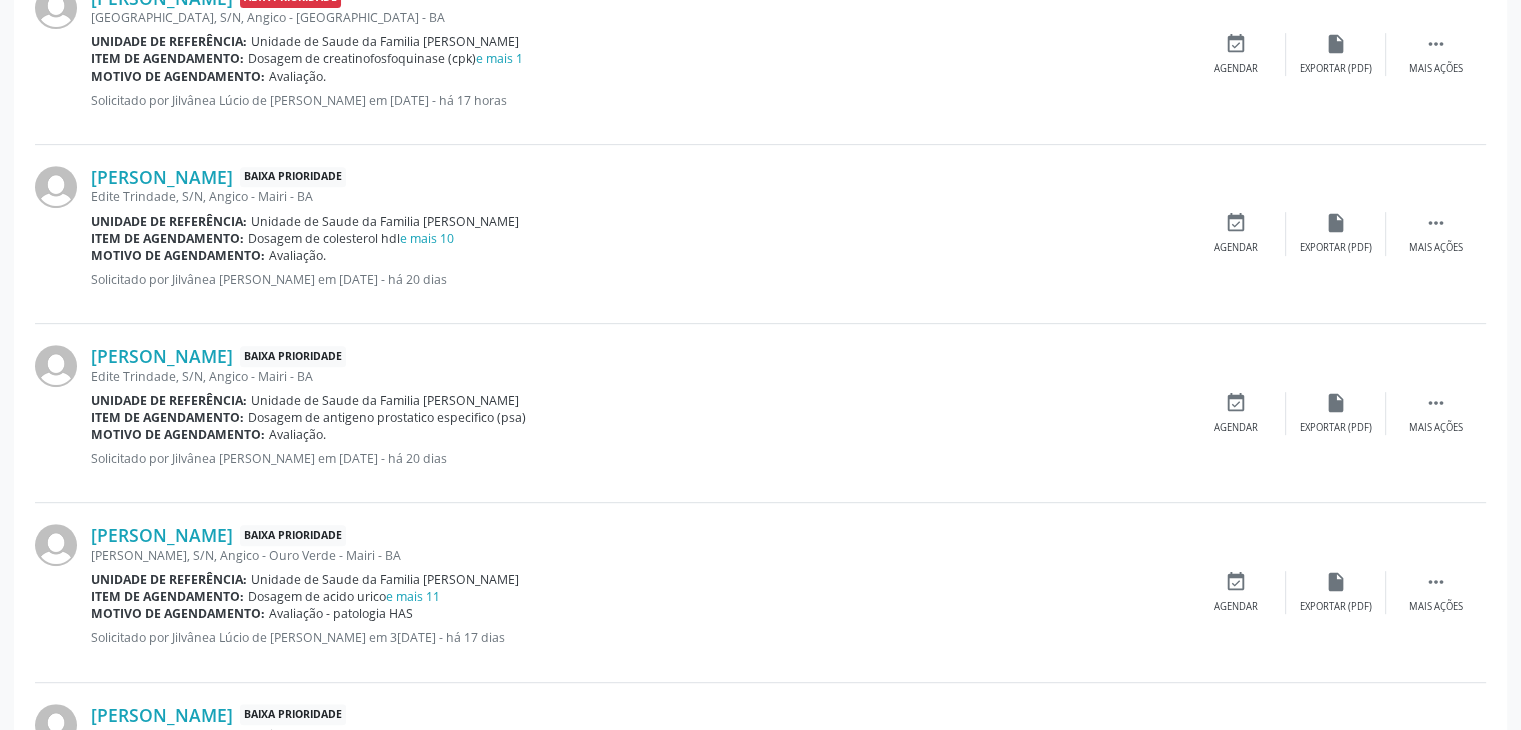 scroll, scrollTop: 700, scrollLeft: 0, axis: vertical 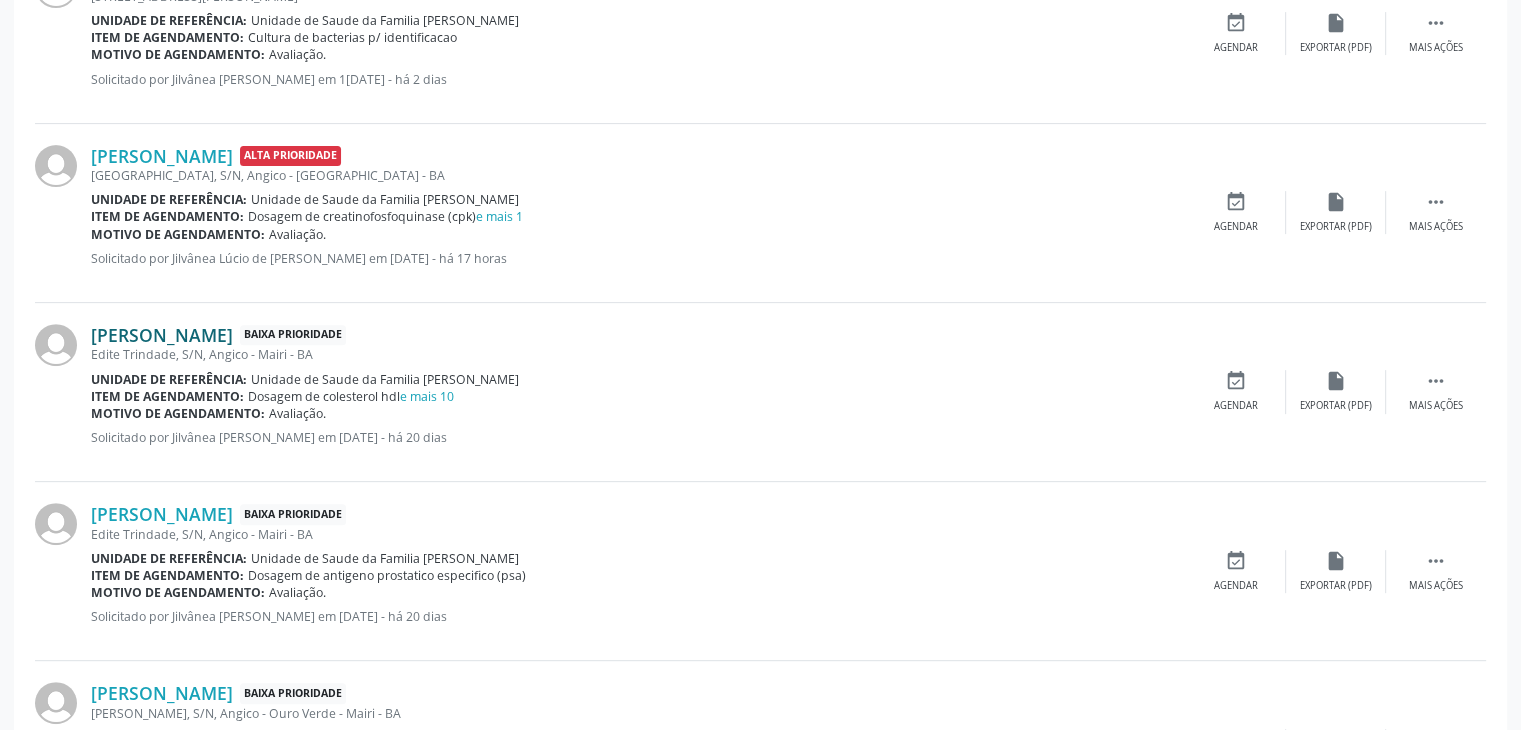 click on "[PERSON_NAME]" at bounding box center [162, 335] 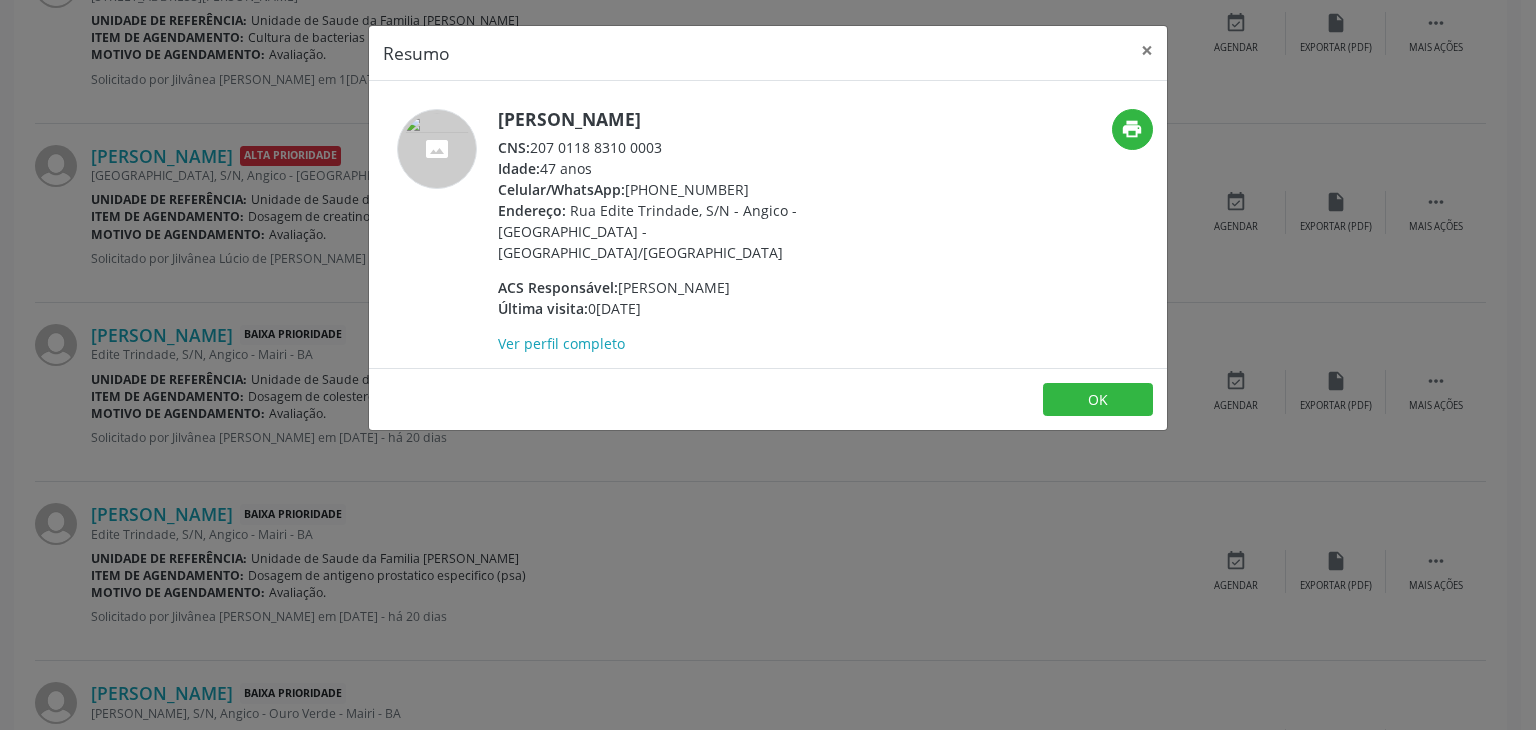 drag, startPoint x: 489, startPoint y: 116, endPoint x: 728, endPoint y: 93, distance: 240.10414 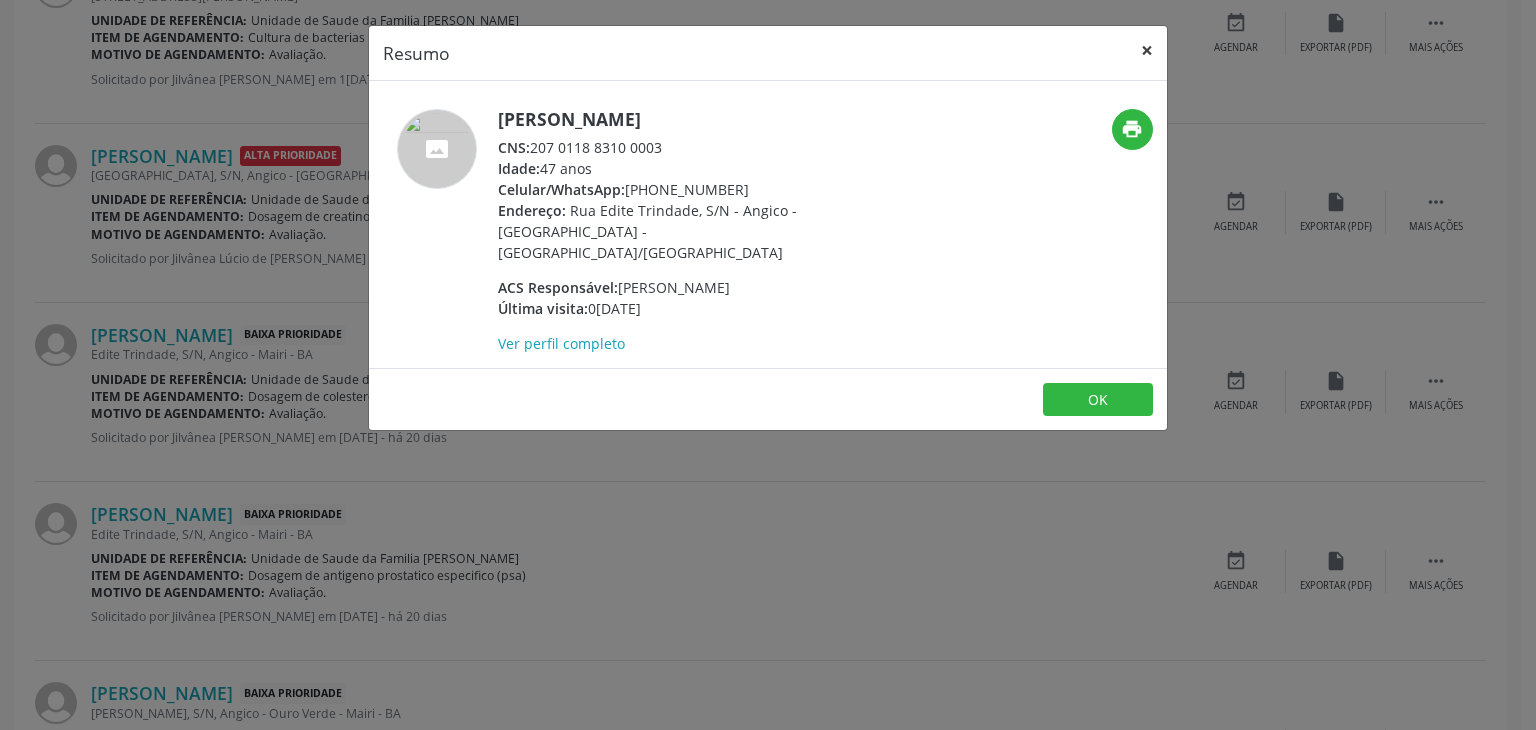 click on "×" at bounding box center (1147, 50) 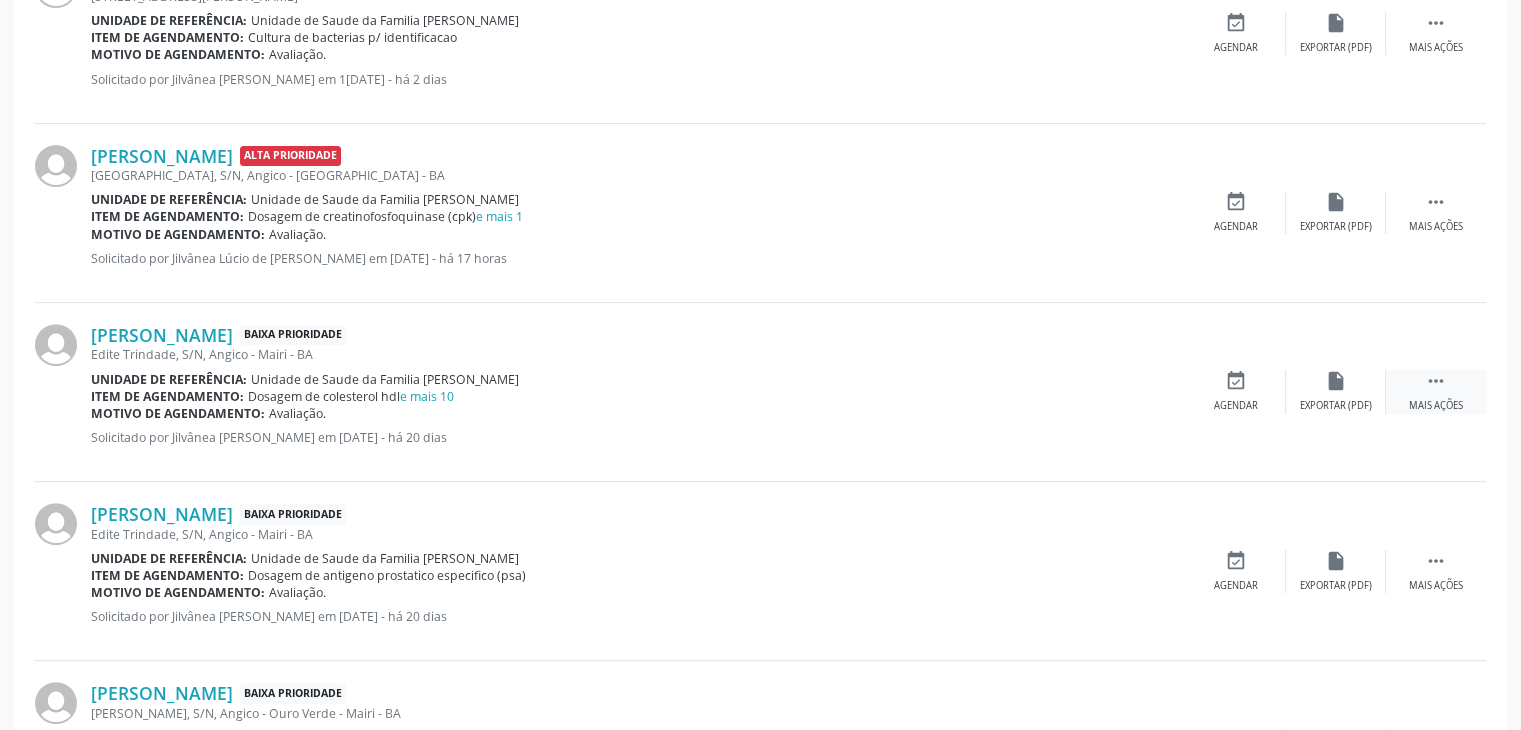 click on "" at bounding box center (1436, 381) 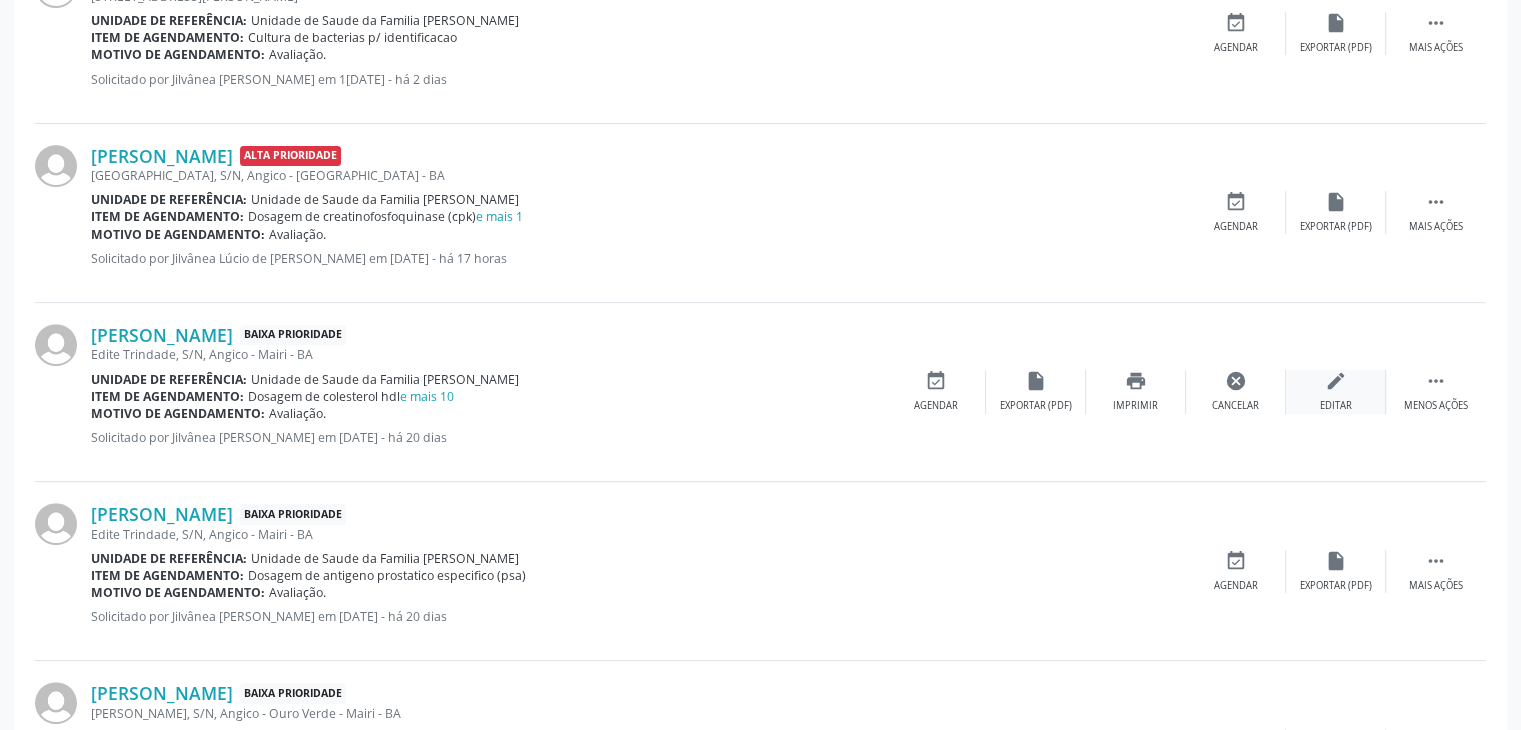 click on "Editar" at bounding box center (1336, 406) 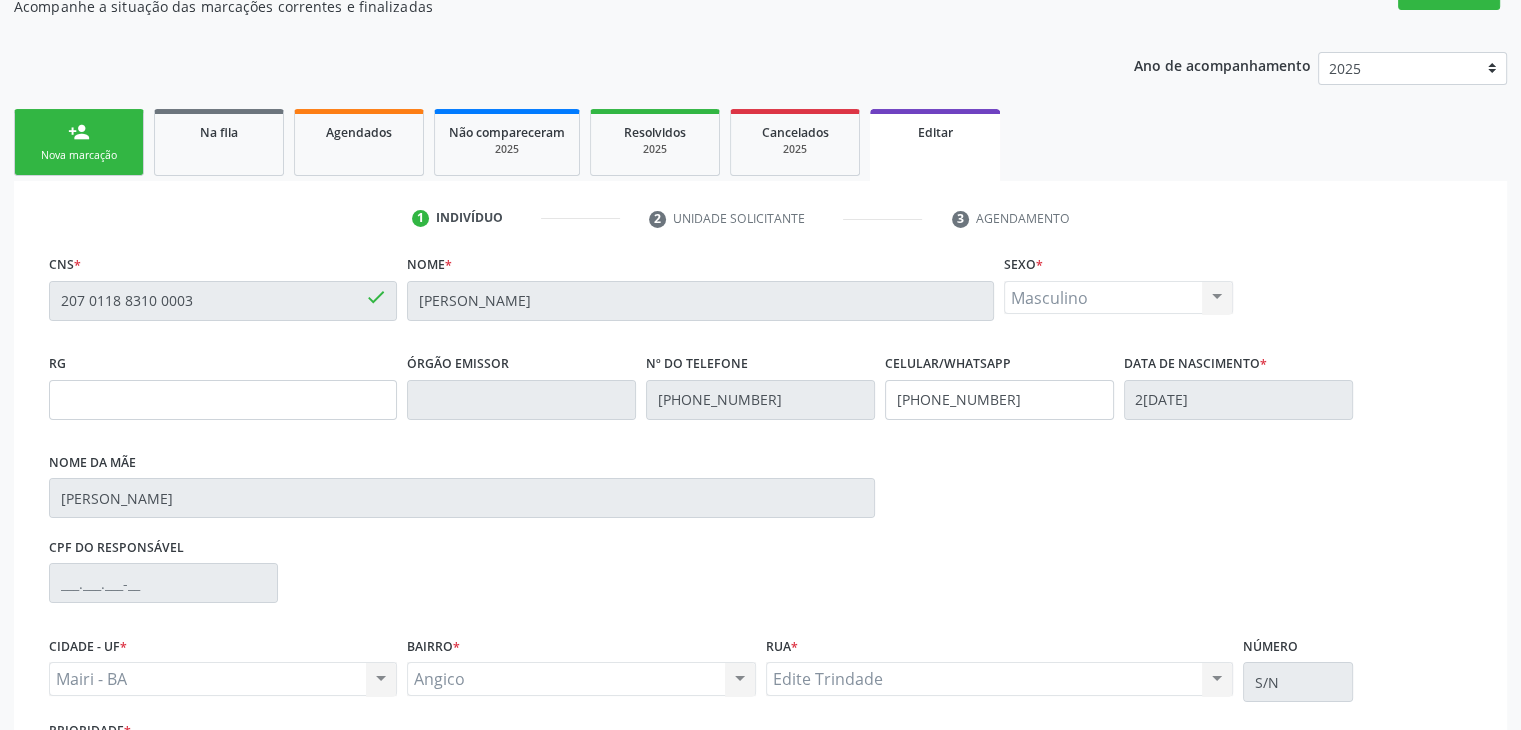 scroll, scrollTop: 365, scrollLeft: 0, axis: vertical 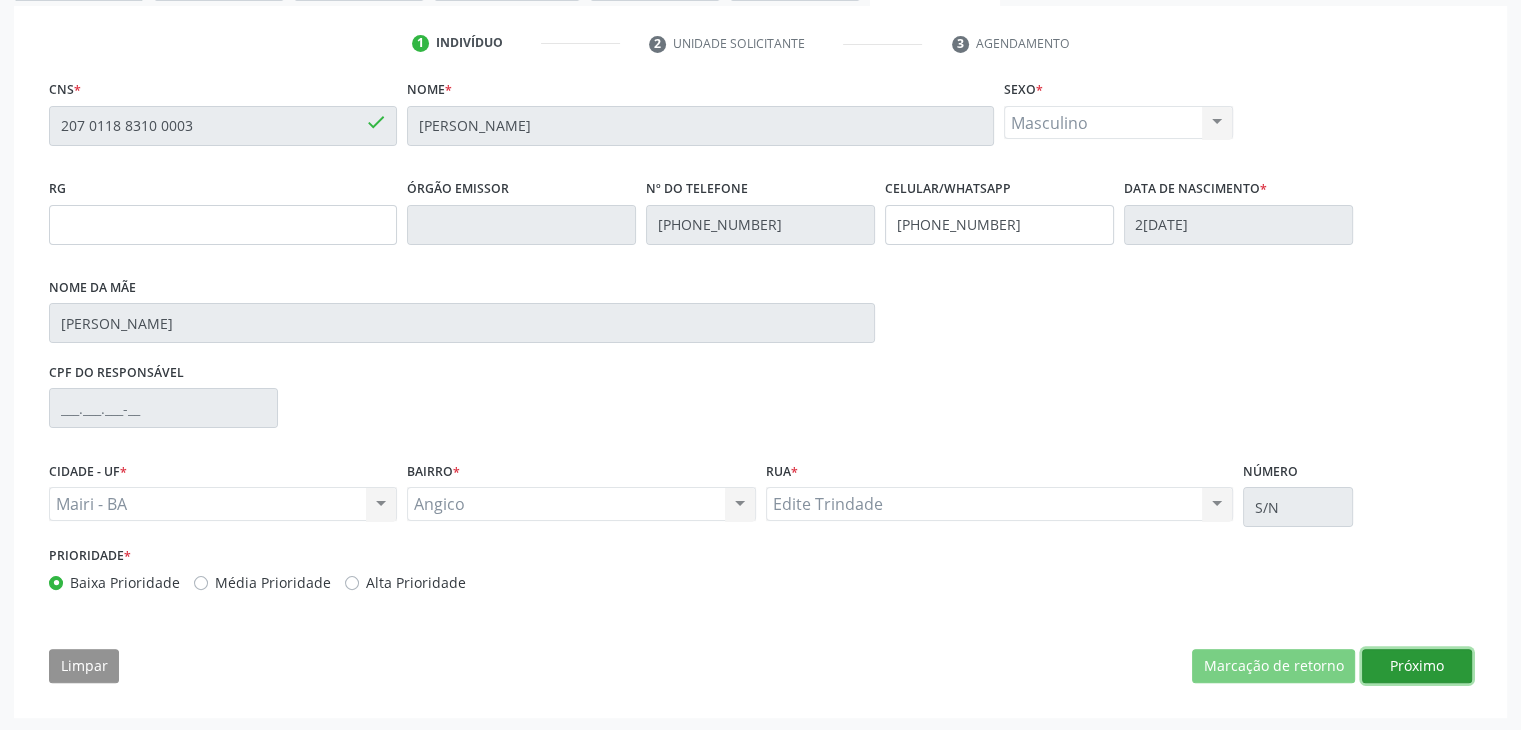 click on "Próximo" at bounding box center [1417, 666] 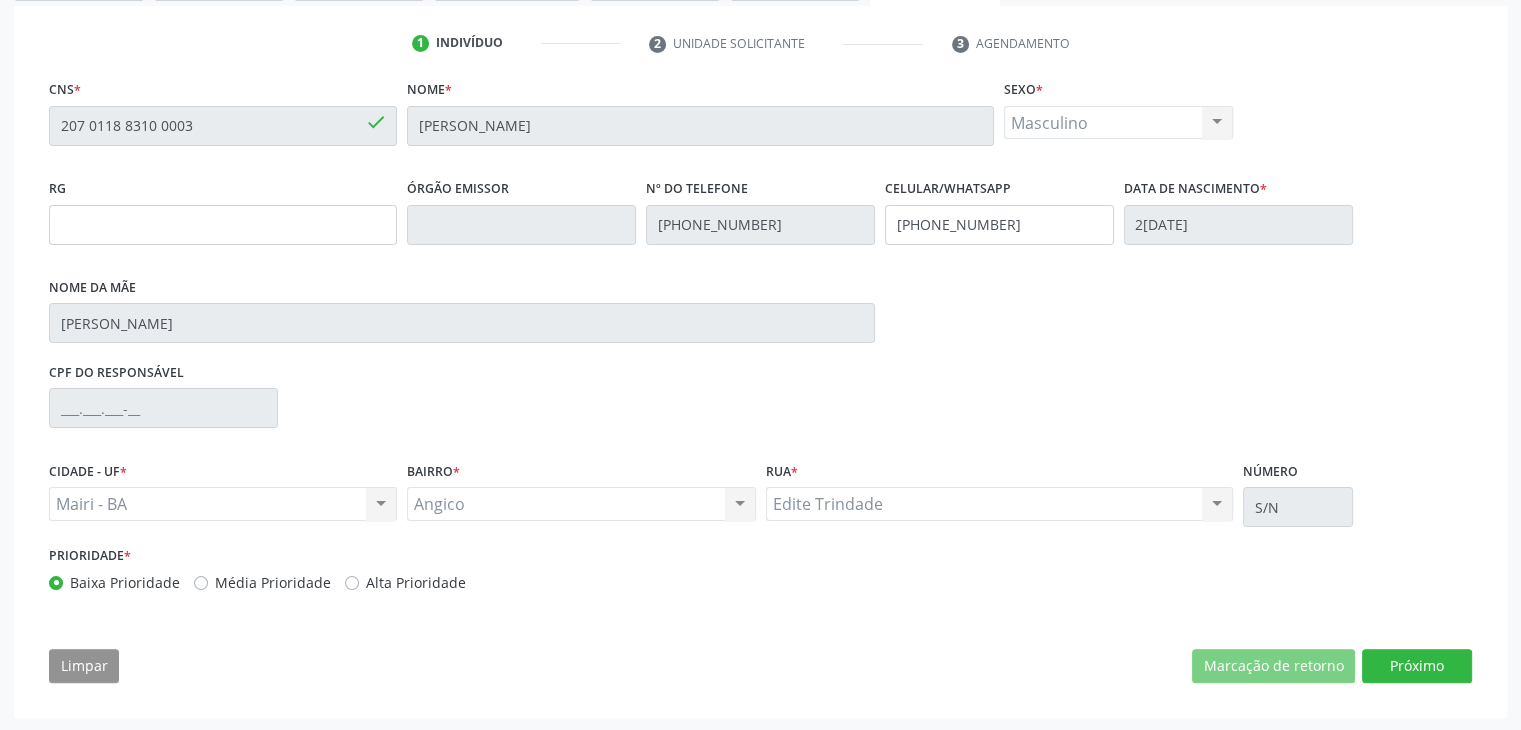 scroll, scrollTop: 200, scrollLeft: 0, axis: vertical 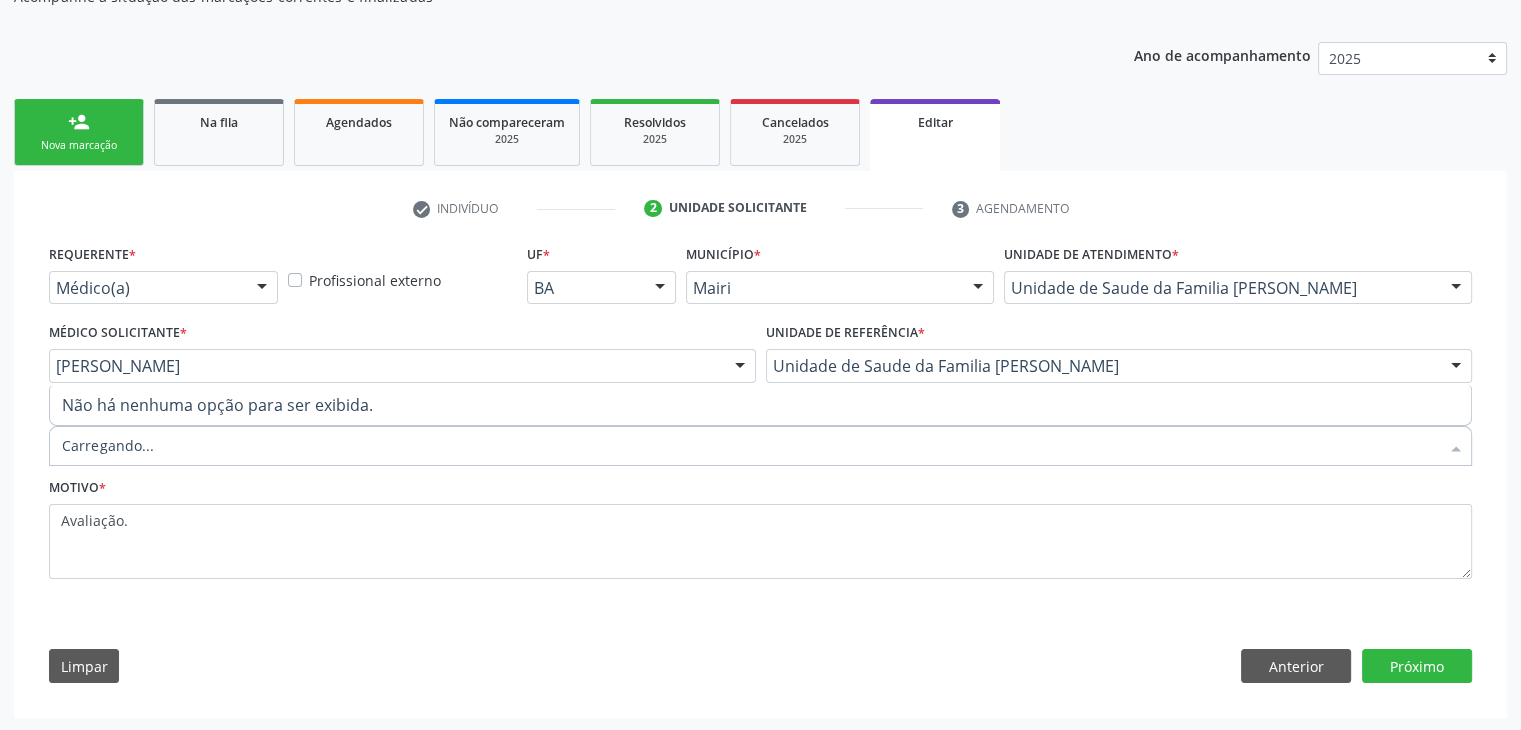 click at bounding box center (760, 446) 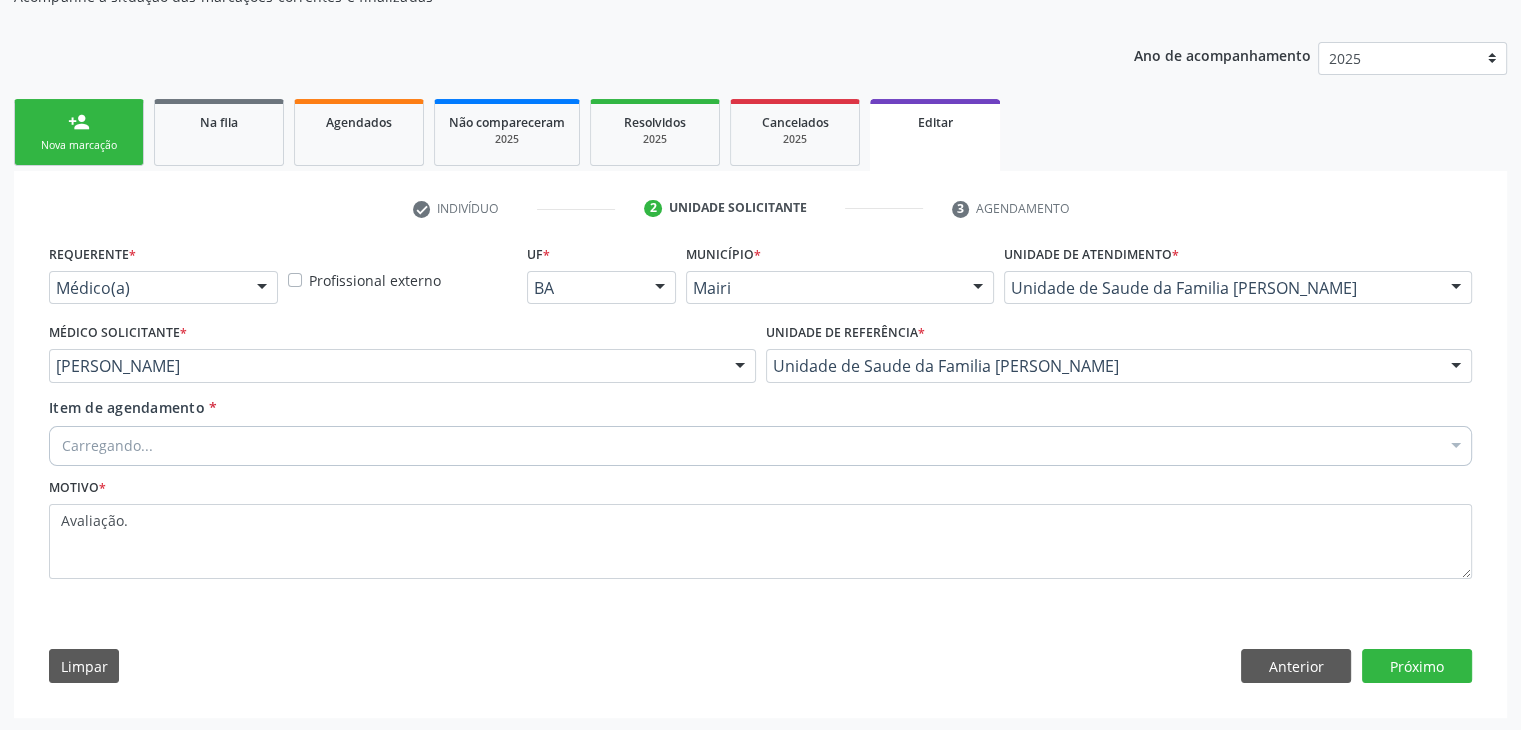 click on "check
Indivíduo
2
Unidade solicitante
3
Agendamento
CNS
*
207 0118 8310 0003       done
Nome
*
[PERSON_NAME]
*
Masculino         Masculino   Feminino
Nenhum resultado encontrado para: "   "
Não há nenhuma opção para ser exibida.
RG
Órgão emissor
Nº do Telefone
[PHONE_NUMBER]
Celular/WhatsApp
[PHONE_NUMBER]
Data de nascimento
*
[DATE]
Nome da mãe
[PERSON_NAME]
CPF do responsável
[GEOGRAPHIC_DATA]
*
Mairi - BA         Mairi - BA
Nenhum resultado encontrado para: "   "
Não há nenhuma opção para ser exibida.
BAIRRO
*
Angico         Angico       "" at bounding box center [760, 444] 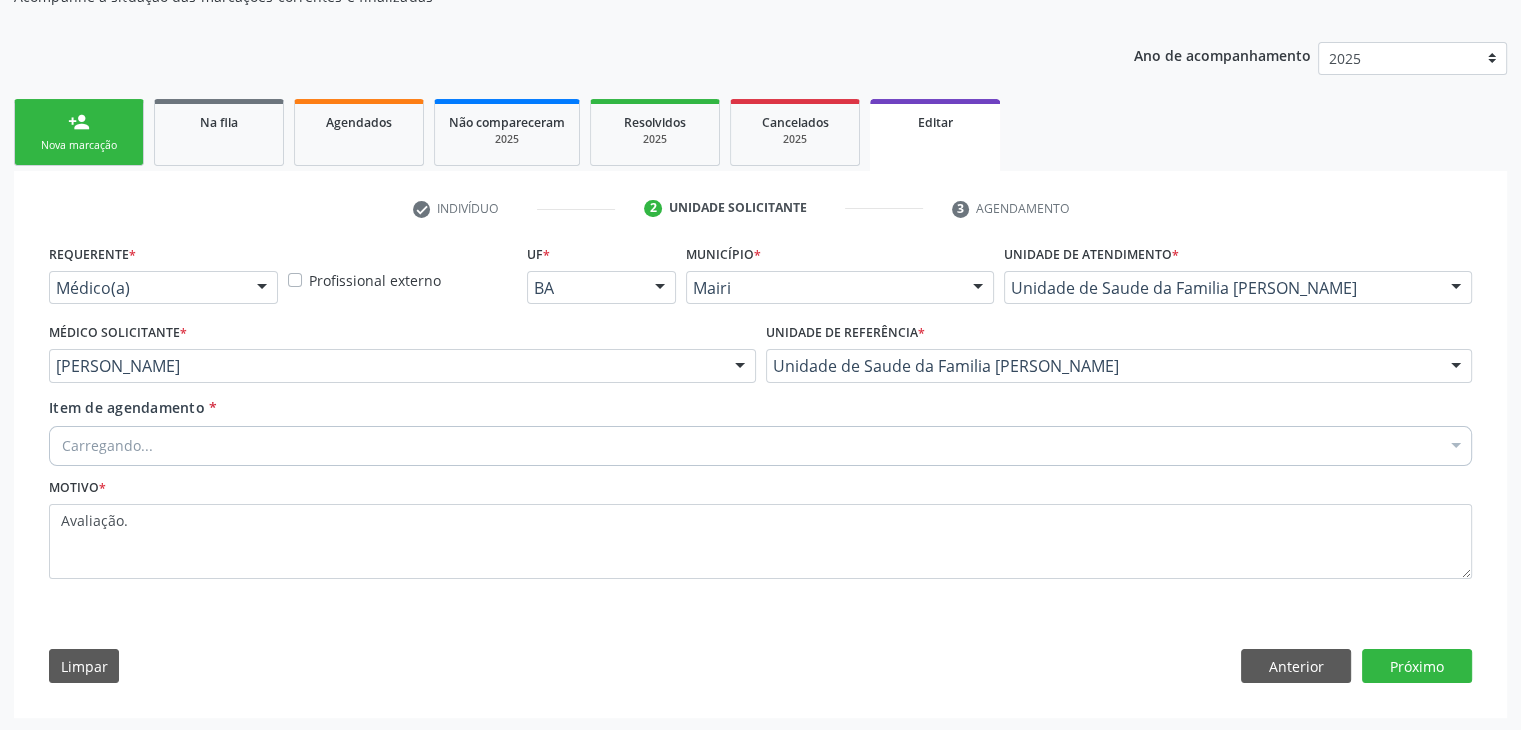 click on "Carregando..." at bounding box center [760, 446] 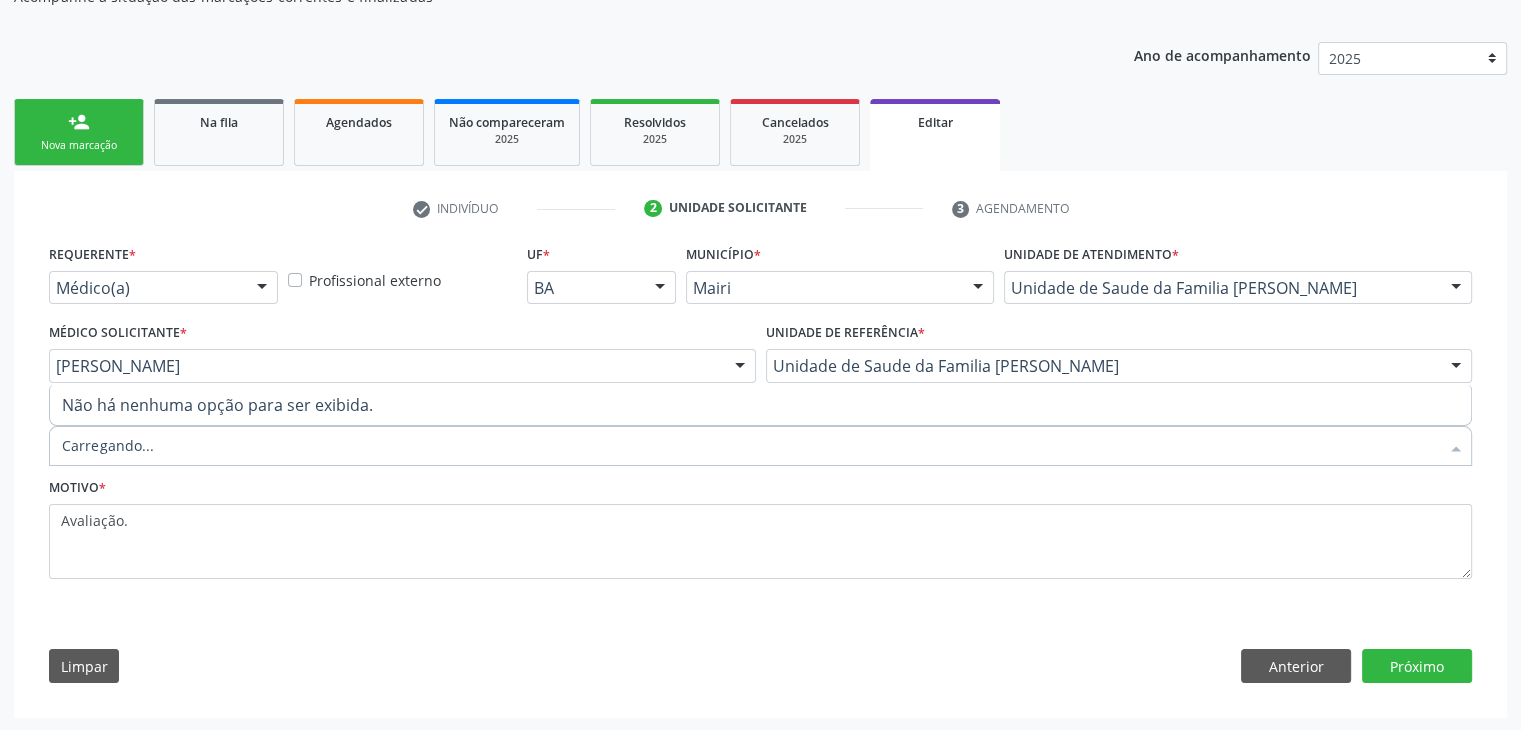 click on "Limpar
Anterior
Próximo" at bounding box center (760, 666) 